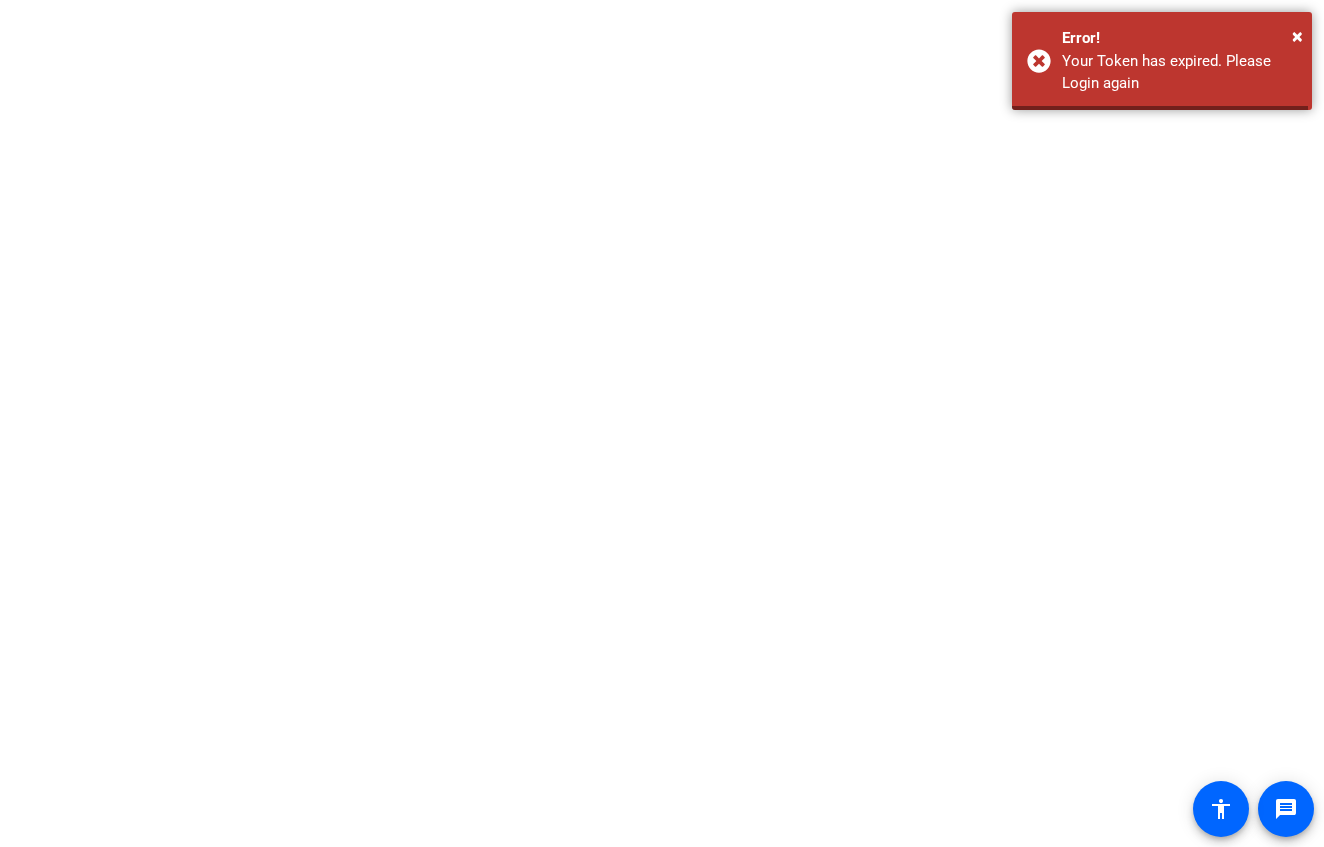 scroll, scrollTop: 0, scrollLeft: 0, axis: both 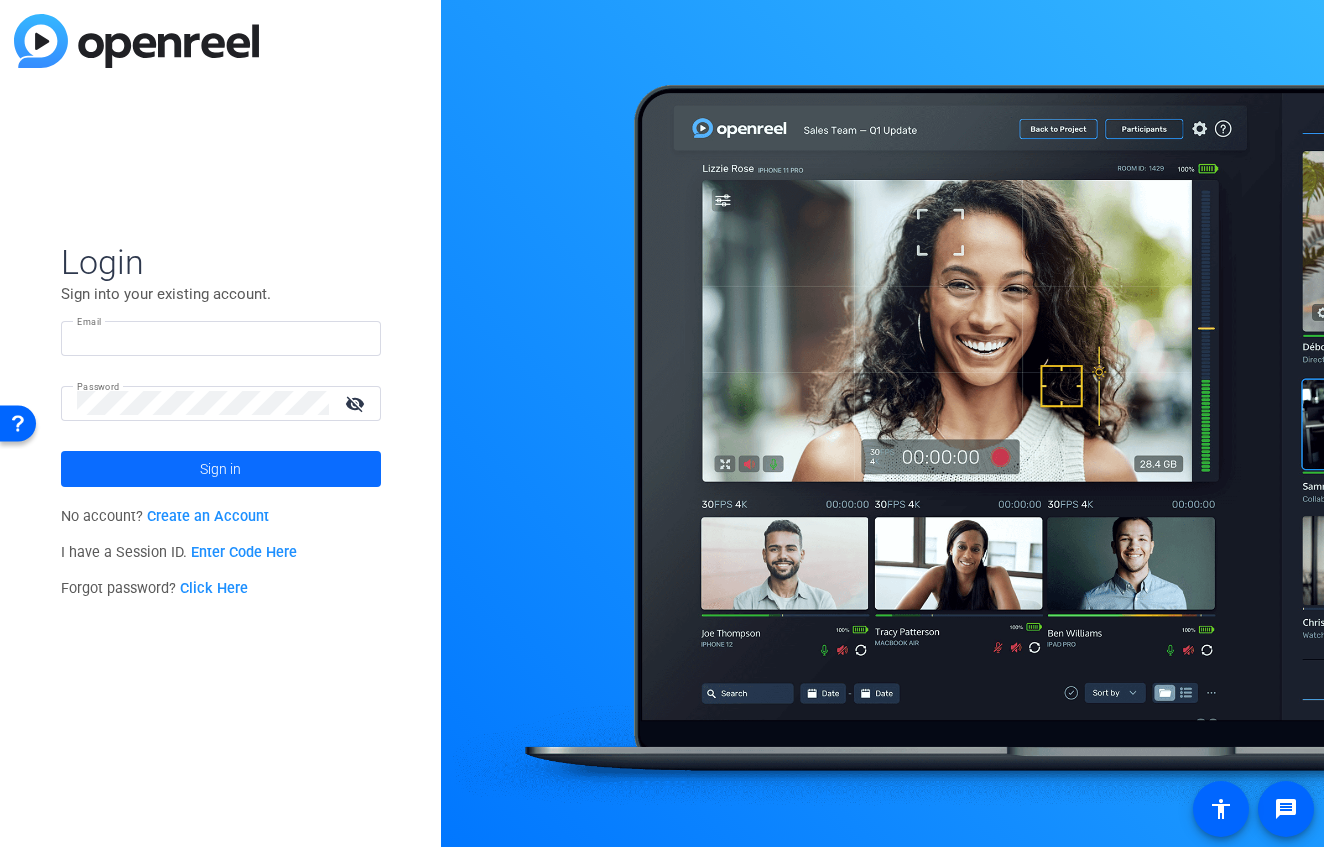 type on "[EMAIL]" 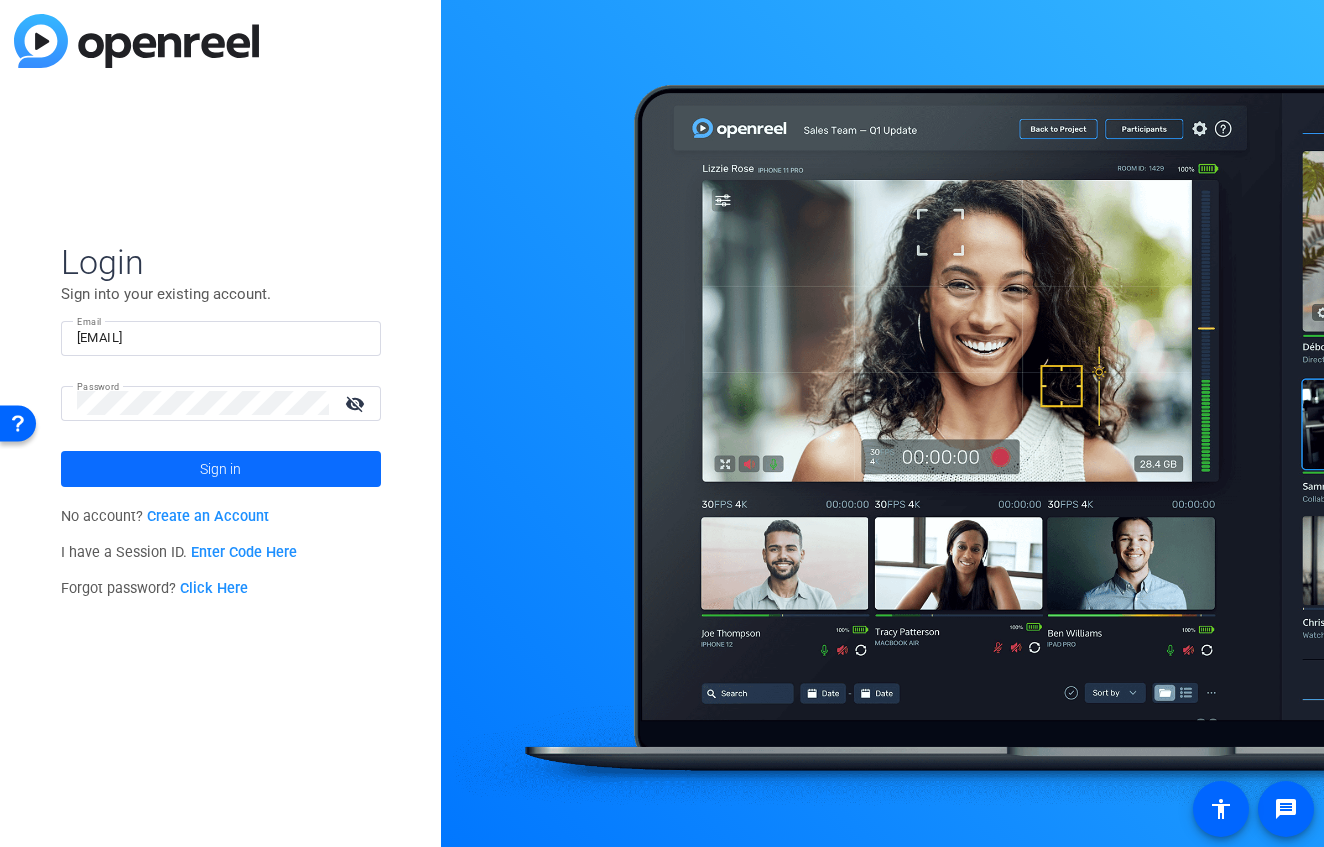 click 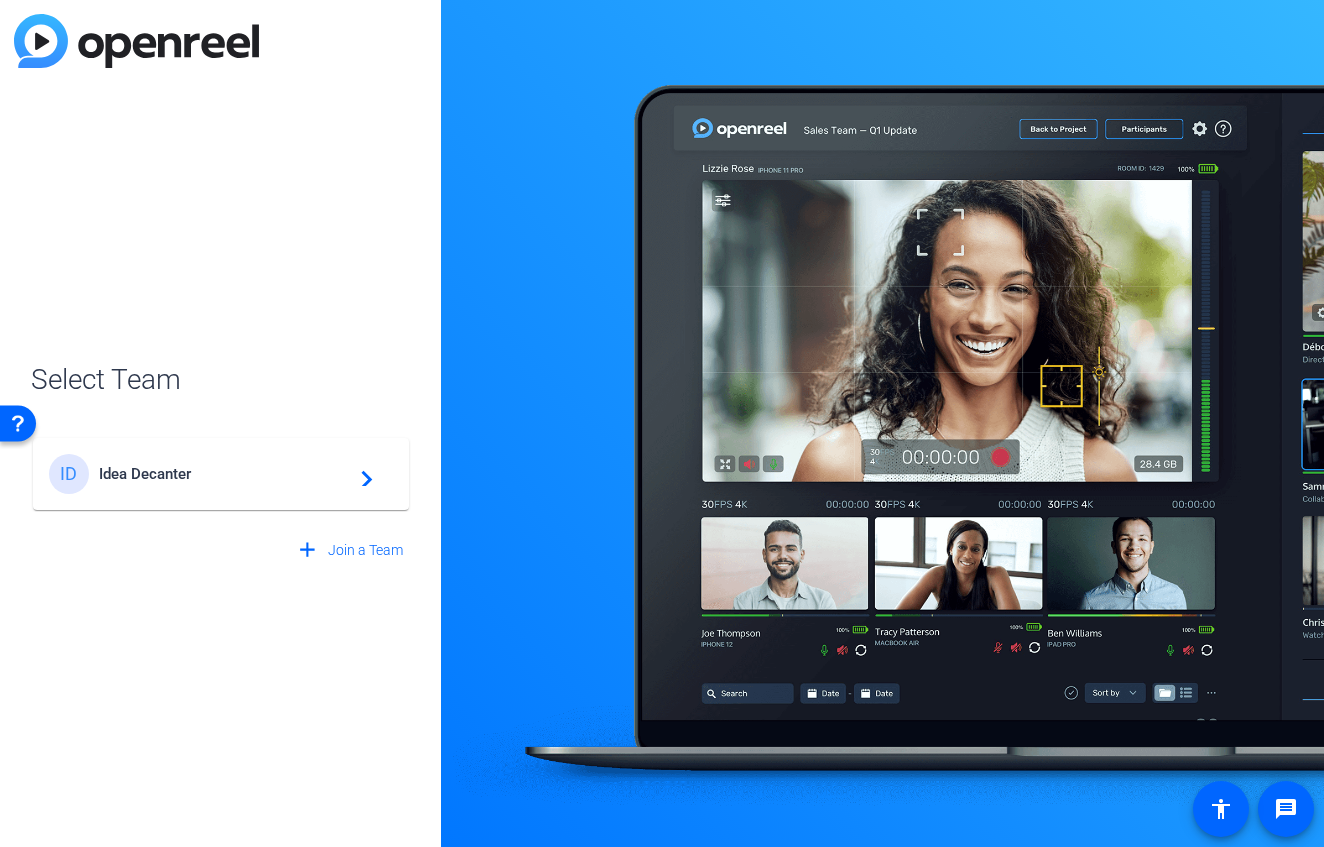 click on "ID Idea Decanter  navigate_next" 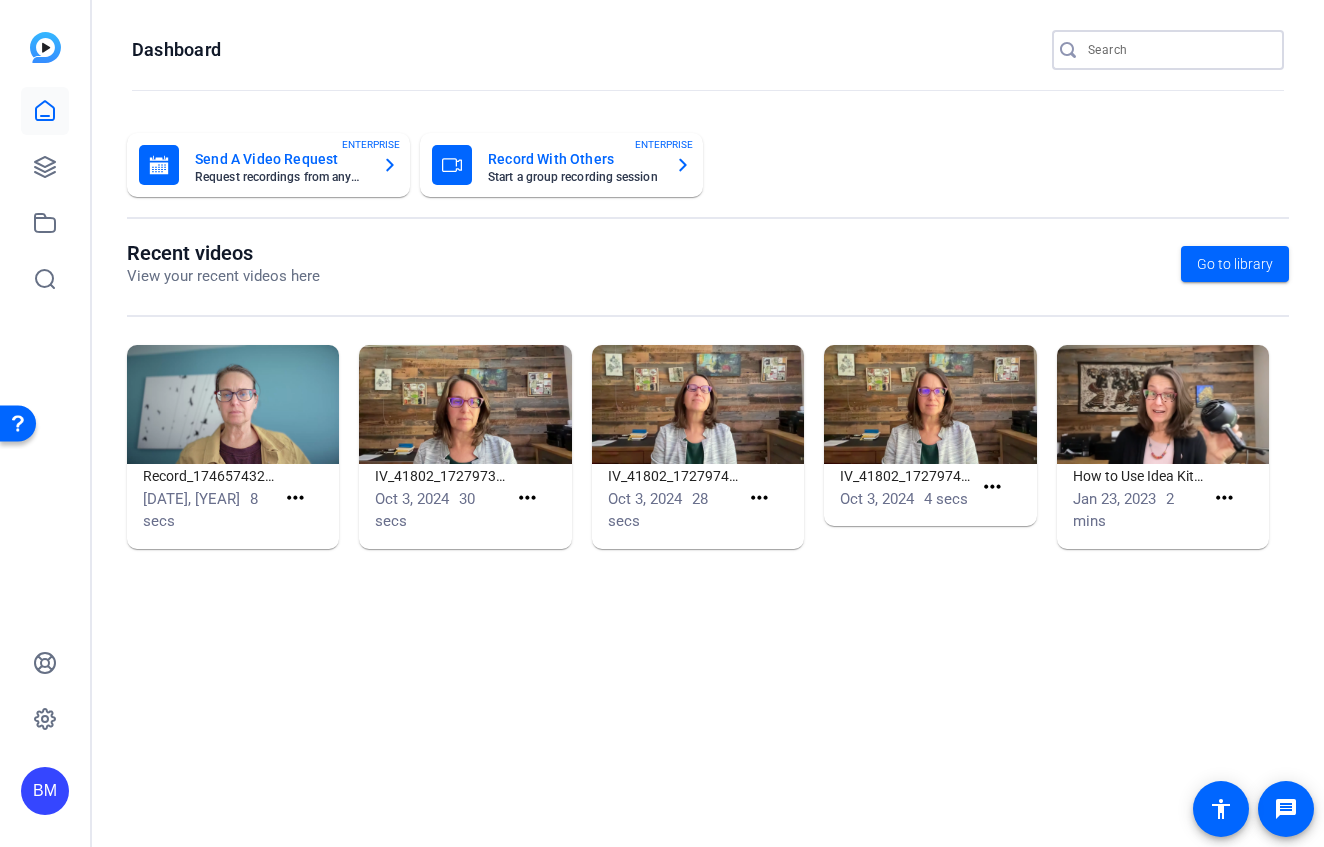 click at bounding box center [1178, 50] 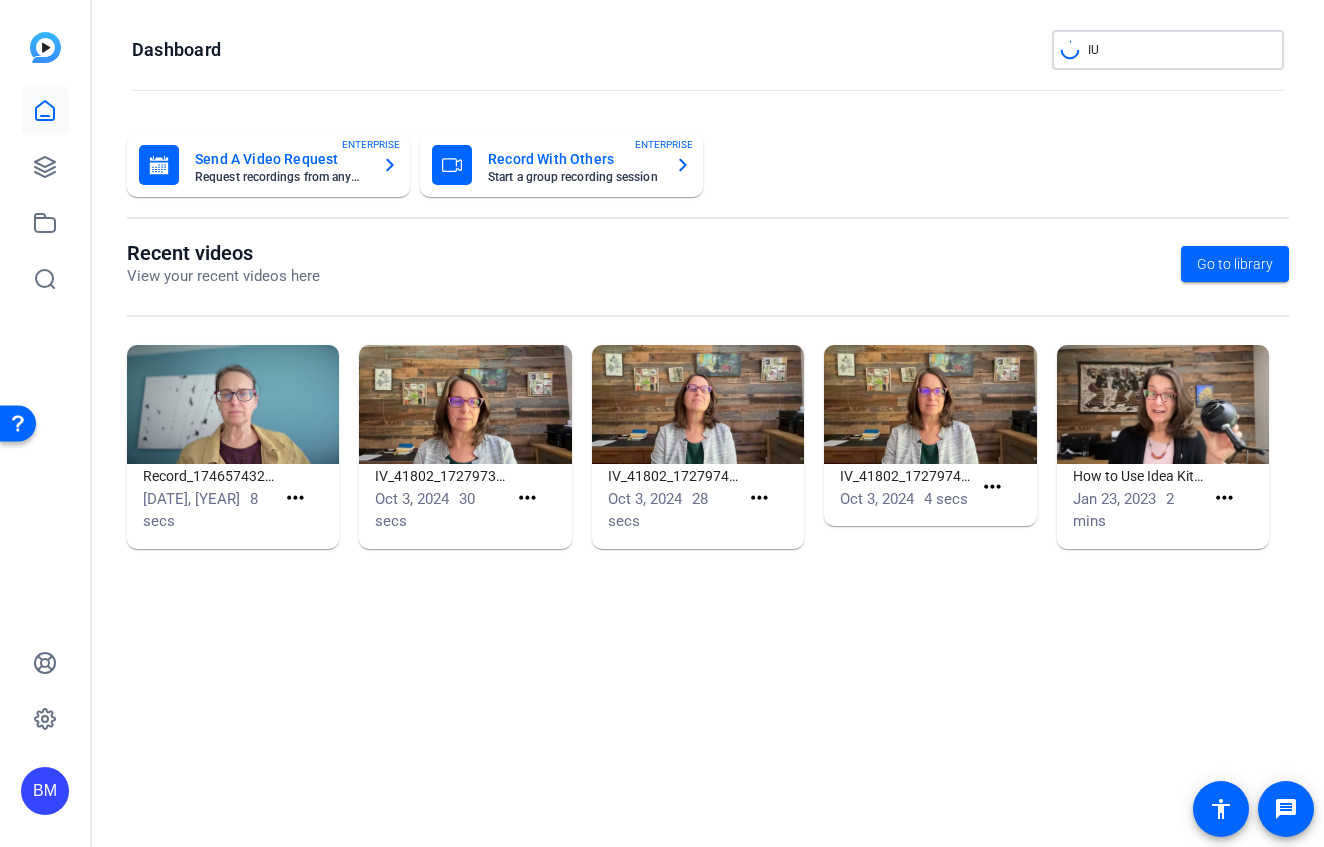 type on "I" 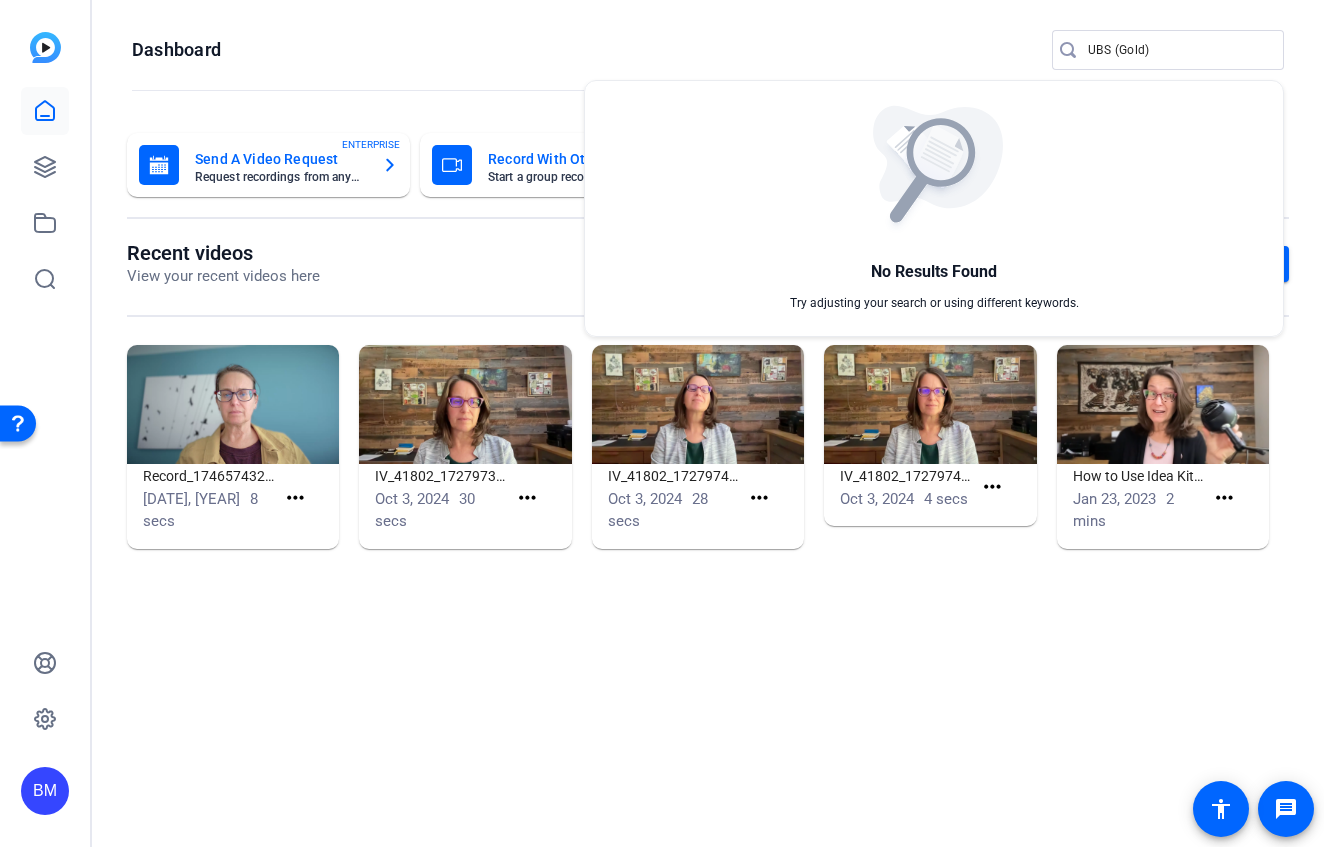 drag, startPoint x: 1162, startPoint y: 46, endPoint x: 1114, endPoint y: 47, distance: 48.010414 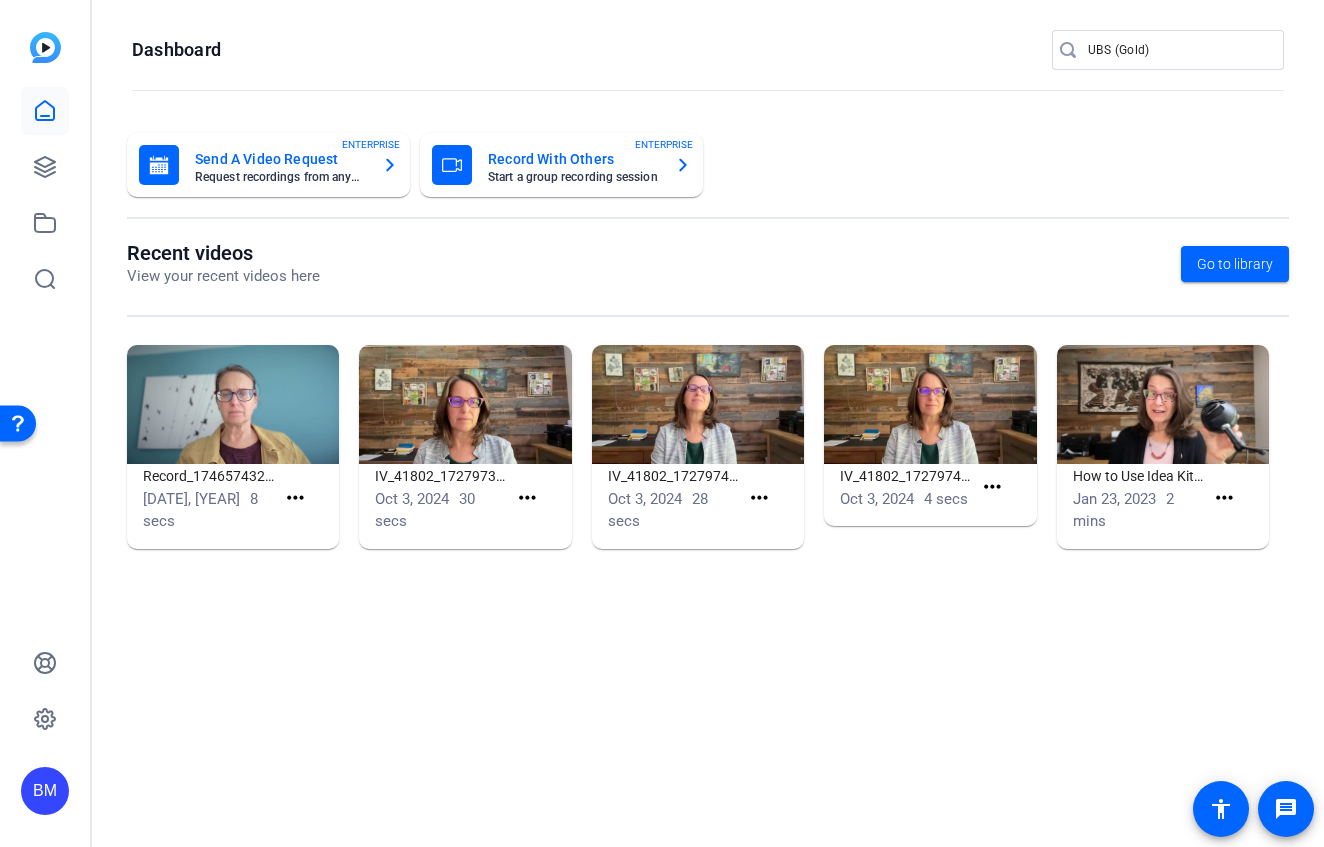 click on "UBS (Gold)" at bounding box center [1178, 50] 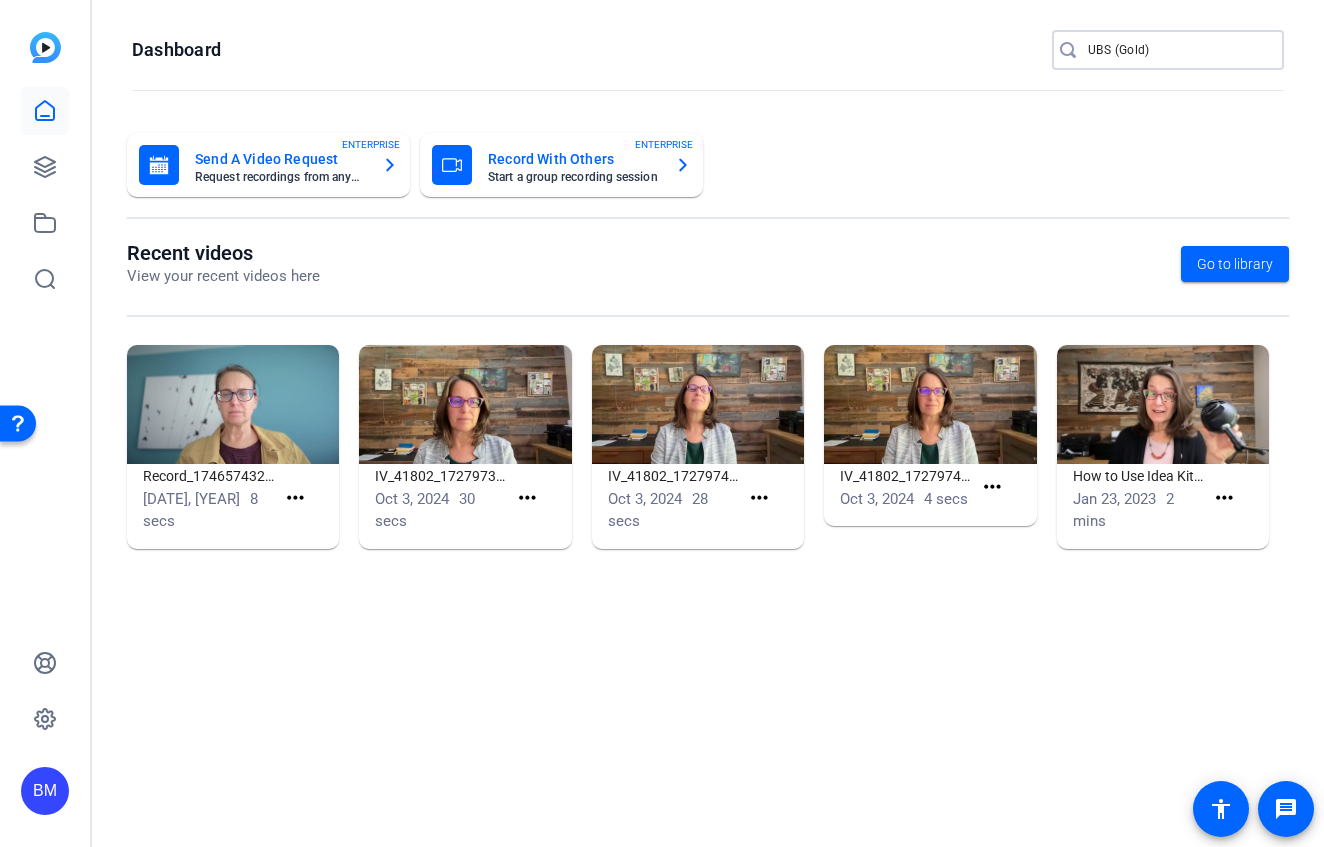 drag, startPoint x: 1153, startPoint y: 49, endPoint x: 1115, endPoint y: 45, distance: 38.209946 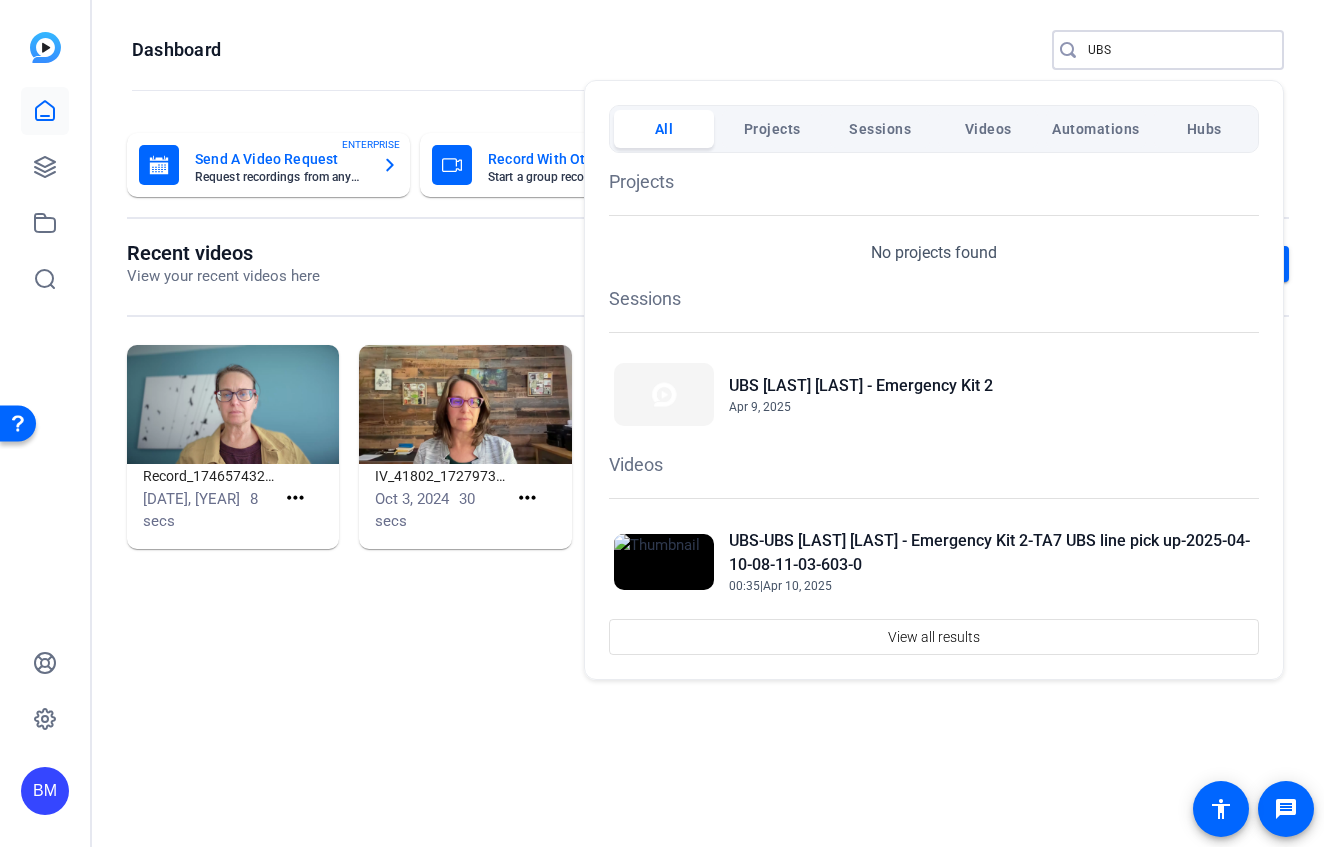 click at bounding box center [662, 423] 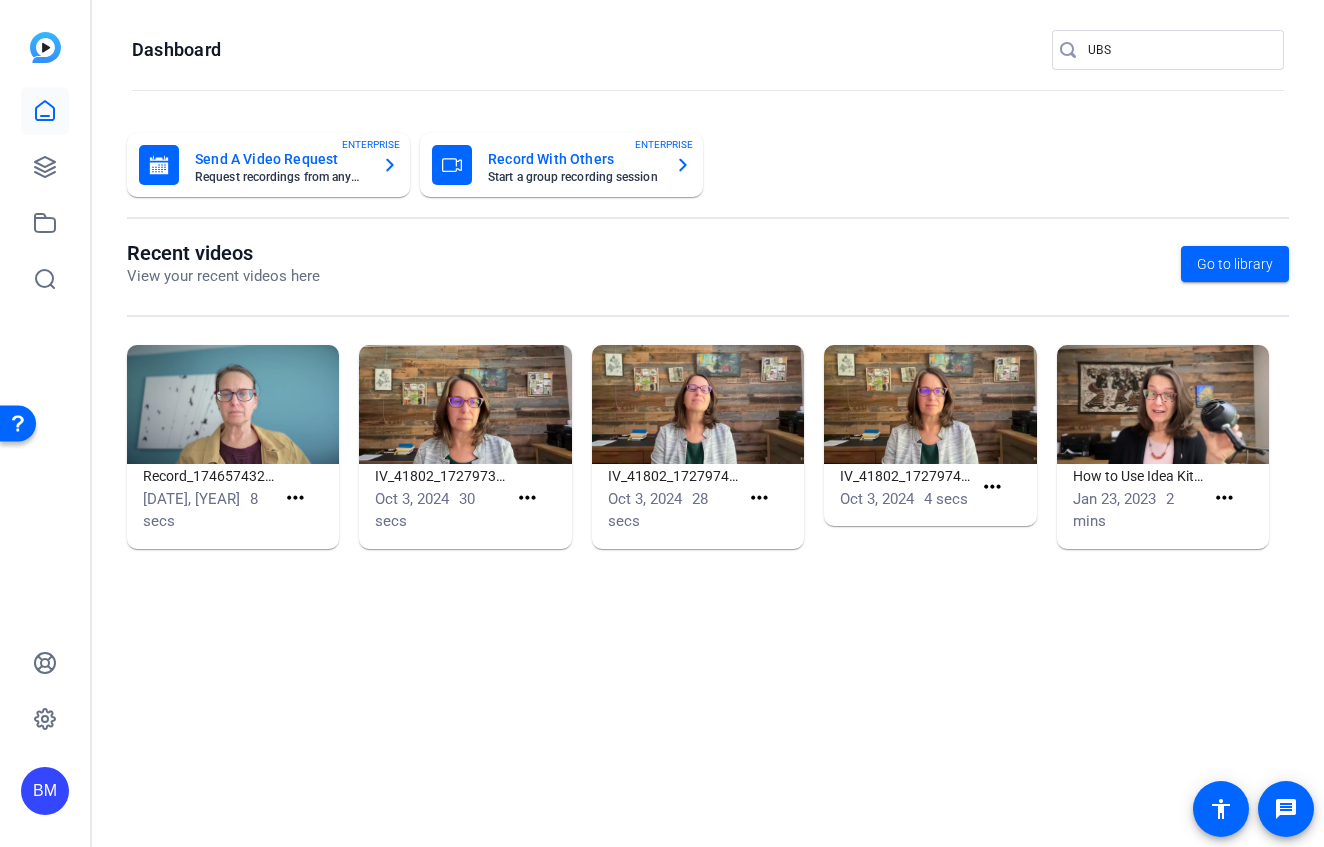 click on "UBS" at bounding box center [1178, 50] 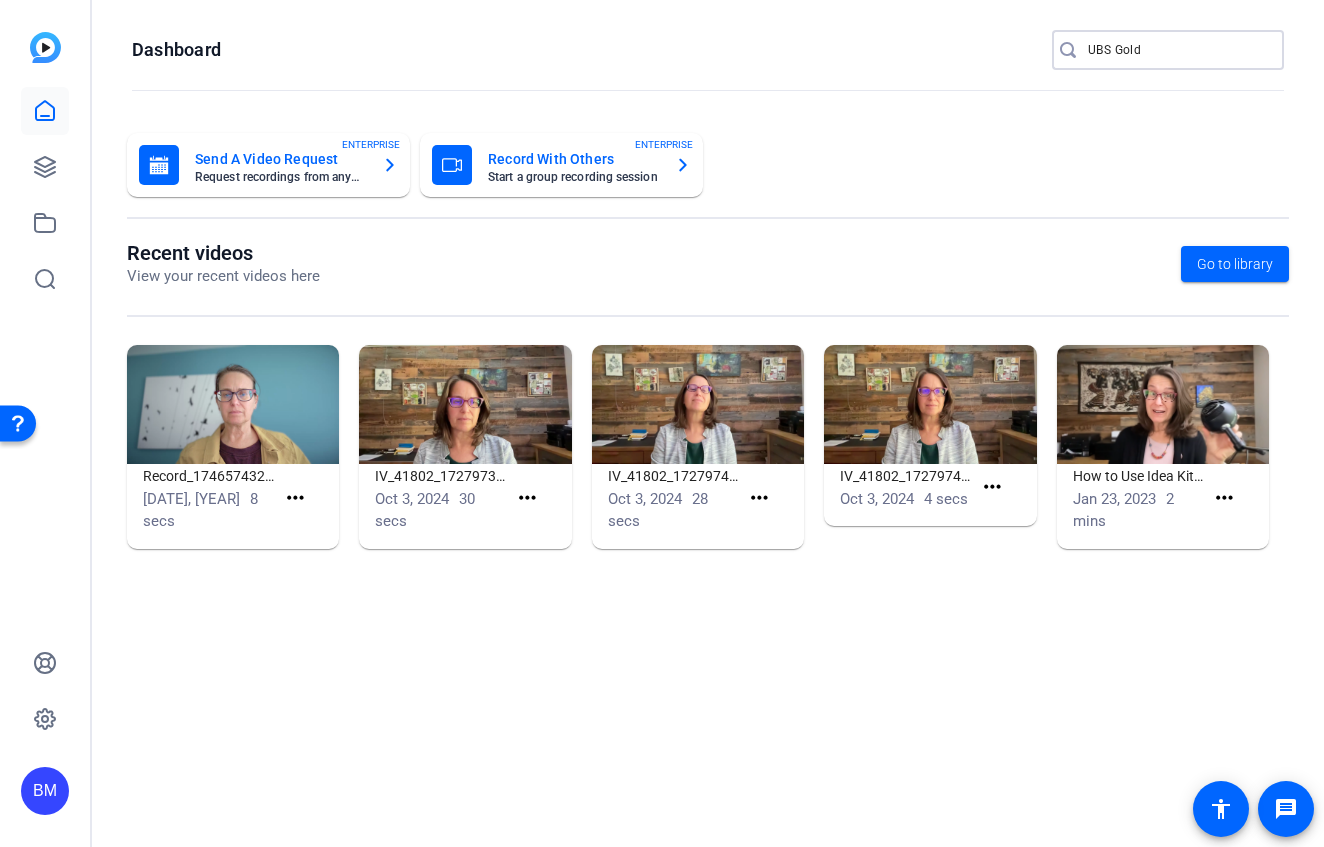 type on "UBS Gold" 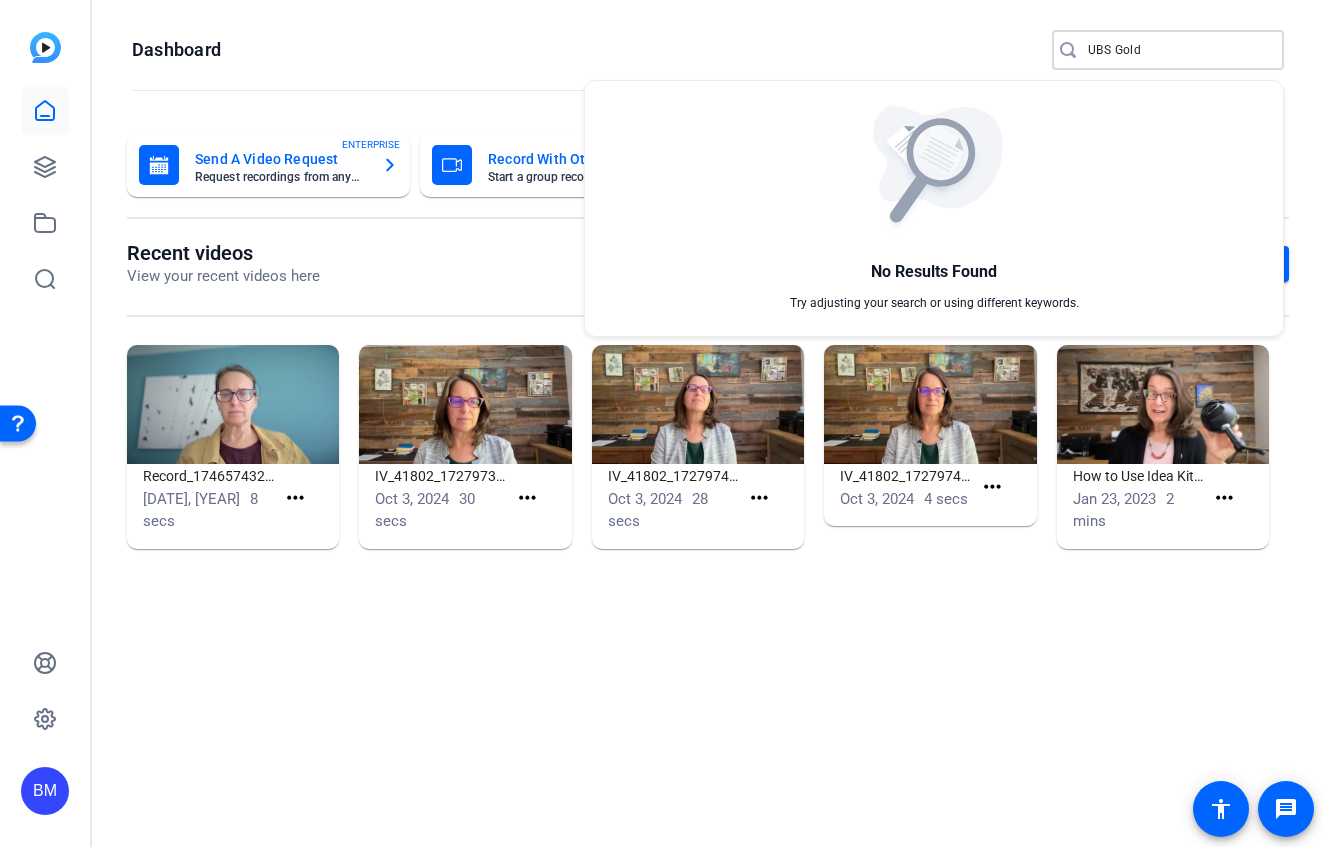 click at bounding box center [662, 423] 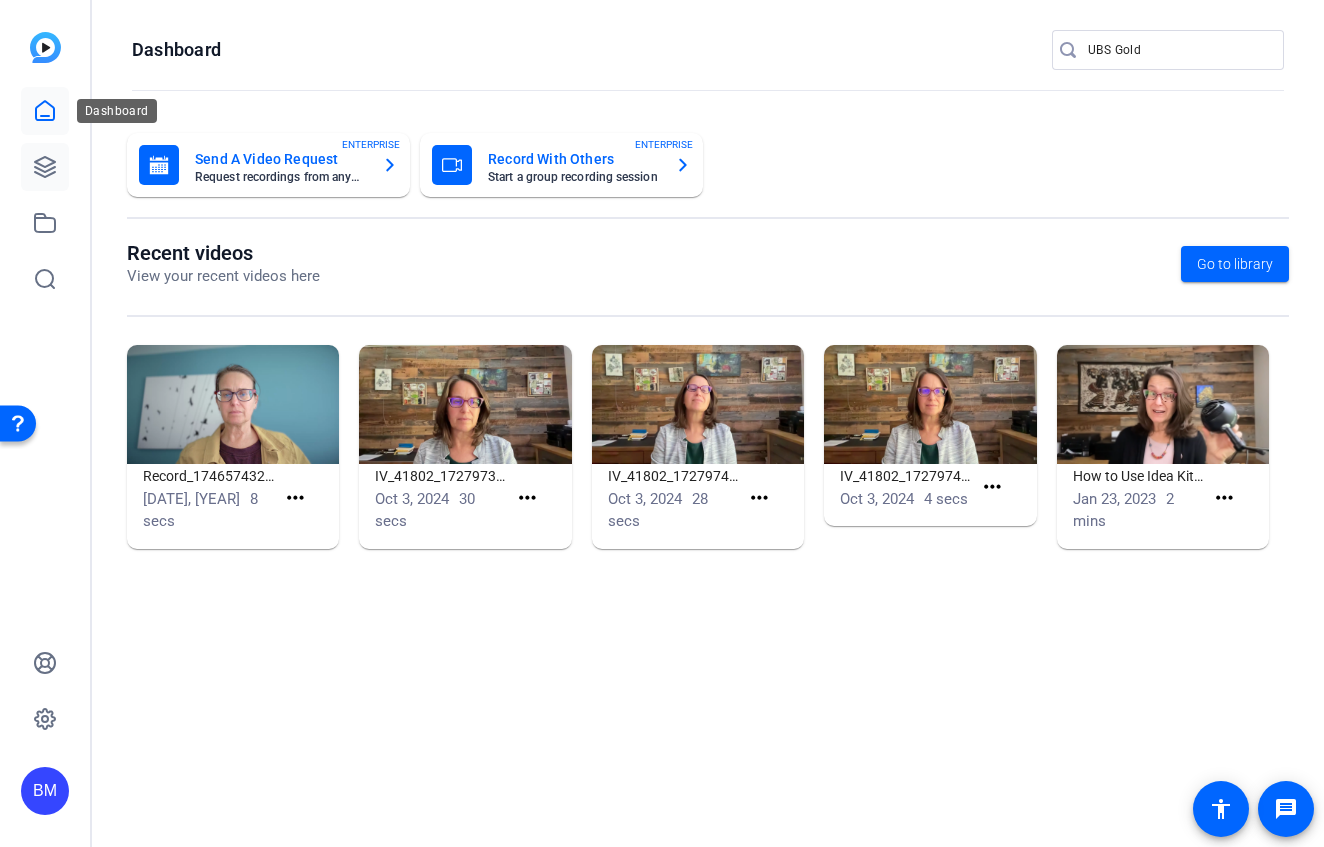 click 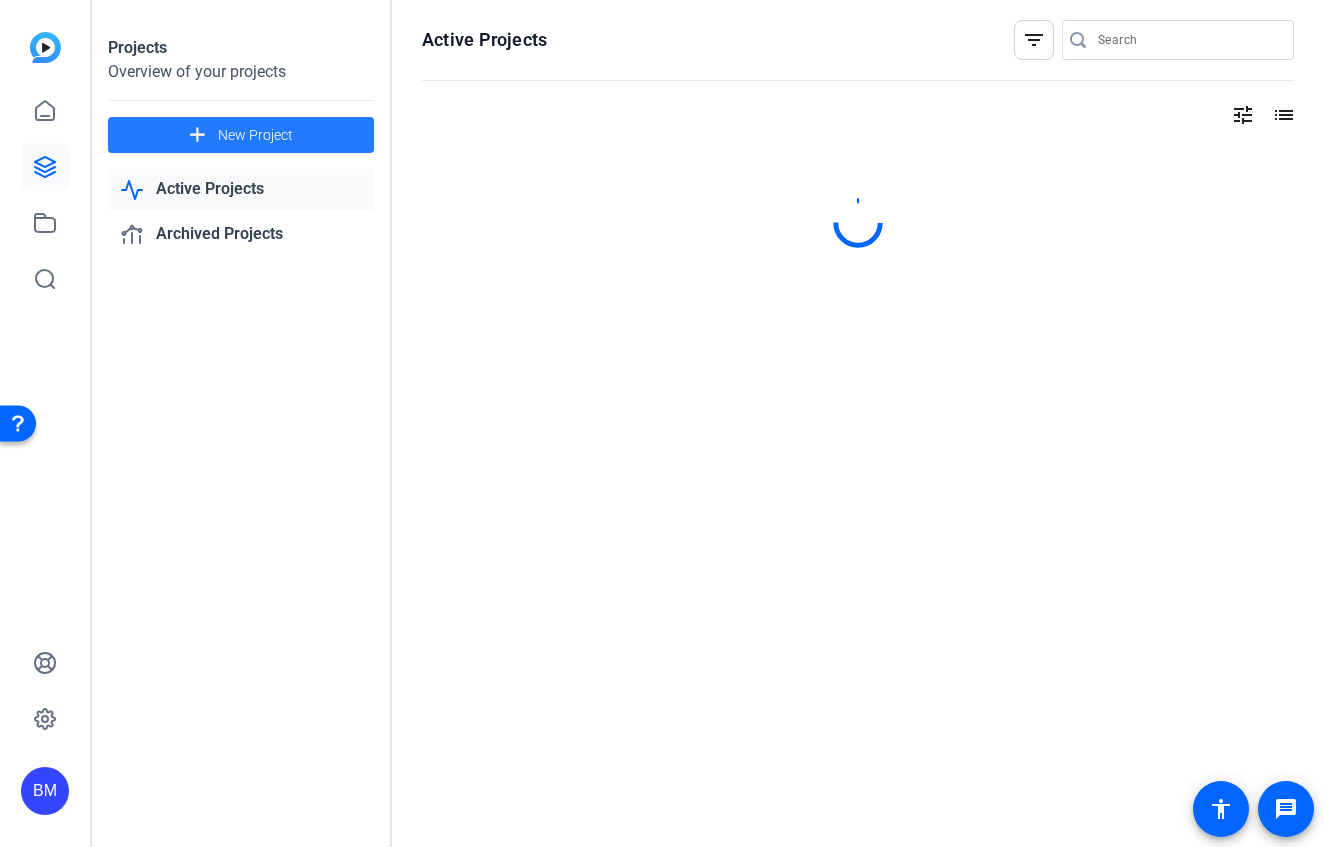 click 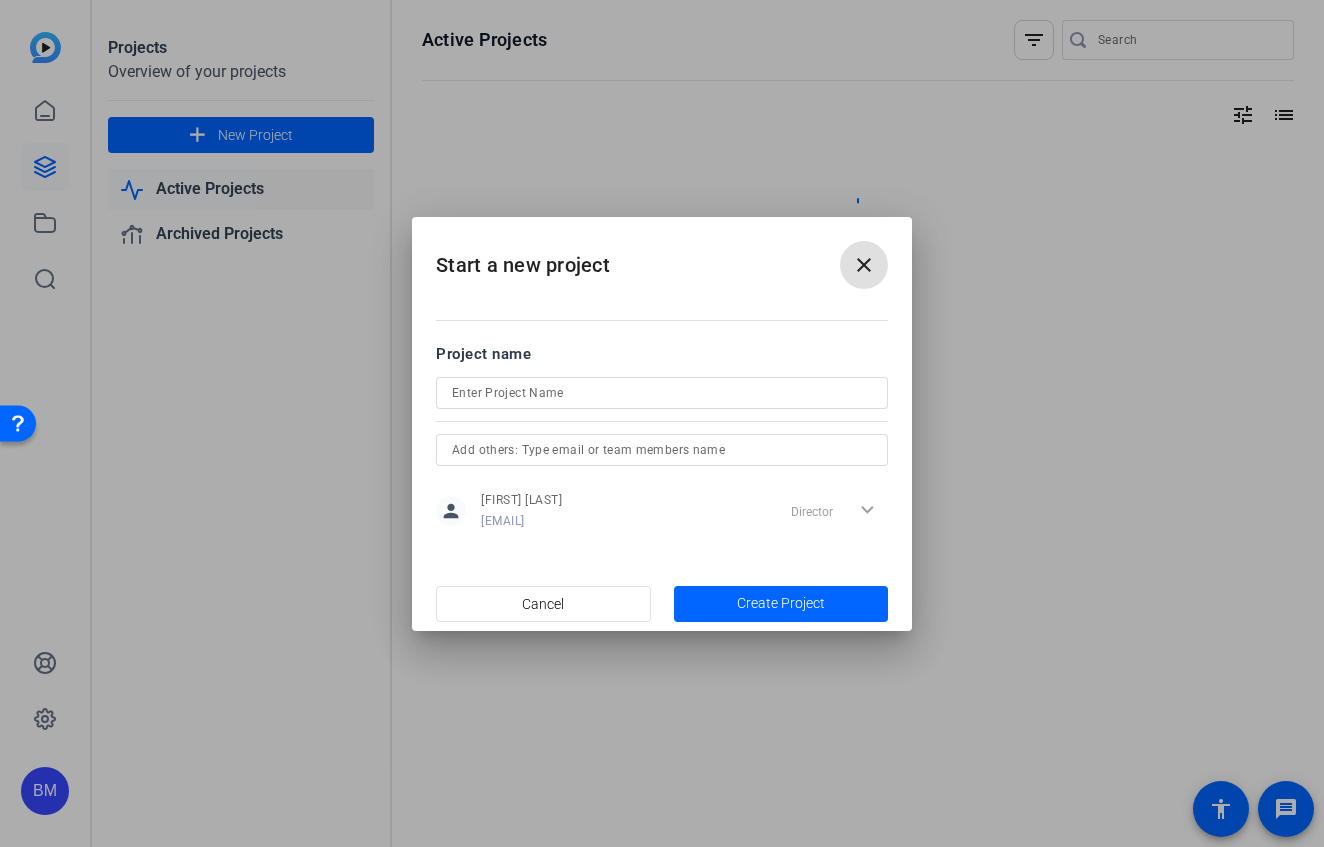 click at bounding box center (662, 393) 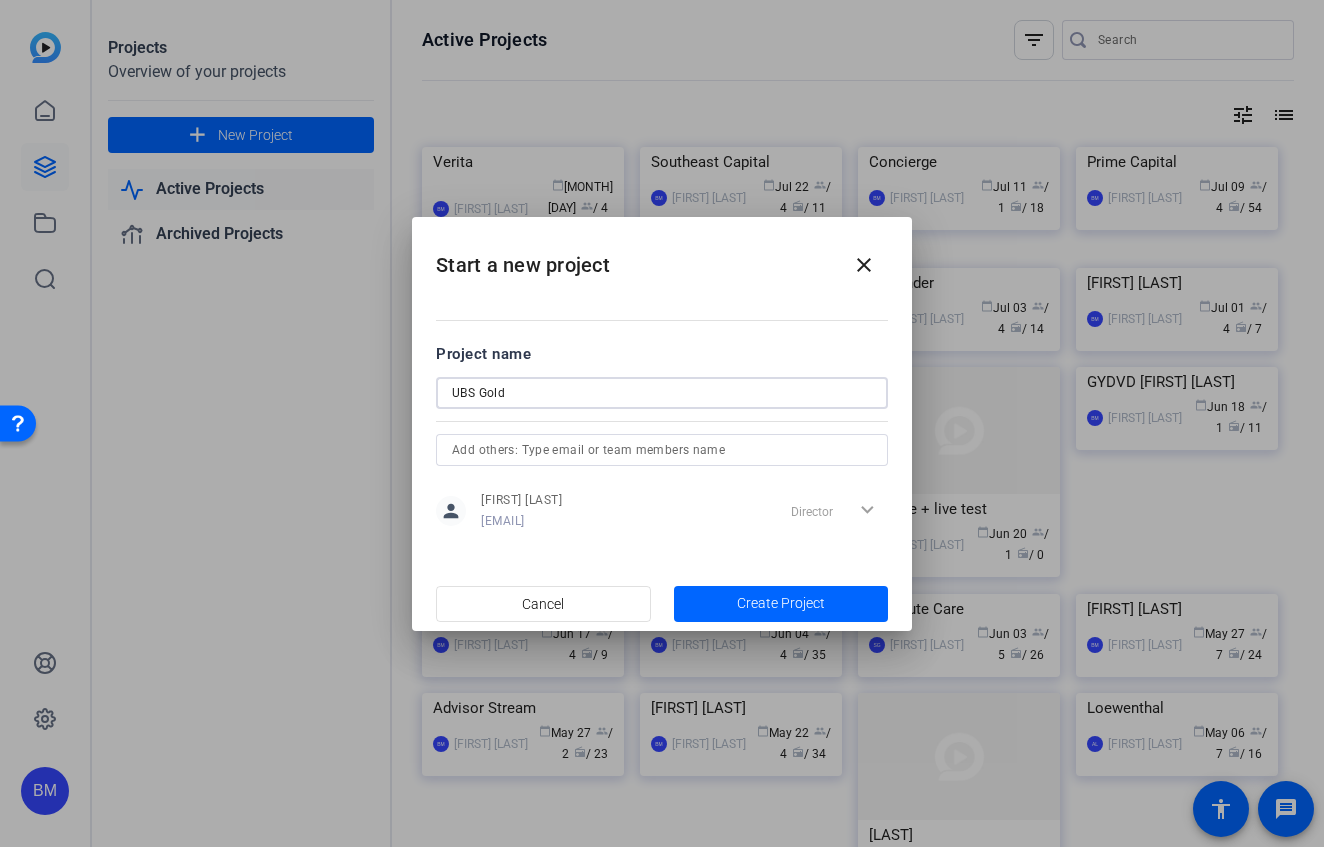 type on "UBS Gold" 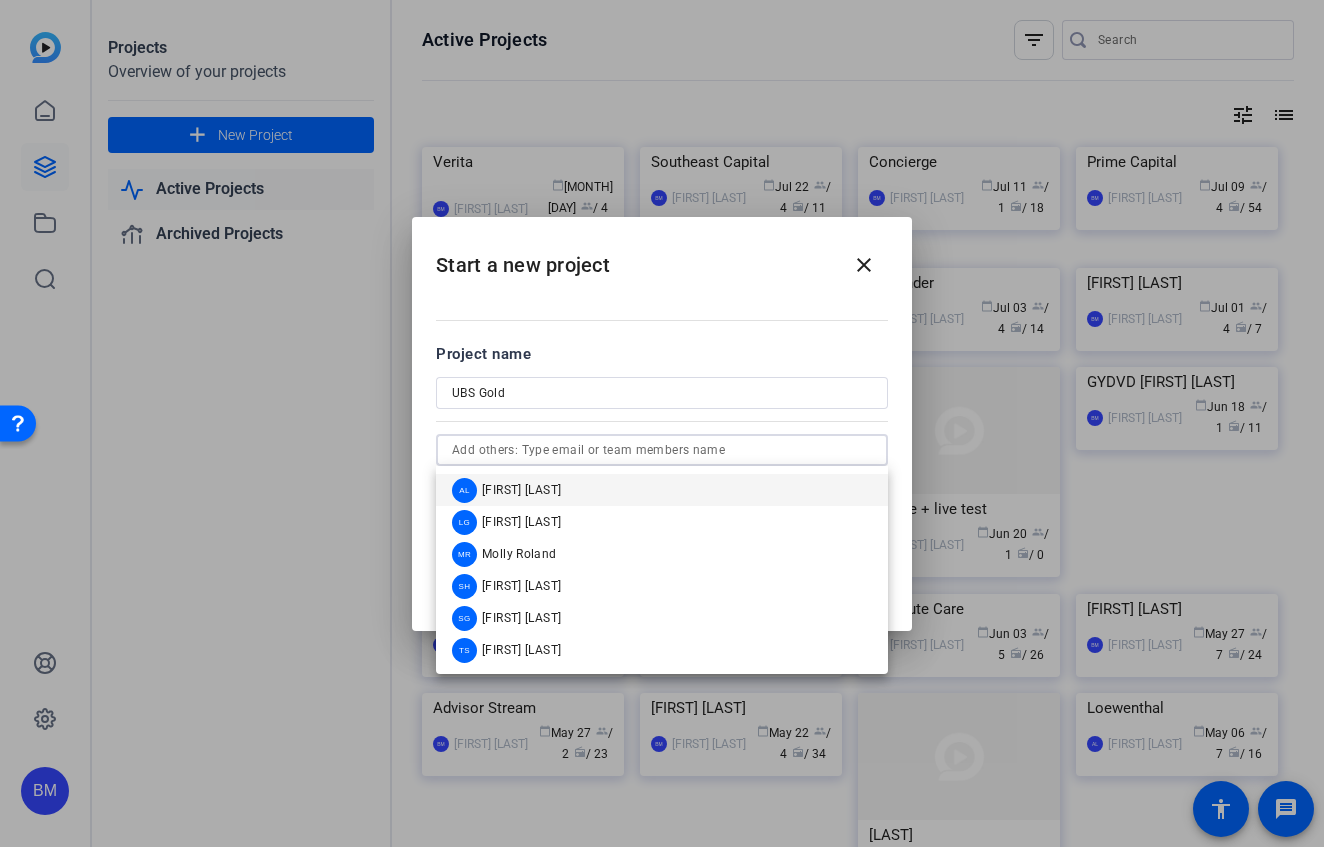 click at bounding box center [662, 450] 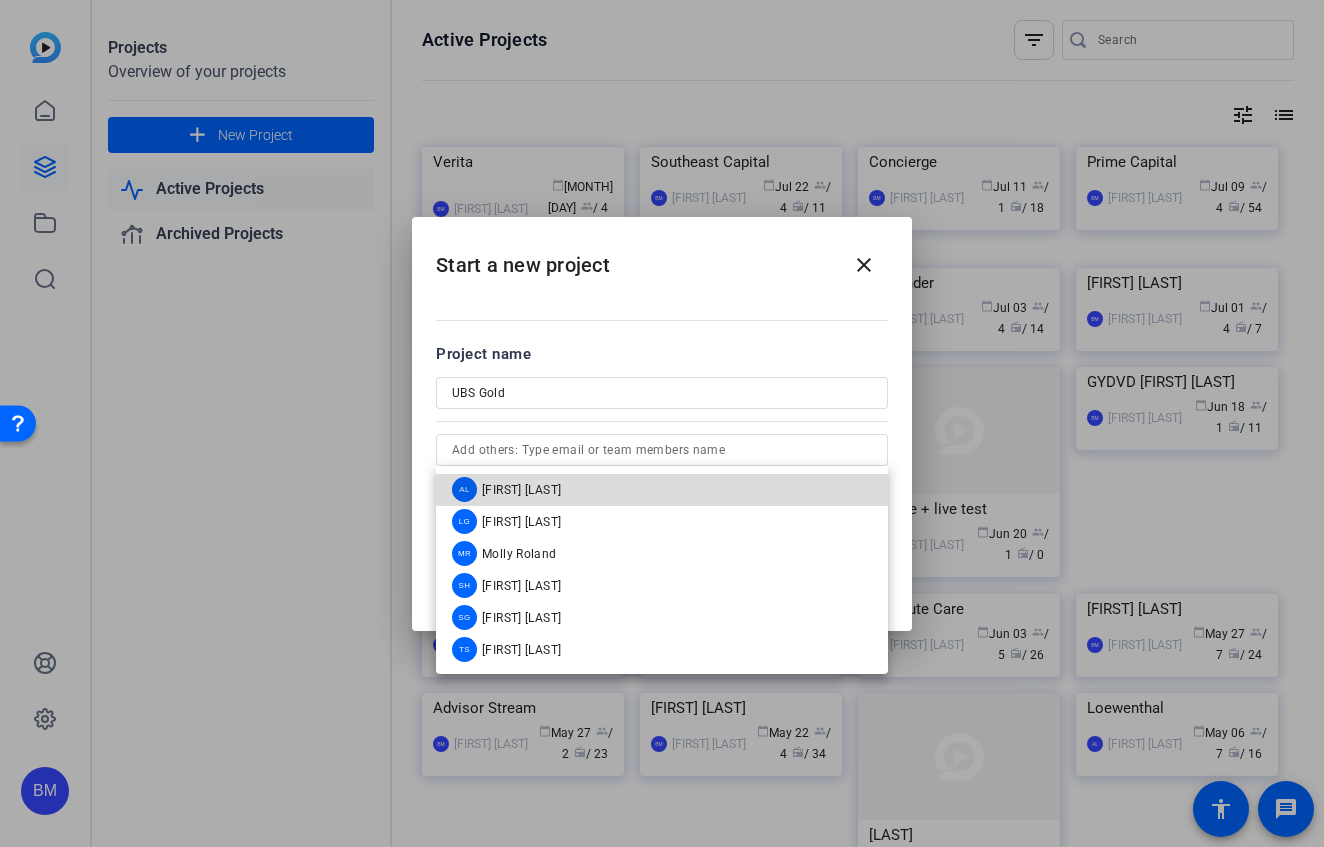click on "AL  Audrey Lee" at bounding box center [662, 490] 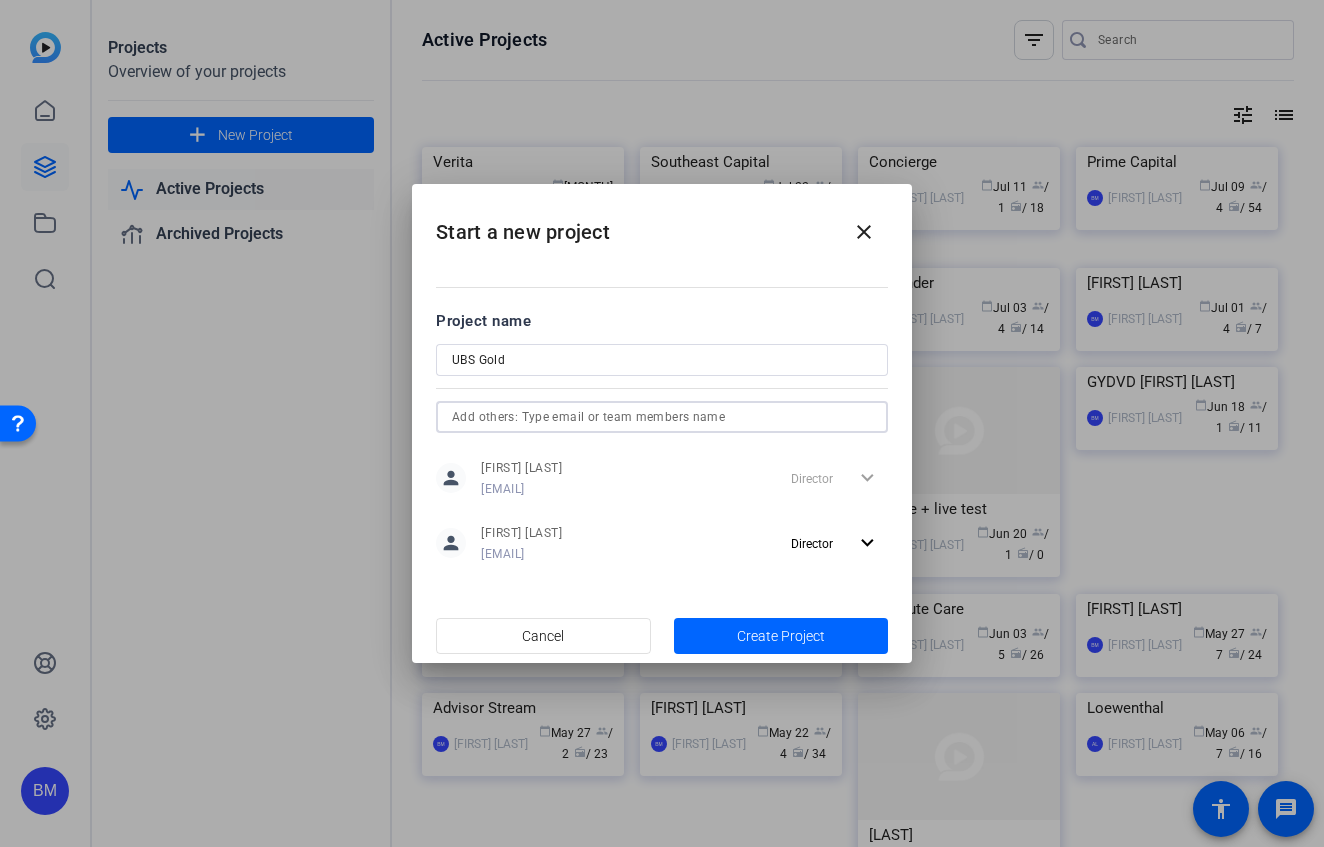 click at bounding box center (662, 417) 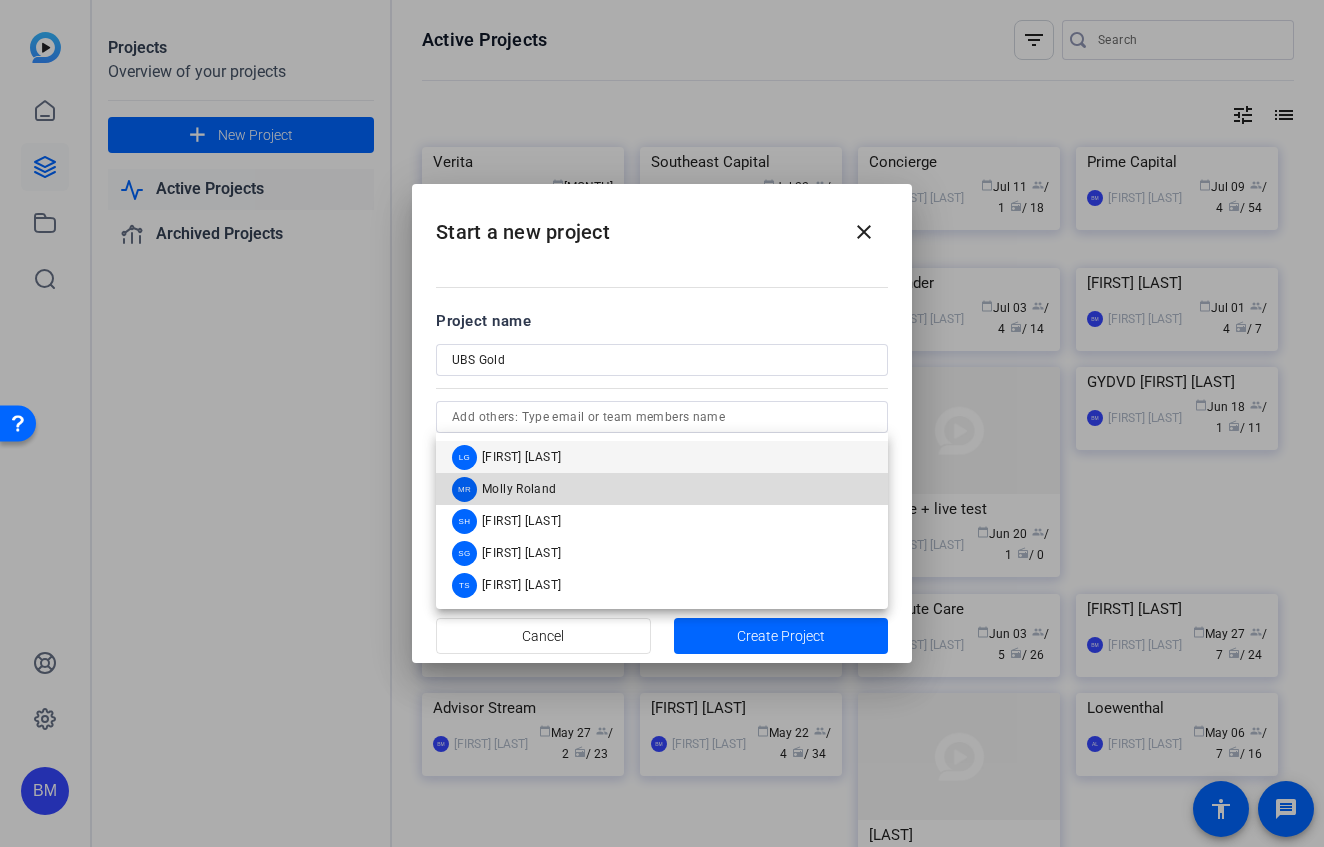 click on "MR  Molly Roland" at bounding box center (662, 489) 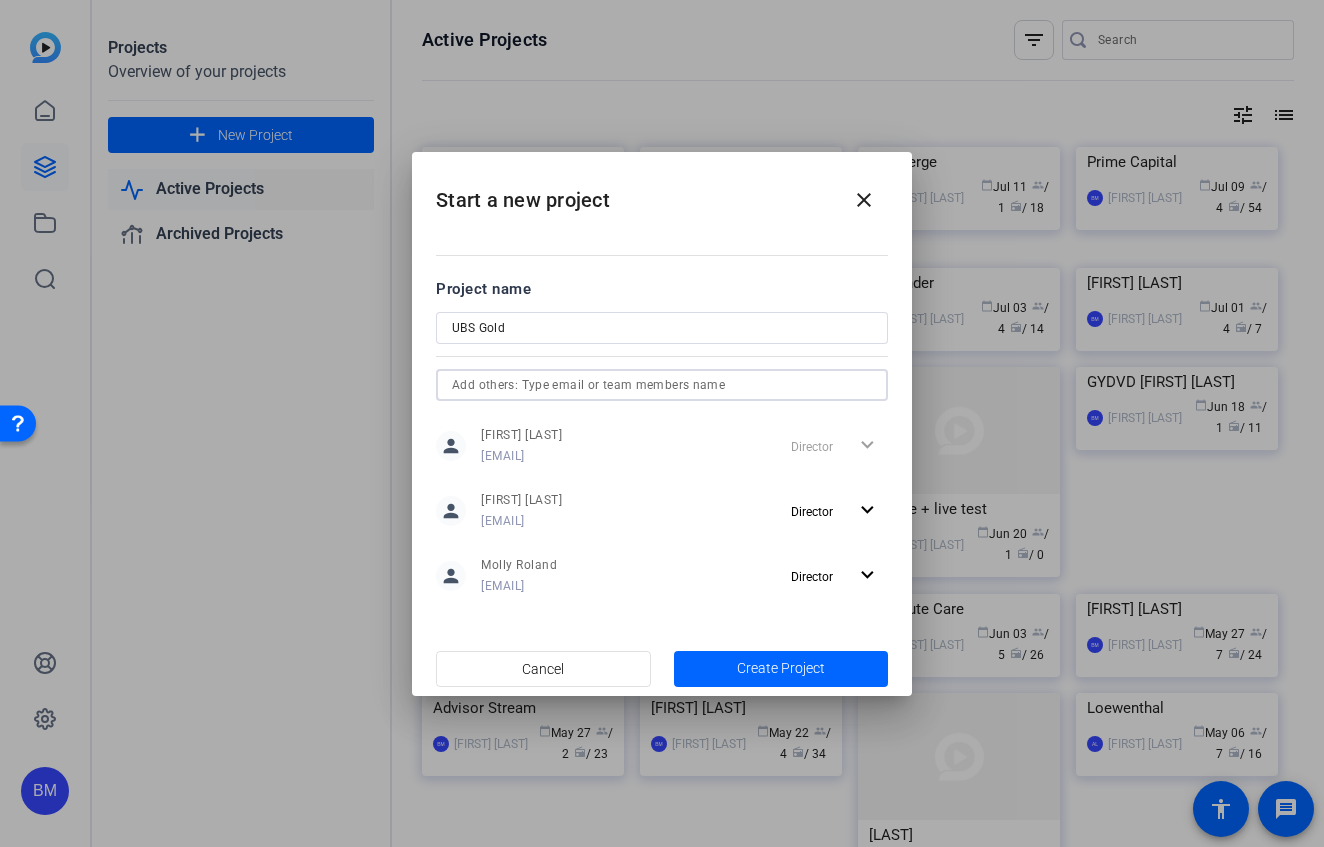 click at bounding box center [662, 385] 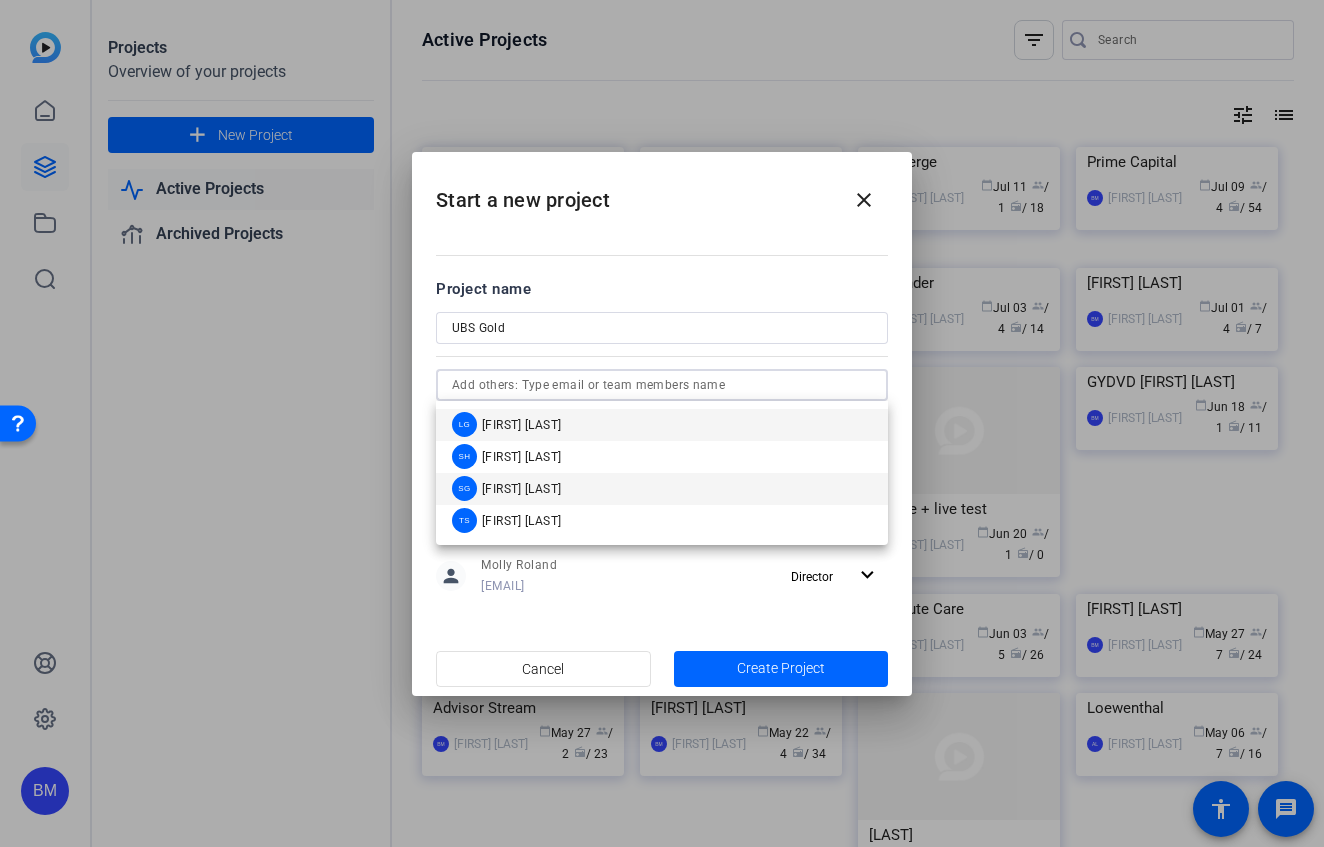 click on "[PERSON]" at bounding box center [521, 489] 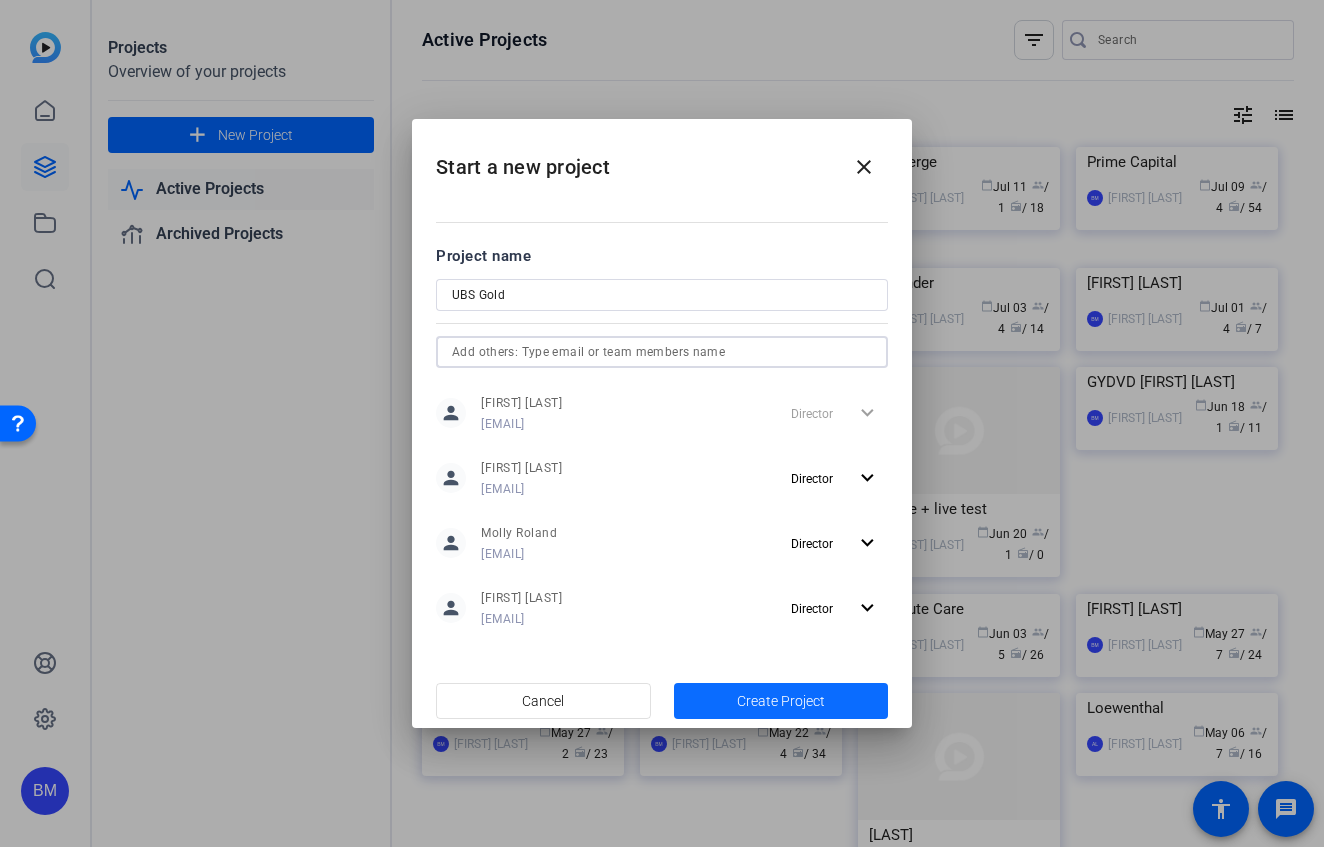click 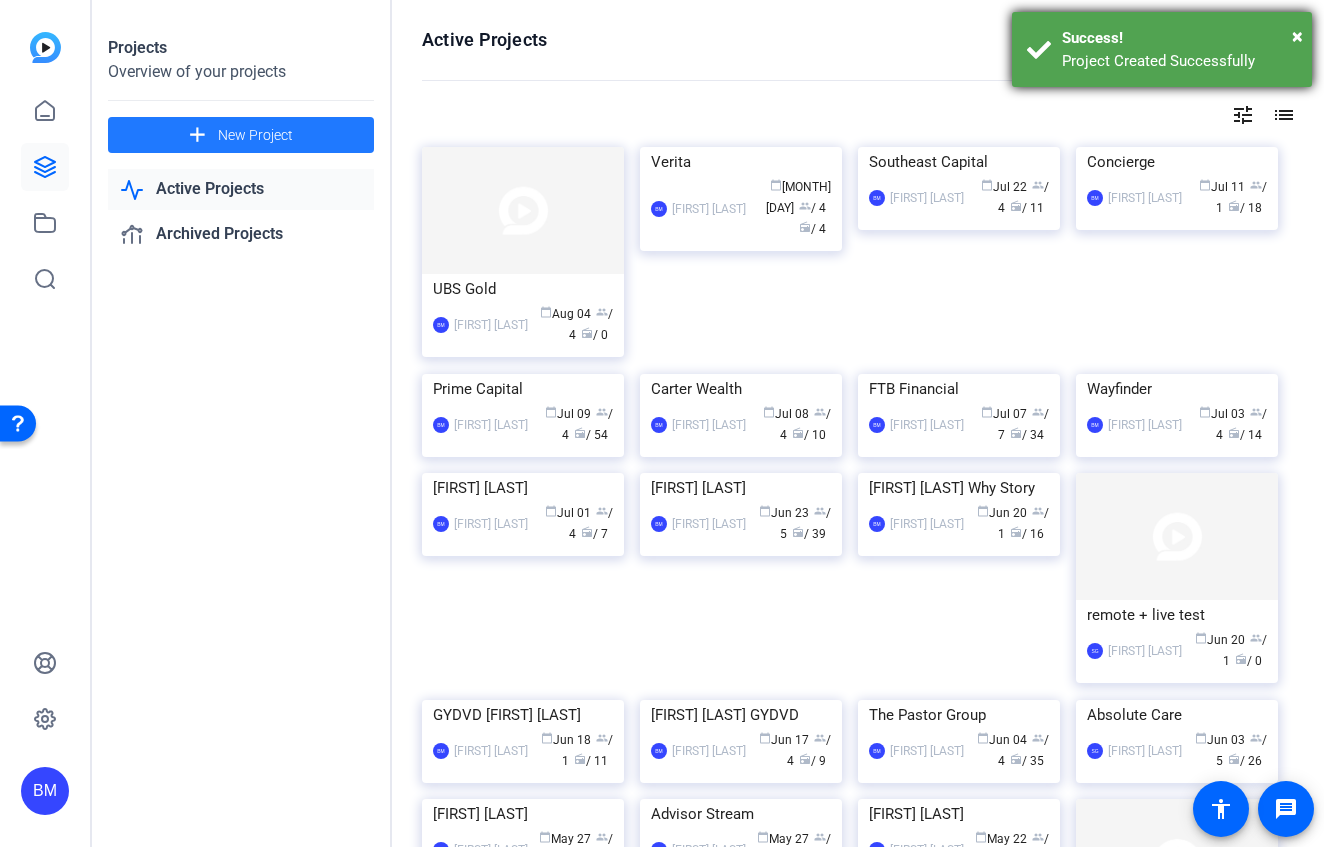 click on "×  Success!   Project Created Successfully" at bounding box center [1162, 49] 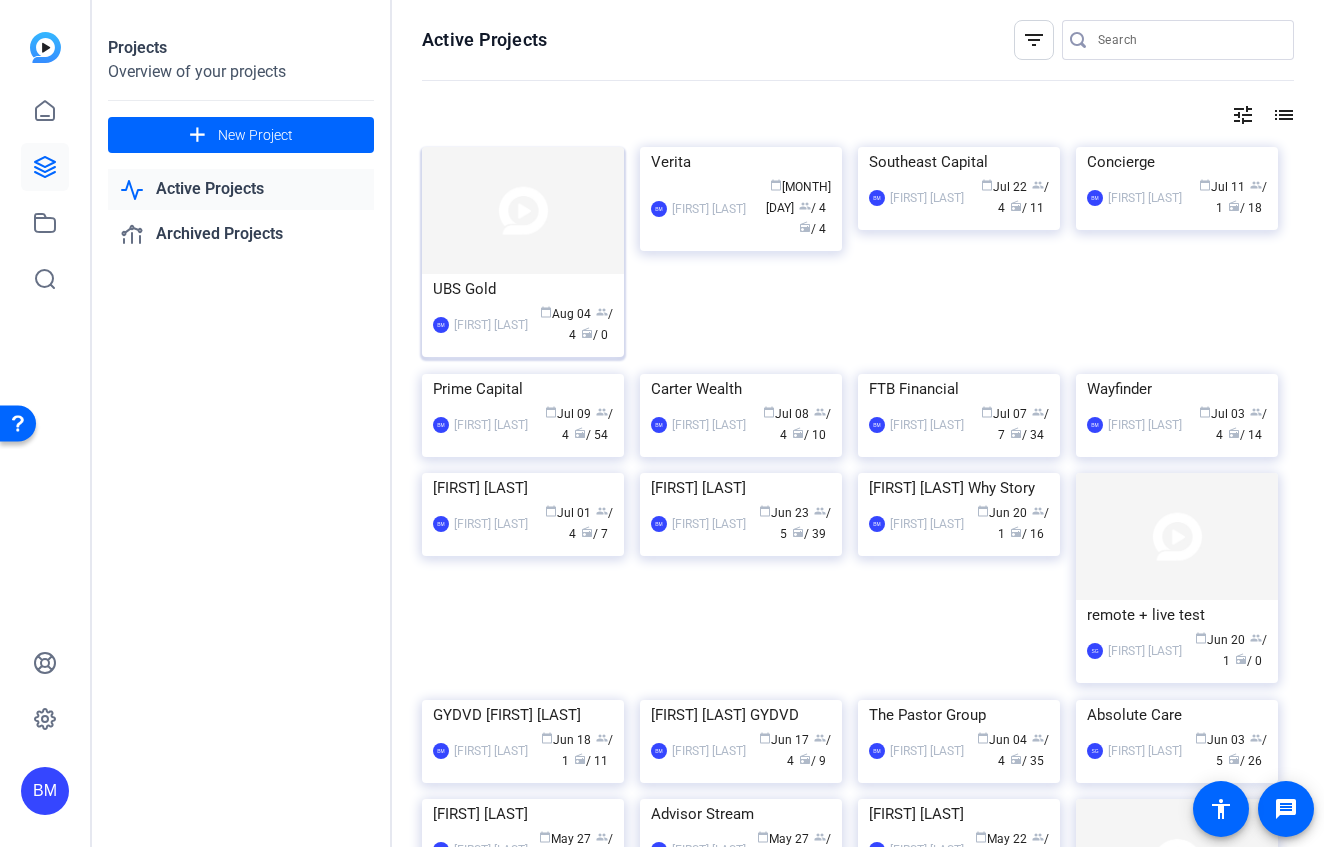 click 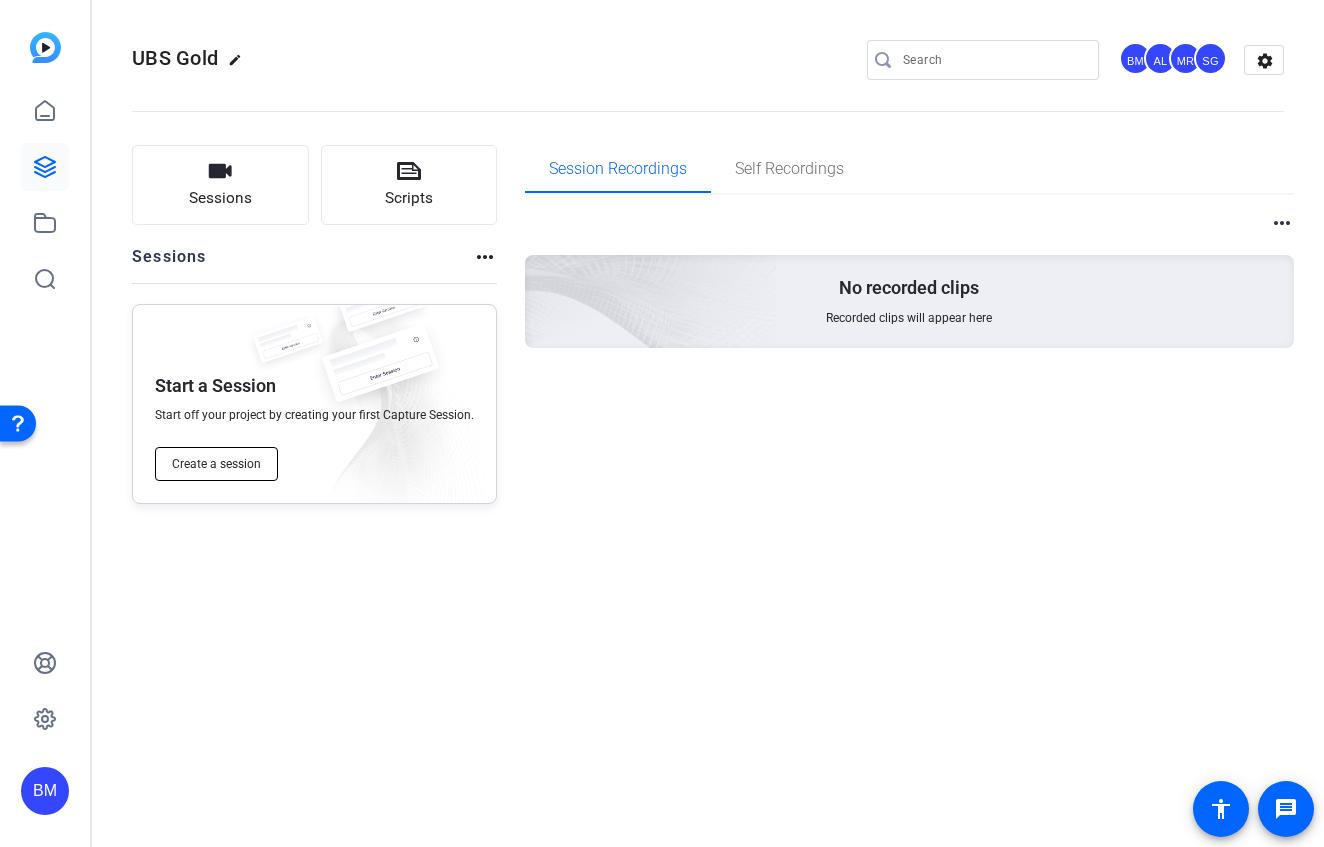 click on "Create a session" 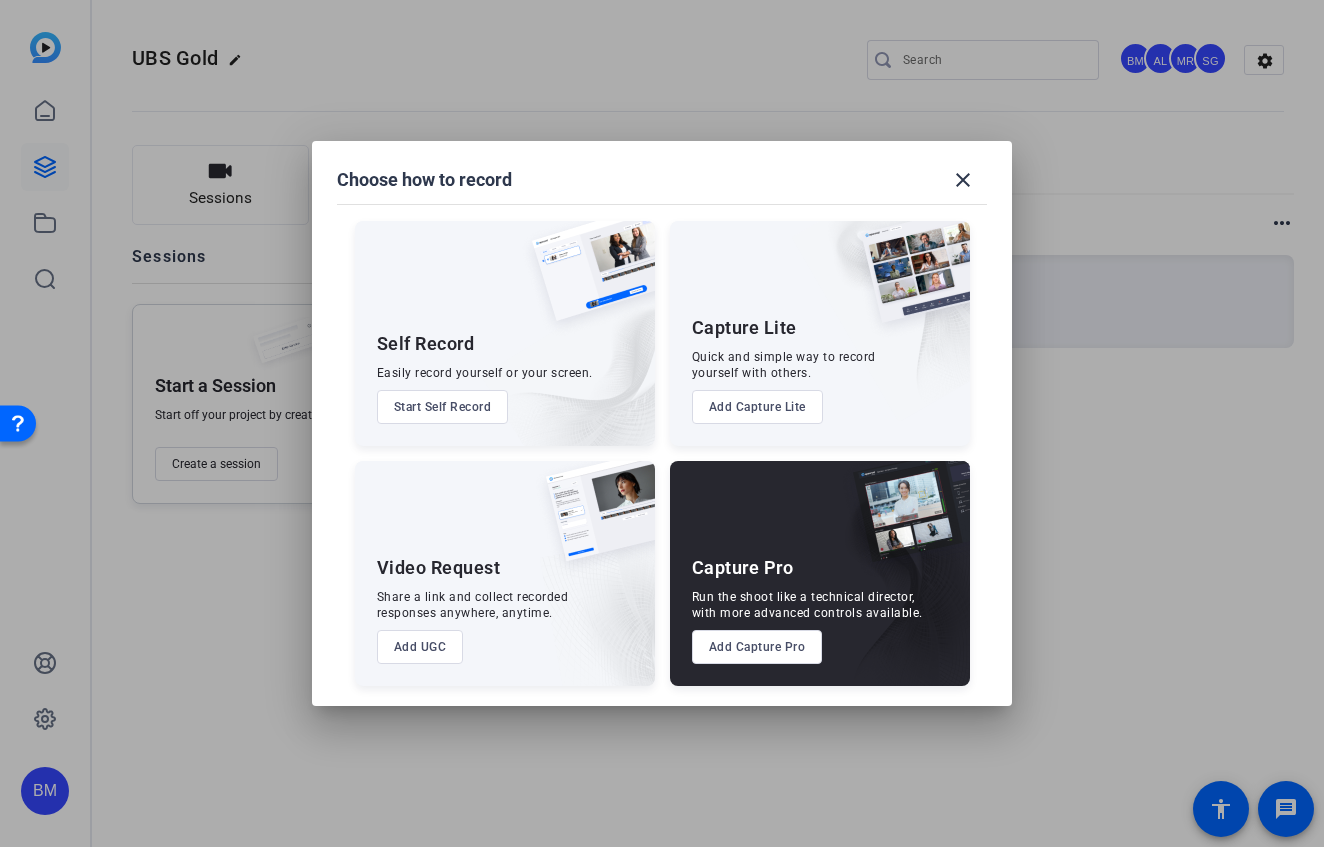 click on "Add Capture Pro" at bounding box center [757, 647] 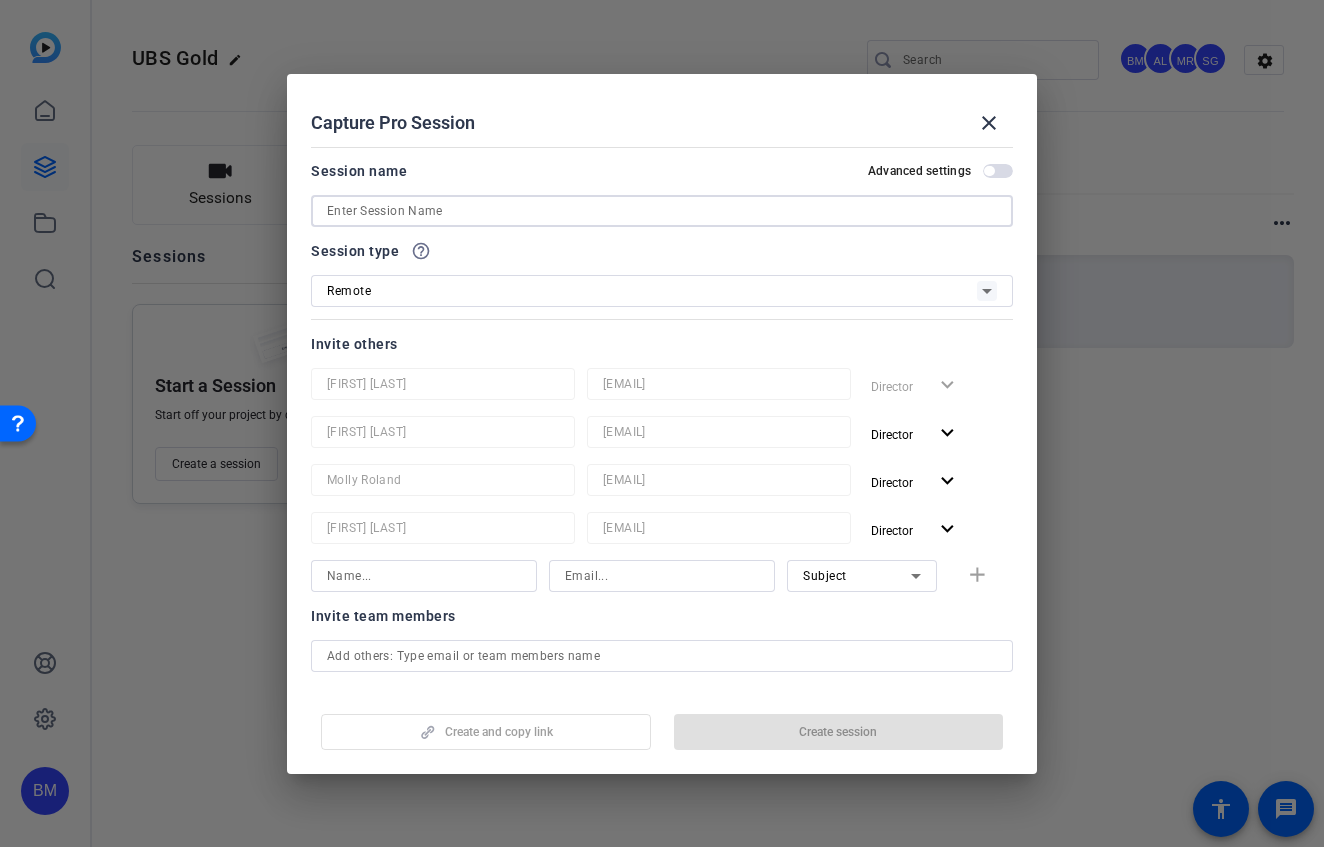 click at bounding box center [662, 211] 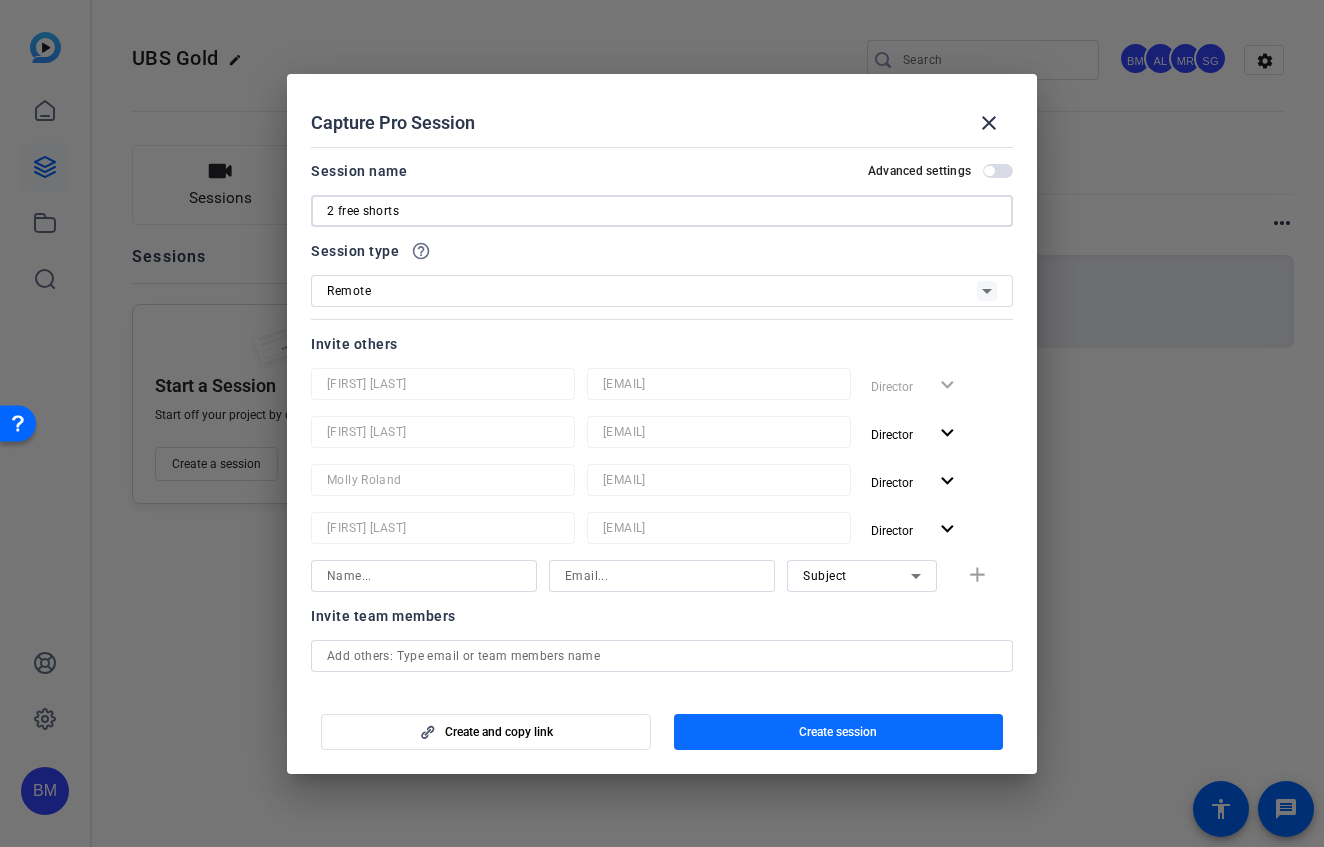 type on "2 free shorts" 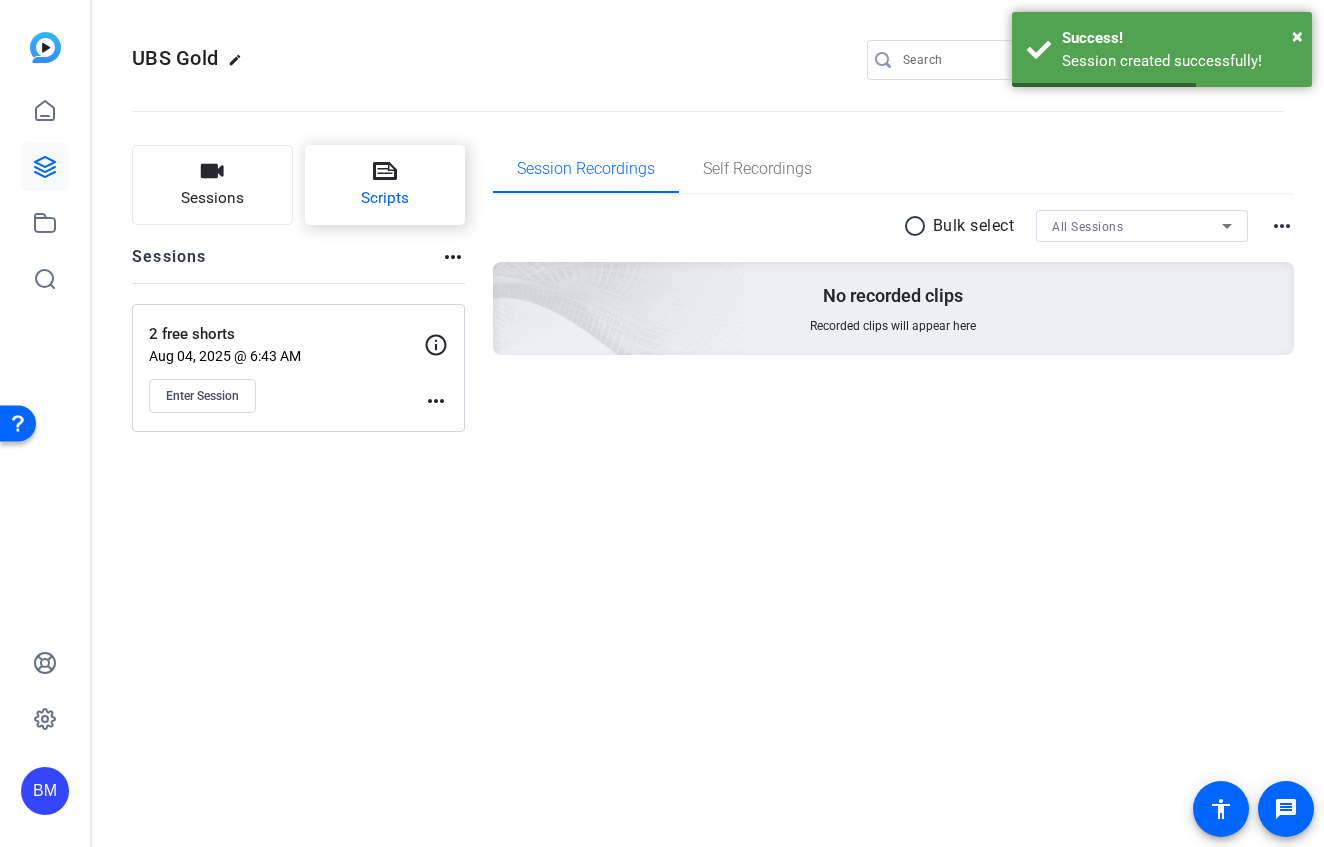 click on "Scripts" 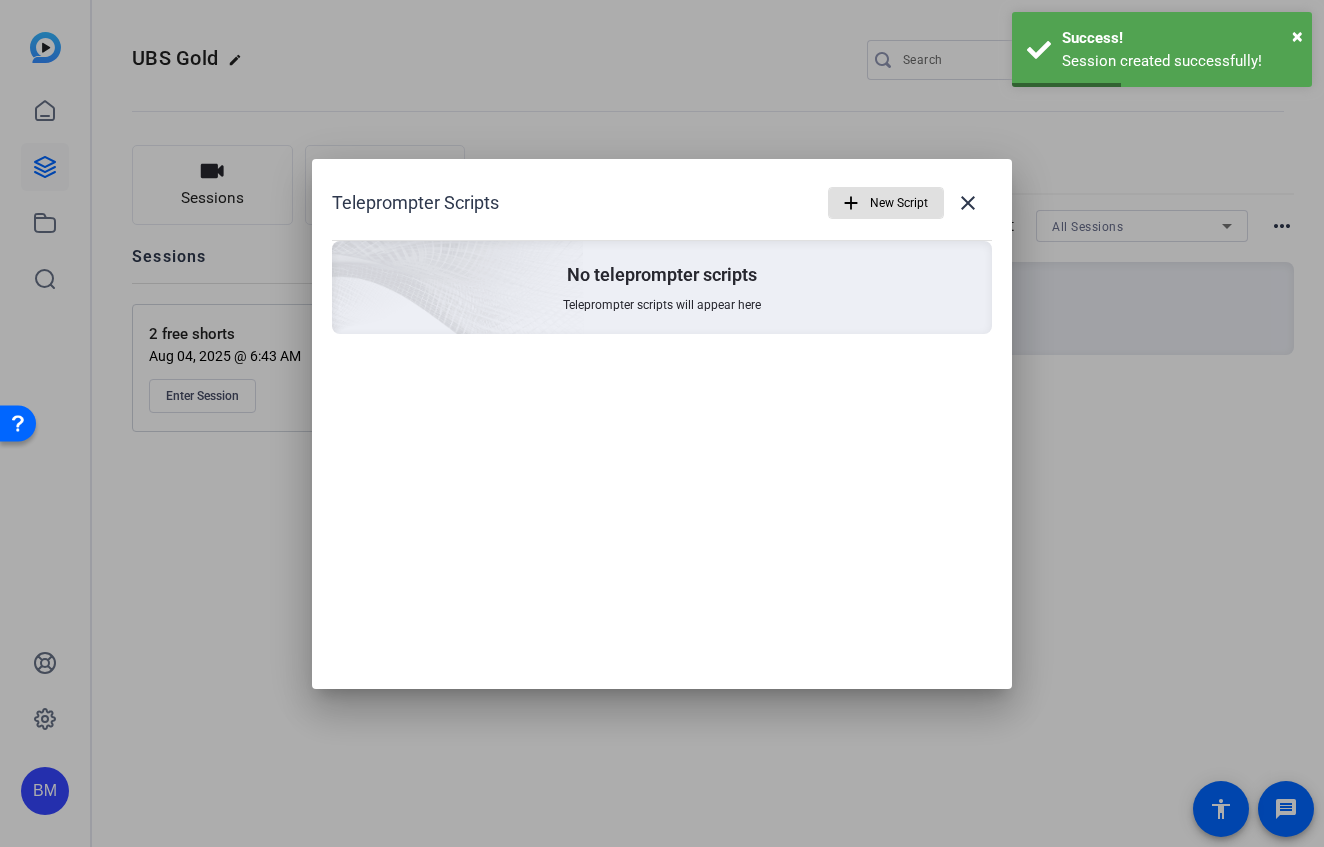 click at bounding box center [886, 203] 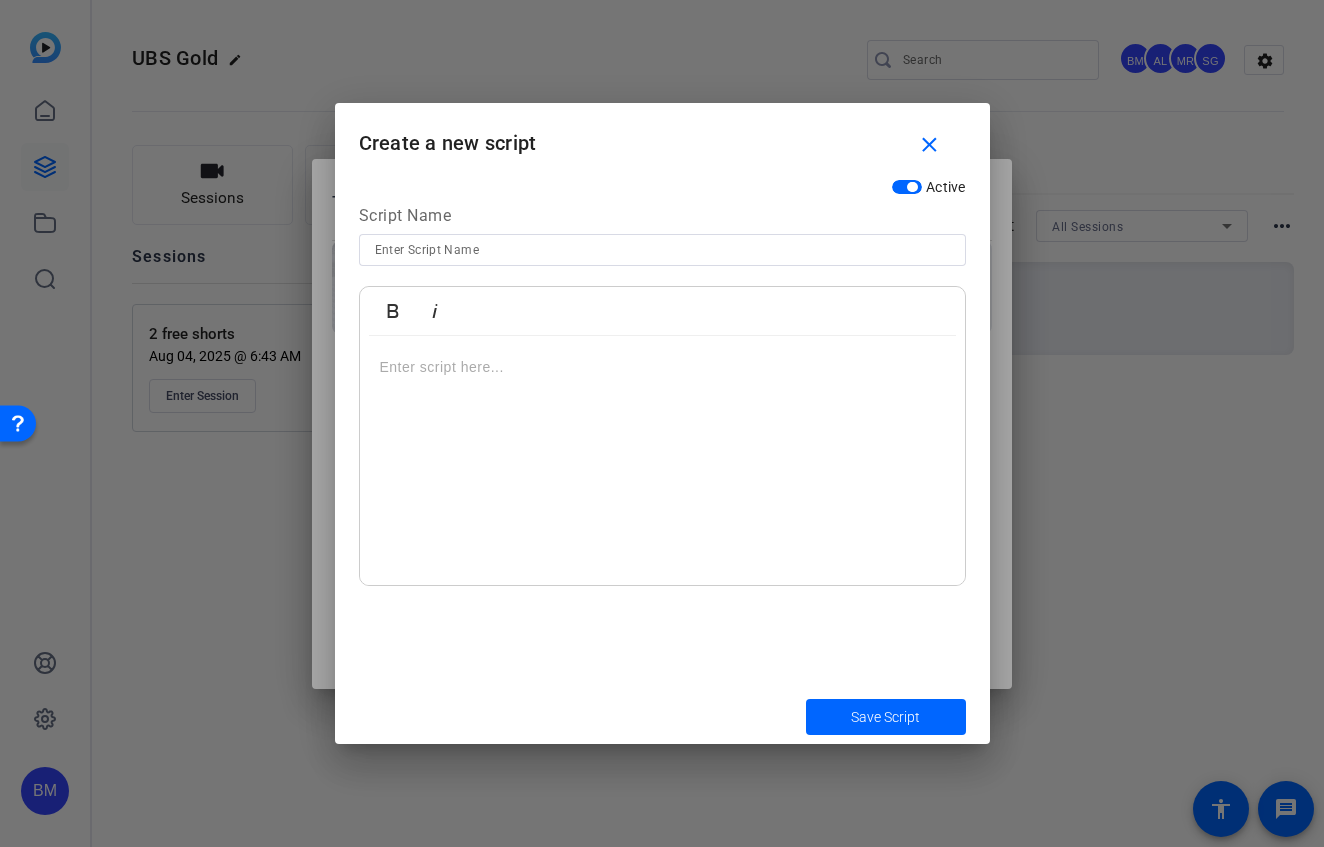 click at bounding box center [662, 367] 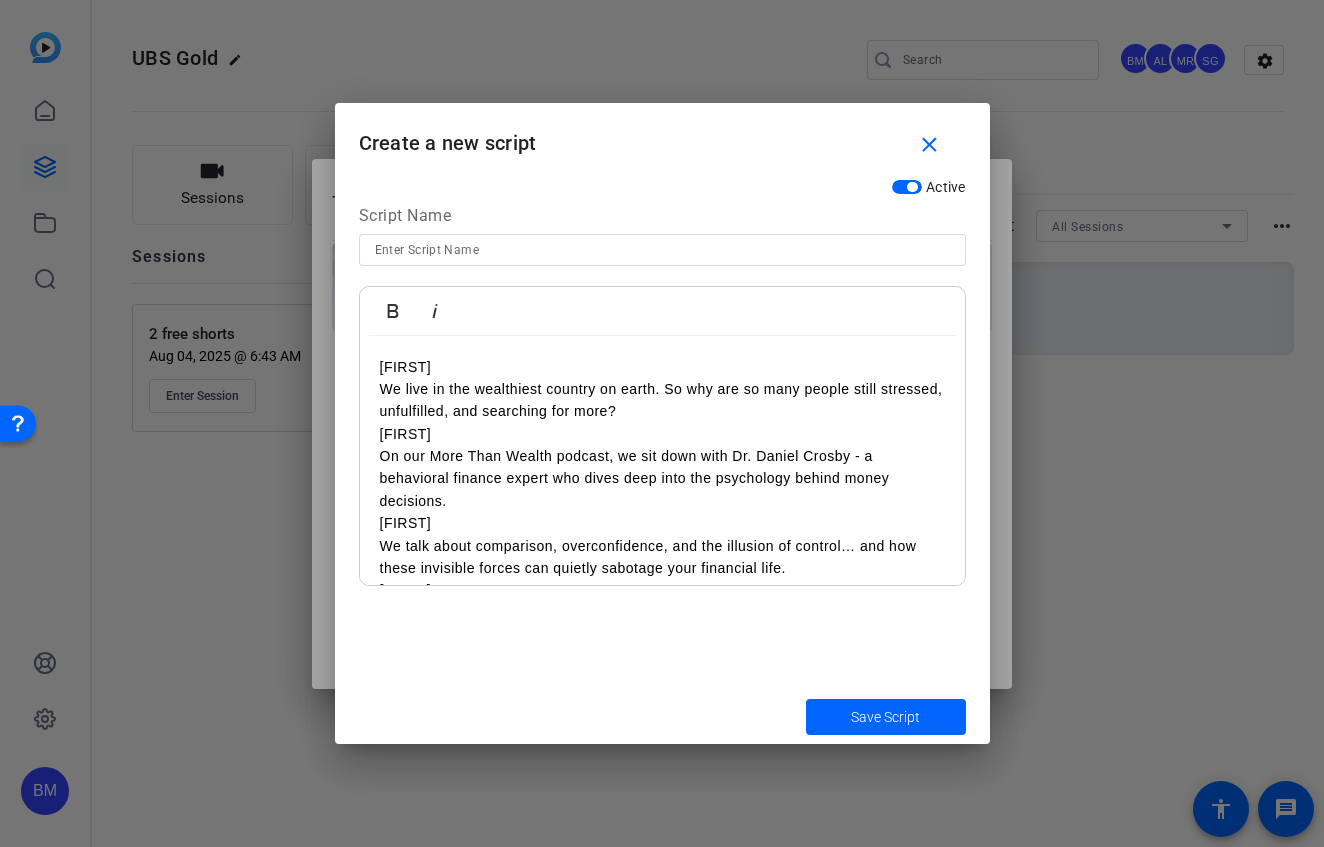 scroll, scrollTop: 218, scrollLeft: 0, axis: vertical 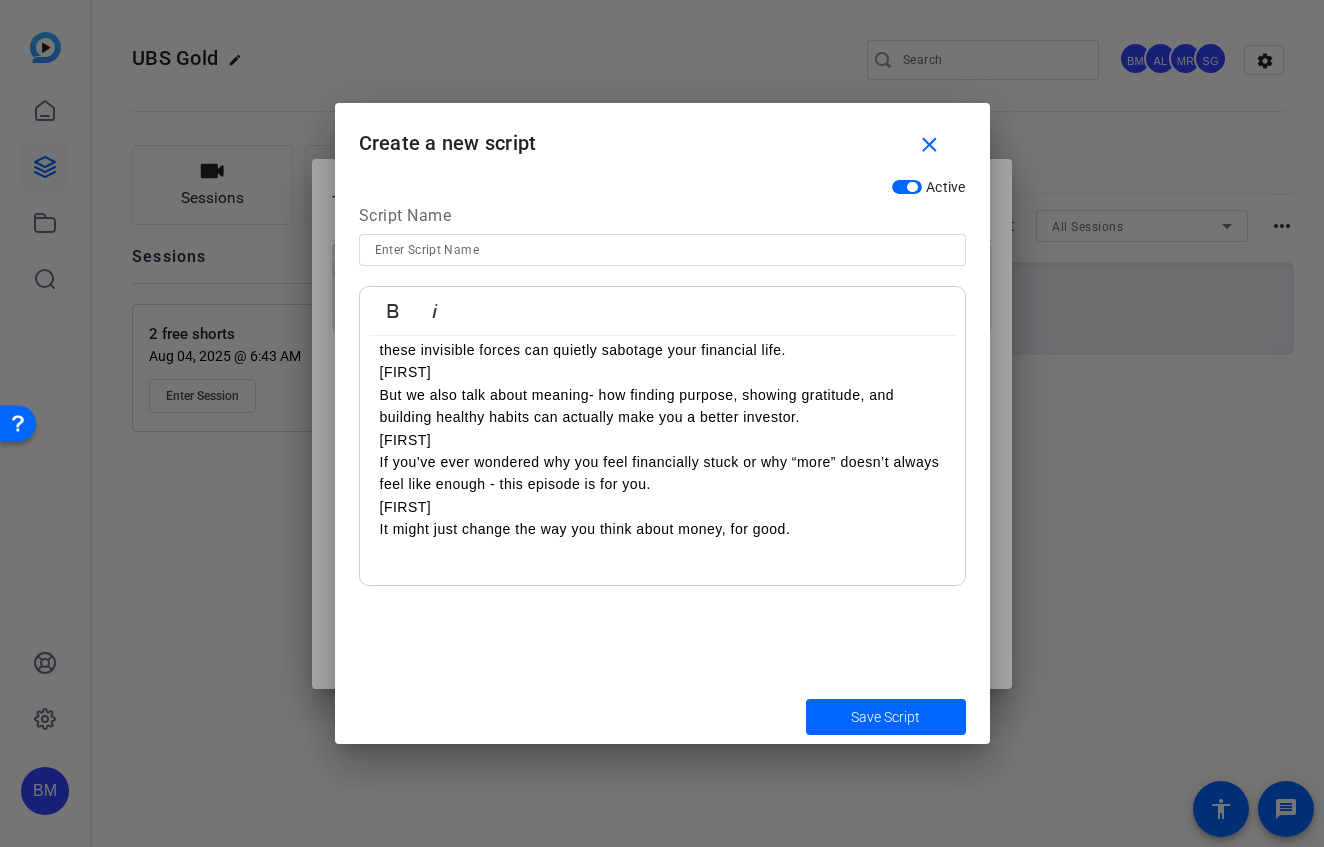 click at bounding box center (662, 250) 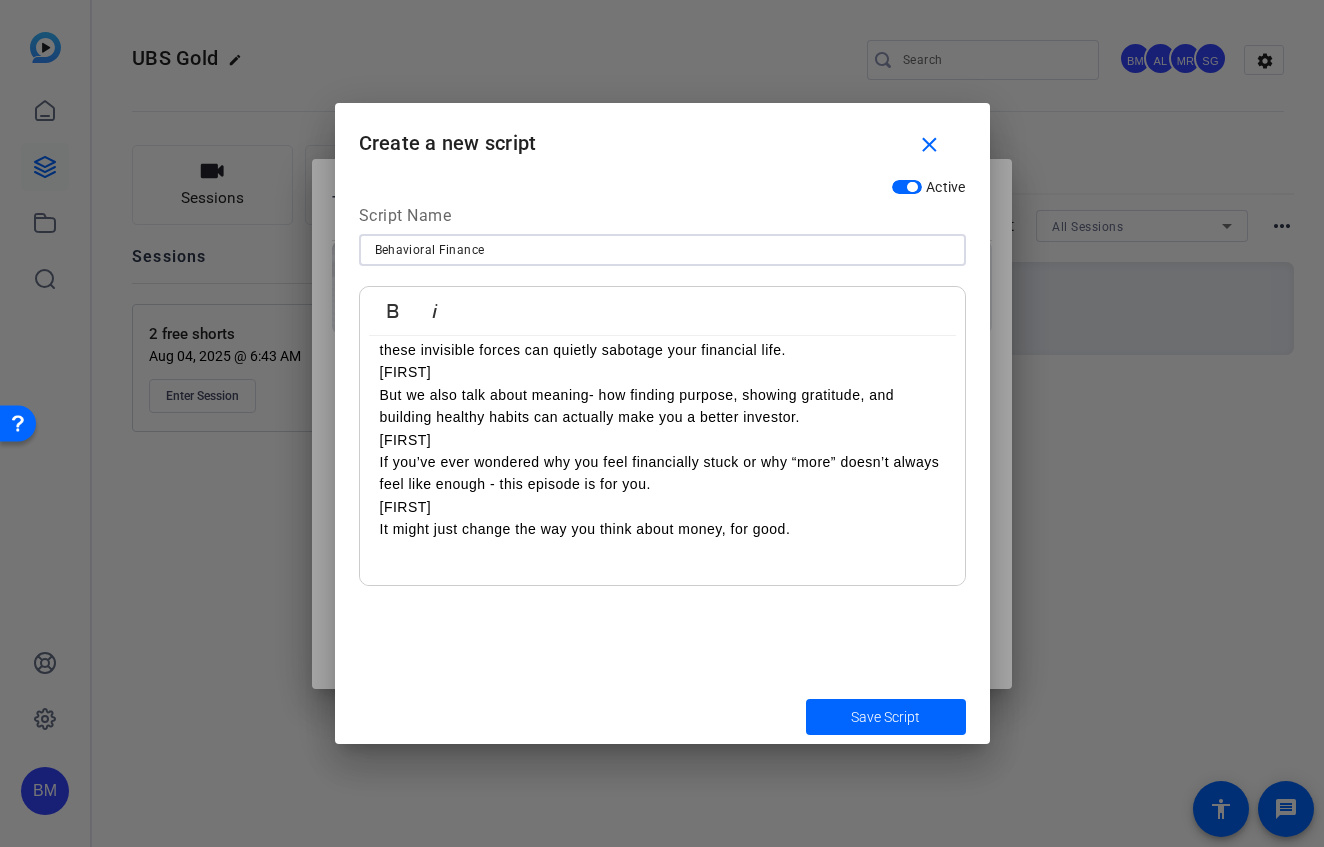 type on "Behavioral Finance" 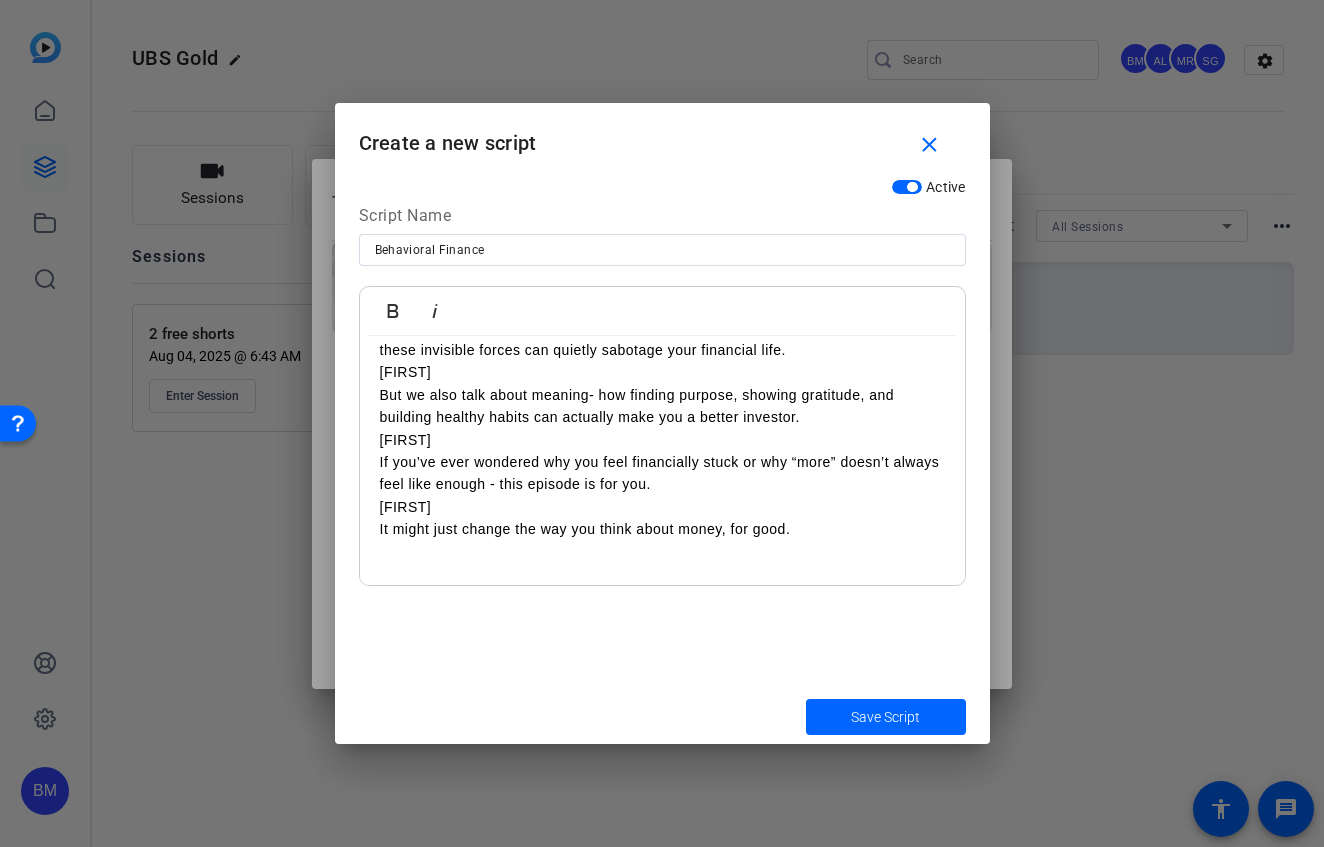 click on "[Samantha] But we also talk about meaning- how finding purpose, showing gratitude, and building healthy habits can actually make you a better investor." at bounding box center [662, 394] 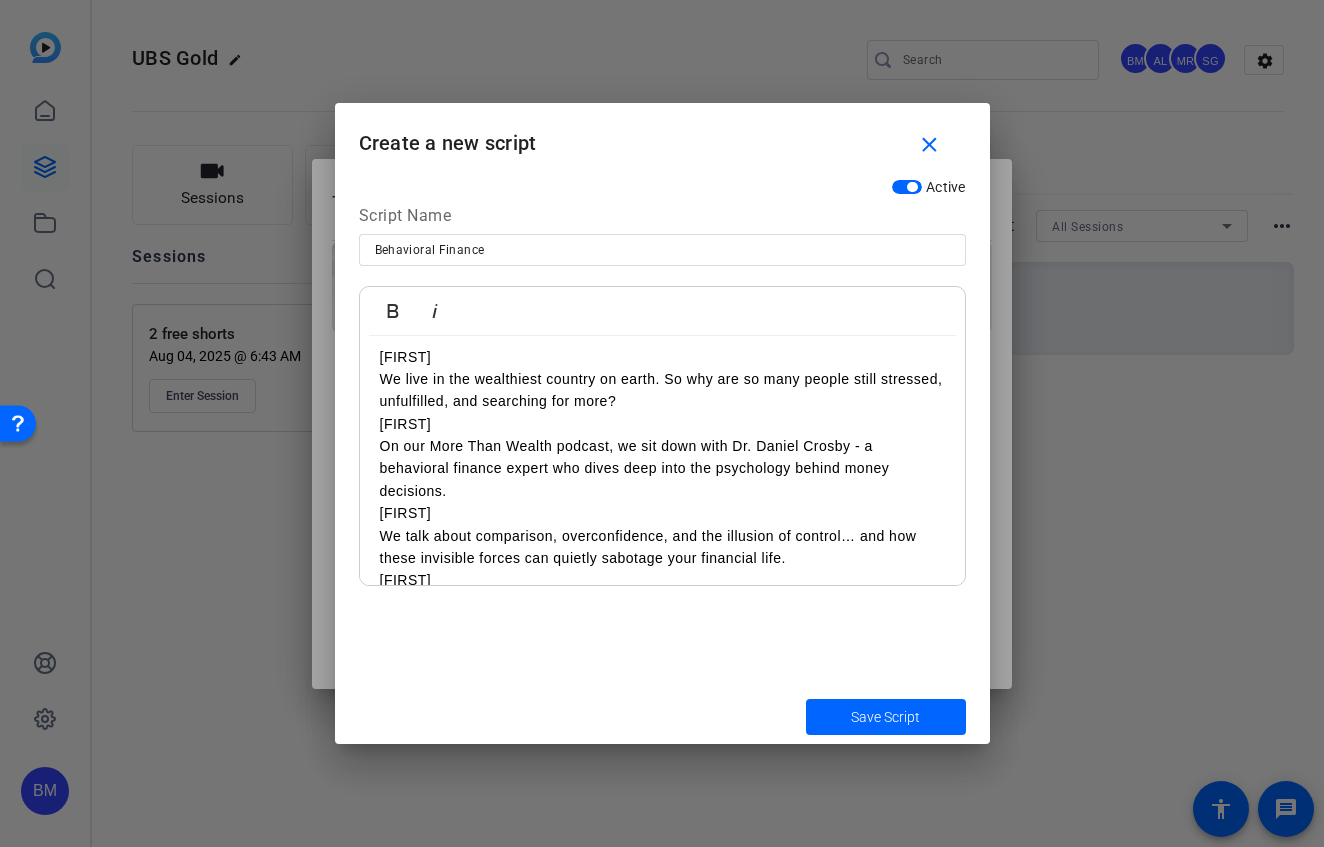 scroll, scrollTop: 11, scrollLeft: 0, axis: vertical 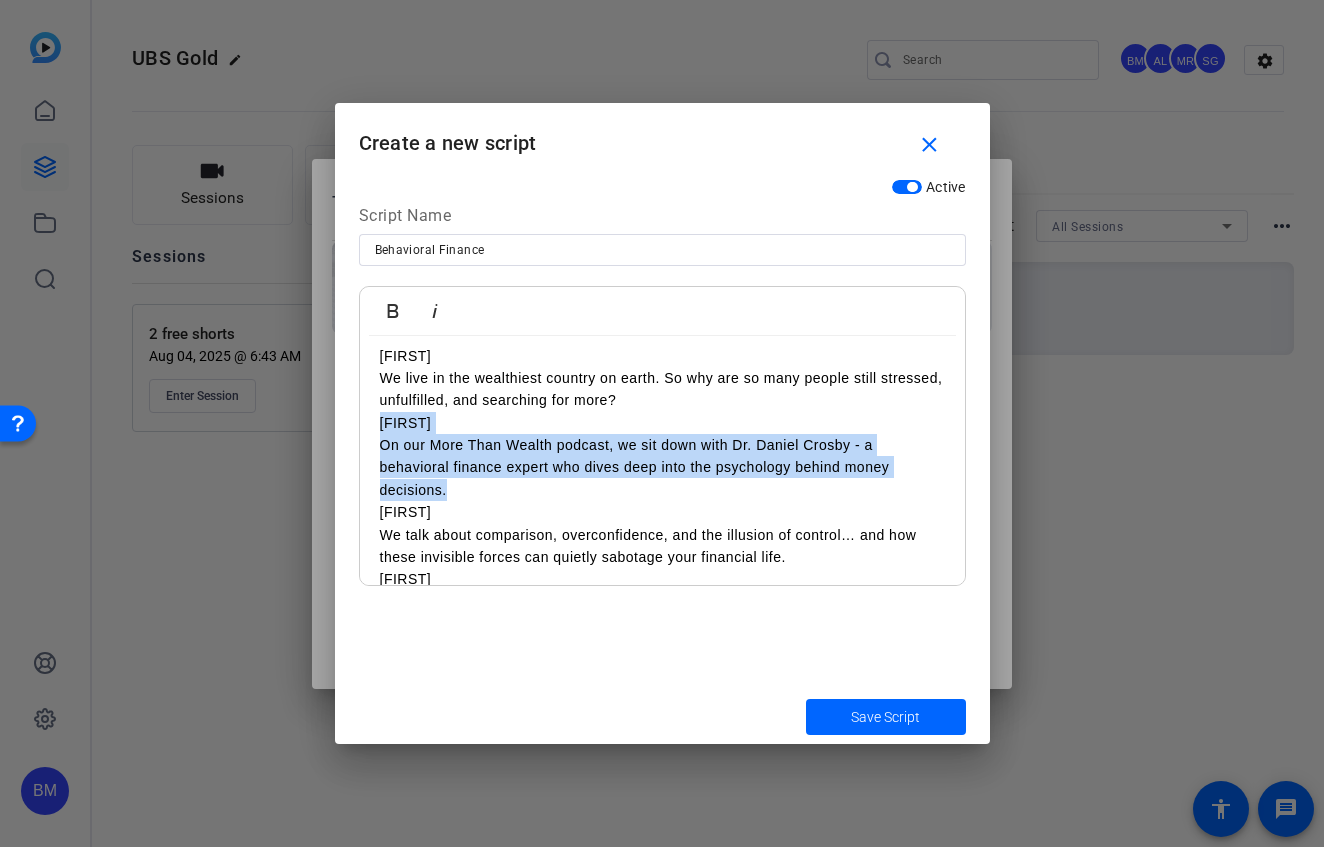 drag, startPoint x: 469, startPoint y: 482, endPoint x: 377, endPoint y: 420, distance: 110.94143 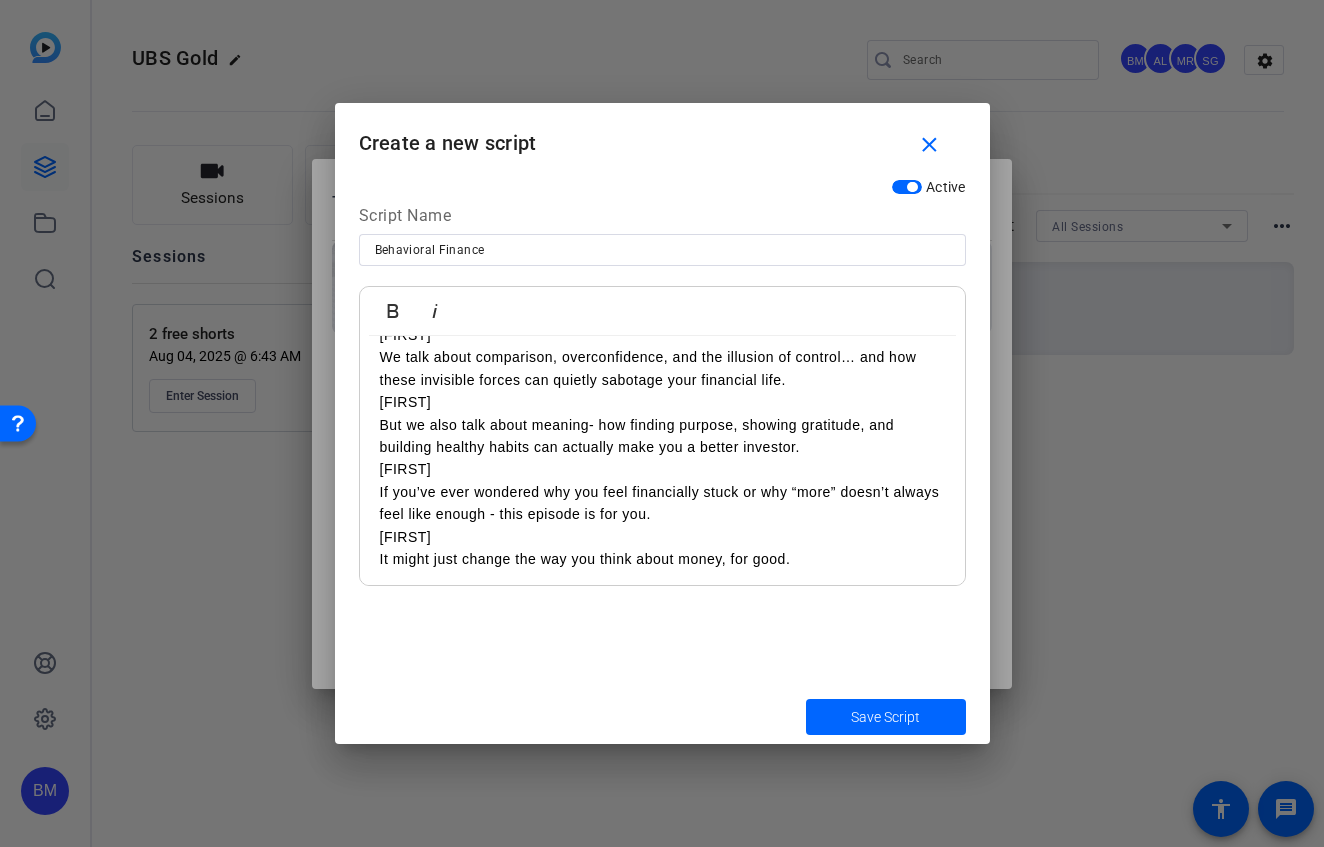 scroll, scrollTop: 18, scrollLeft: 0, axis: vertical 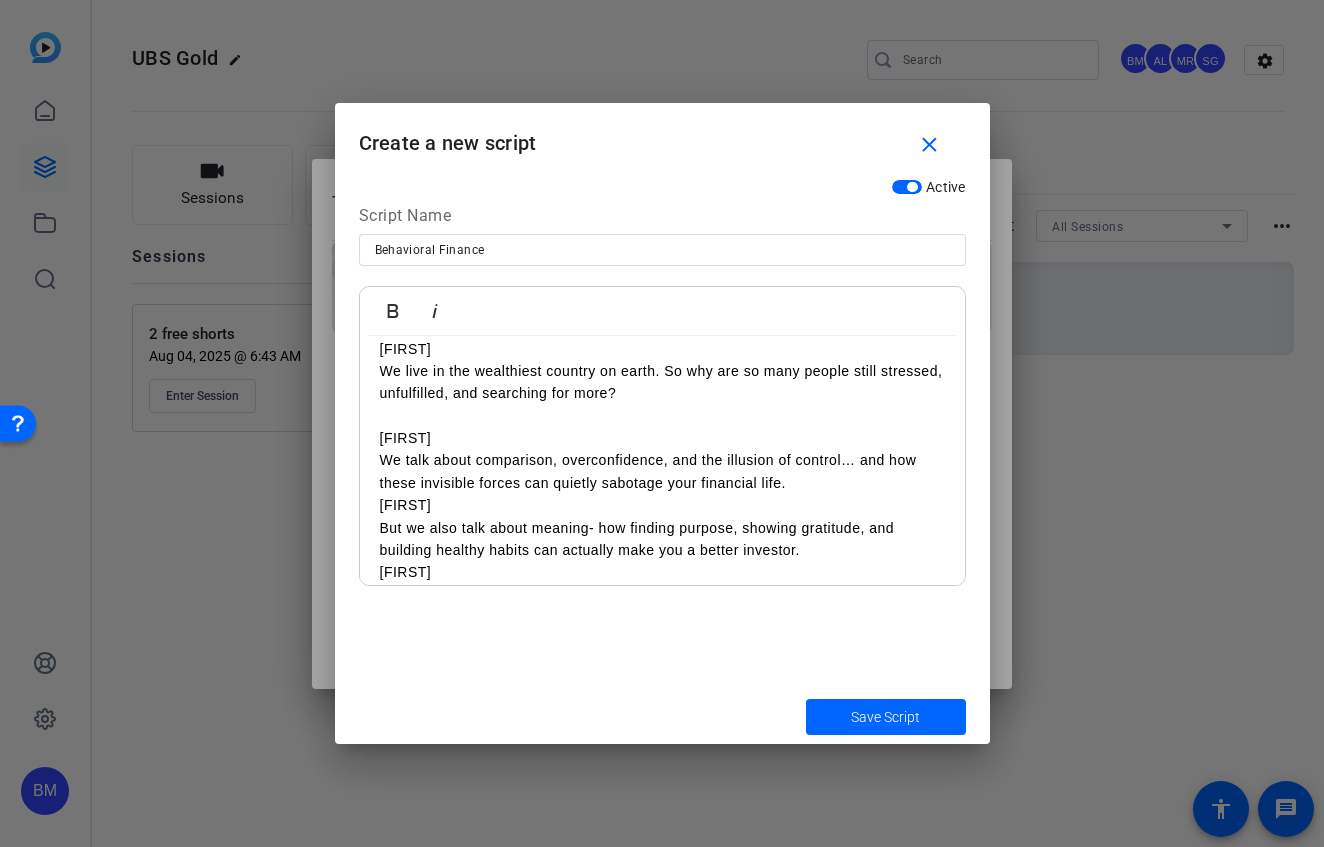 click on "[Darrin] We talk about comparison, overconfidence, and the illusion of control… and how these invisible forces can quietly sabotage your financial life." at bounding box center [662, 460] 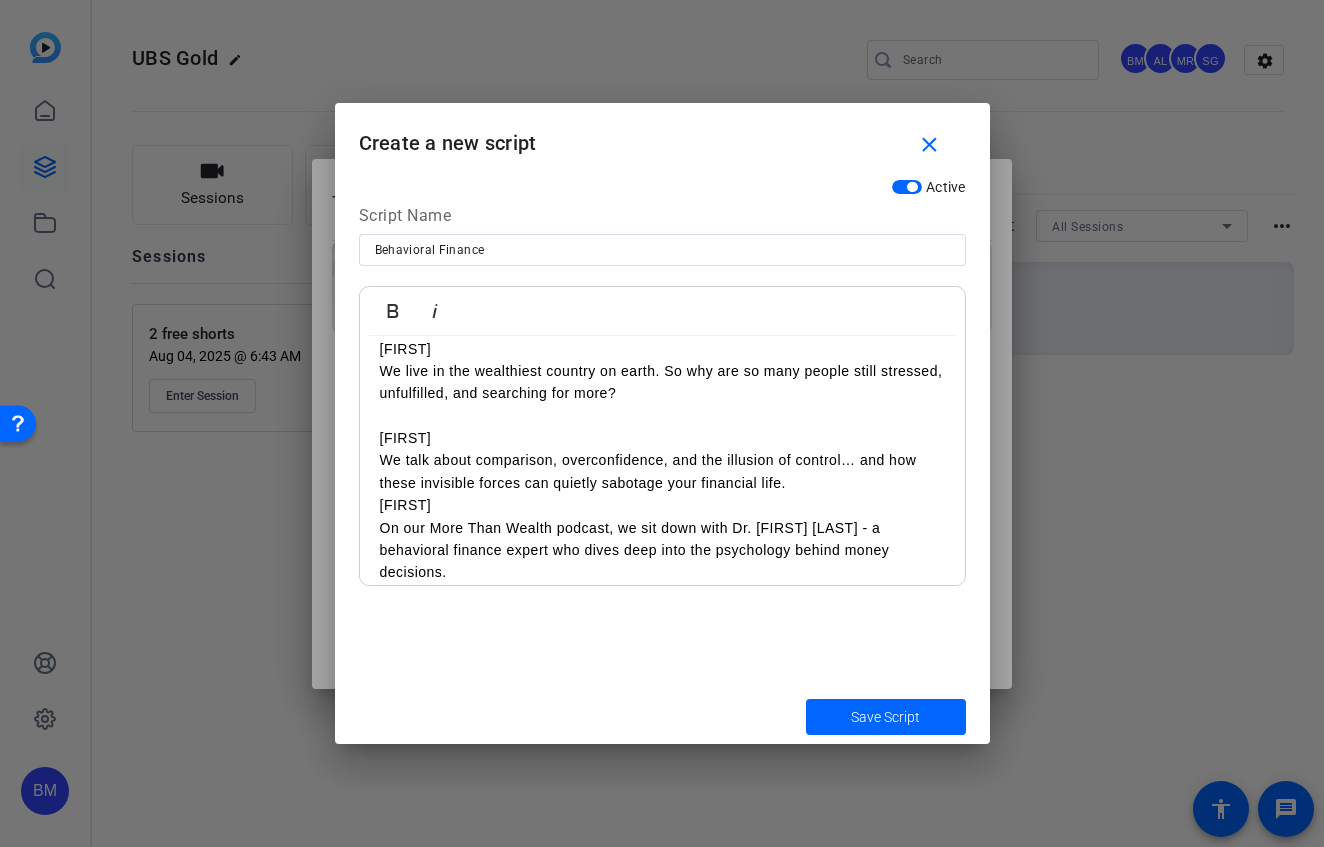 click on "[Darrin] We talk about comparison, overconfidence, and the illusion of control… and how these invisible forces can quietly sabotage your financial life." at bounding box center [662, 460] 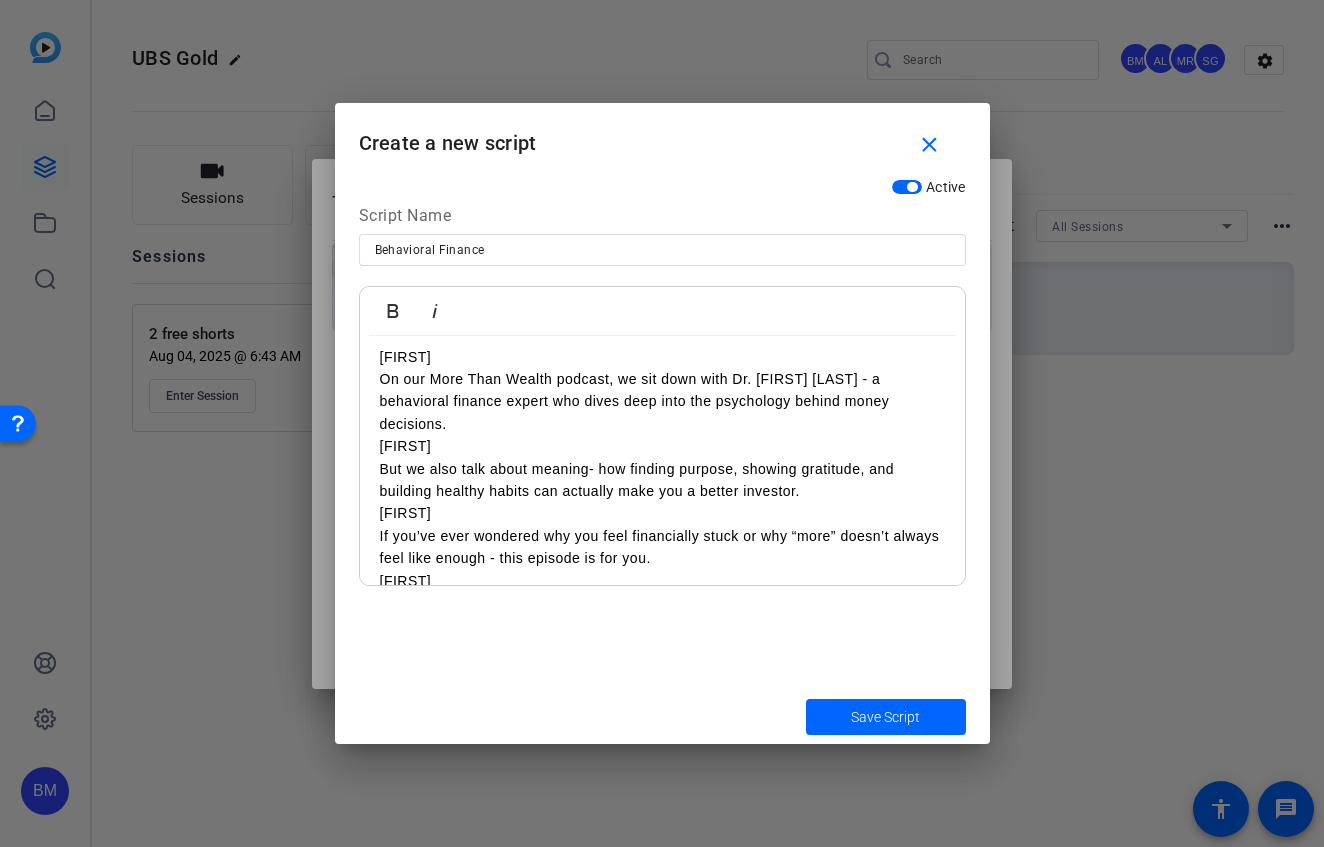 scroll, scrollTop: 283, scrollLeft: 0, axis: vertical 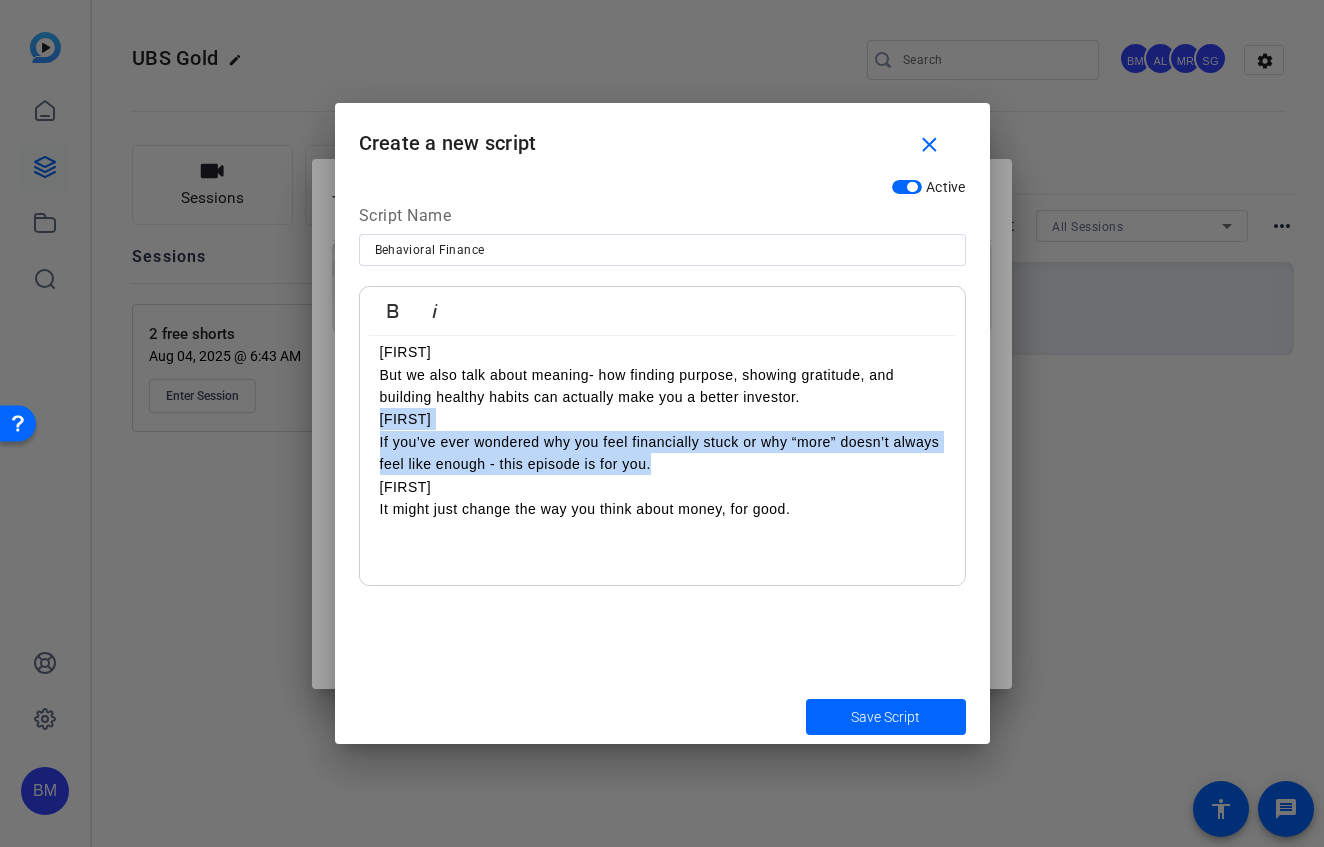 drag, startPoint x: 706, startPoint y: 468, endPoint x: 367, endPoint y: 426, distance: 341.59186 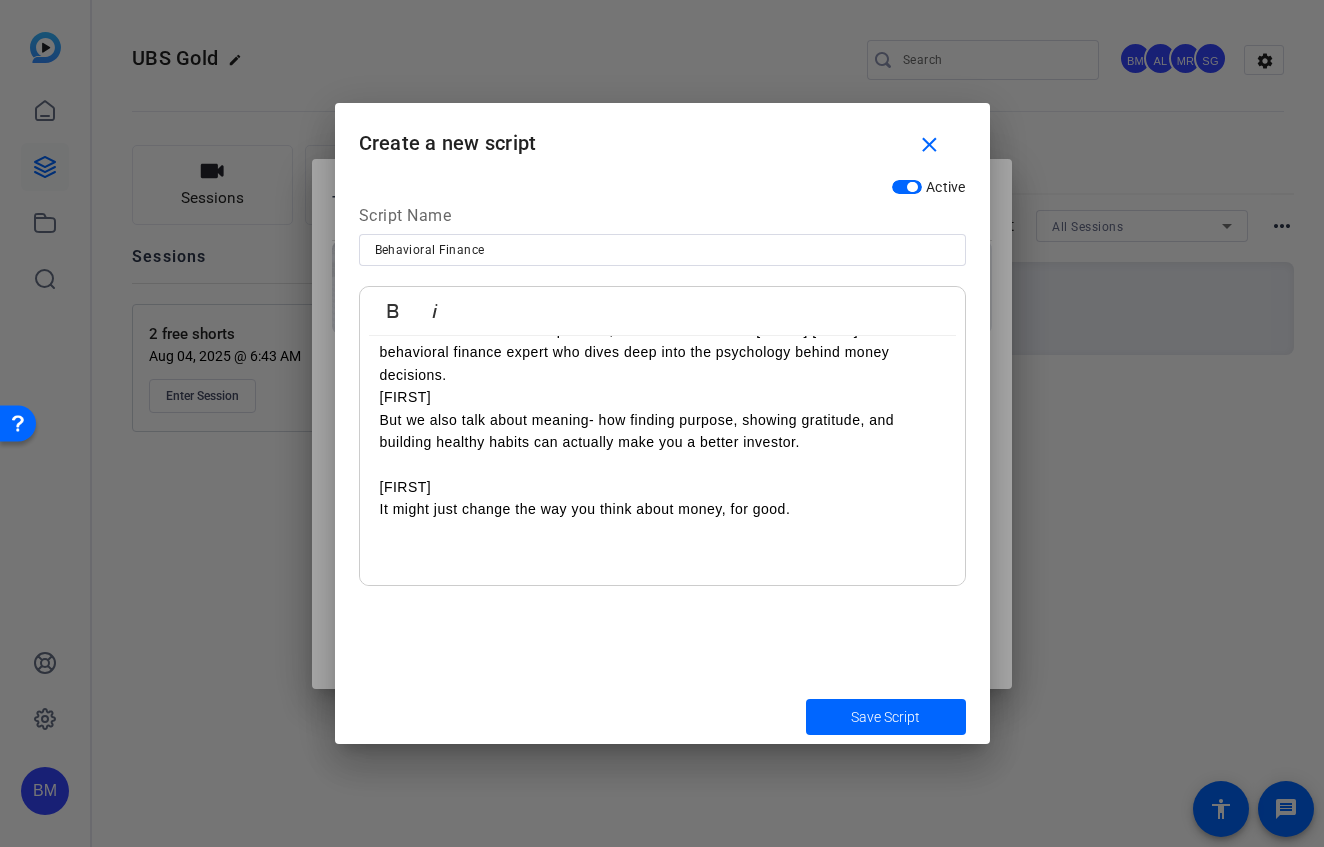 scroll, scrollTop: 81, scrollLeft: 0, axis: vertical 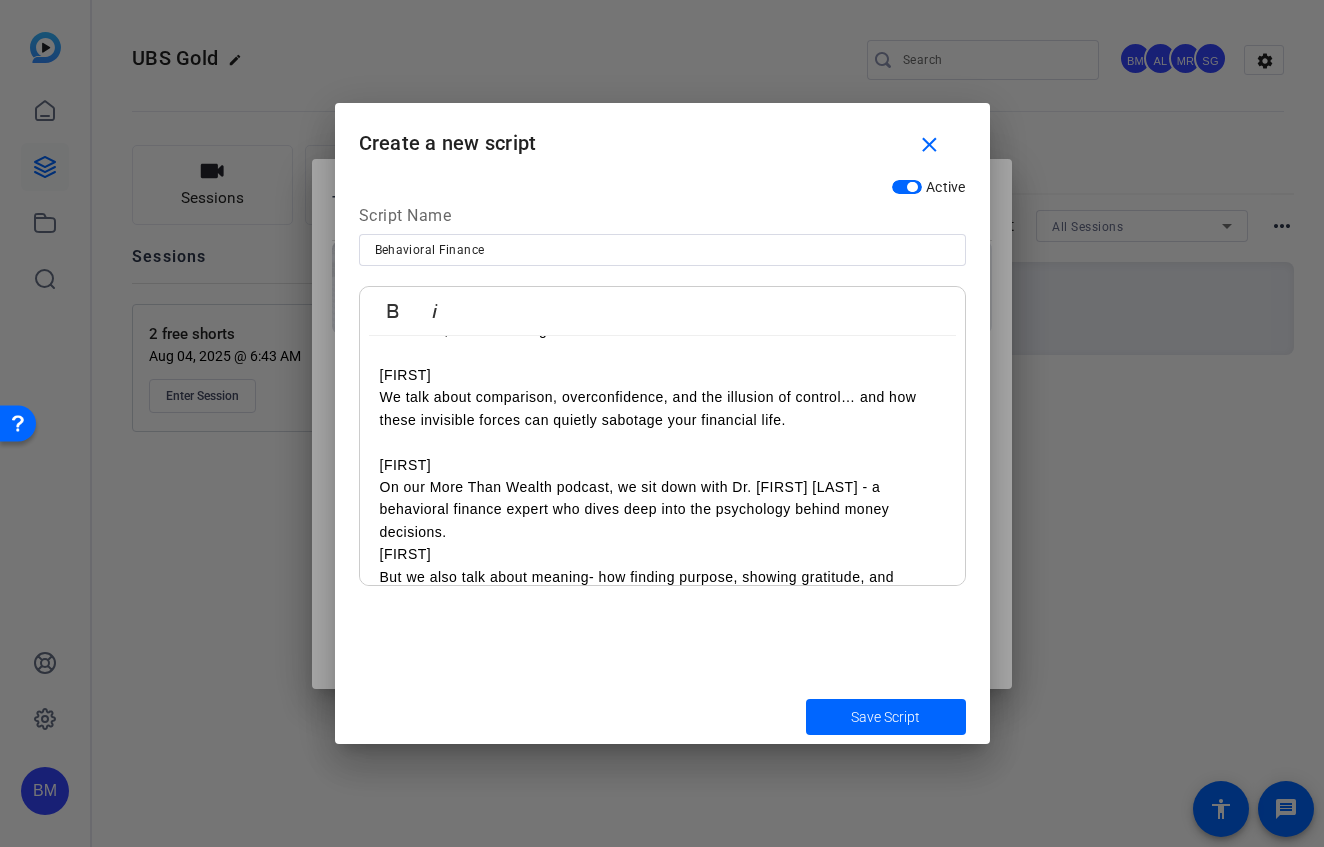 click at bounding box center (662, 442) 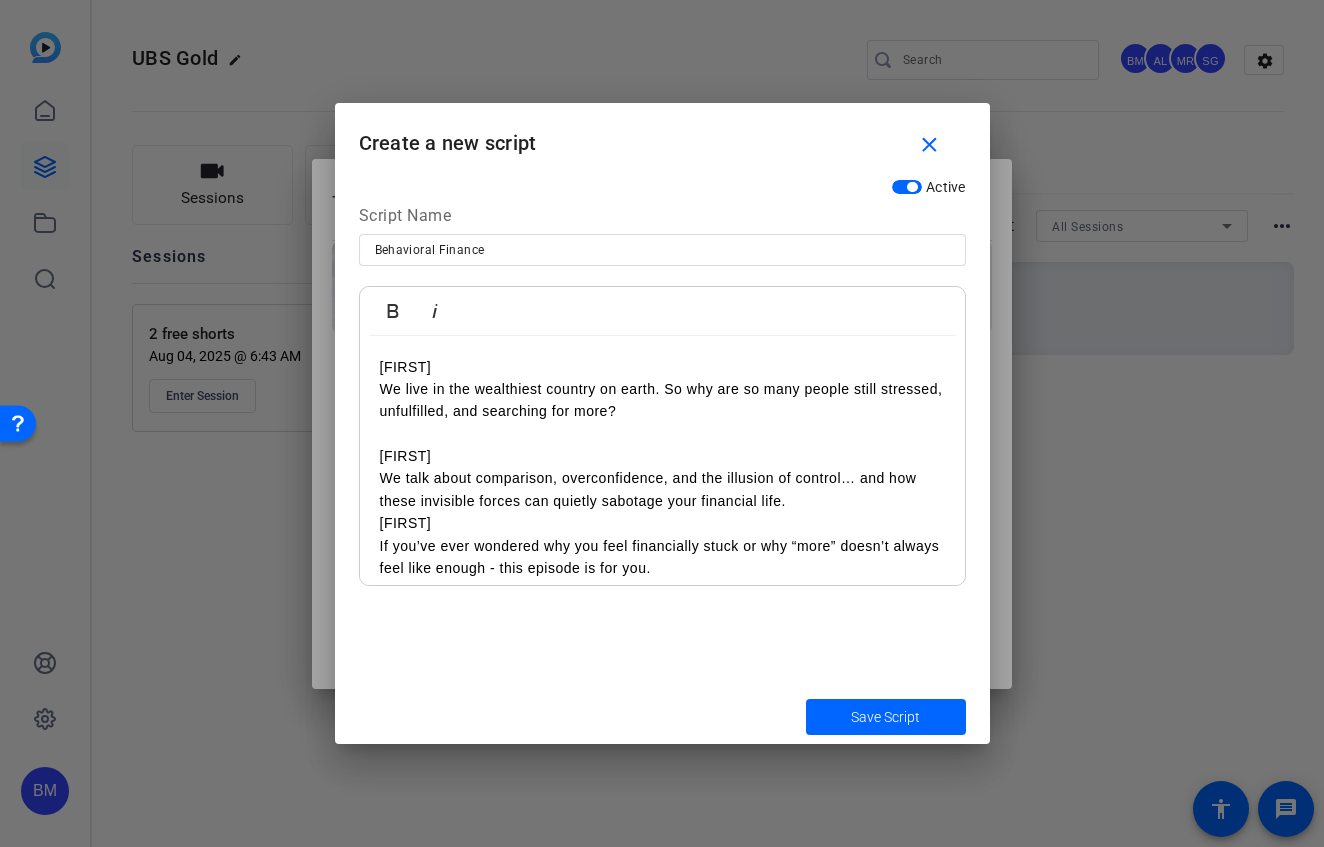 scroll, scrollTop: 0, scrollLeft: 0, axis: both 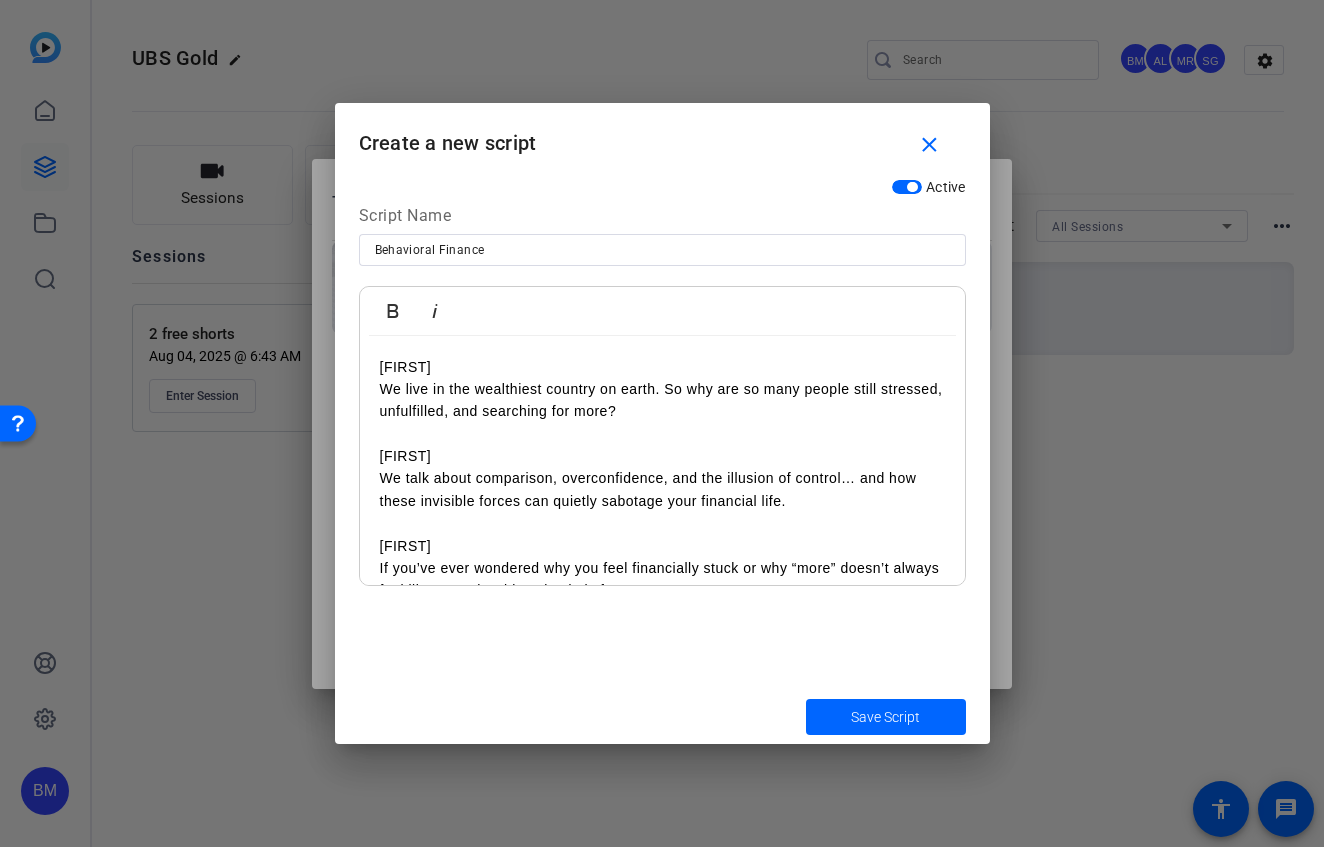 click on "[Darrin] We live in the wealthiest country on earth. So why are so many people still stressed, unfulfilled, and searching for more? [Darrin] We talk about comparison, overconfidence, and the illusion of control… and how these invisible forces can quietly sabotage your financial life. [Darrin] If you’ve ever wondered why you feel financially stuck or why “more” doesn’t always feel like enough - this episode is for you. ------------------------------------------ [Samantha] On our More Than Wealth podcast, we sit down with Dr. Daniel Crosby - a behavioral finance expert who dives deep into the psychology behind money decisions. [Samantha] But we also talk about meaning- how finding purpose, showing gratitude, and building healthy habits can actually make you a better investor. [Samantha] It might just change the way you think about money, for good." at bounding box center [662, 624] 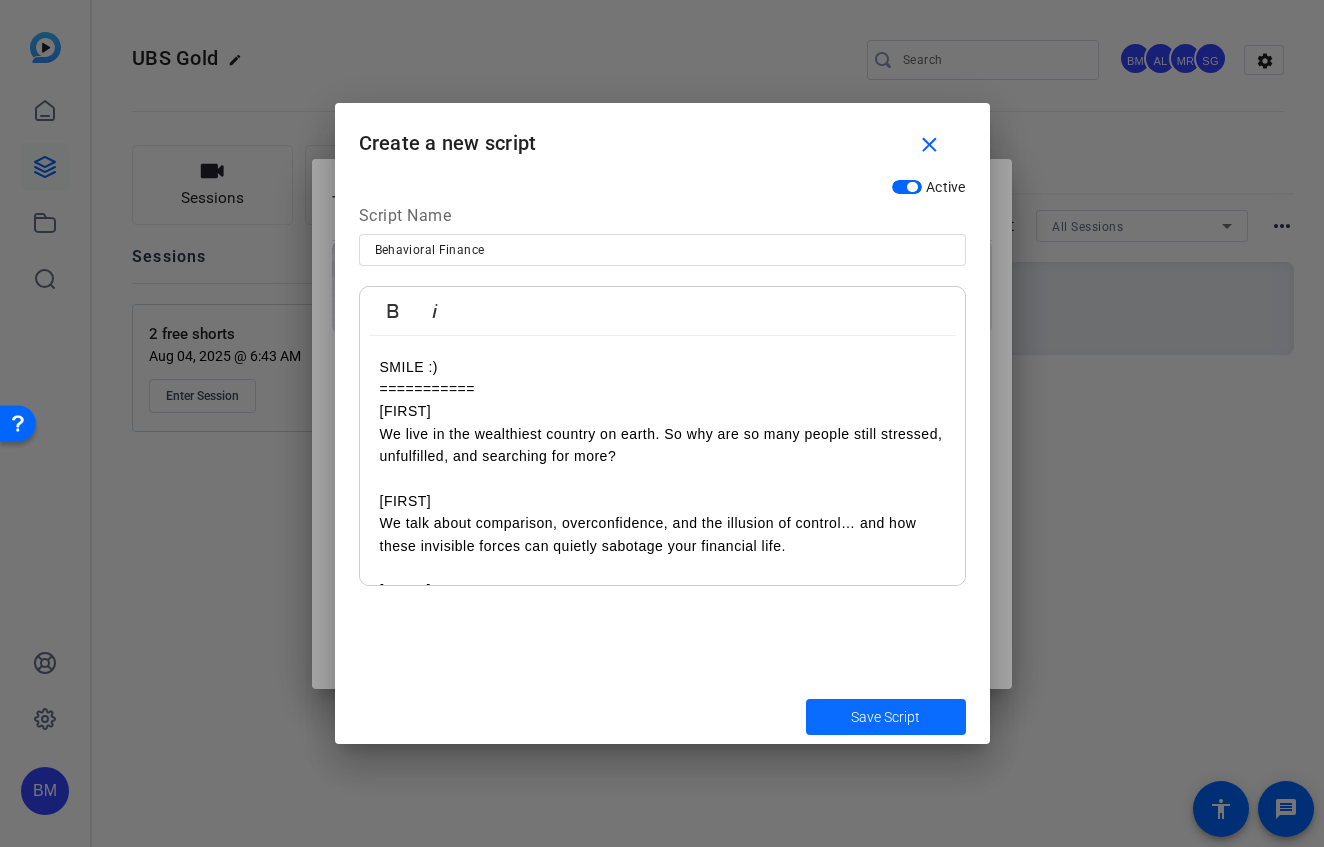 click at bounding box center (886, 717) 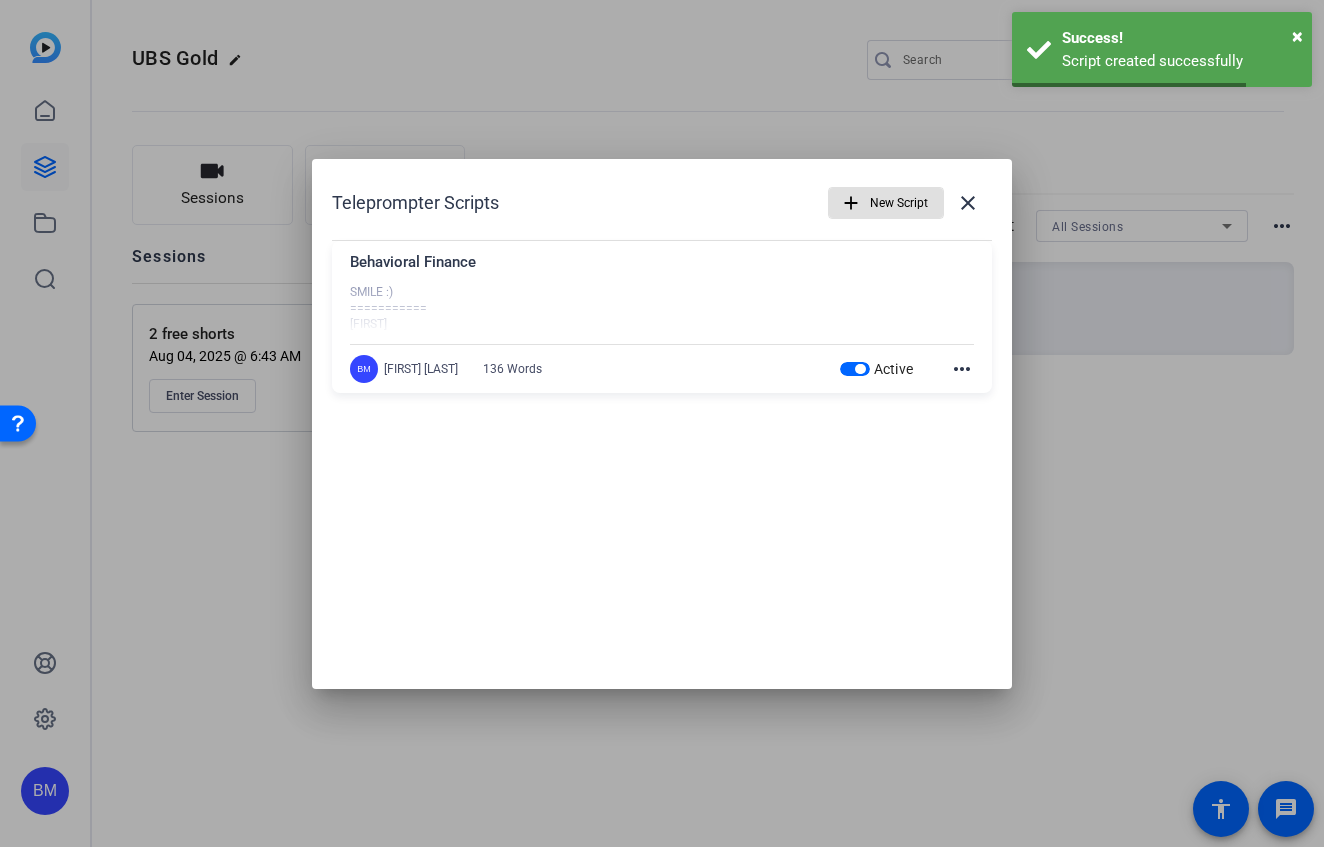 click at bounding box center [886, 203] 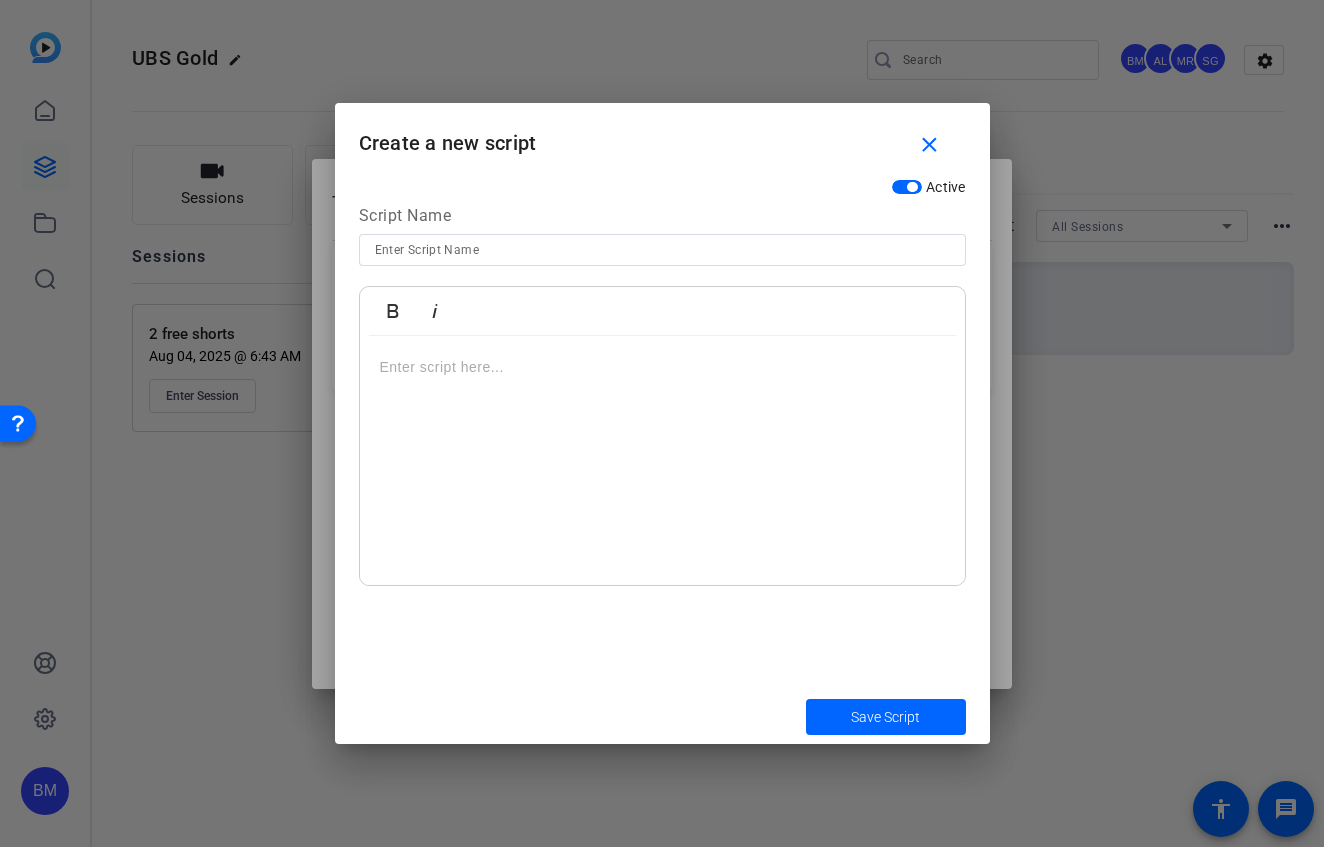 click at bounding box center (662, 367) 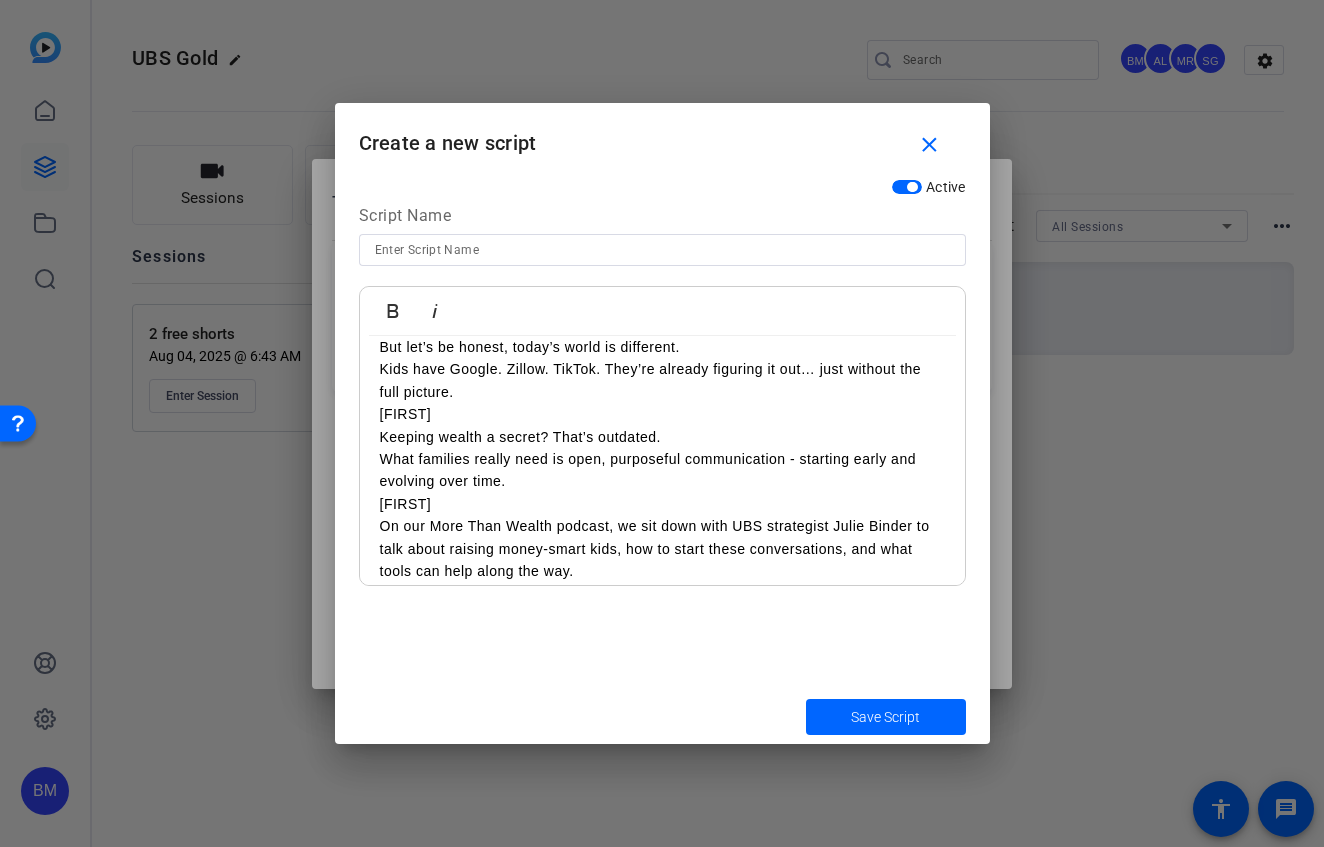 scroll, scrollTop: 0, scrollLeft: 0, axis: both 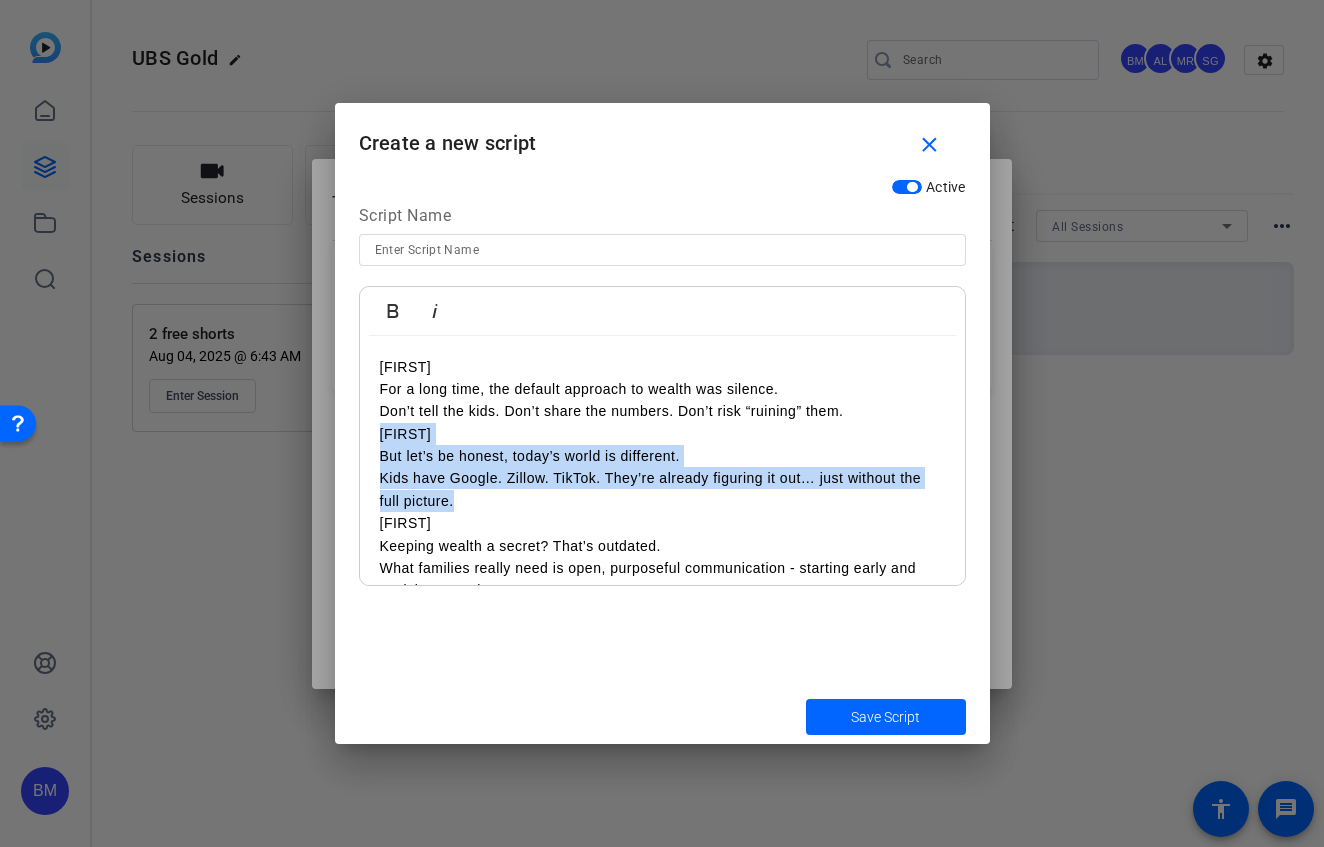 drag, startPoint x: 473, startPoint y: 500, endPoint x: 375, endPoint y: 442, distance: 113.87713 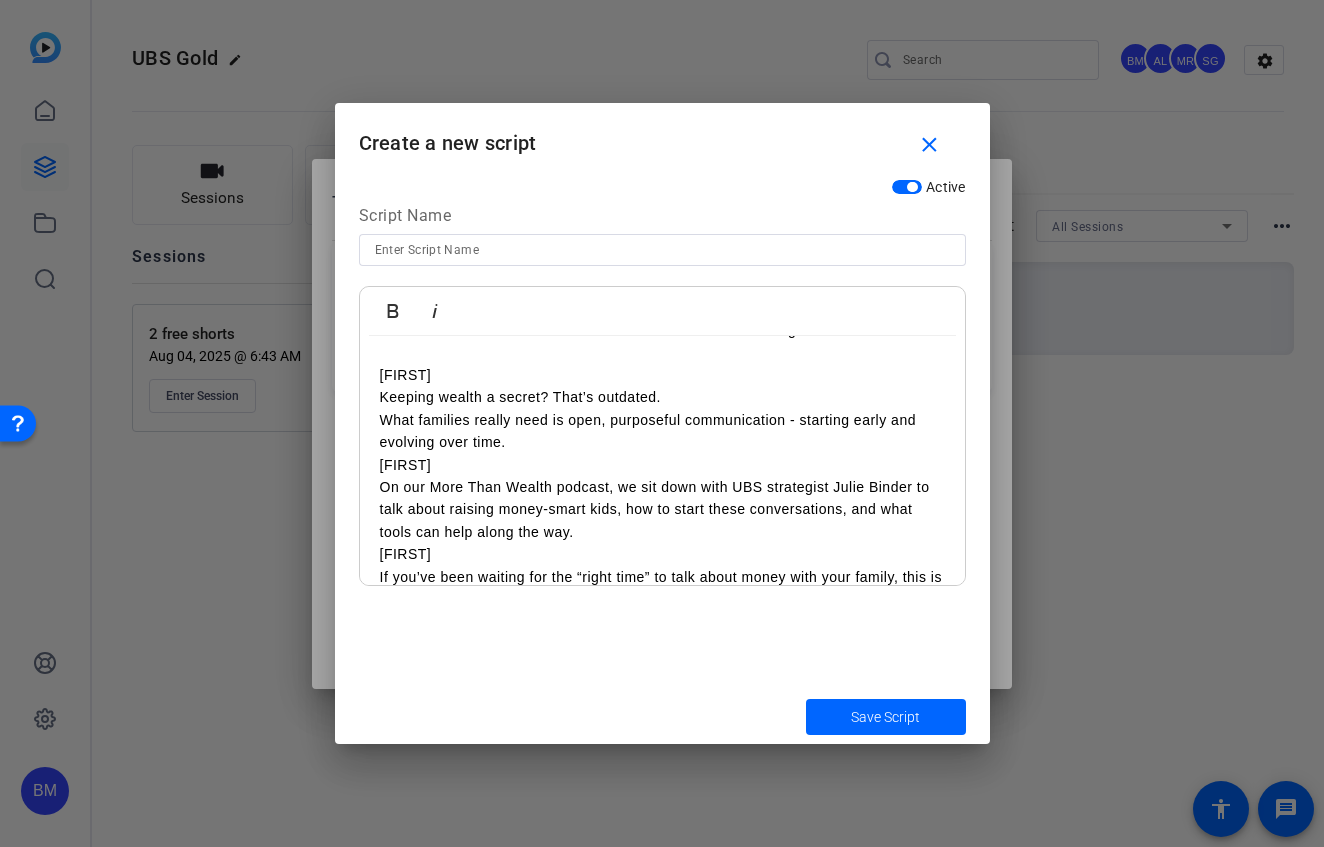 scroll, scrollTop: 91, scrollLeft: 0, axis: vertical 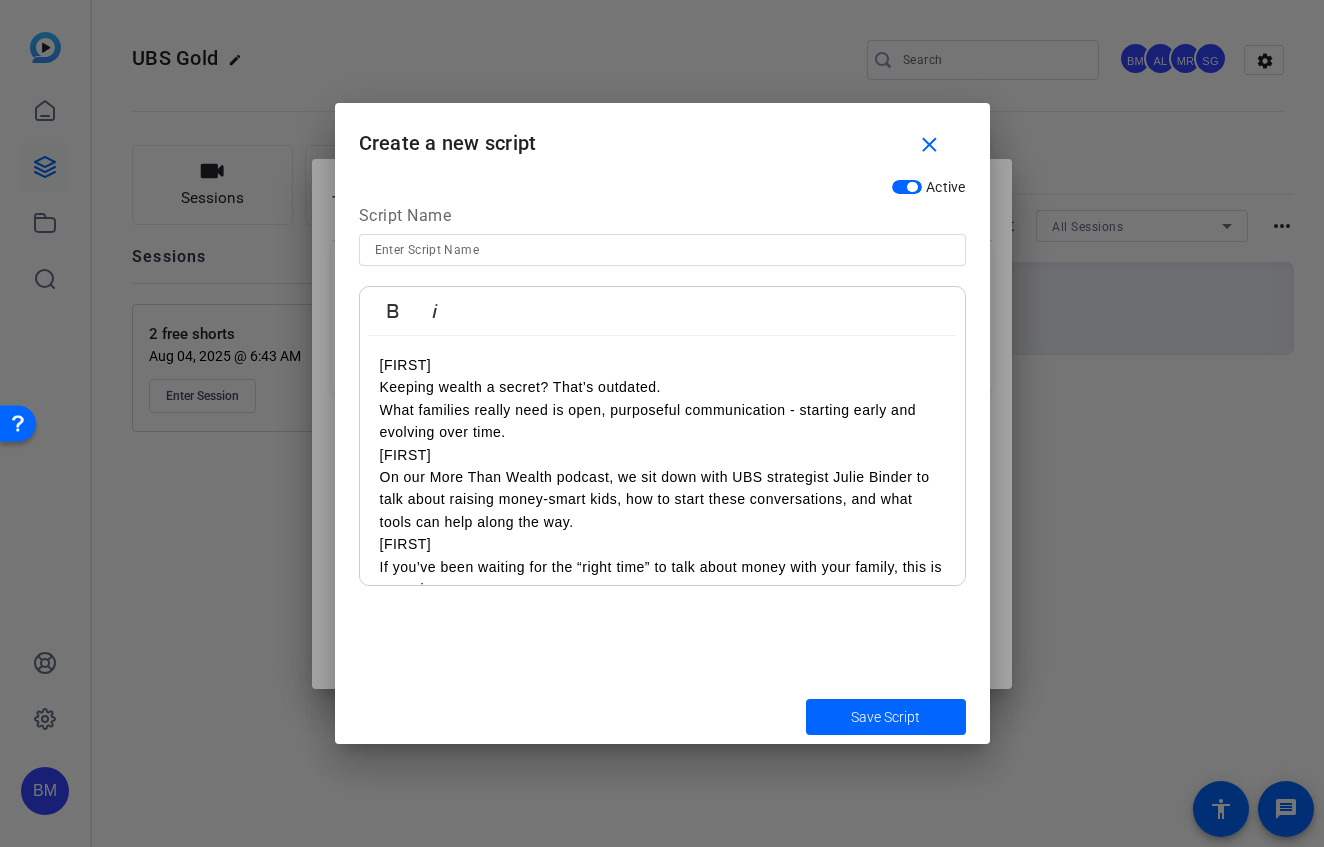 click on "[Darrin] Keeping wealth a secret? That’s outdated. What families really need is open, purposeful communication - starting early and evolving over time." at bounding box center (662, 399) 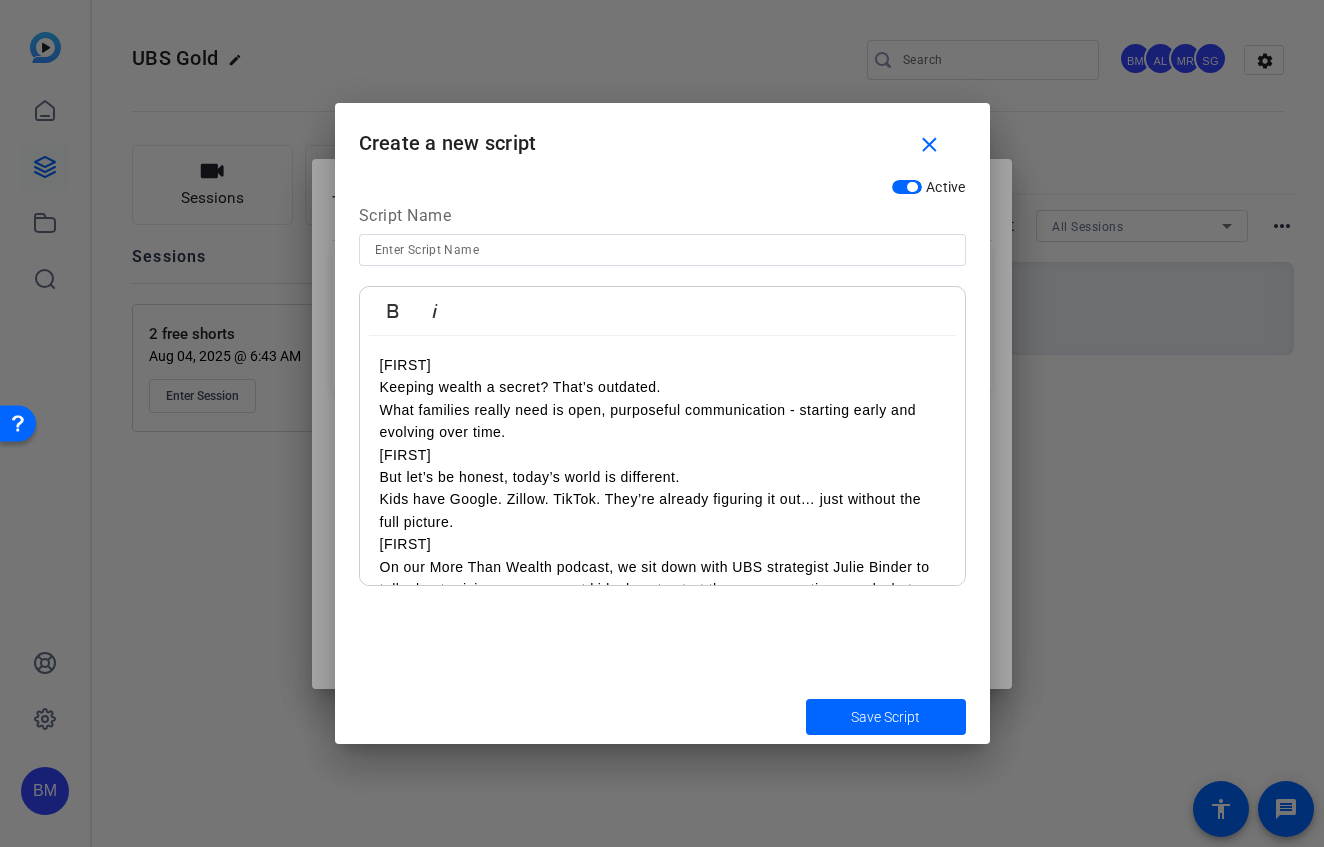 click on "[Darrin] Keeping wealth a secret? That’s outdated. What families really need is open, purposeful communication - starting early and evolving over time." at bounding box center [662, 399] 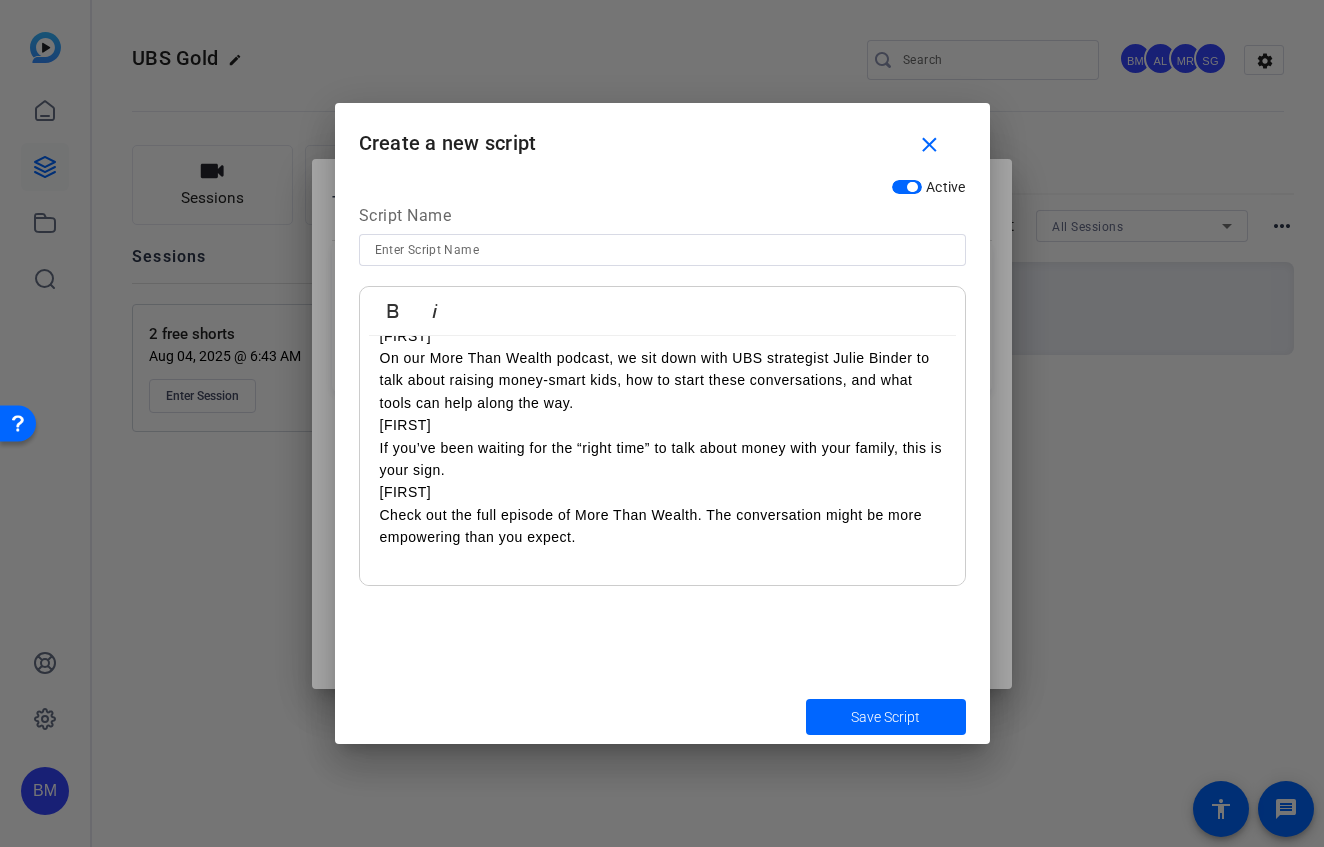 scroll, scrollTop: 323, scrollLeft: 0, axis: vertical 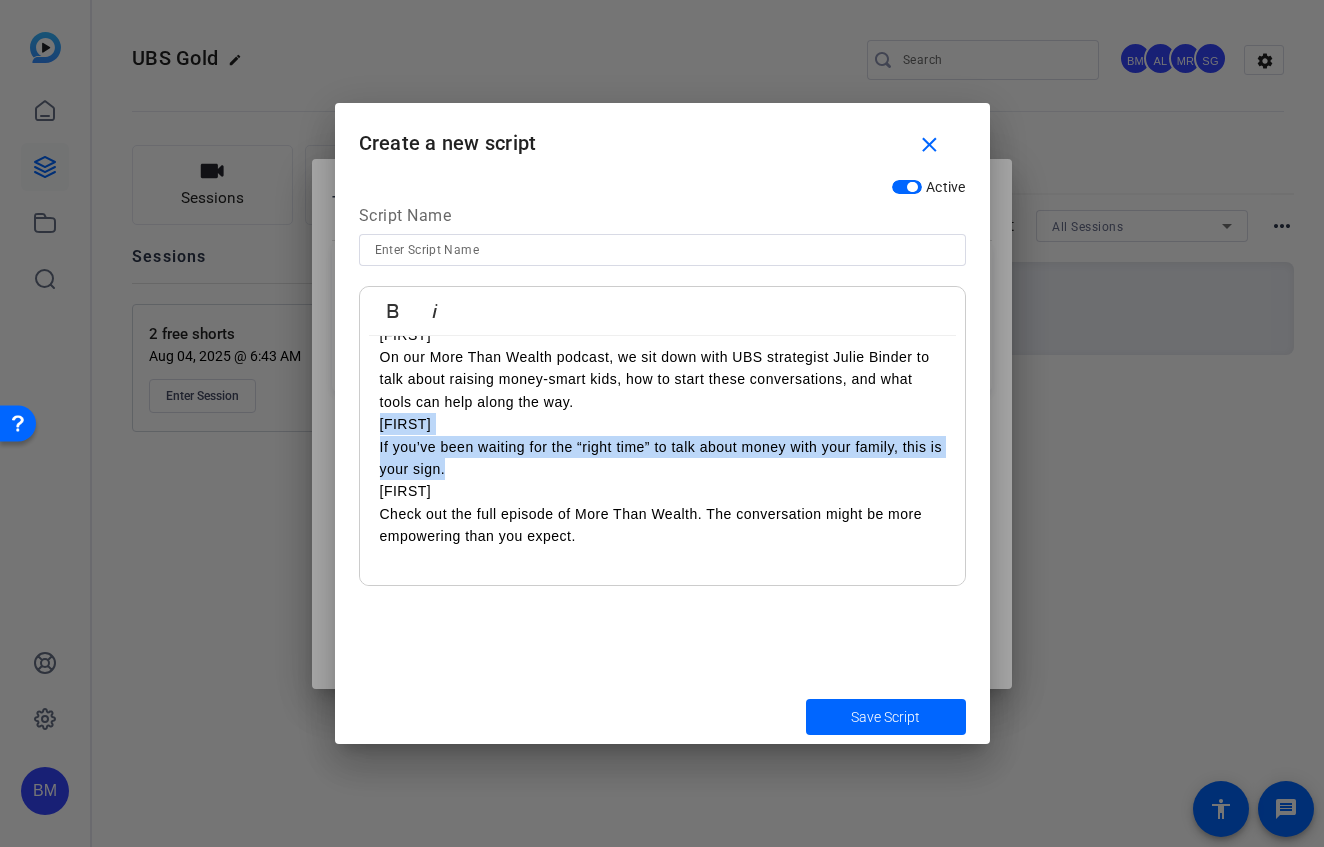 drag, startPoint x: 491, startPoint y: 476, endPoint x: 359, endPoint y: 432, distance: 139.14021 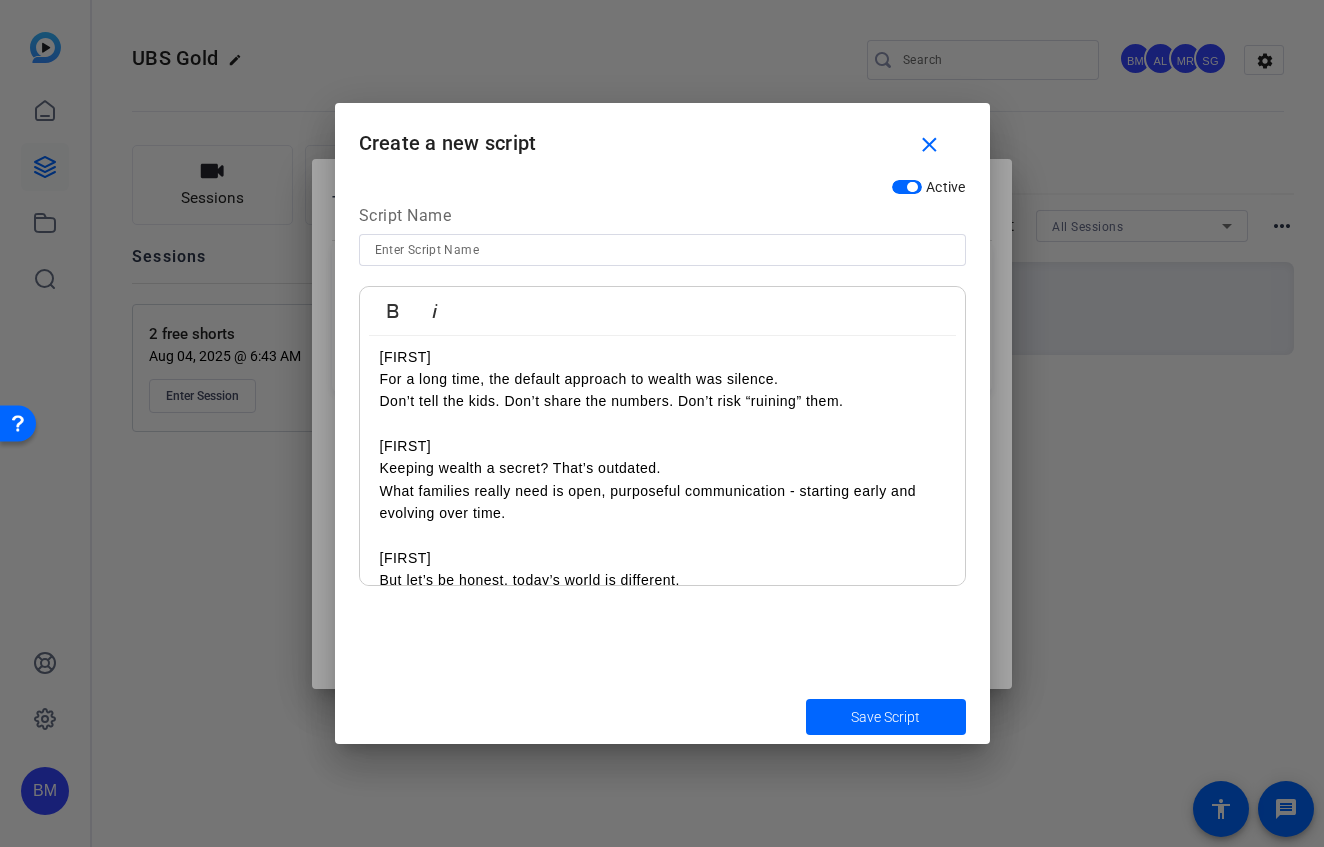 scroll, scrollTop: 0, scrollLeft: 0, axis: both 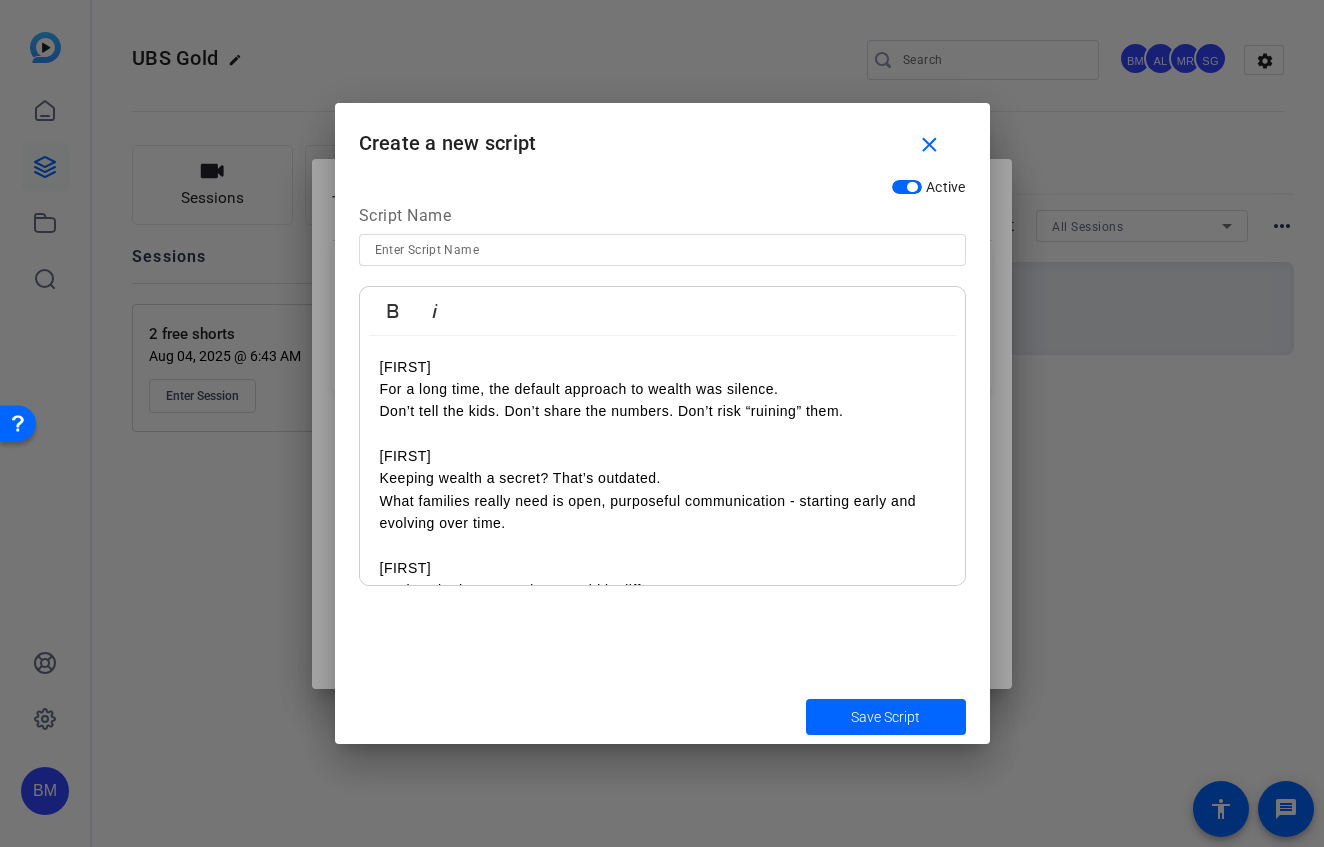 click at bounding box center (662, 546) 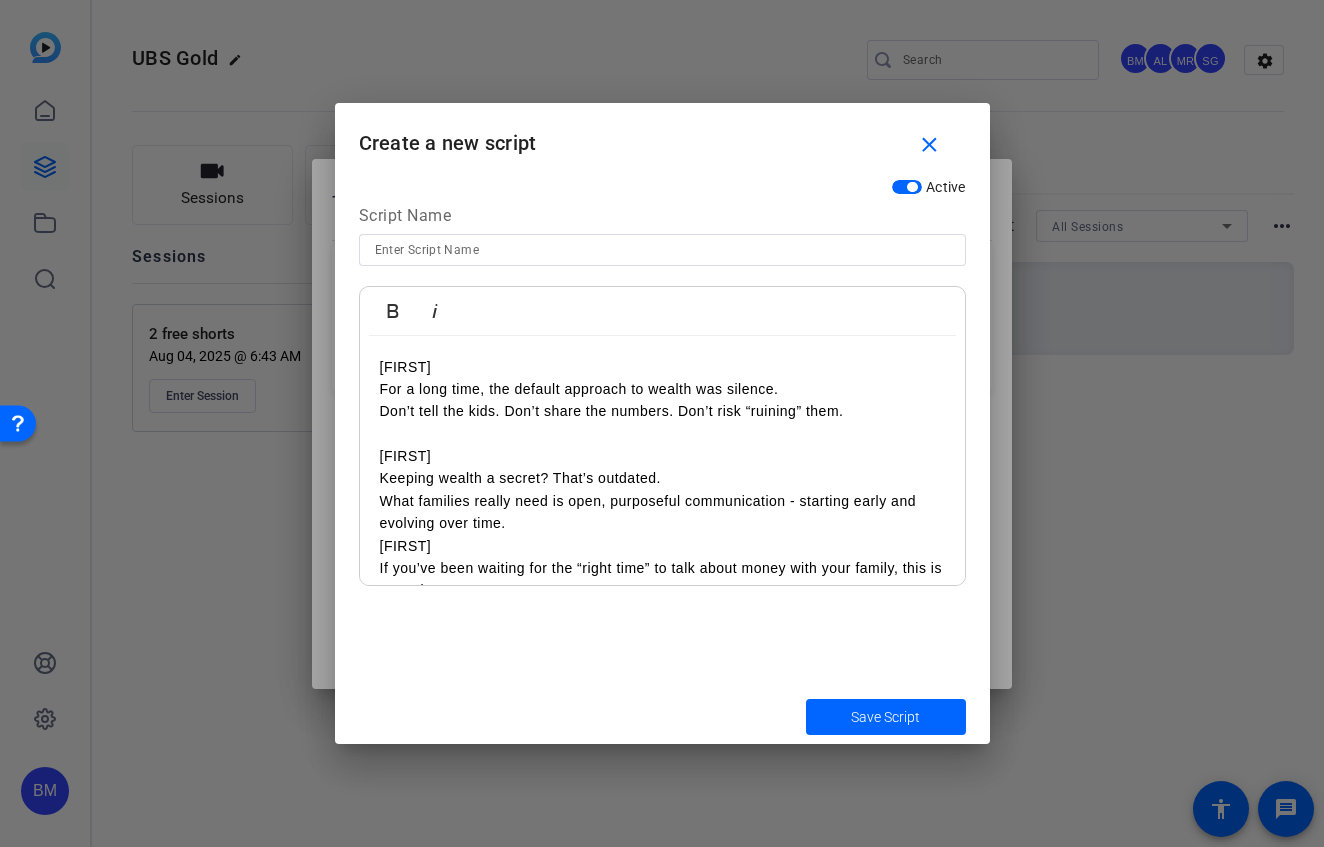 scroll, scrollTop: 17, scrollLeft: 0, axis: vertical 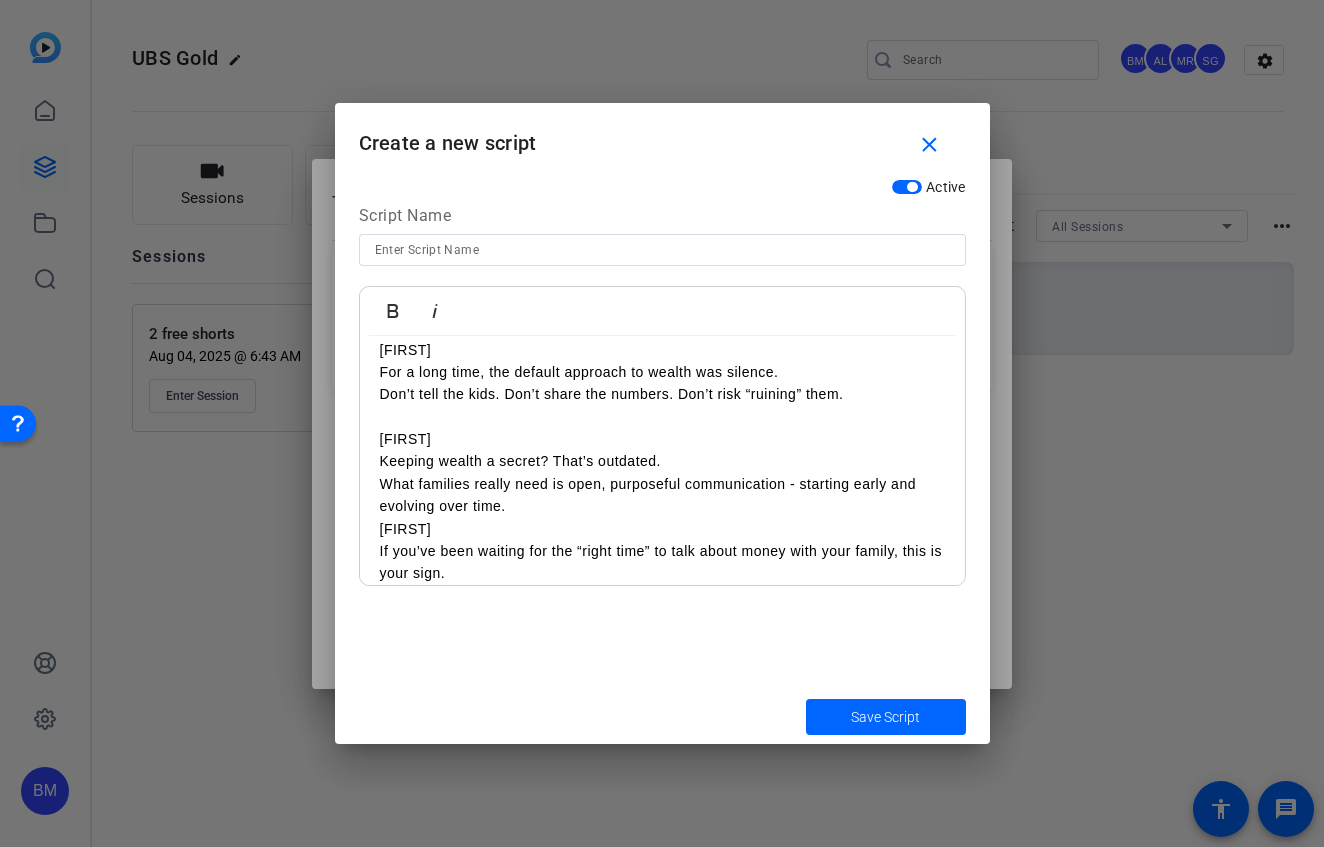 click on "[Darrin] Keeping wealth a secret? That’s outdated. What families really need is open, purposeful communication - starting early and evolving over time." at bounding box center (662, 473) 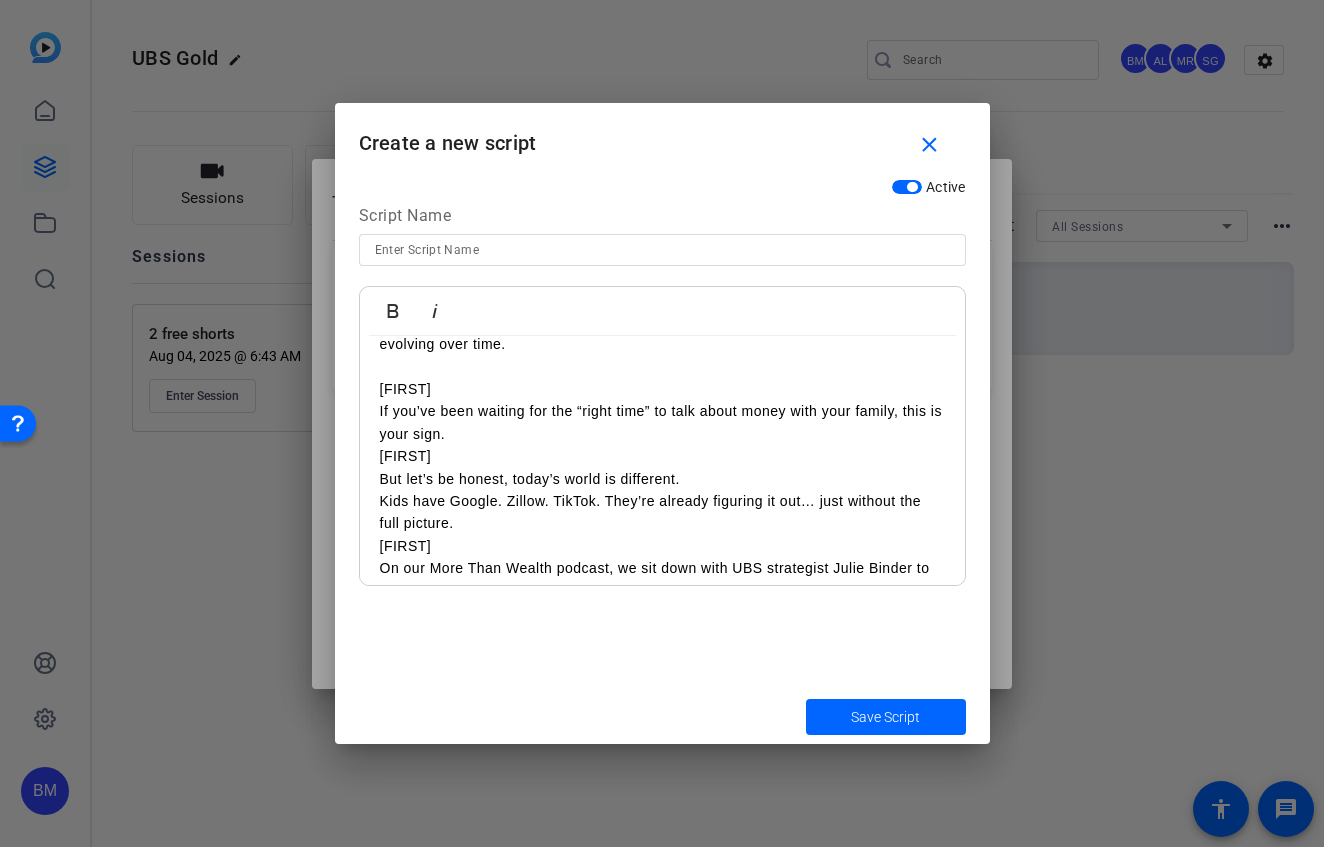 scroll, scrollTop: 177, scrollLeft: 0, axis: vertical 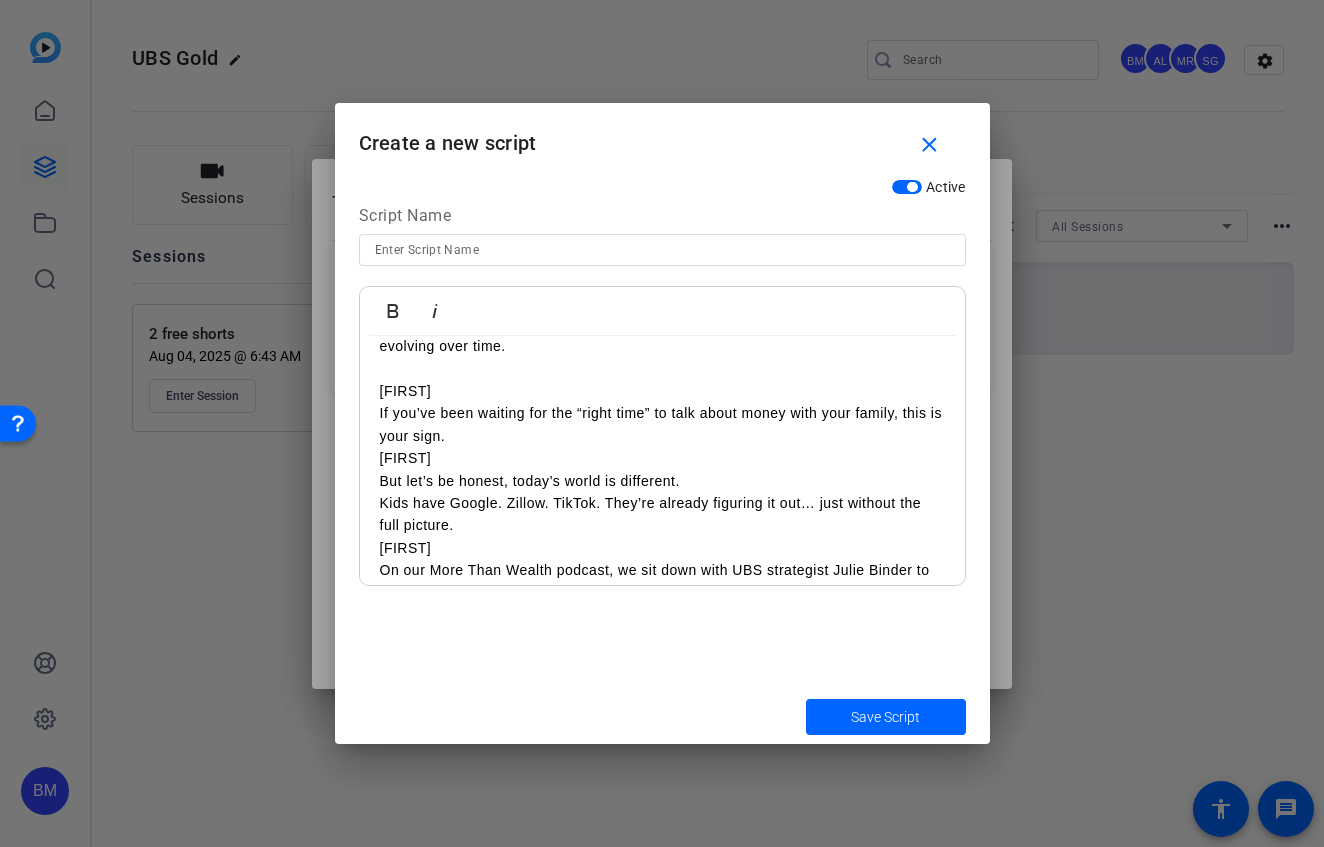 click on "[Darrin] If you’ve been waiting for the “right time” to talk about money with your family, this is your sign." at bounding box center [662, 413] 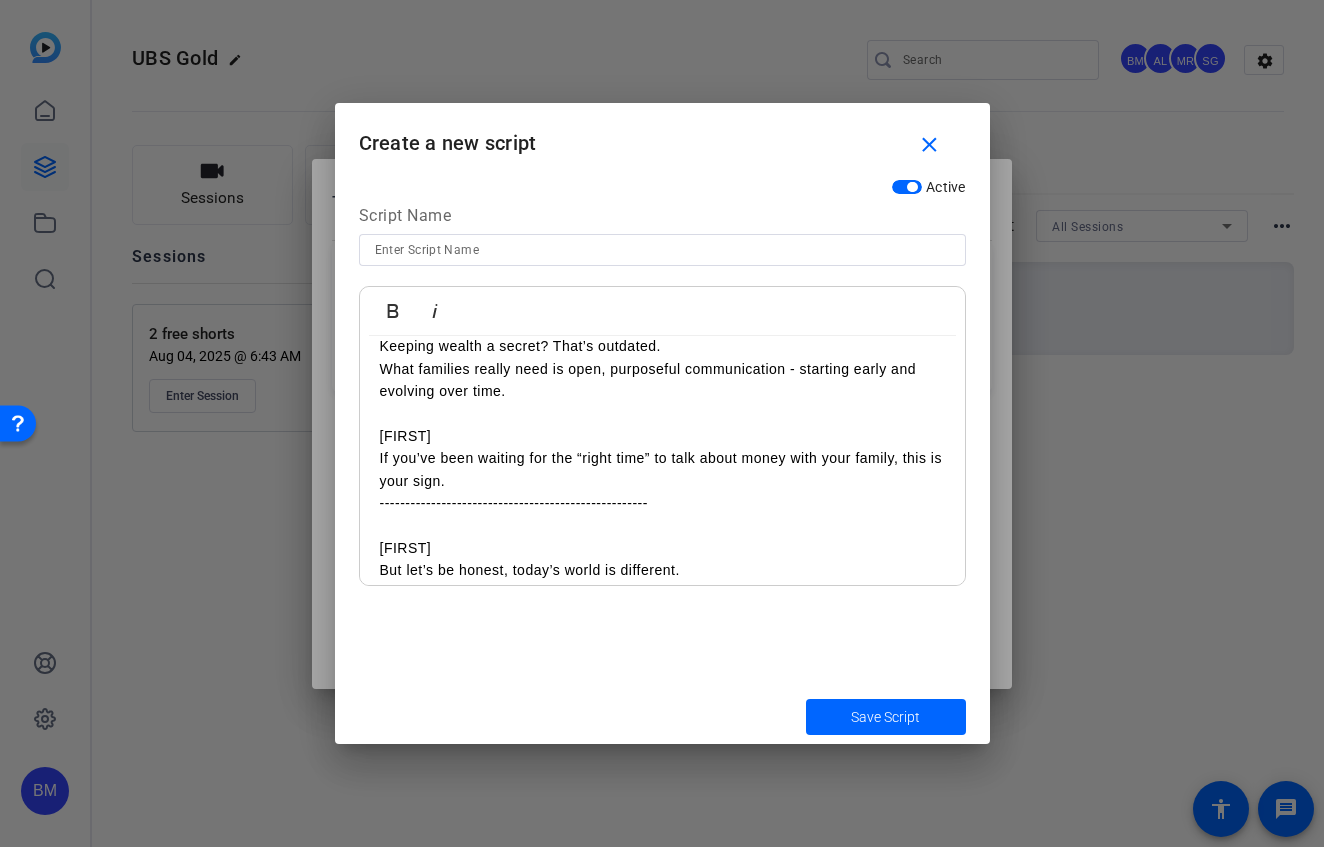 scroll, scrollTop: 0, scrollLeft: 0, axis: both 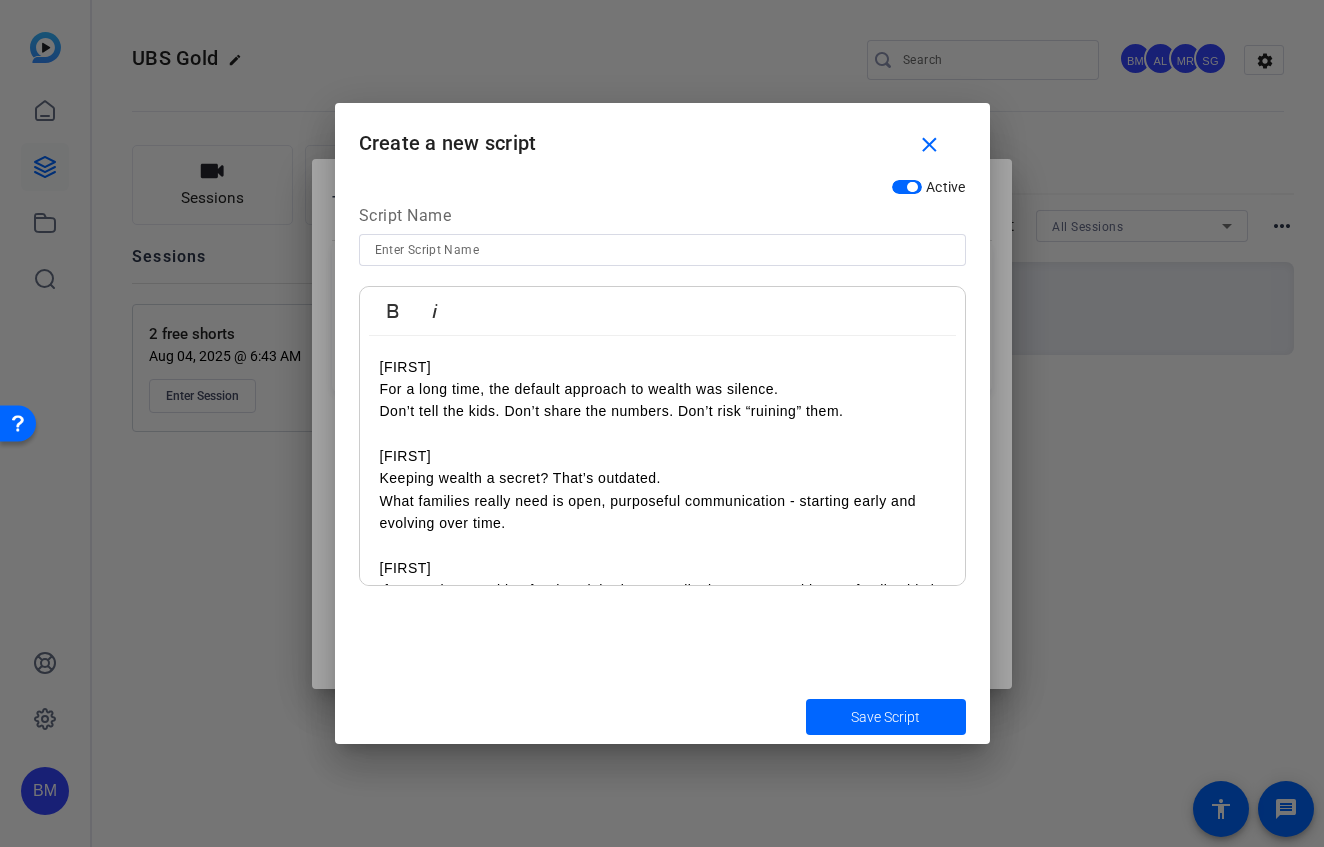 click on "[Darrin] For a long time, the default approach to wealth was silence. Don’t tell the kids. Don’t share the numbers. Don’t risk “ruining” them. [Darrin] Keeping wealth a secret? That’s outdated. What families really need is open, purposeful communication - starting early and evolving over time. [Darrin] If you’ve been waiting for the “right time” to talk about money with your family, this is your sign. ---------------------------------------------------- [Samantha] But let’s be honest, today’s world is different. Kids have Google. Zillow. TikTok. They’re already figuring it out… just without the full picture. [Samantha] On our More Than Wealth podcast, we sit down with UBS strategist Julie Binder to talk about raising money-smart kids, how to start these conversations, and what tools can help along the way. [Samantha] Check out the full episode of More Than Wealth. The conversation might be more empowering than you expect." at bounding box center (662, 658) 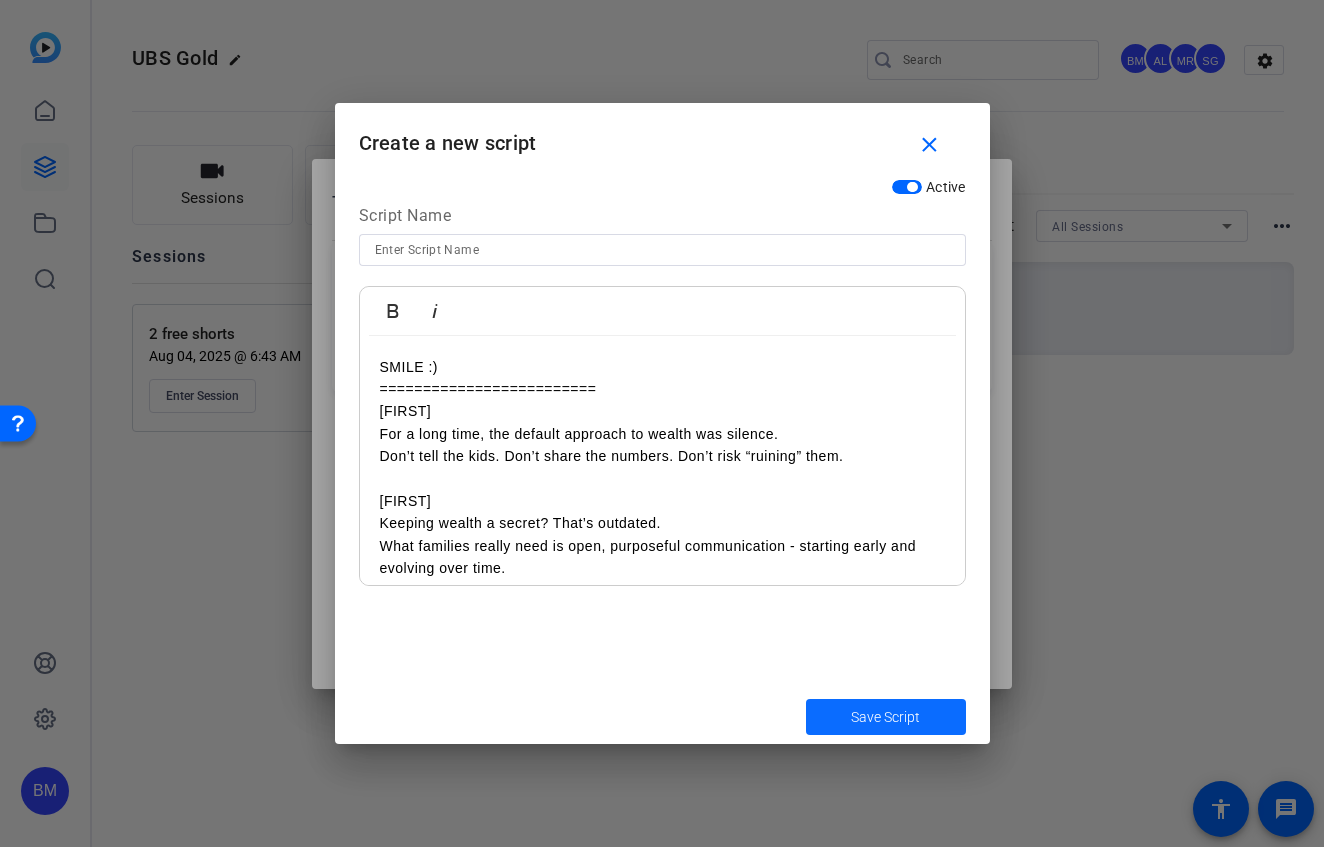 click on "Save Script" at bounding box center (885, 717) 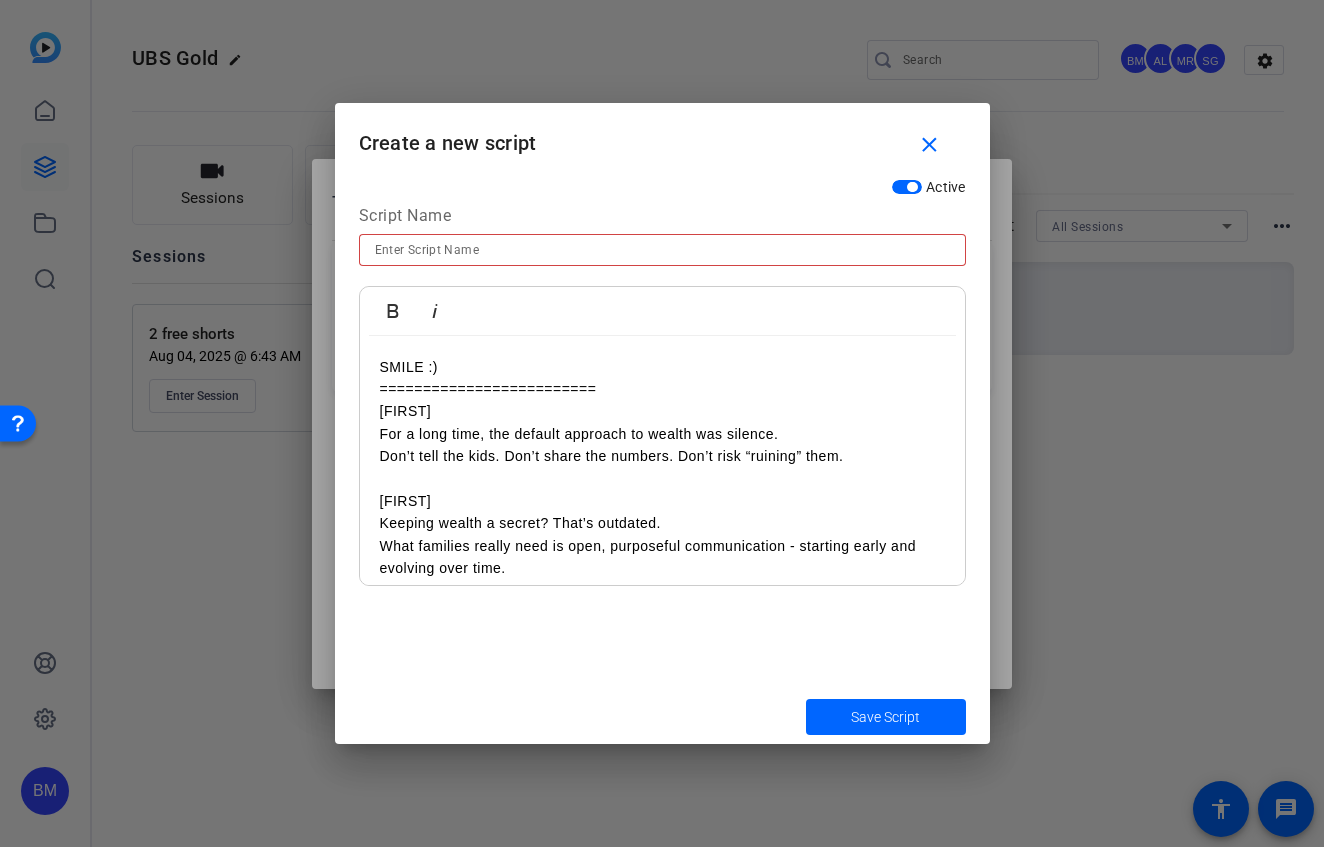 click at bounding box center [662, 250] 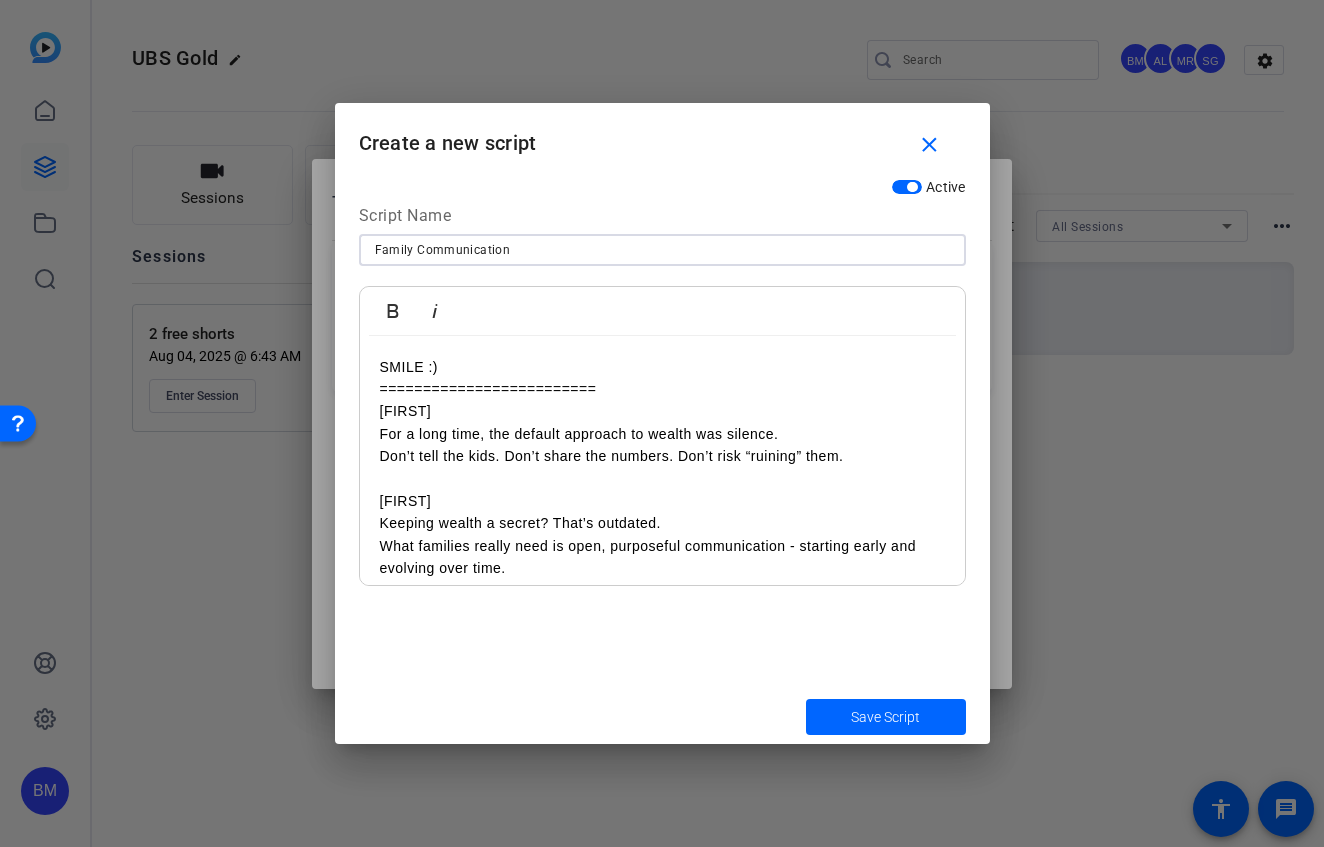type on "Family Communication" 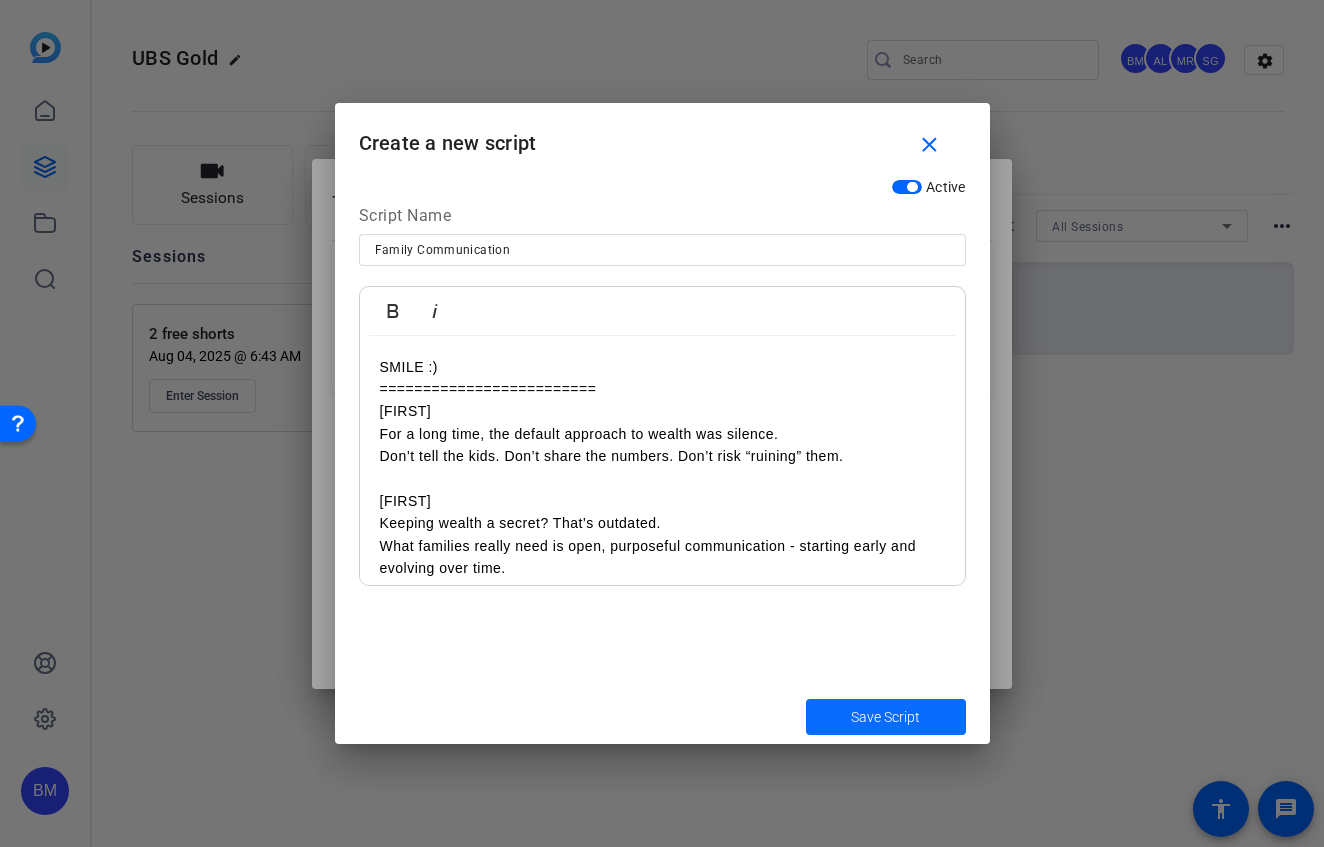 click on "Save Script" at bounding box center [662, 716] 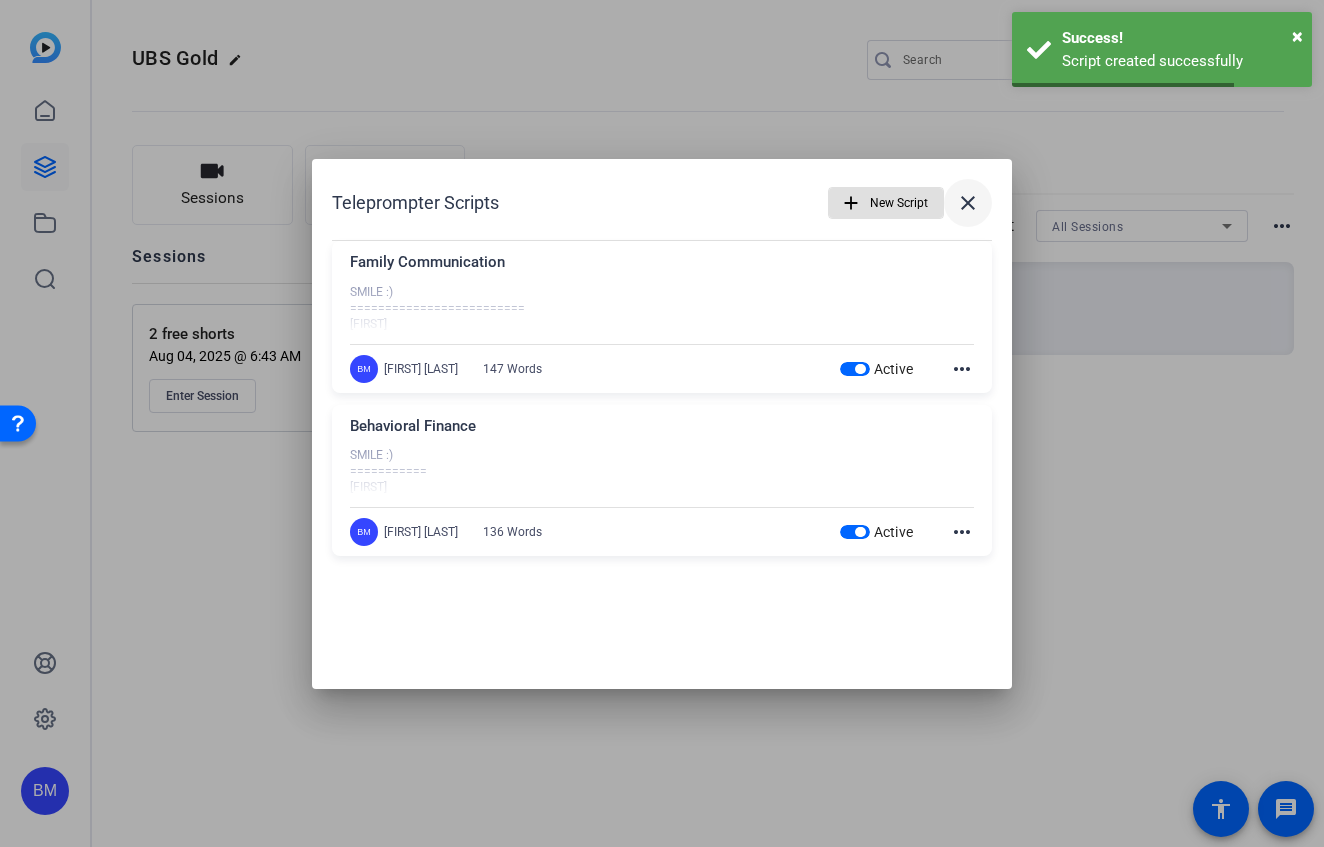 click on "close" at bounding box center (968, 203) 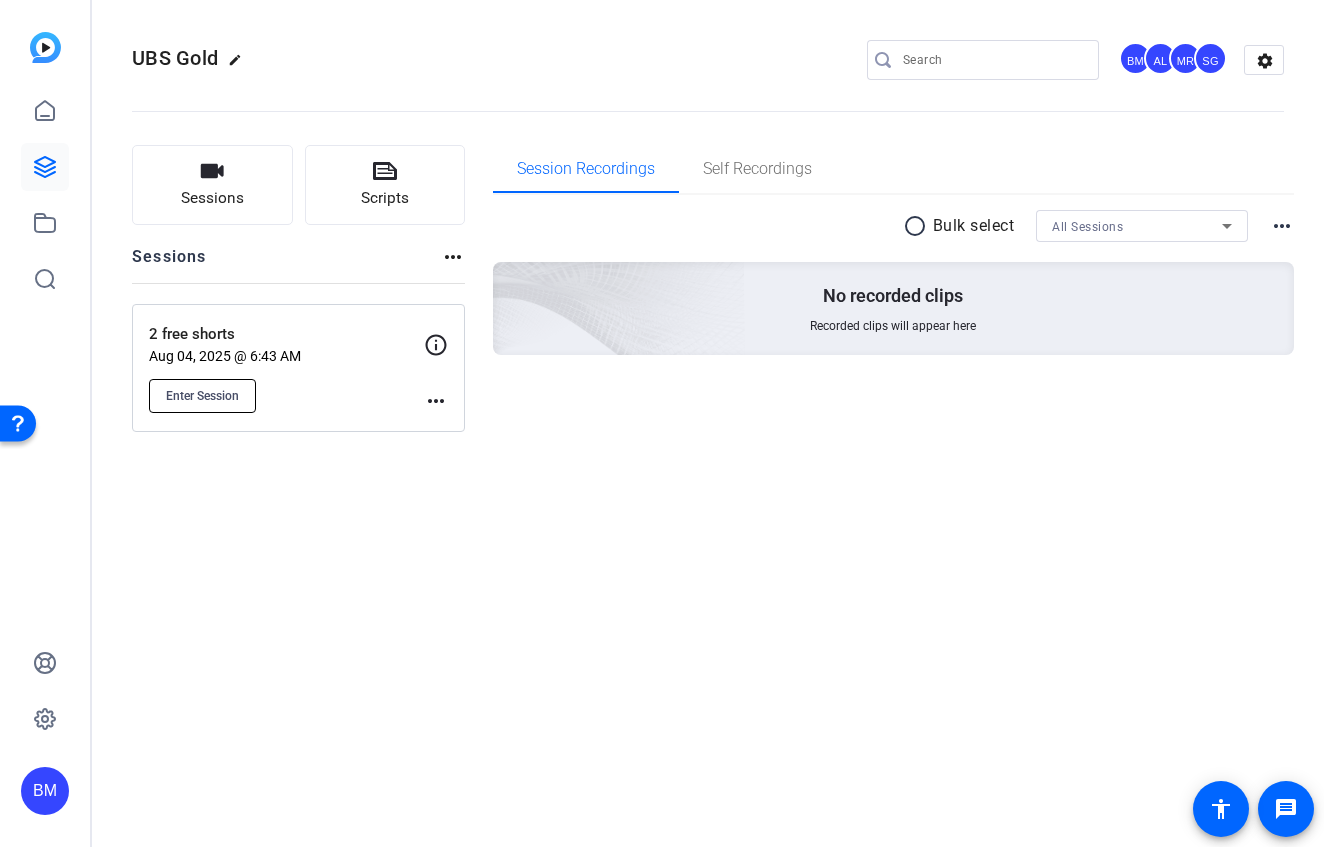 click on "Enter Session" 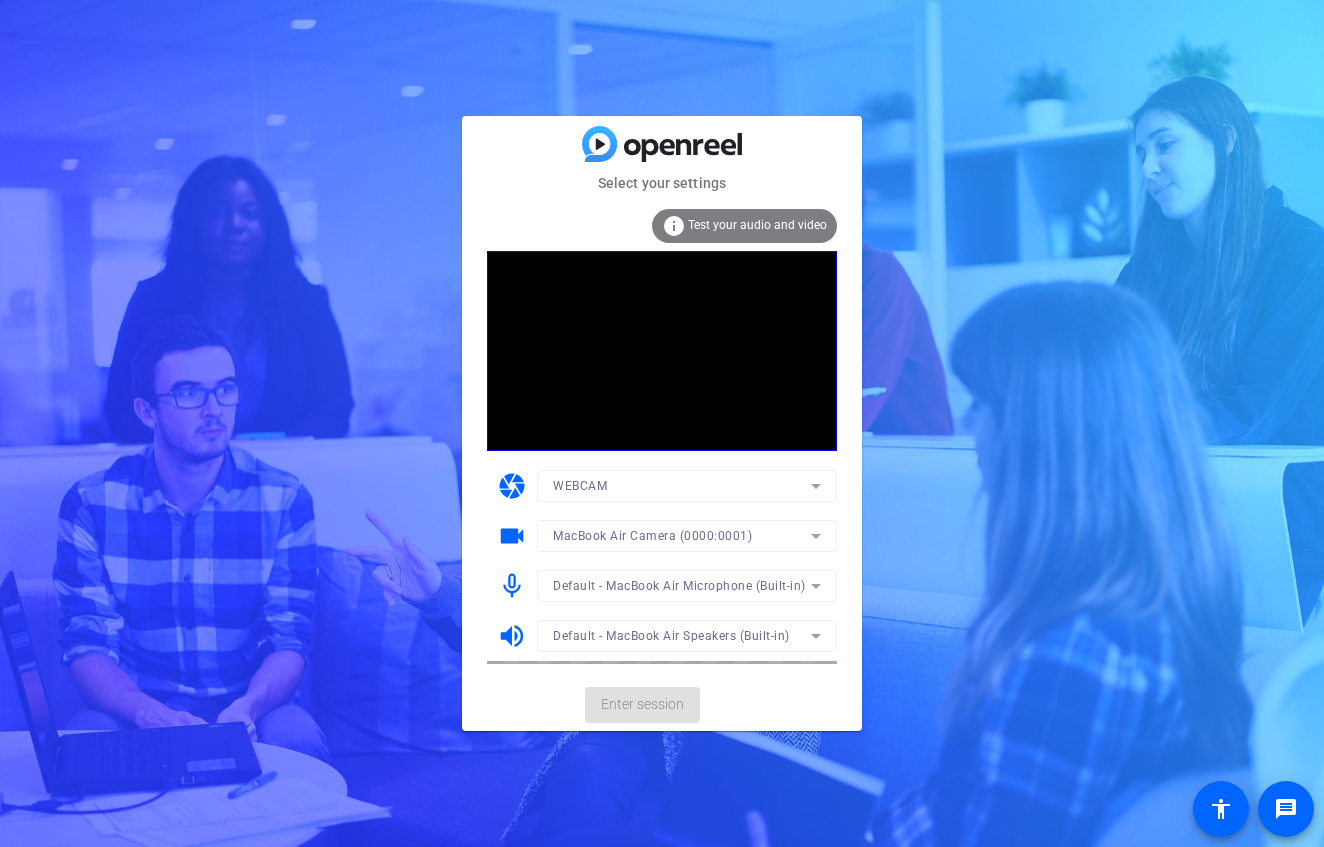scroll, scrollTop: 0, scrollLeft: 0, axis: both 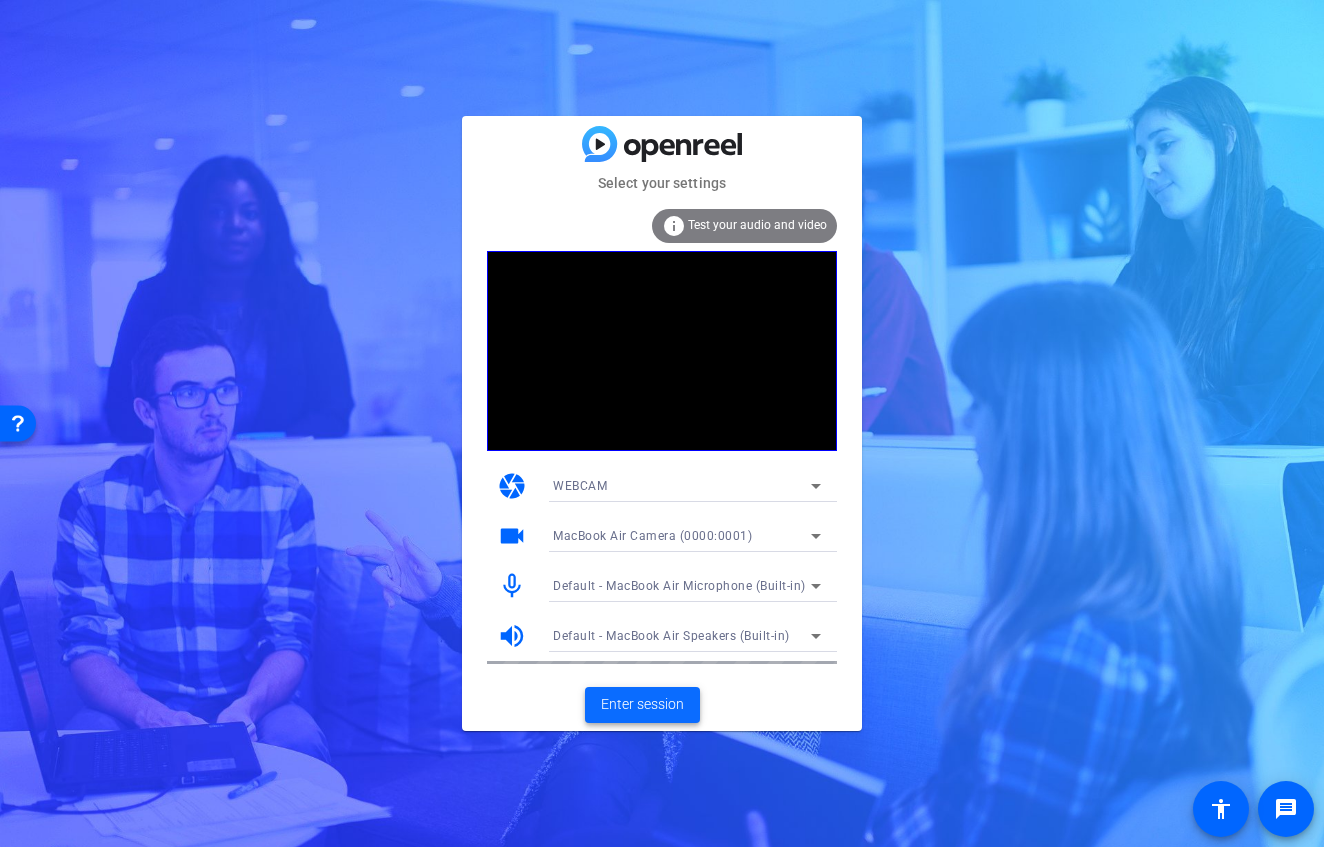click on "Enter session" 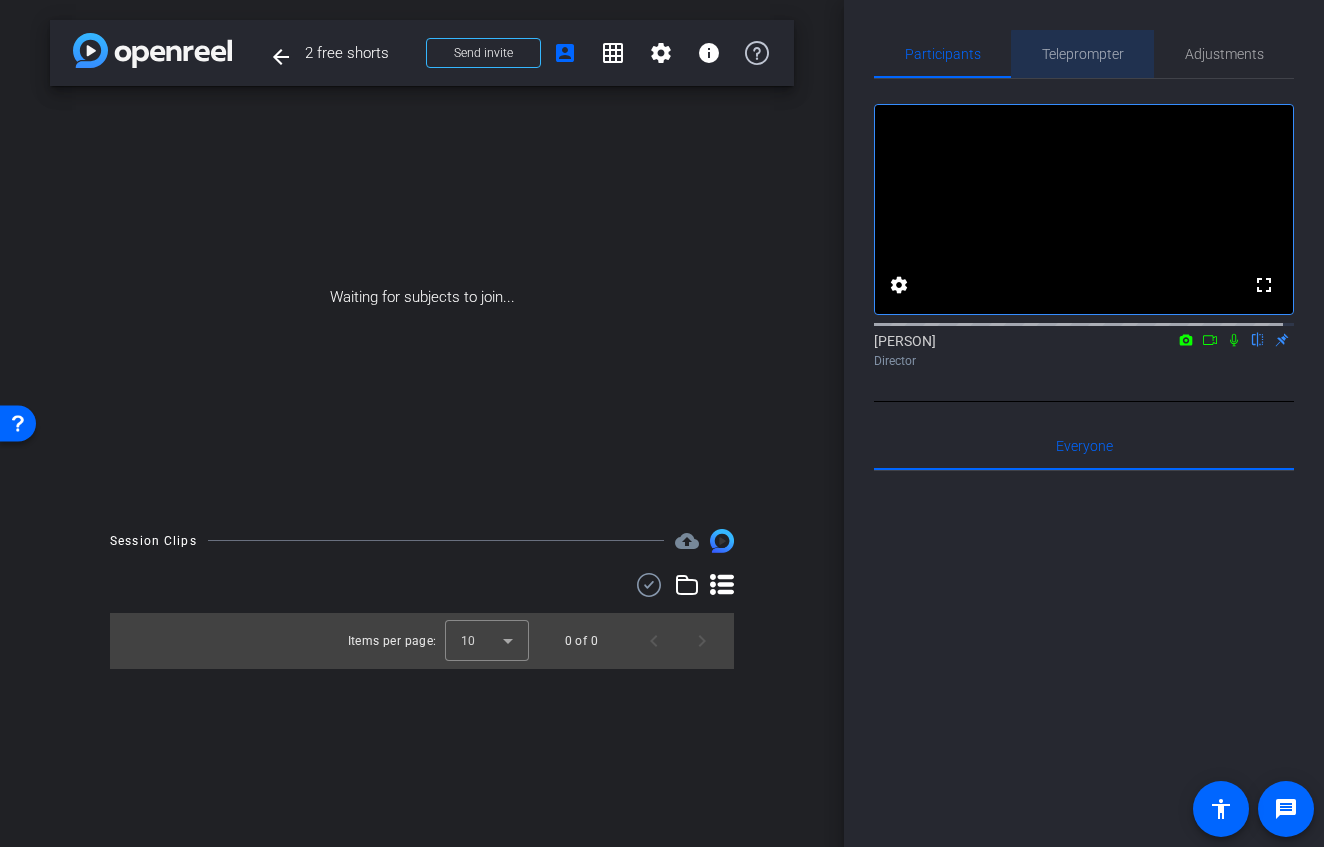 click on "Teleprompter" at bounding box center [1083, 54] 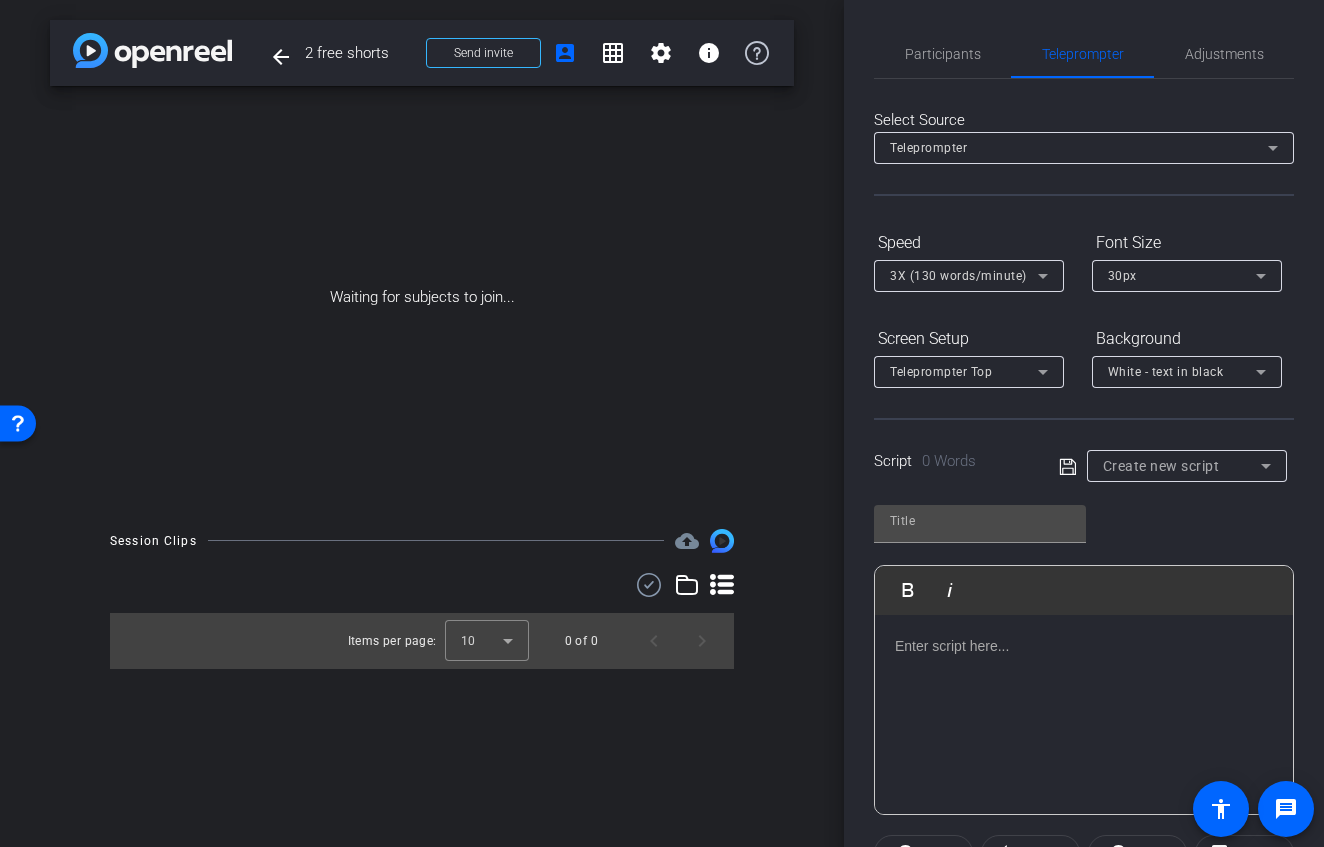 click on "Create new script" at bounding box center (1161, 466) 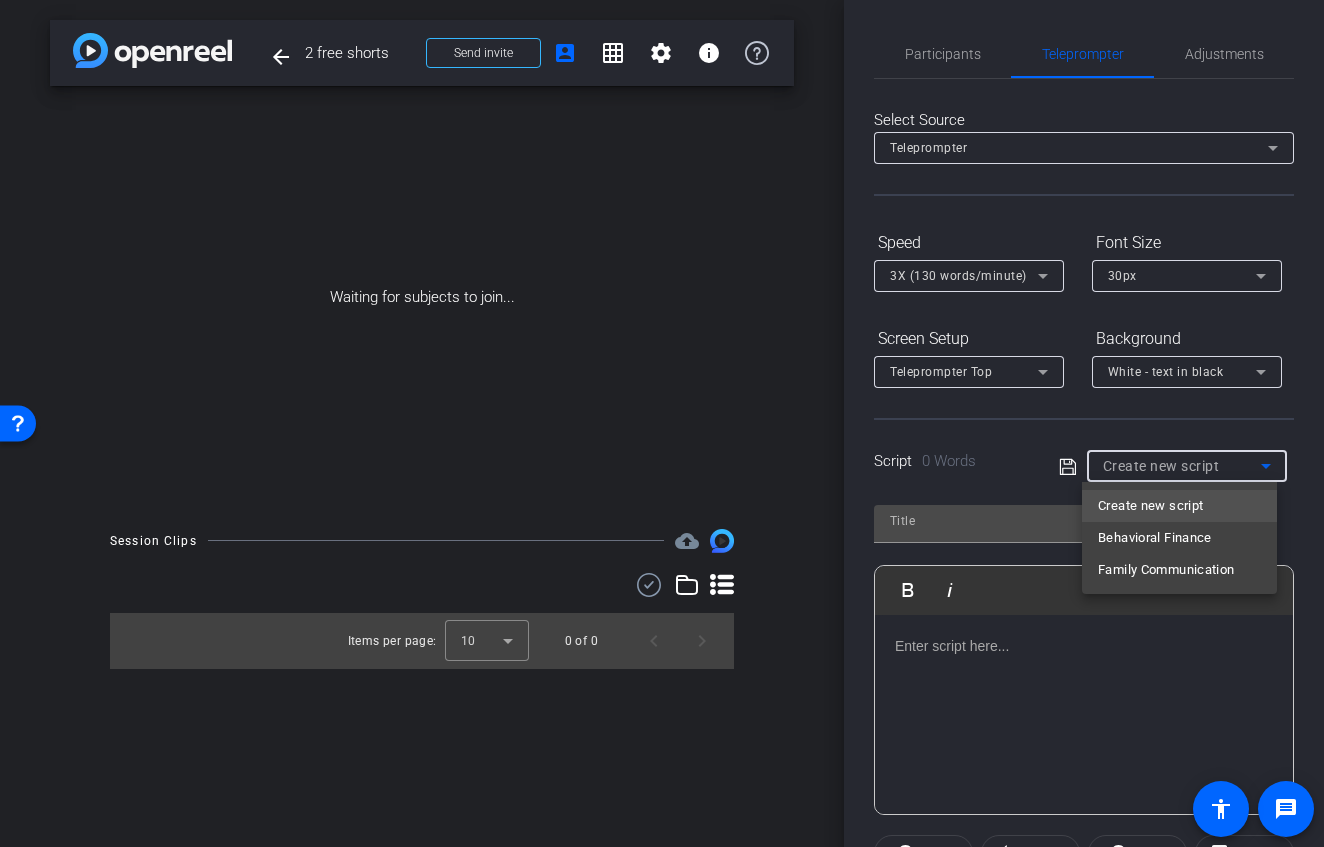 click at bounding box center [662, 423] 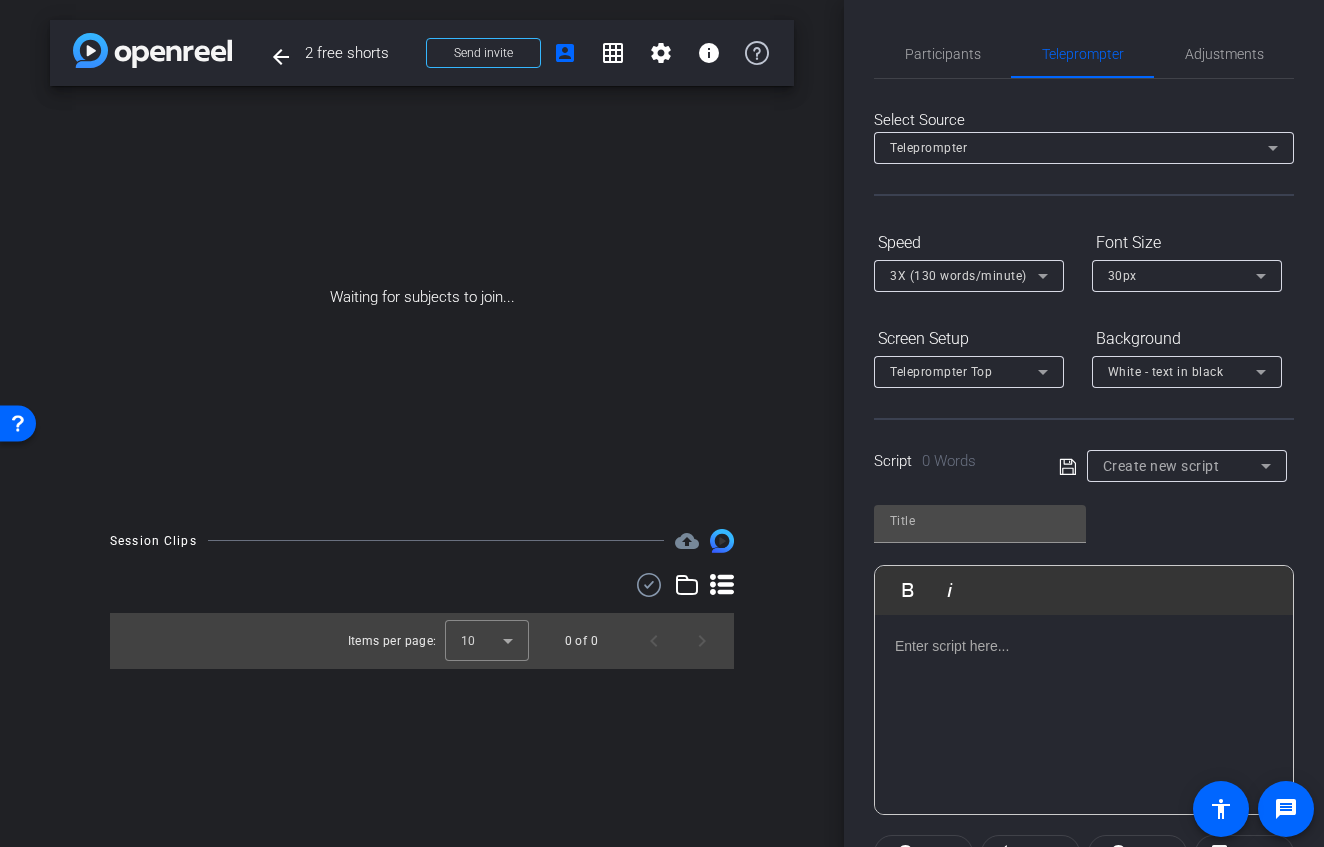 click on "Create new script" at bounding box center (1161, 466) 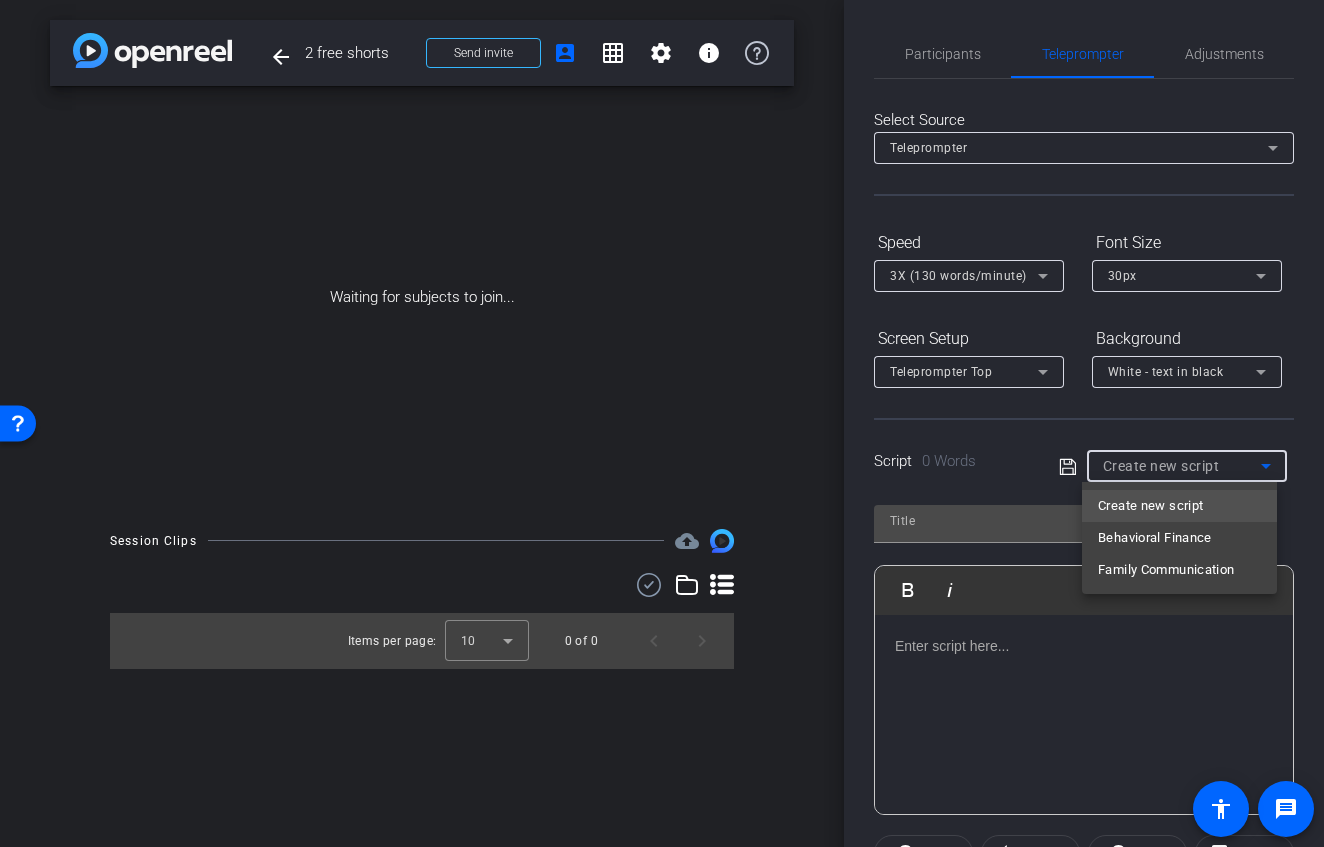 click on "Create new script" at bounding box center [1150, 506] 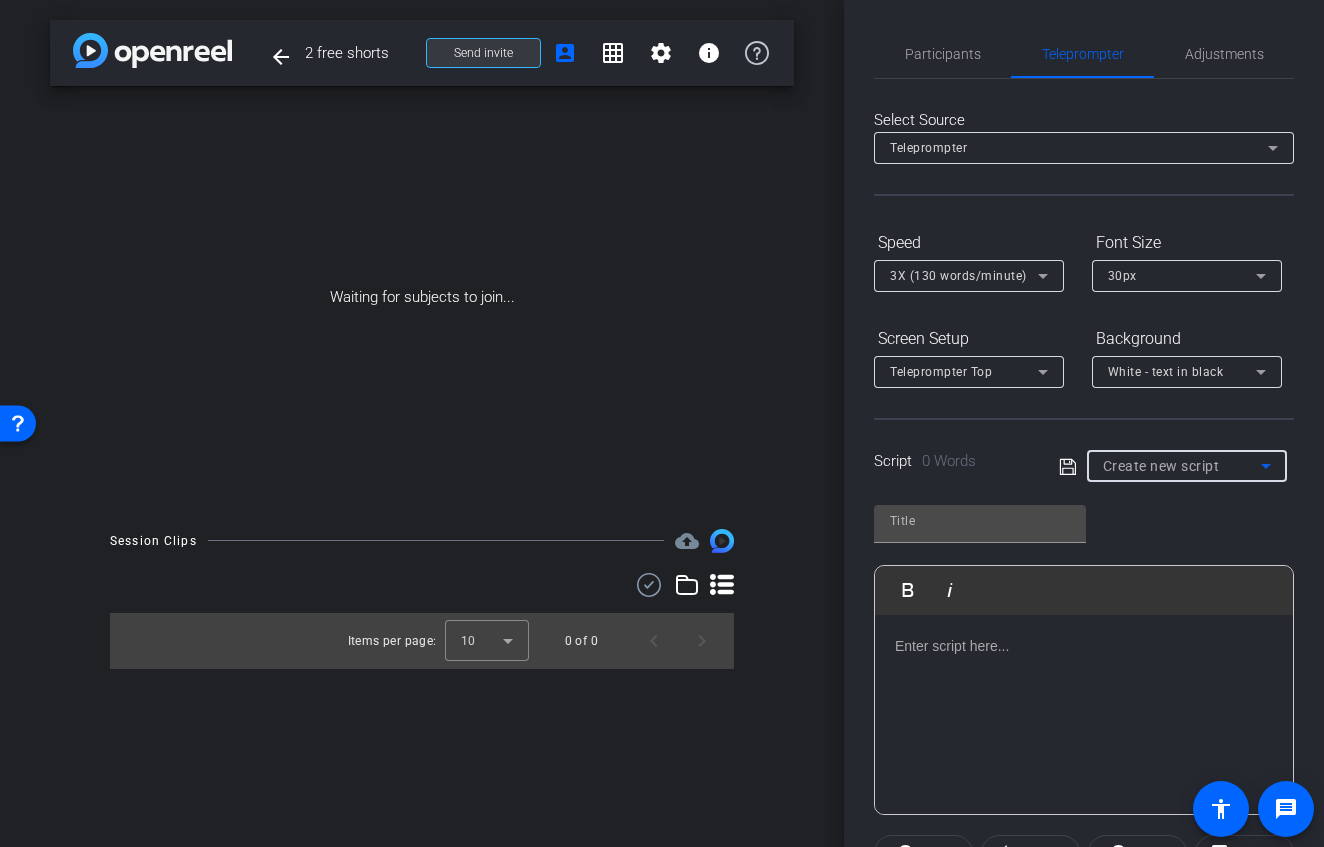 click on "Send invite" at bounding box center [483, 53] 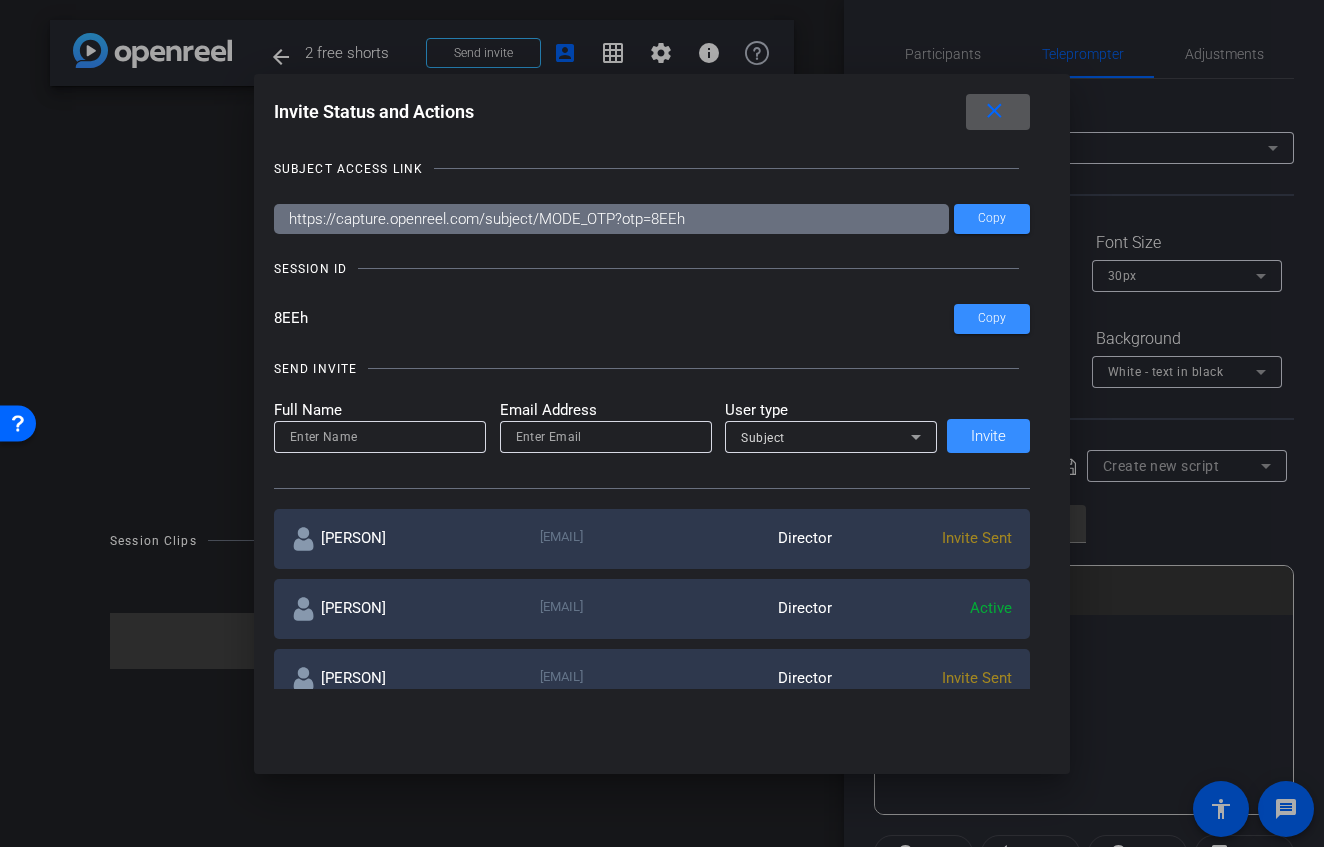 click on "SUBJECT ACCESS LINK     https://capture.openreel.com/subject/MODE_OTP?otp=8EEh  Copy   SESSION ID     8EEh  Copy   SEND INVITE     Full Name Email Address User type Subject  Invite
[PERSON]   [EMAIL]   Director  Invite Sent
[PERSON]   [EMAIL]   Director   Active
[PERSON]   [EMAIL]   Director  Invite Sent
[PERSON]   [EMAIL]   Director  Invite Sent All Teams Loading...." at bounding box center [662, 414] 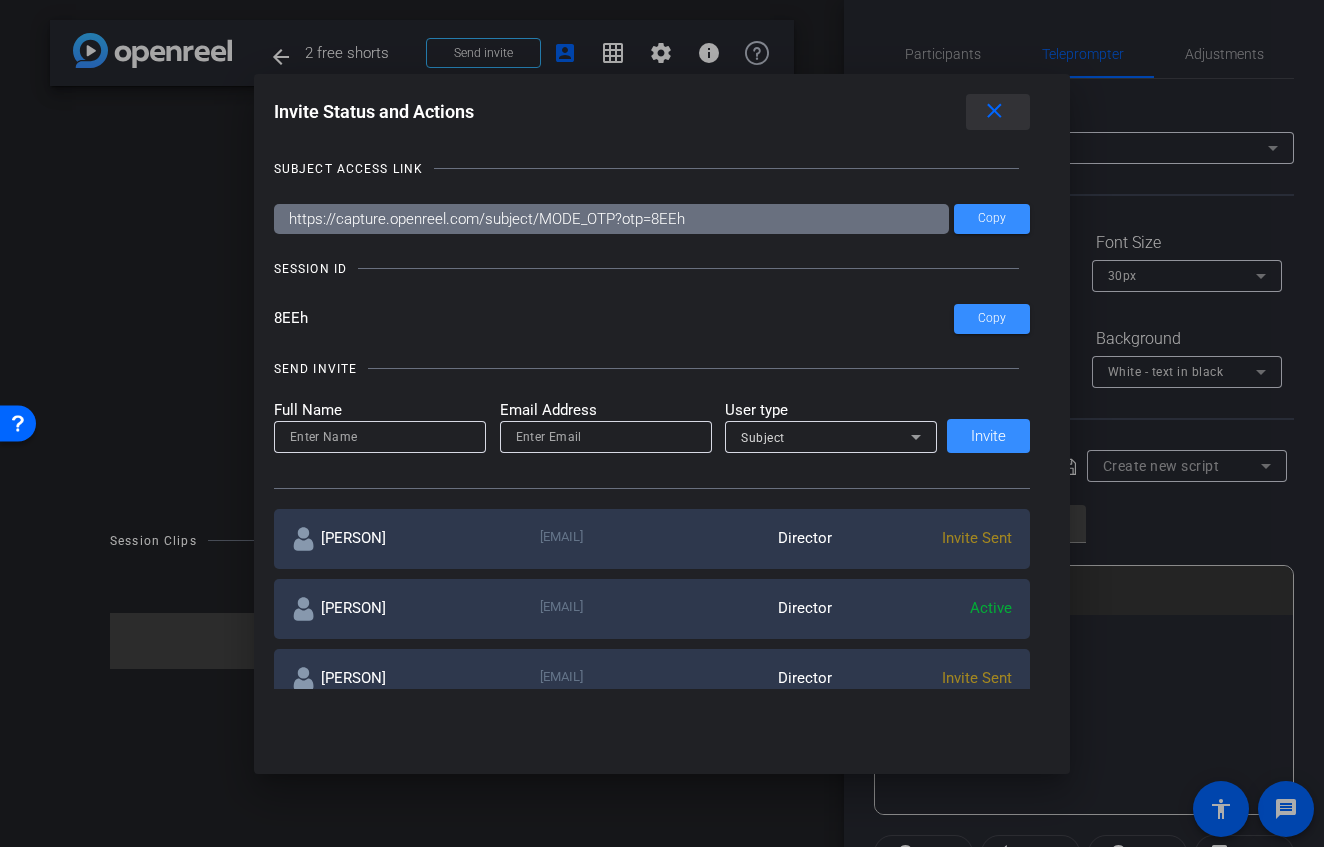 click on "close" at bounding box center [994, 111] 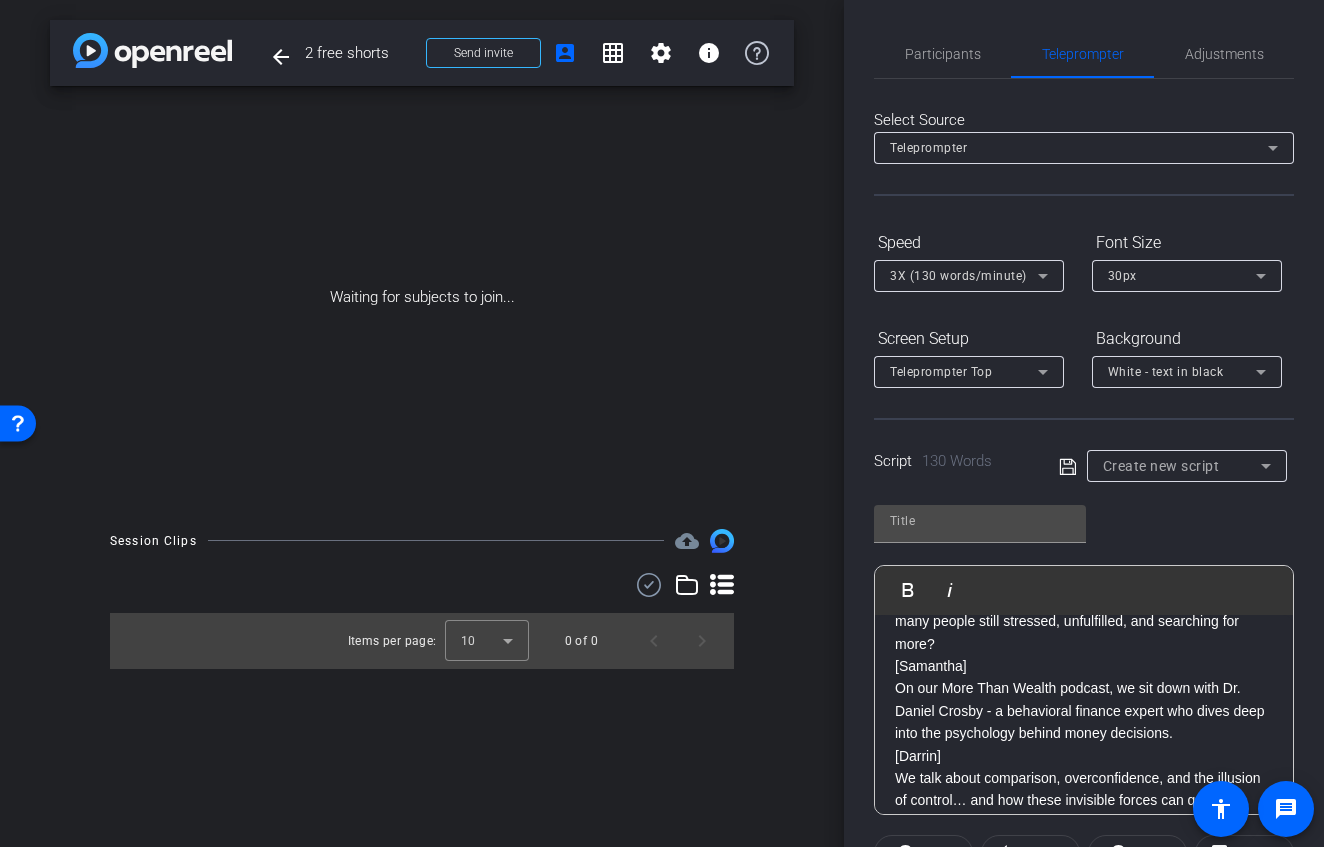 scroll, scrollTop: 0, scrollLeft: 0, axis: both 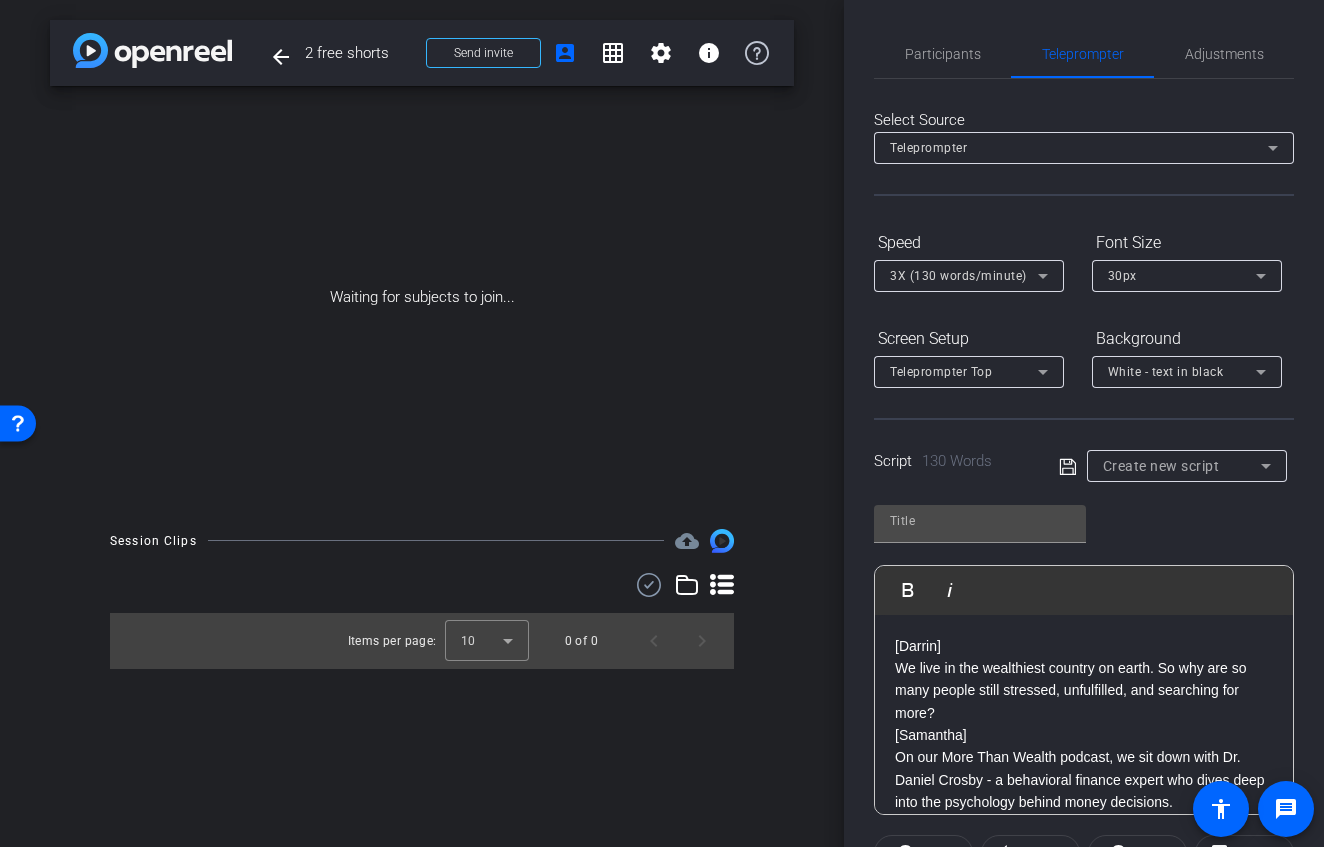 click on "[FIRST] We live in the wealthiest country on earth. So why are so many people still stressed, unfulfilled, and searching for more? [SECOND] On our More Than Wealth podcast, we sit down with Dr. Daniel Crosby - a behavioral finance expert who dives deep into the psychology behind money decisions. [FIRST] We talk about comparison, overconfidence, and the illusion of control… and how these invisible forces can quietly sabotage your financial life. [SECOND] But we also talk about meaning- how finding purpose, showing gratitude, and building healthy habits can actually make you a better investor. [FIRST] If you’ve ever wondered why you feel financially stuck or why “more” doesn’t always feel like enough - this episode is for you. [SECOND] It might just change the way you think about money, for good." 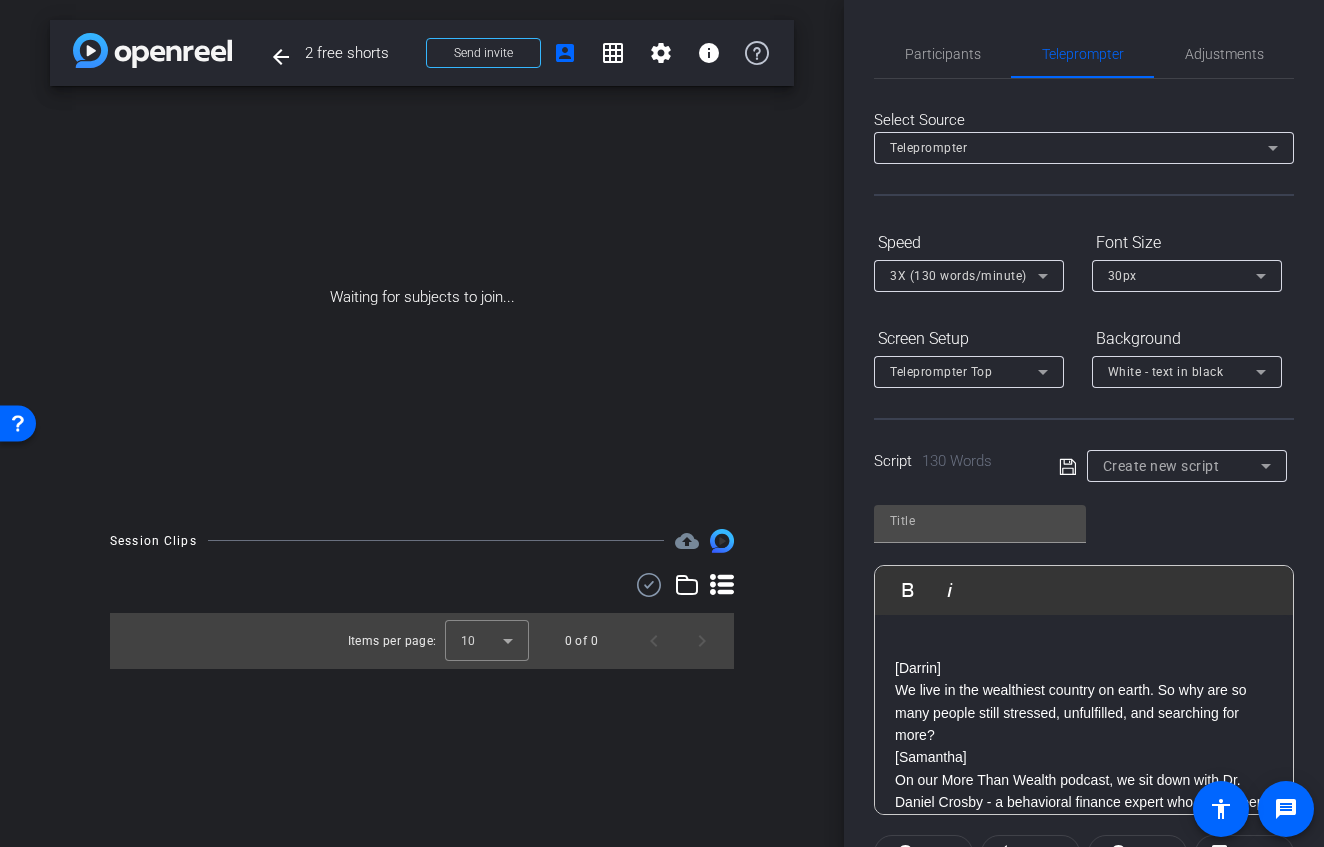 type 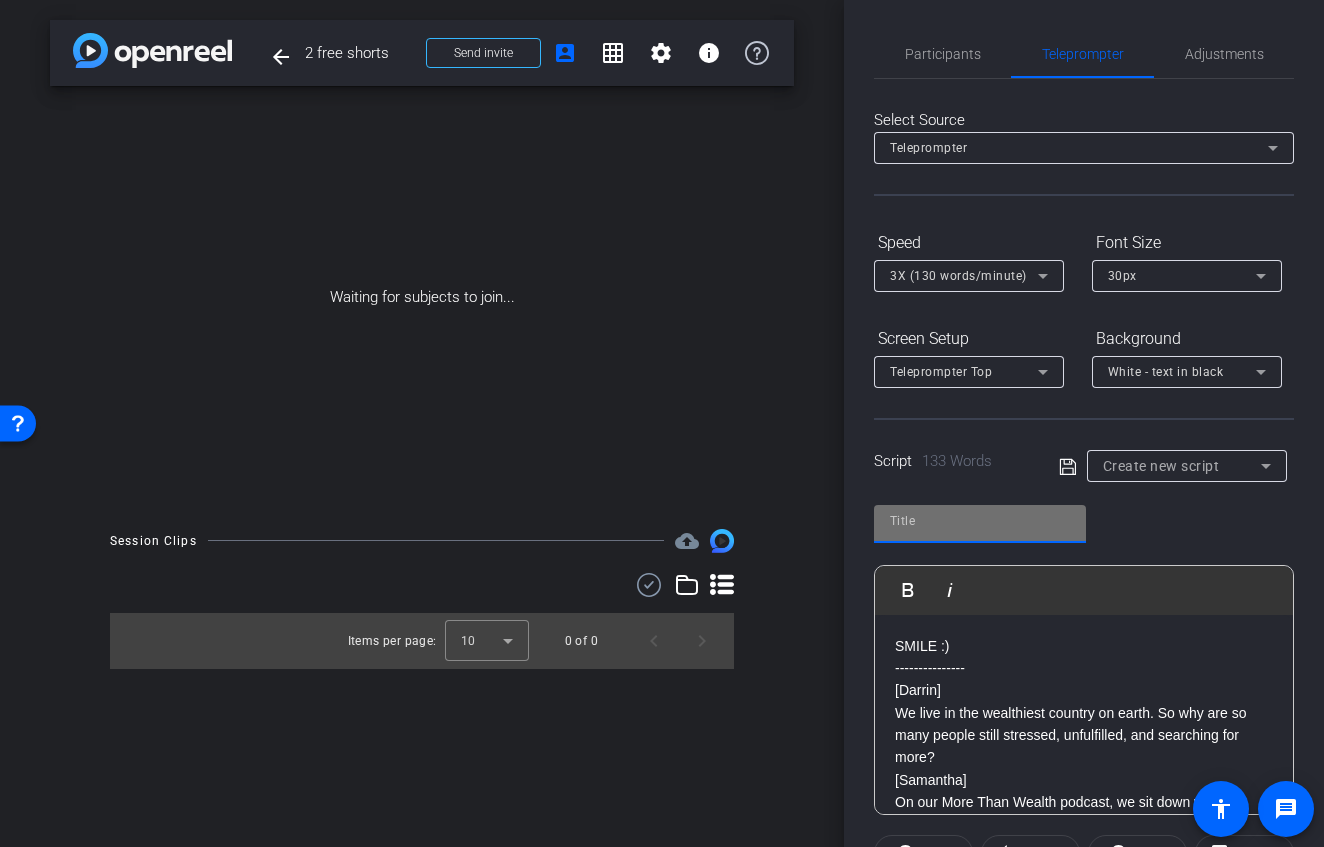 click at bounding box center [980, 521] 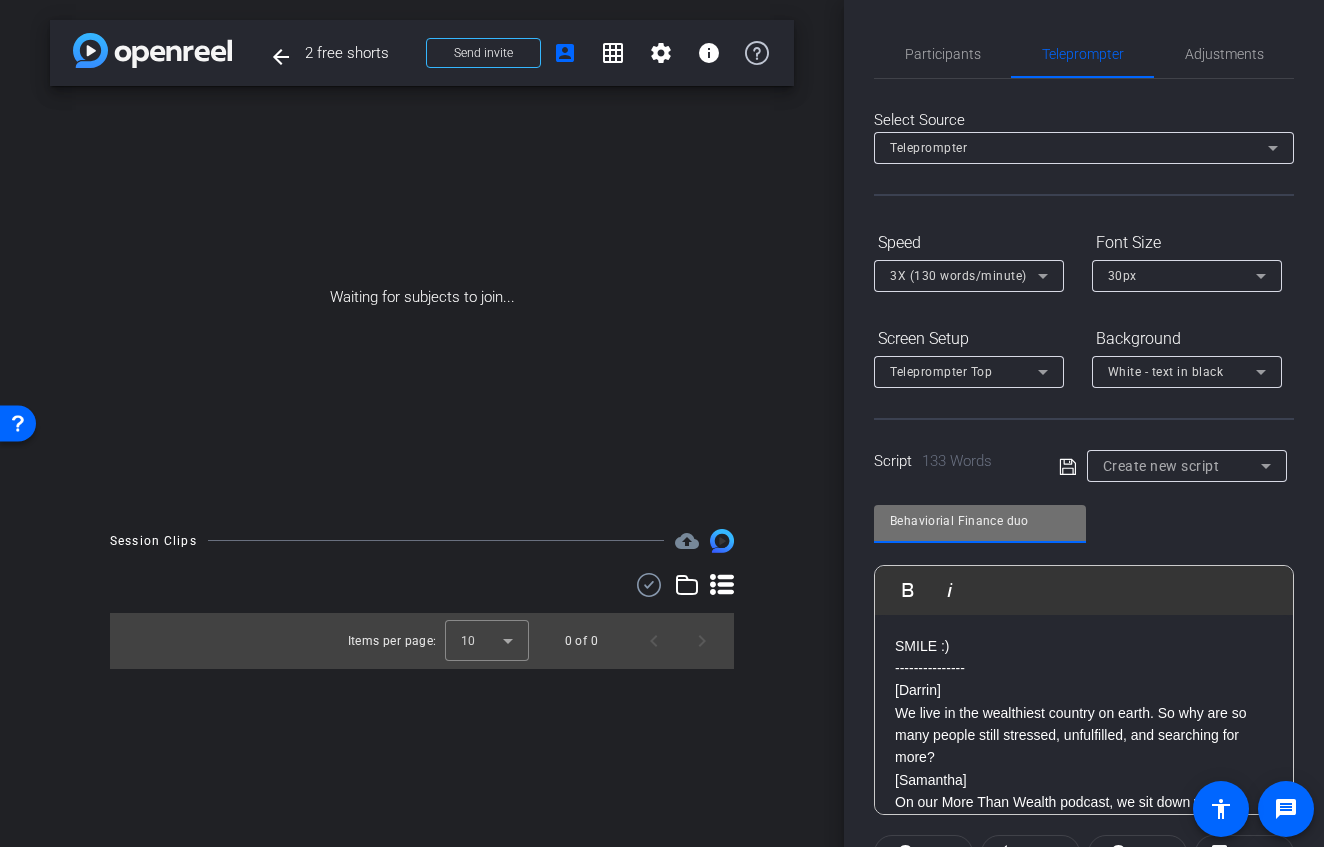 type on "Behaviorial Finance duo" 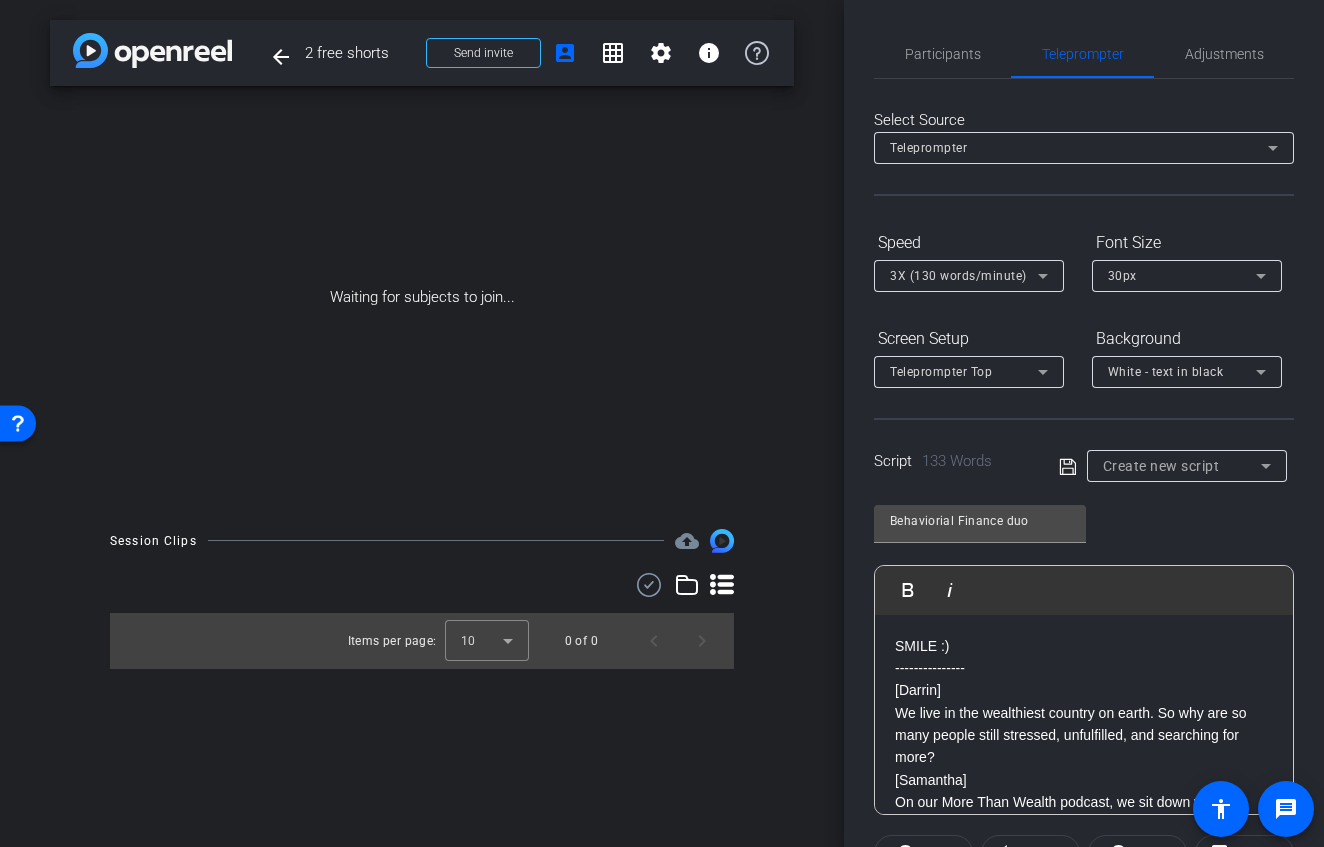 click 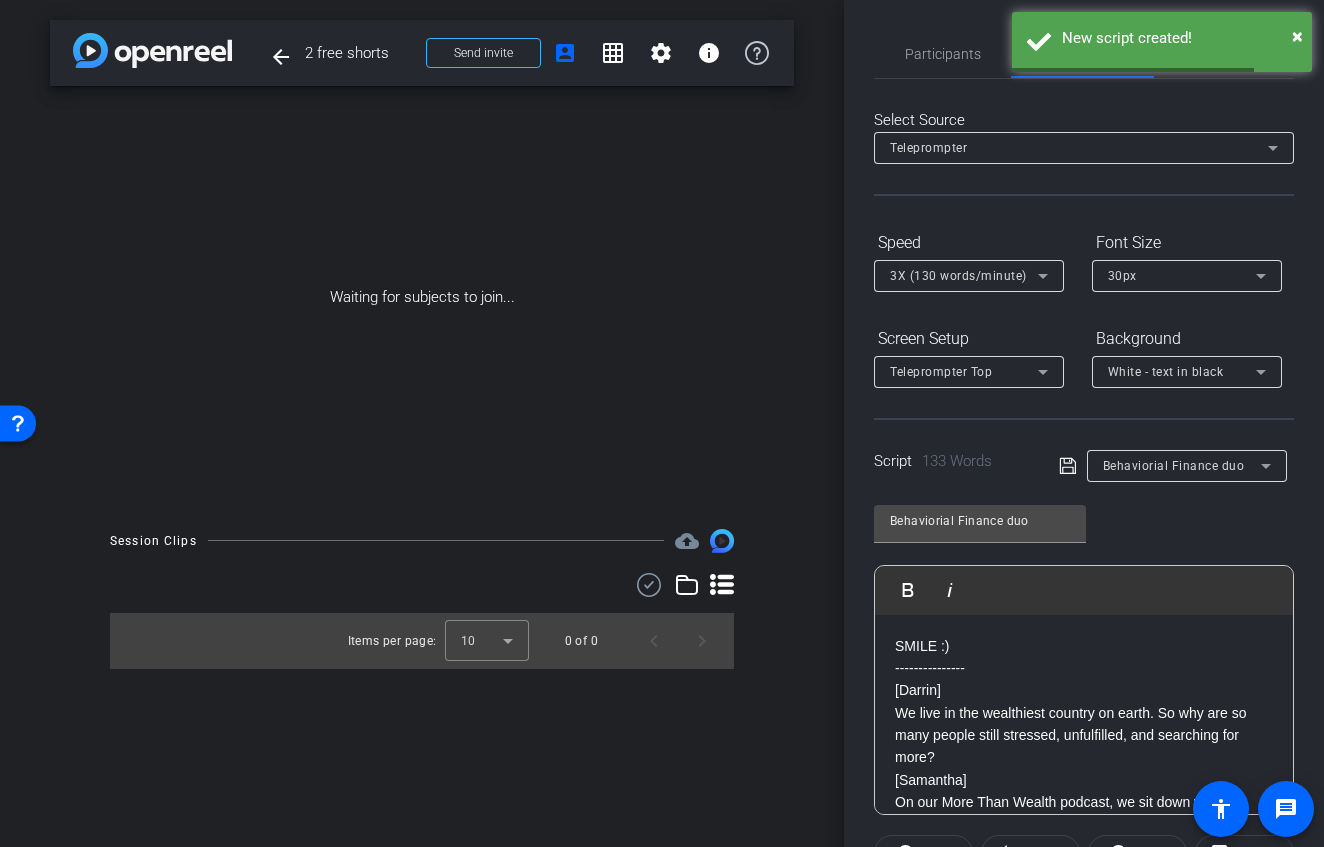 click on "Behaviorial Finance duo" at bounding box center [1174, 466] 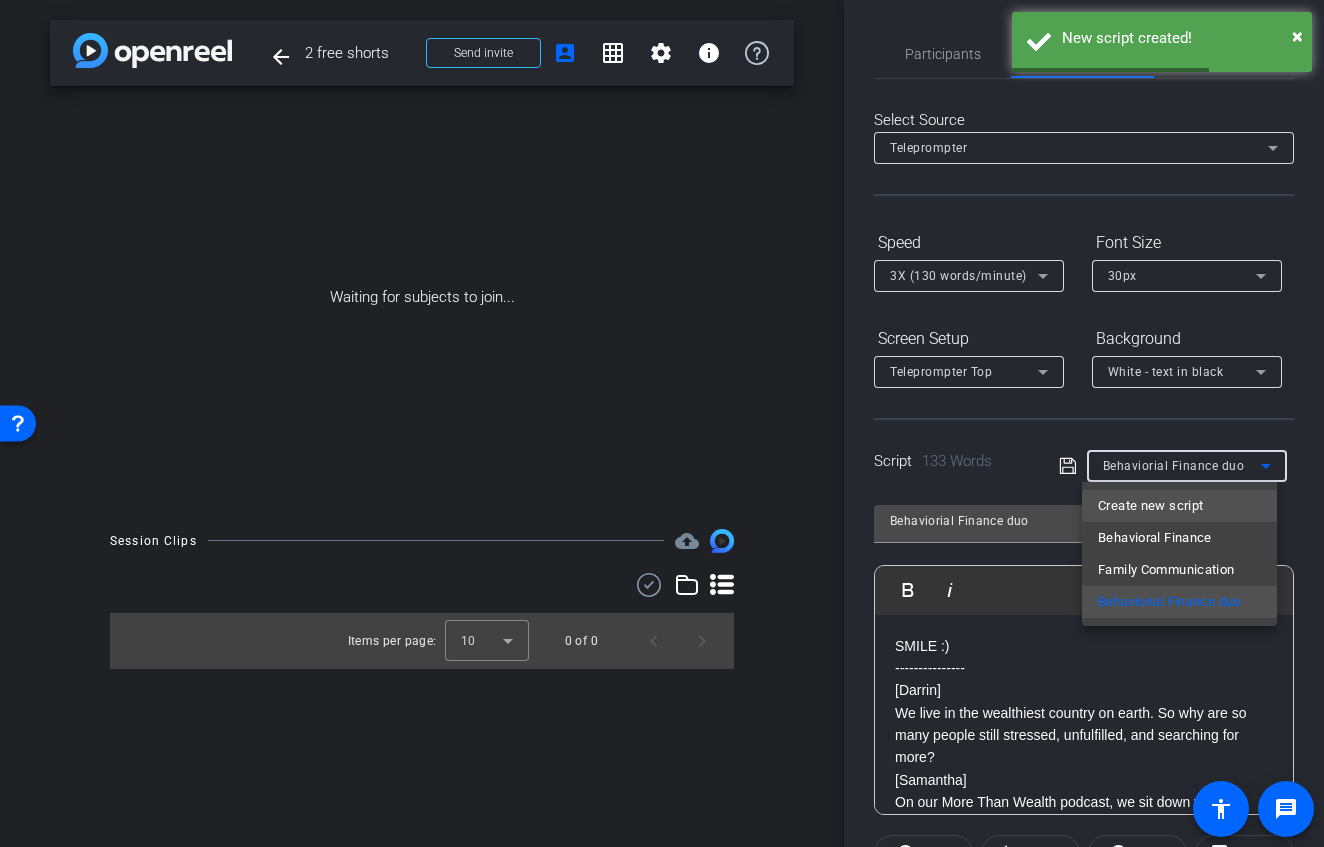 click on "Create new script" at bounding box center (1150, 506) 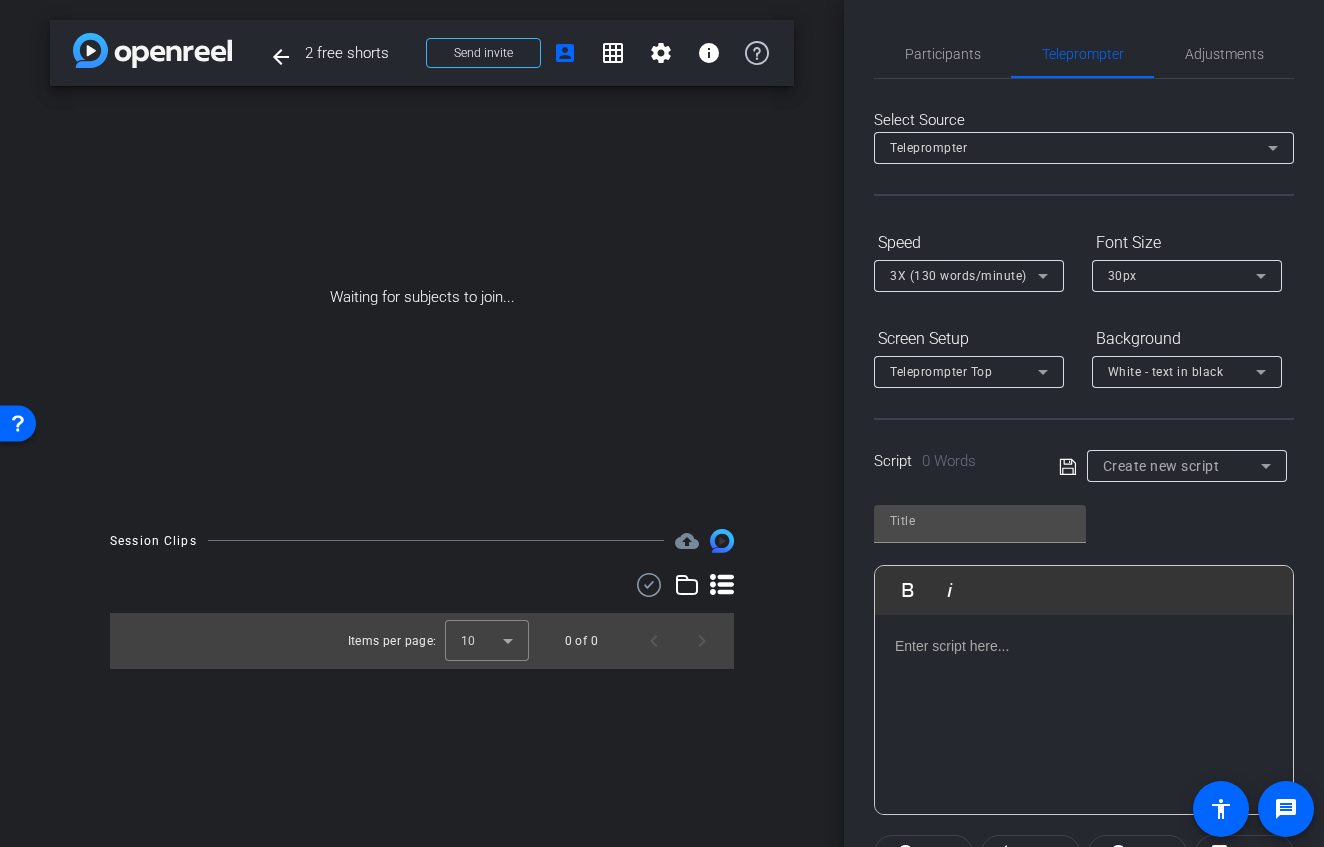click 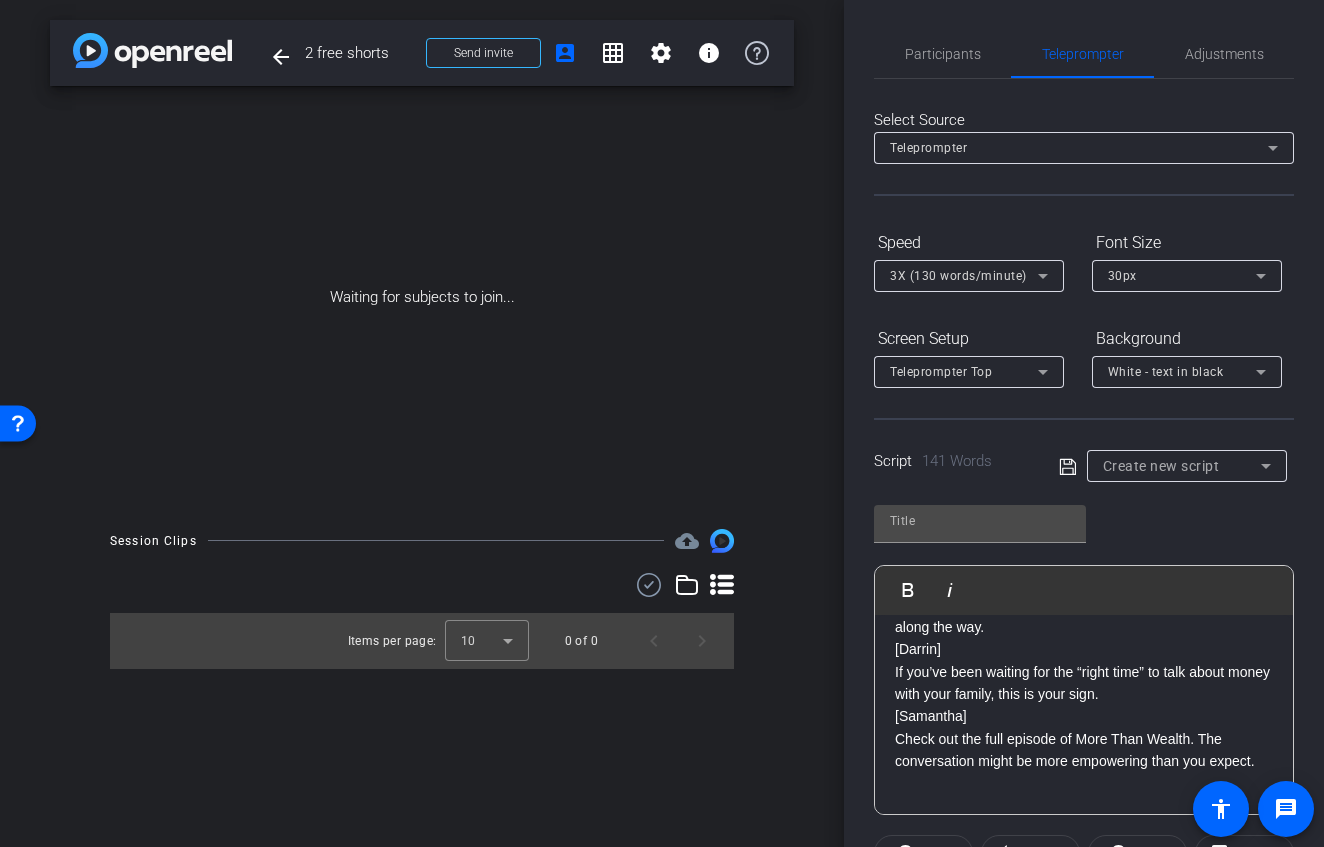 scroll, scrollTop: 0, scrollLeft: 0, axis: both 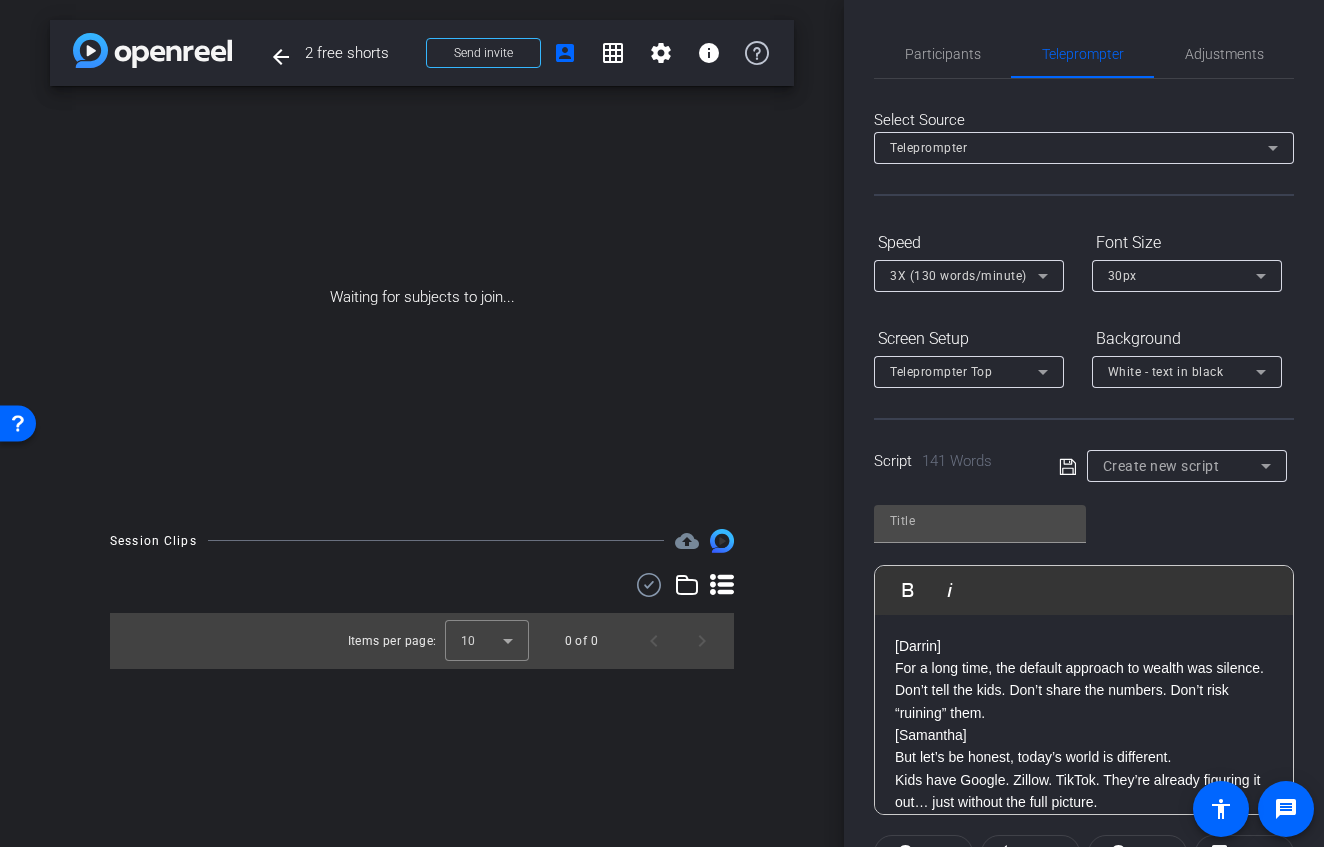 click on "[FIRST] For a long time, the default approach to wealth was silence. Don’t tell the kids. Don’t share the numbers. Don’t risk “ruining” them. [SECOND] But let’s be honest, today’s world is different. Kids have Google. Zillow. TikTok. They’re already figuring it out… just without the full picture. [FIRST] Keeping wealth a secret? That’s outdated. What families really need is open, purposeful communication - starting early and evolving over time. [SECOND] On our More Than Wealth podcast, we sit down with UBS strategist Julie Binder to talk about raising money-smart kids, how to start these conversations, and what tools can help along the way. [FIRST] If you’ve been waiting for the “right time” to talk about money with your family, this is your sign. [SECOND] Check out the full episode of More Than Wealth. The conversation might be more empowering than you expect." 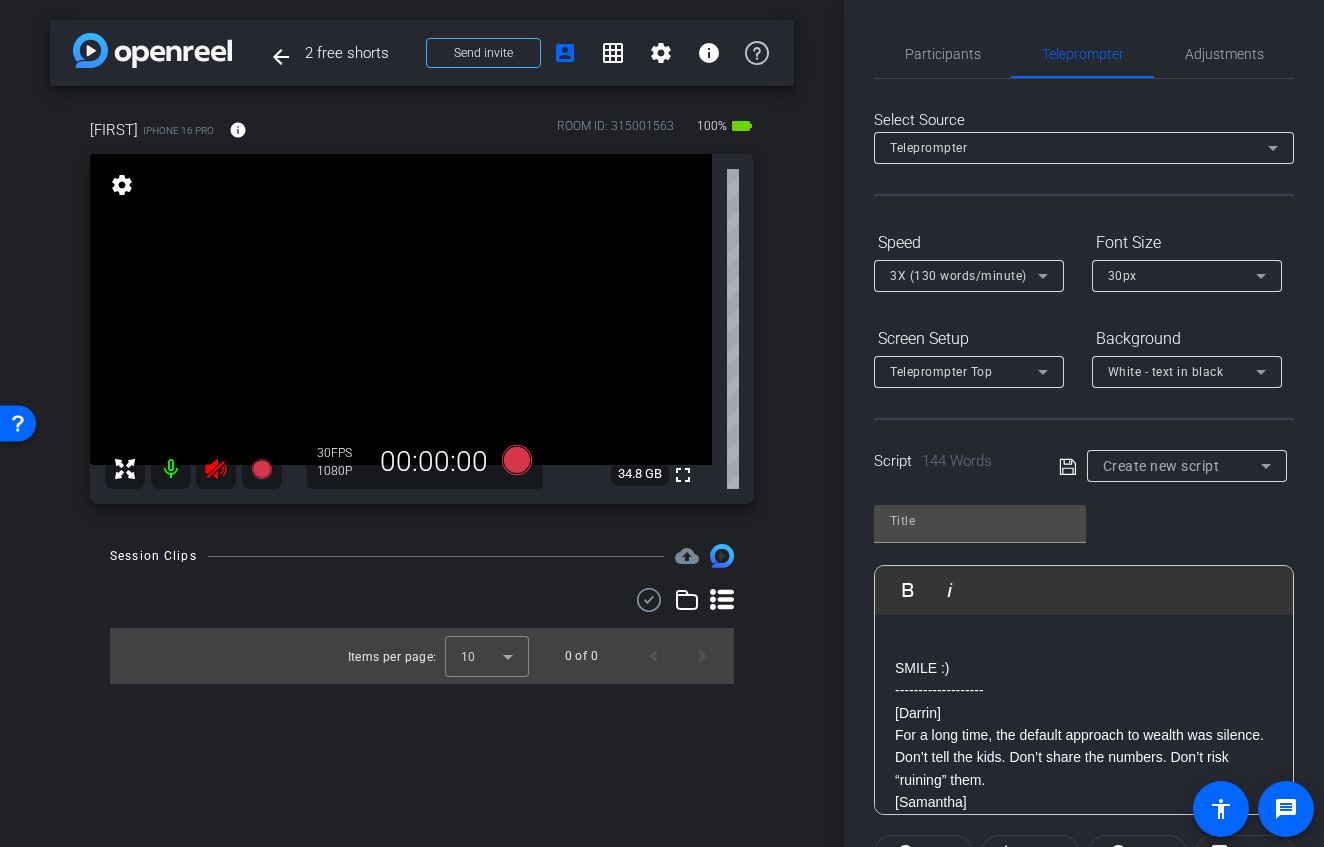 click 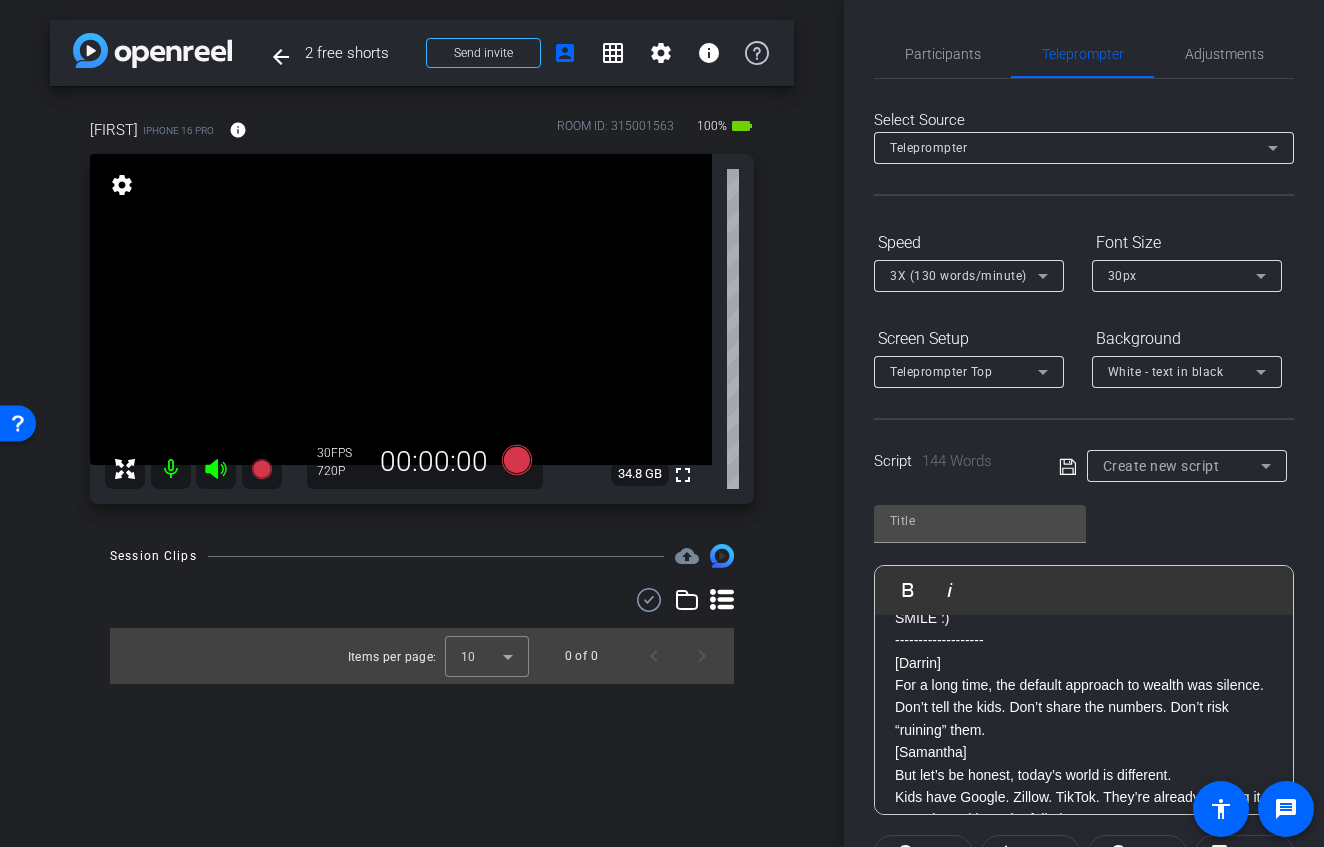 scroll, scrollTop: 51, scrollLeft: 0, axis: vertical 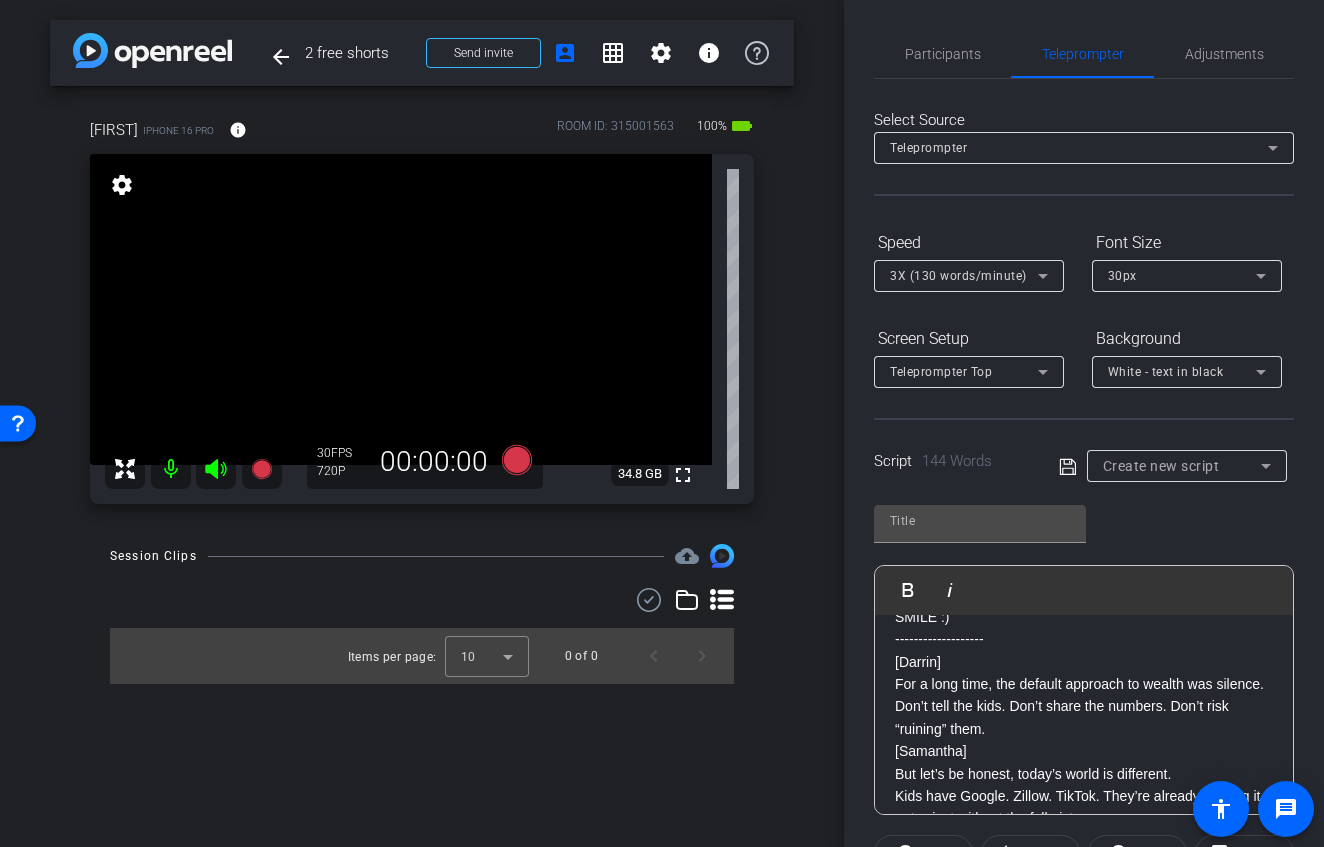 click on "[FIRST] For a long time, the default approach to wealth was silence. Don’t tell the kids. Don’t share the numbers. Don’t risk “ruining” them." at bounding box center [1084, 696] 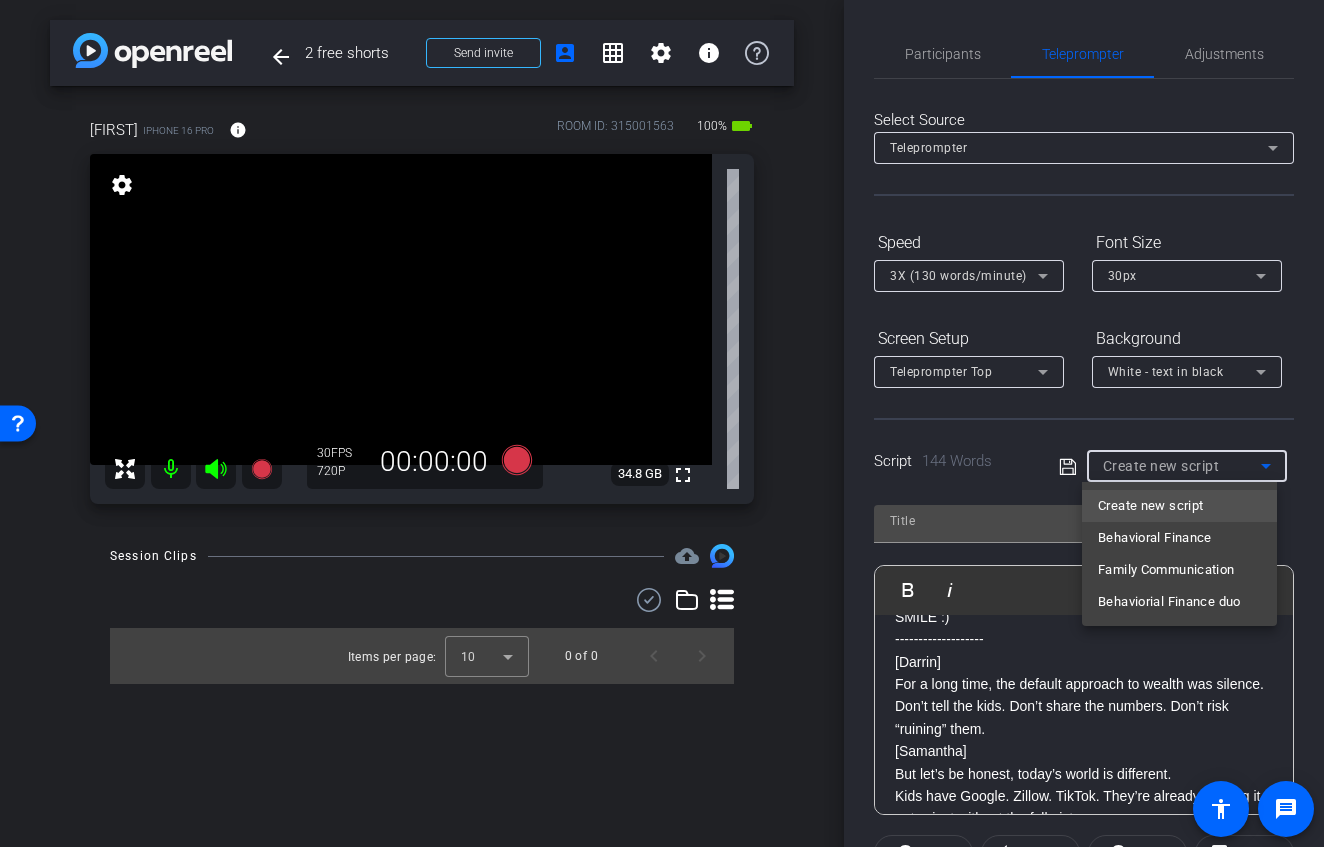 click at bounding box center (662, 423) 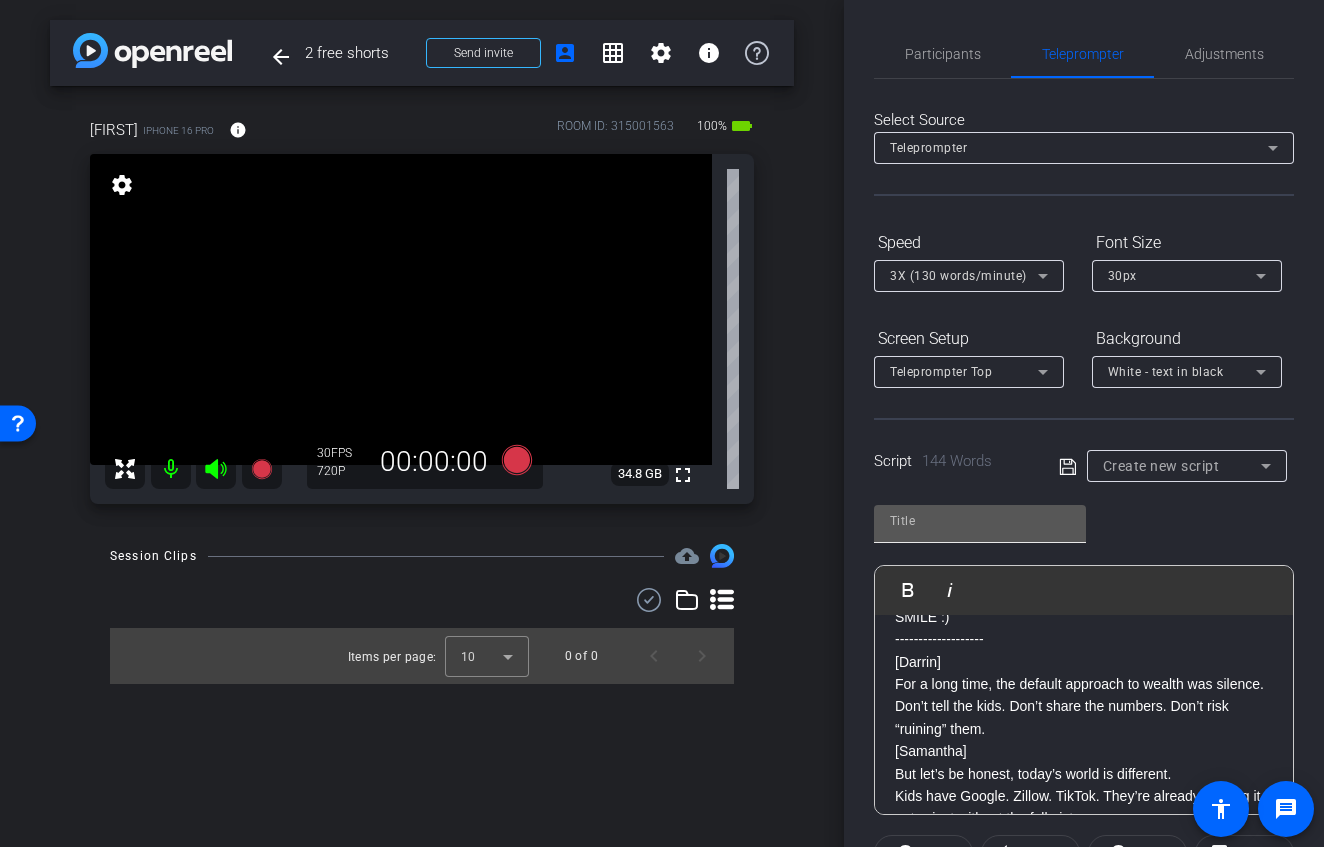 click at bounding box center (980, 521) 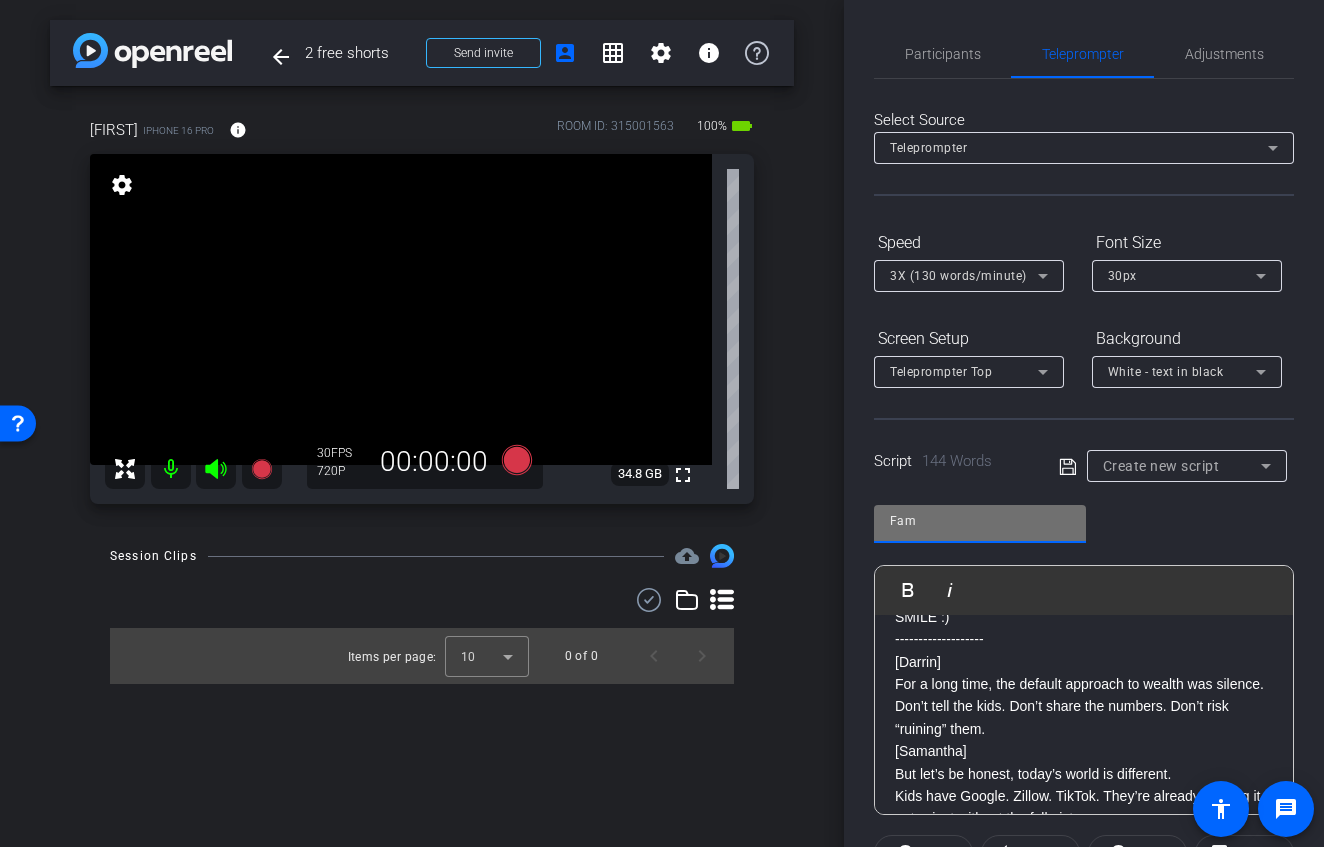 click on "Fam" at bounding box center (980, 521) 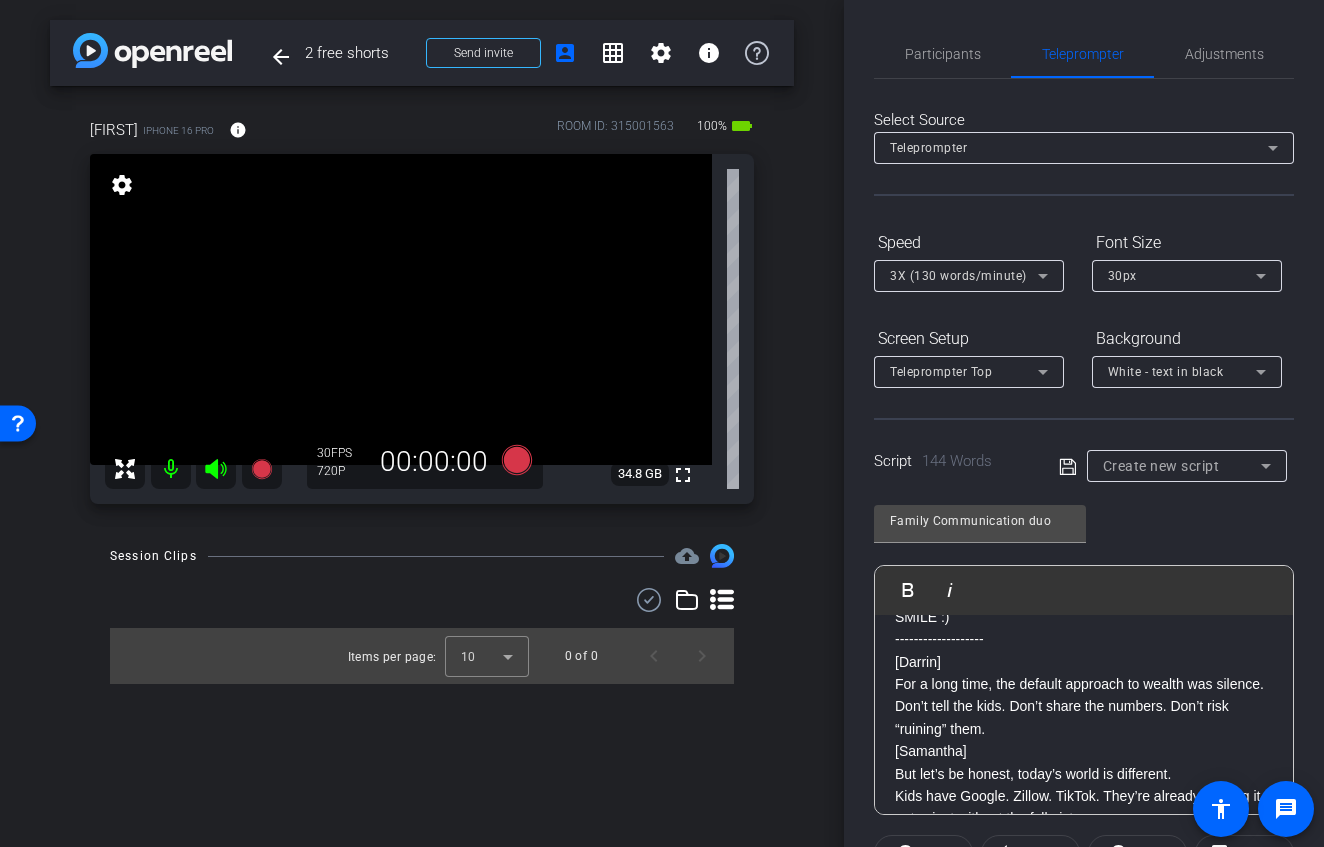 click 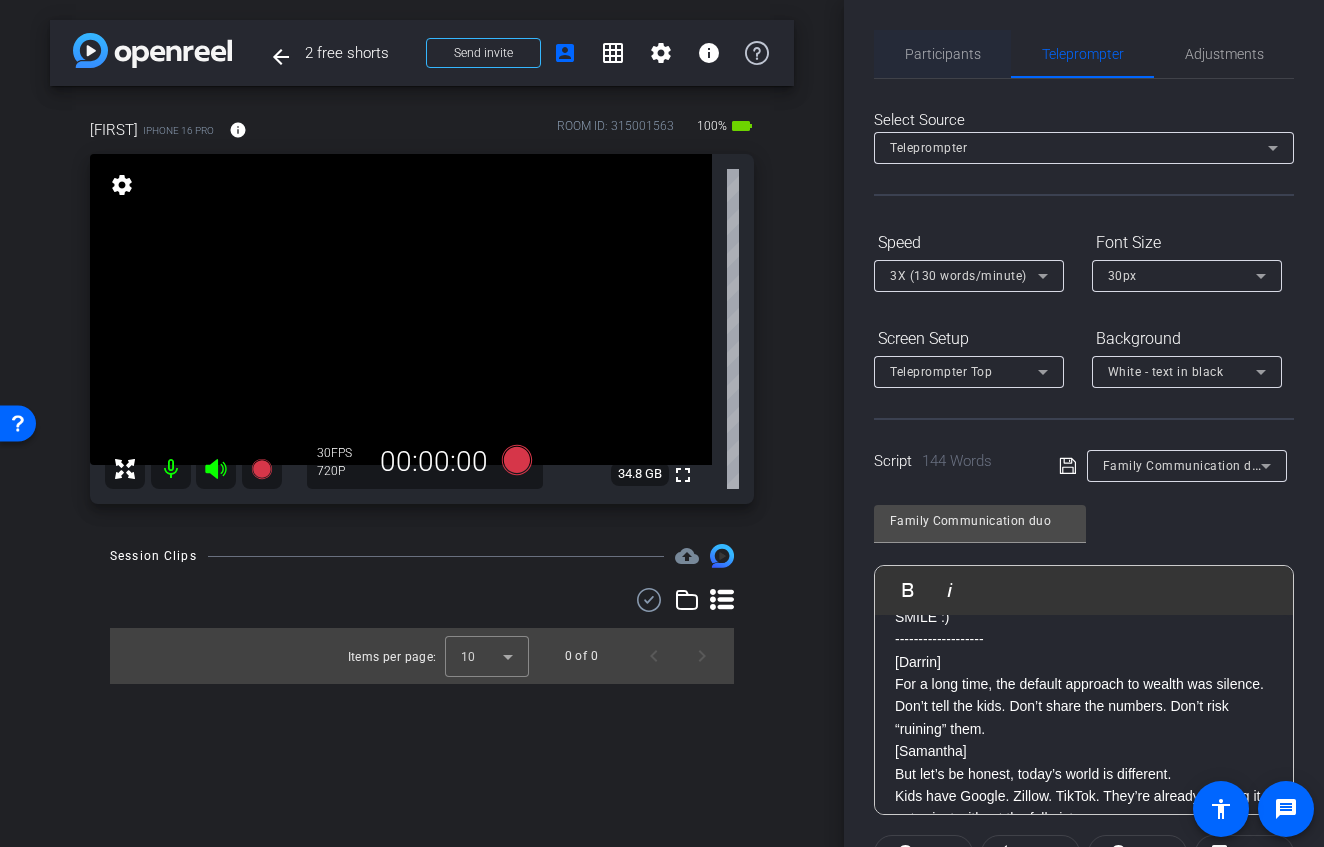 click on "Participants" at bounding box center [943, 54] 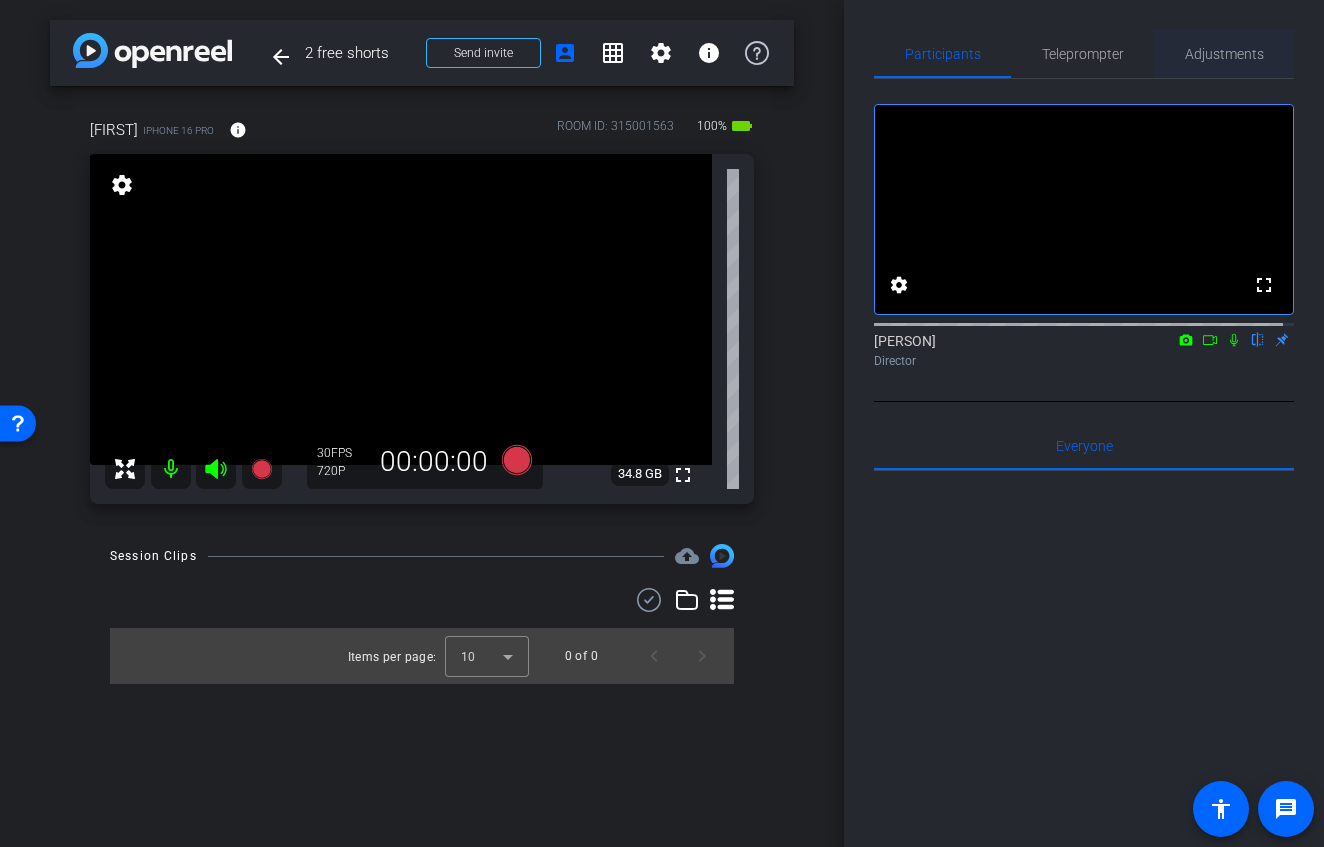 click on "Adjustments" at bounding box center [1224, 54] 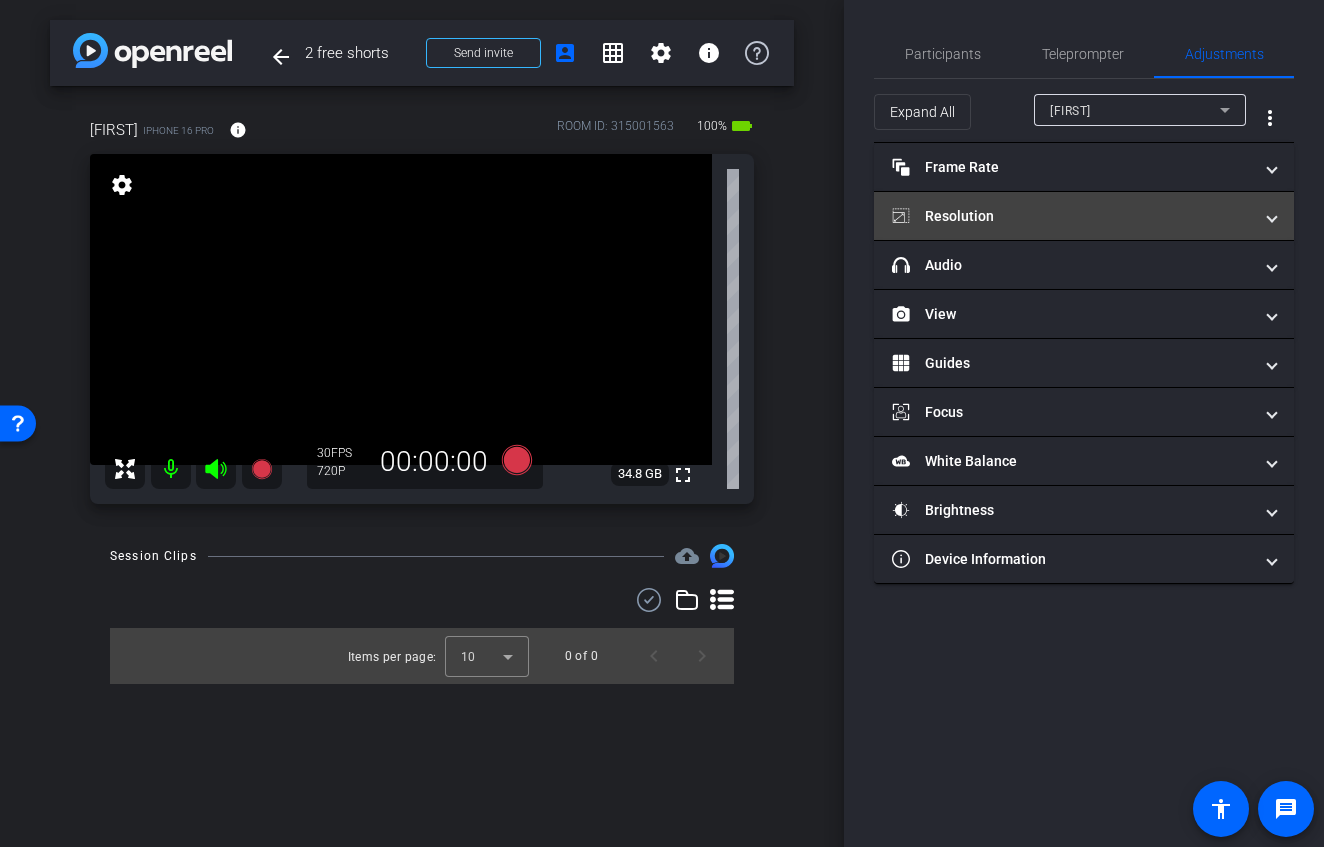click on "Resolution" at bounding box center (1072, 216) 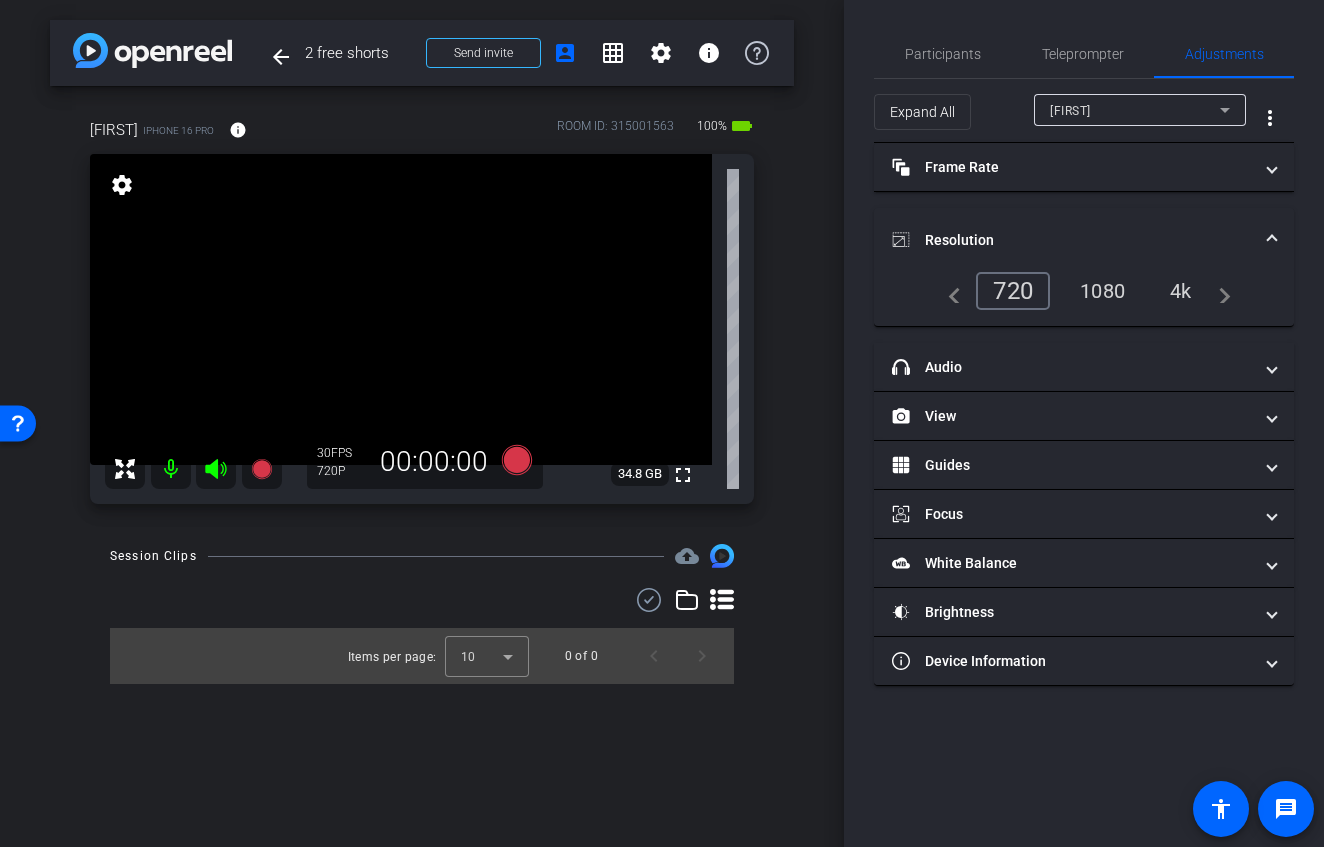 click on "1080" at bounding box center [1102, 291] 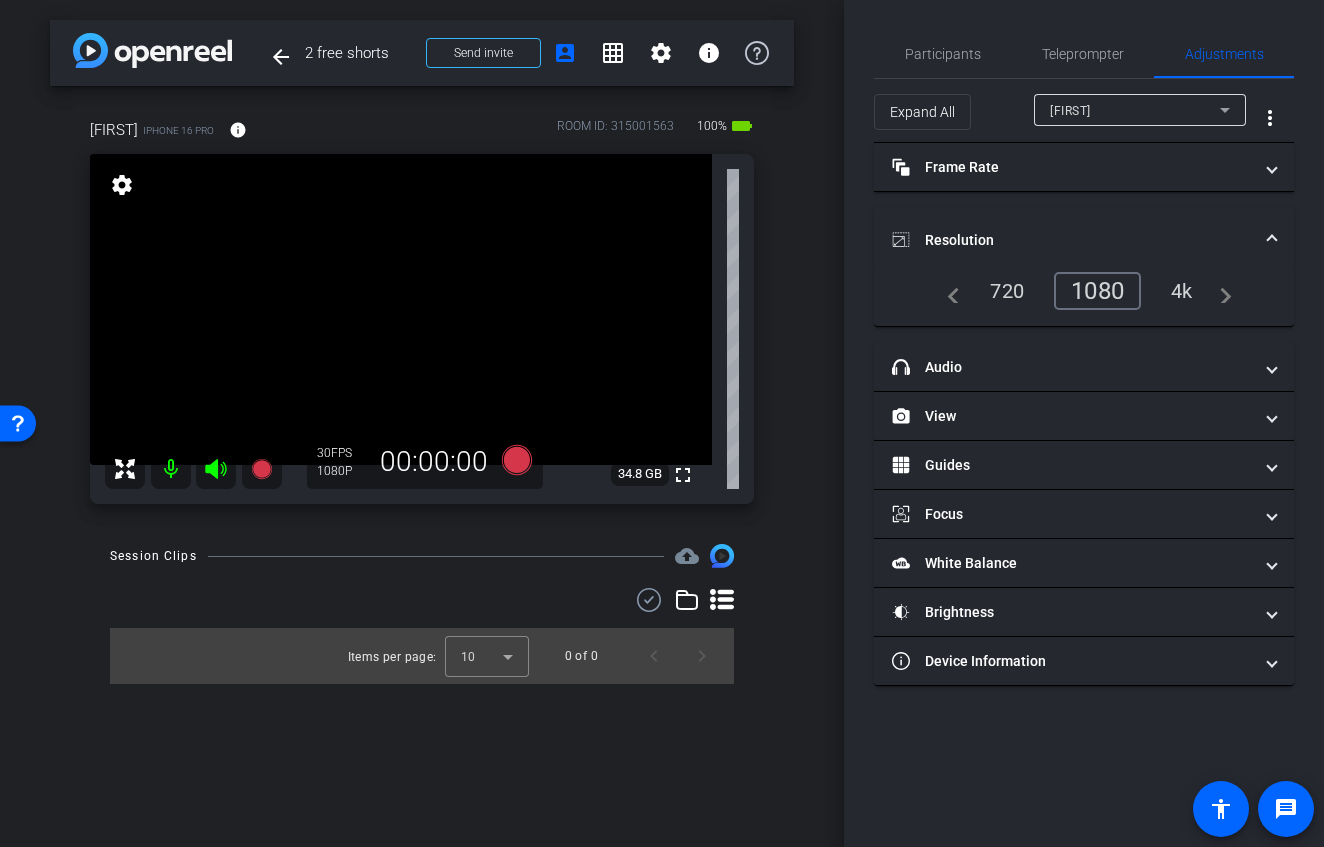 click on "arrow_back  2 free shorts   Back to project   Send invite  account_box grid_on settings info
[FIRST] [LAST] iPhone 16 Pro info ROOM ID: 315001563 100% battery_std fullscreen settings  34.8 GB
30 FPS  1080P   00:00:00
Session Clips   cloud_upload
Items per page:  10  0 of 0" at bounding box center (422, 423) 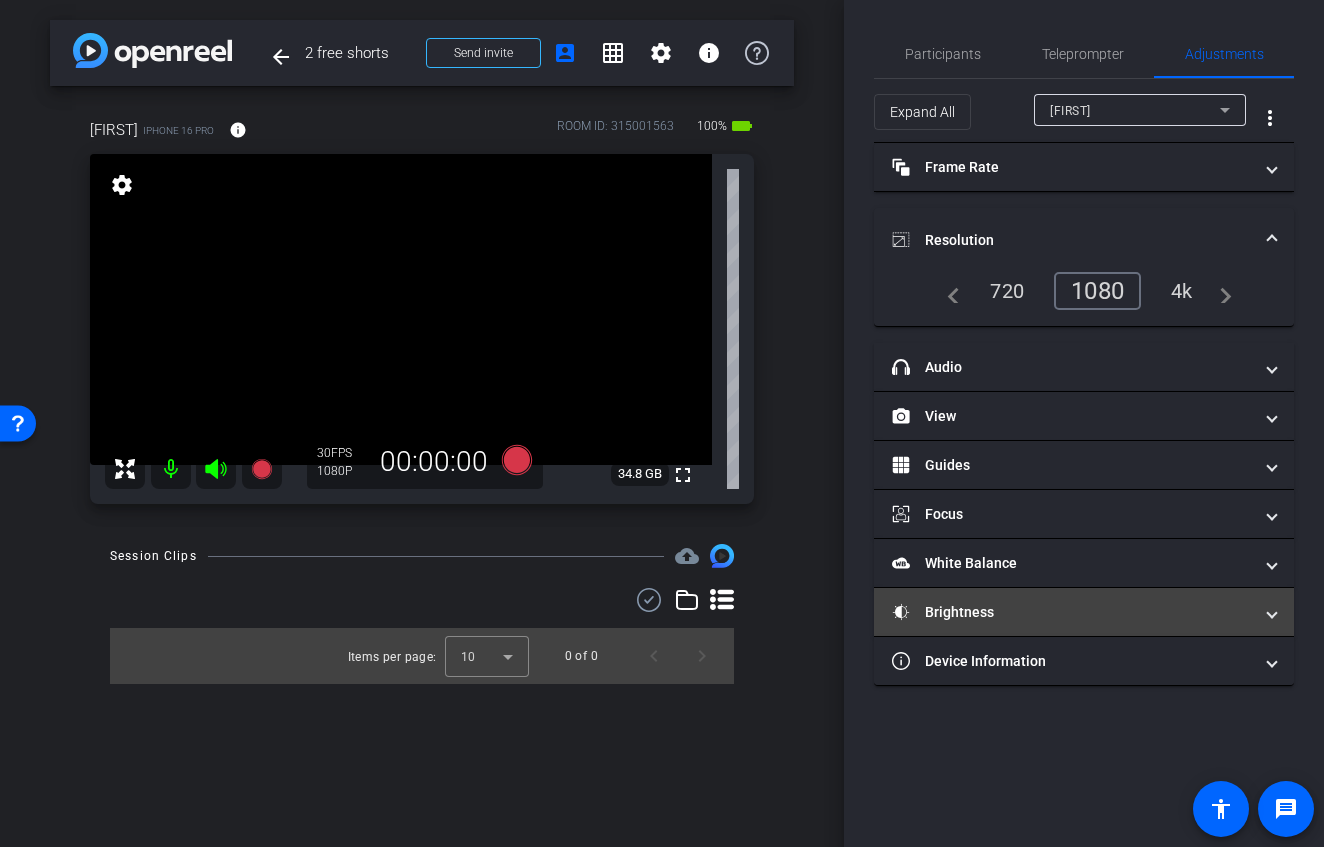 click on "Brightness" at bounding box center (1084, 612) 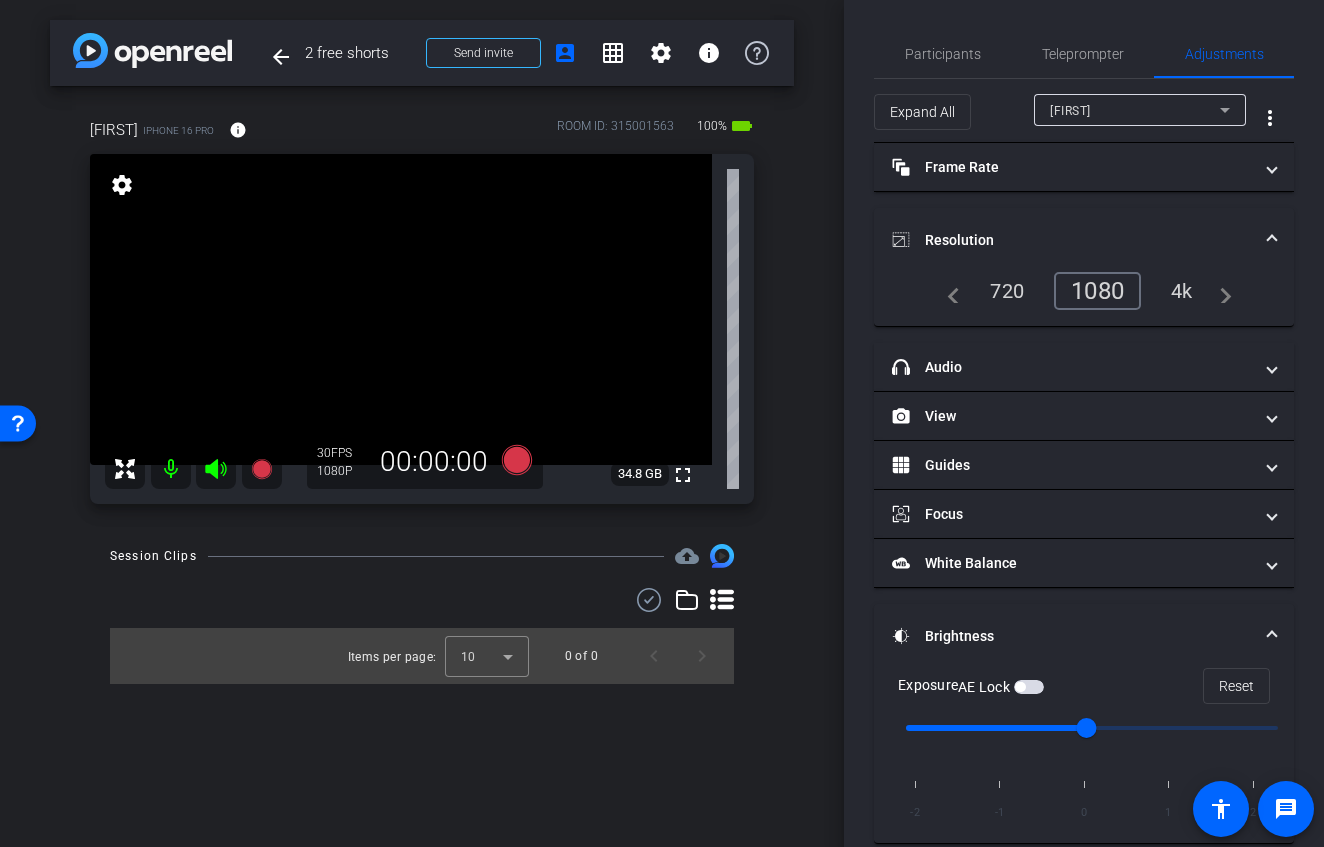 click at bounding box center [401, 309] 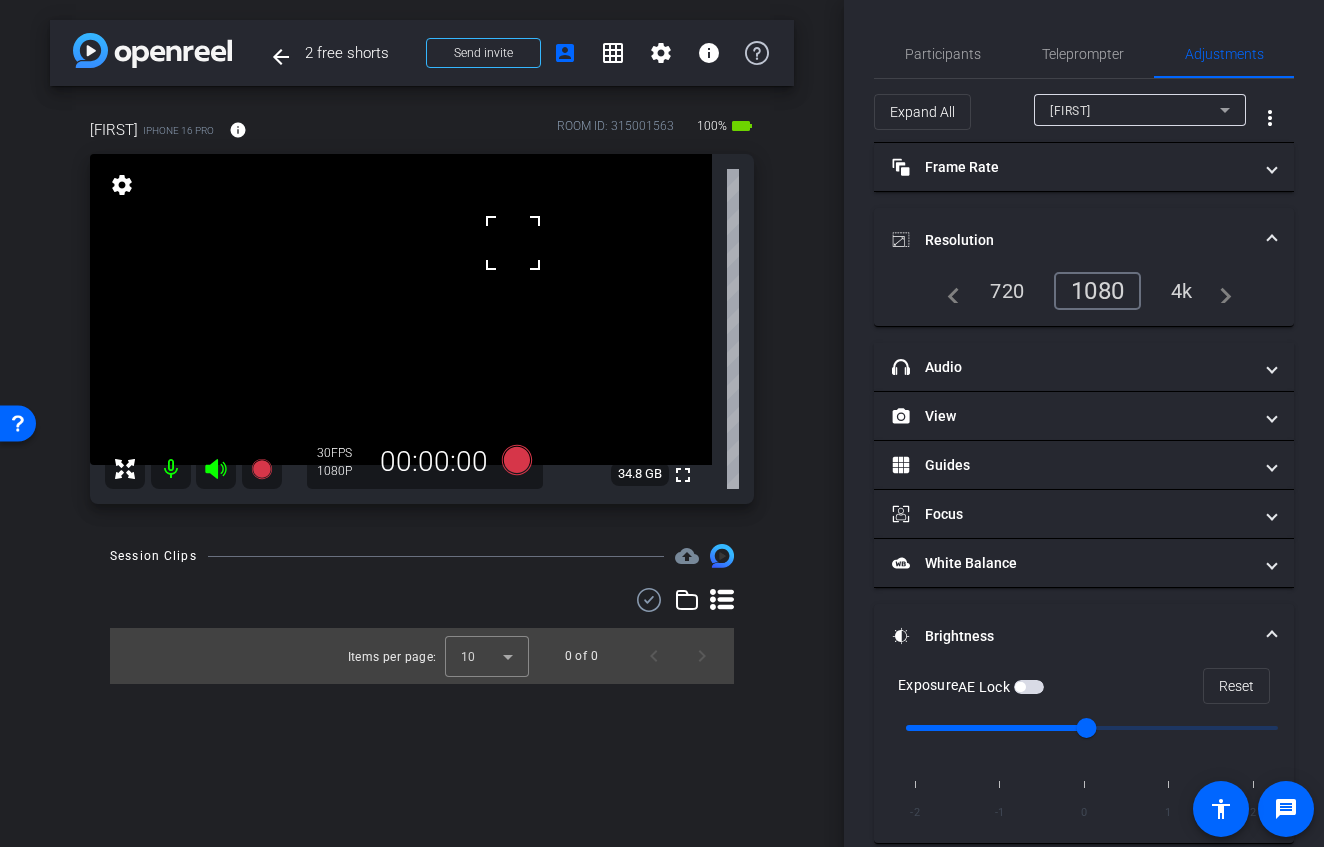 click at bounding box center [401, 309] 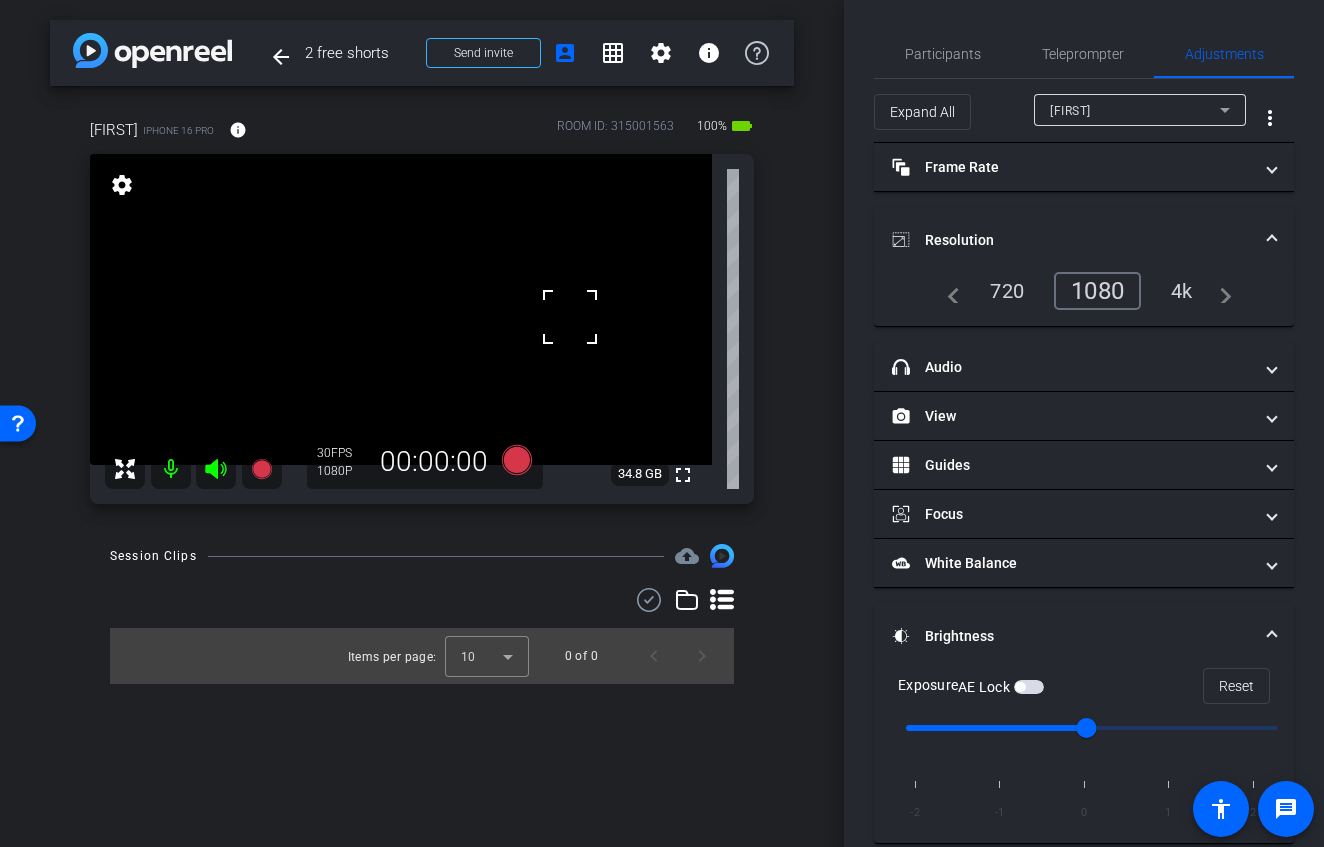 click at bounding box center (1029, 687) 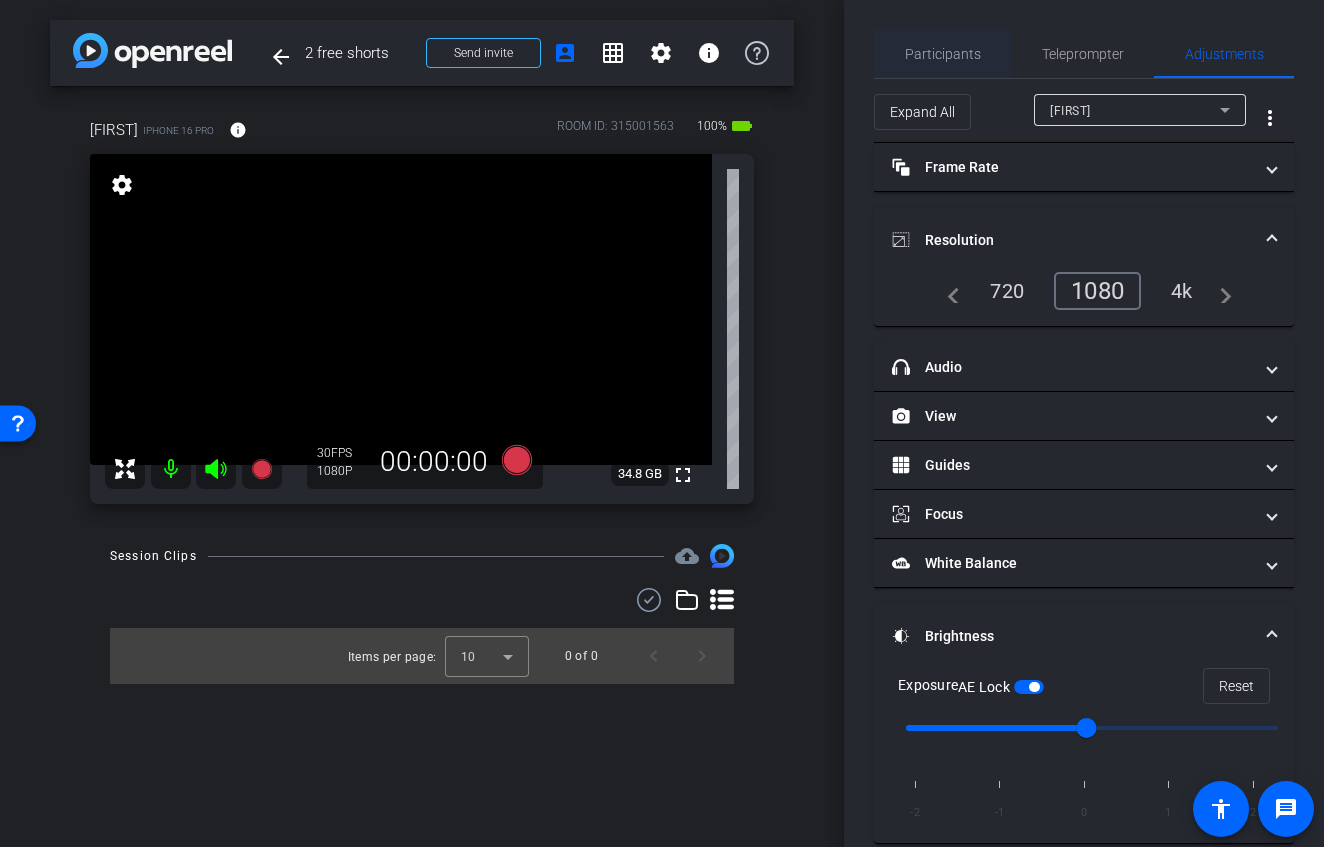 click on "Participants" at bounding box center [943, 54] 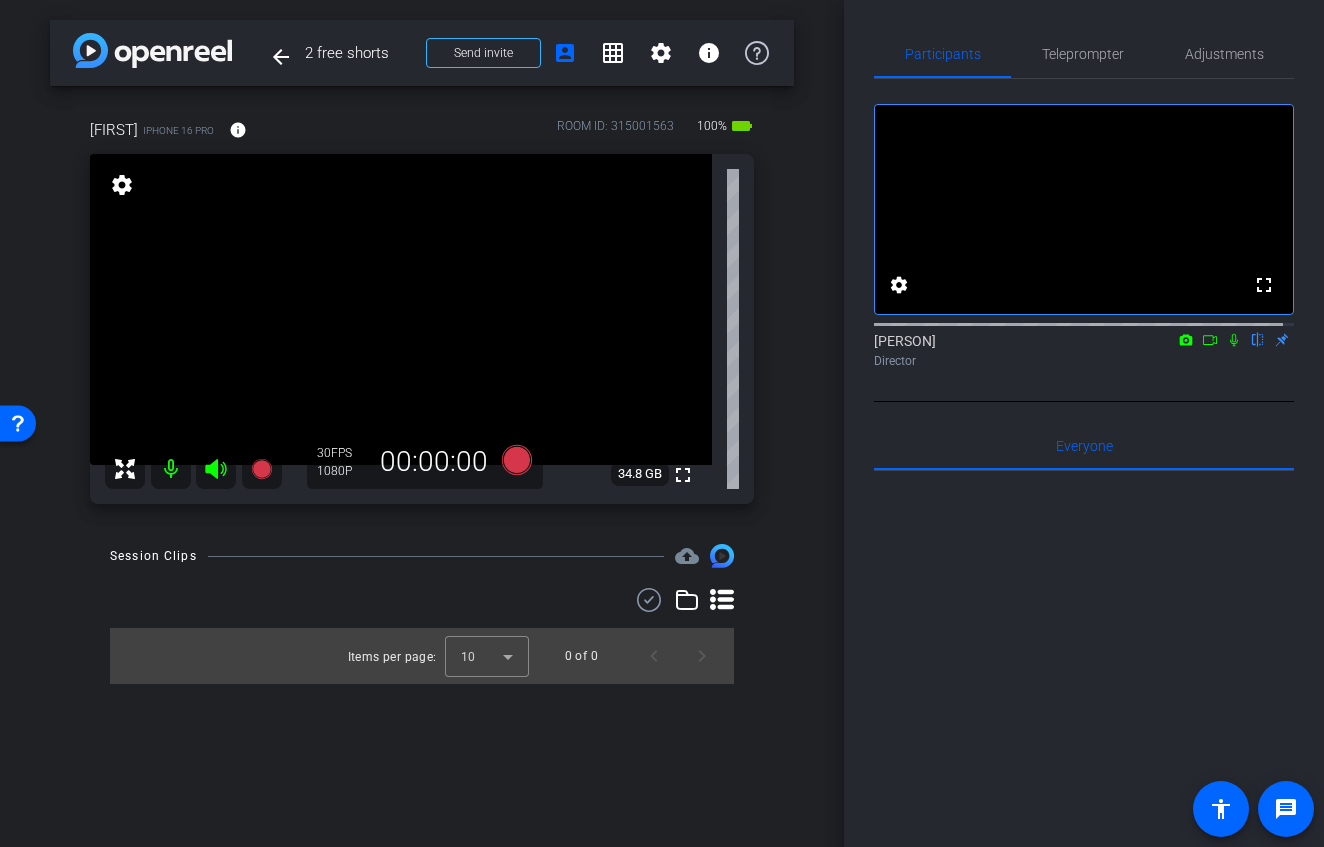 click on "[SECOND] iPhone 16 Pro info ROOM ID: 315001563 100% battery_std fullscreen settings  34.8 GB
30 FPS  1080P   00:00:00" at bounding box center (422, 305) 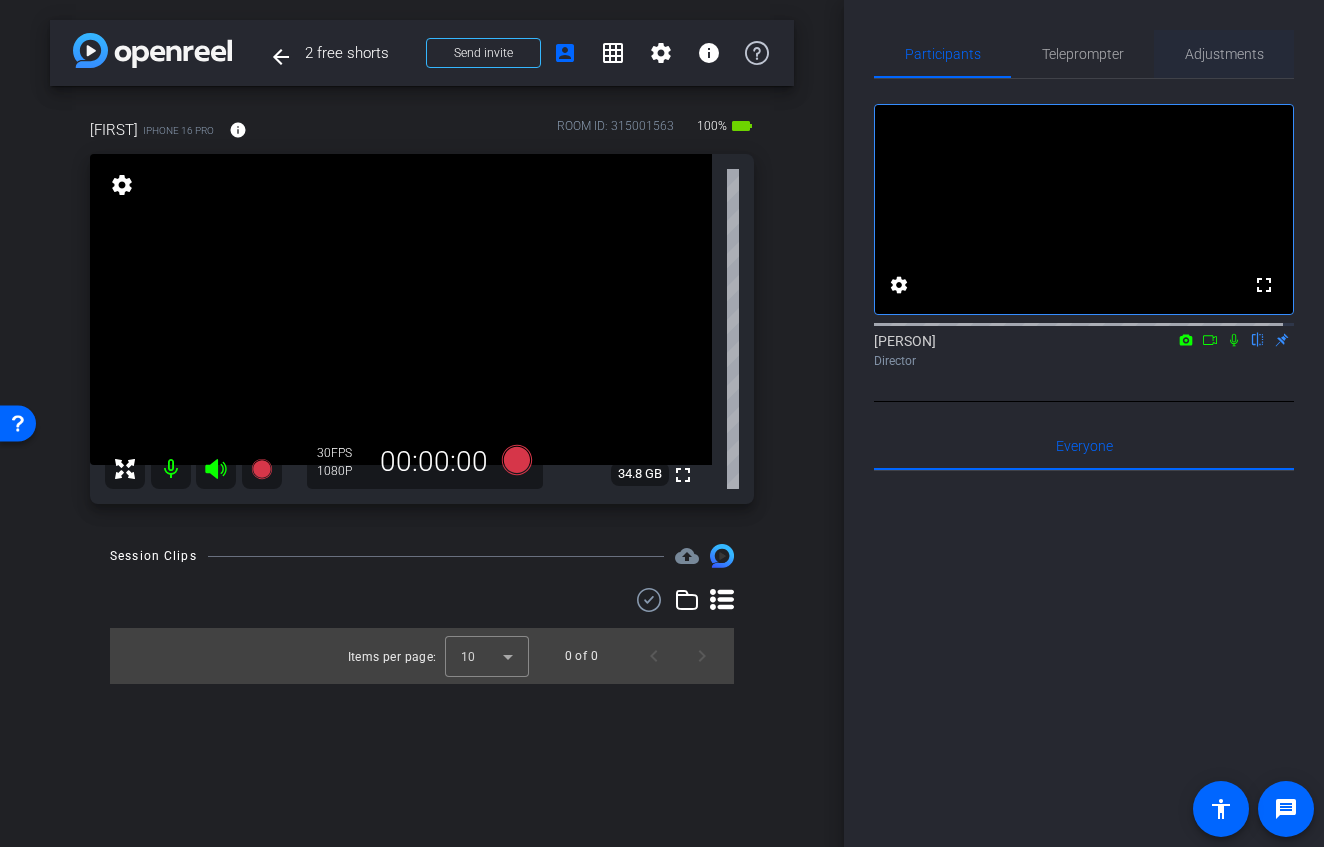 click on "Adjustments" at bounding box center (1224, 54) 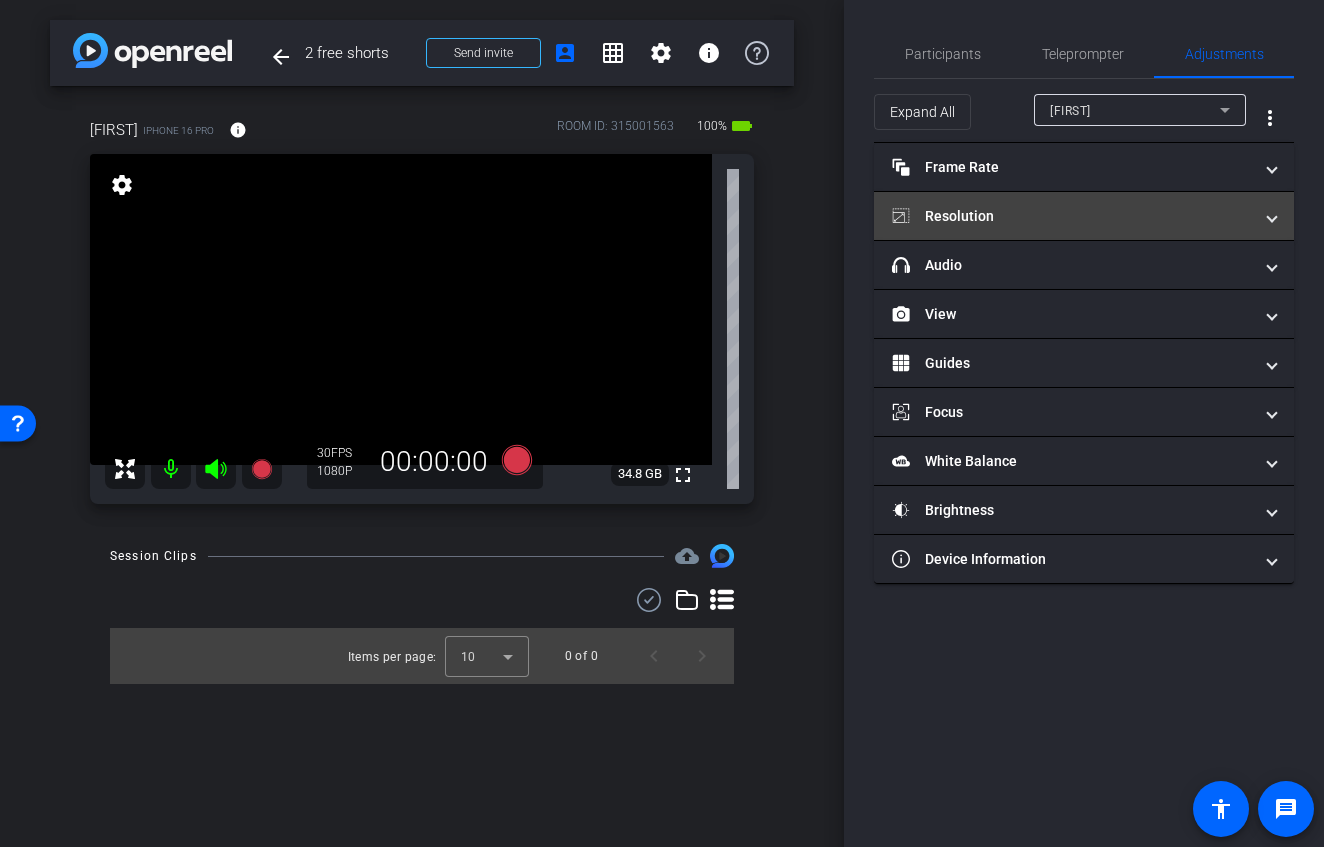 click on "Resolution" at bounding box center [1072, 216] 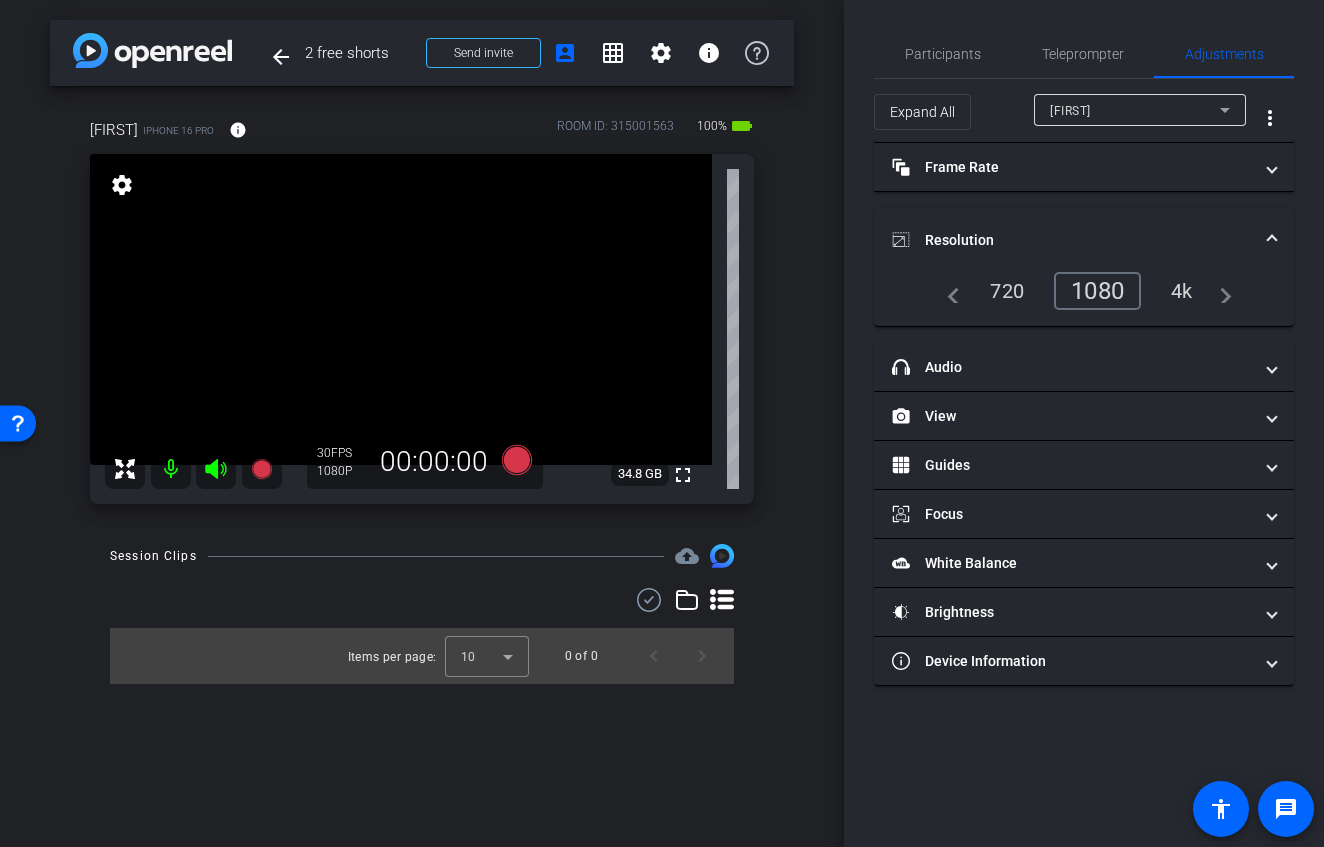 click on "arrow_back  2 free shorts   Back to project   Send invite  account_box grid_on settings info
[FIRST] [LAST] iPhone 16 Pro info ROOM ID: 315001563 100% battery_std fullscreen settings  34.8 GB
30 FPS  1080P   00:00:00
Session Clips   cloud_upload
Items per page:  10  0 of 0" at bounding box center (422, 423) 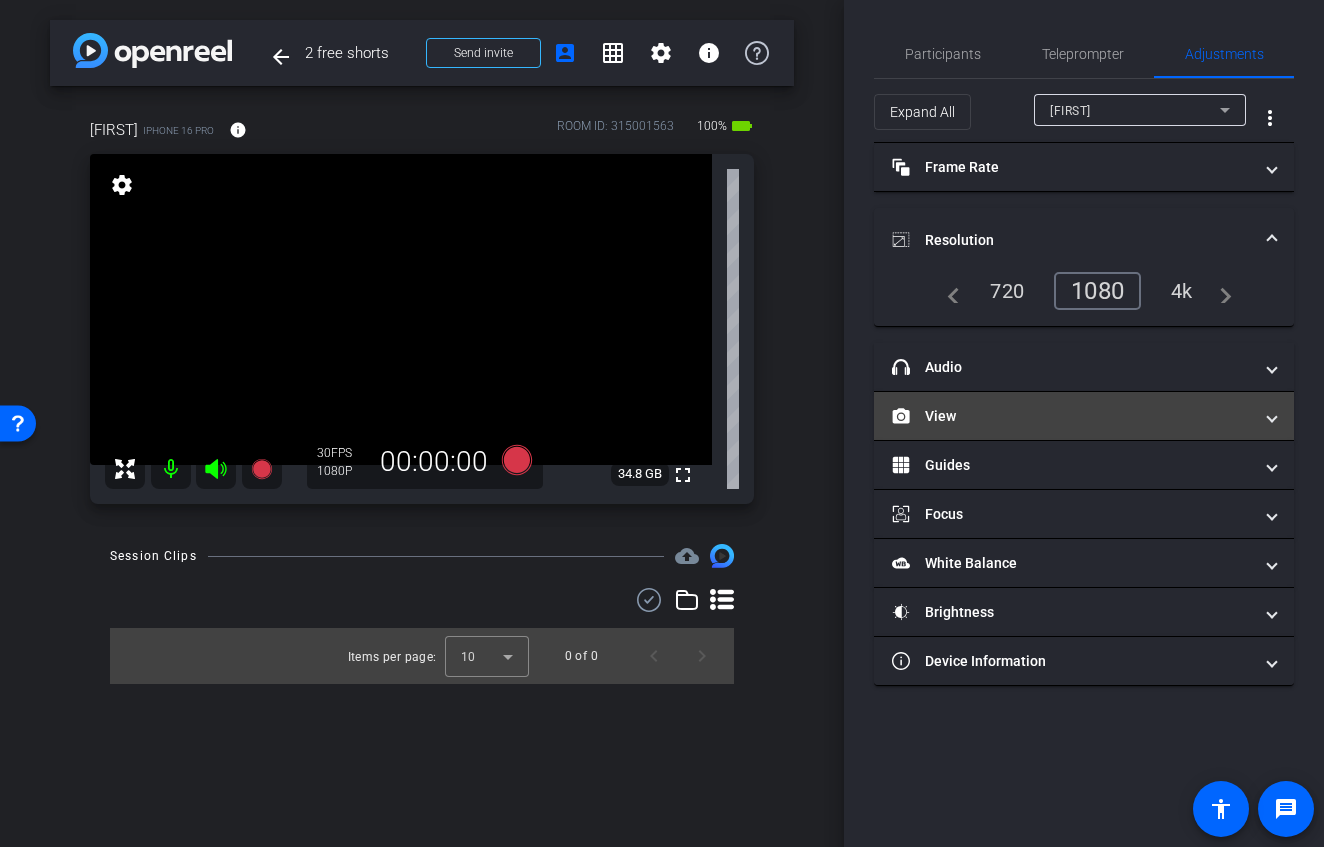 click on "View" at bounding box center [1072, 416] 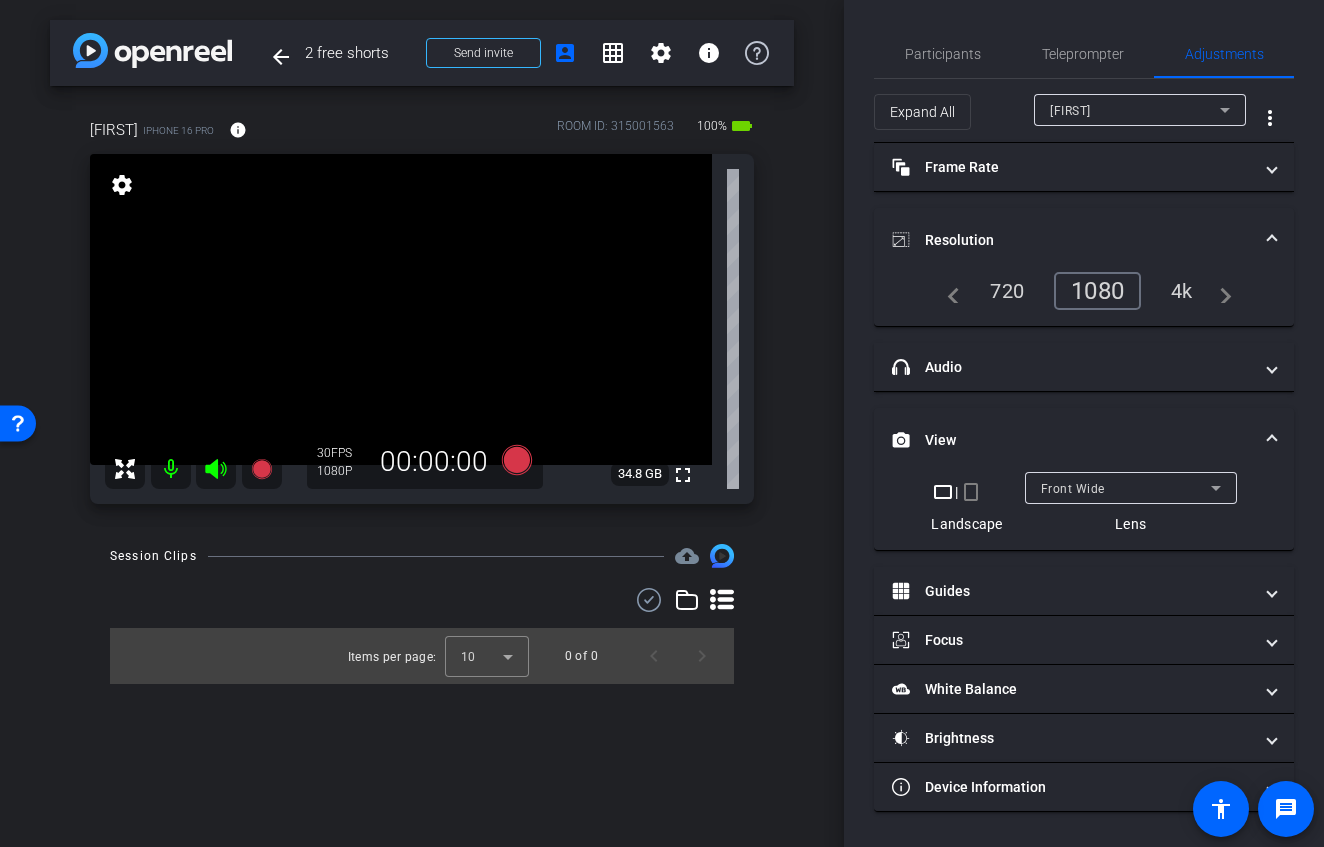 click on "crop_portrait" at bounding box center [971, 492] 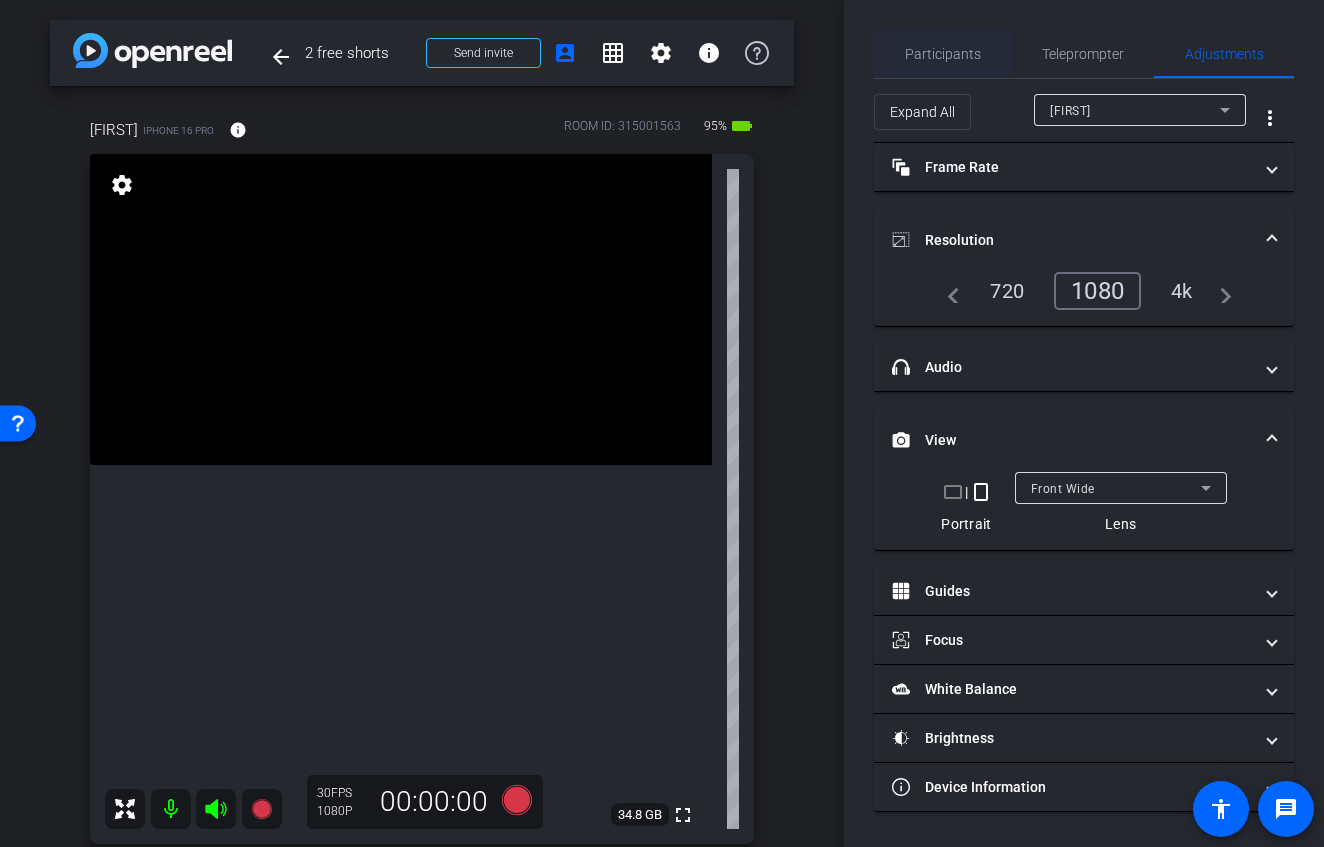 click on "Participants" at bounding box center (943, 54) 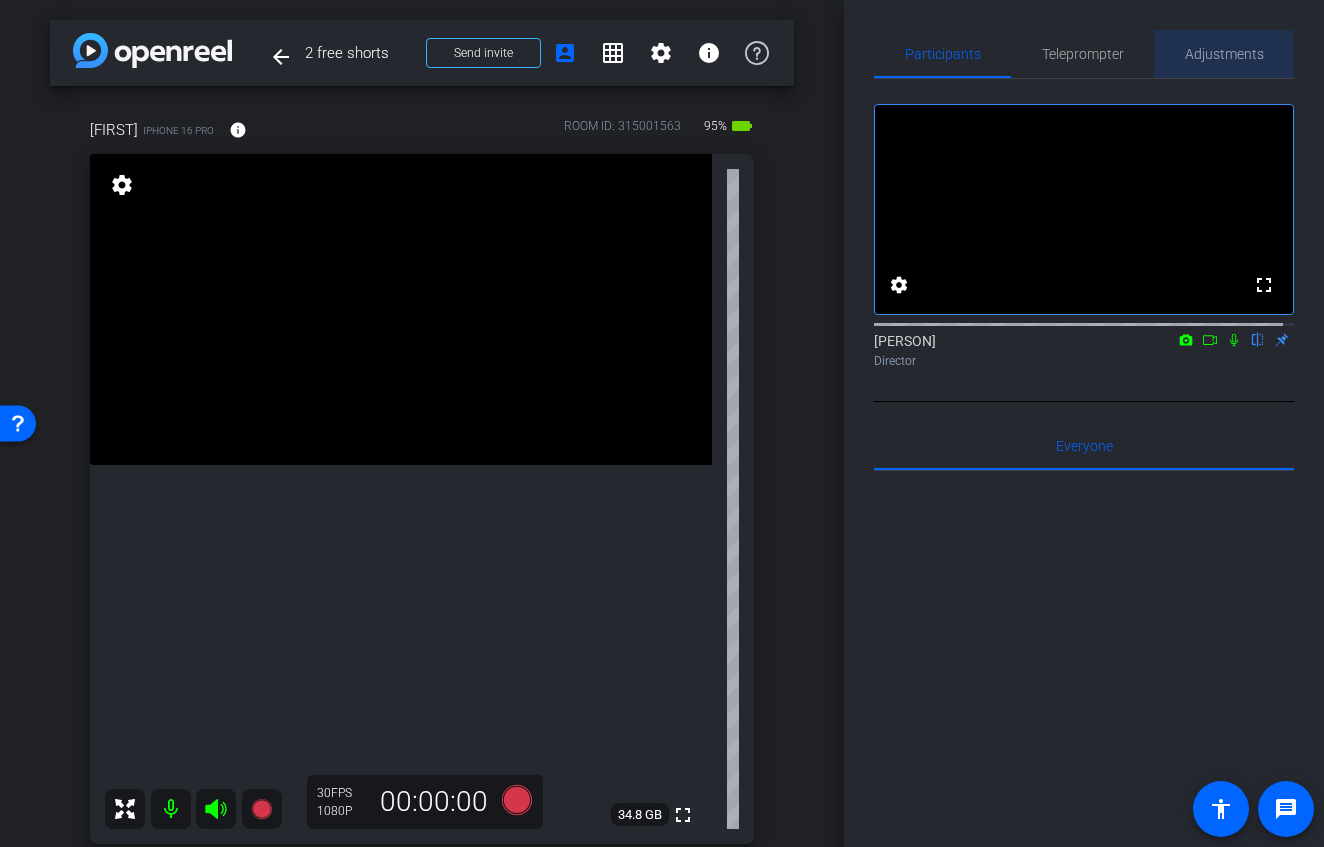 click on "Adjustments" at bounding box center (1224, 54) 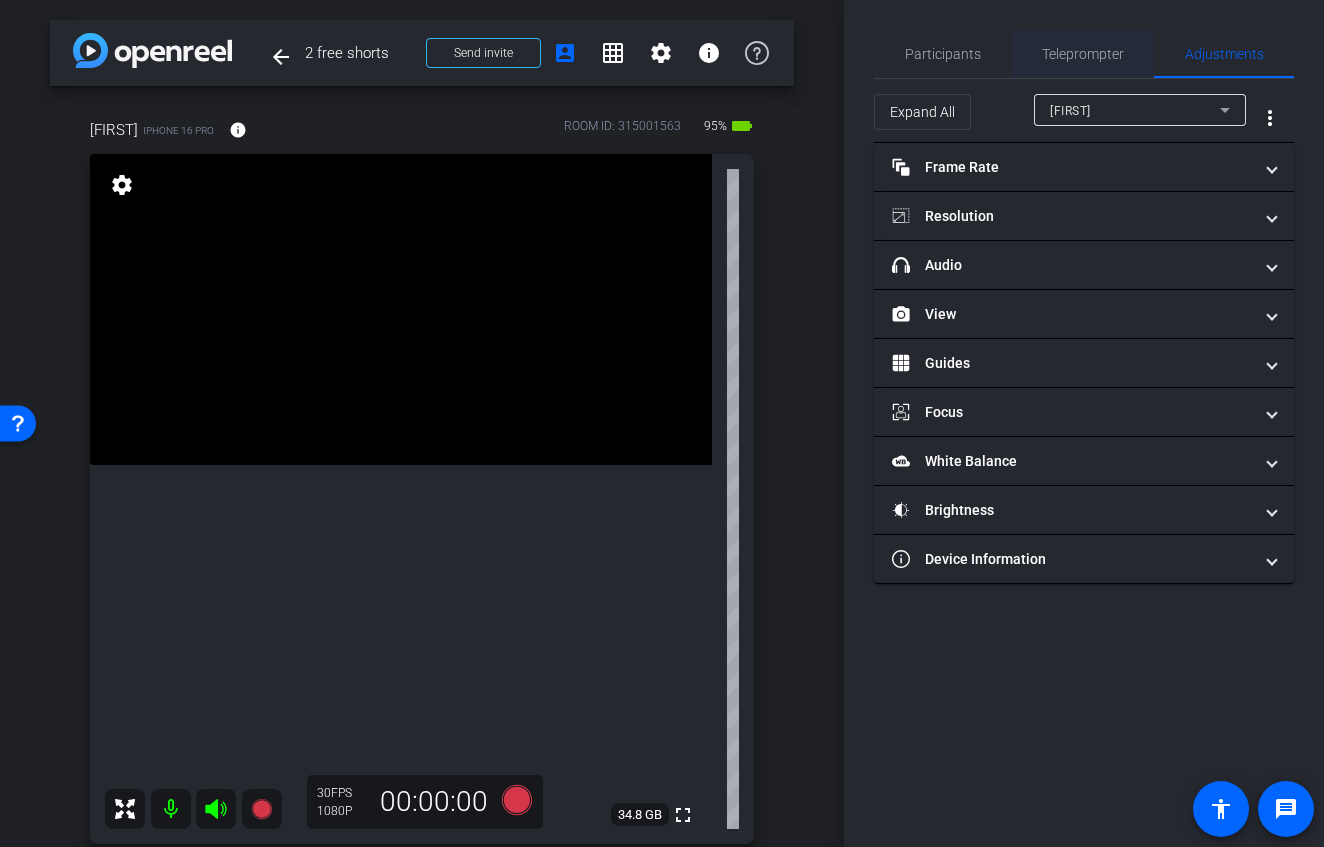 click on "Teleprompter" at bounding box center [1083, 54] 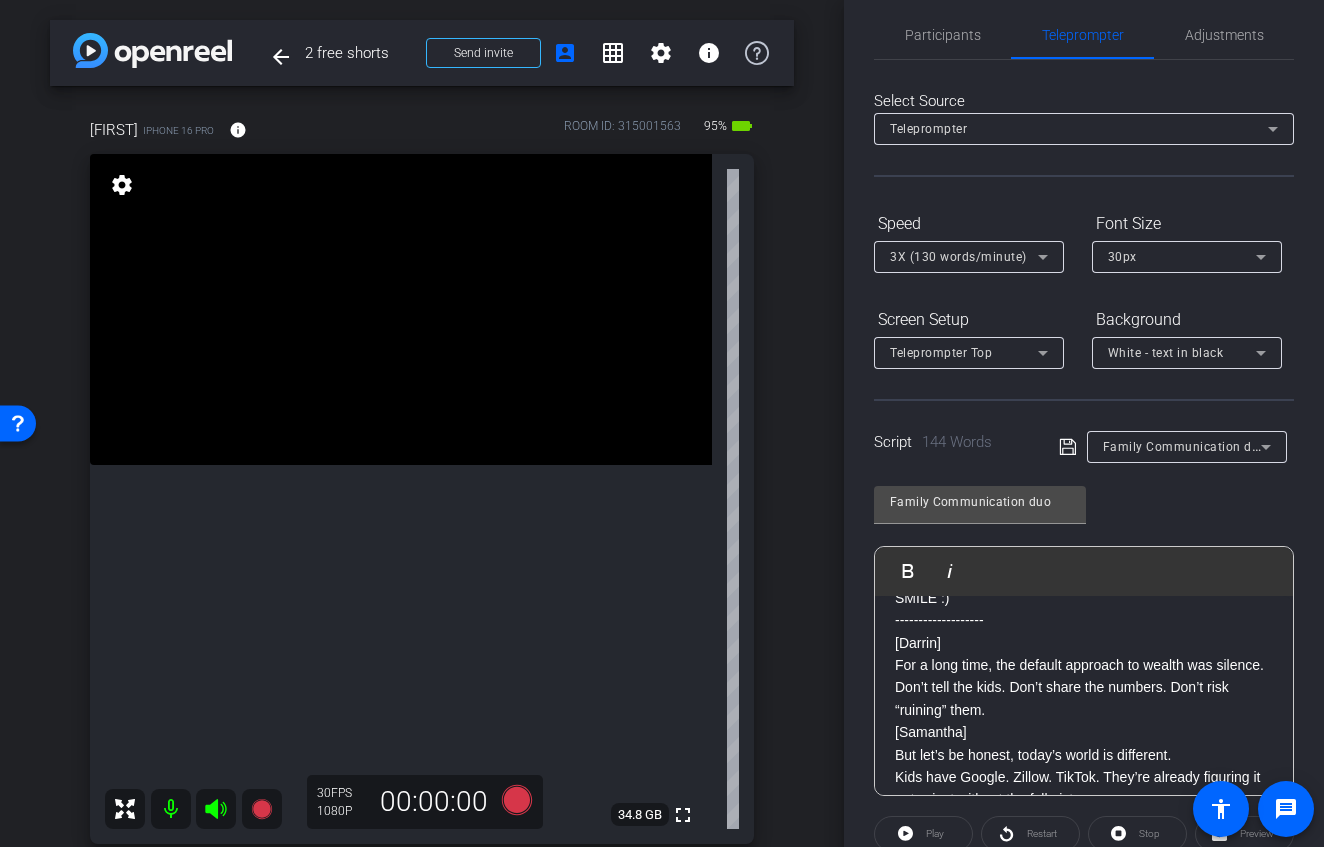 scroll, scrollTop: 246, scrollLeft: 0, axis: vertical 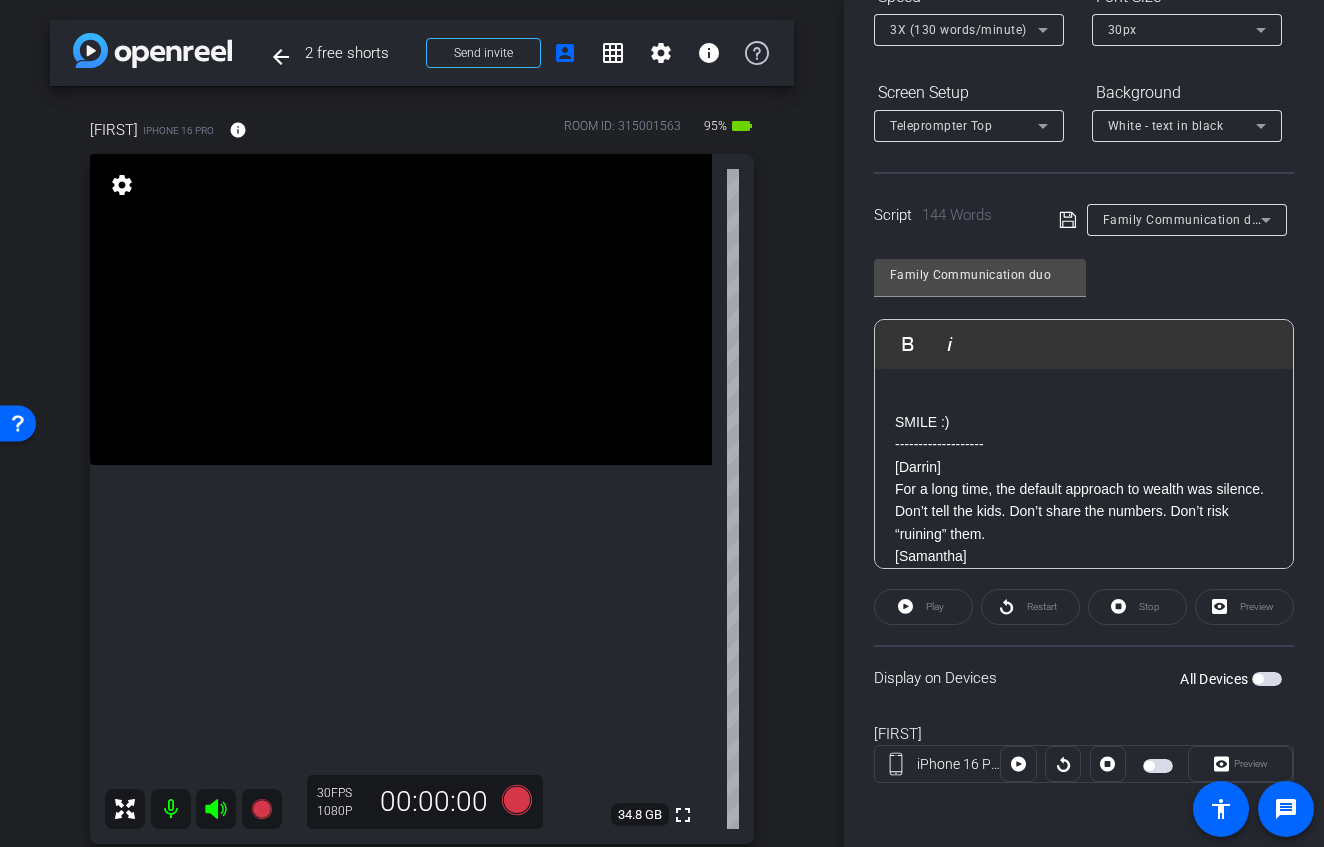 click on "3X (130 words/minute)" at bounding box center (958, 30) 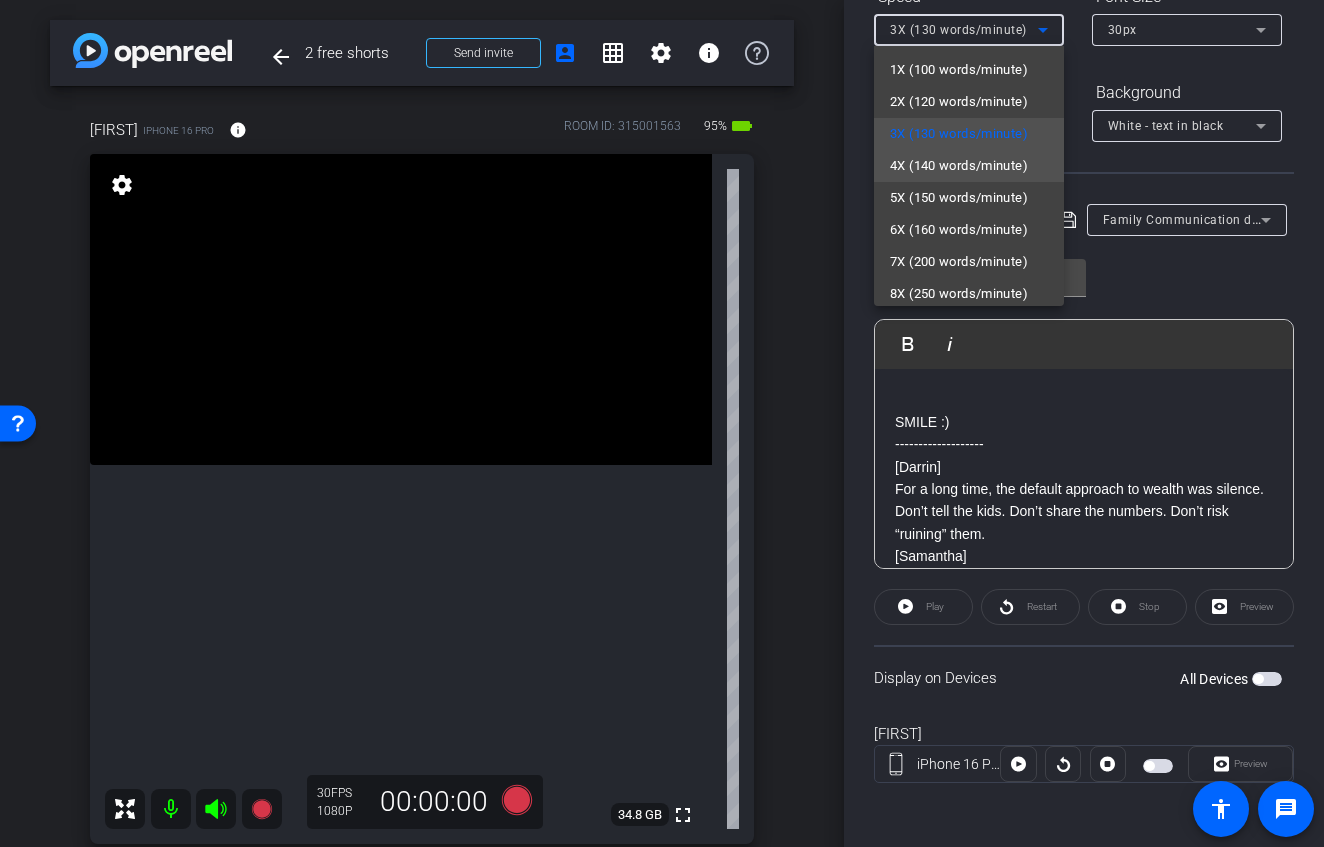 click on "4X (140 words/minute)" at bounding box center [959, 166] 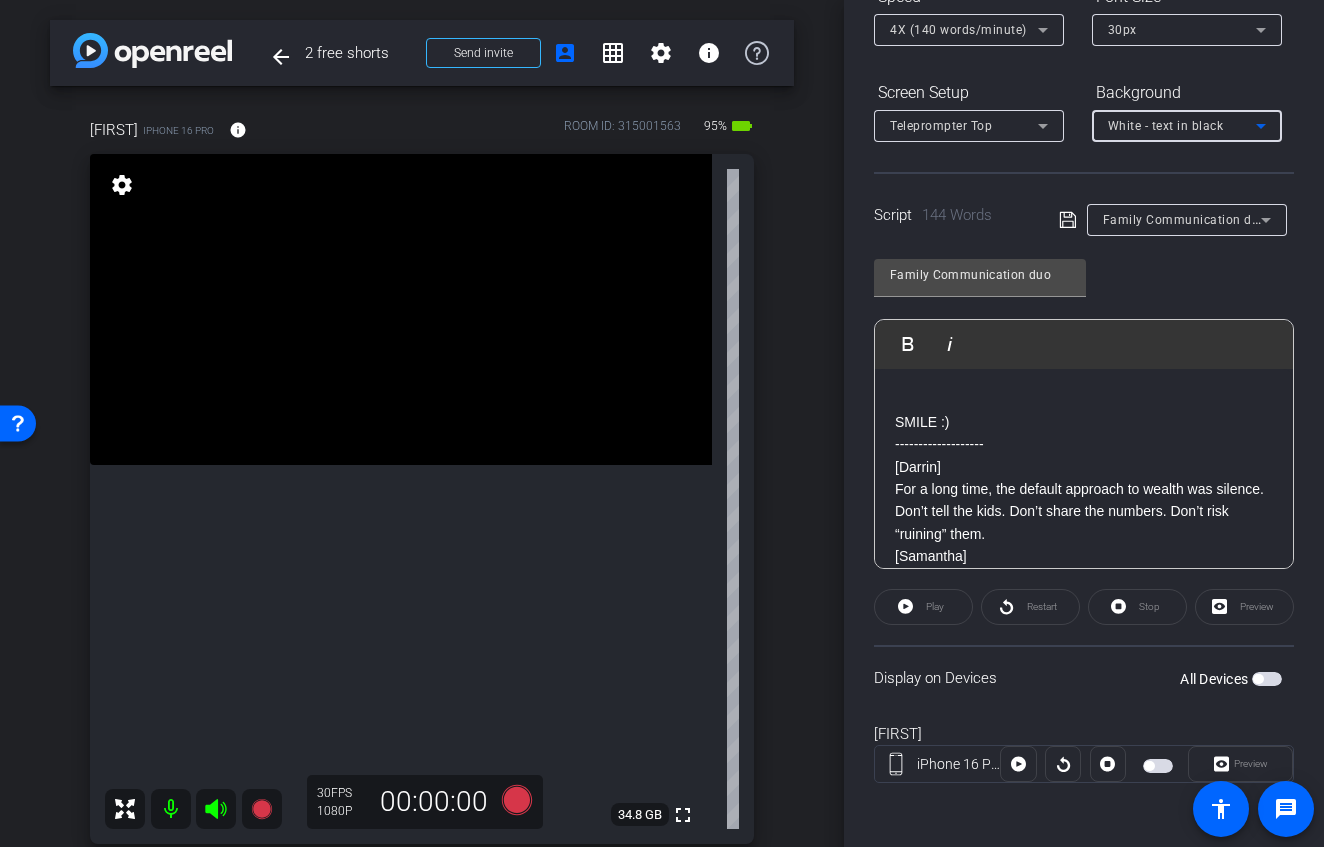 click on "White - text in black" at bounding box center [1166, 126] 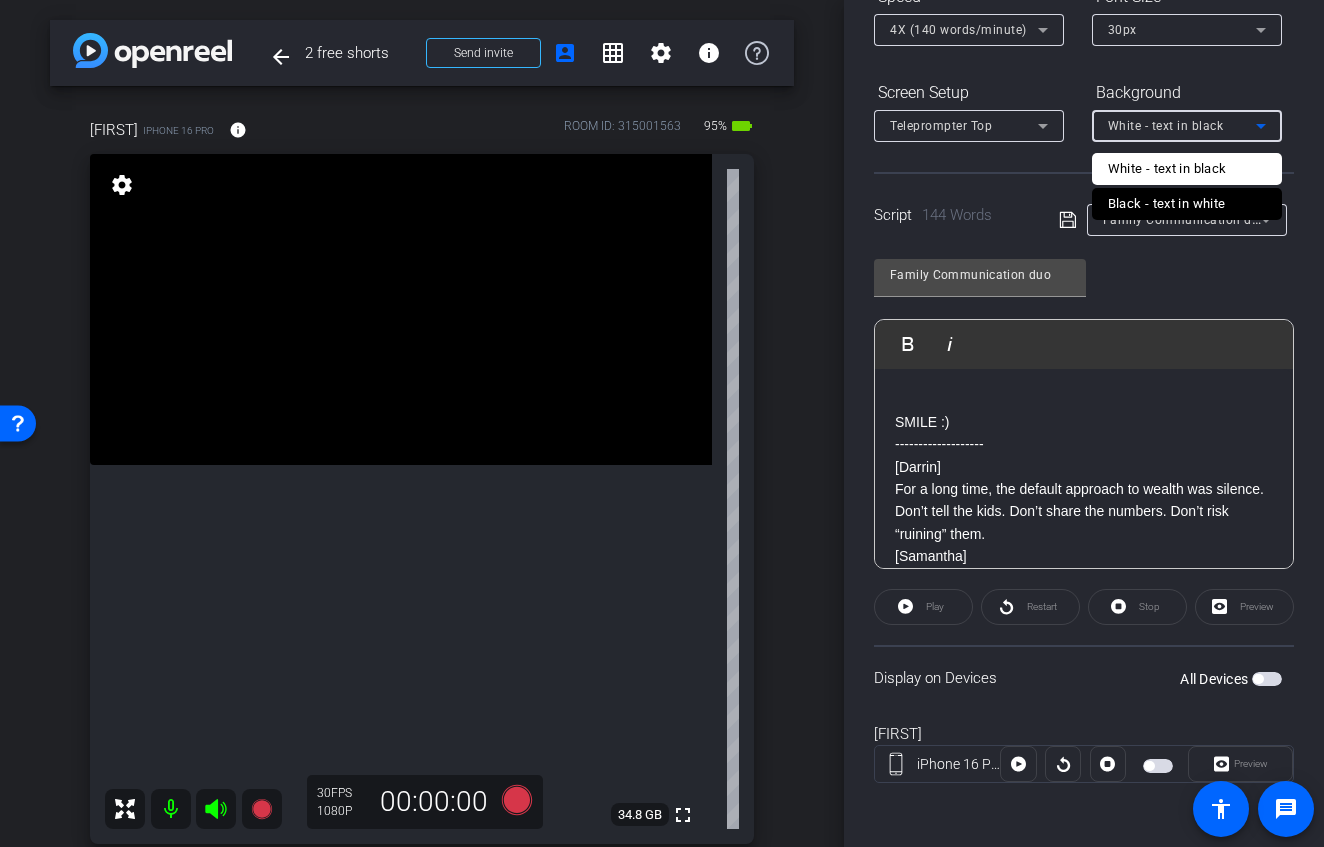 click on "Black - text in white" at bounding box center (1167, 204) 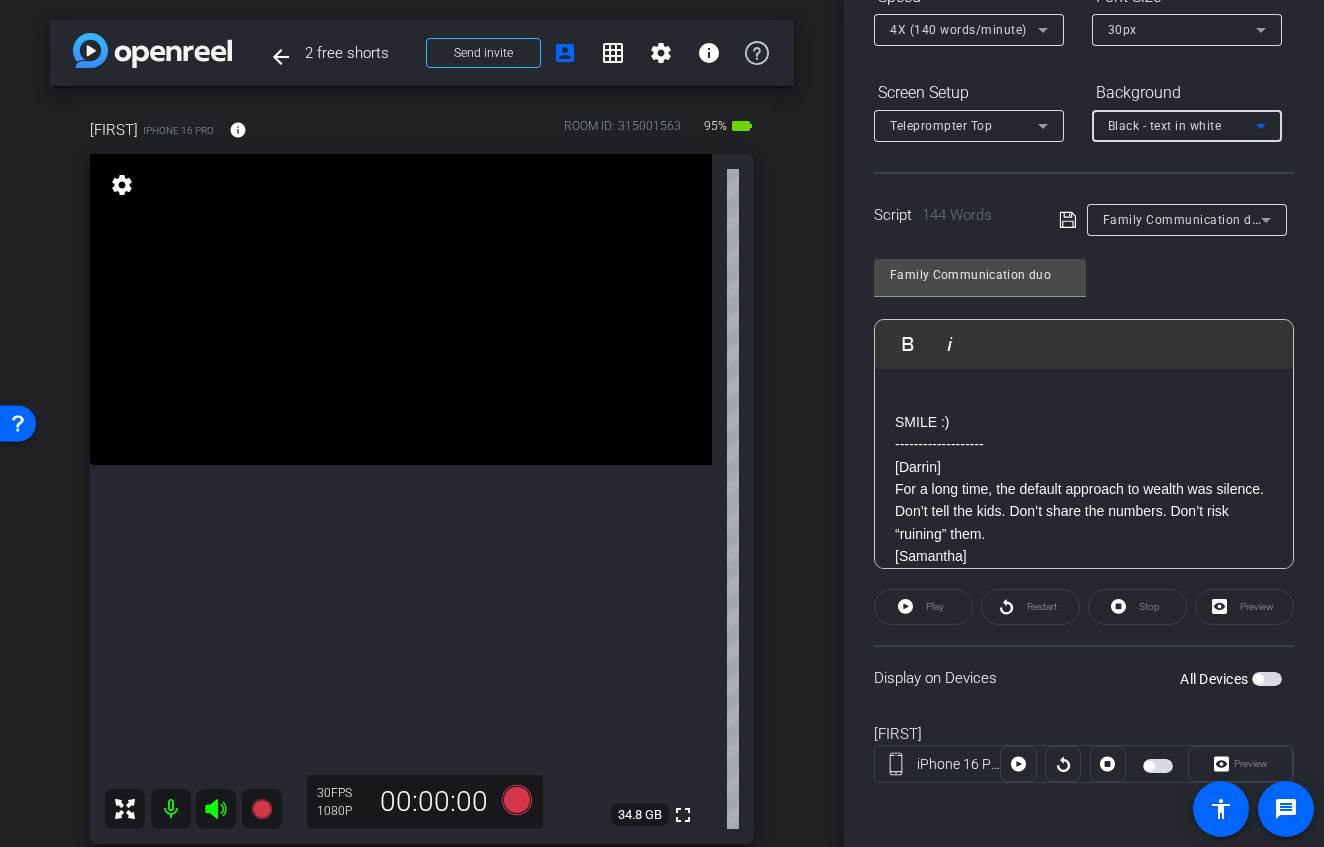 click on "Teleprompter Top" at bounding box center [941, 126] 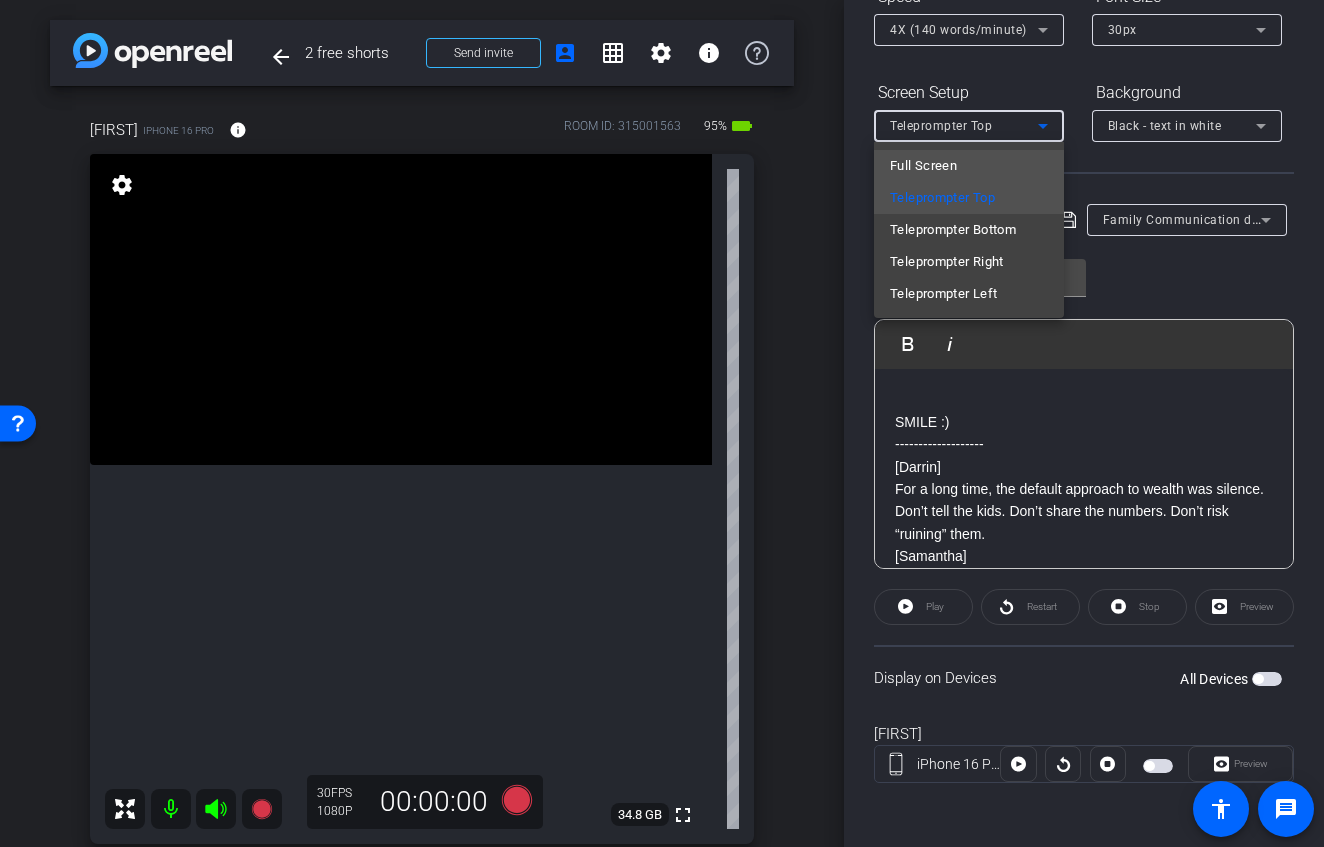click on "Full Screen" at bounding box center [923, 166] 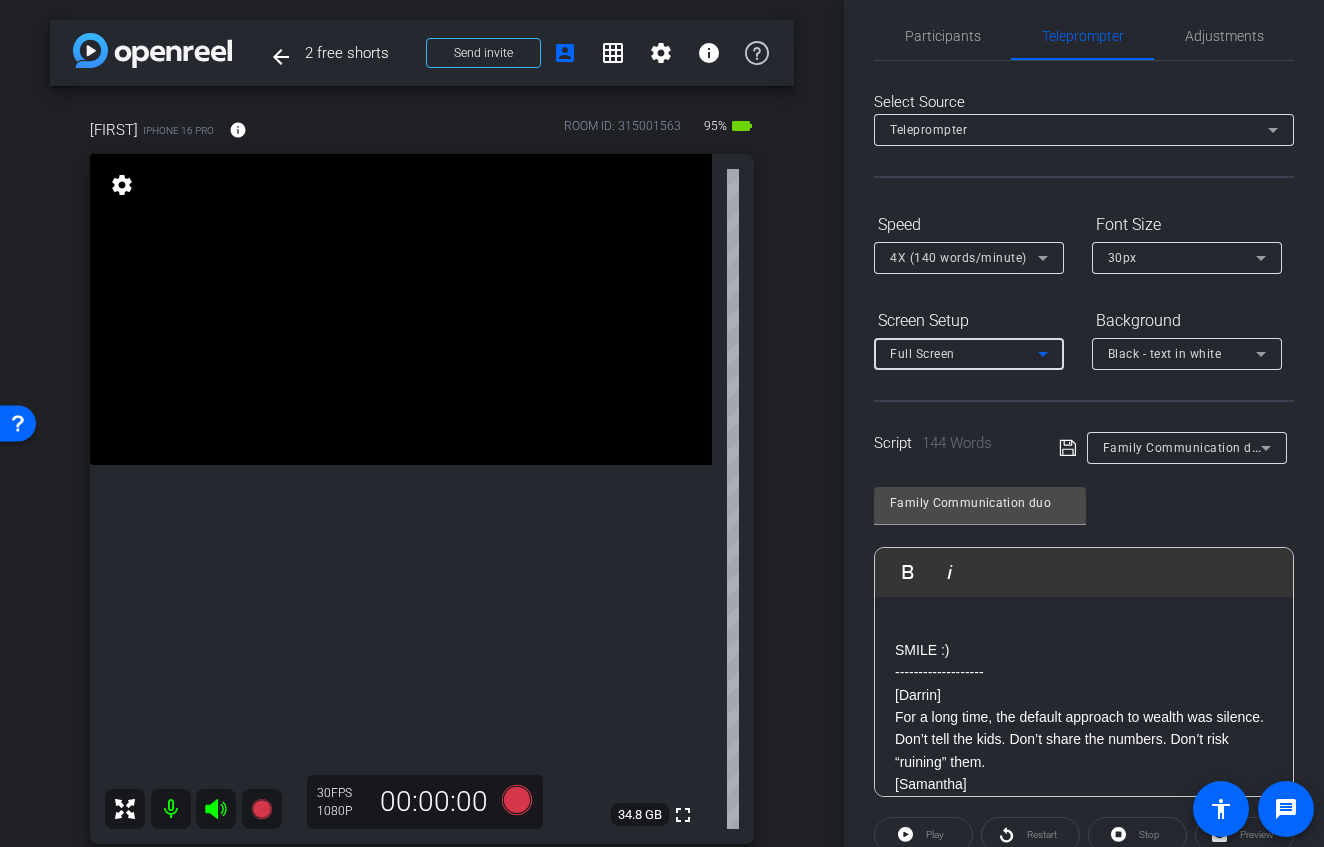 scroll, scrollTop: 0, scrollLeft: 0, axis: both 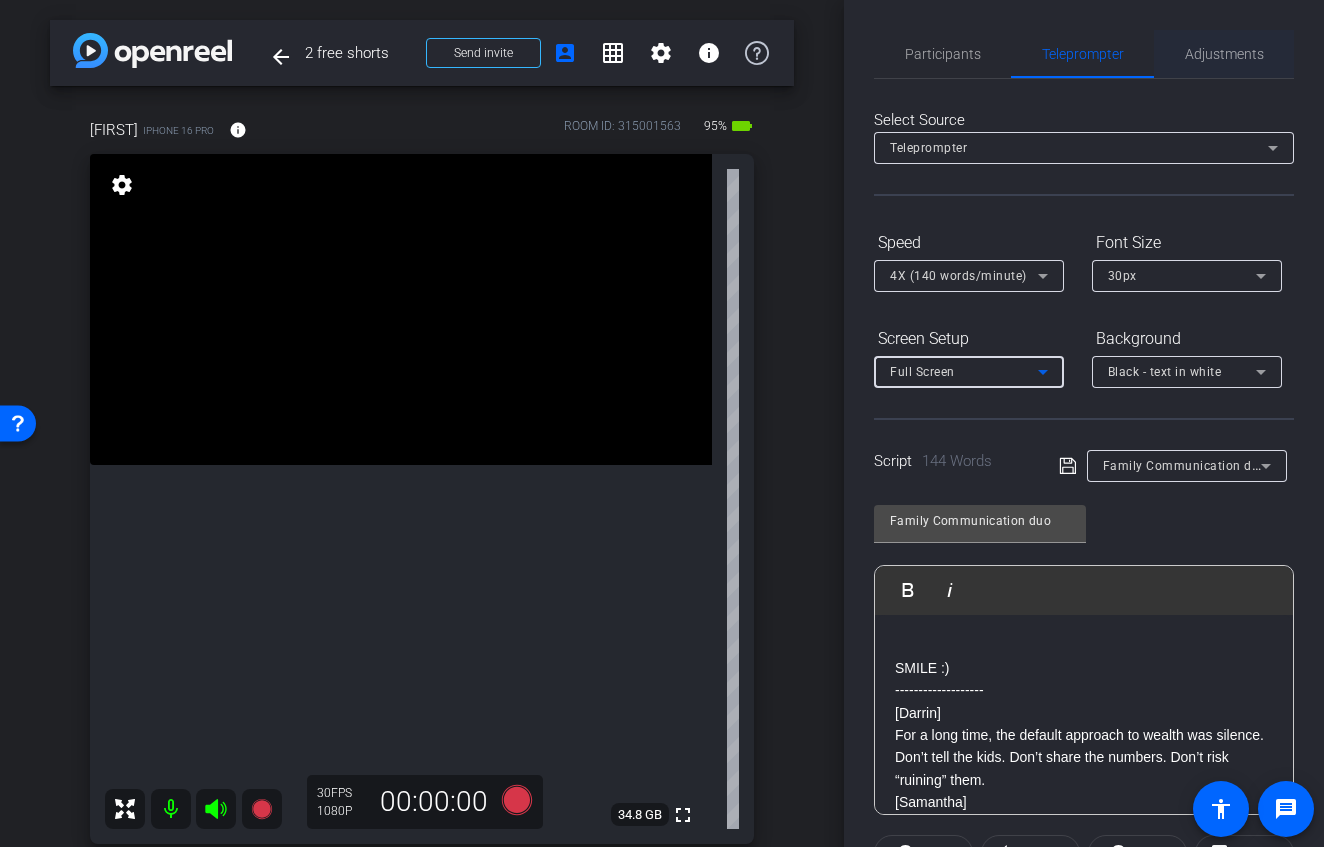 click on "Adjustments" at bounding box center [1224, 54] 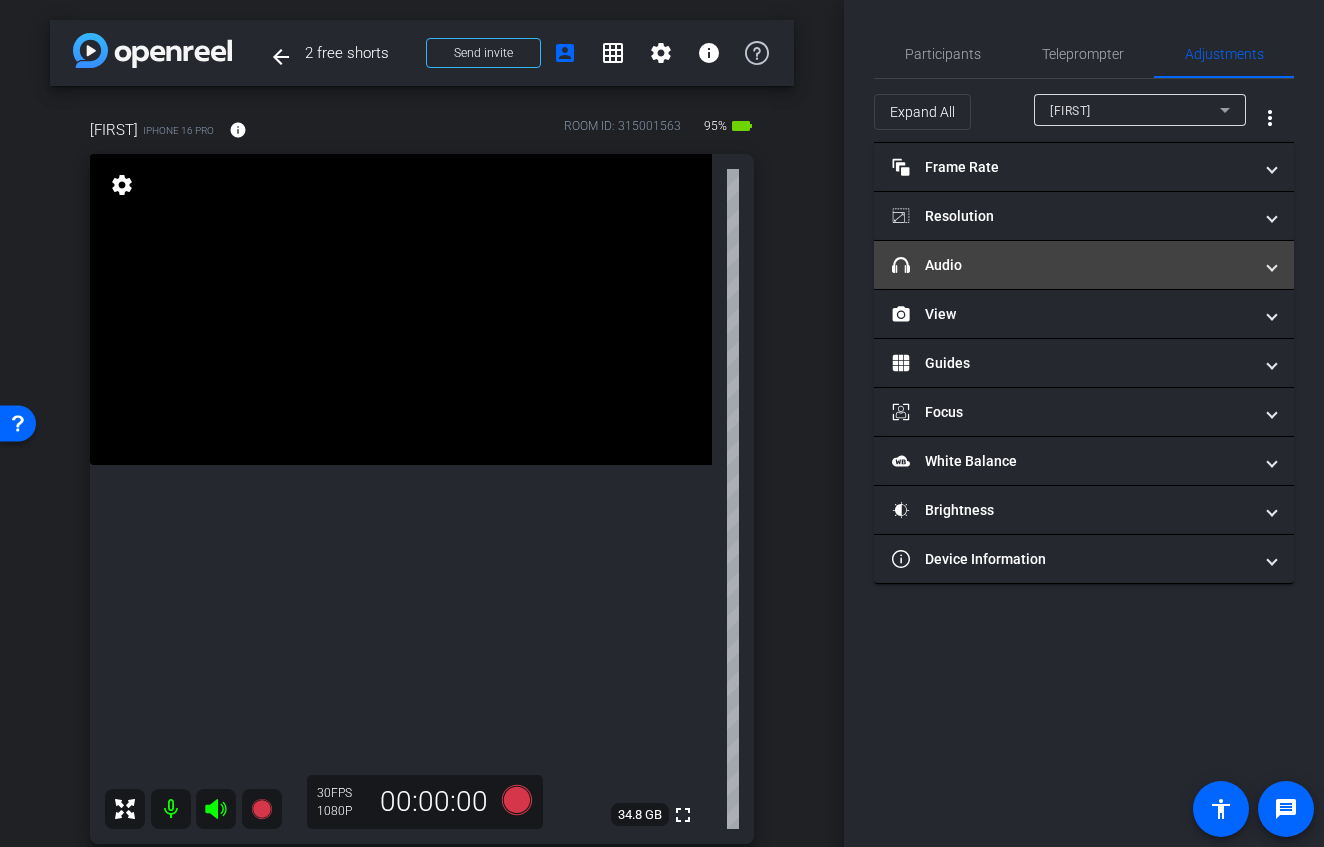 click on "headphone icon
Audio" at bounding box center (1072, 265) 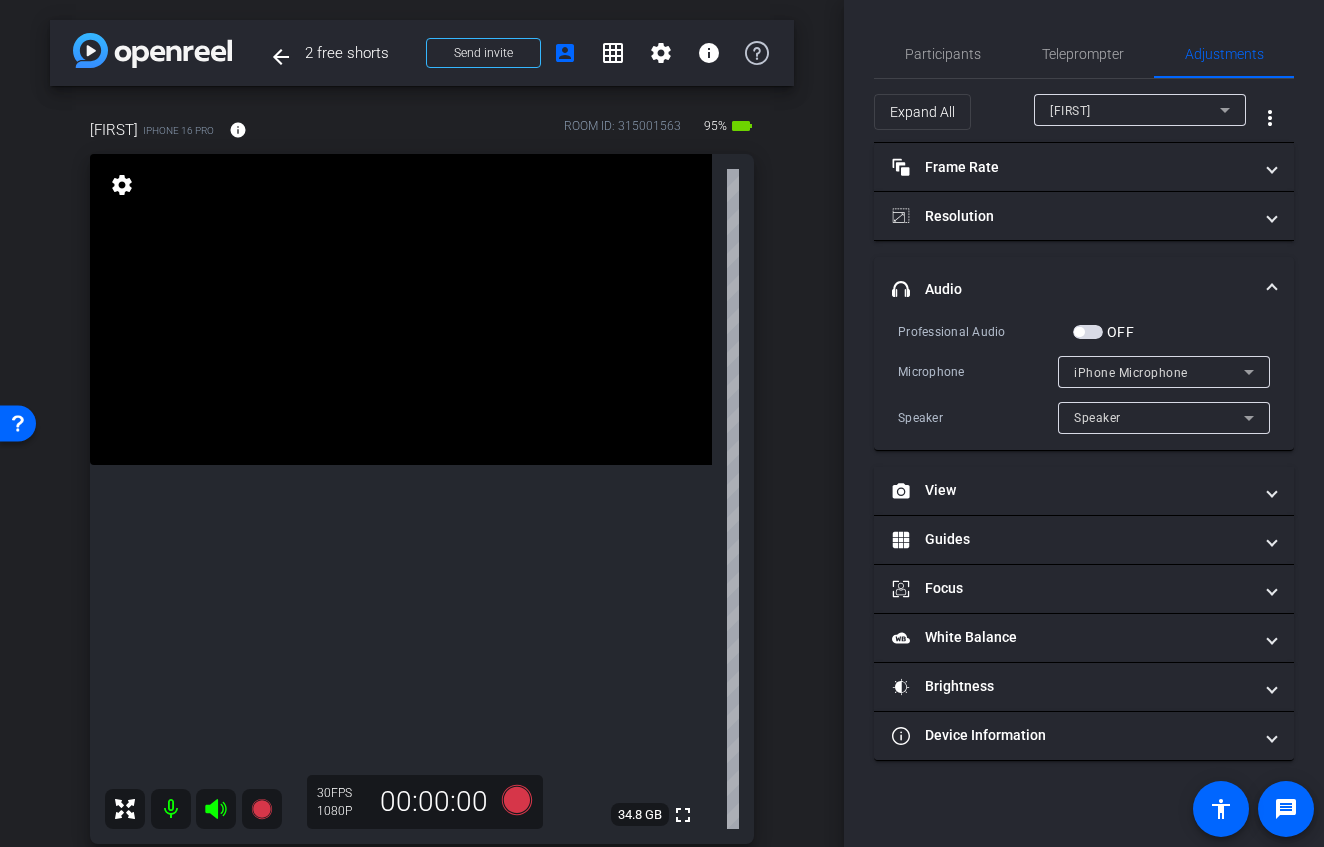 click at bounding box center (1088, 332) 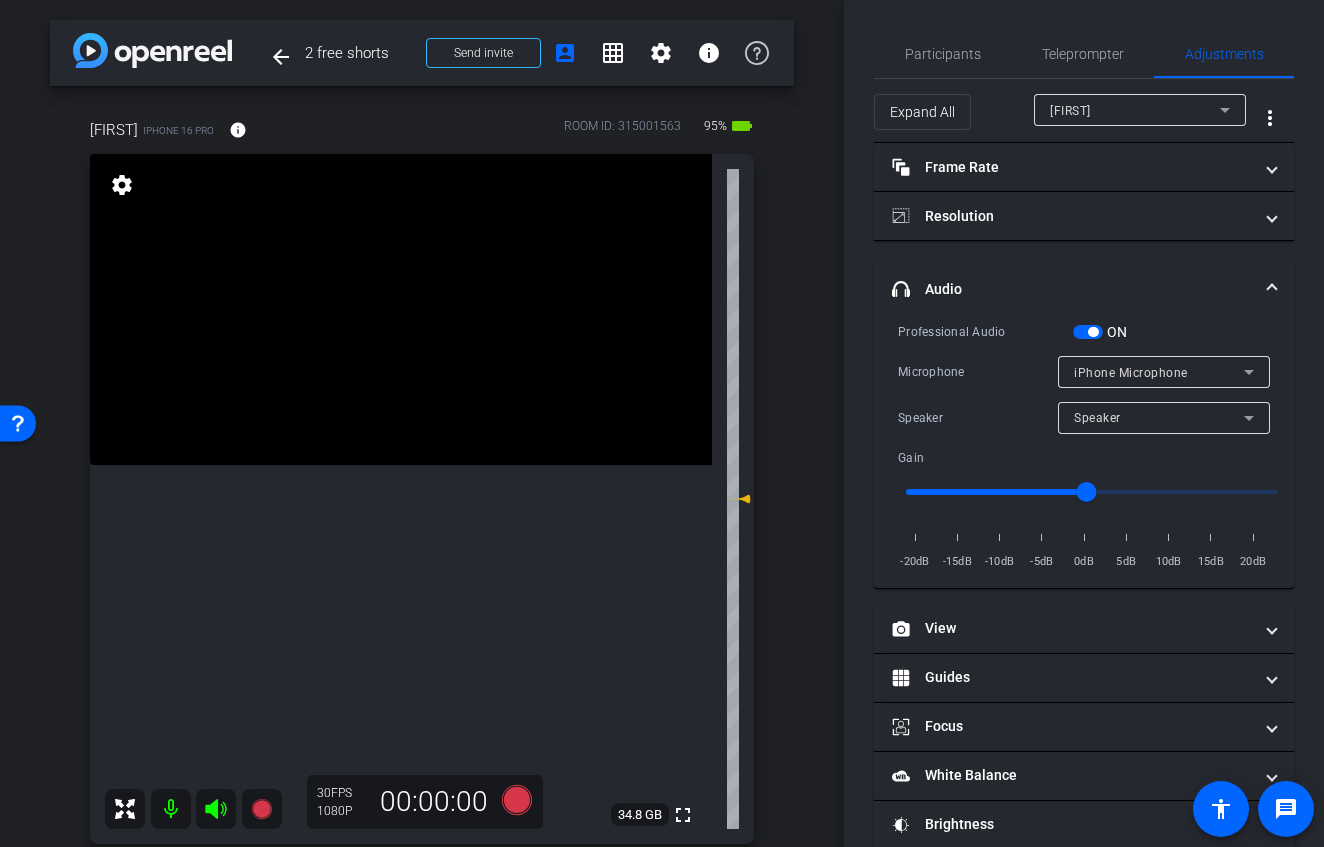 click on "iPhone Microphone" at bounding box center [1131, 373] 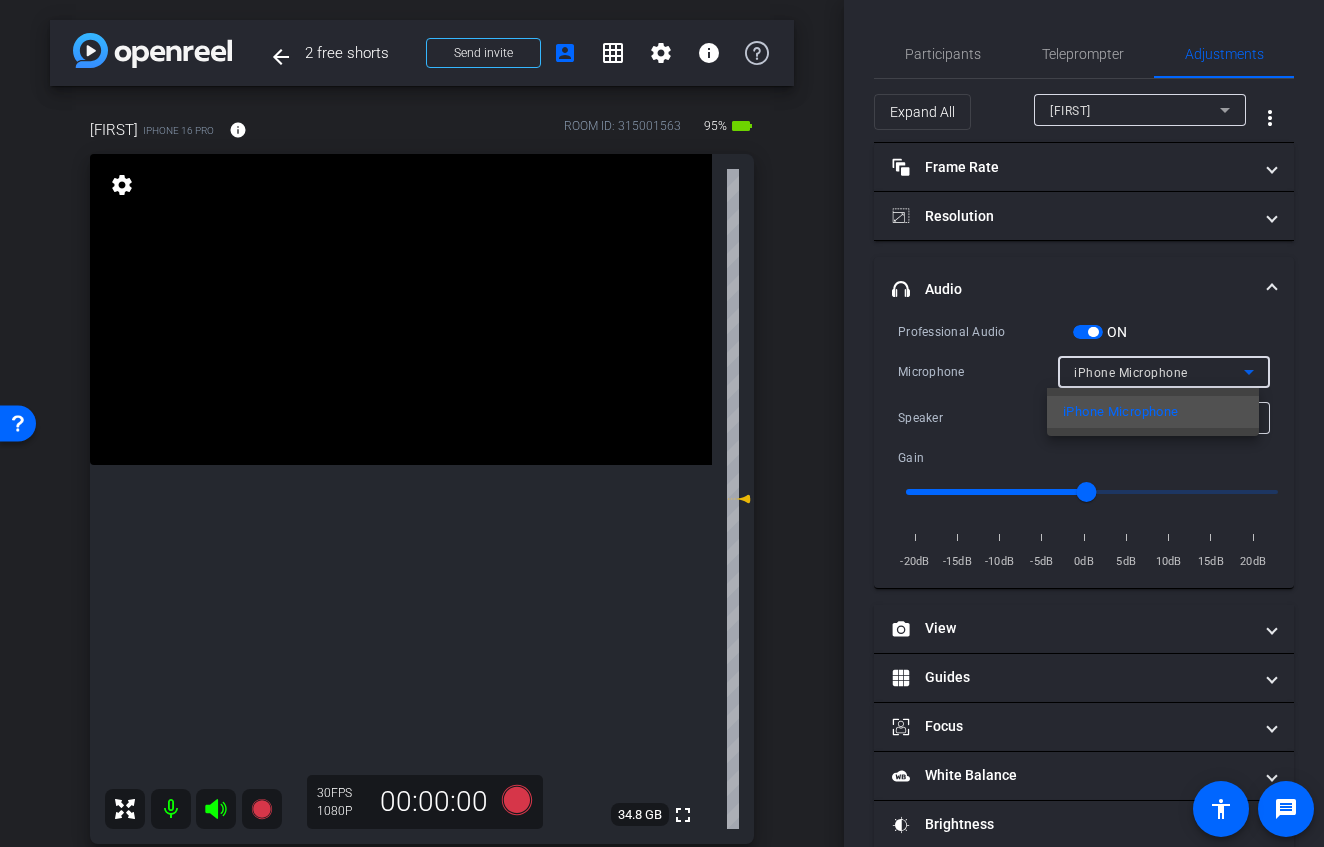 click at bounding box center [662, 423] 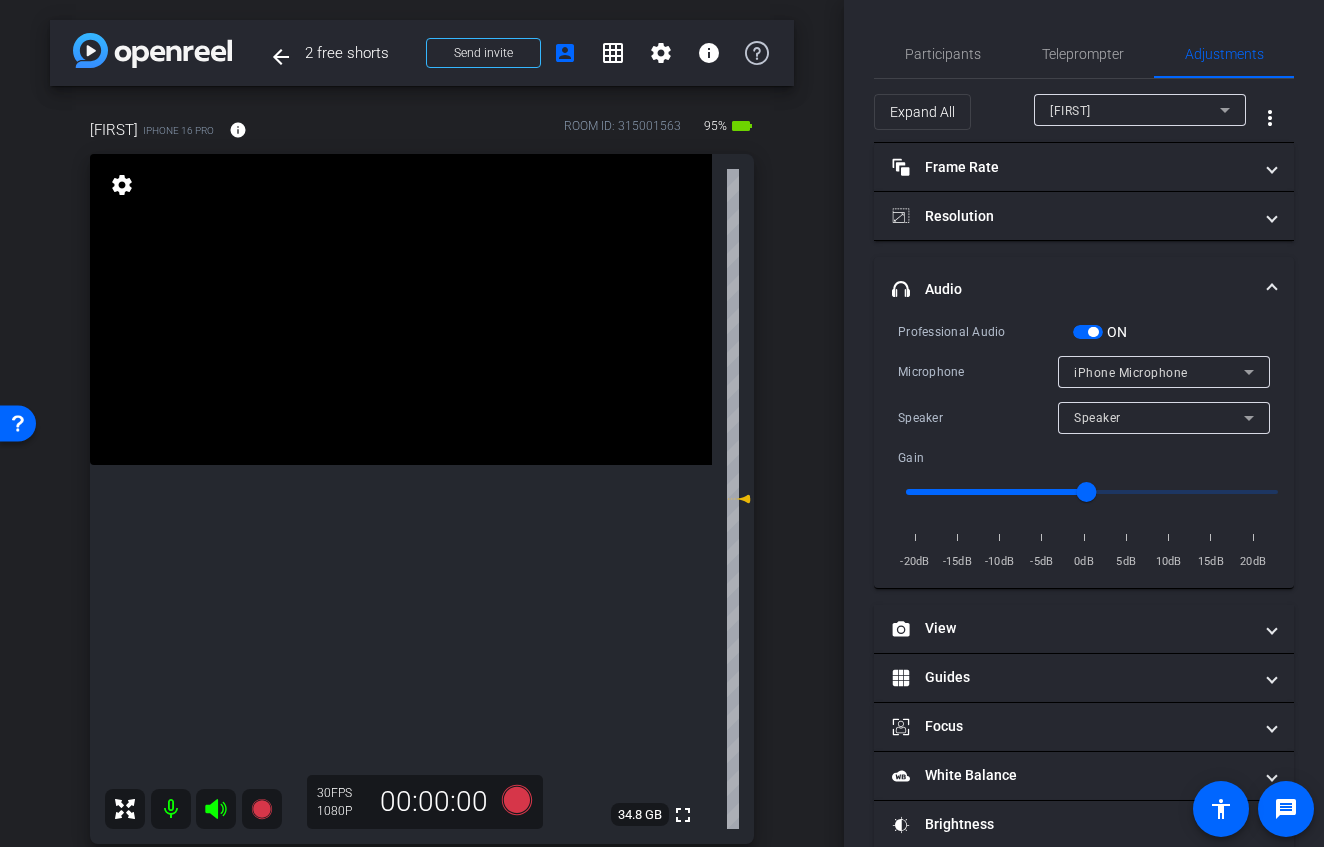 click on "Professional Audio  ON" at bounding box center (1084, 331) 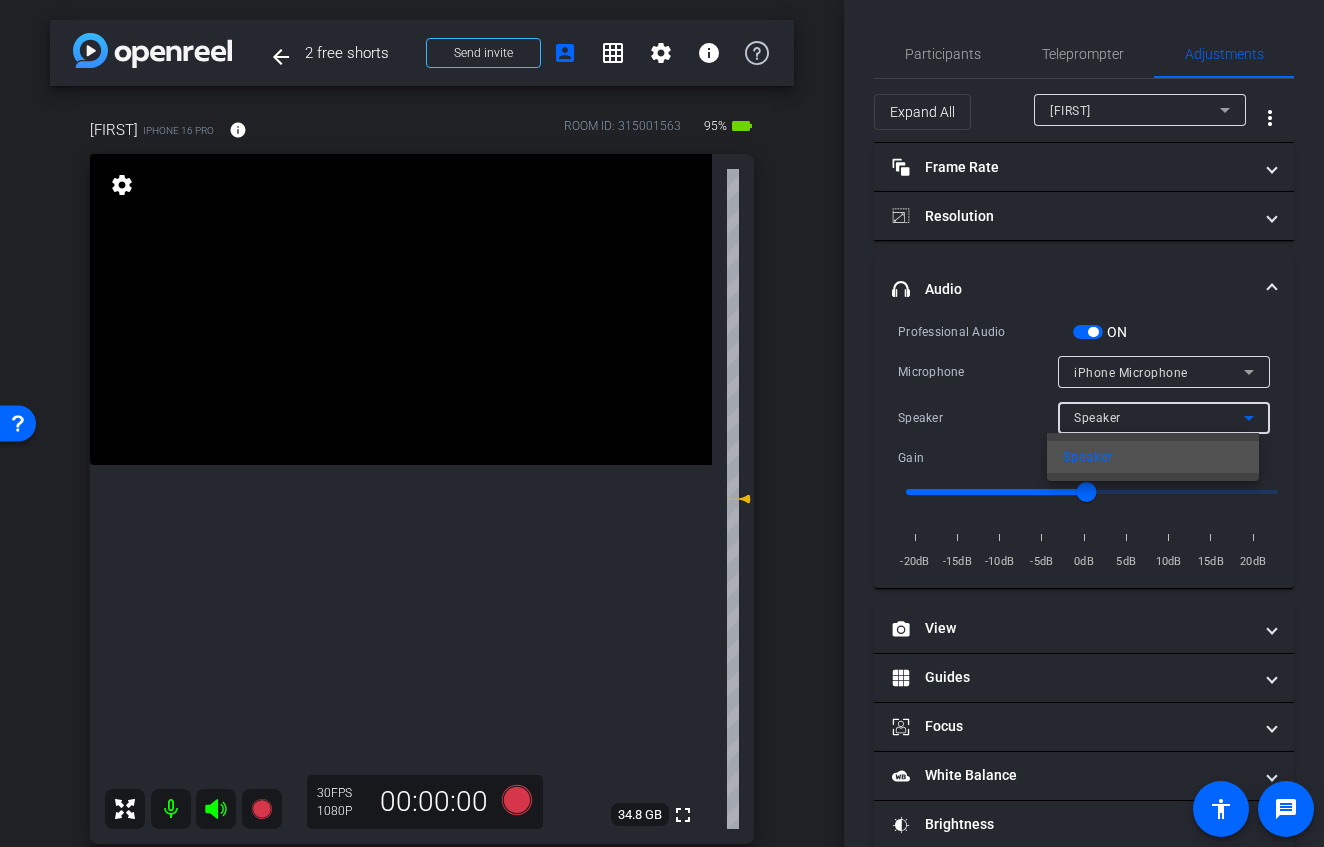 click at bounding box center (662, 423) 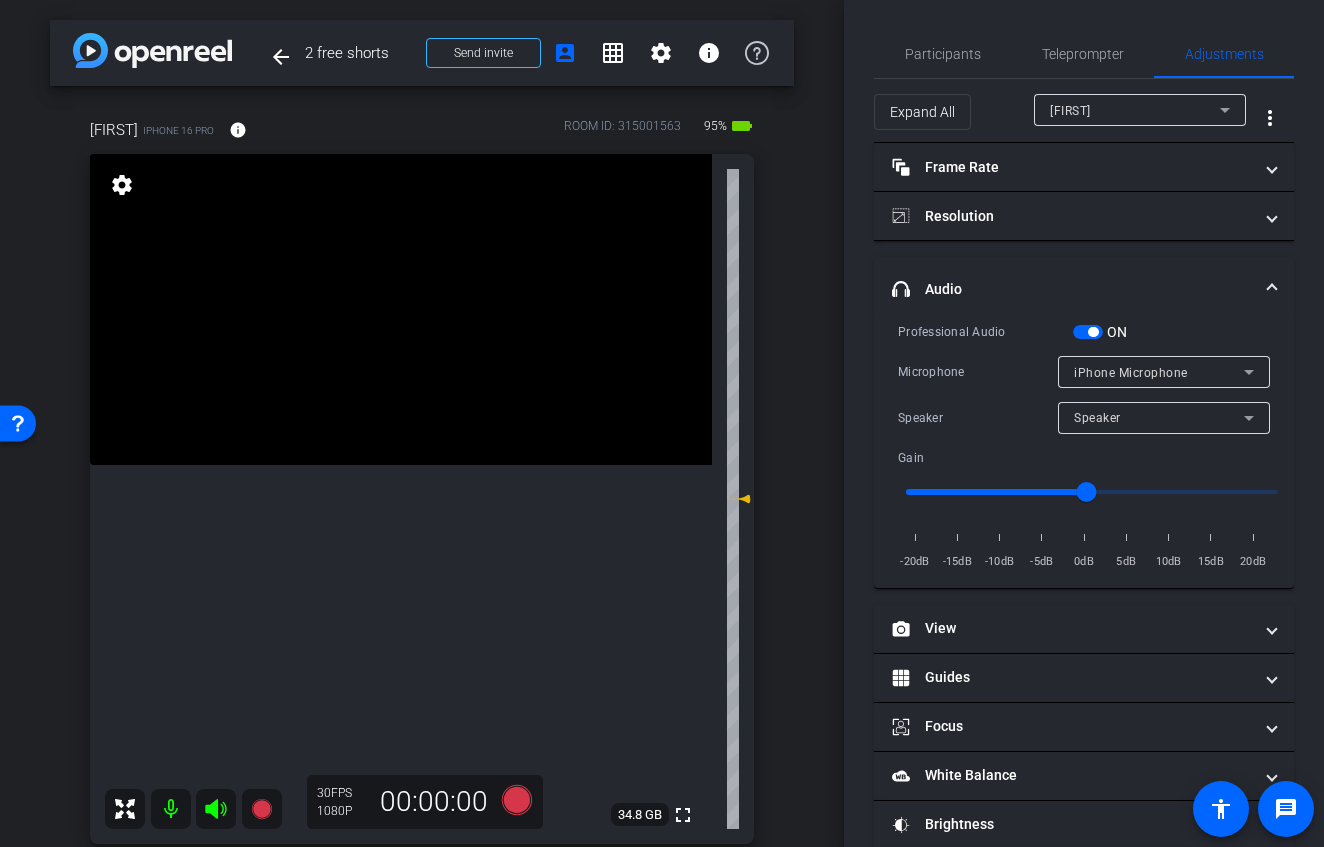 click on "iPhone Microphone" at bounding box center (1131, 373) 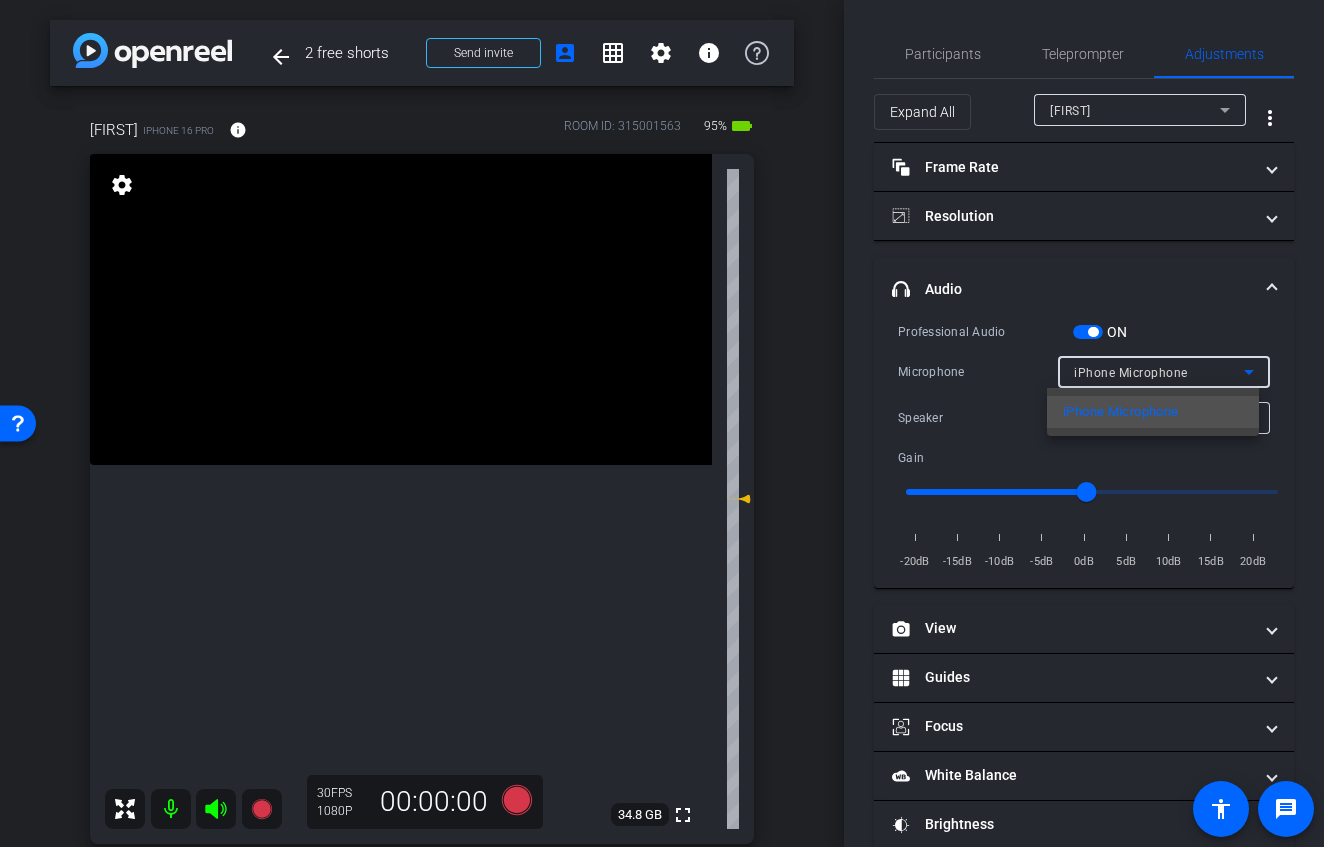 click at bounding box center [662, 423] 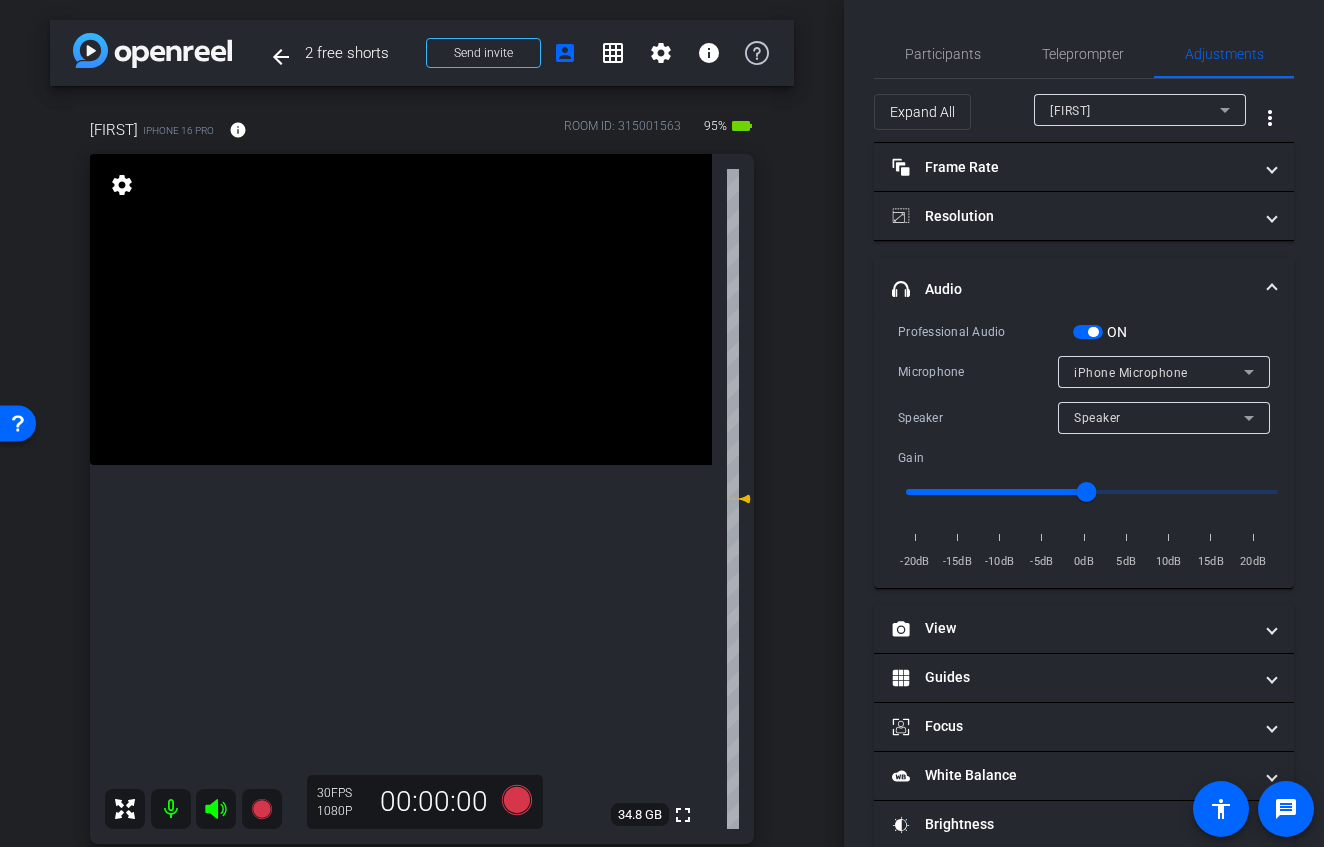 click at bounding box center [1088, 332] 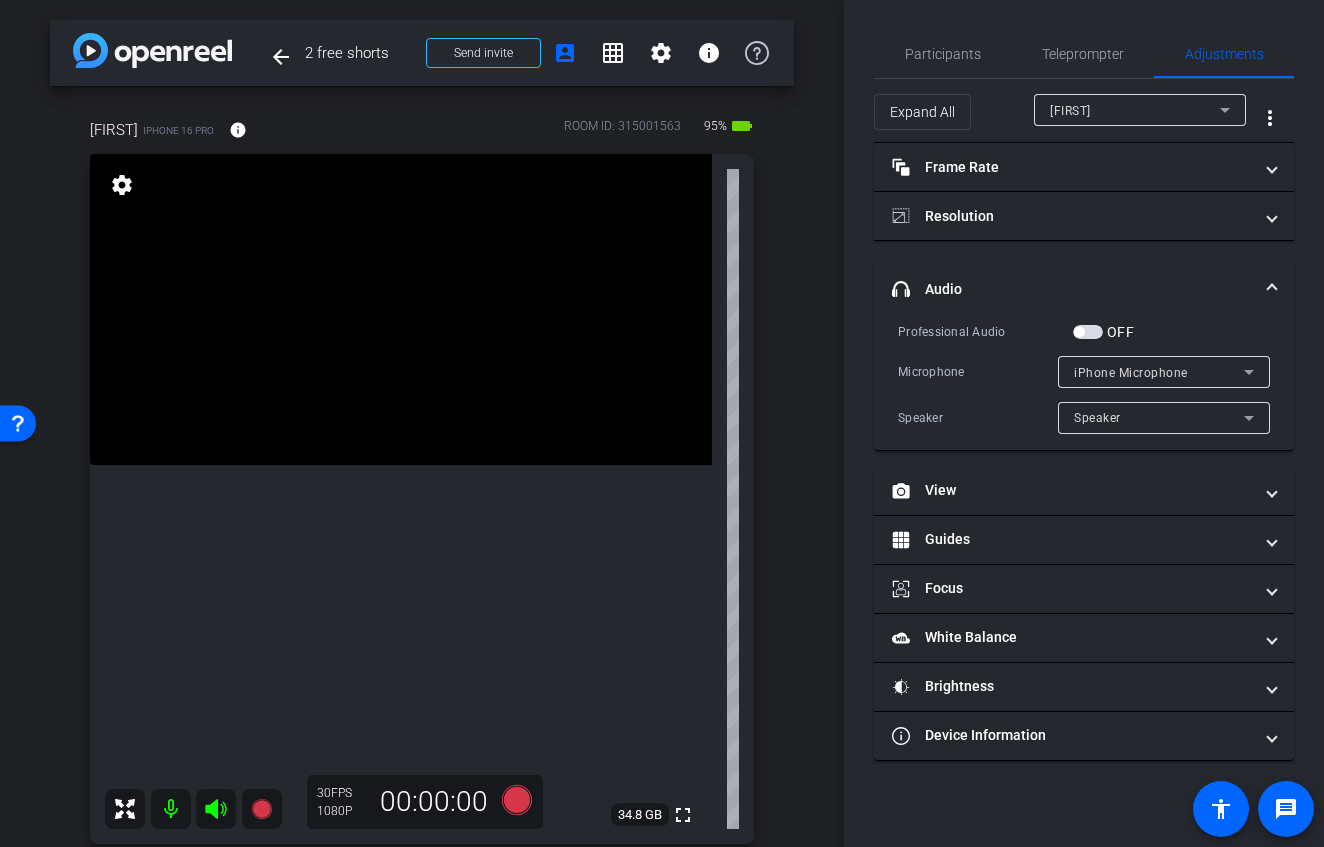 click at bounding box center (1088, 332) 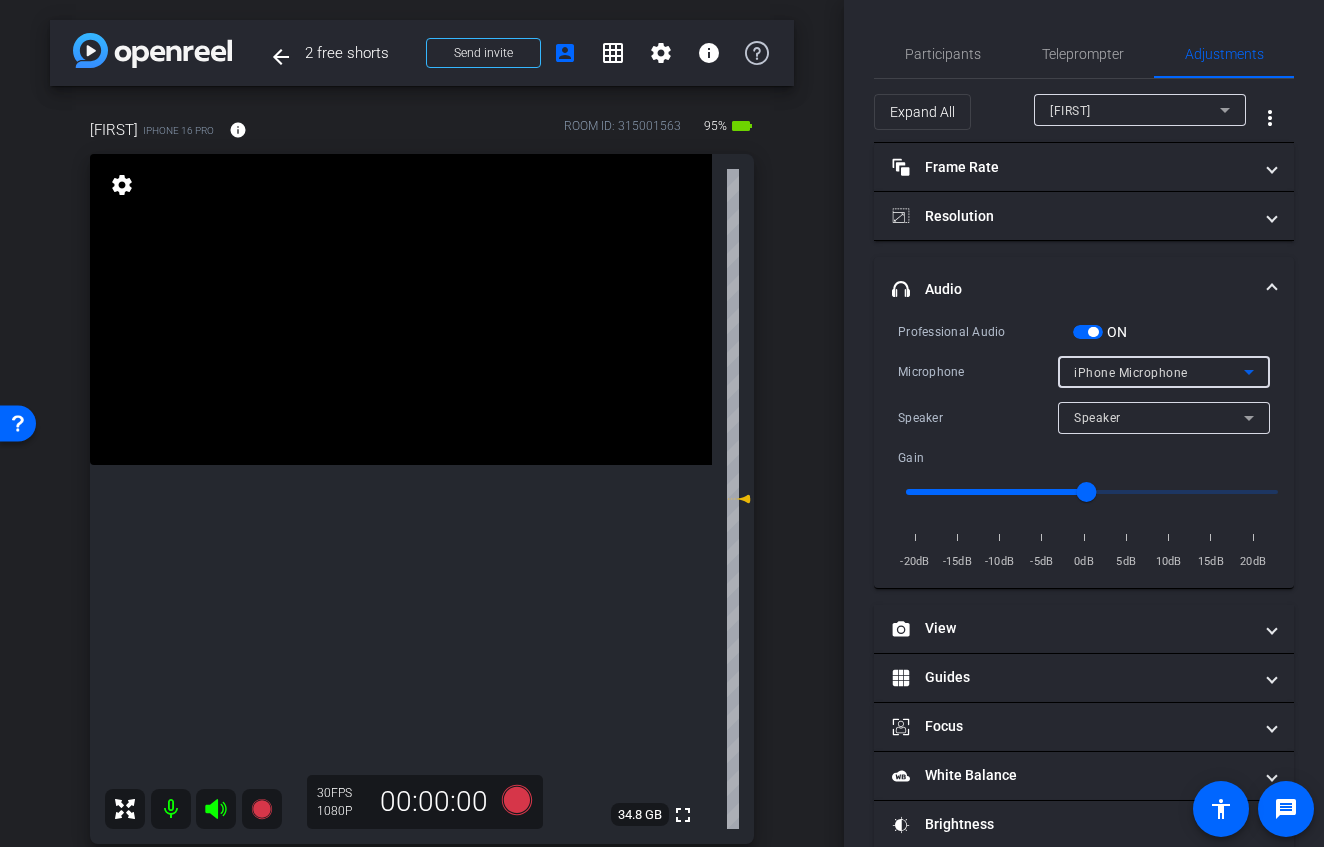 click on "iPhone Microphone" at bounding box center [1131, 373] 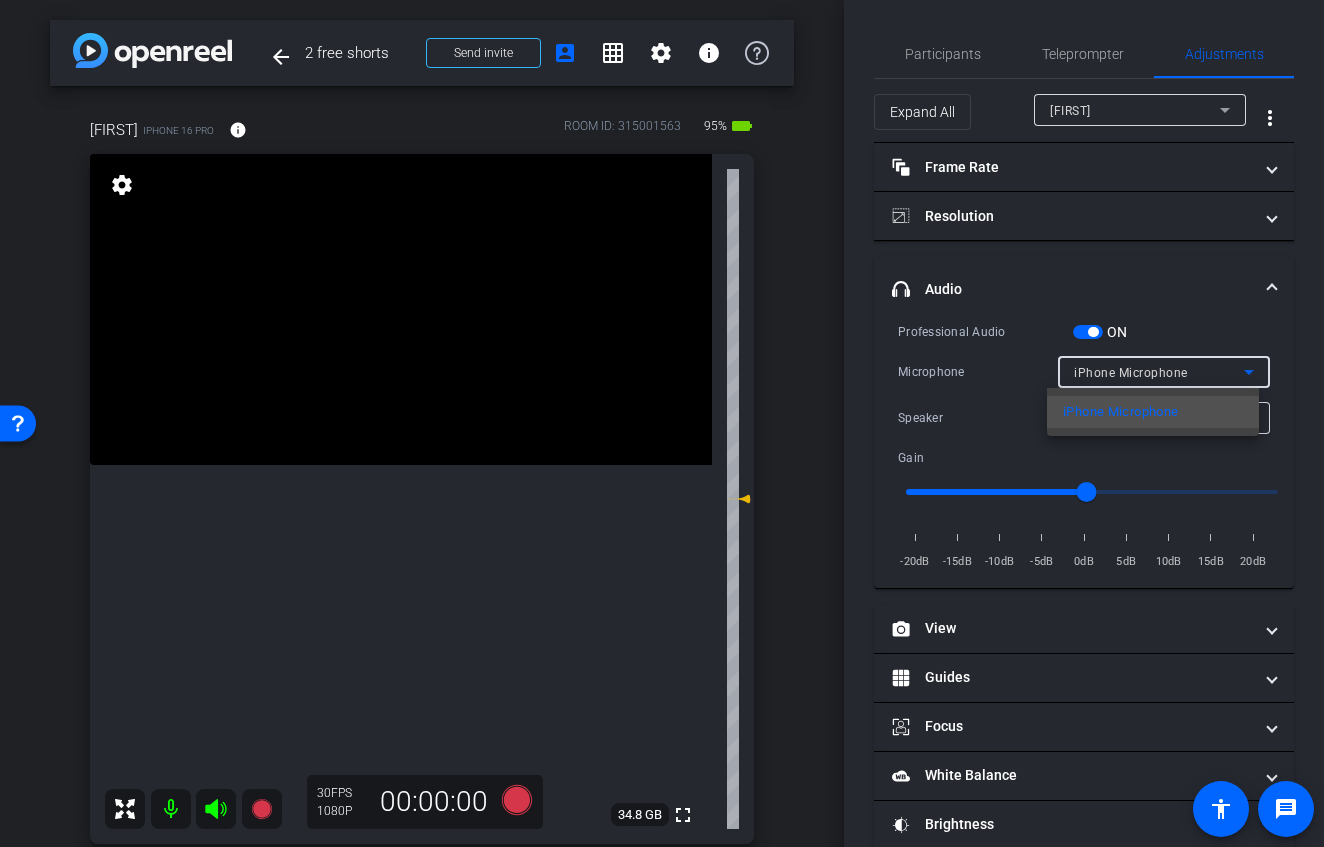 click at bounding box center [662, 423] 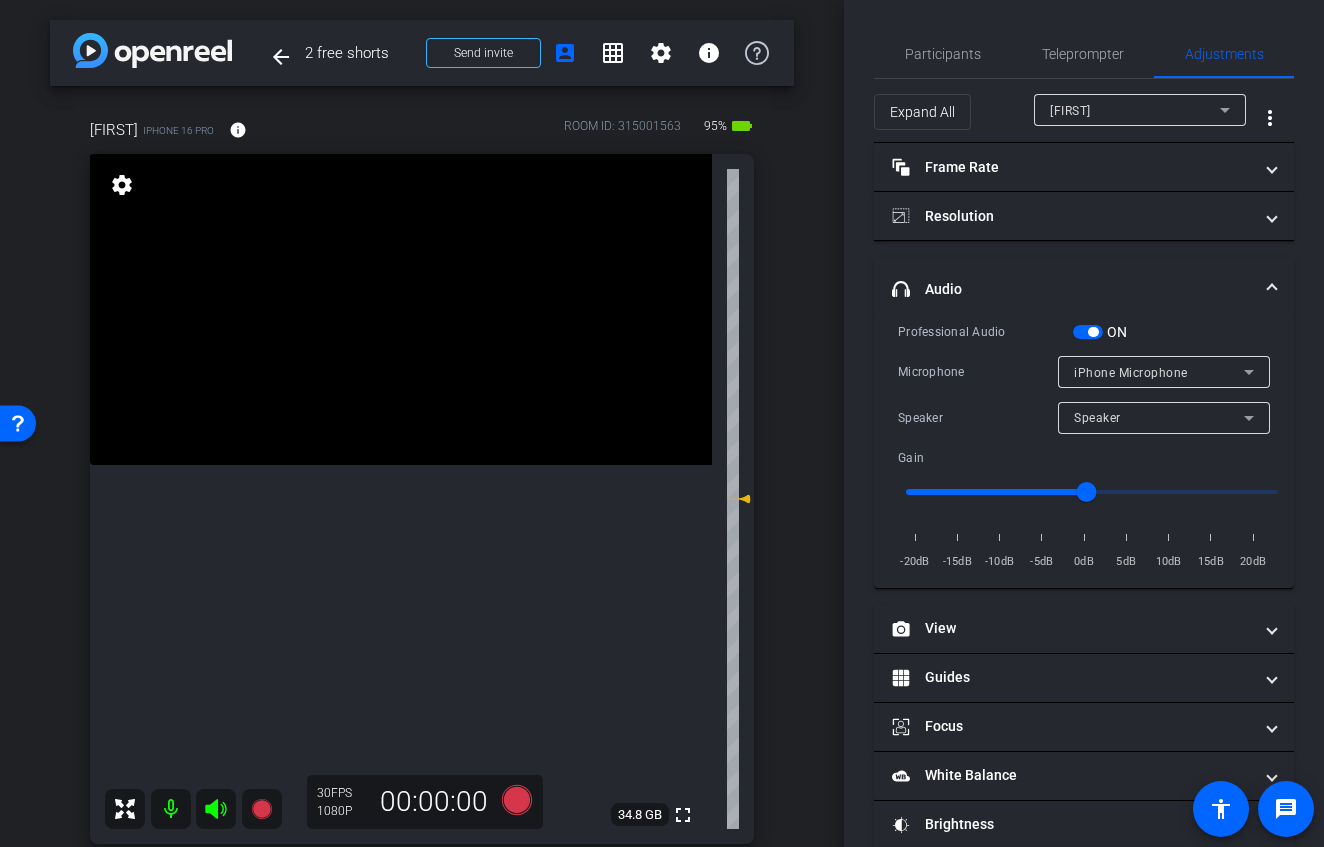 click at bounding box center [1088, 332] 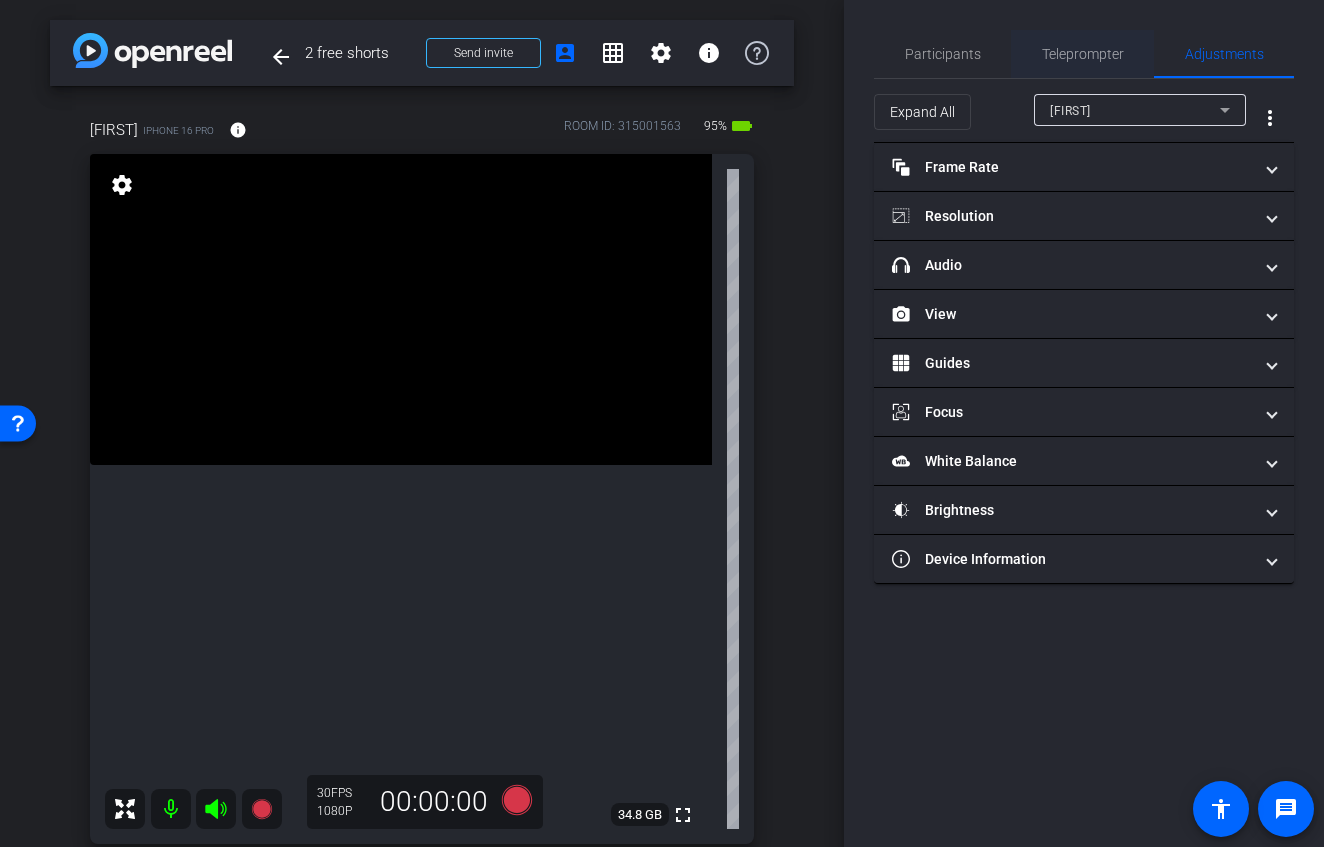click on "Teleprompter" at bounding box center (1083, 54) 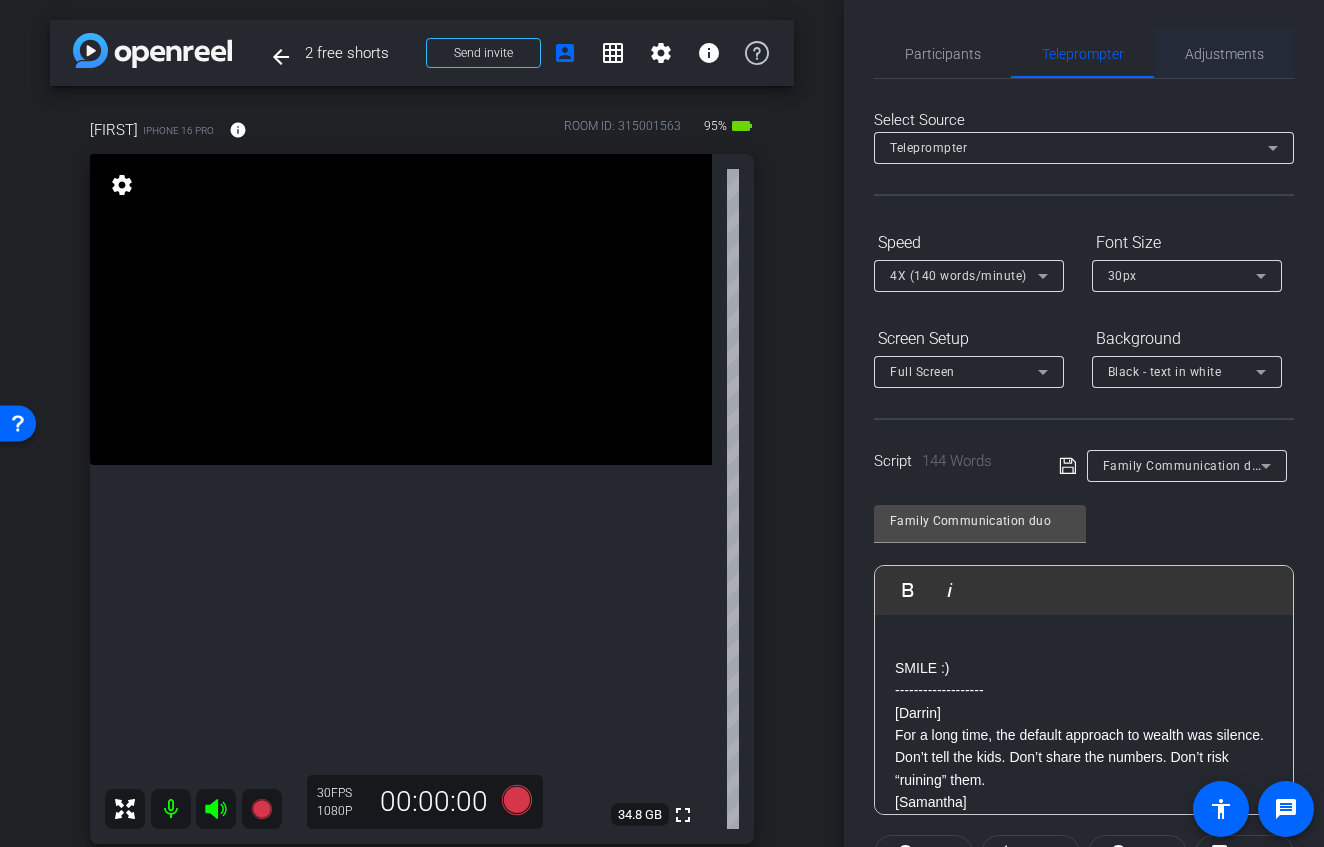 click on "Adjustments" at bounding box center [1224, 54] 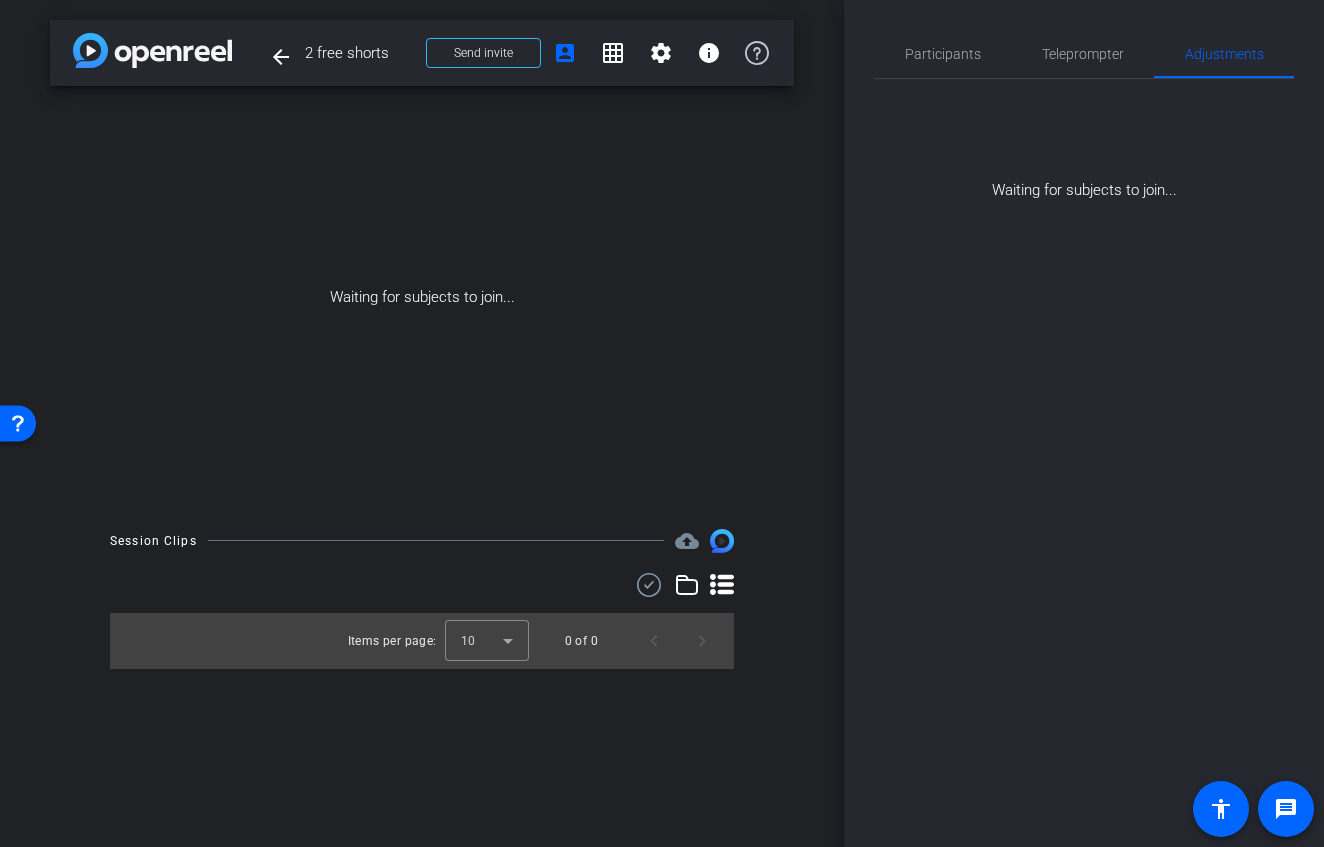 click on "Participants Teleprompter Adjustments settings  [PERSON]
flip
Director   Everyone  0 Mark all read To: Everyone Mark all read Select Source Teleprompter Speed 4X (140 words/minute) Font Size 30px Screen Setup Full Screen Background Black - text in white  Script  144 Words
Family Communication duo Family Communication duo               Play        Play from this location               Play Selected        Play and display the selected text only Bold Italic SMILE :) ​------------------- [FIRST] For a long time, the default approach to wealth was silence. Don’t tell the kids. Don’t share the numbers. Don’t risk “ruining” them. [SECOND] But let’s be honest, today’s world is different. Kids have Google. Zillow. TikTok. They’re already figuring it out… just without the full picture. [FIRST] [SECOND] [FIRST] [SECOND]" 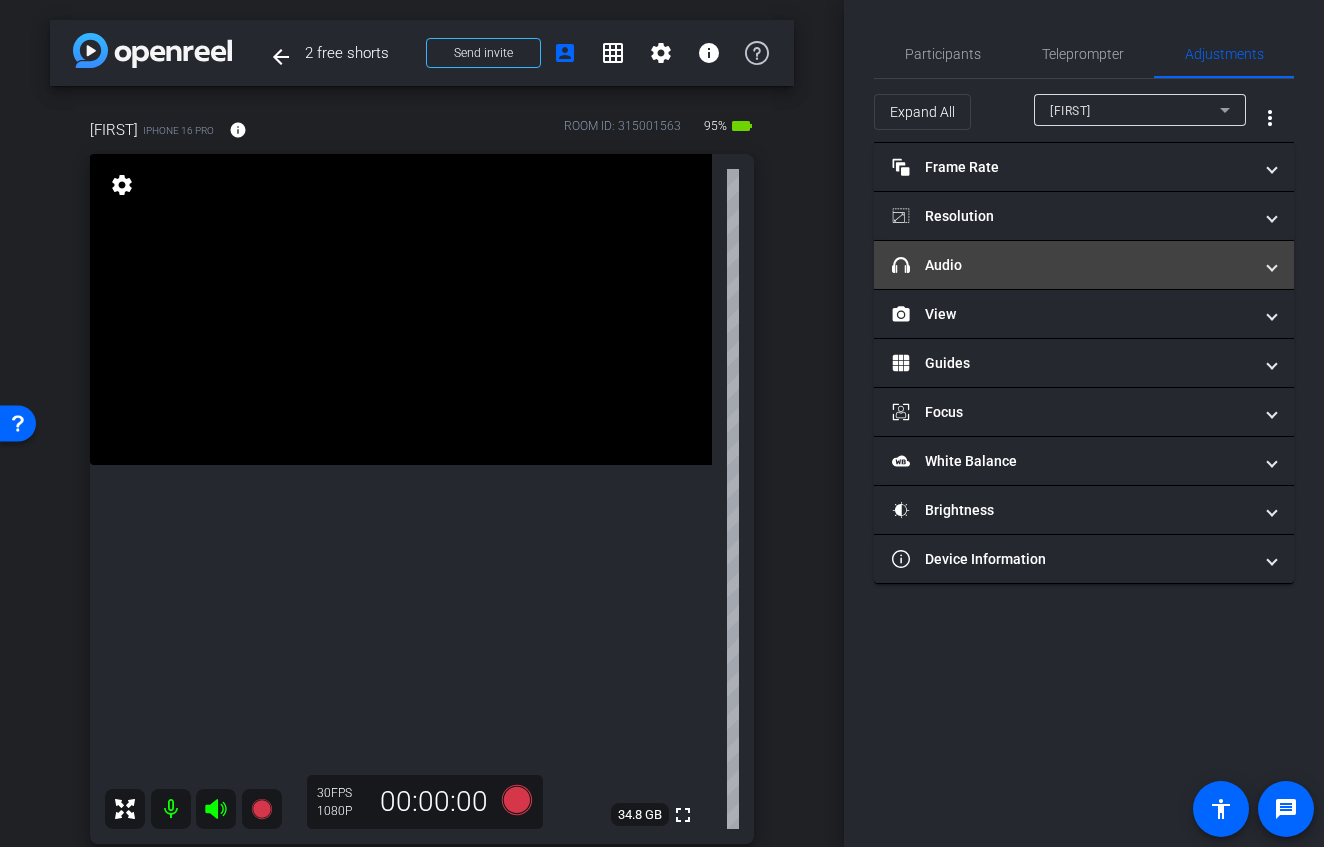 click on "headphone icon
Audio" at bounding box center [1084, 265] 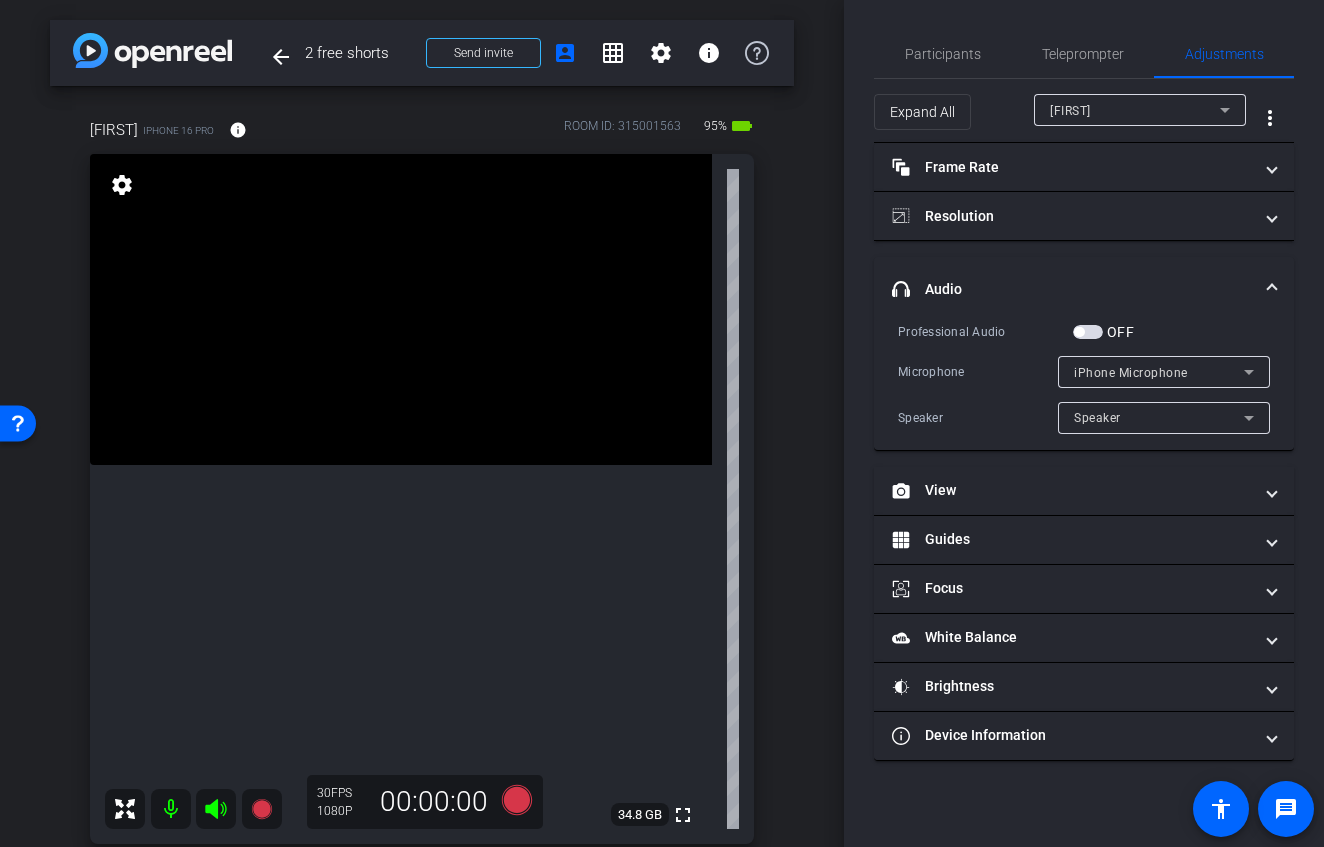 click at bounding box center (1088, 332) 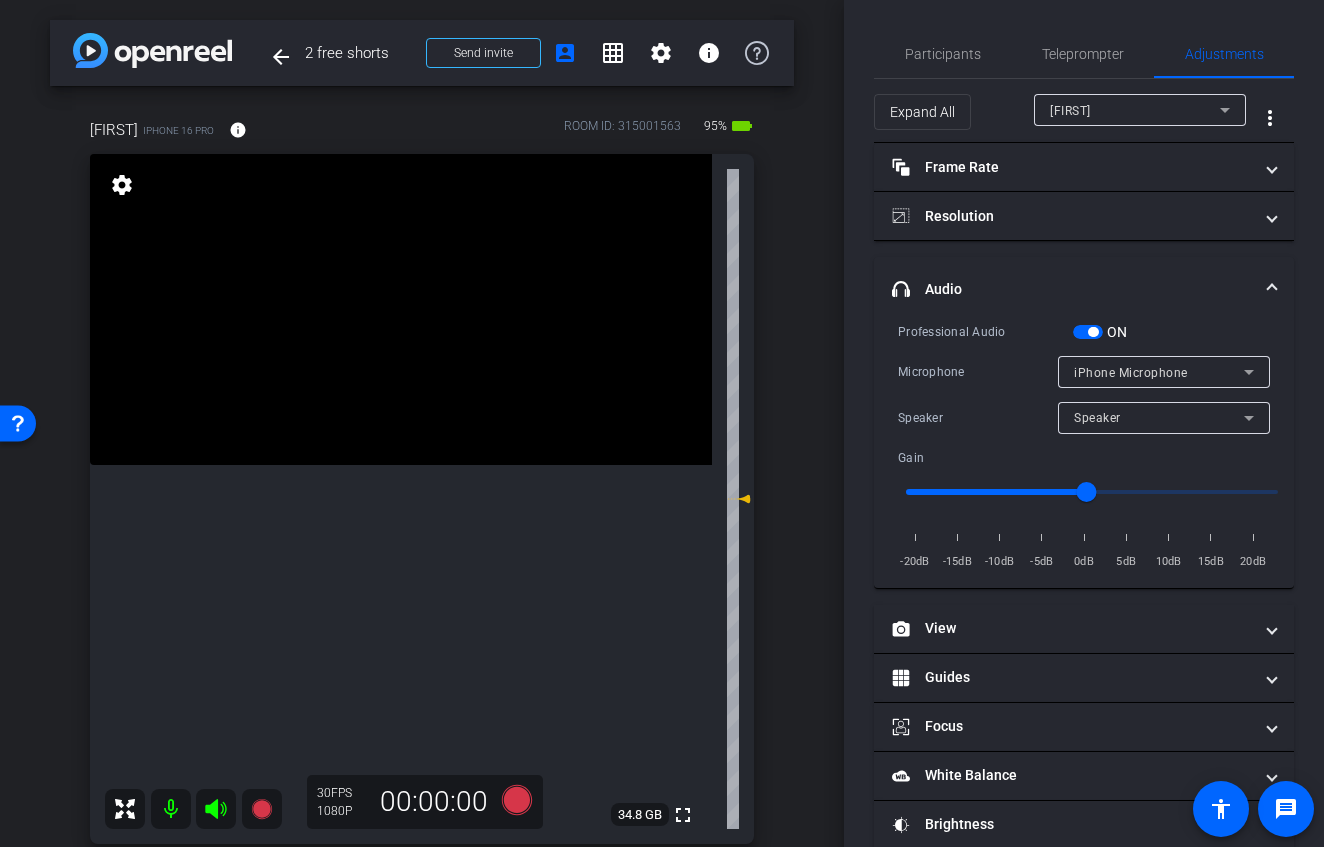 click on "Speaker" at bounding box center [1097, 418] 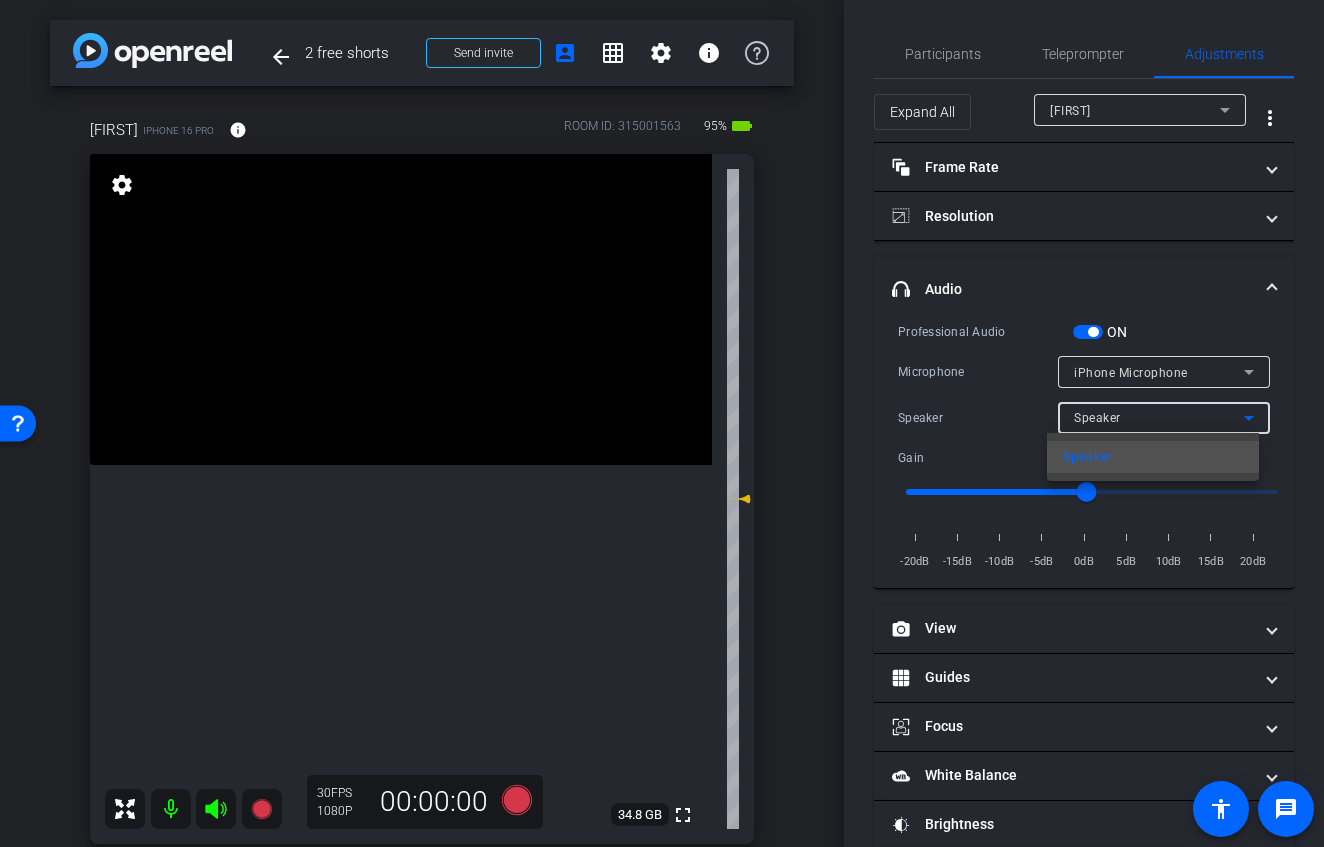 drag, startPoint x: 1090, startPoint y: 416, endPoint x: 1076, endPoint y: 406, distance: 17.20465 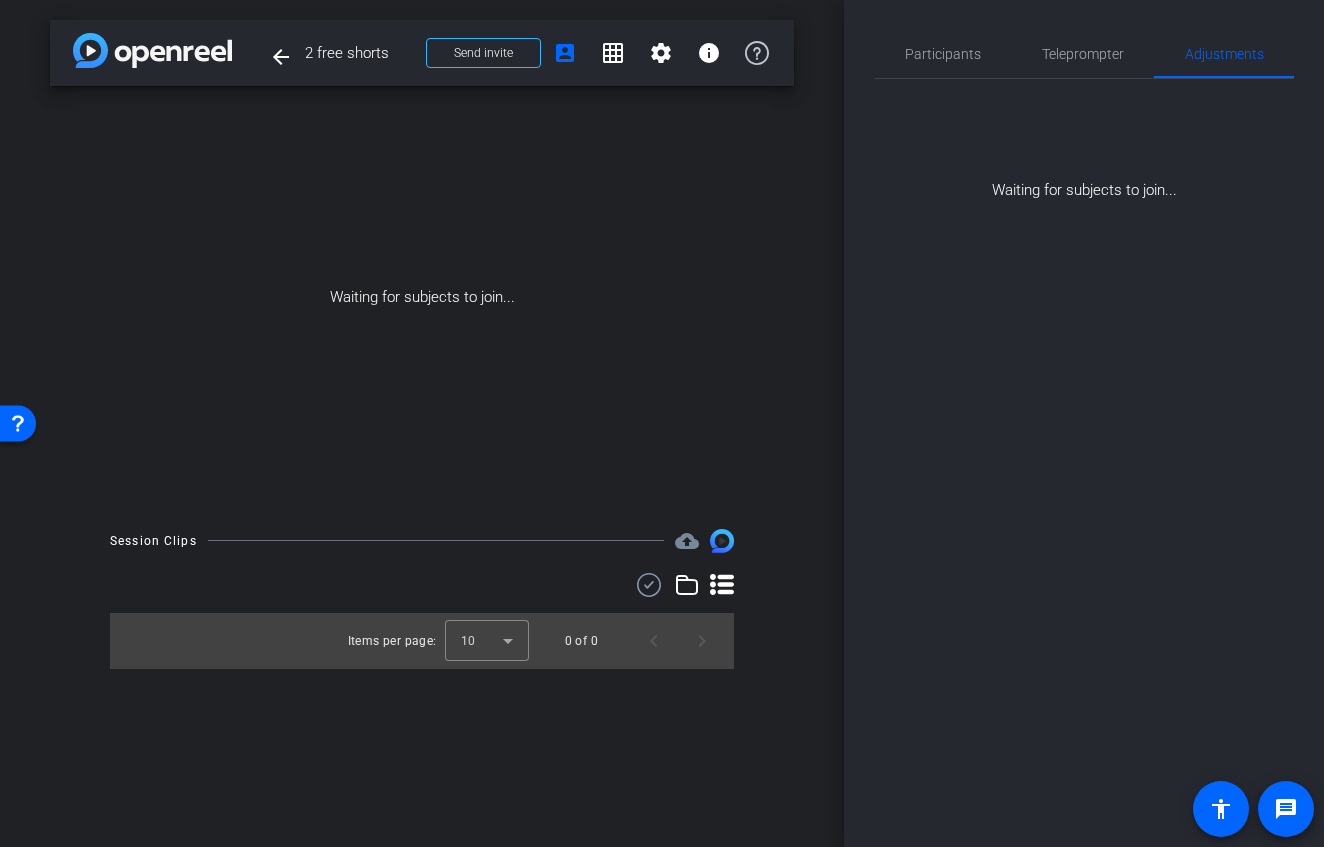 scroll, scrollTop: 0, scrollLeft: 0, axis: both 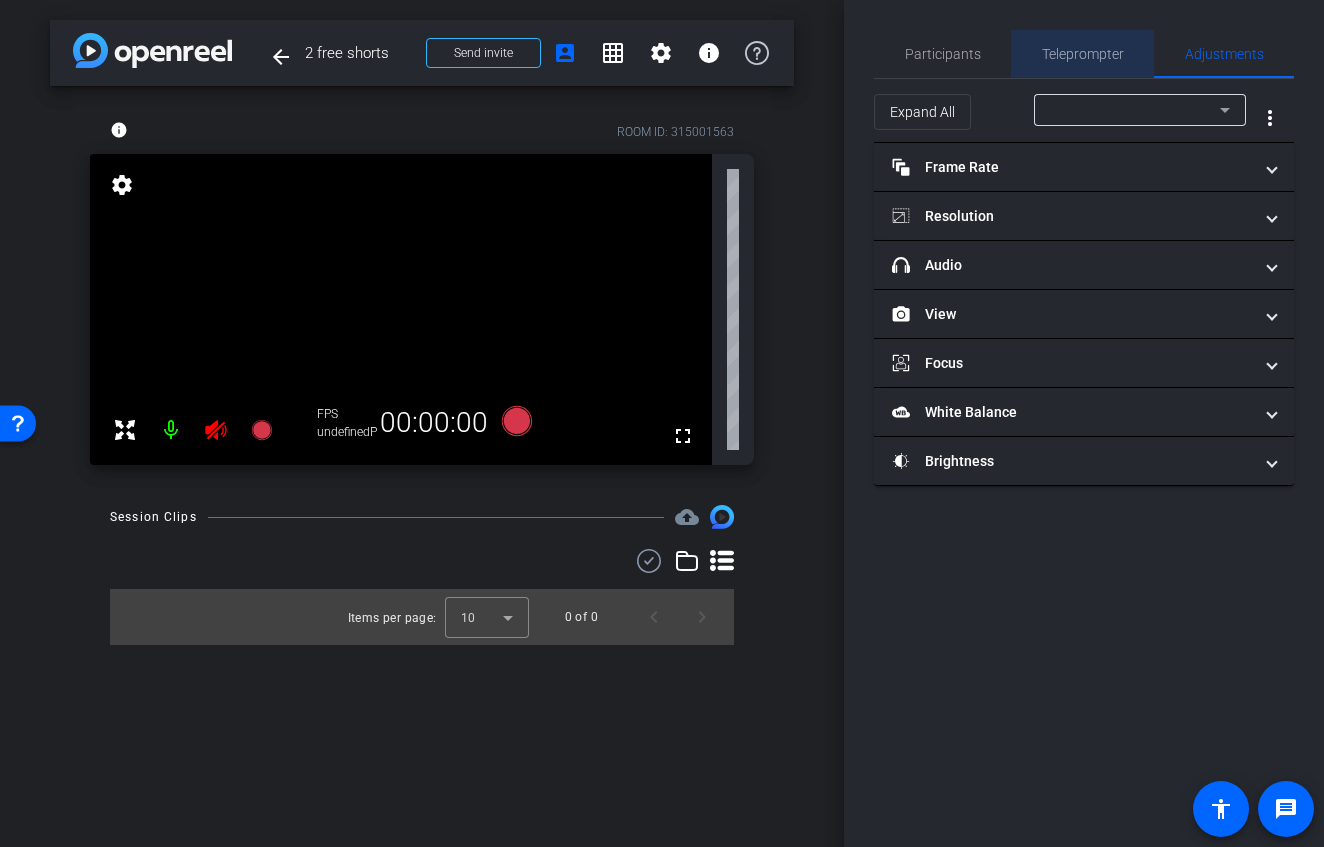 click on "Teleprompter" at bounding box center (1083, 54) 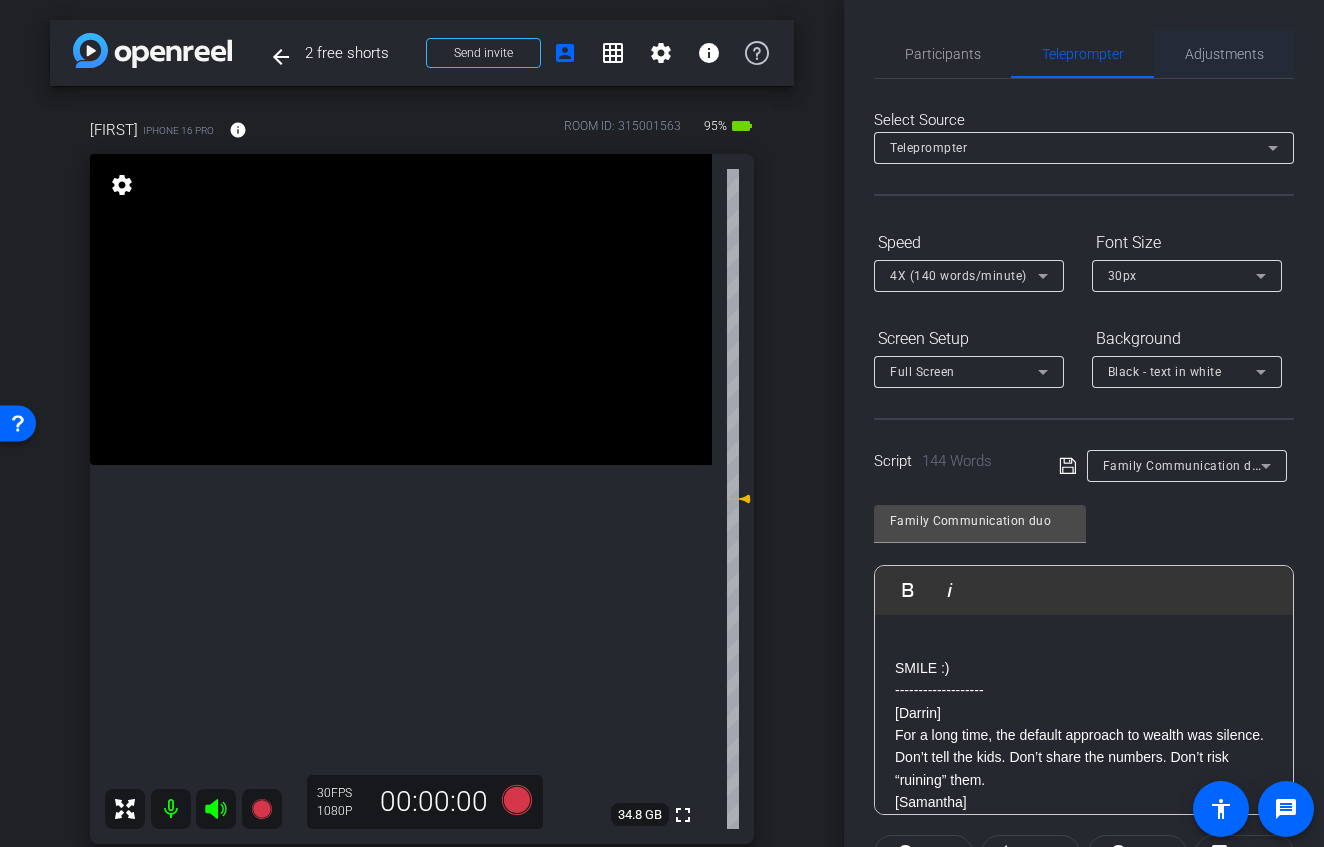 click on "Adjustments" at bounding box center (1224, 54) 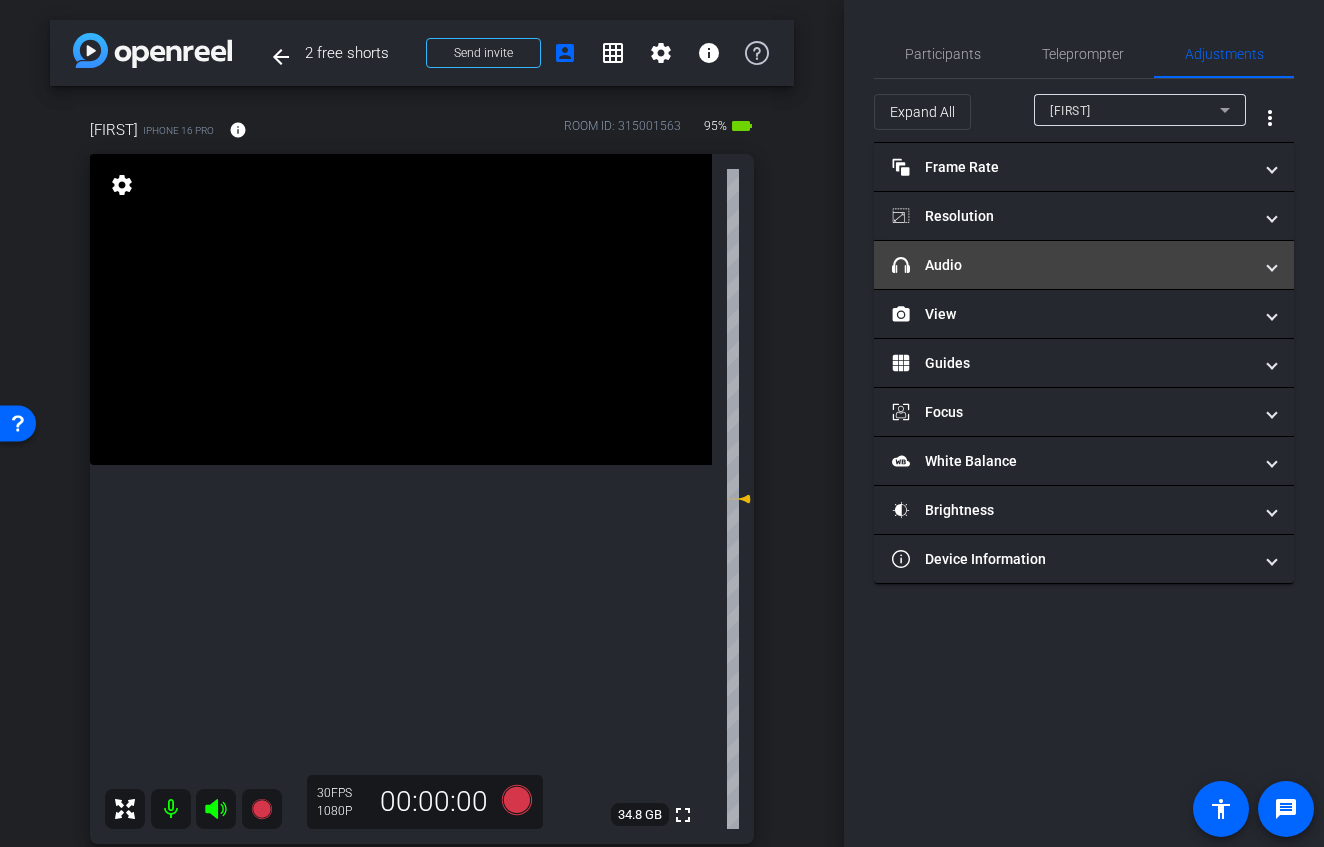 click on "headphone icon
Audio" at bounding box center (1072, 265) 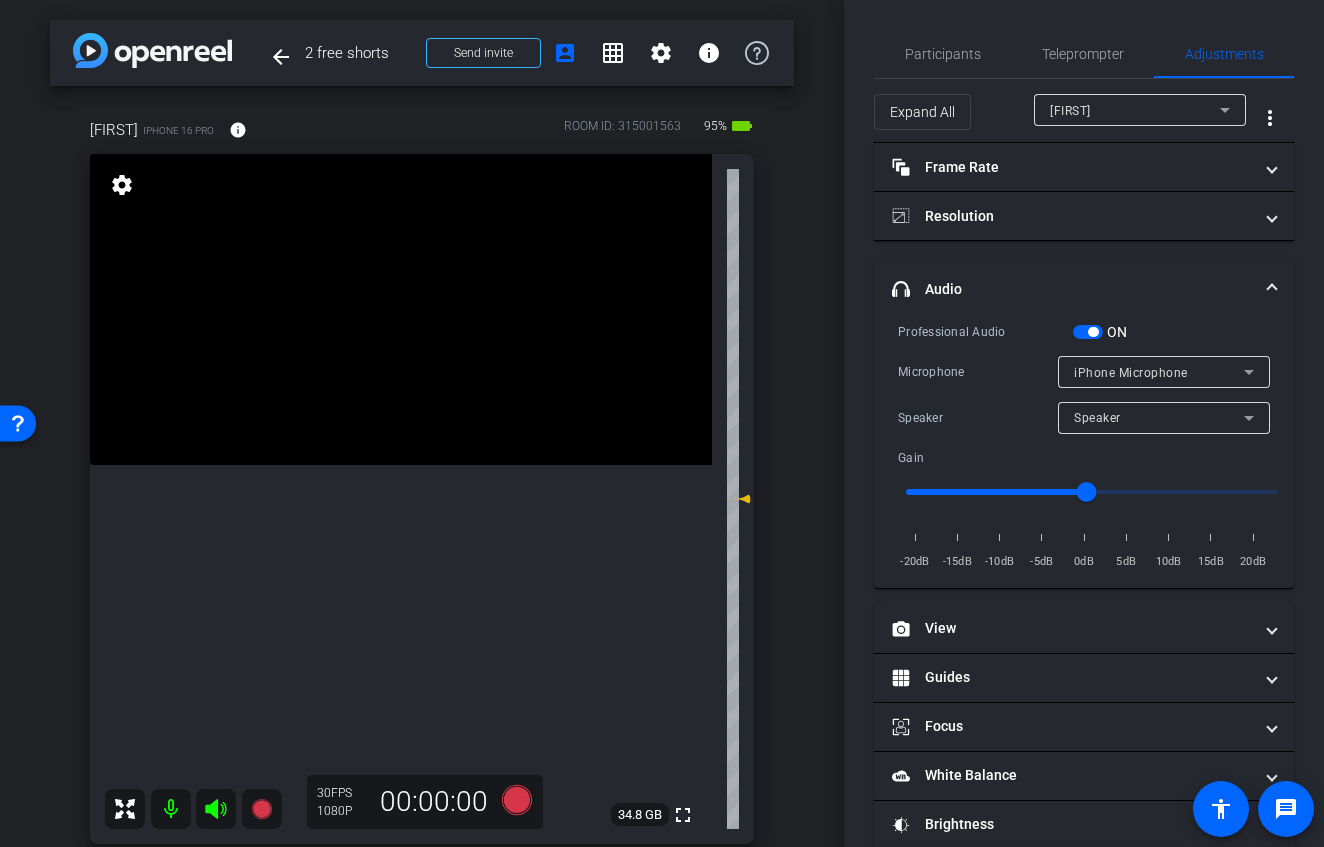 click at bounding box center (1088, 332) 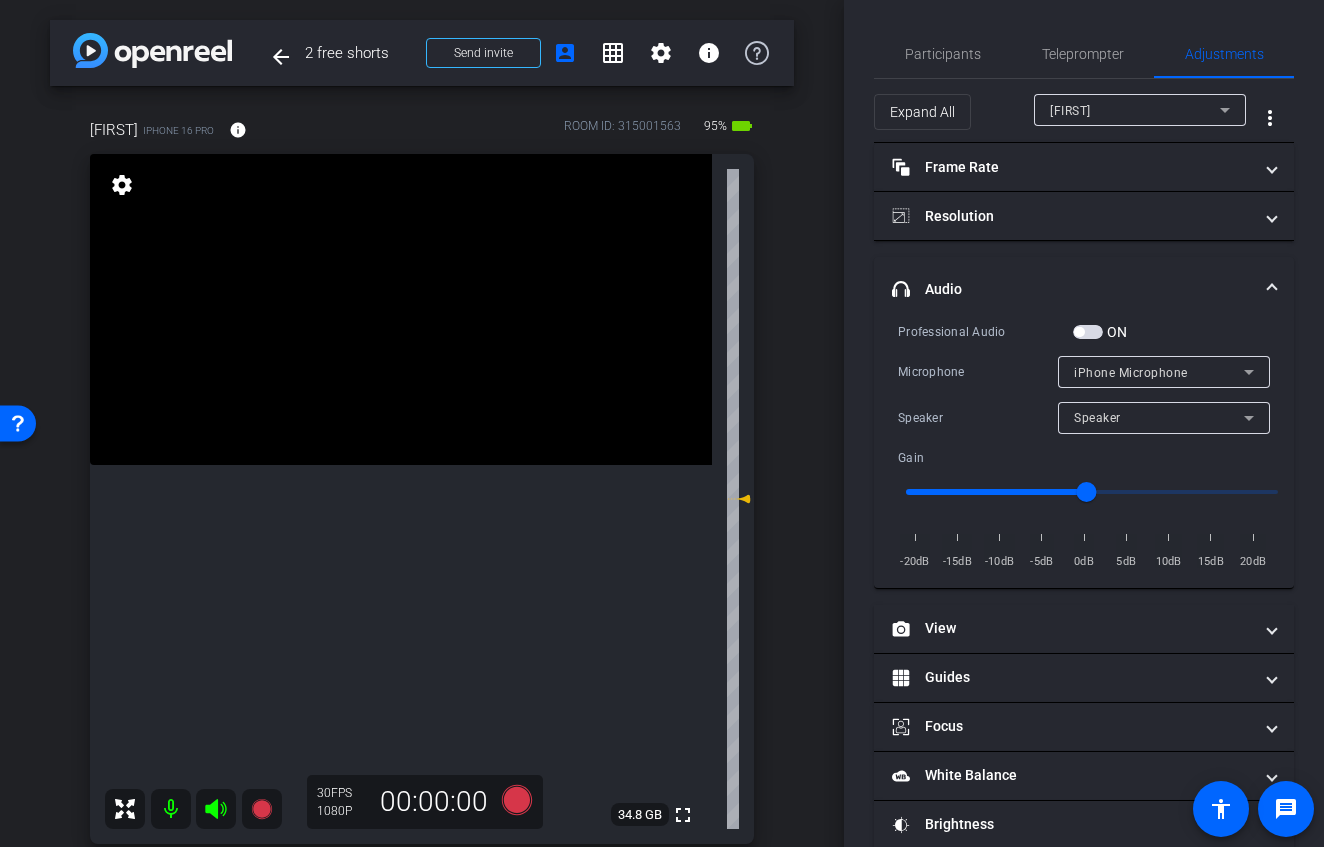 click on "iPhone Microphone" at bounding box center [1131, 373] 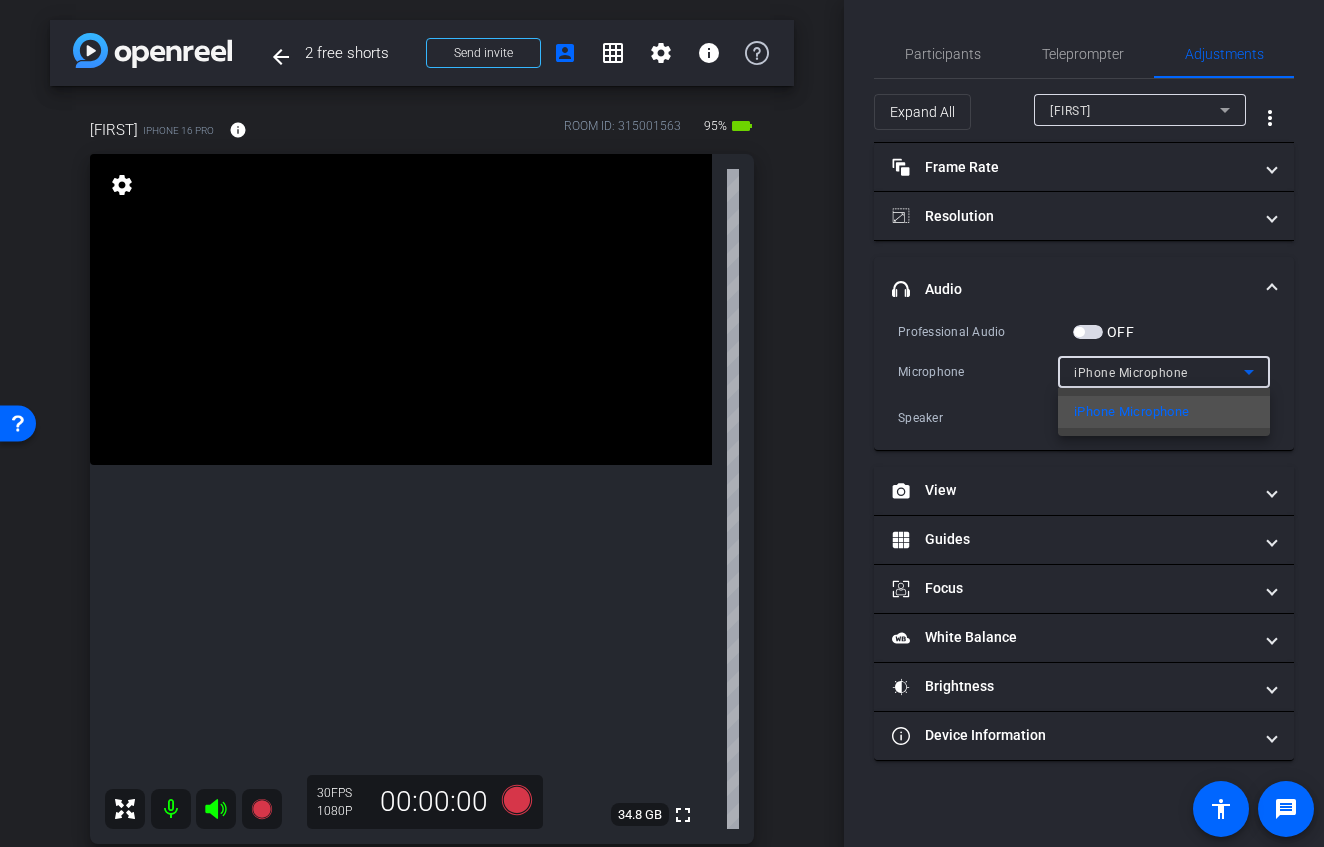 click at bounding box center [662, 423] 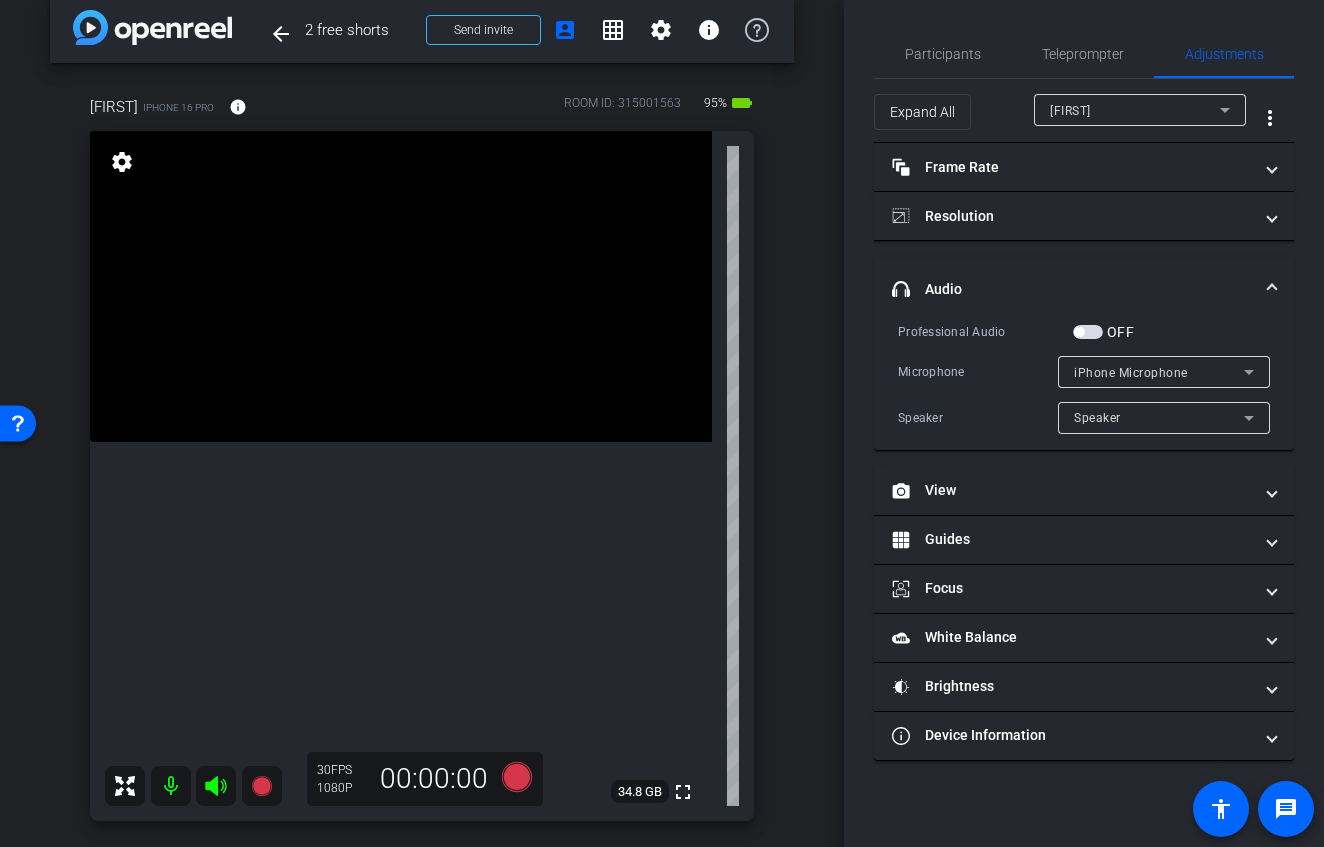 scroll, scrollTop: 19, scrollLeft: 0, axis: vertical 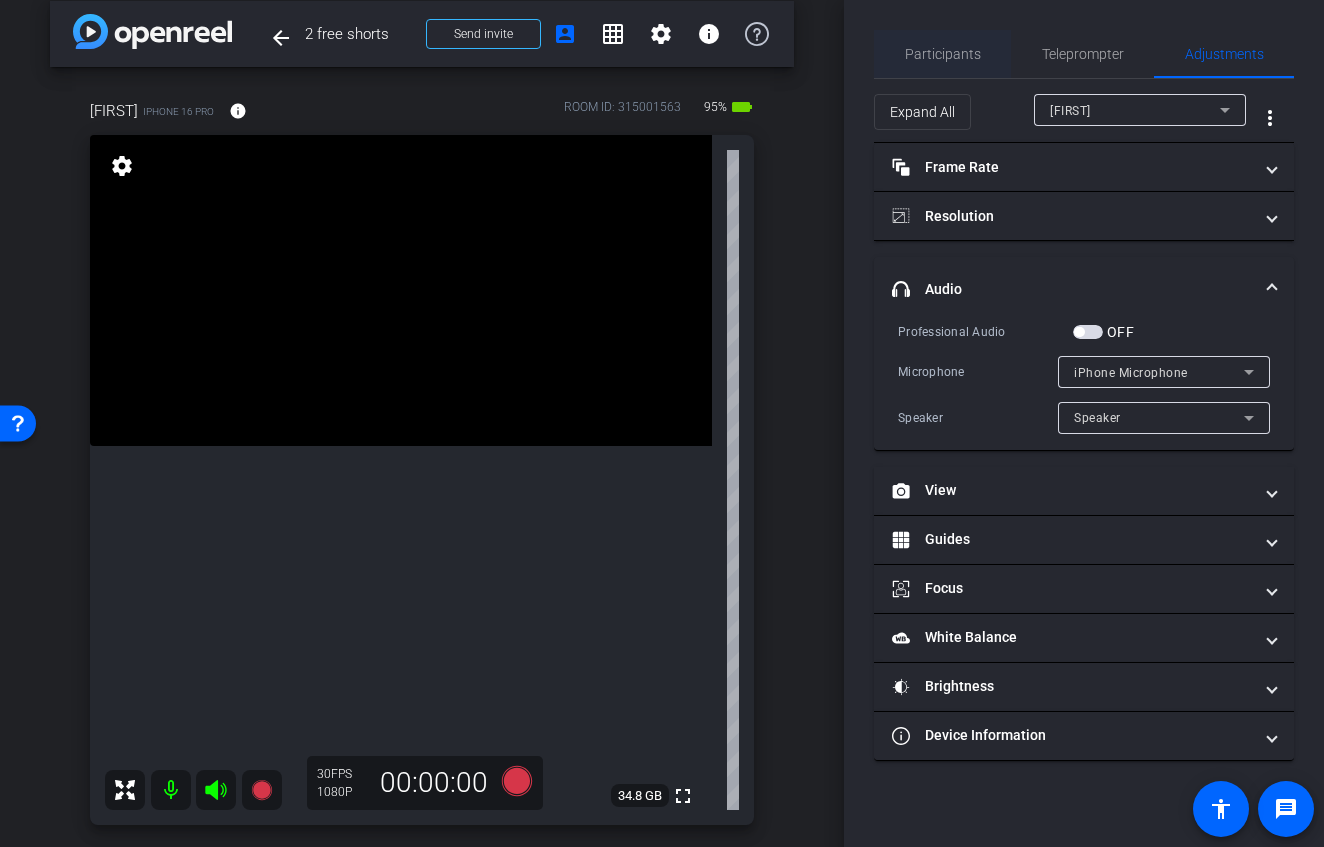click on "Participants" at bounding box center [943, 54] 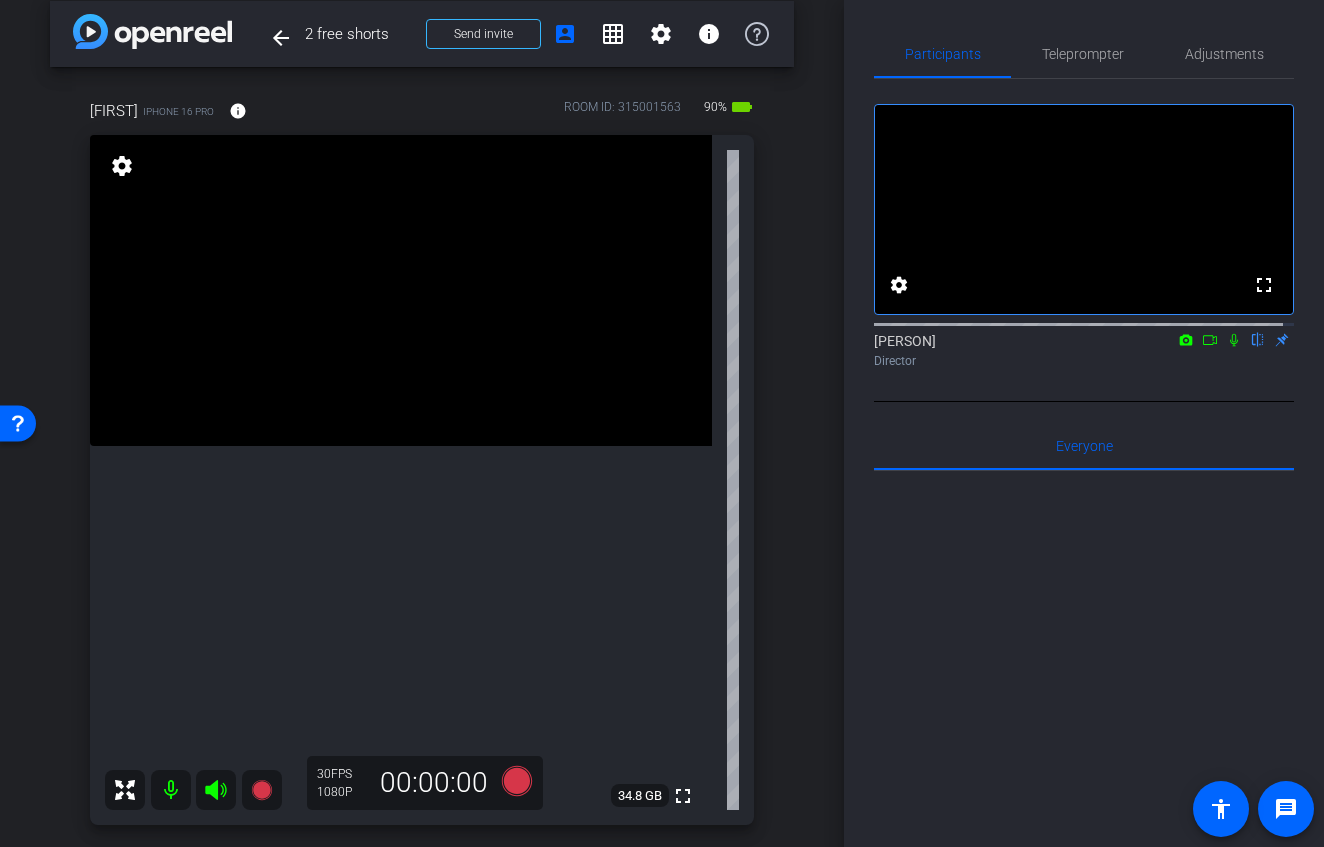 scroll, scrollTop: 0, scrollLeft: 0, axis: both 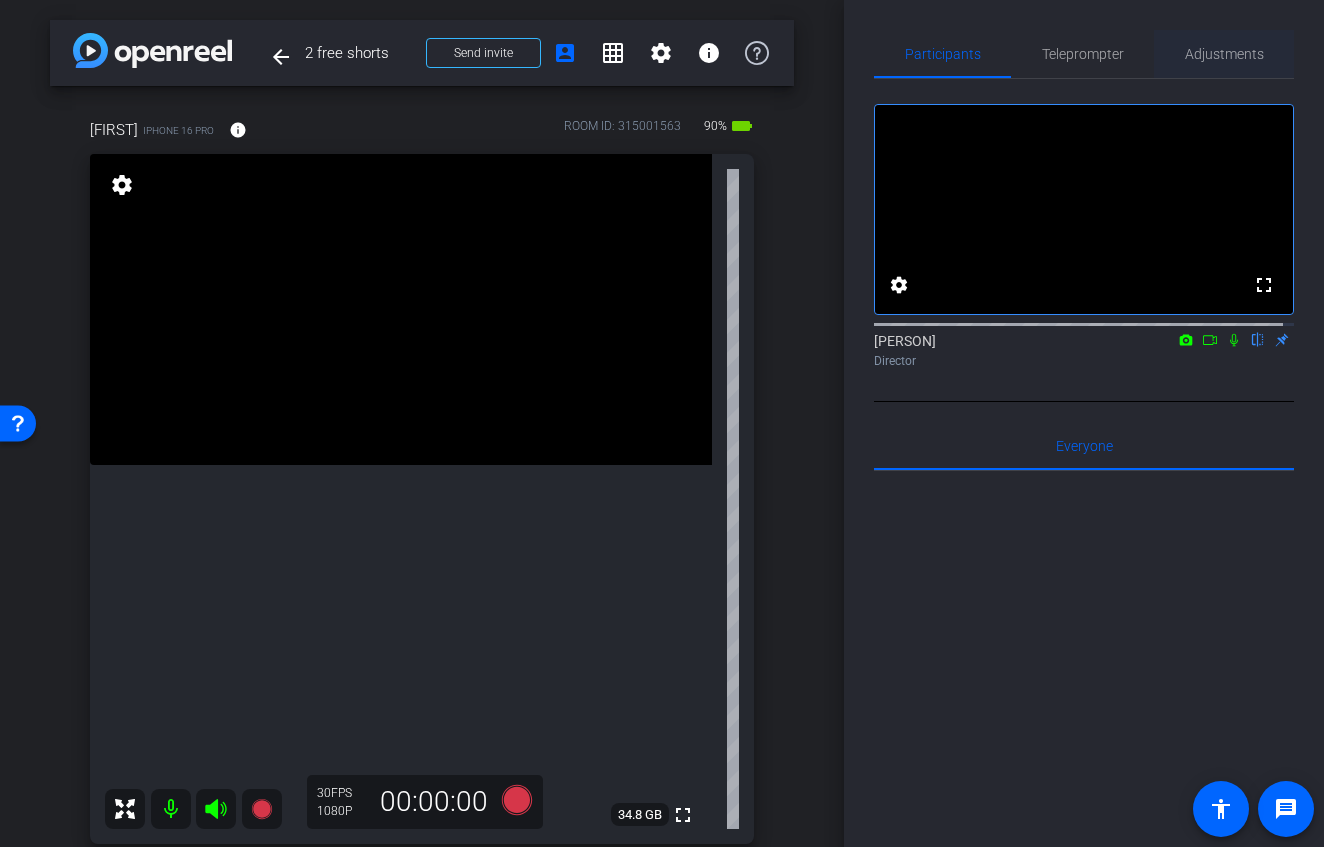 click on "Adjustments" at bounding box center (1224, 54) 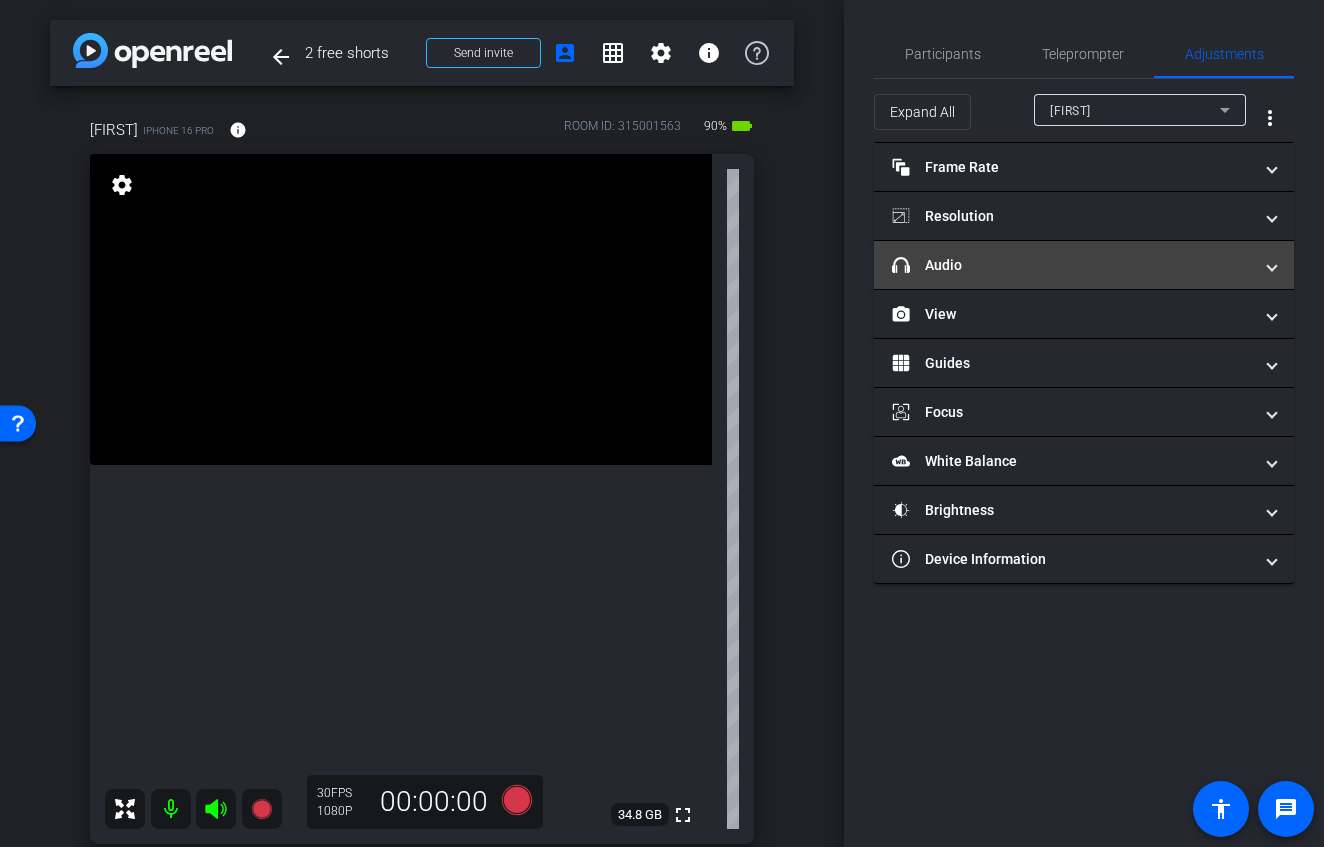 click on "headphone icon
Audio" at bounding box center (1072, 265) 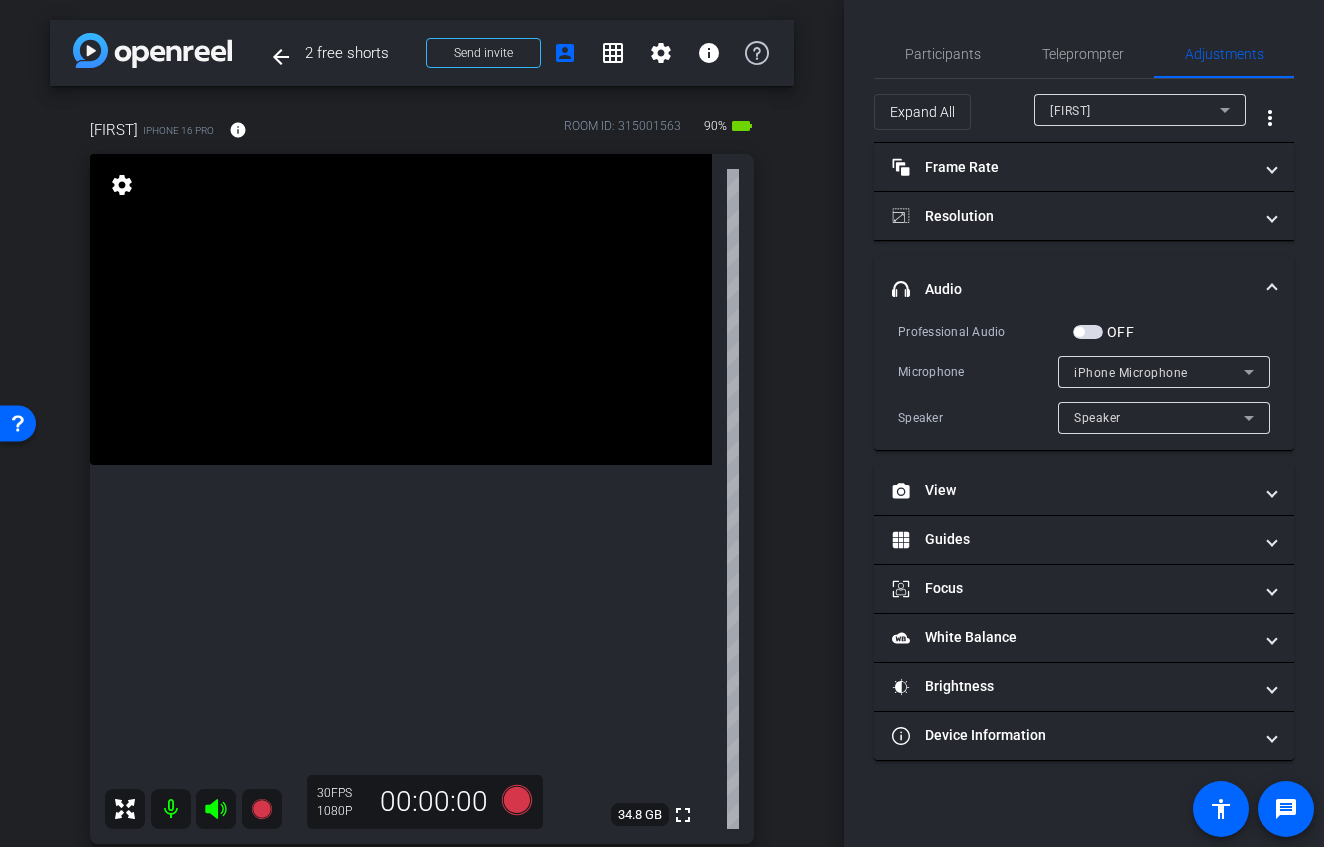 click on "iPhone Microphone" at bounding box center [1159, 372] 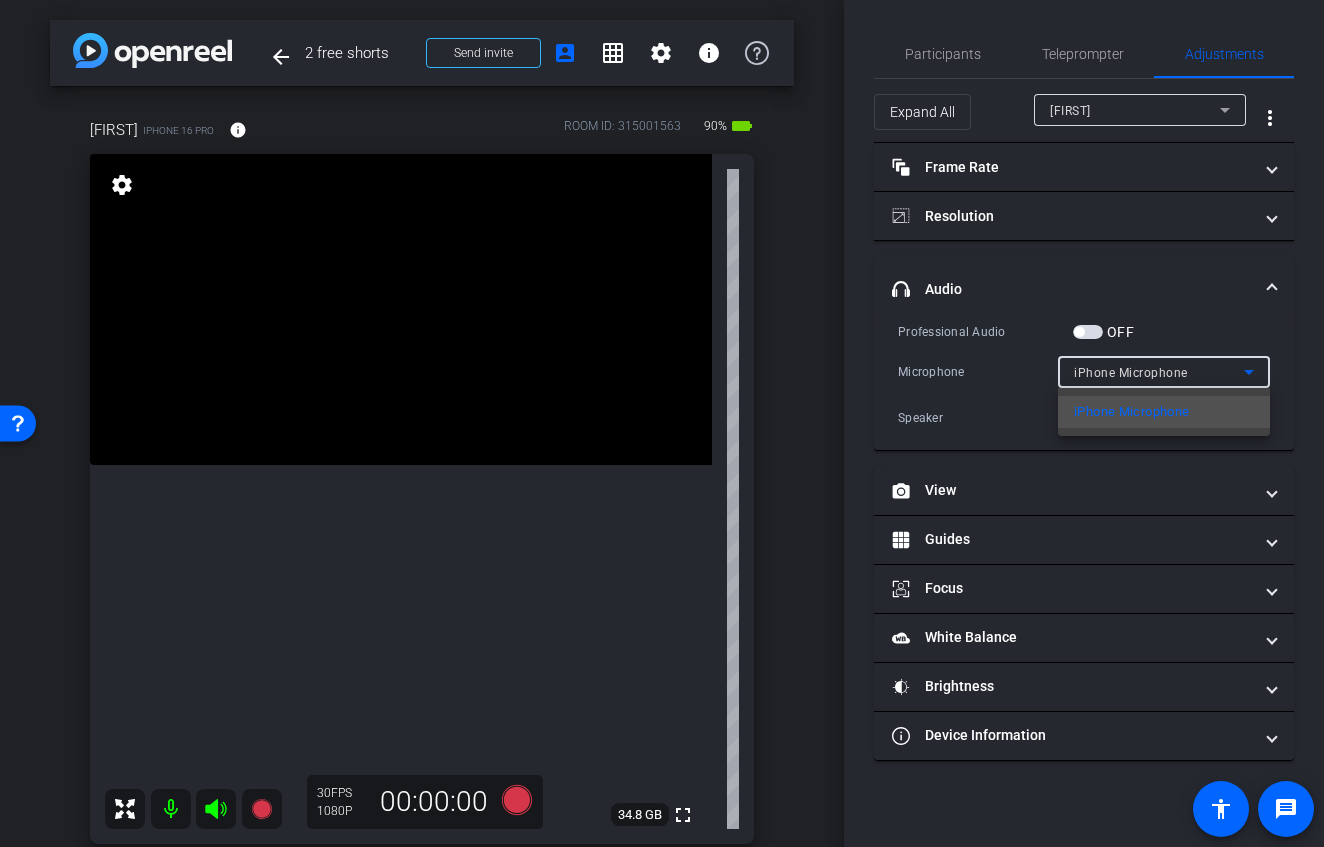 click at bounding box center [662, 423] 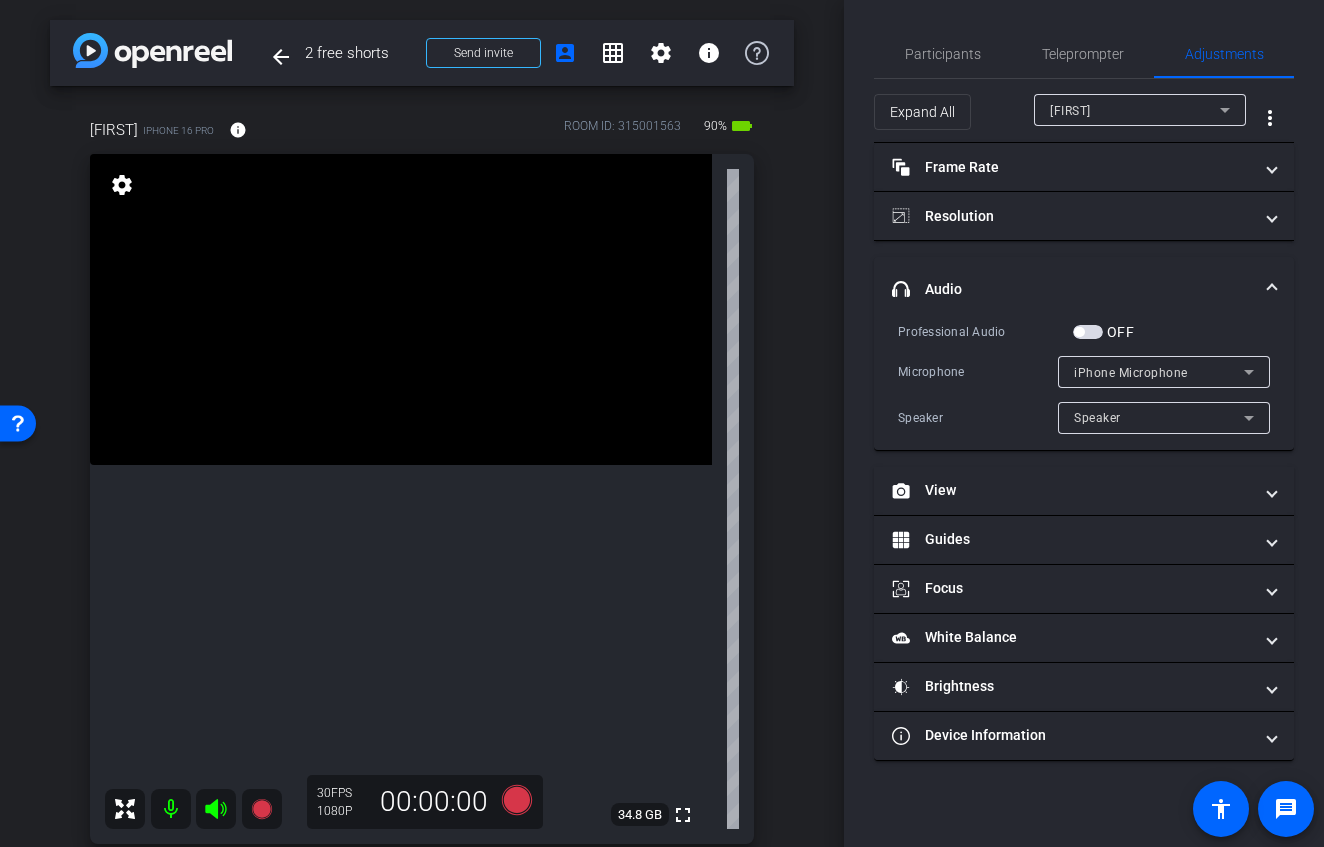 click on "Speaker" at bounding box center (1159, 417) 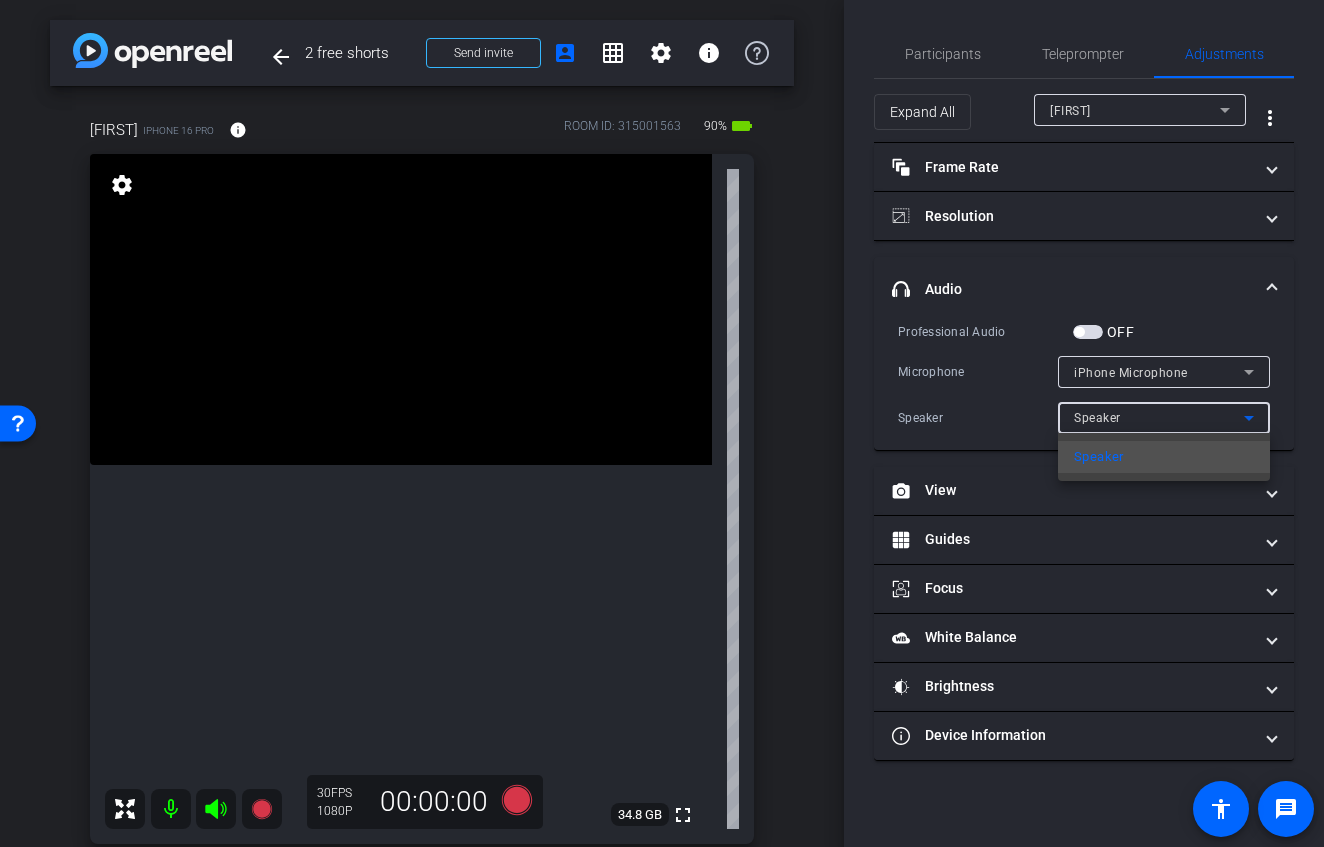 click at bounding box center [662, 423] 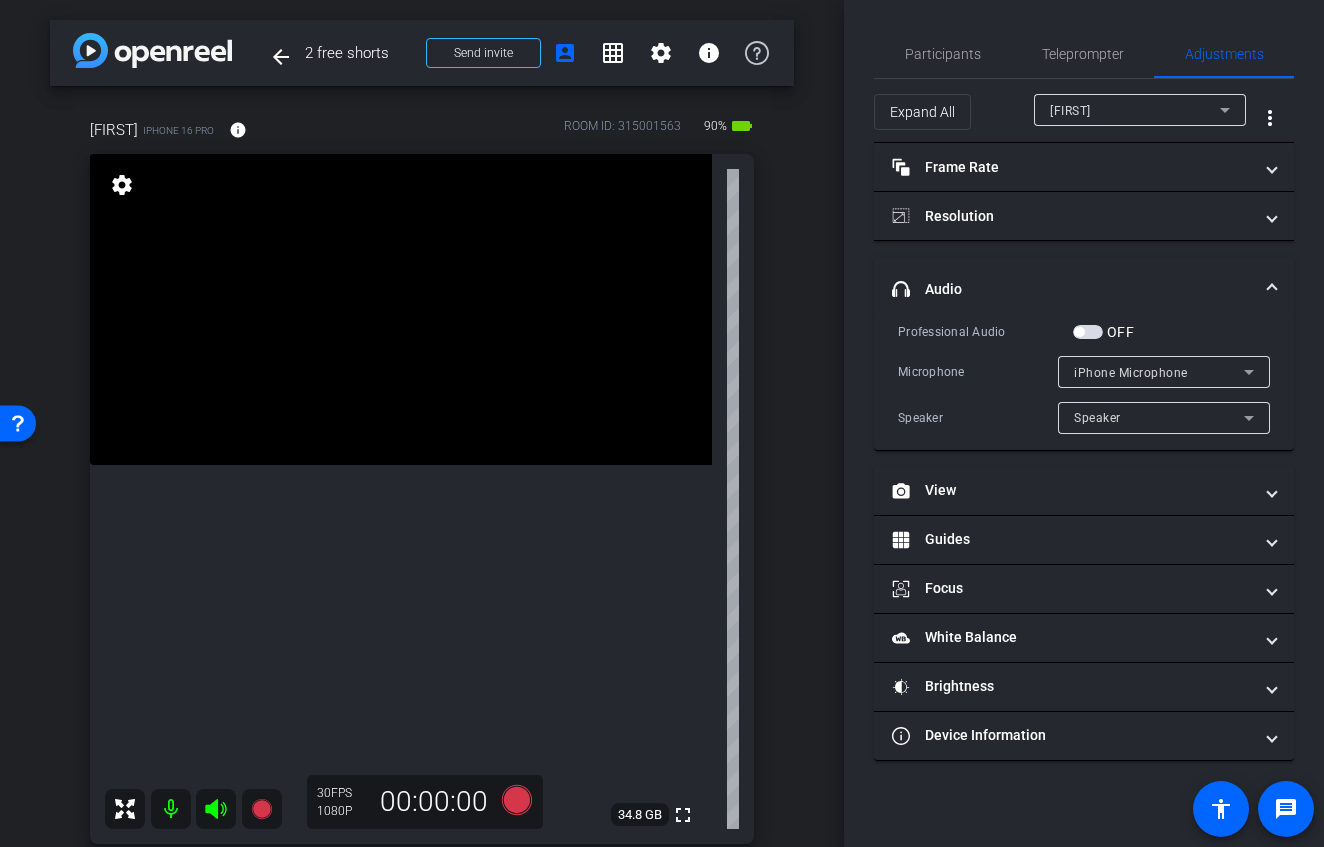 click on "headphone icon
Audio" at bounding box center (1072, 289) 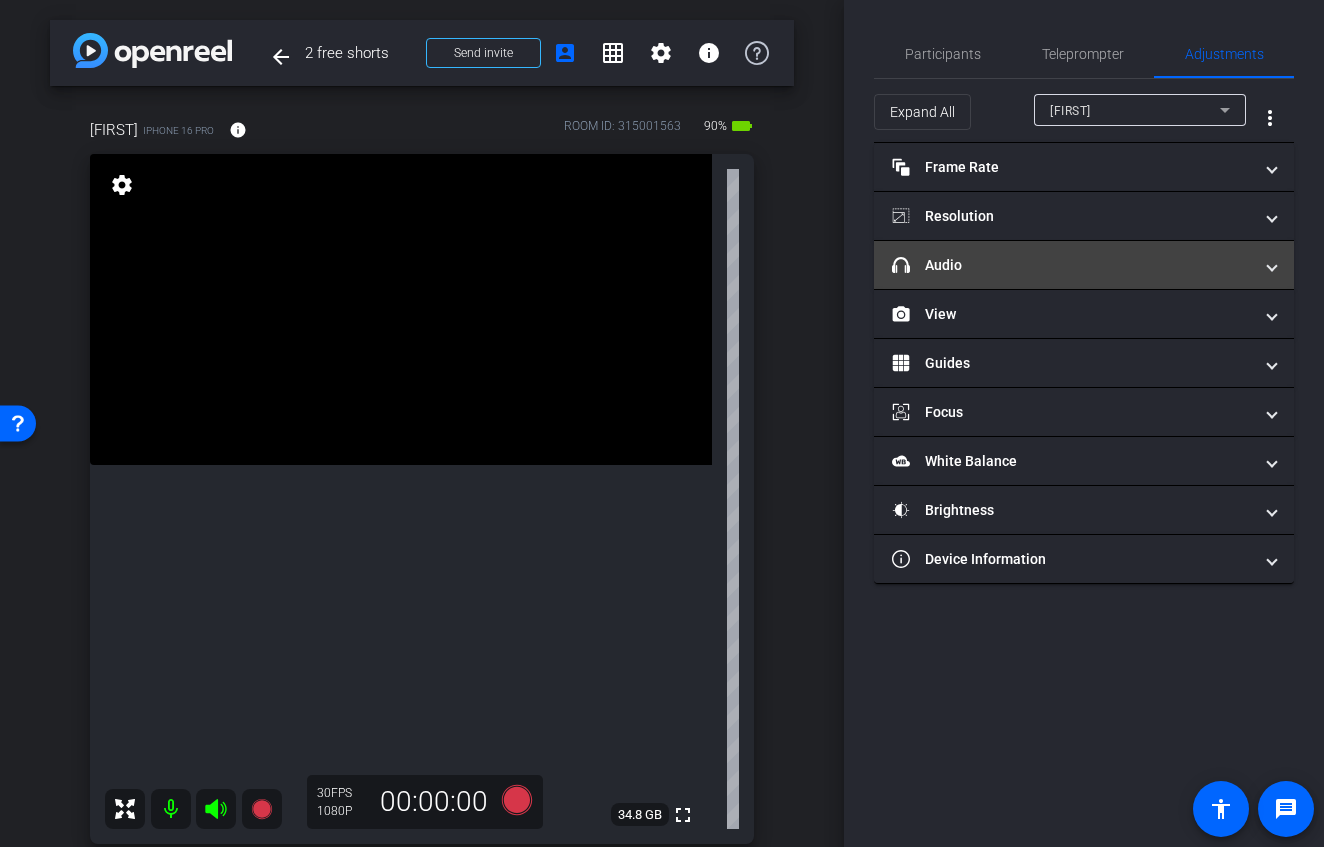 click on "headphone icon
Audio" at bounding box center [1072, 265] 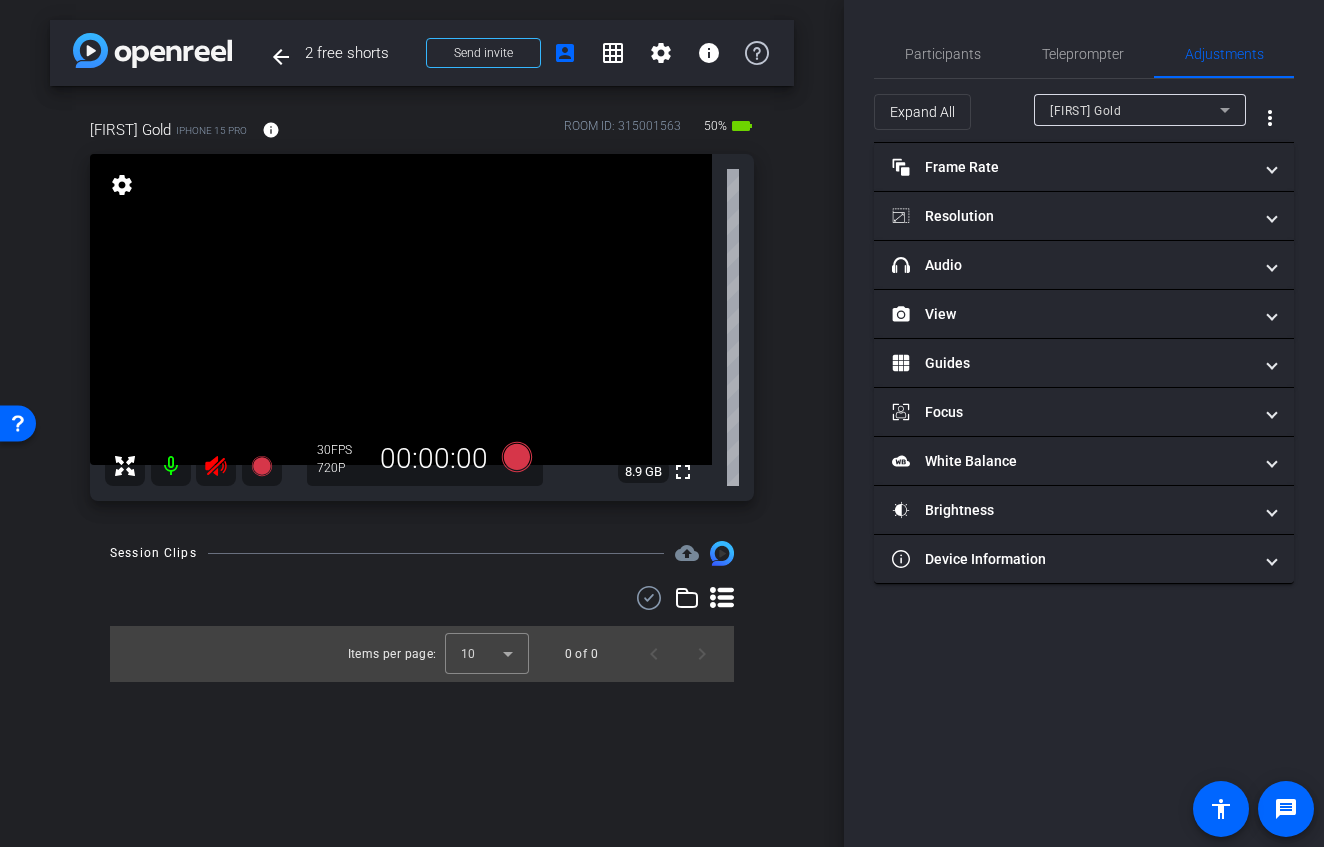 click 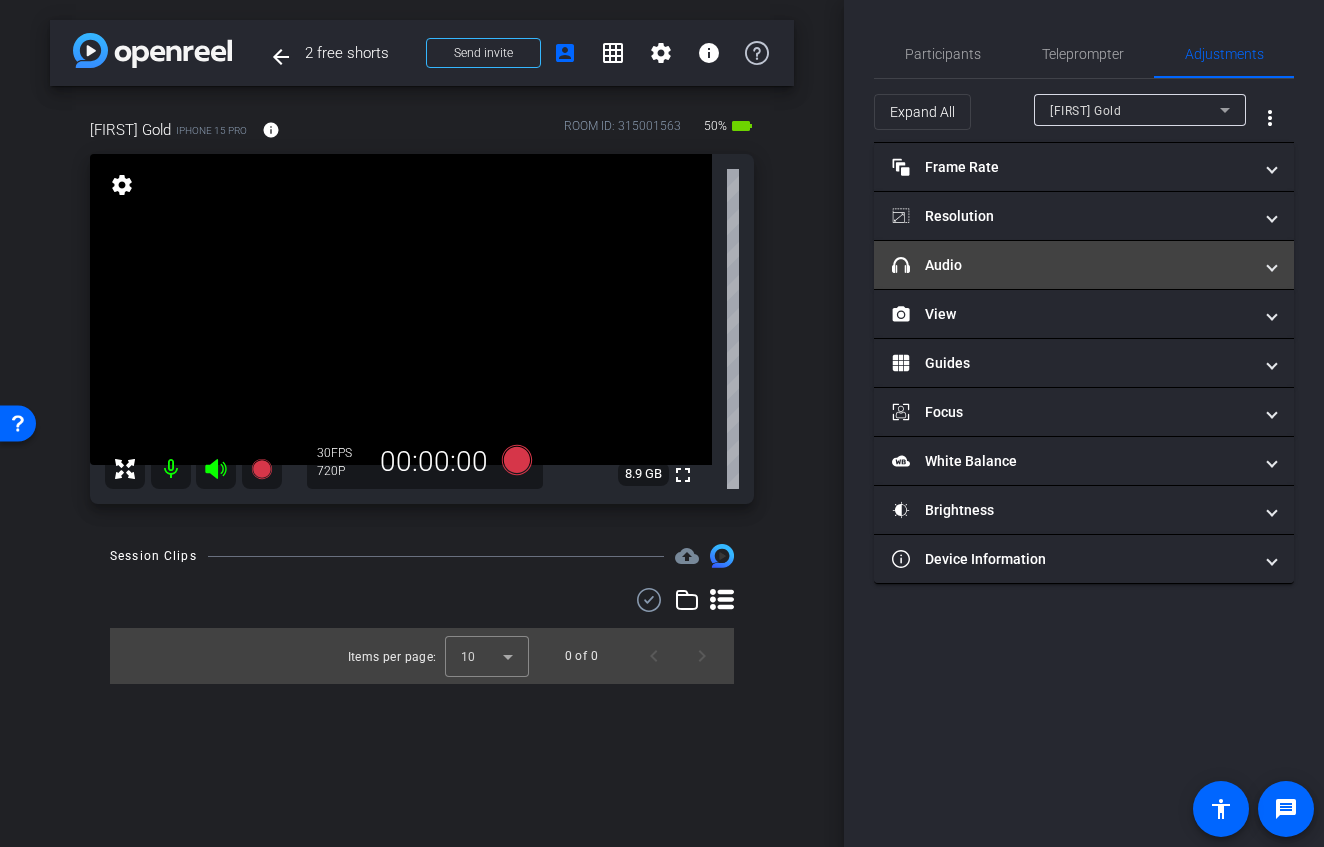 click on "headphone icon
Audio" at bounding box center (1072, 265) 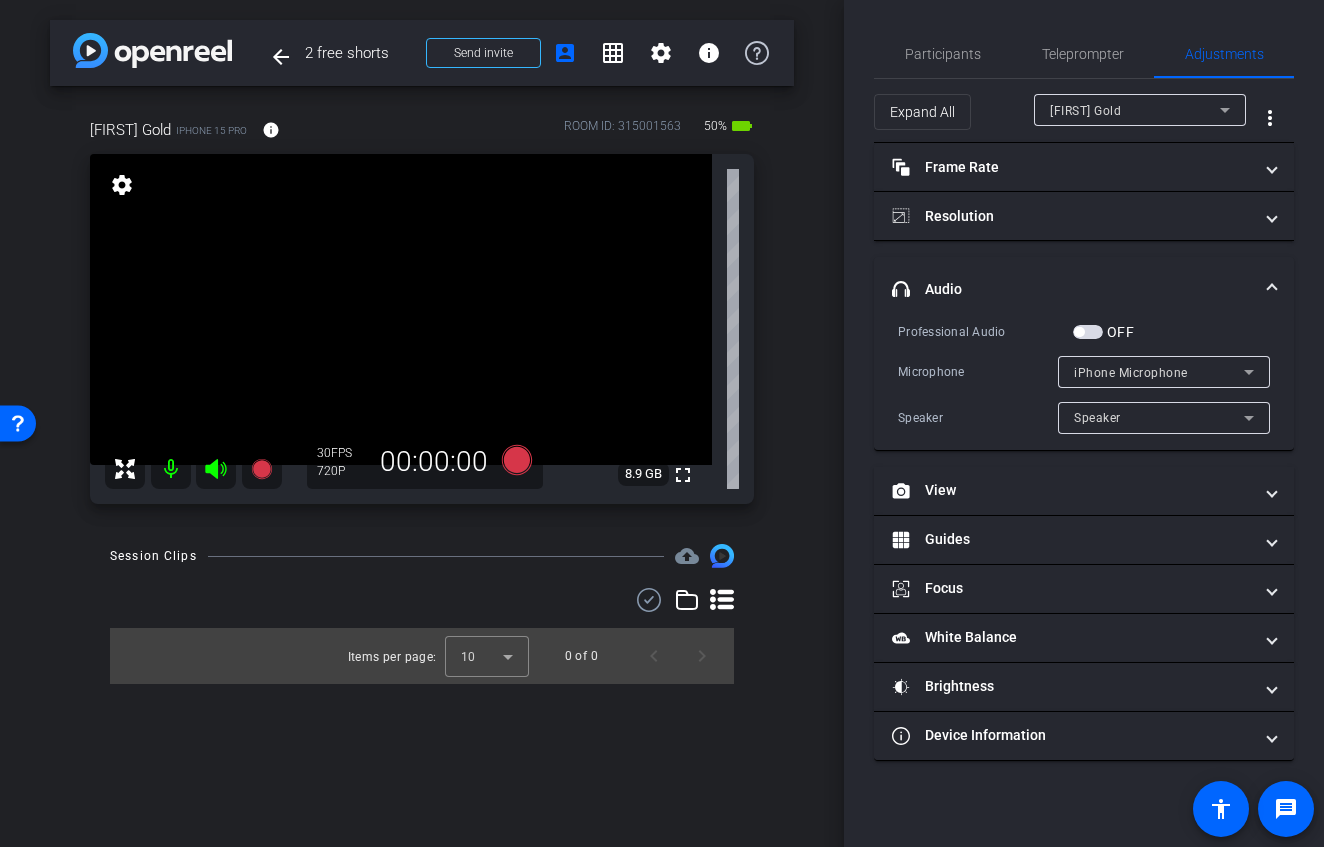click at bounding box center (1088, 332) 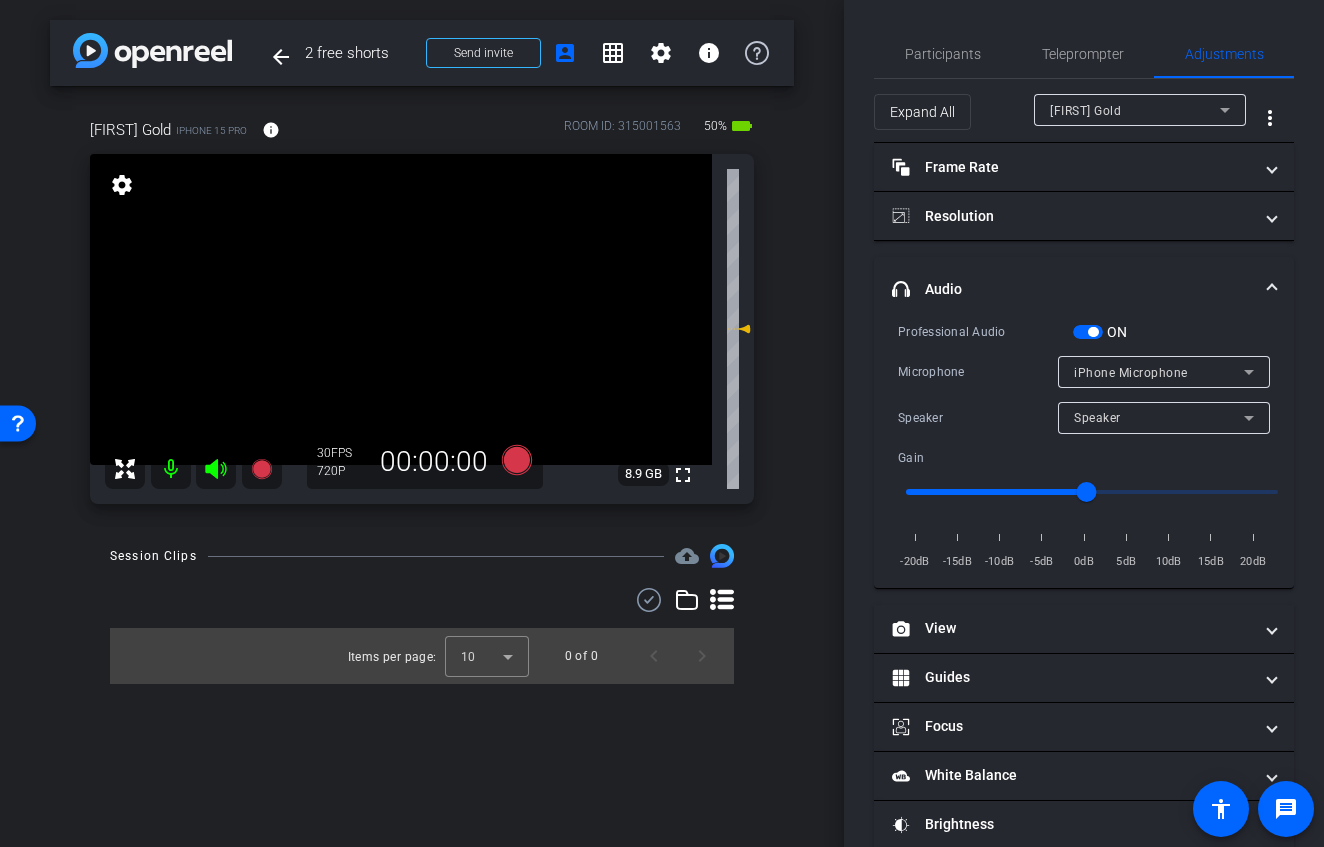 click on "iPhone Microphone" at bounding box center (1131, 373) 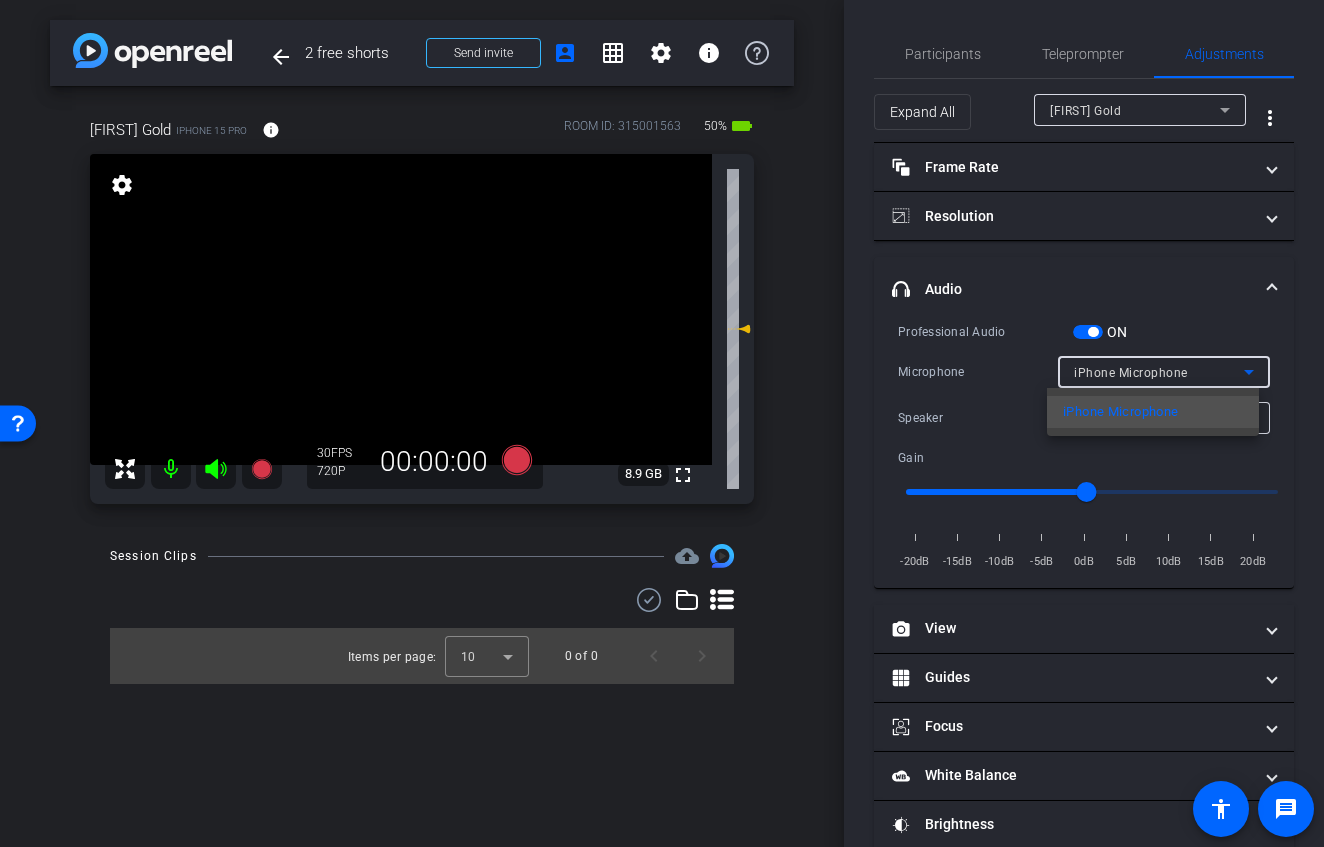 click at bounding box center [662, 423] 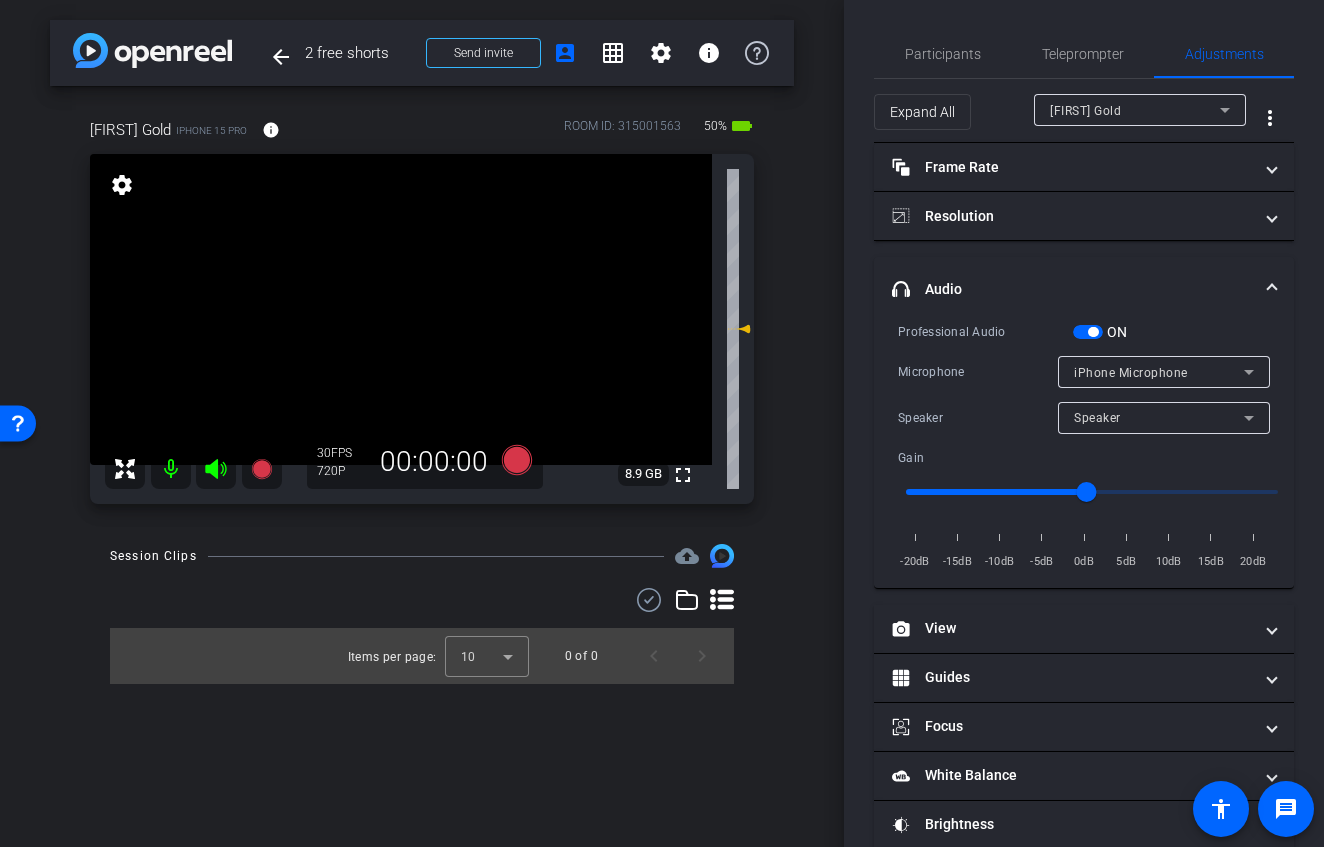 click on "Speaker" at bounding box center [1159, 417] 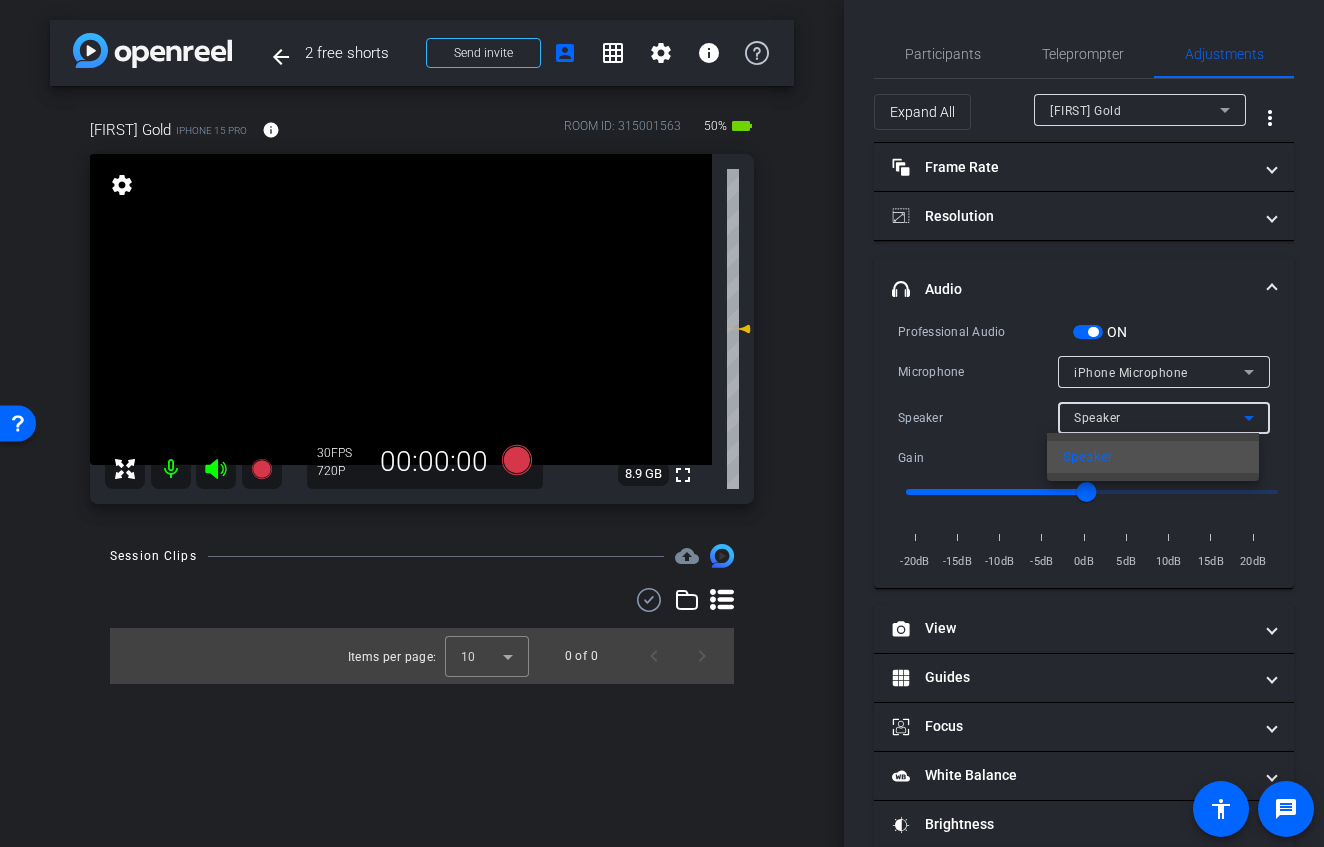 click at bounding box center [662, 423] 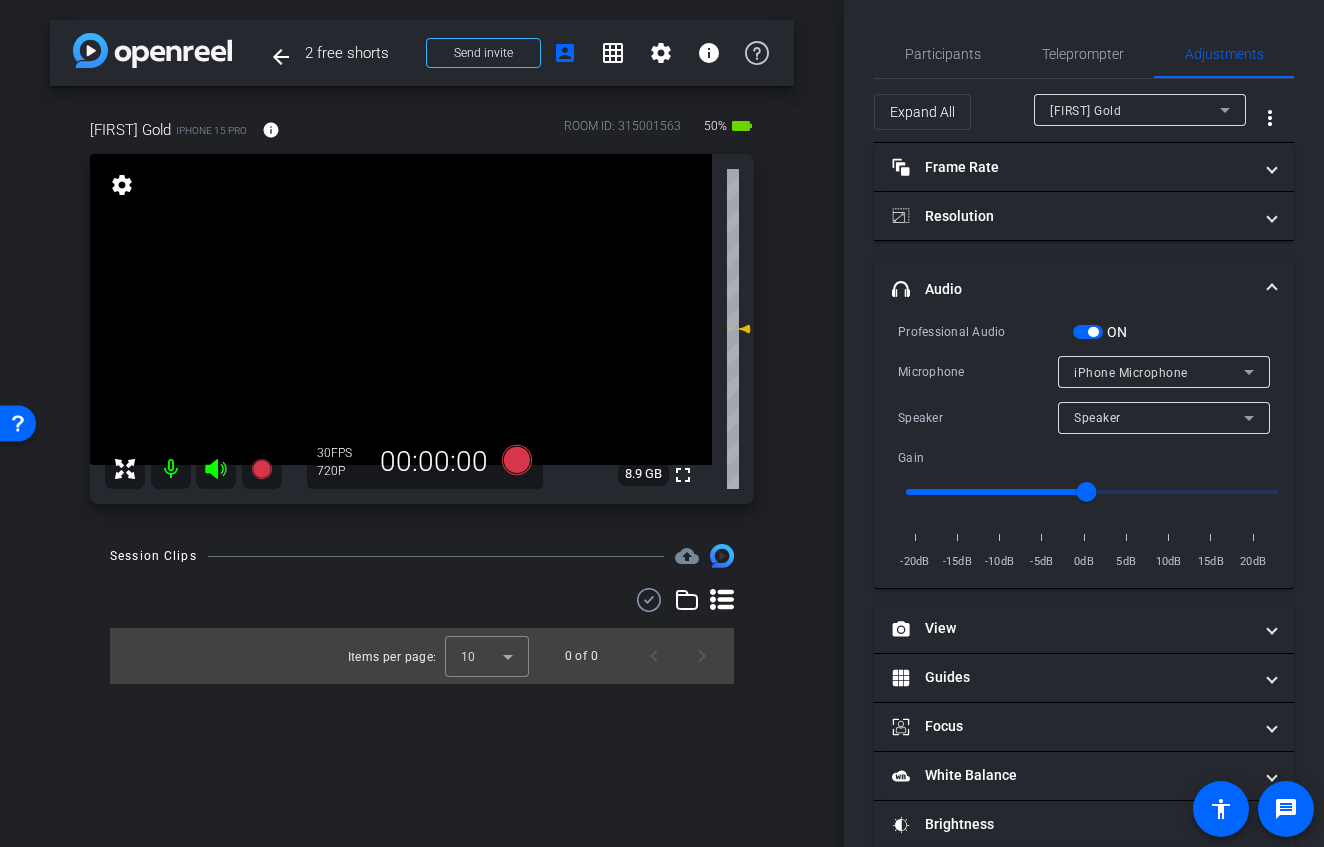 click at bounding box center (1088, 332) 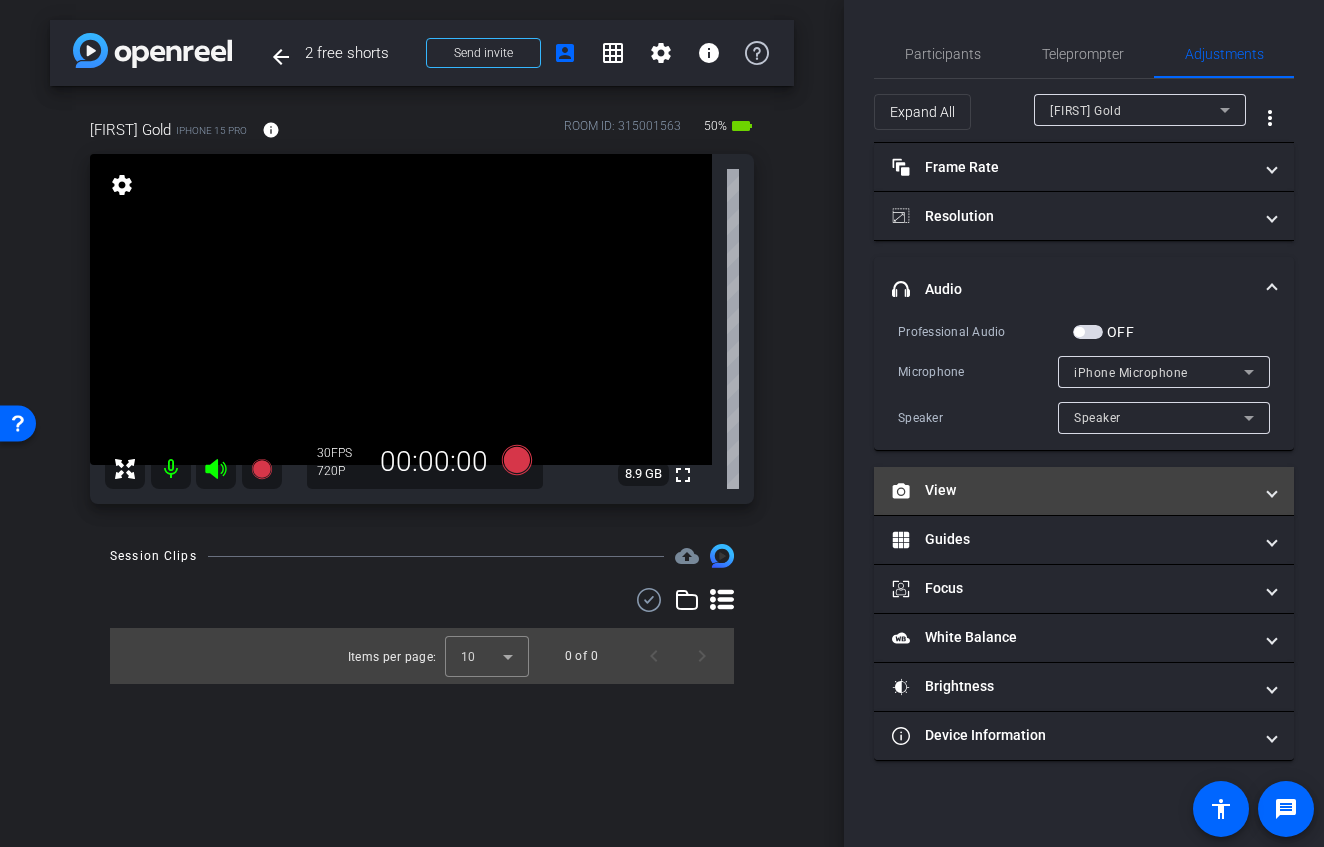 click on "View" at bounding box center (1072, 490) 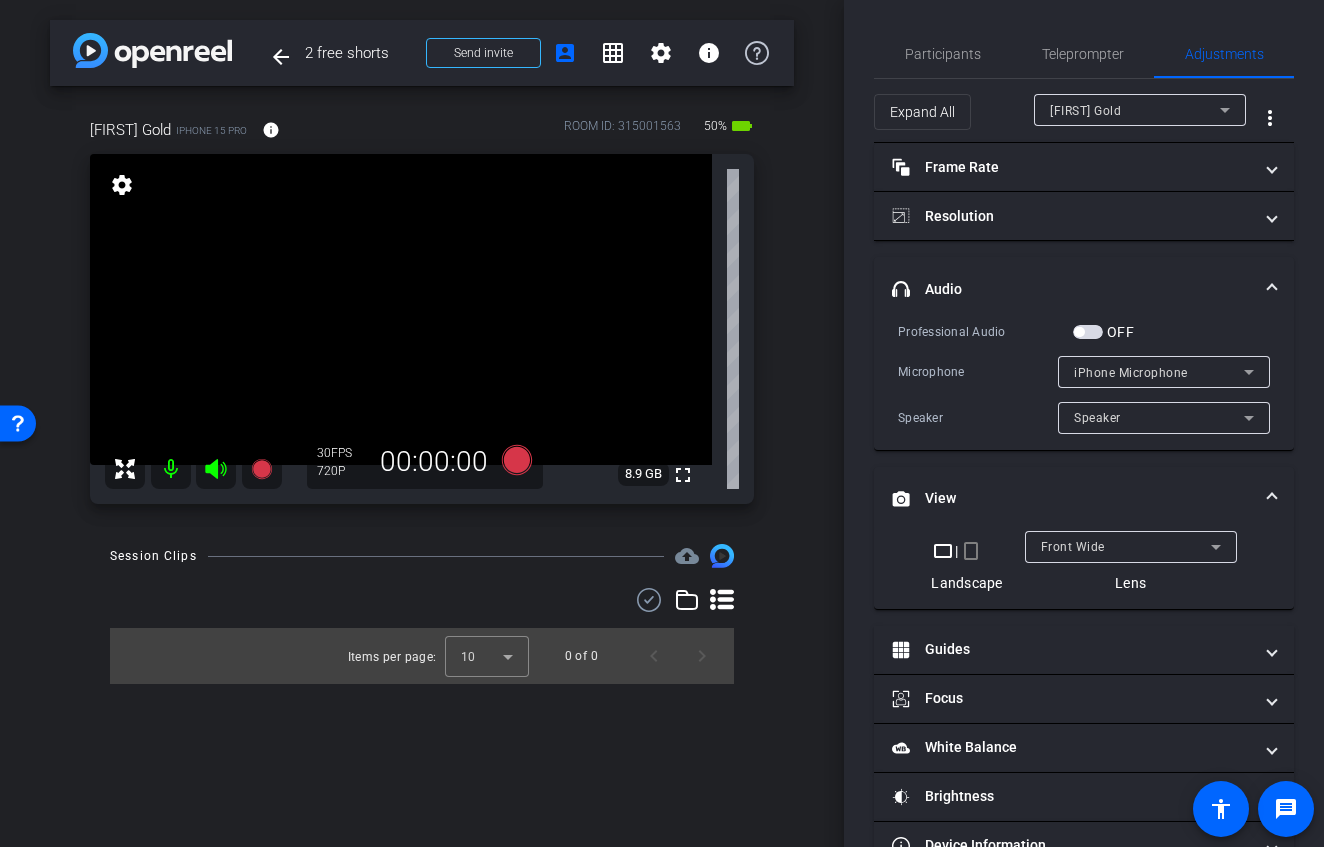 click on "crop_landscape  |  crop_portrait" at bounding box center (966, 551) 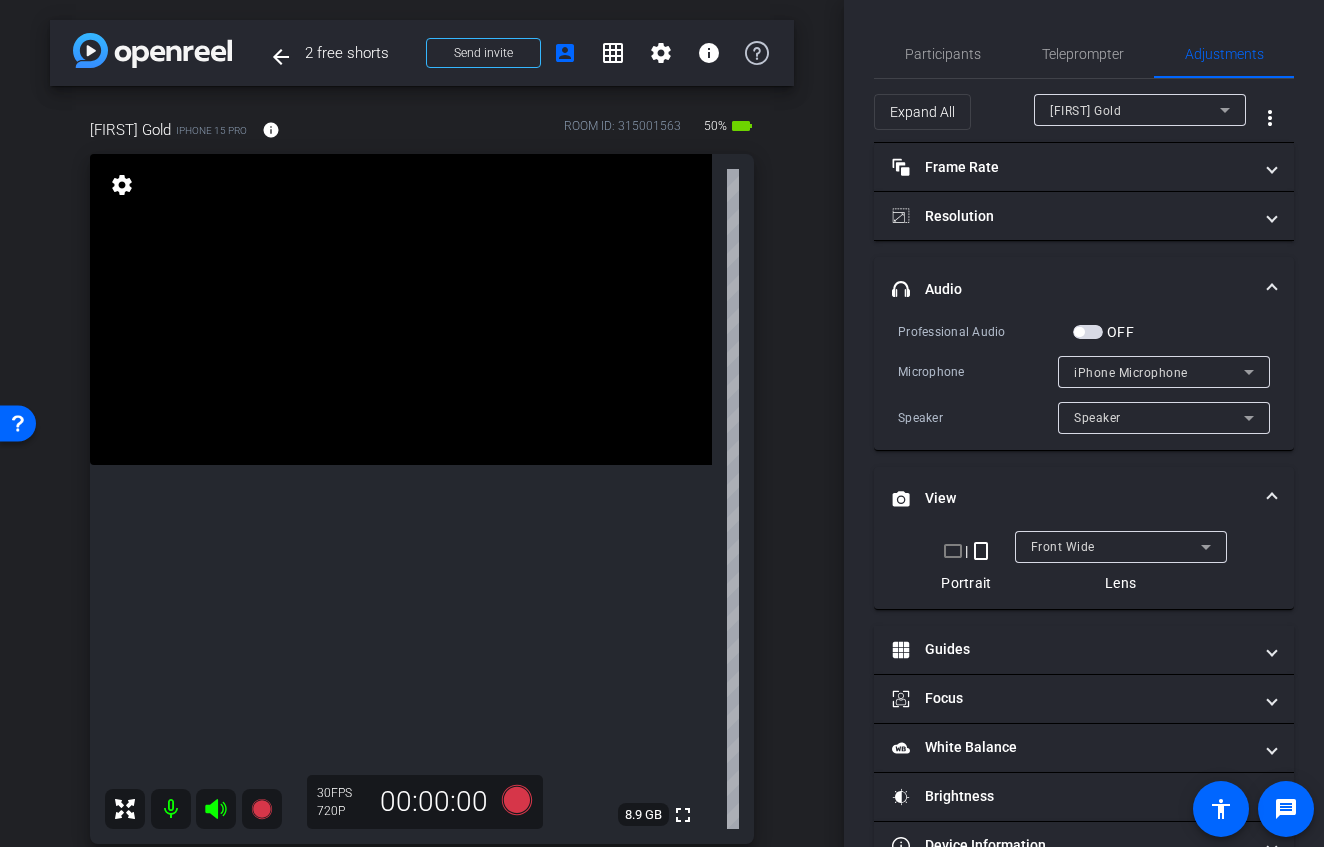 click on "iPhone Microphone" at bounding box center (1131, 373) 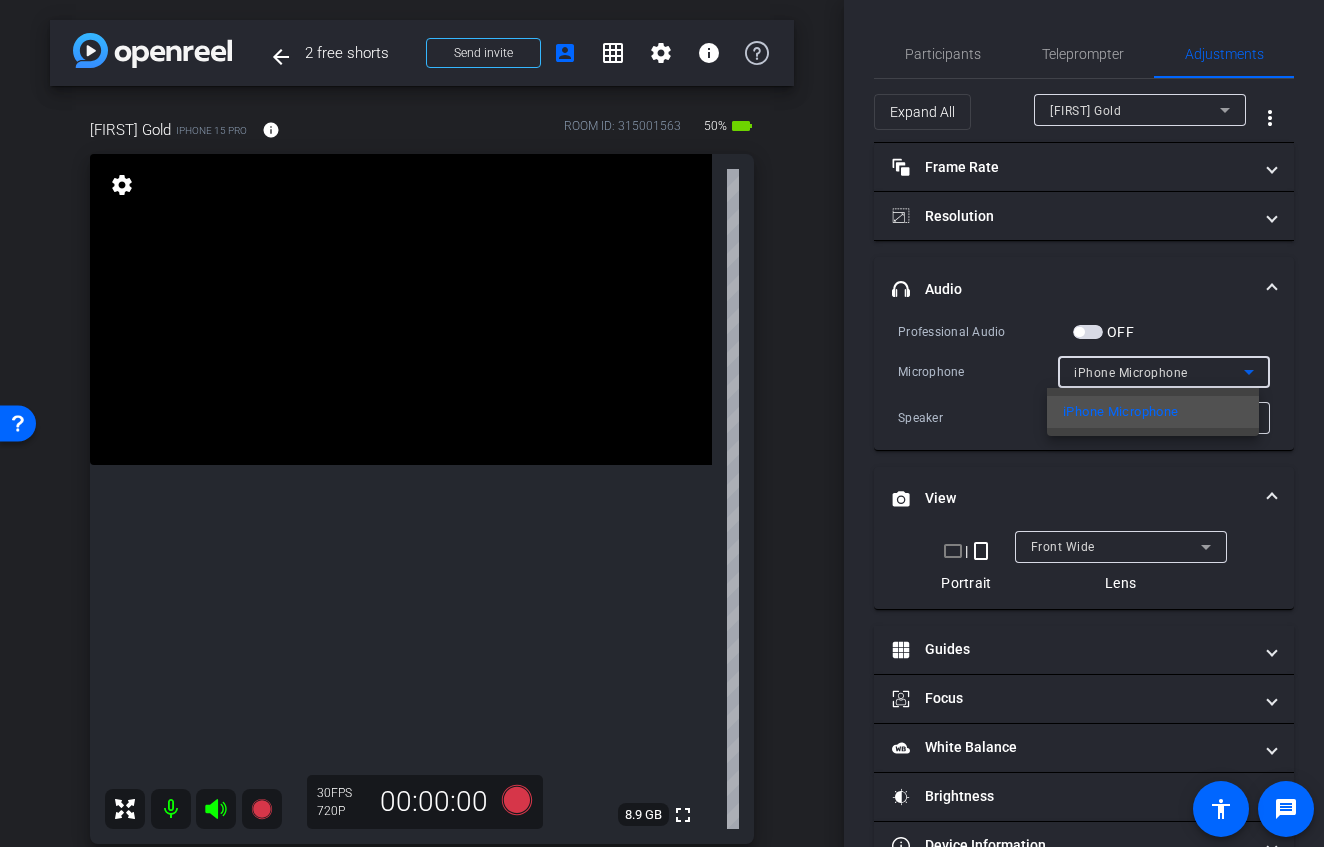 click at bounding box center [662, 423] 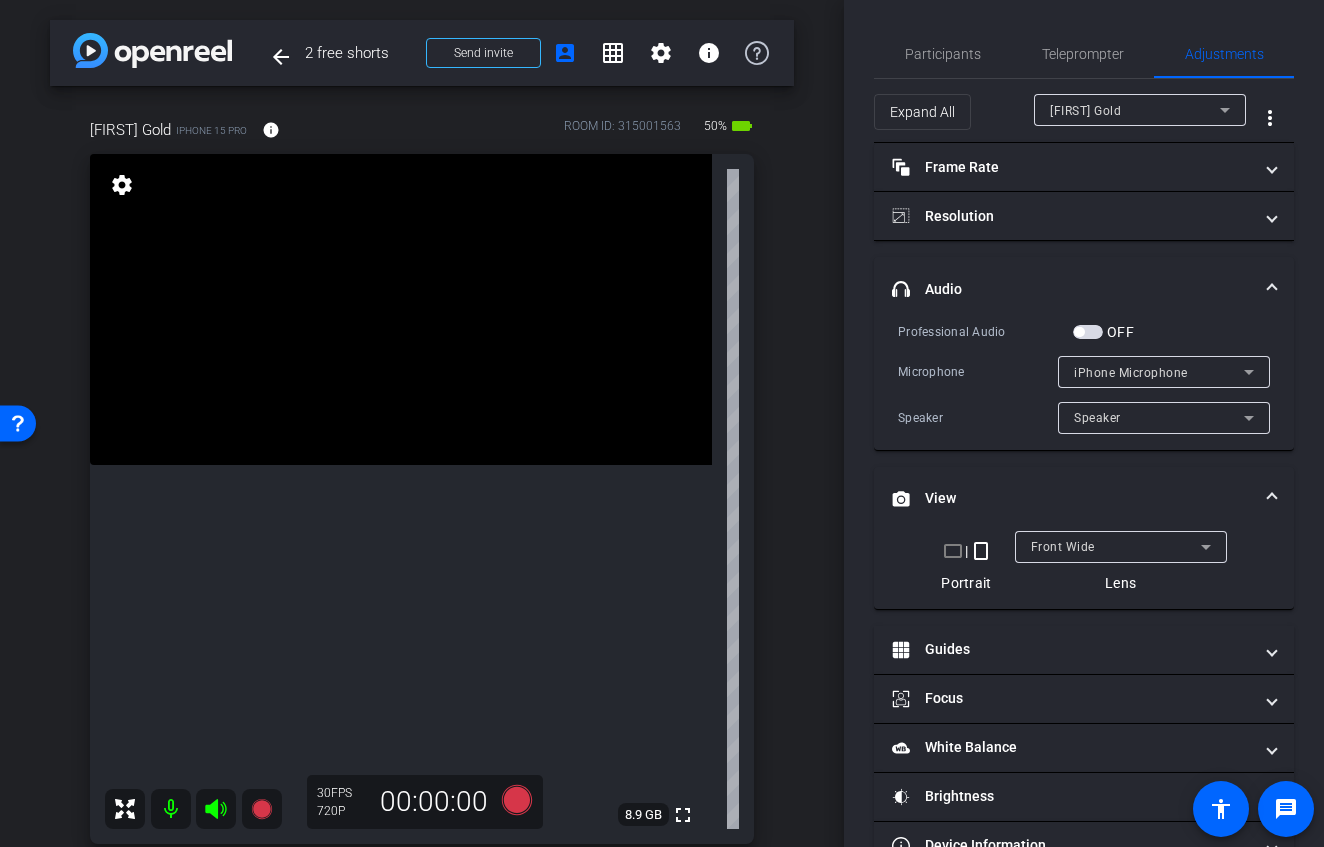 click on "arrow_back  2 free shorts   Back to project   Send invite  account_box grid_on settings info
30 FPS  720P   00:00:00
Session Clips   cloud_upload
Items per page:  10  0 of 0" at bounding box center (422, 423) 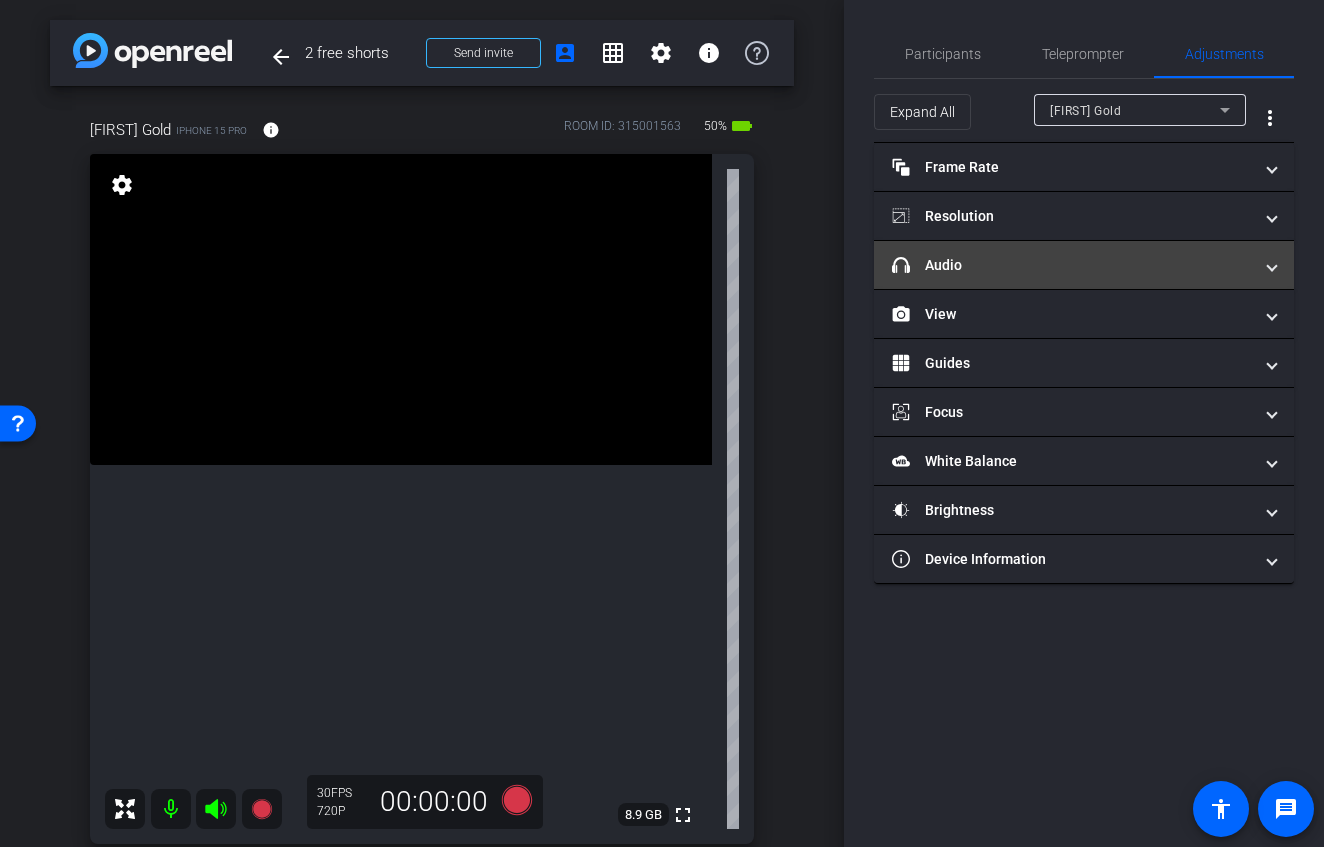 click on "headphone icon
Audio" at bounding box center (1084, 265) 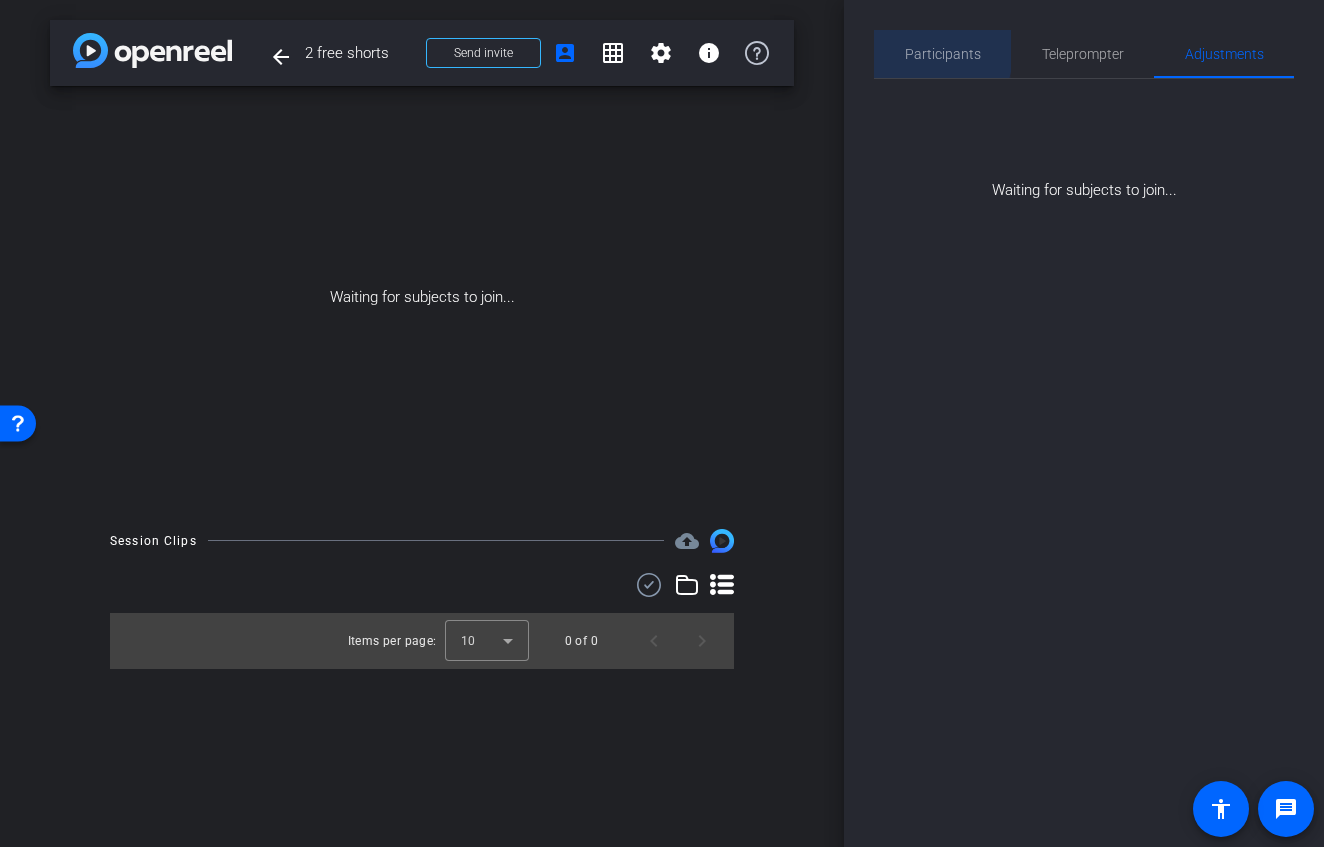 click on "Participants" at bounding box center (943, 54) 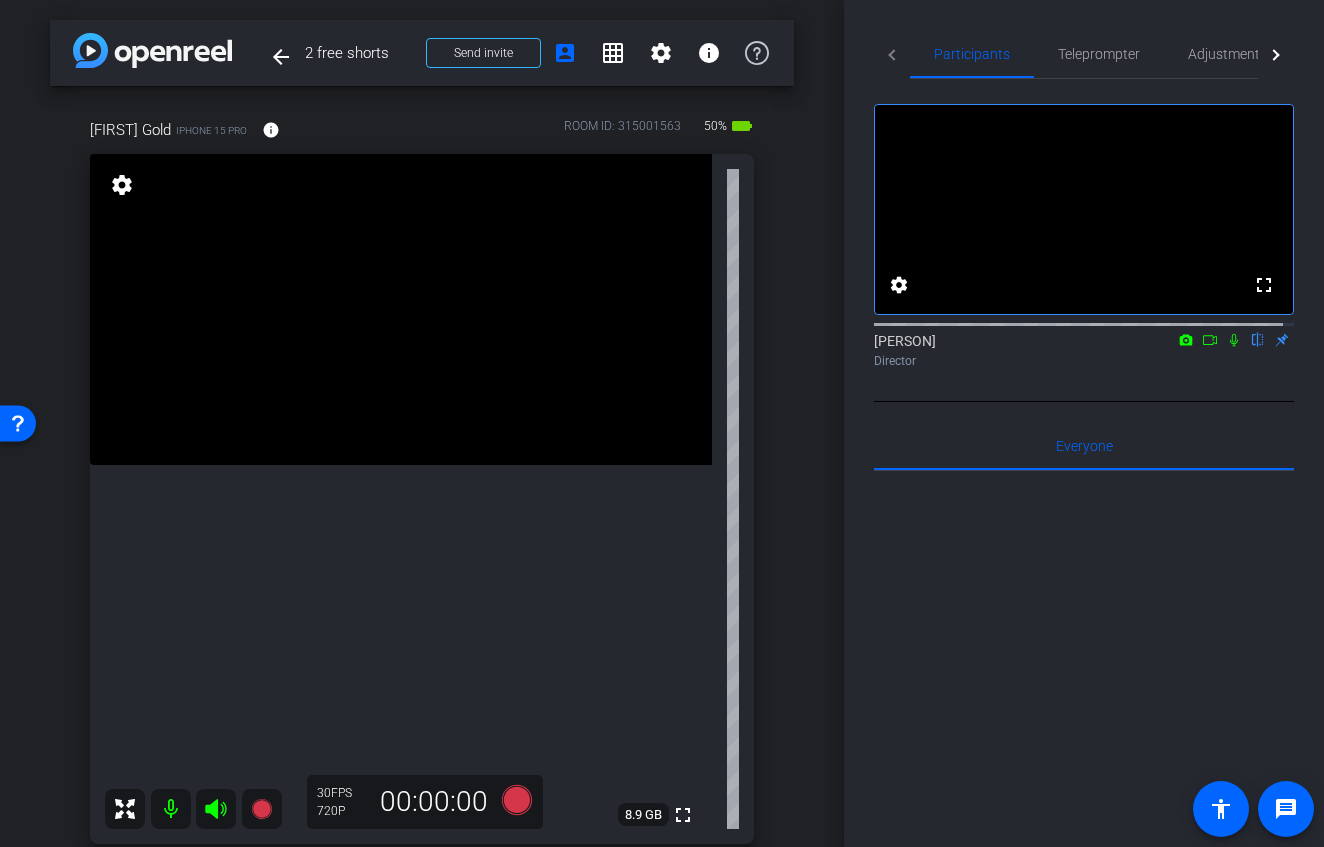 click 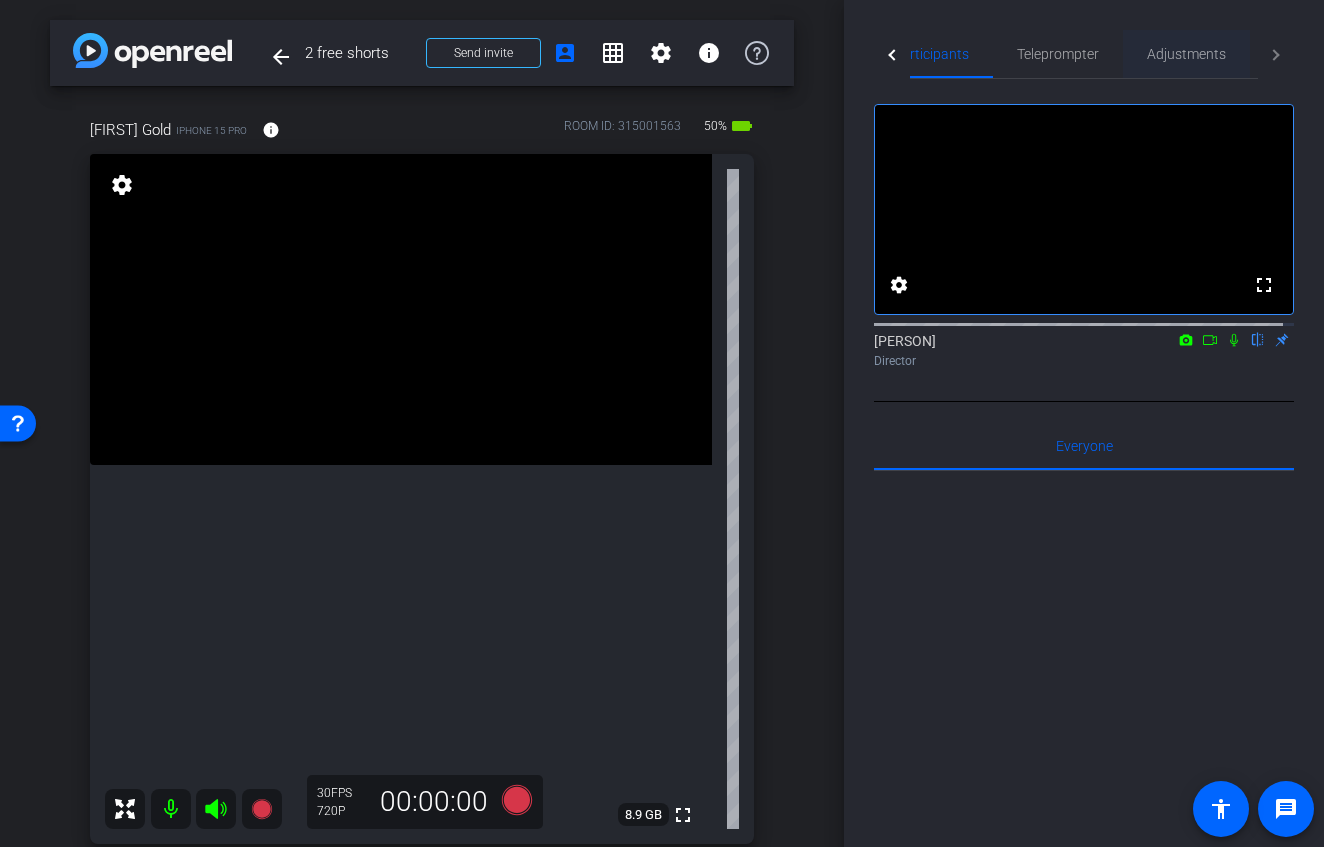 click on "Adjustments" at bounding box center (1186, 54) 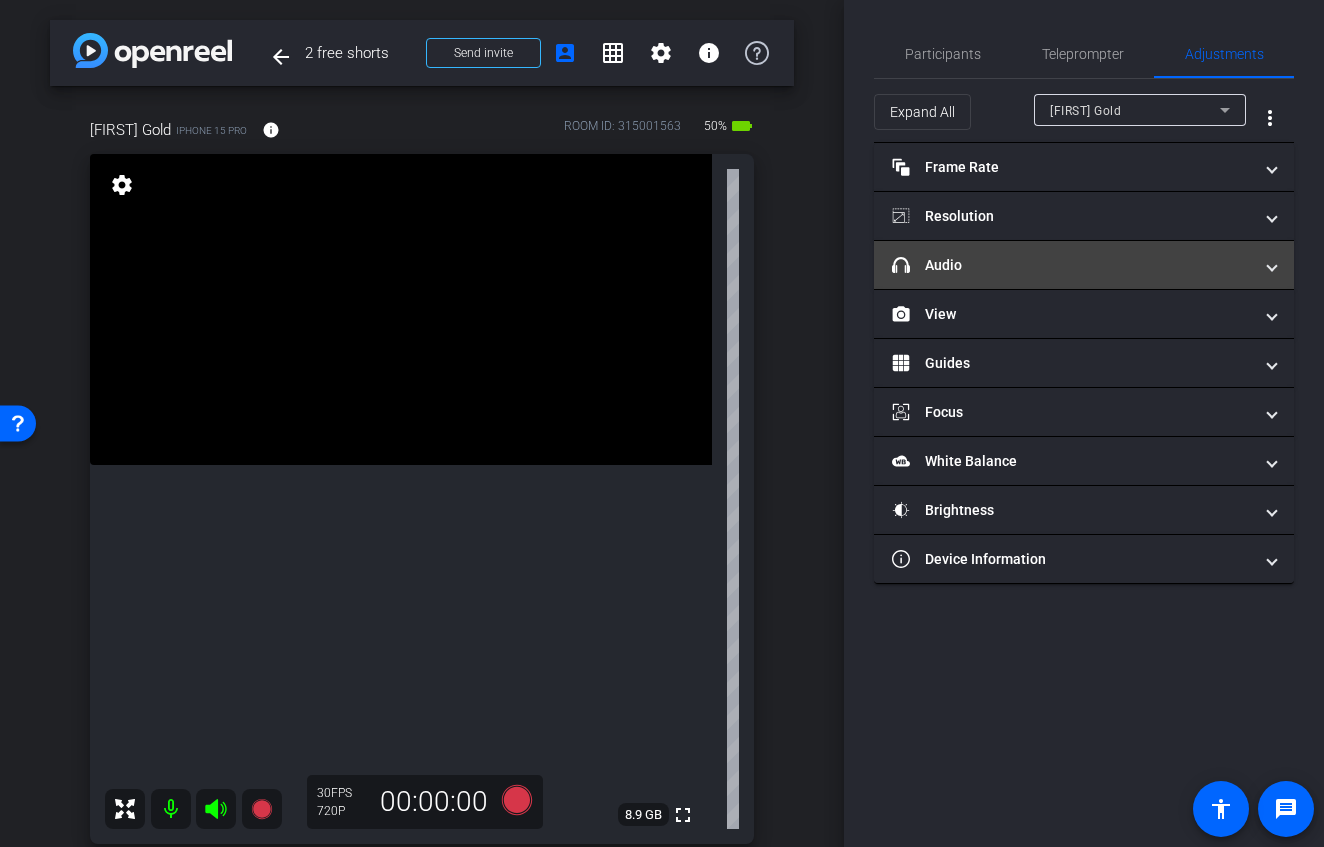 click on "headphone icon
Audio" at bounding box center (1072, 265) 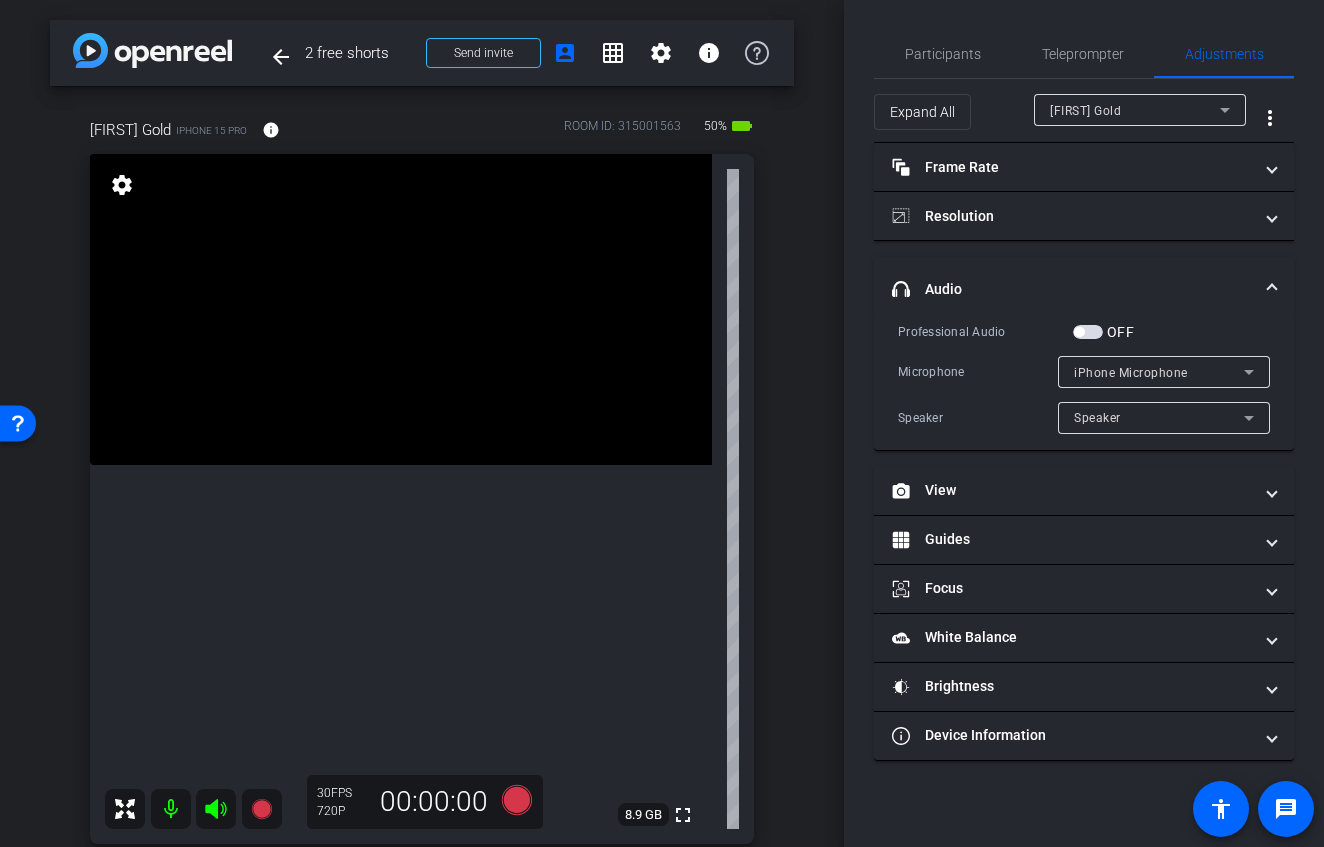 click at bounding box center [1088, 332] 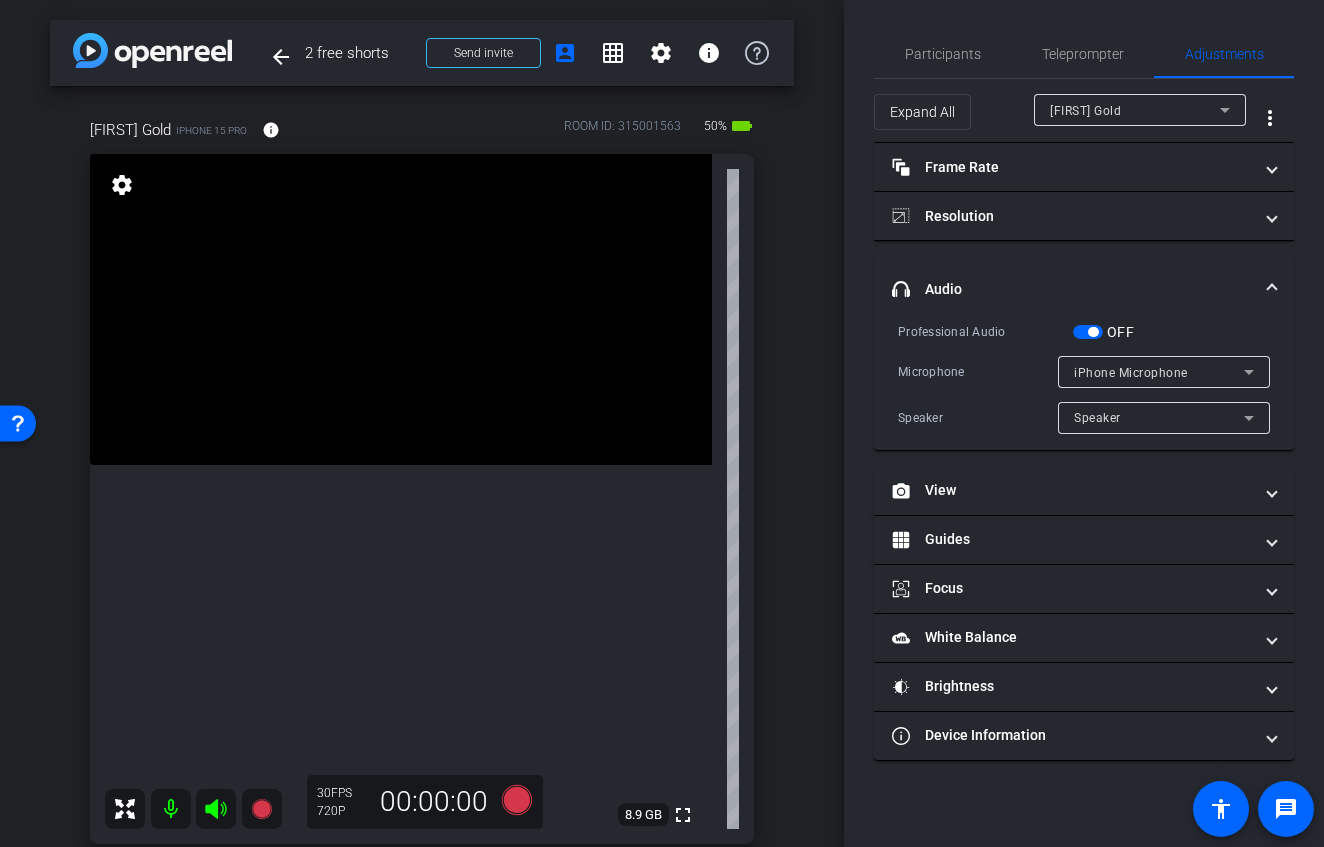 click at bounding box center (1093, 332) 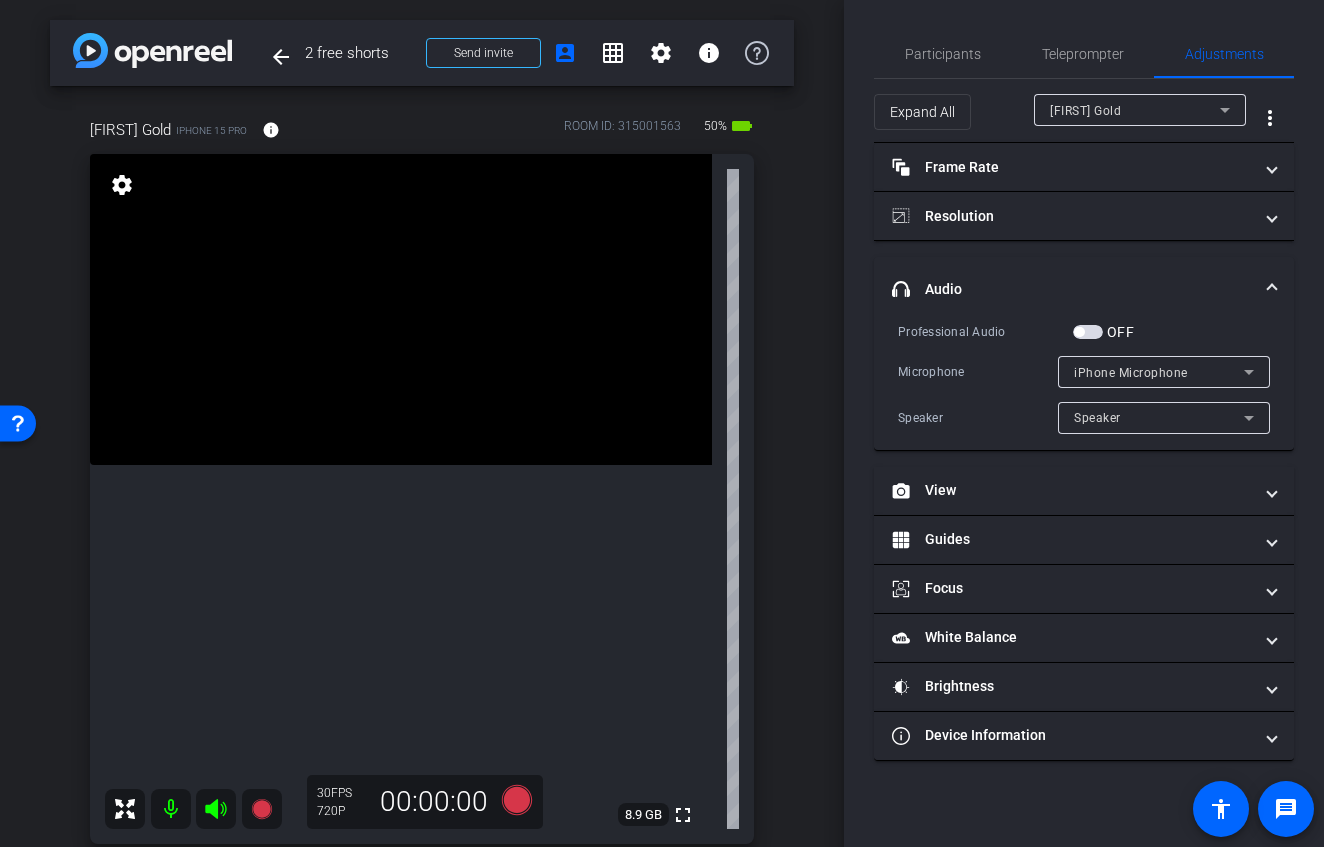 click on "iPhone Microphone" at bounding box center [1131, 373] 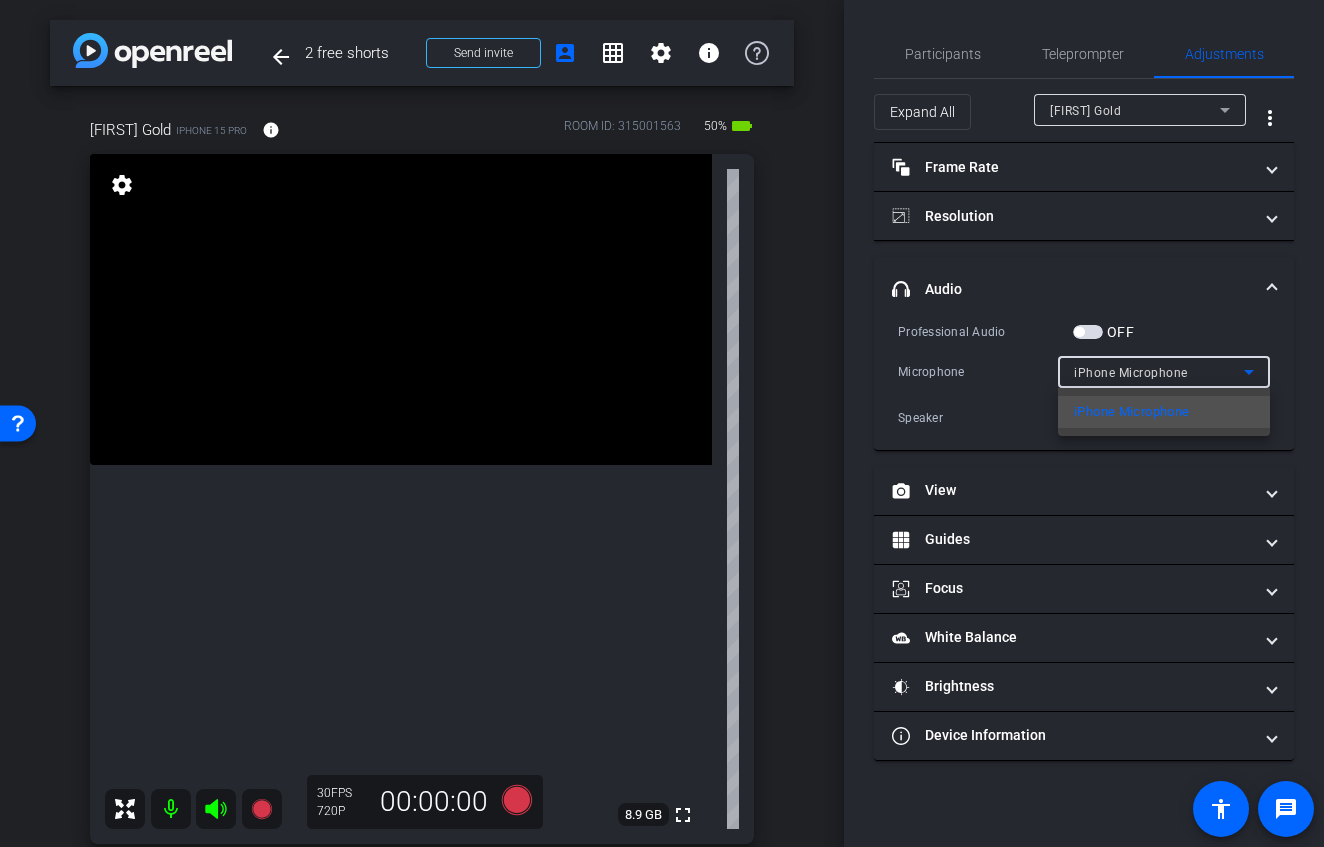 click at bounding box center (662, 423) 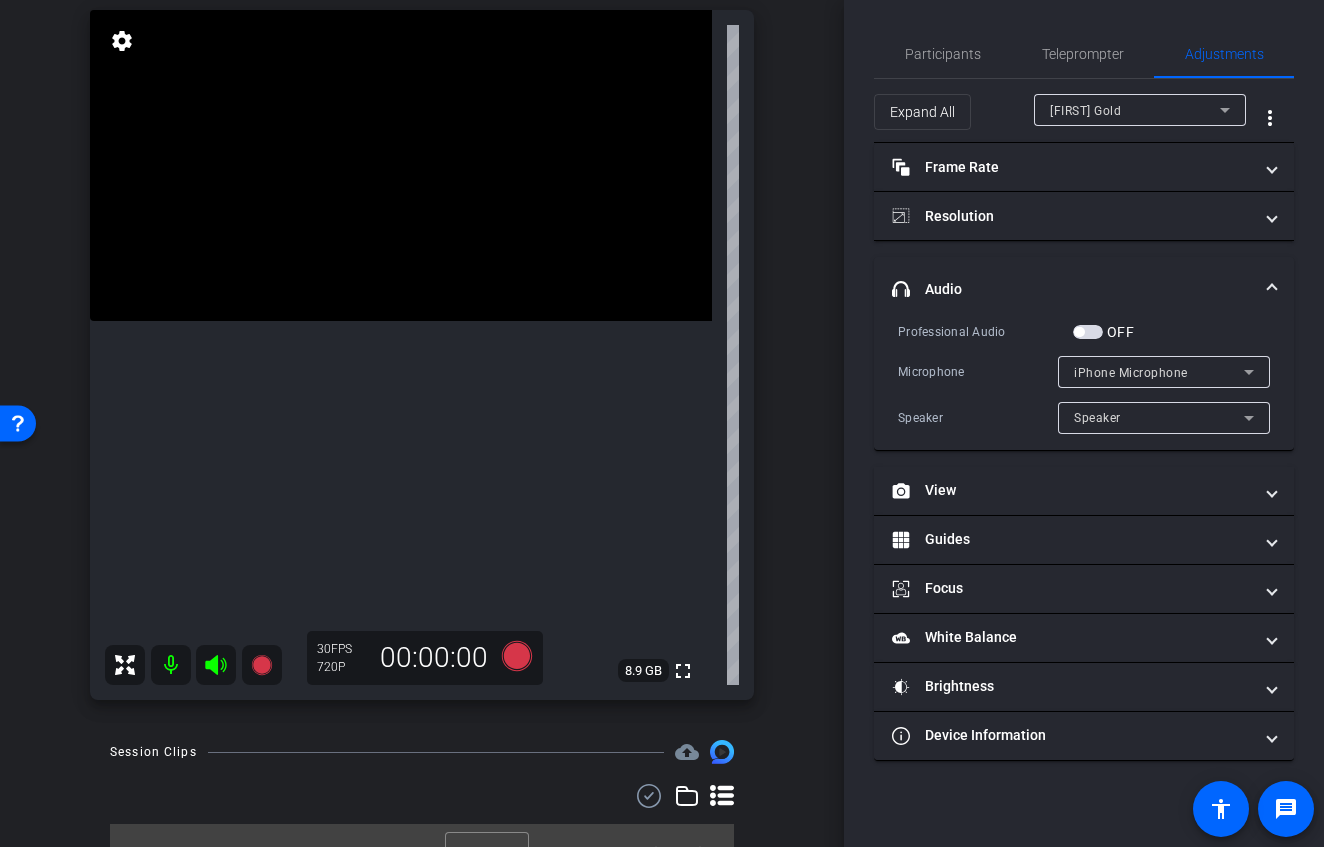 scroll, scrollTop: 177, scrollLeft: 0, axis: vertical 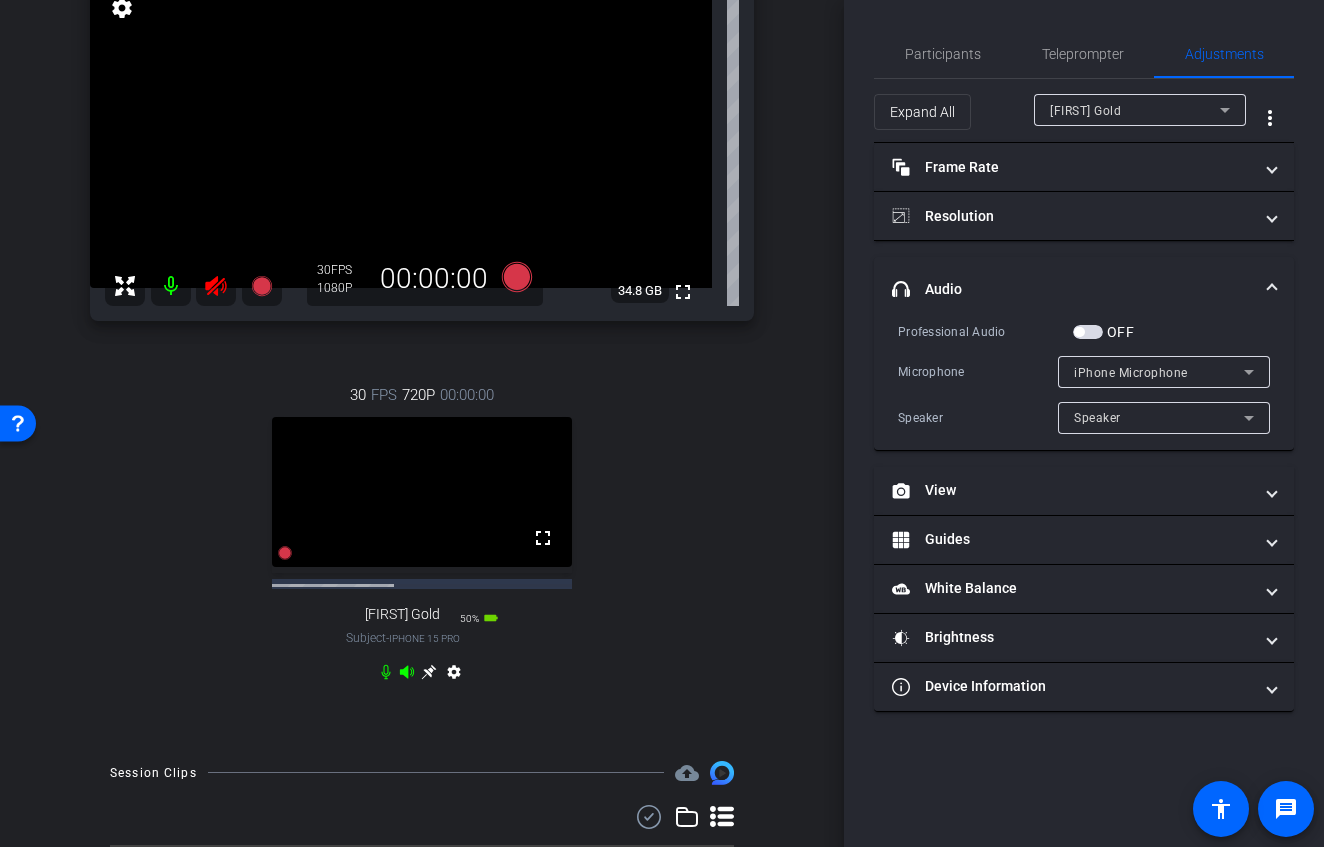 click 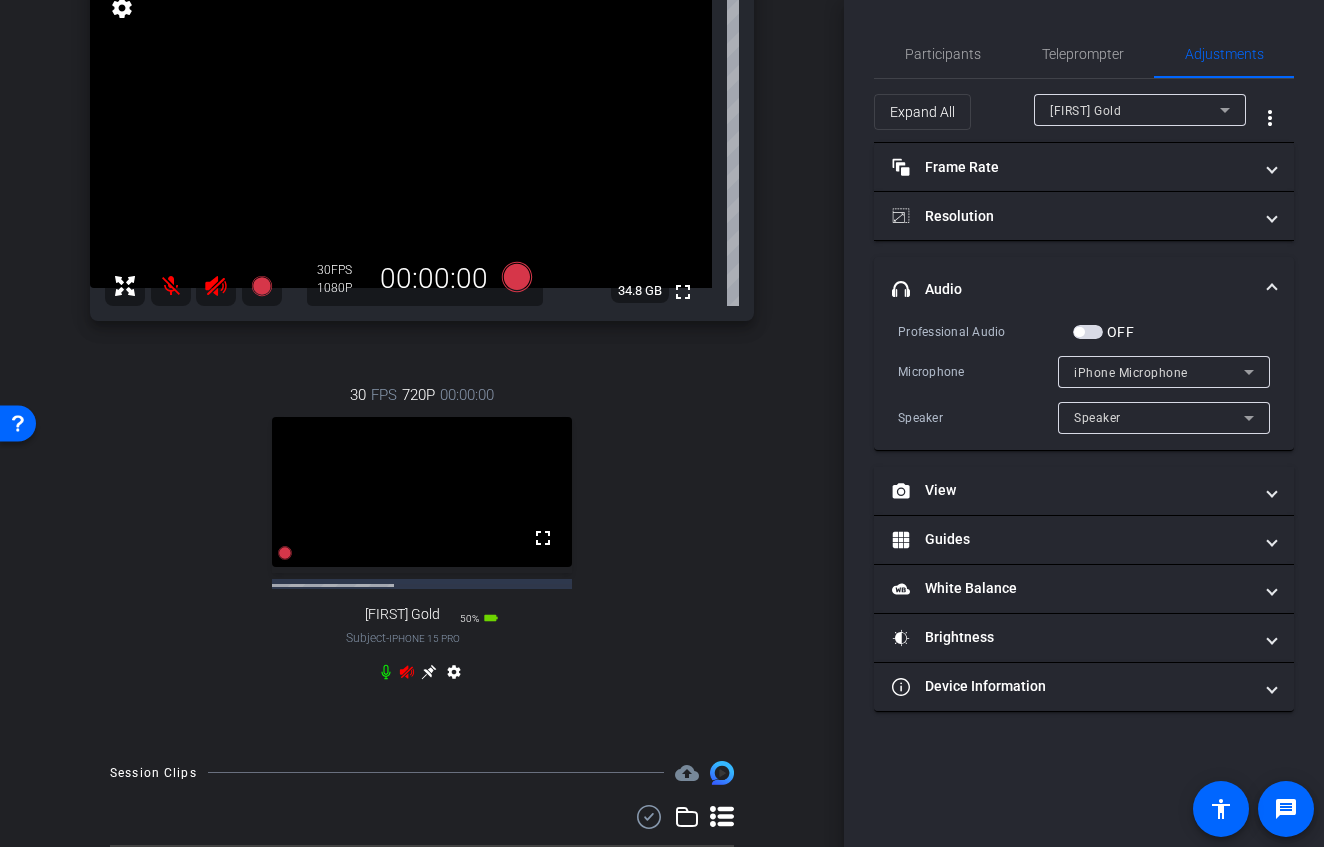 click 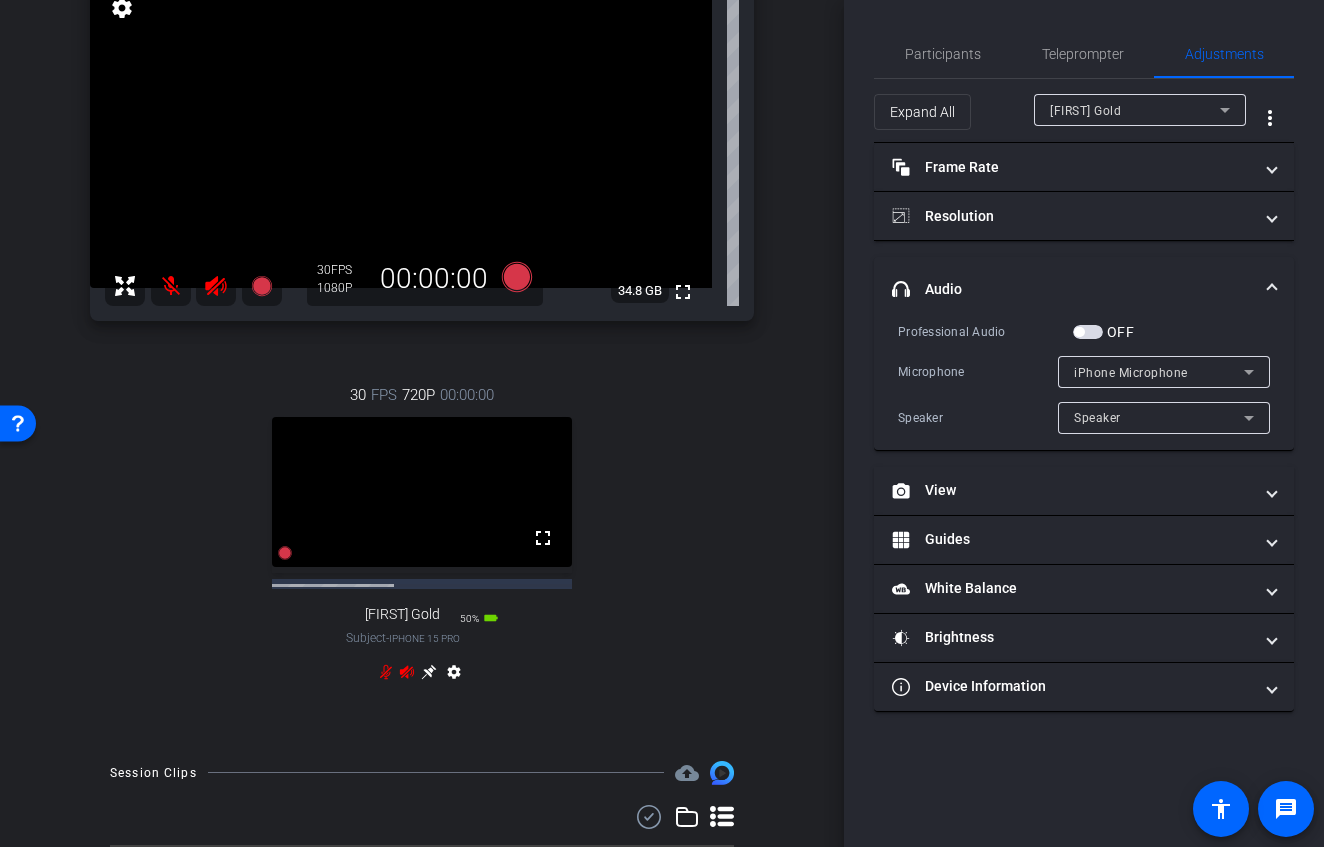click at bounding box center (171, 286) 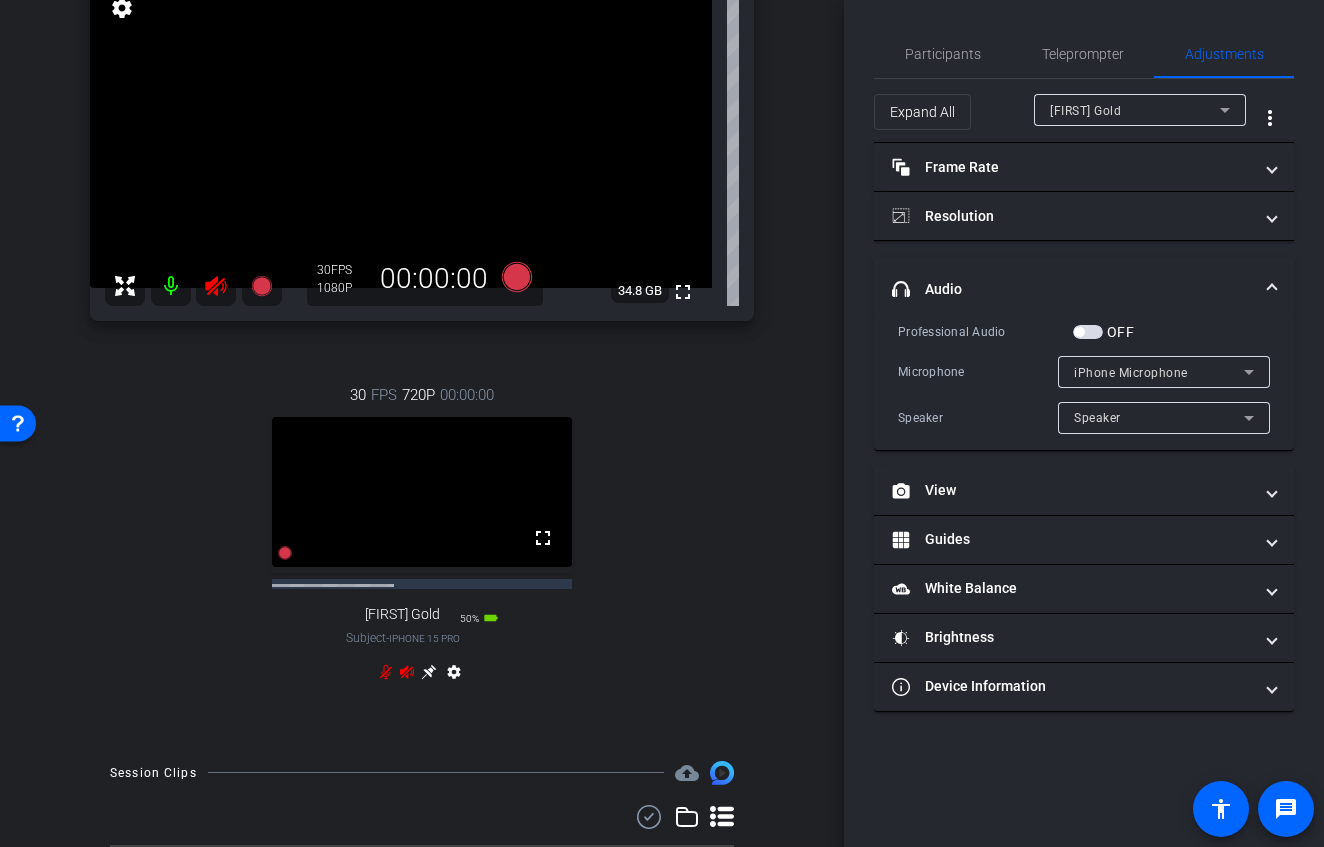 click 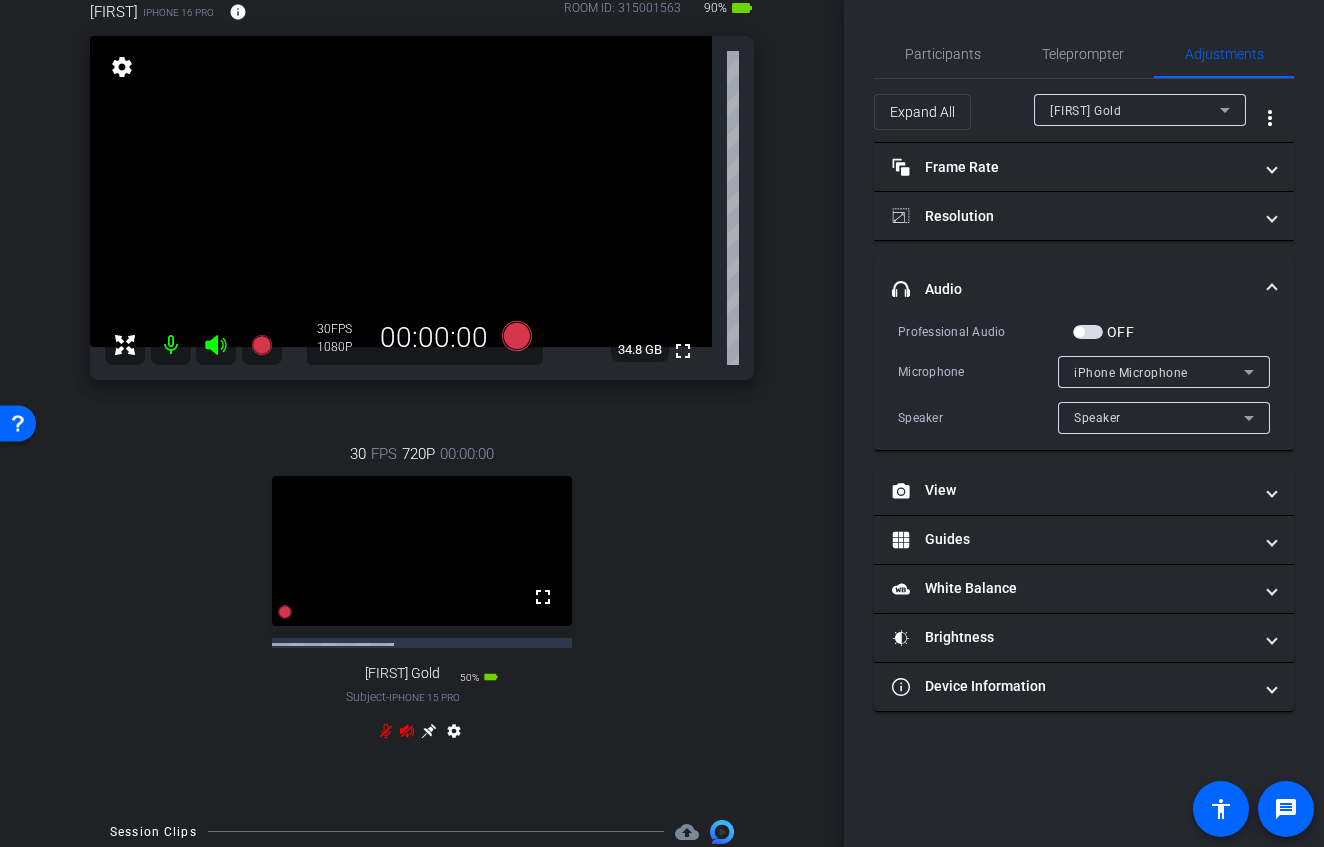 scroll, scrollTop: 292, scrollLeft: 0, axis: vertical 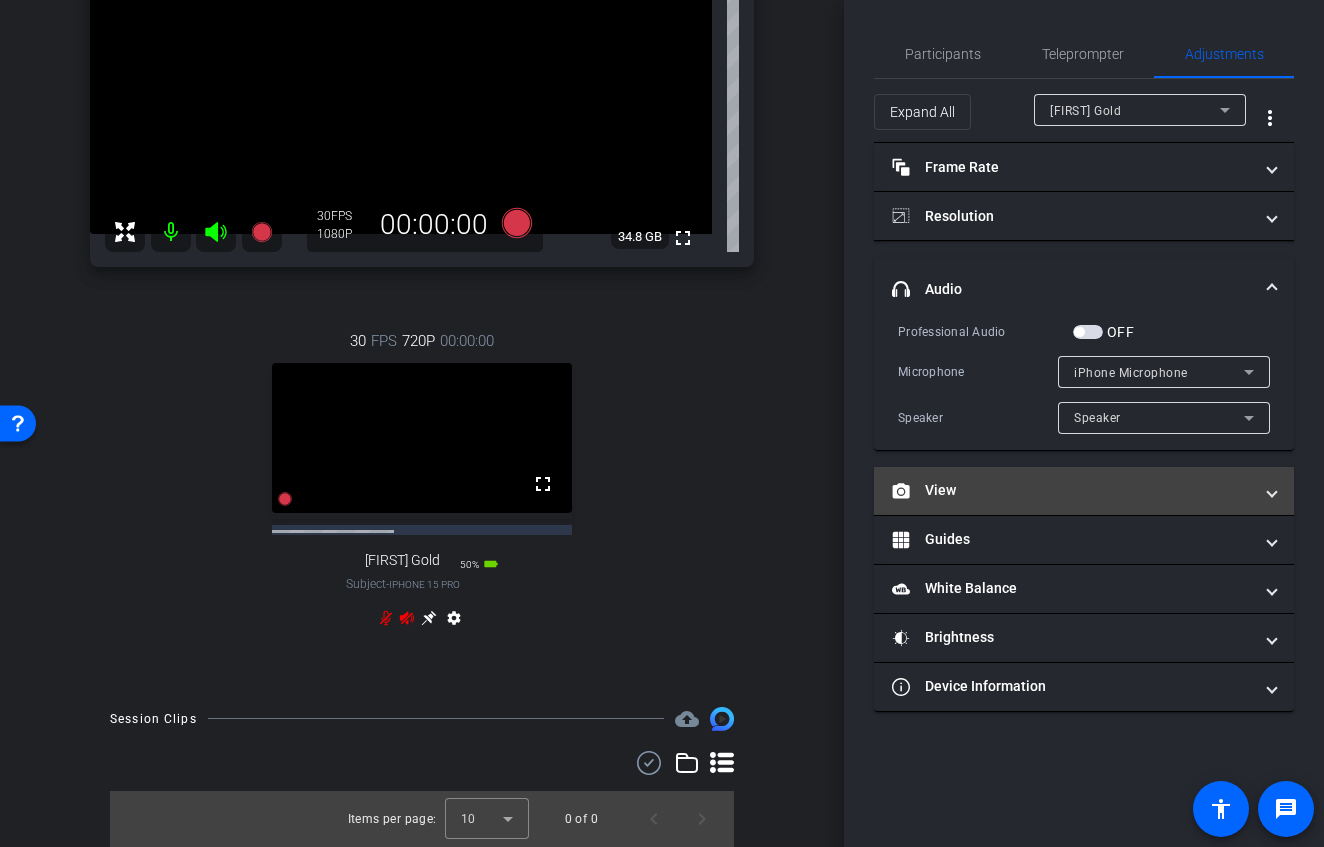 click on "View" at bounding box center [1084, 491] 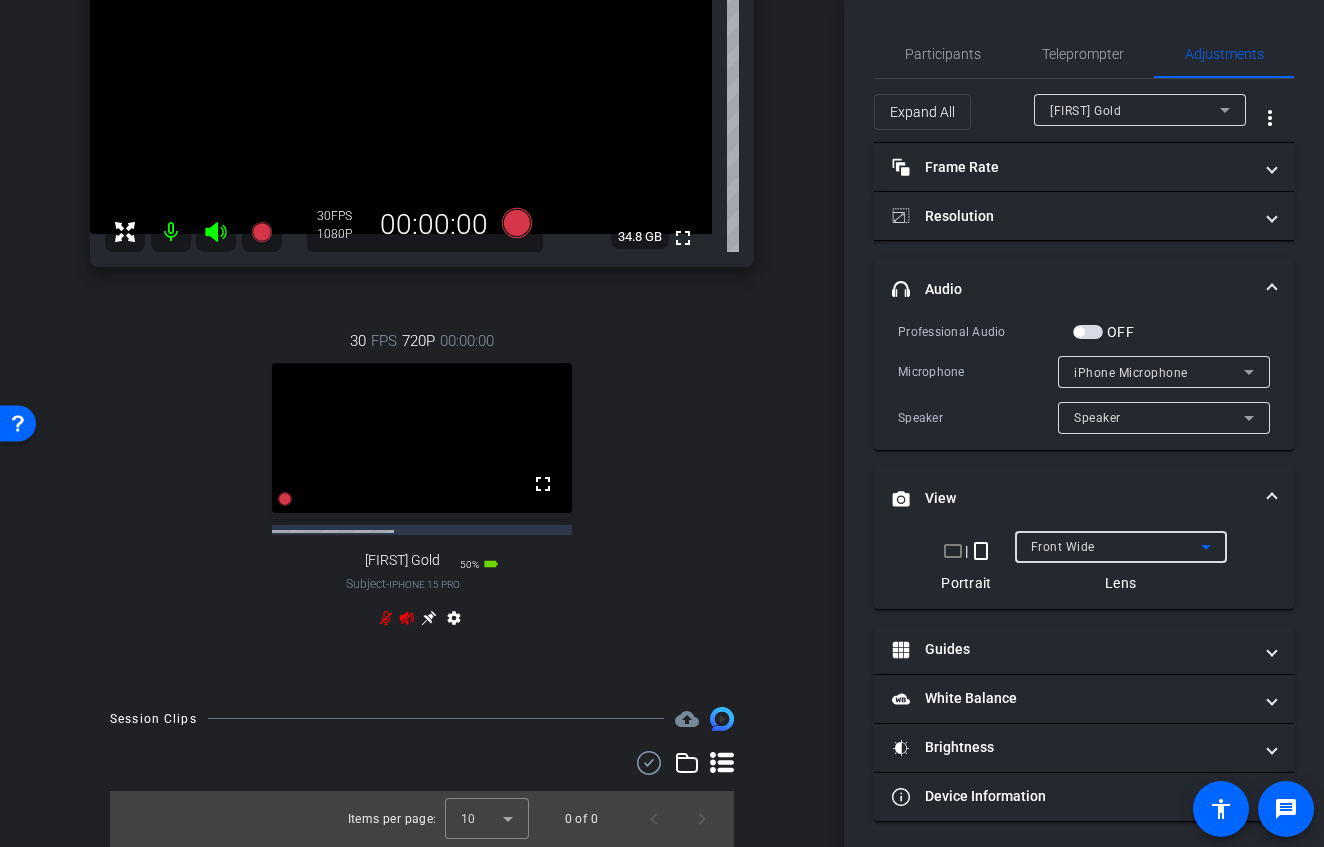 click on "Front Wide" at bounding box center (1063, 547) 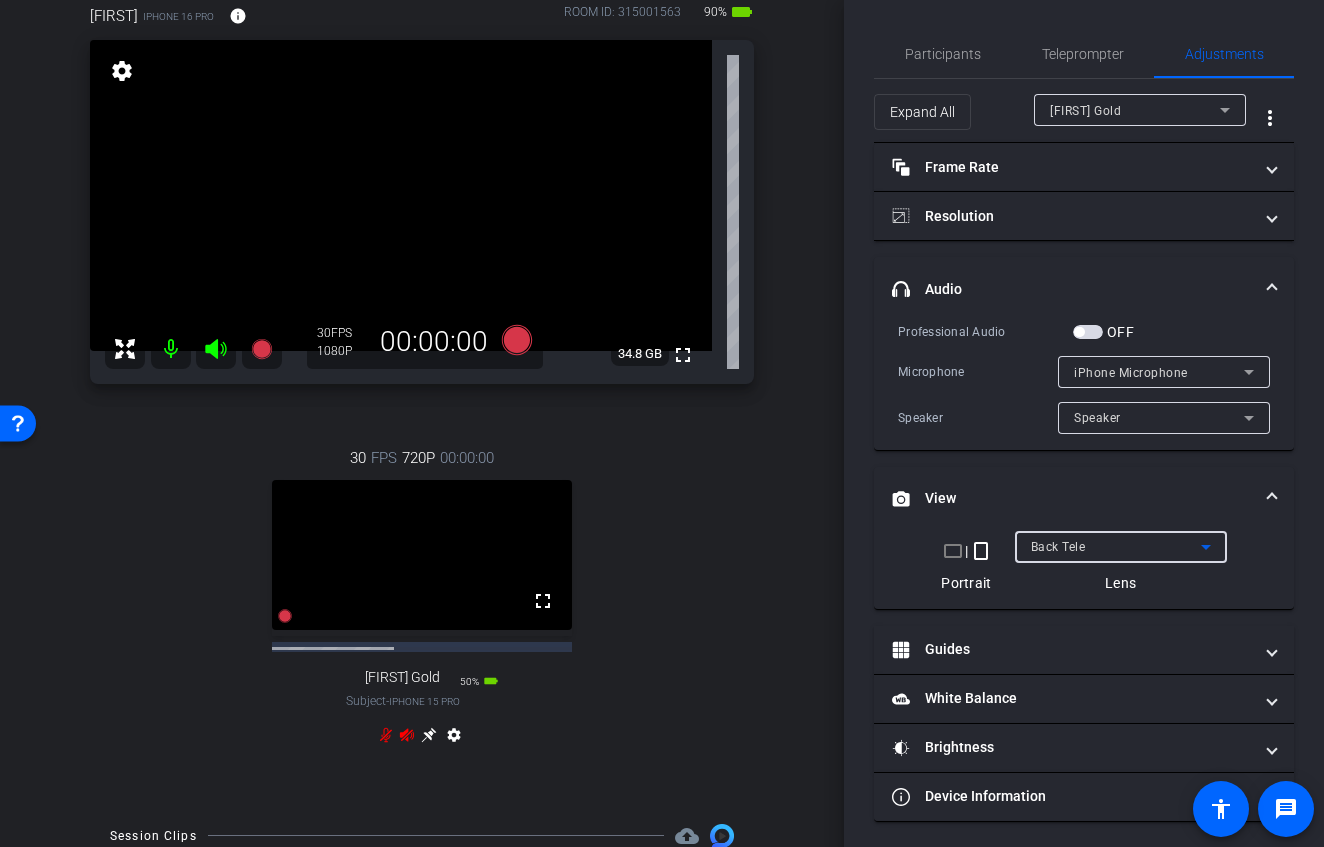 scroll, scrollTop: 119, scrollLeft: 0, axis: vertical 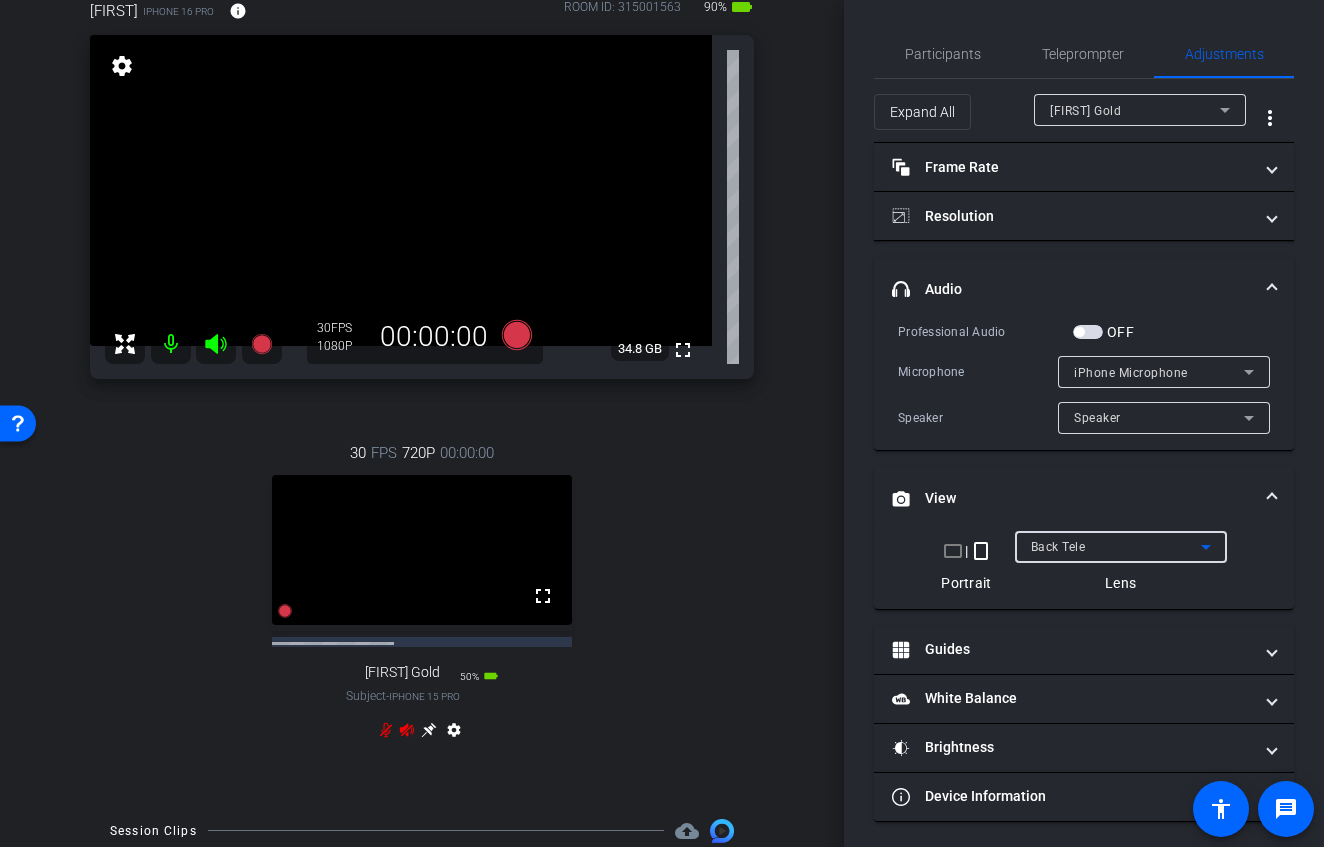 click on "Back Tele" at bounding box center [1058, 547] 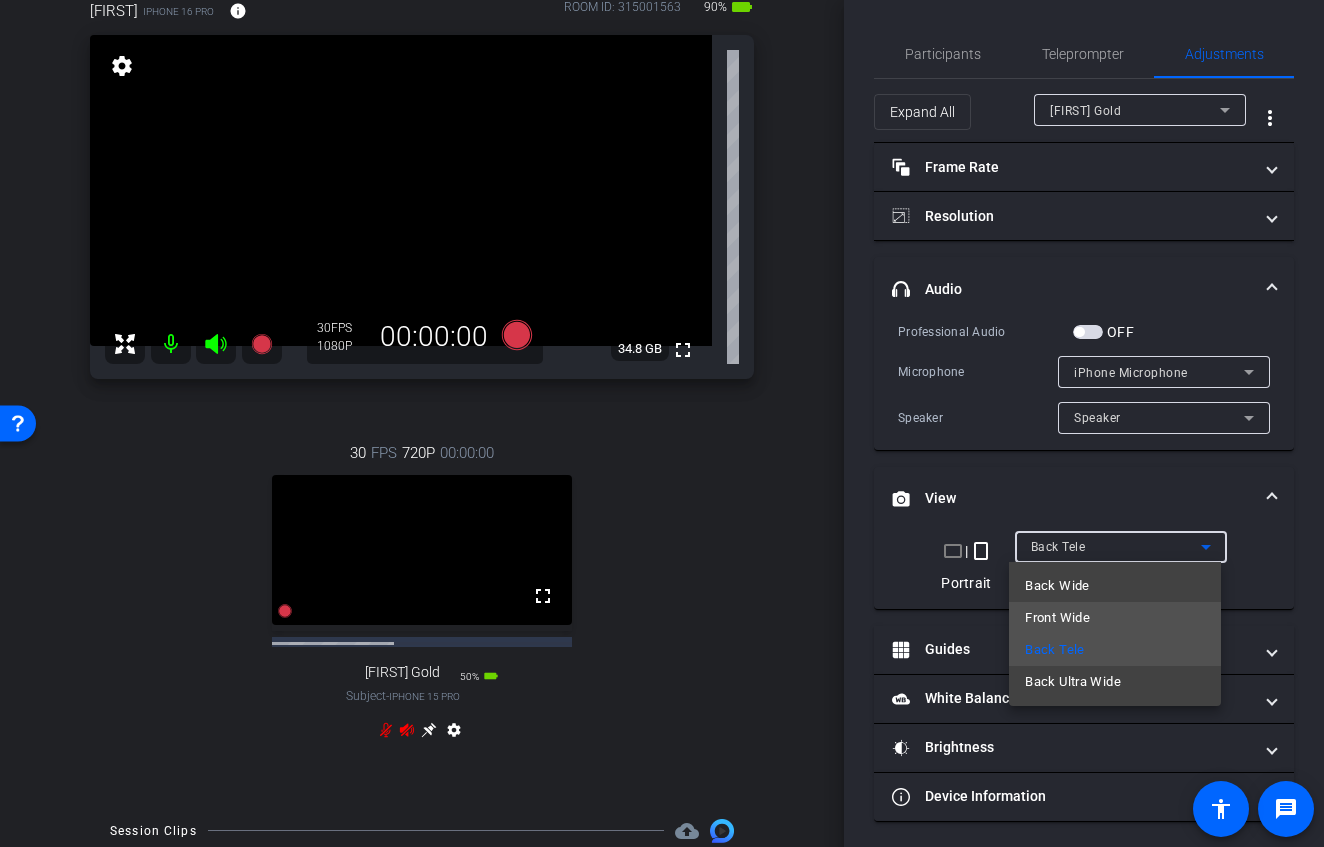click on "Front Wide" at bounding box center (1057, 618) 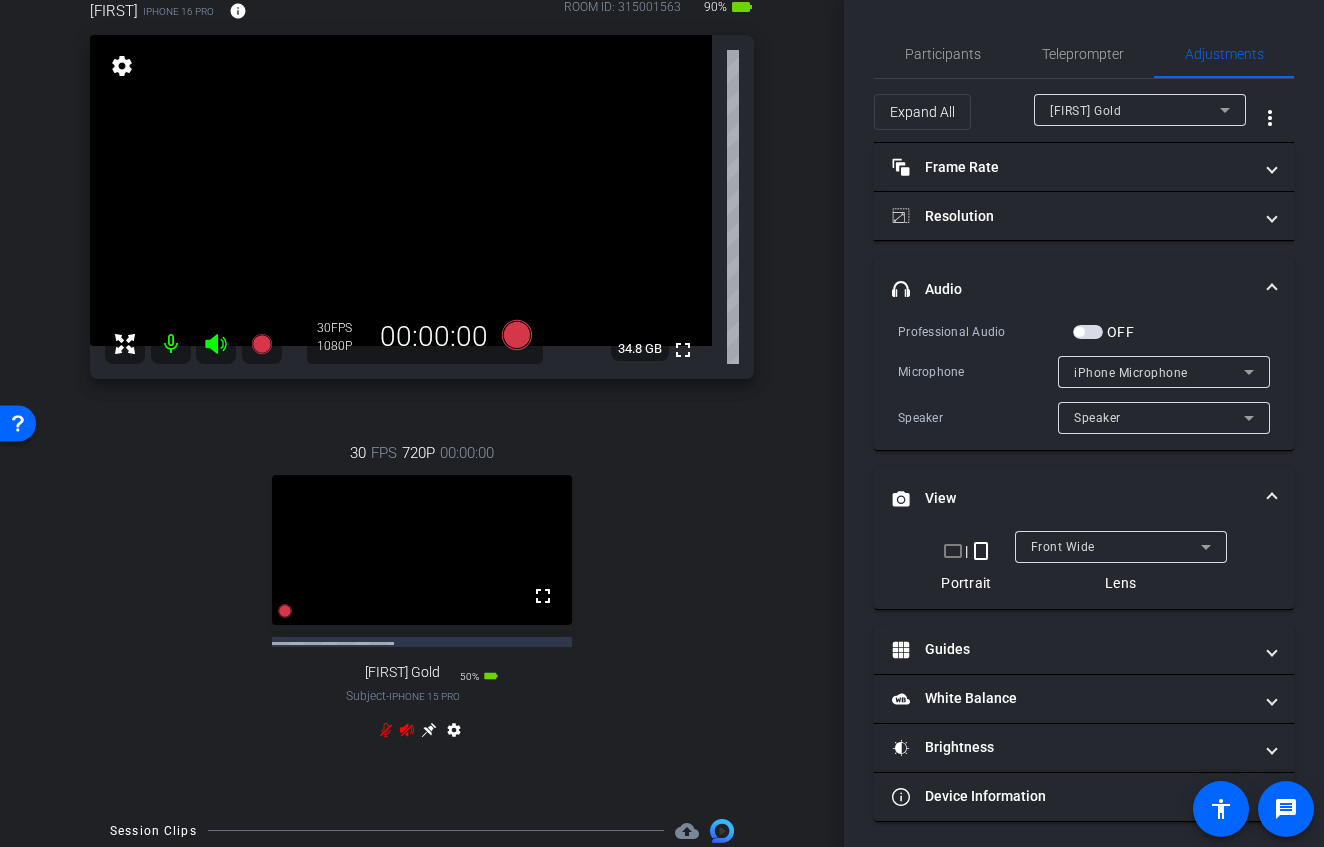 click at bounding box center (422, 550) 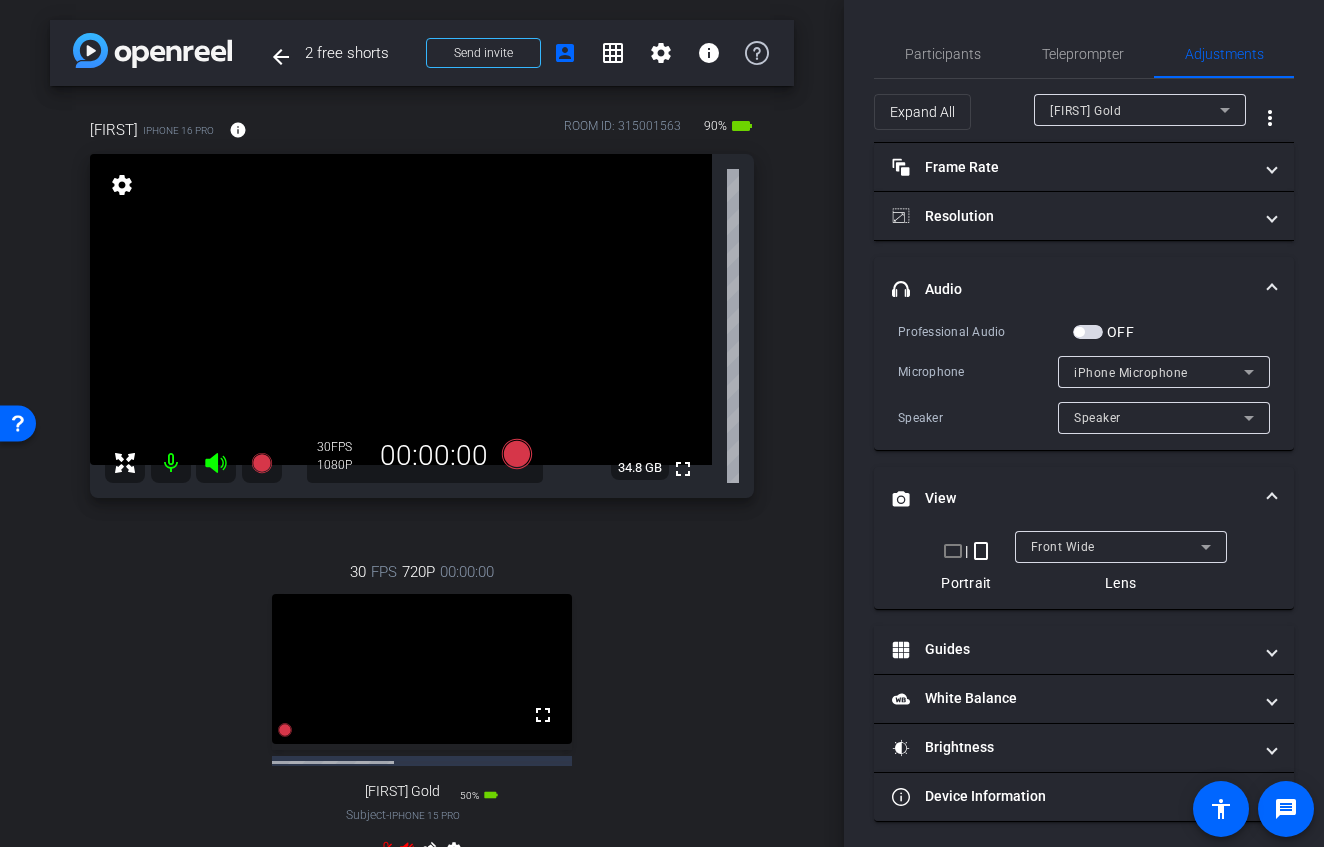 click at bounding box center [401, 309] 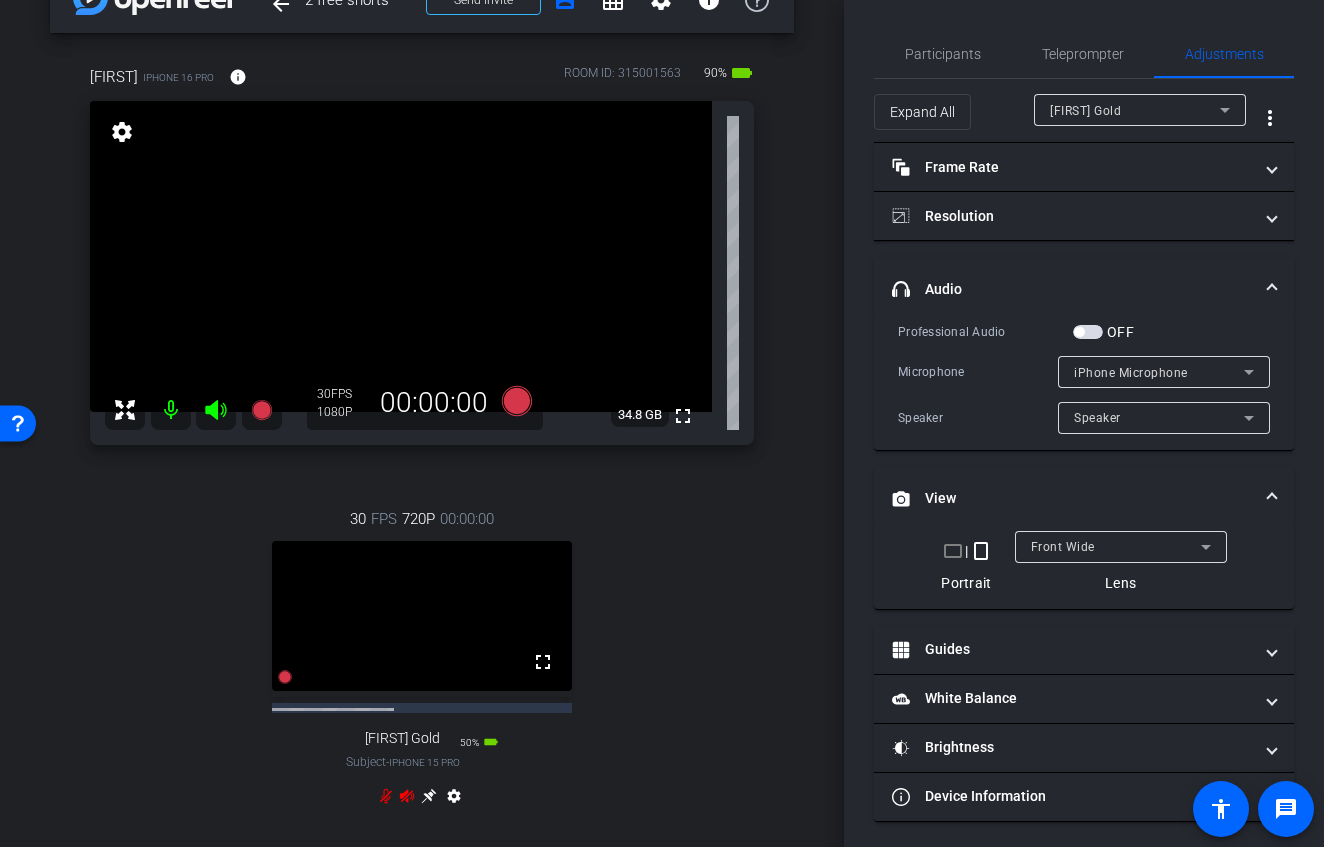scroll, scrollTop: 0, scrollLeft: 0, axis: both 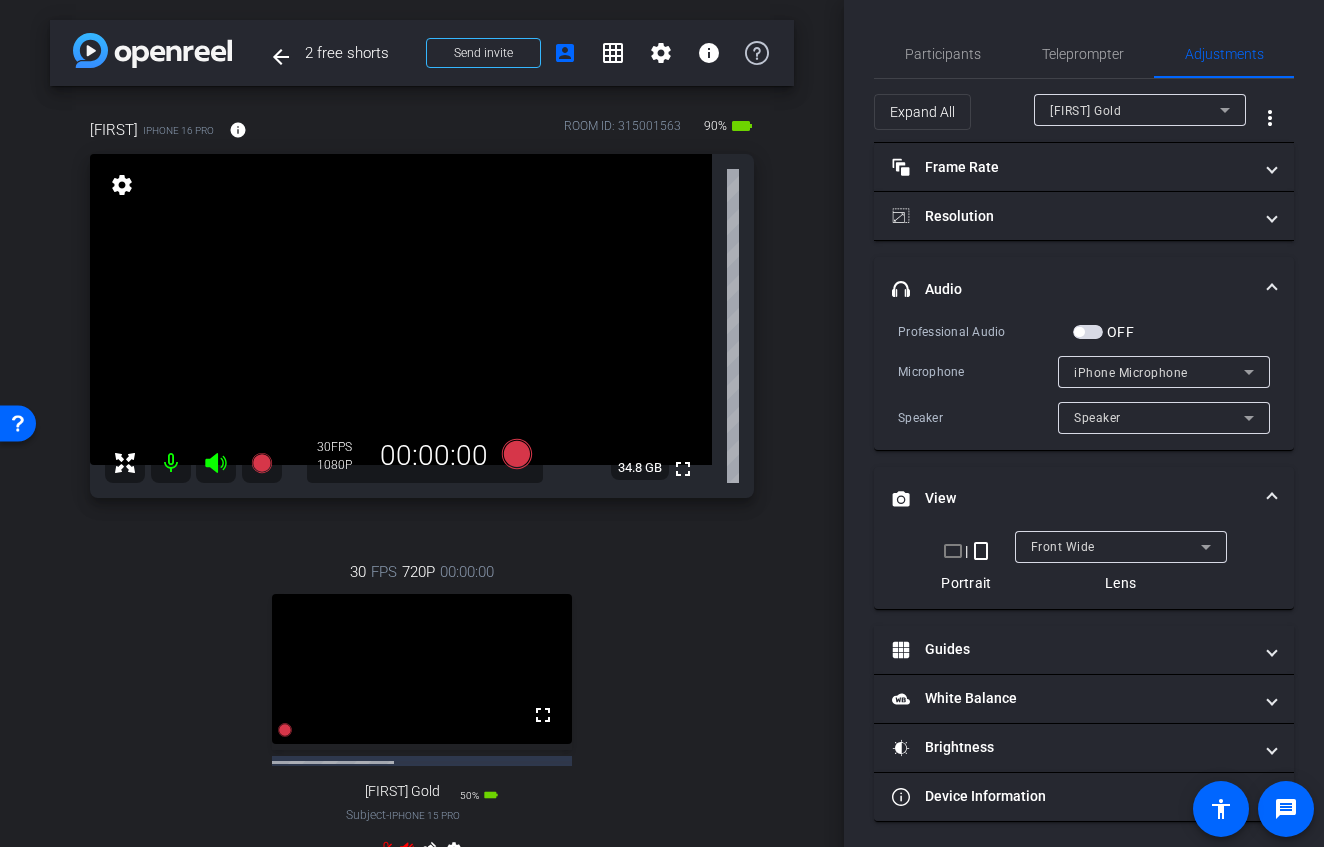 click at bounding box center (1088, 332) 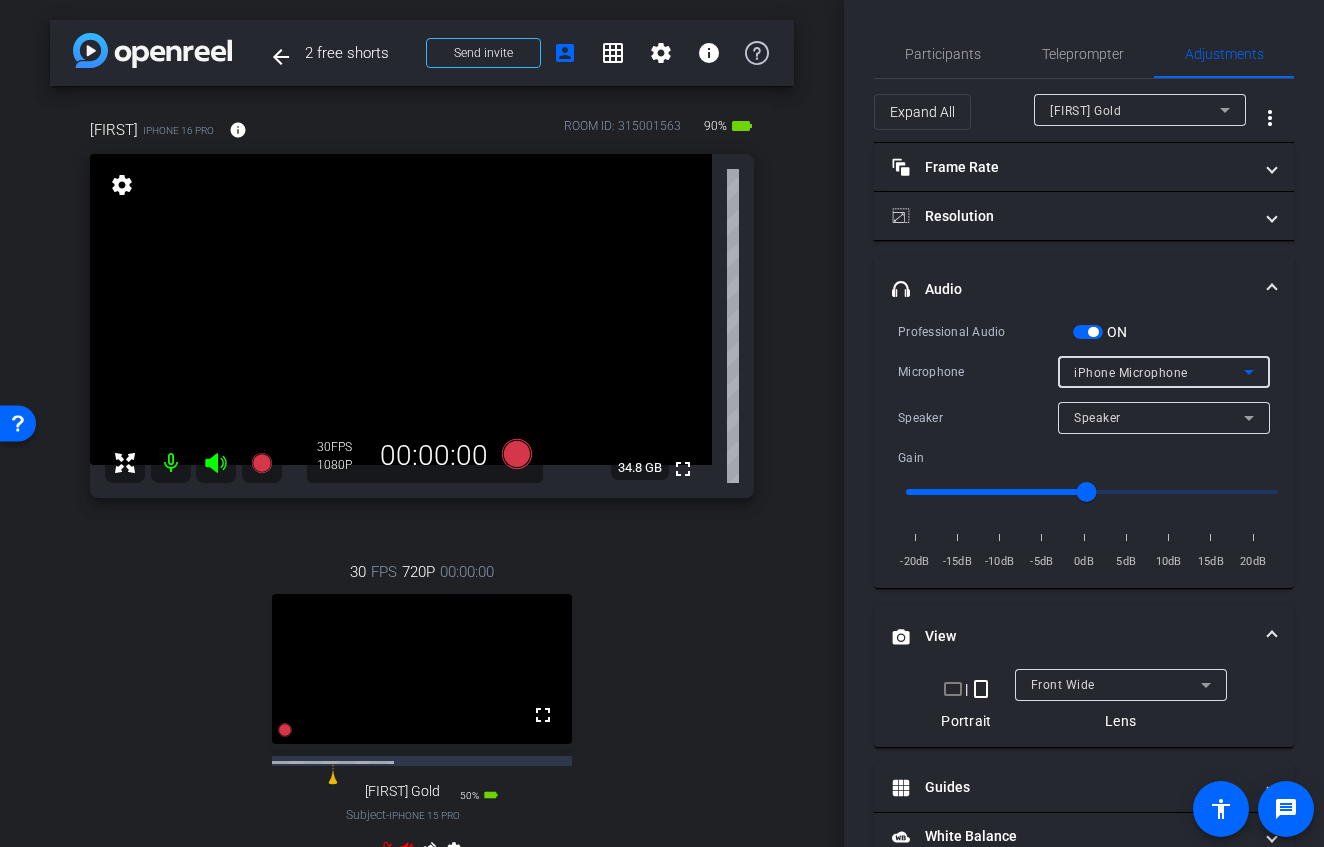 click on "iPhone Microphone" at bounding box center [1131, 373] 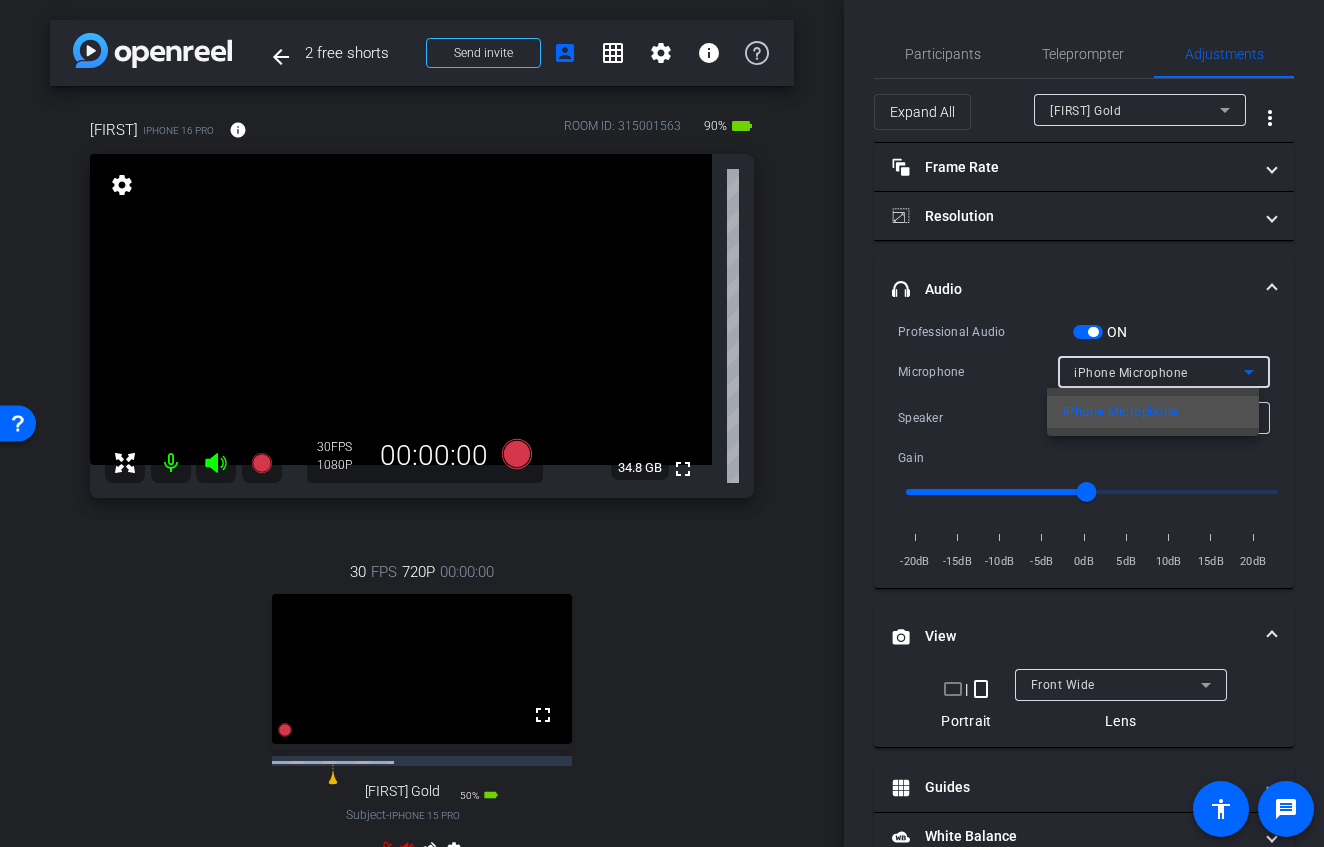 click at bounding box center [662, 423] 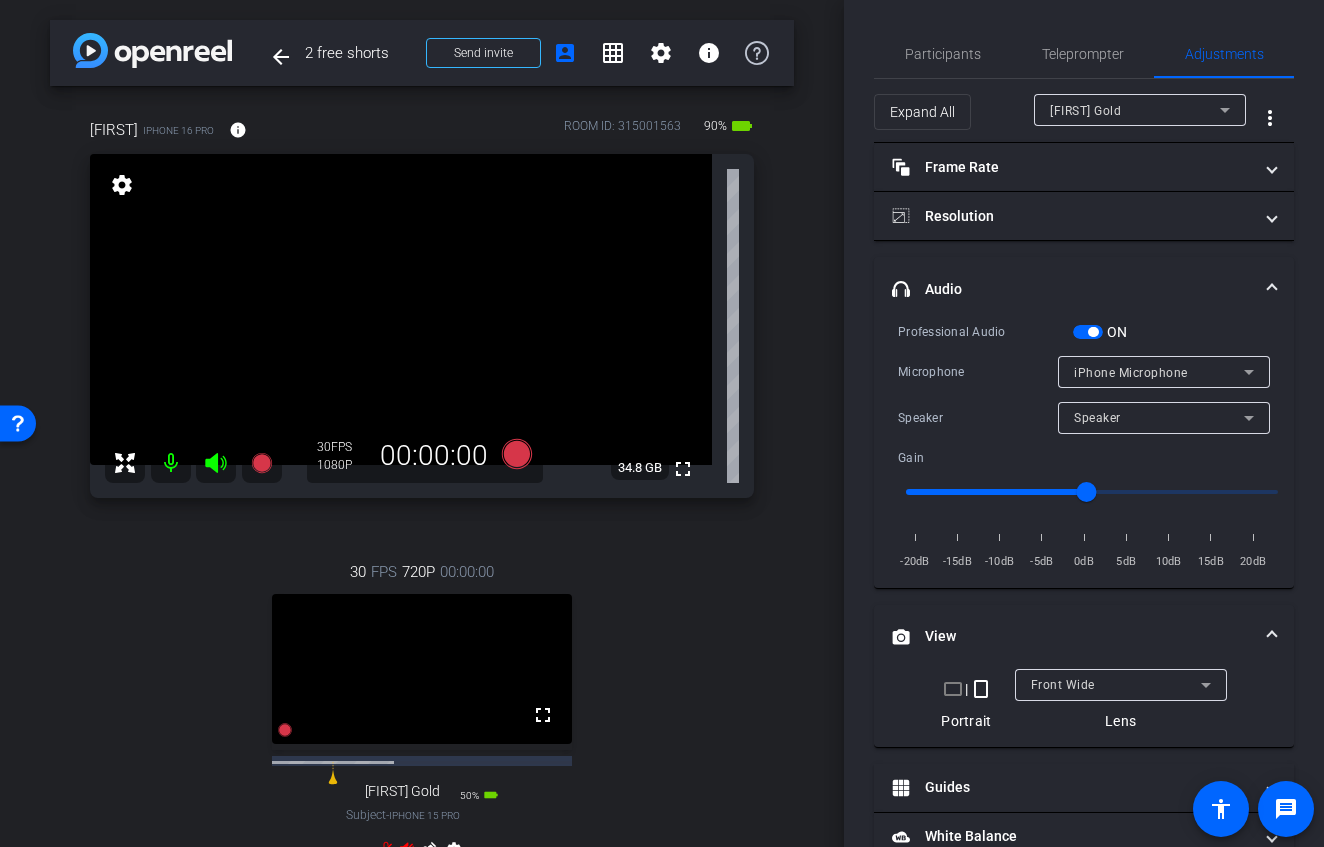 click at bounding box center [1088, 332] 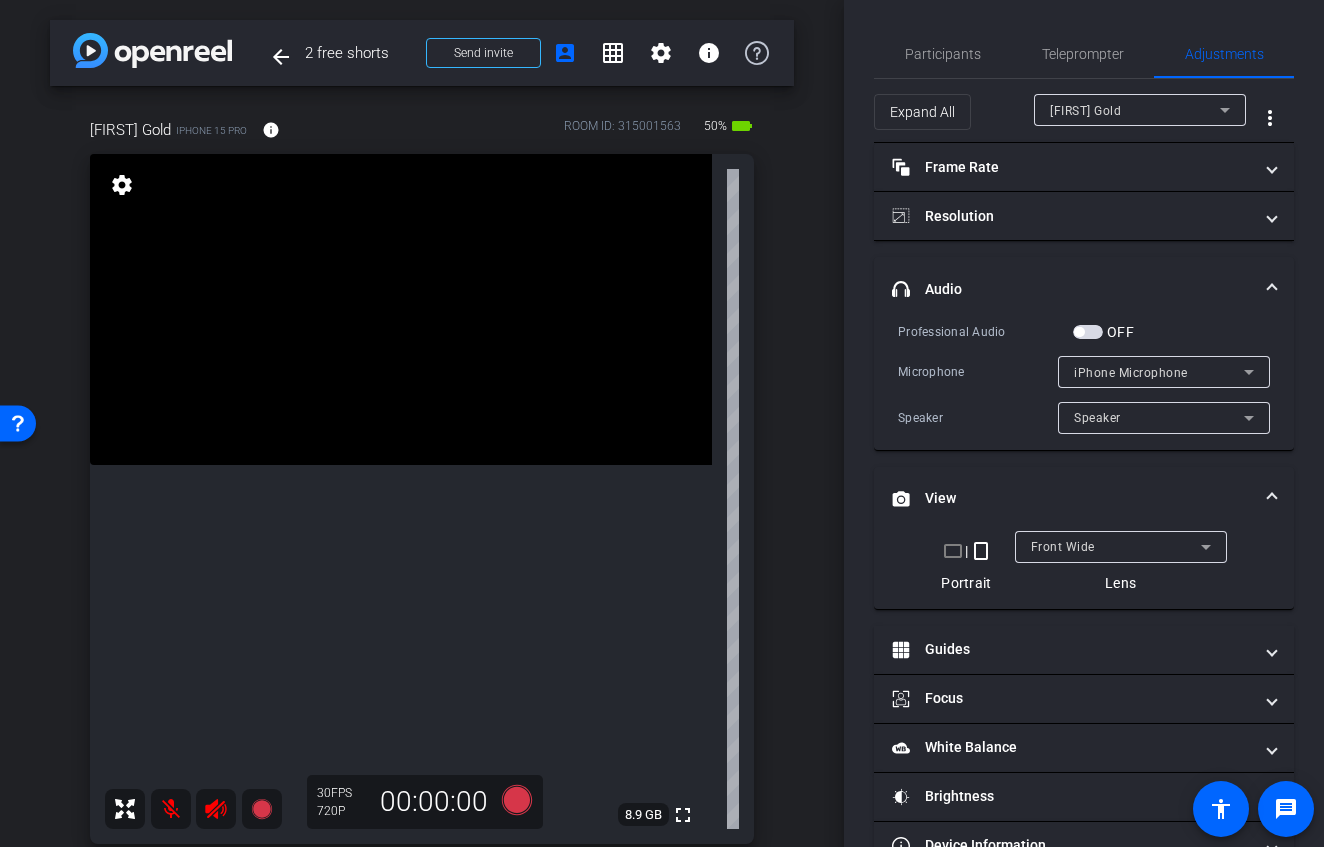 click at bounding box center [171, 809] 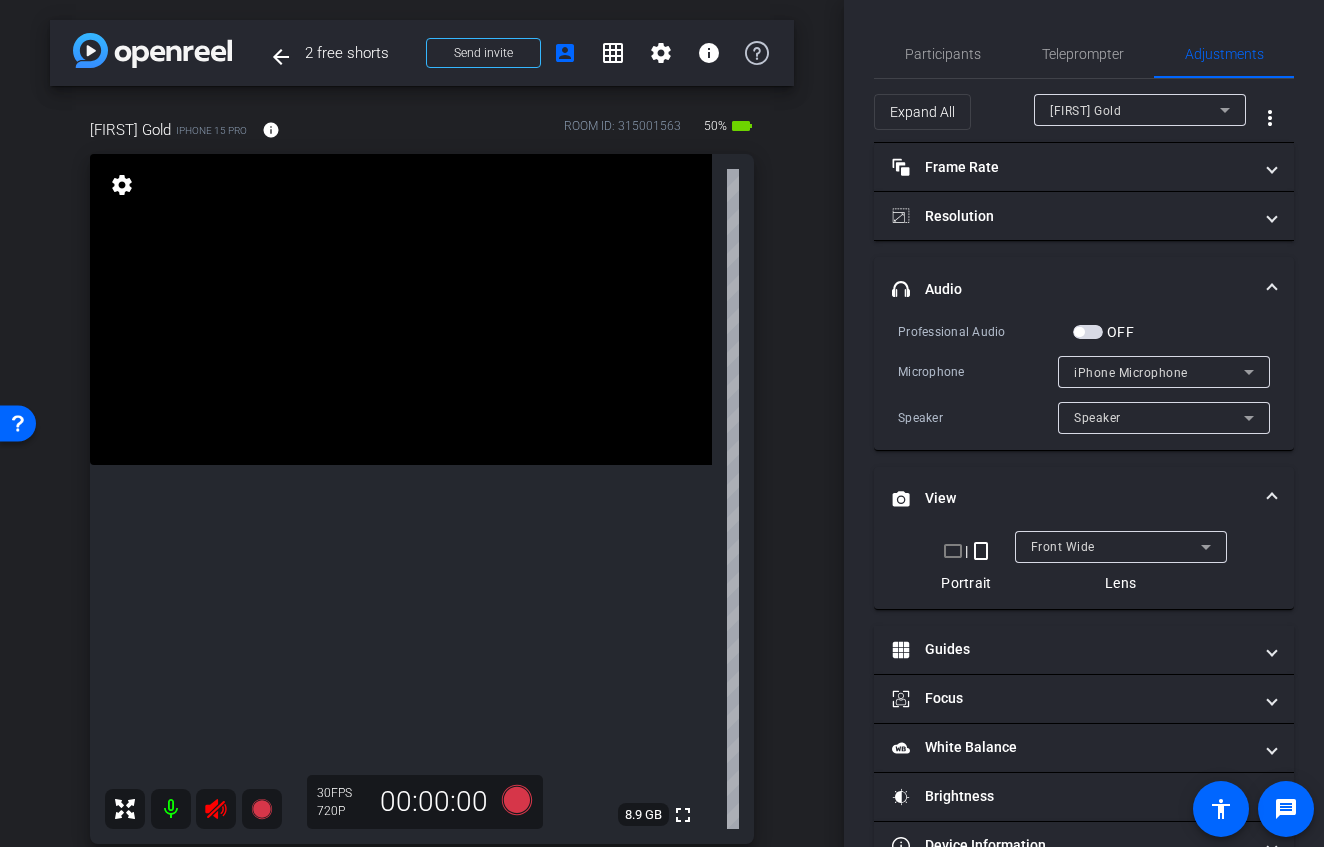 click 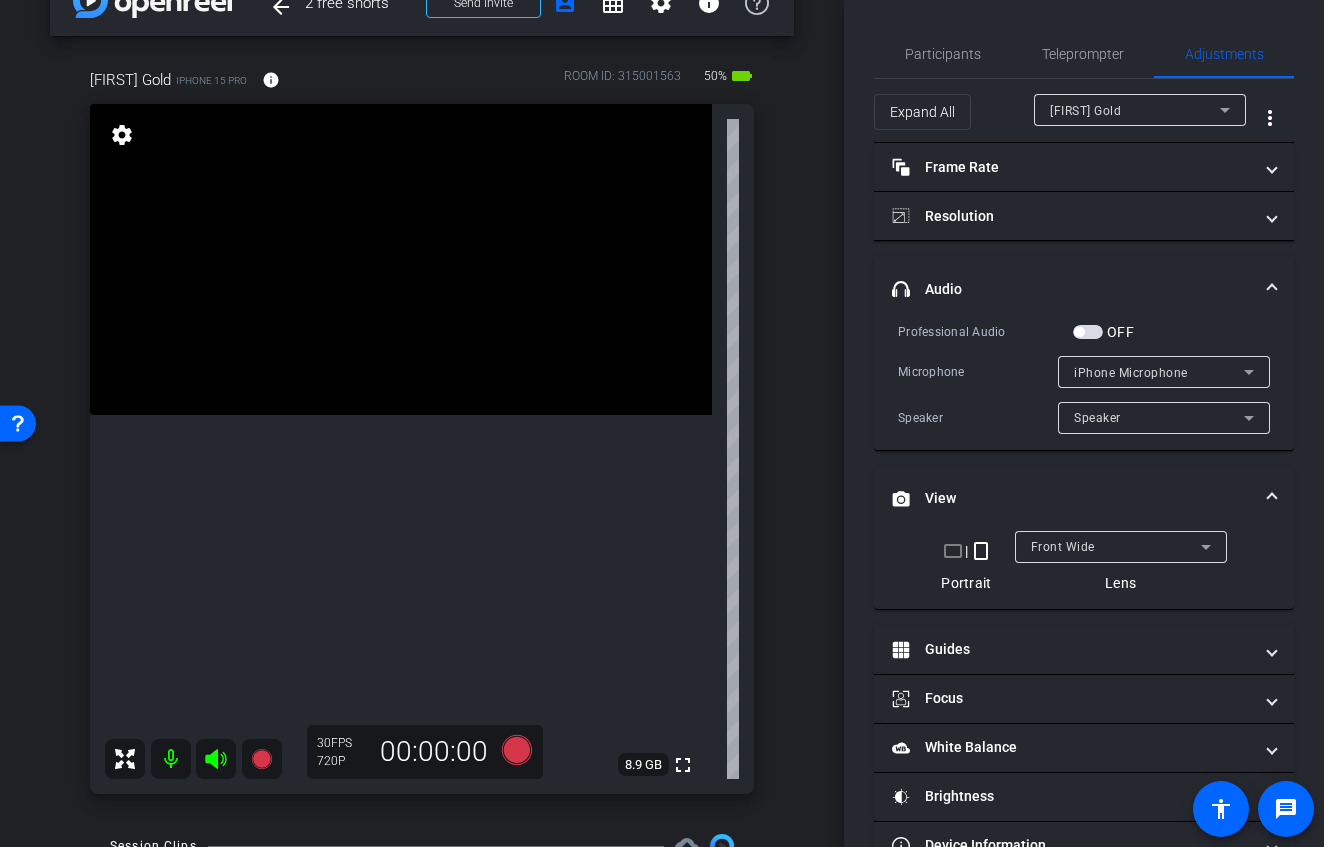 scroll, scrollTop: 0, scrollLeft: 0, axis: both 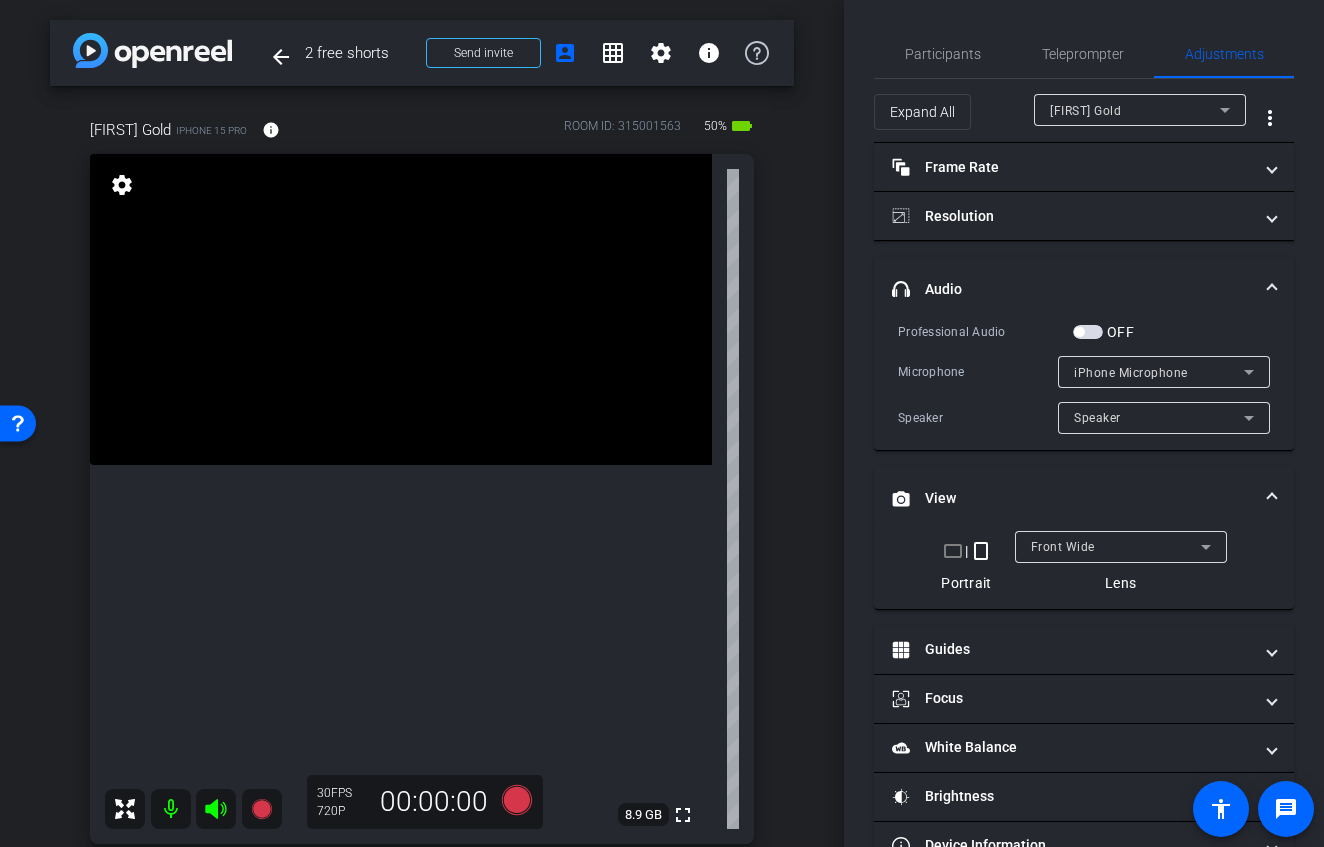 click on "Speaker" at bounding box center (978, 418) 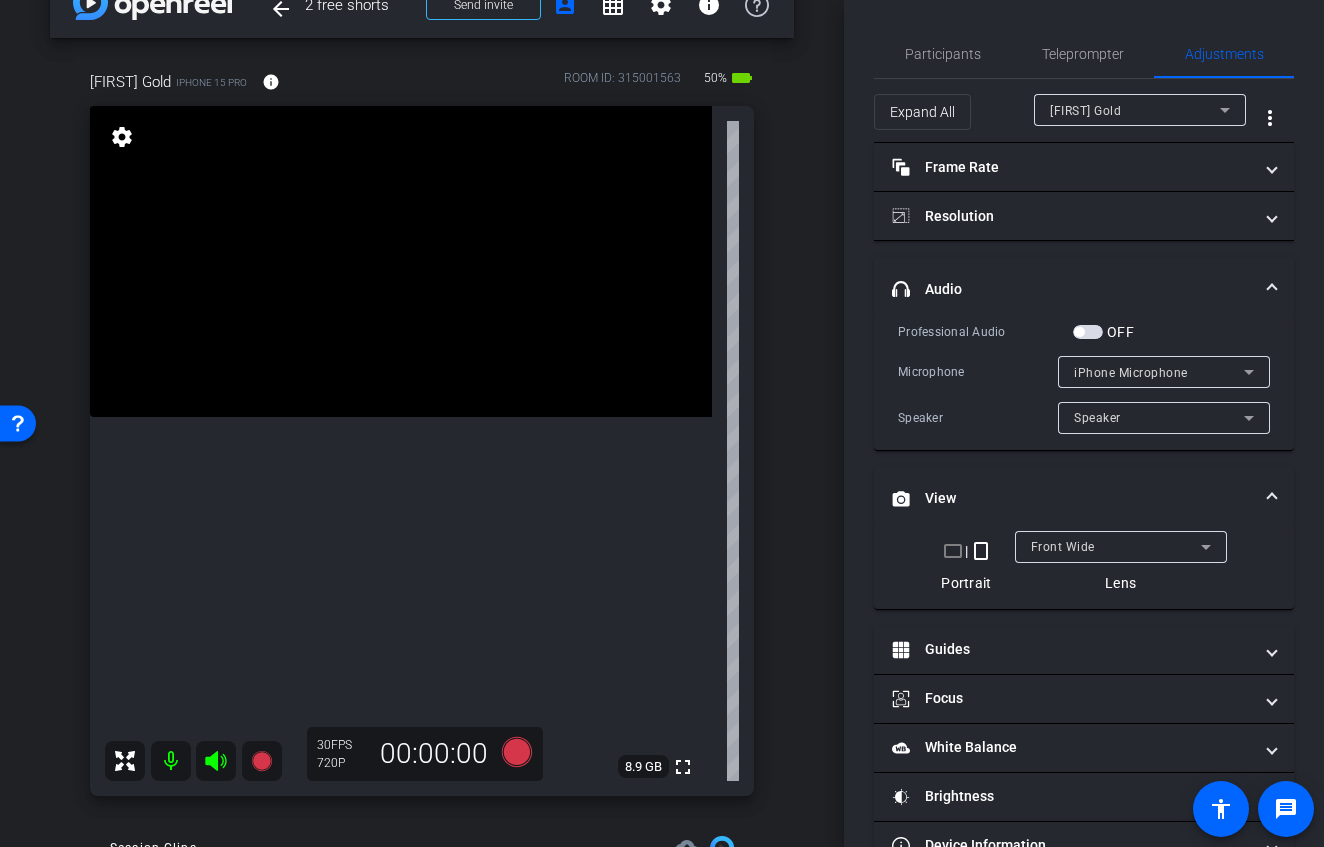 scroll, scrollTop: 0, scrollLeft: 0, axis: both 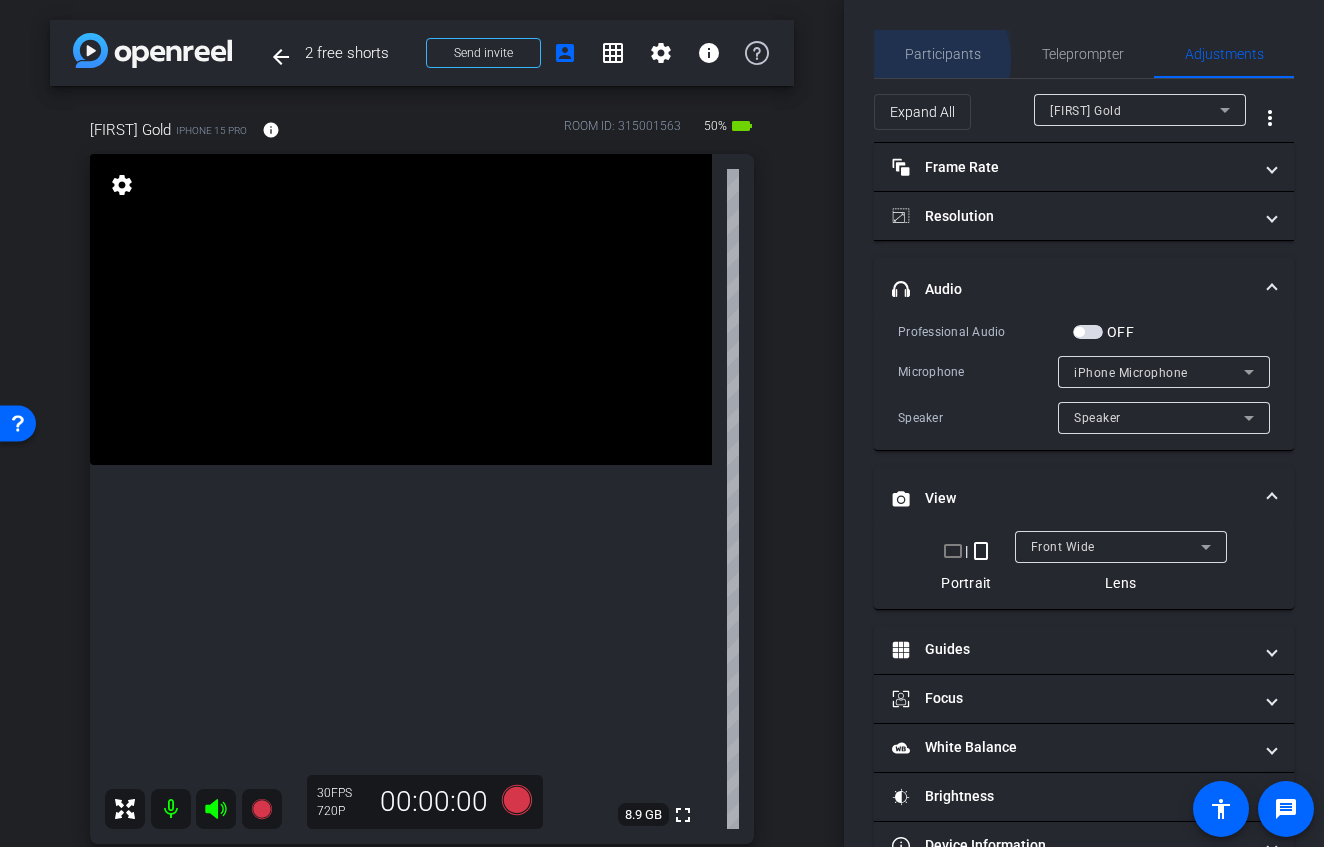 click on "Participants" at bounding box center [943, 54] 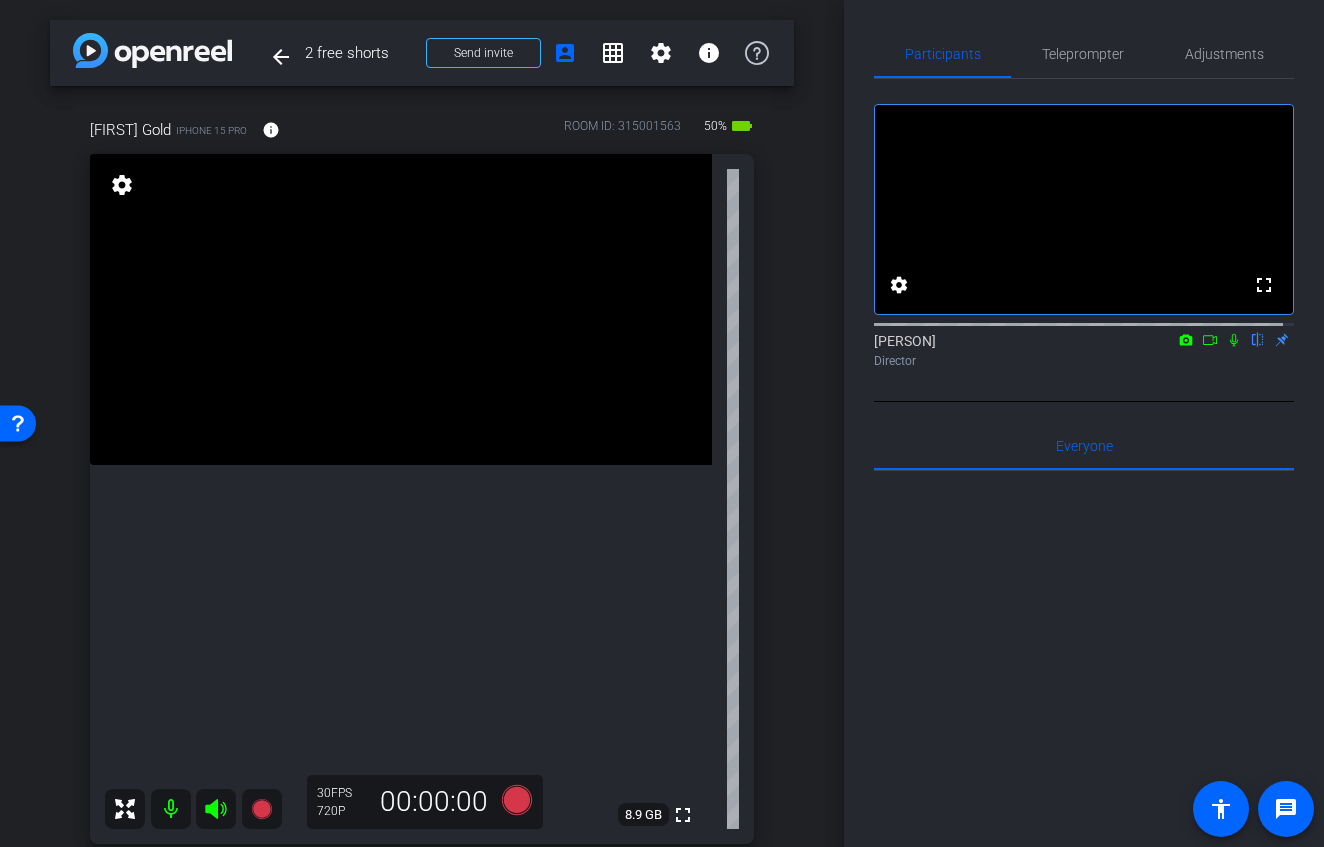 click on "arrow_back  2 free shorts   Back to project   Send invite  account_box grid_on settings info
30 FPS  720P   00:00:00
Session Clips   cloud_upload
Items per page:  10  0 of 0" at bounding box center (422, 423) 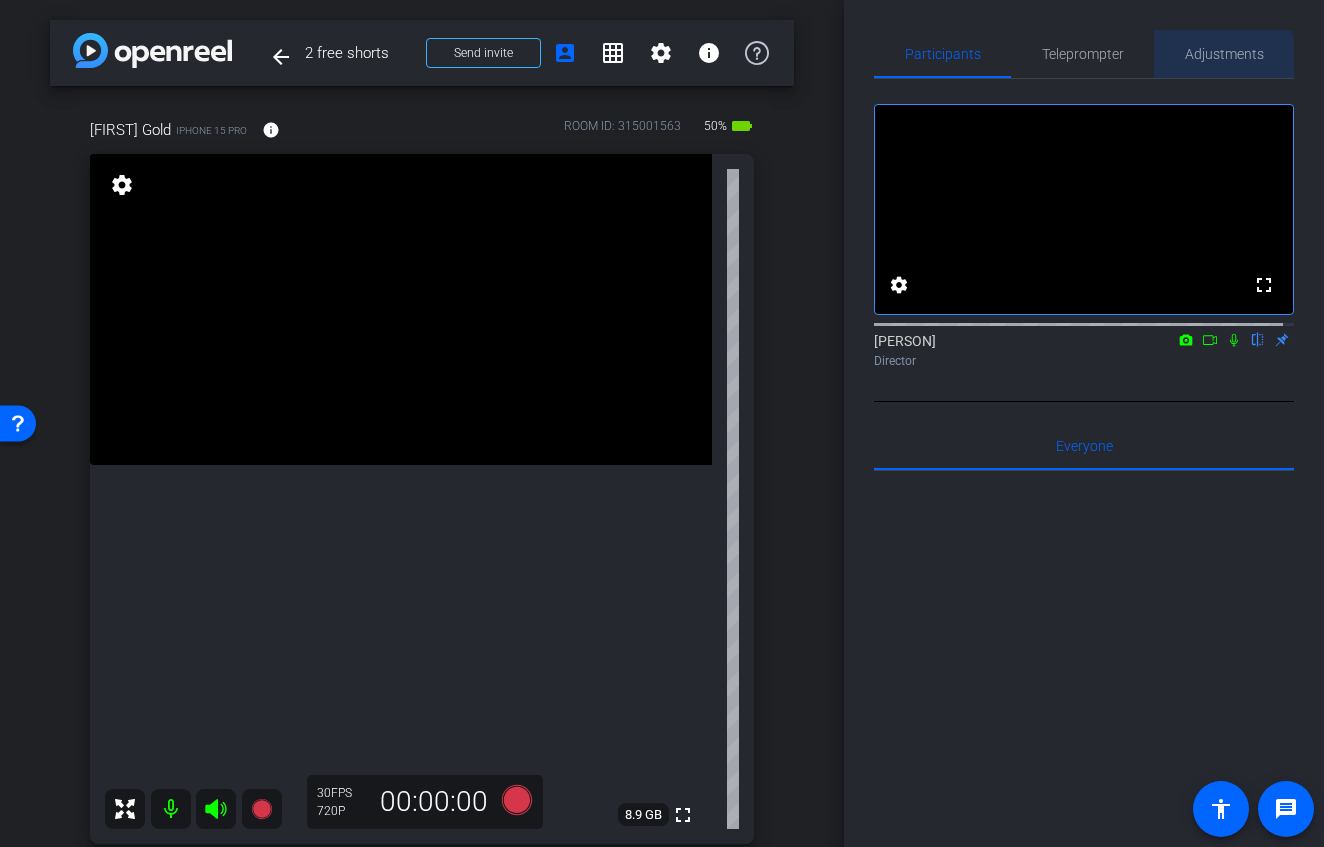 click on "Adjustments" at bounding box center [1224, 54] 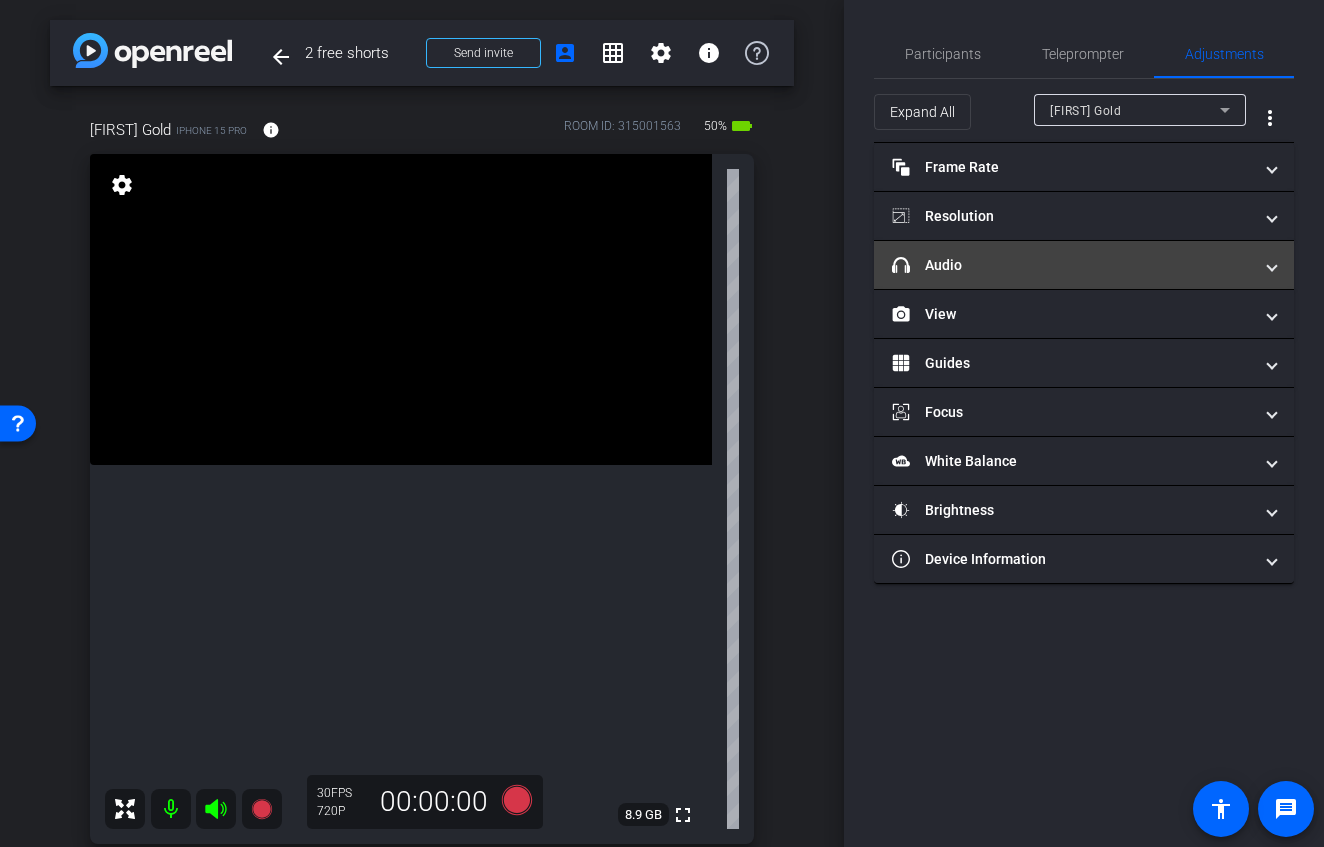 click on "headphone icon
Audio" at bounding box center [1072, 265] 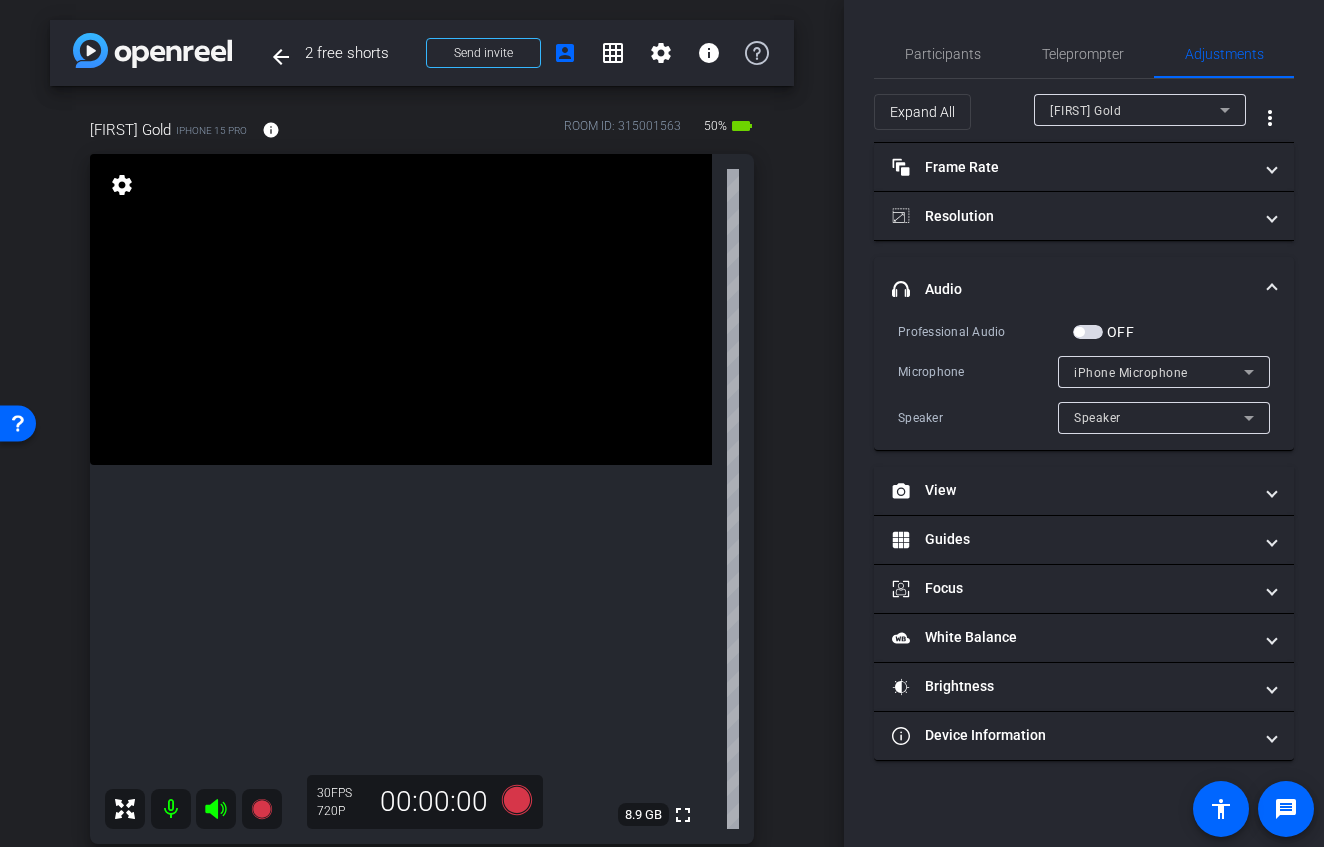 click at bounding box center (1088, 332) 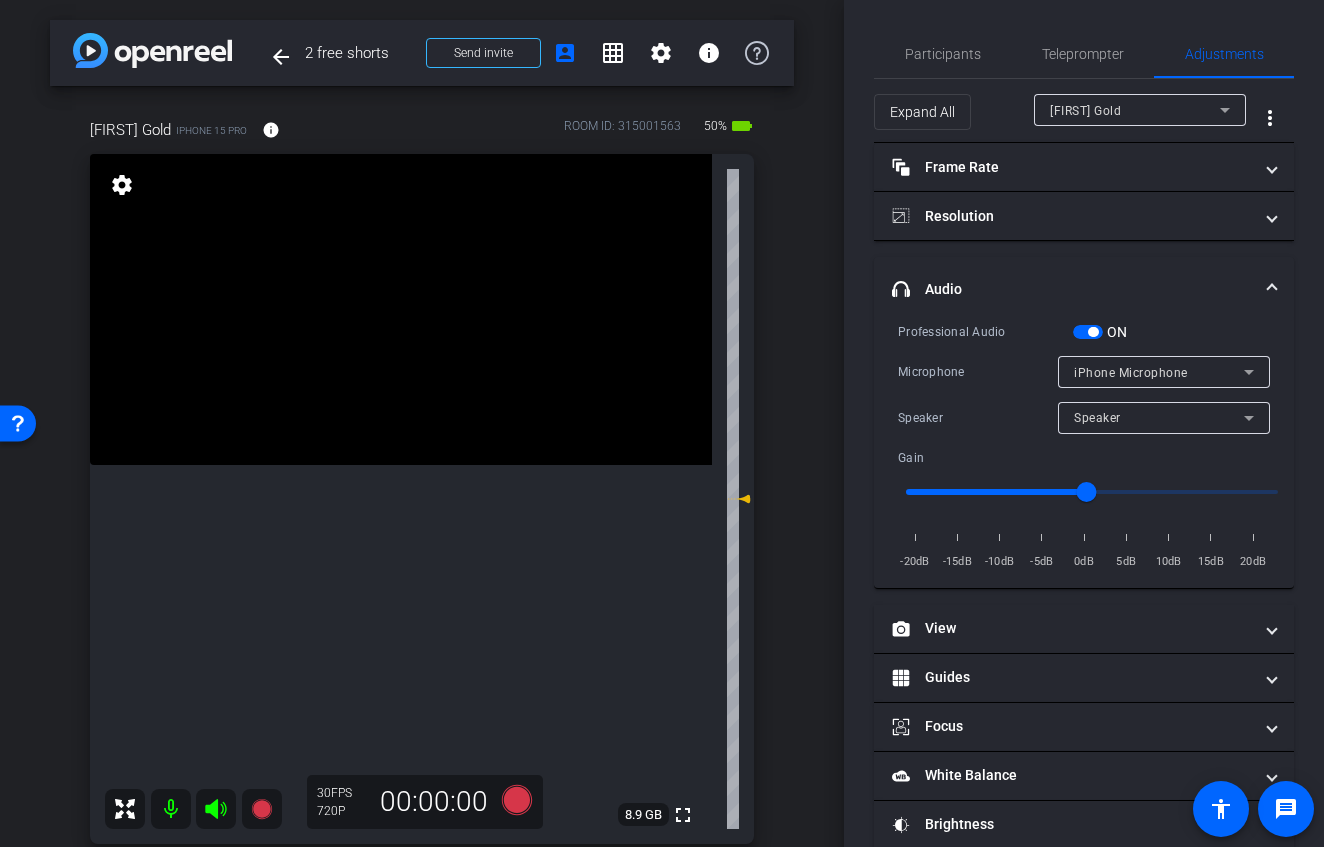 click at bounding box center (1088, 332) 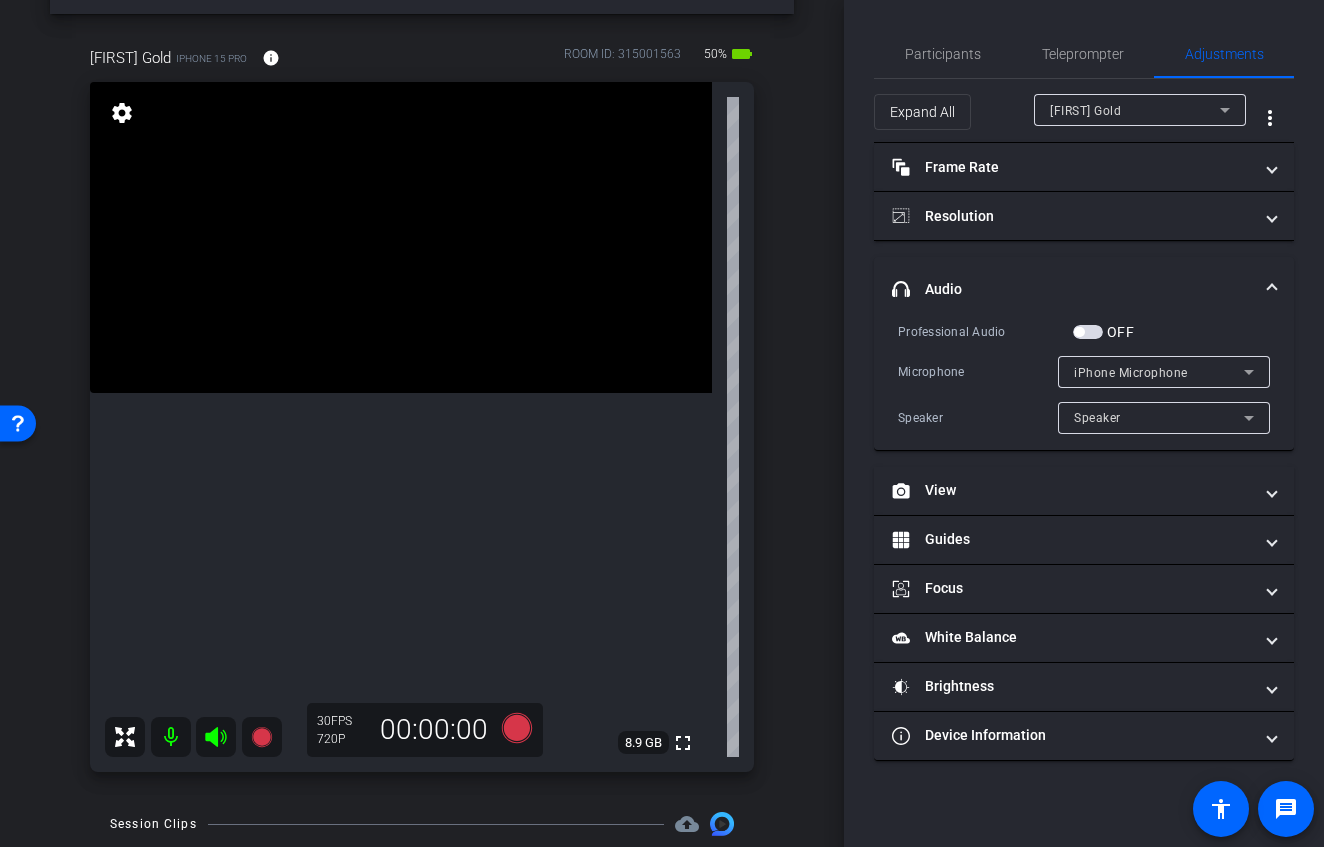 scroll, scrollTop: 73, scrollLeft: 0, axis: vertical 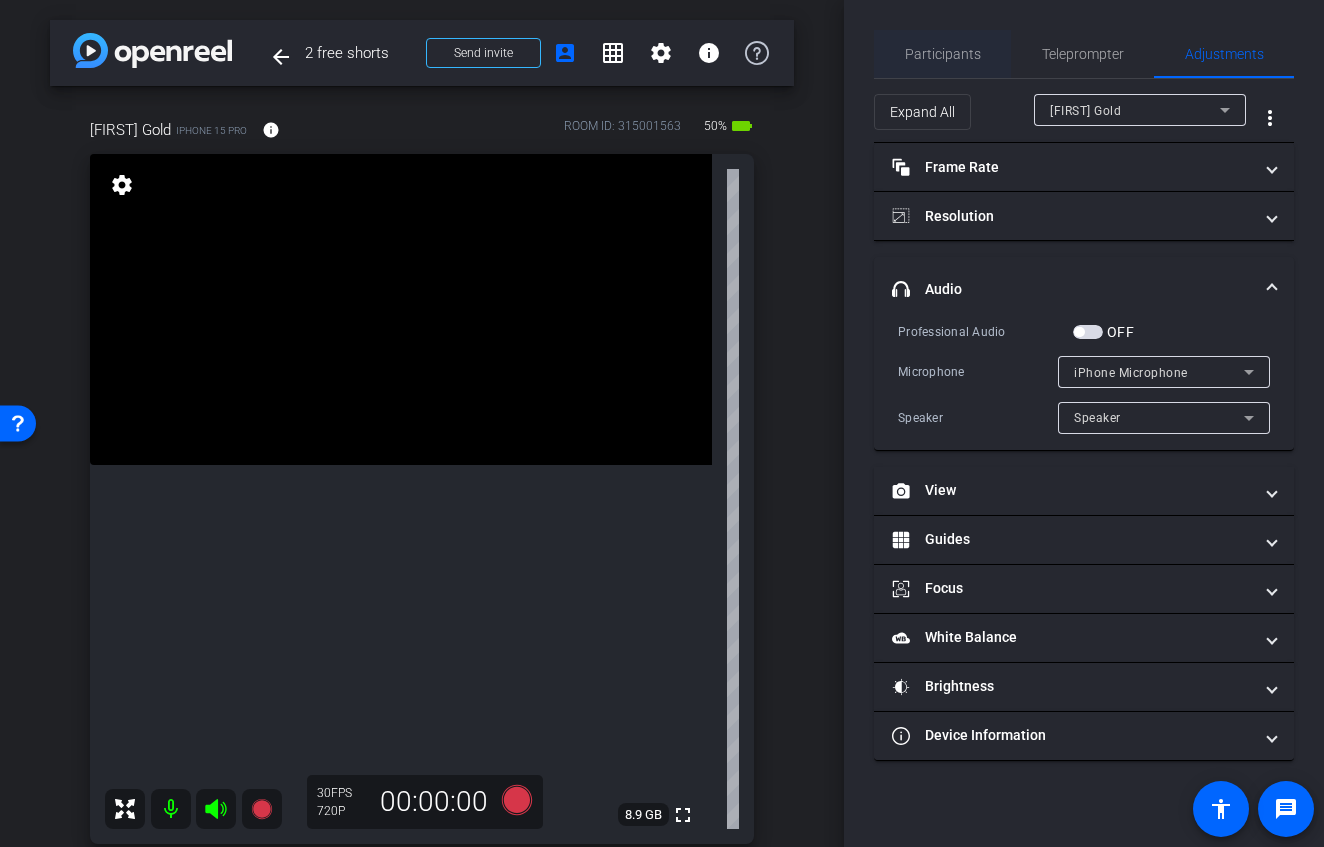 click on "Participants" at bounding box center (943, 54) 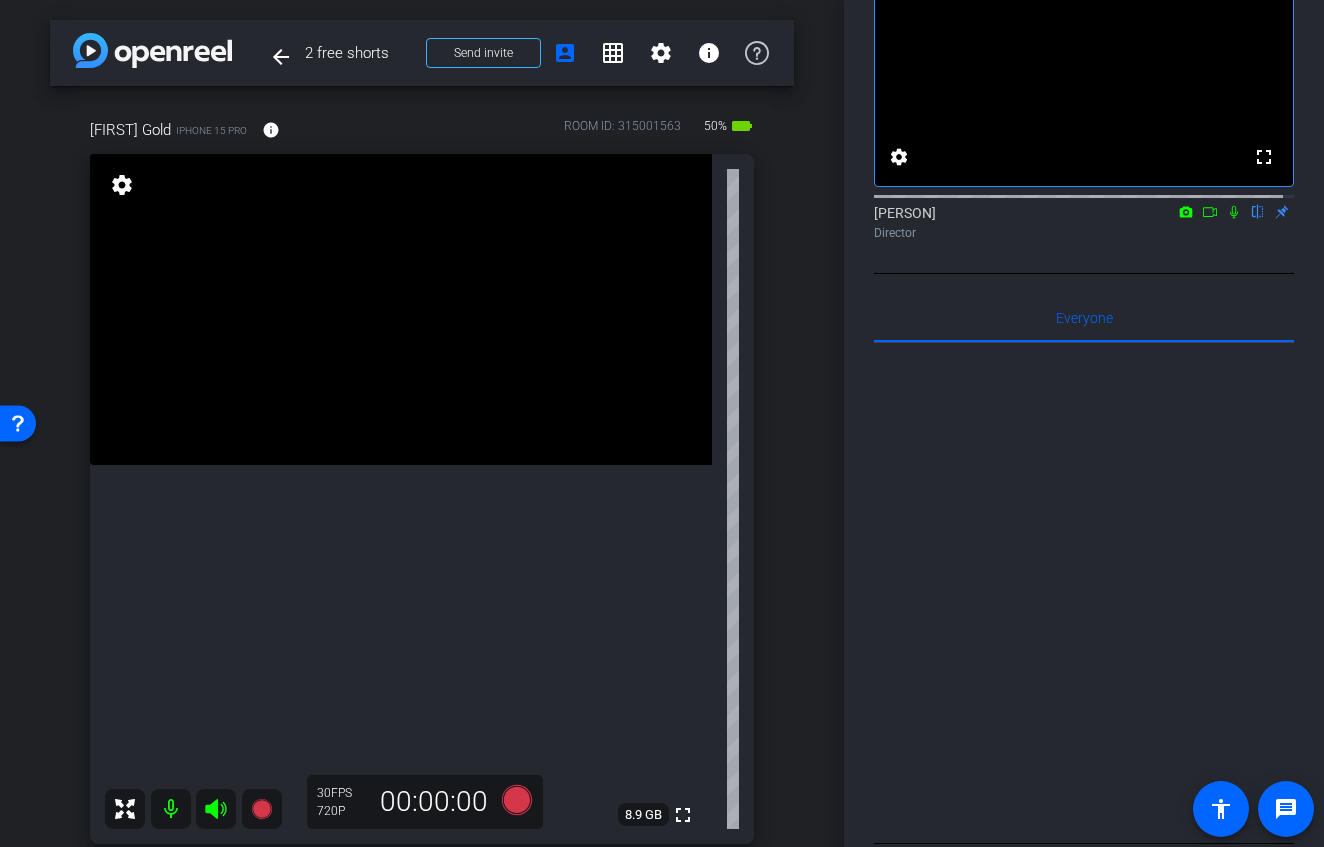 scroll, scrollTop: 0, scrollLeft: 0, axis: both 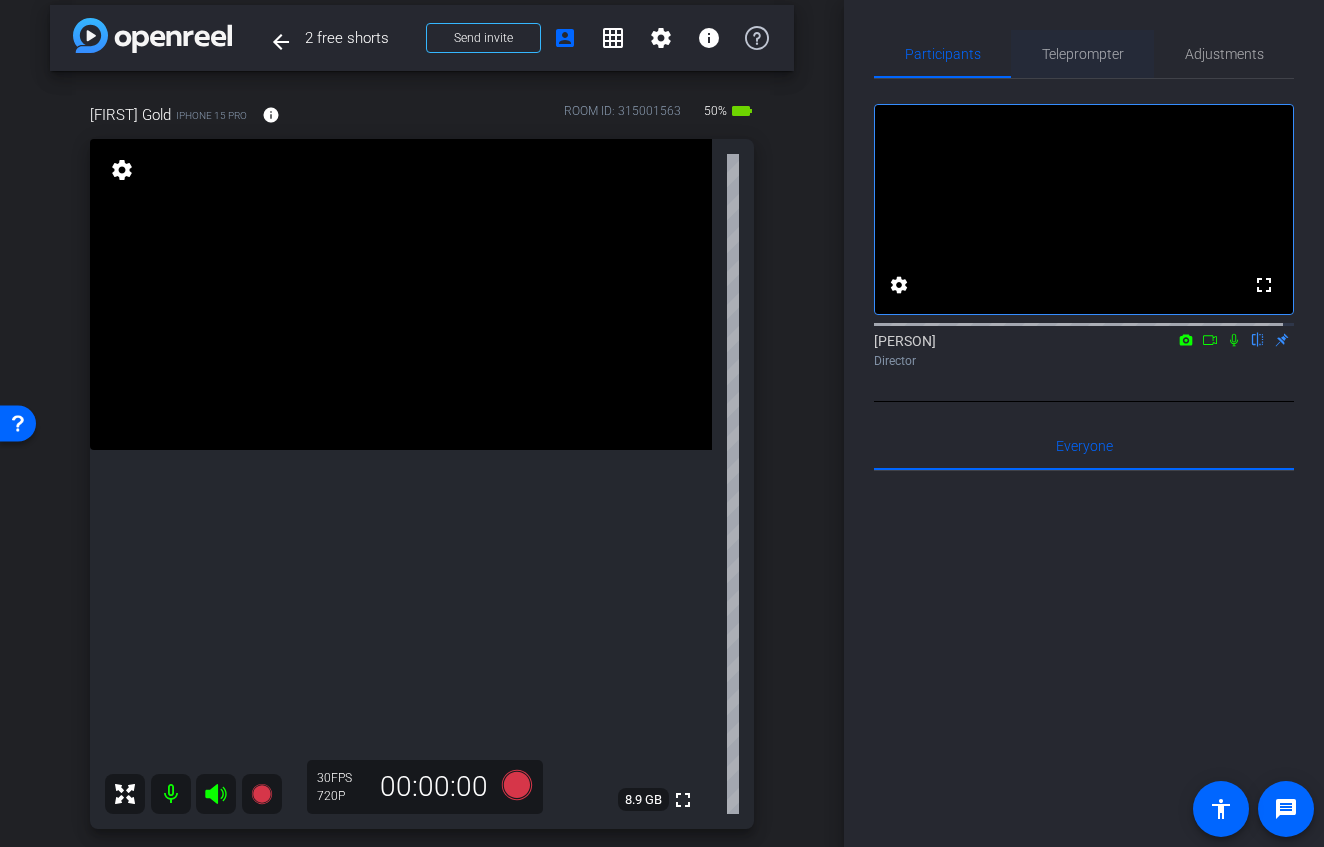 click on "Teleprompter" at bounding box center [1083, 54] 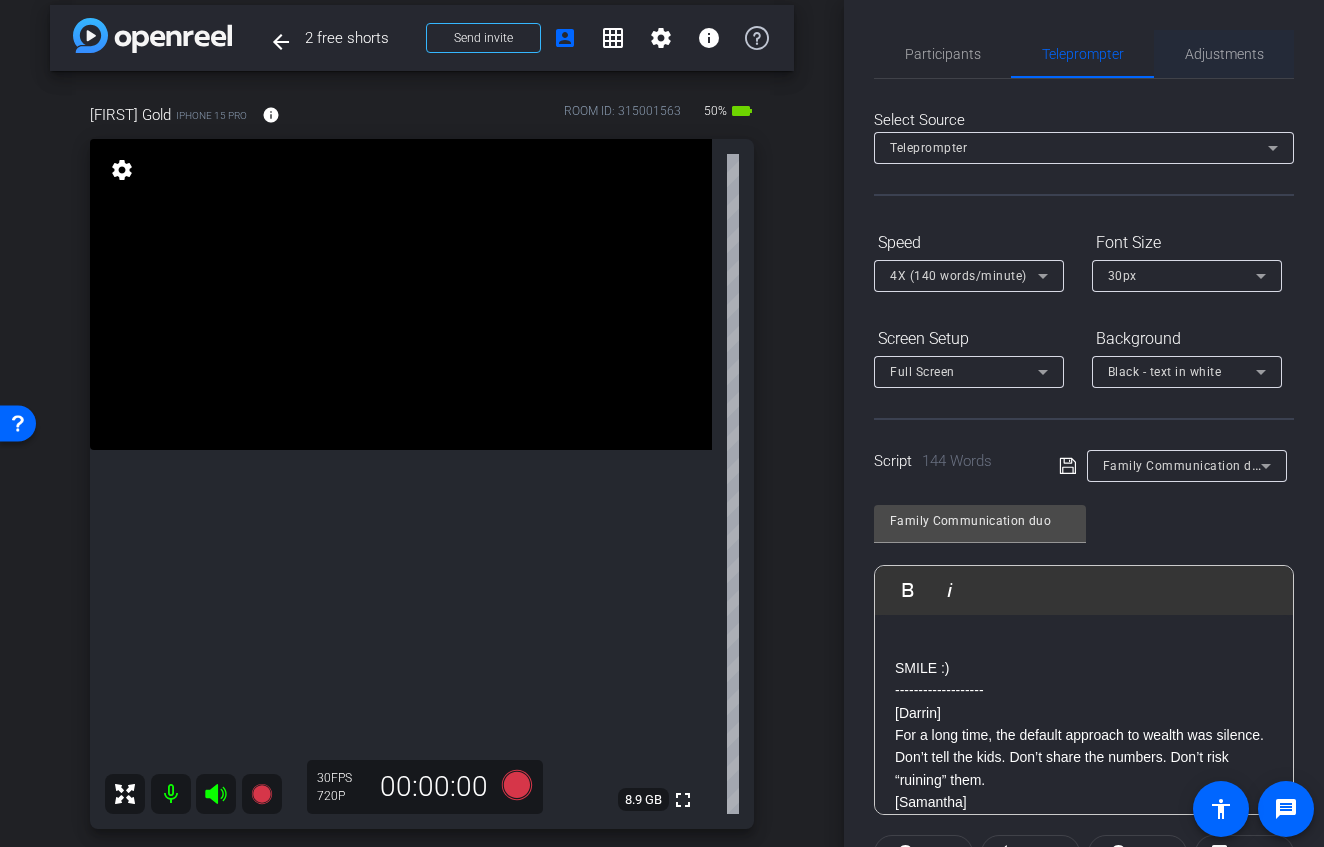 click on "Adjustments" at bounding box center [1224, 54] 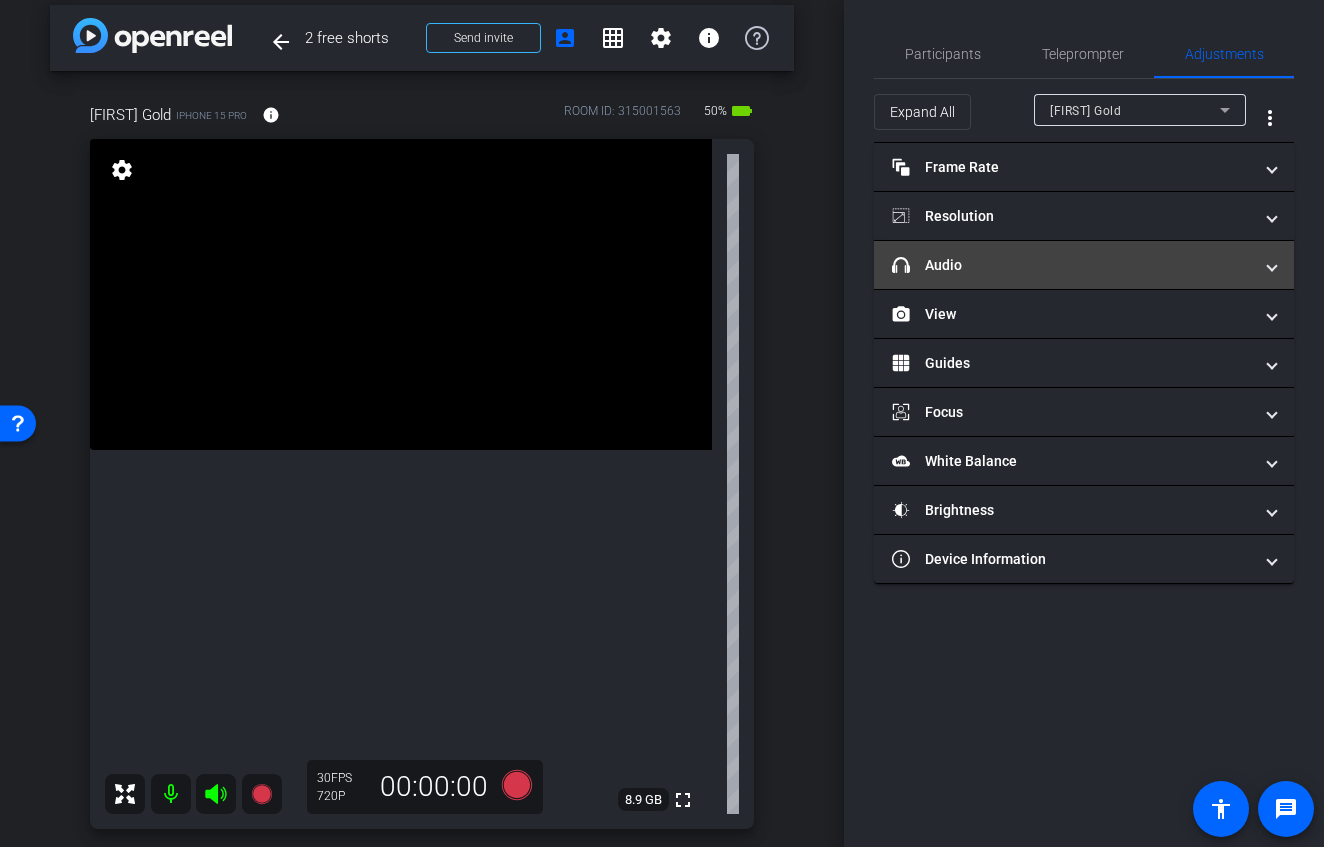 click on "headphone icon
Audio" at bounding box center (1072, 265) 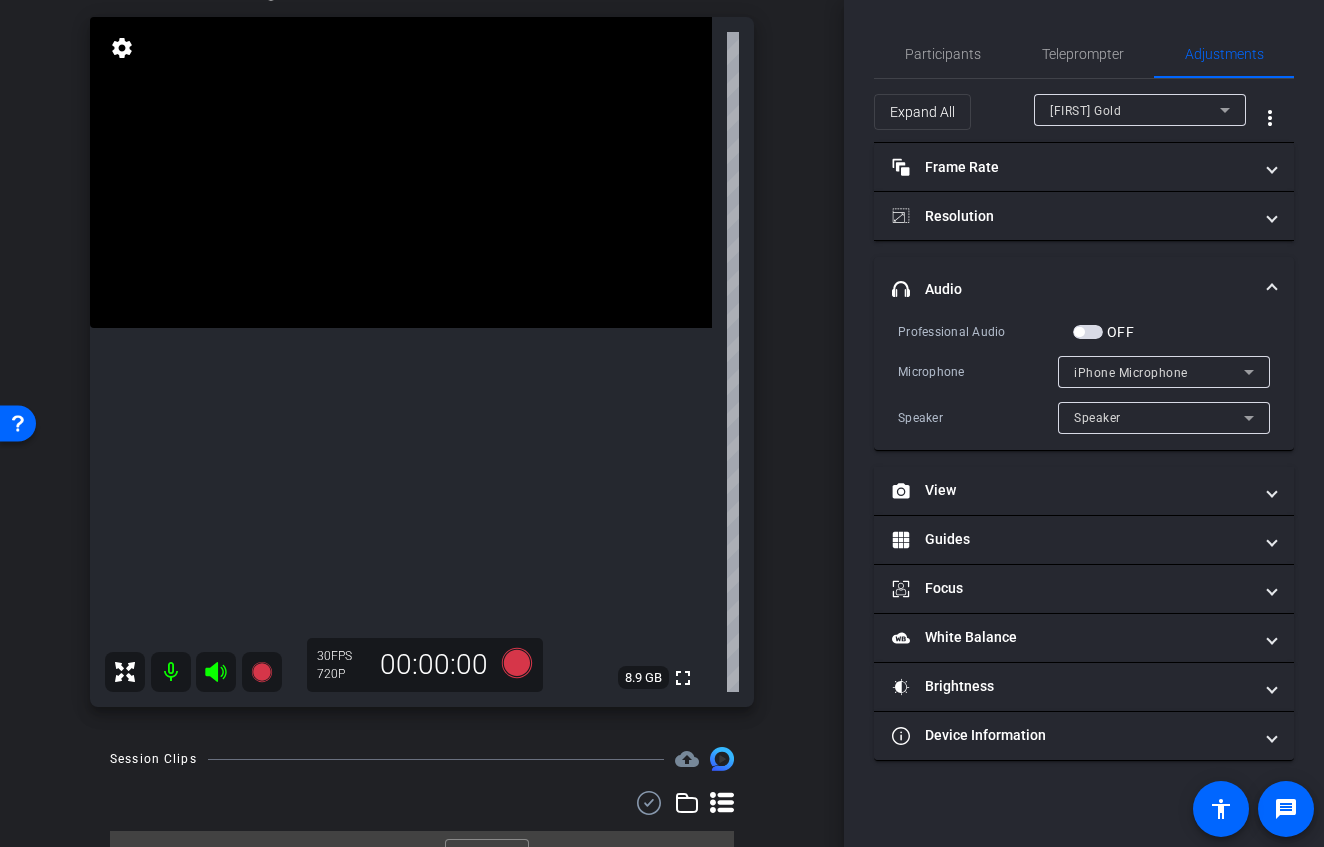 scroll, scrollTop: 0, scrollLeft: 0, axis: both 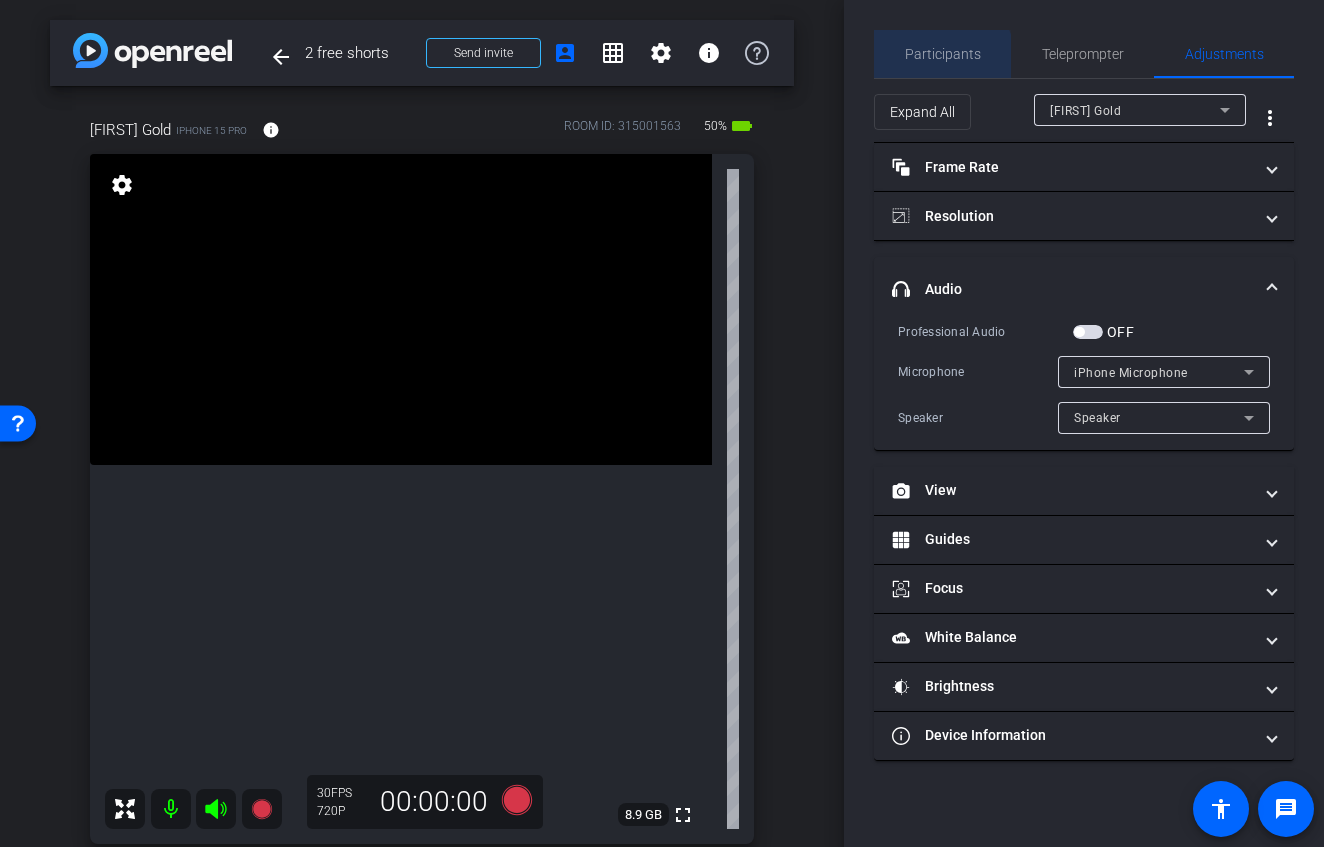 click on "Participants" at bounding box center (943, 54) 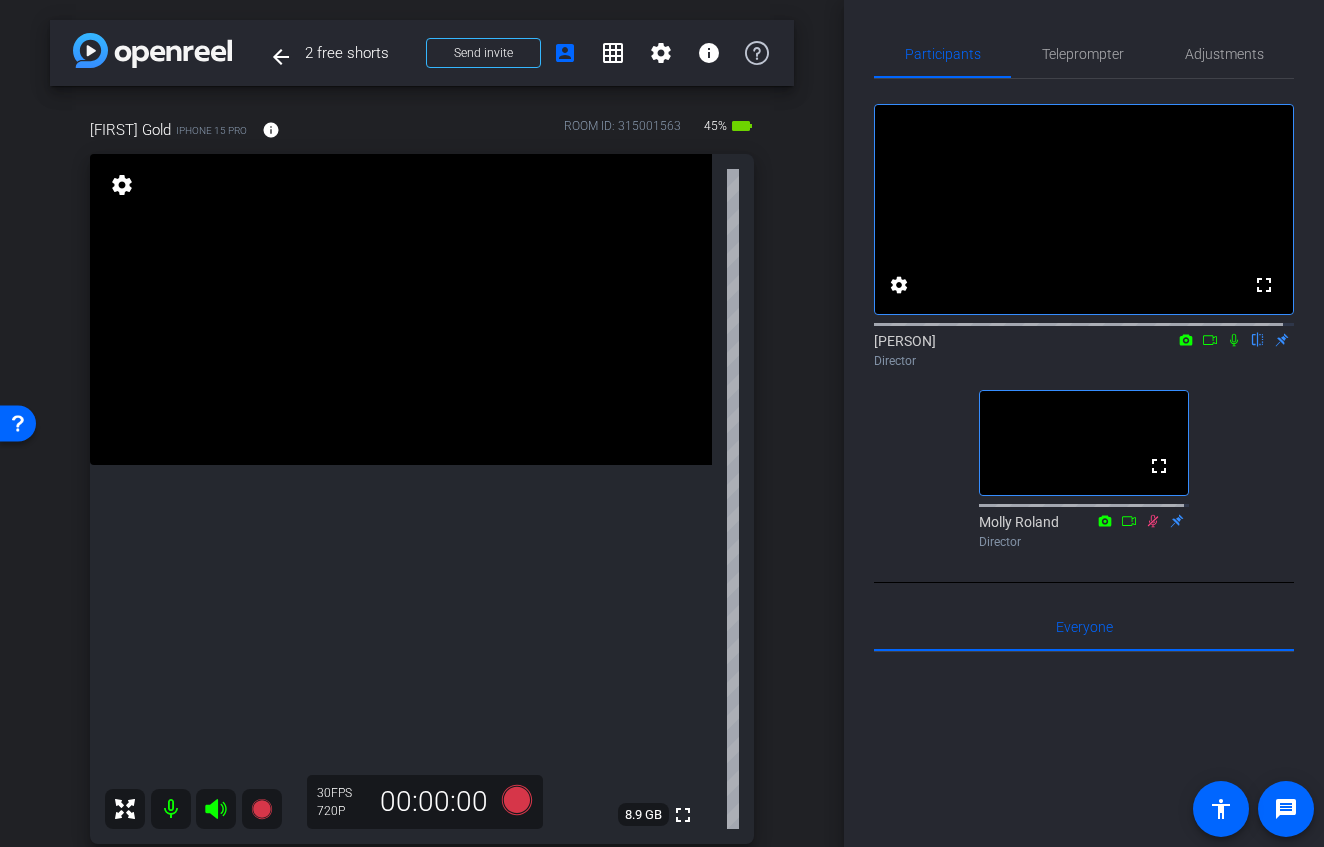 click 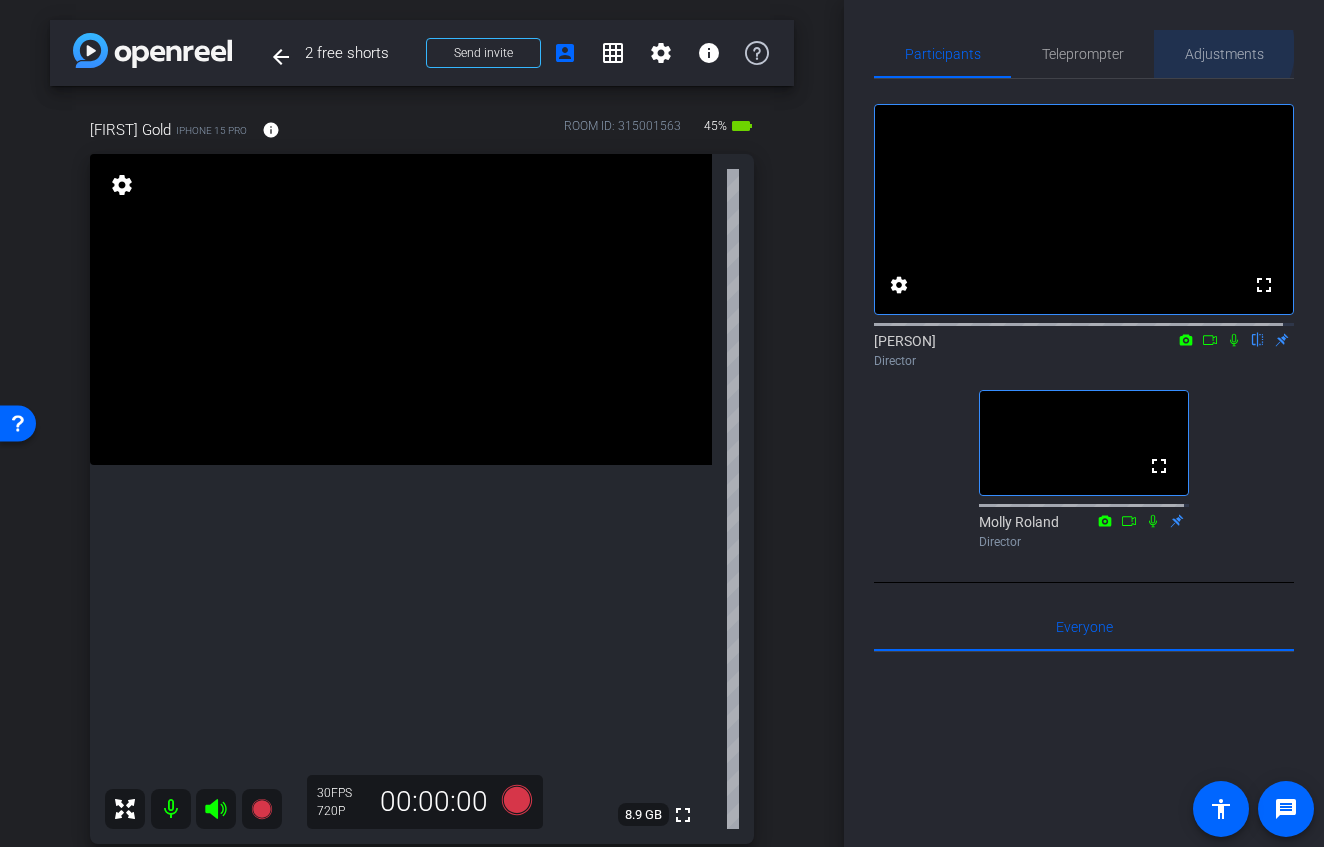 click on "Adjustments" at bounding box center [1224, 54] 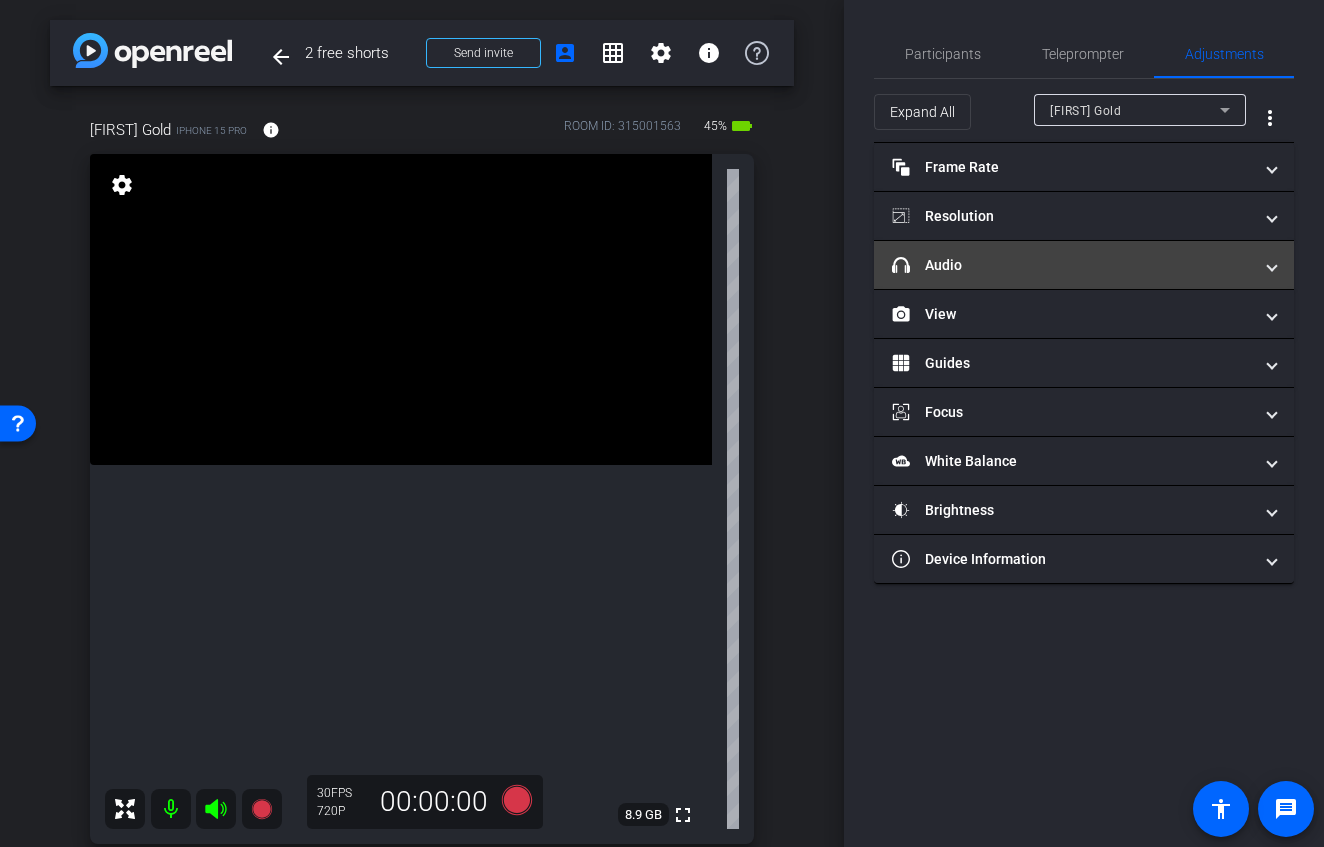 click on "headphone icon
Audio" at bounding box center [1084, 265] 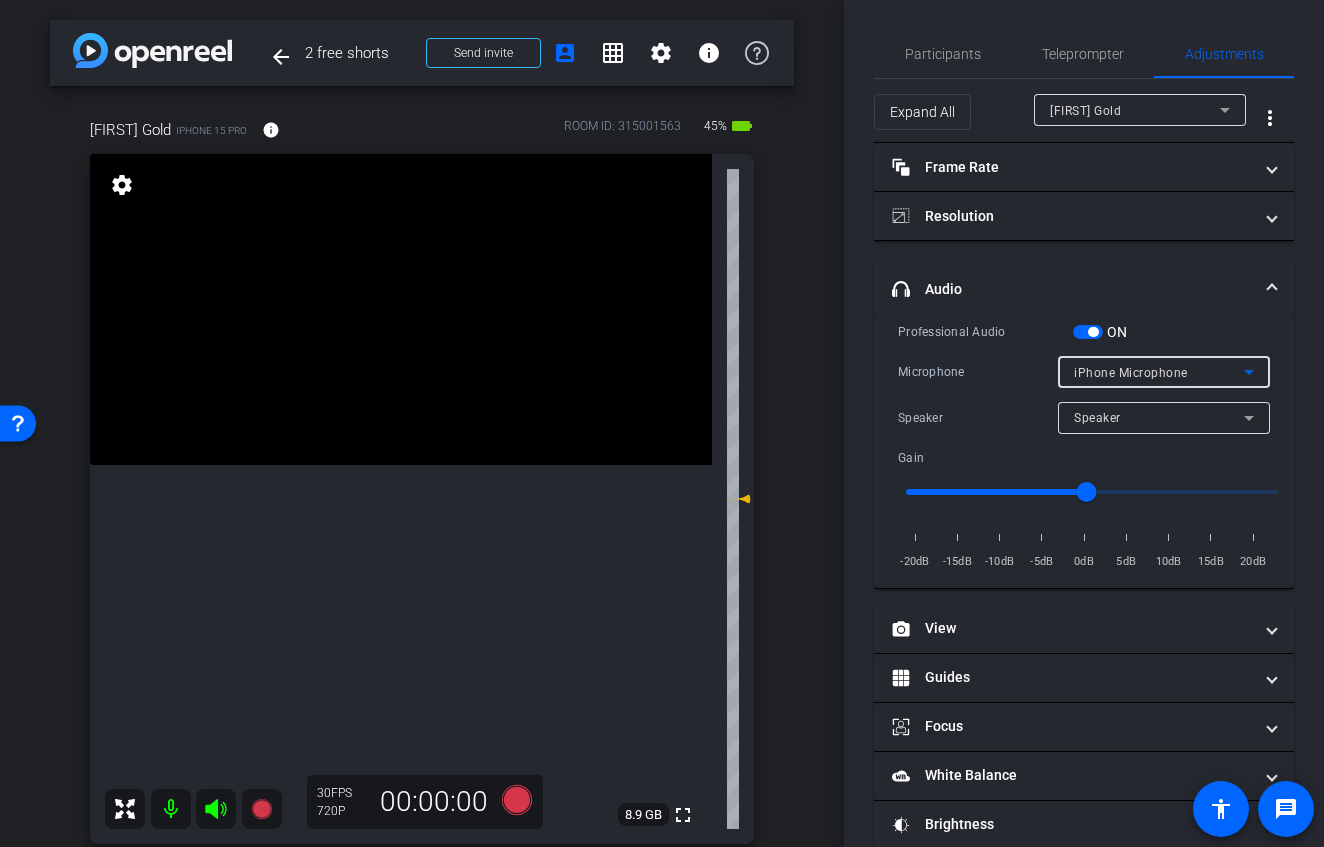 click on "iPhone Microphone" at bounding box center (1159, 372) 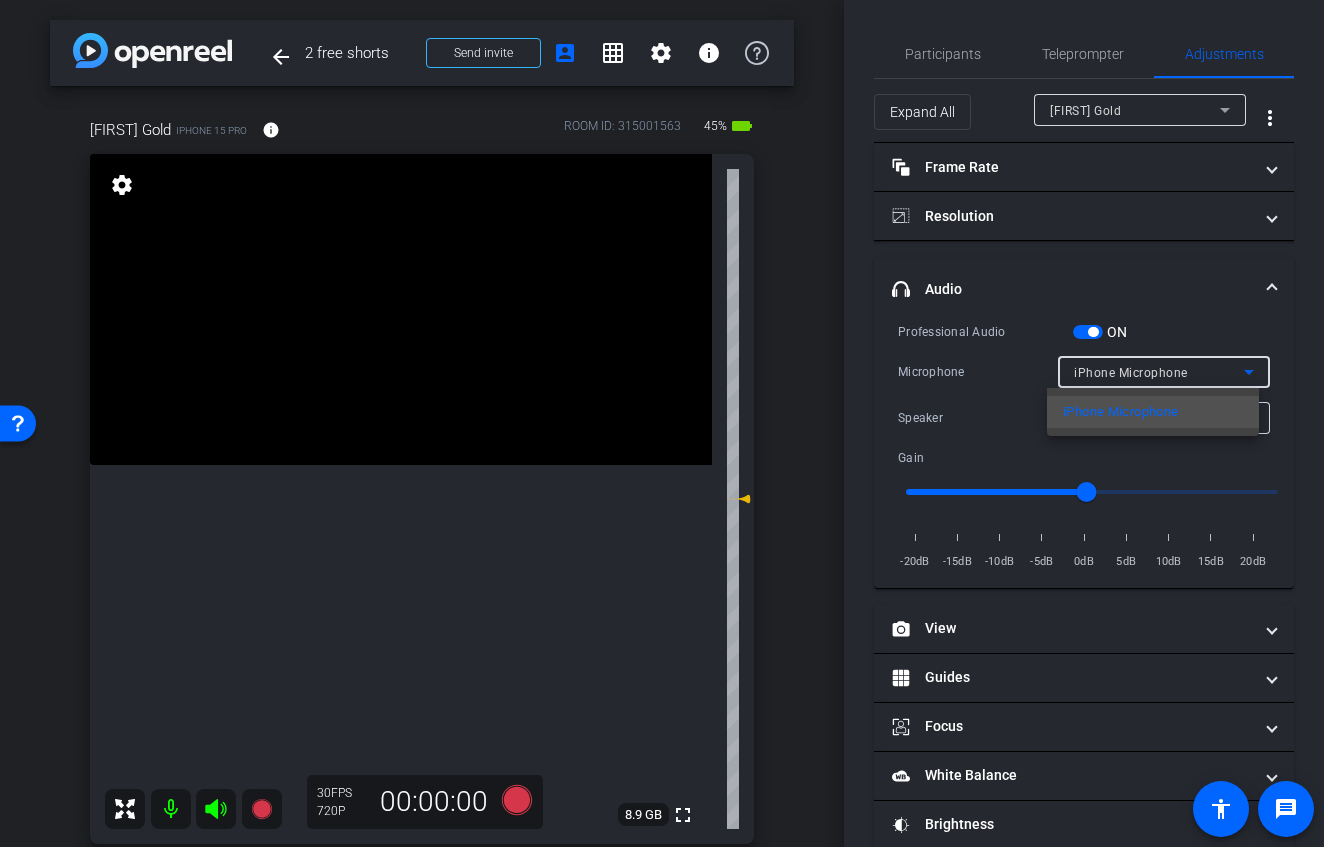 click at bounding box center (662, 423) 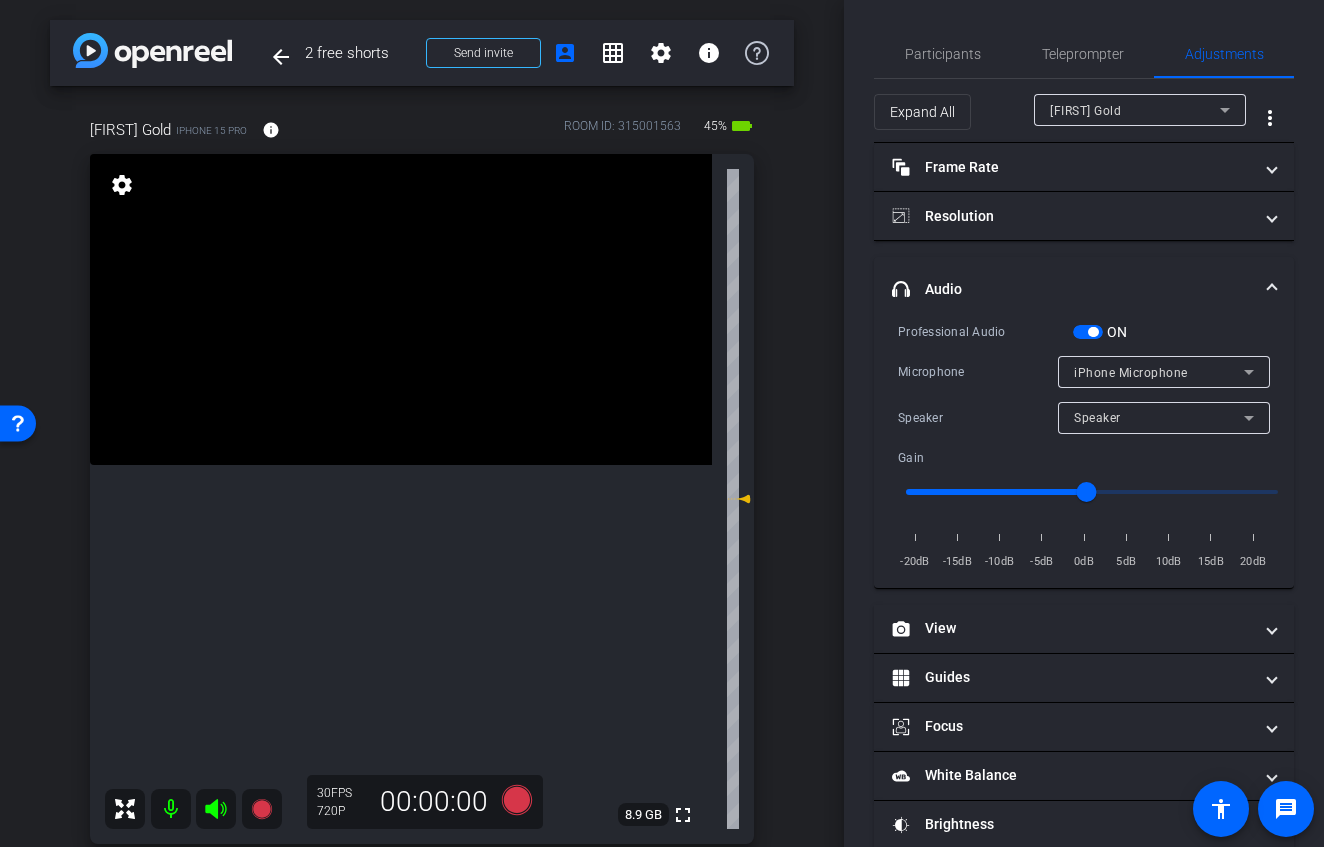 click on "Speaker" at bounding box center (1159, 417) 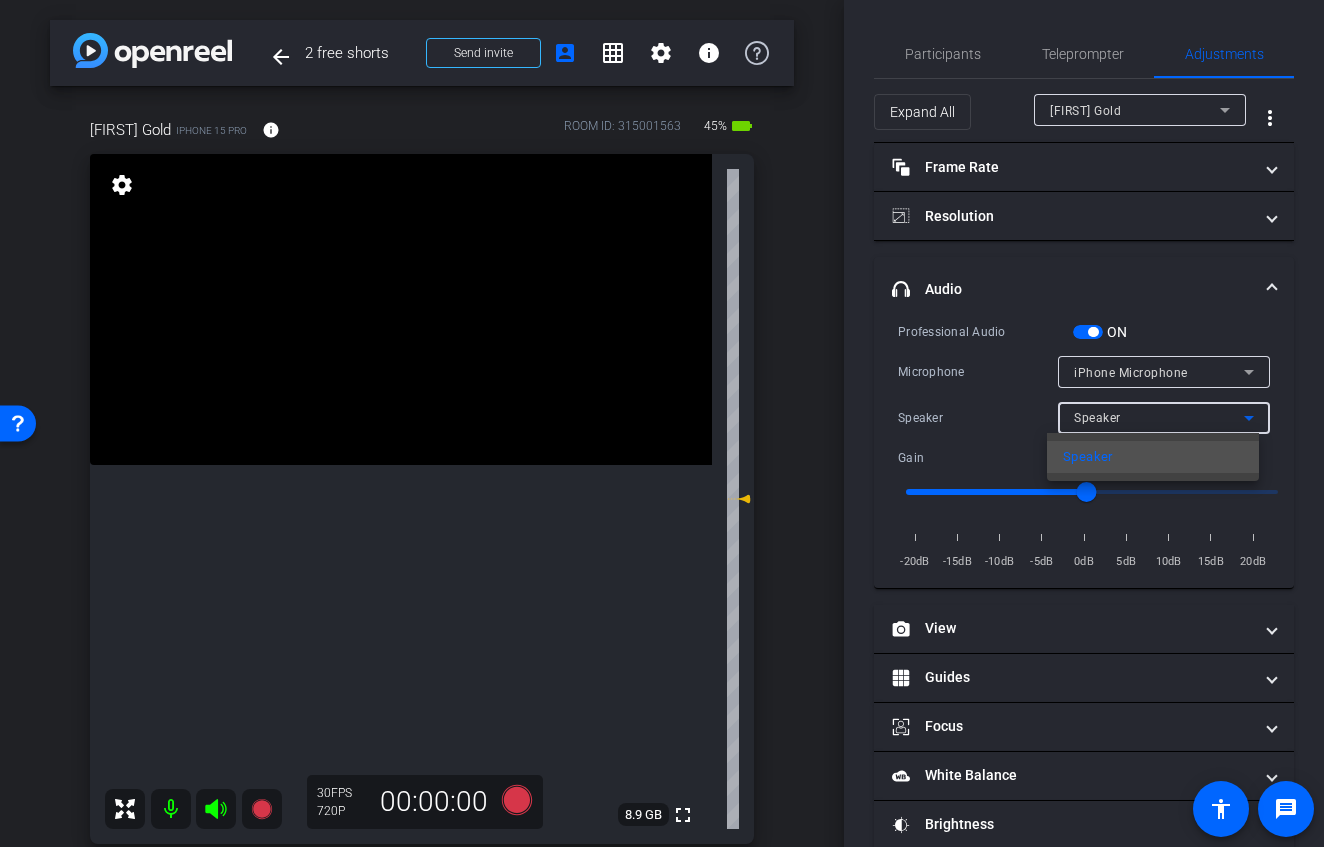 click at bounding box center [662, 423] 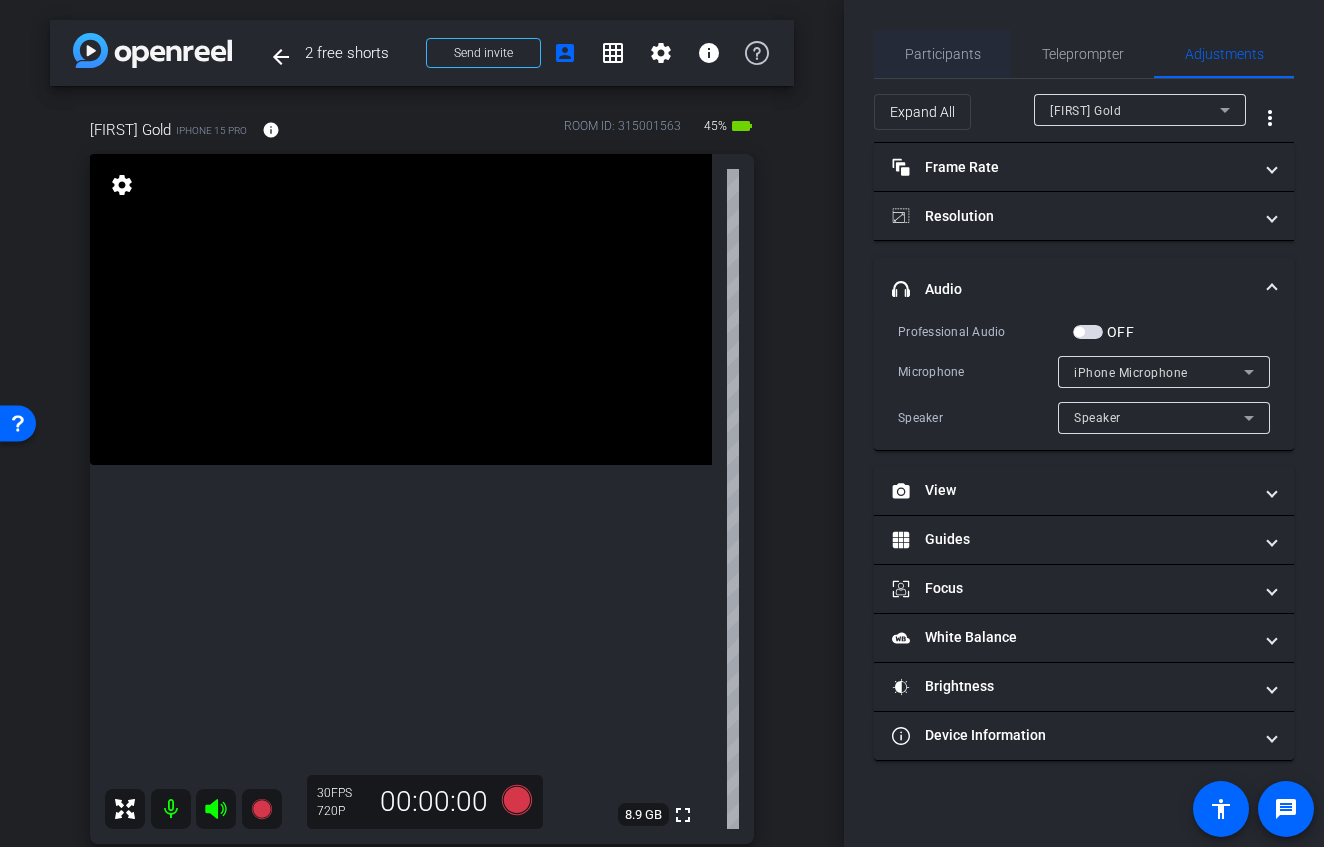 click on "Participants" at bounding box center [943, 54] 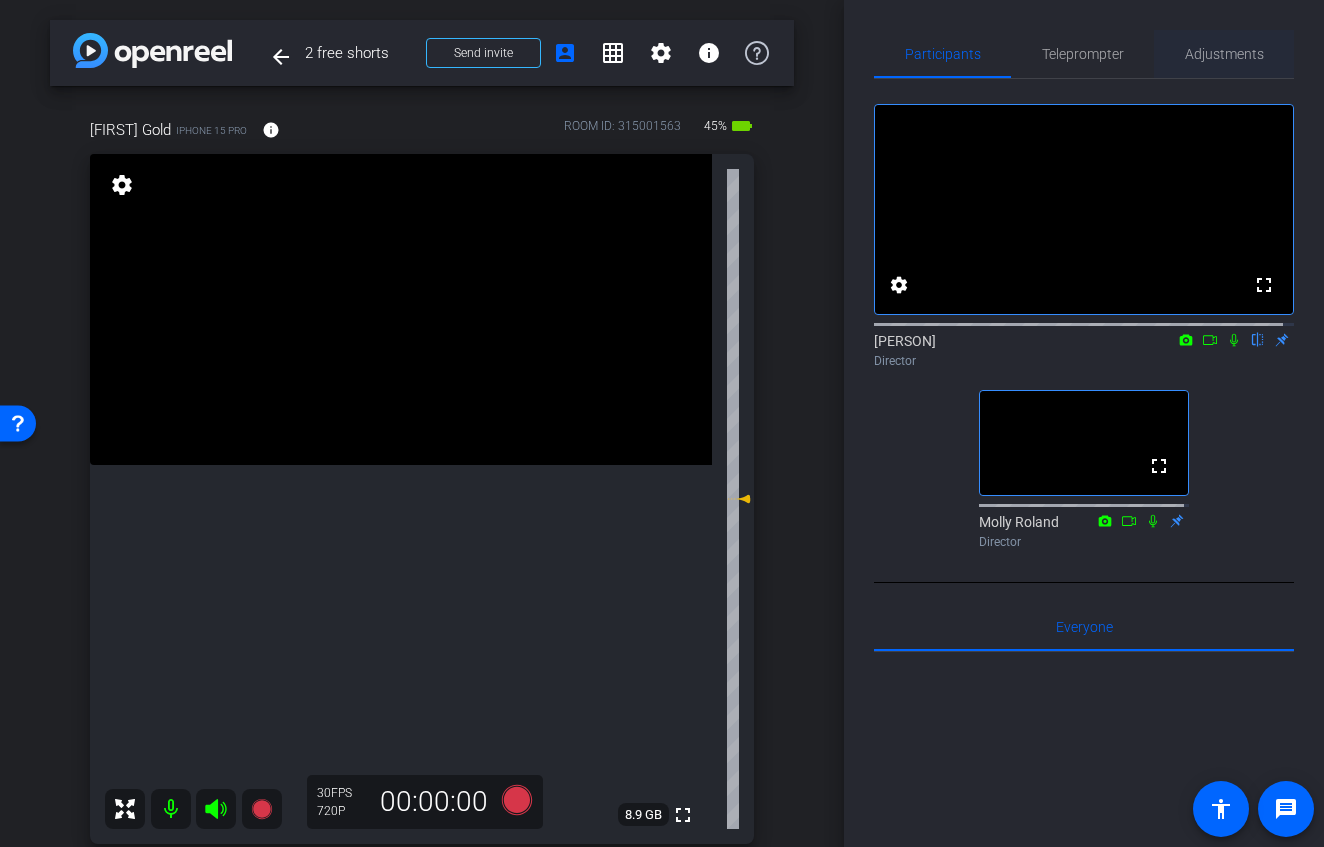 click on "Adjustments" at bounding box center (1224, 54) 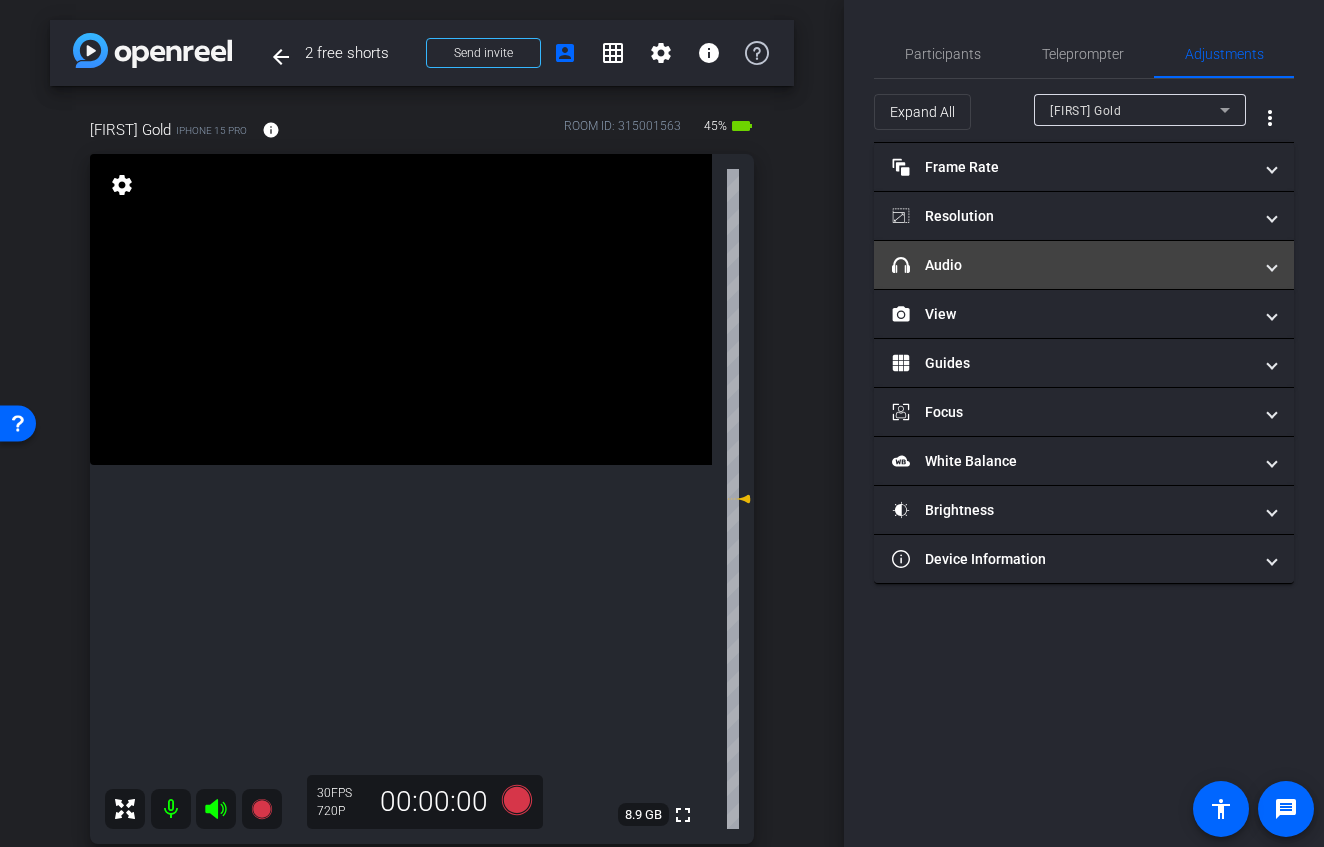click on "headphone icon
Audio" at bounding box center [1072, 265] 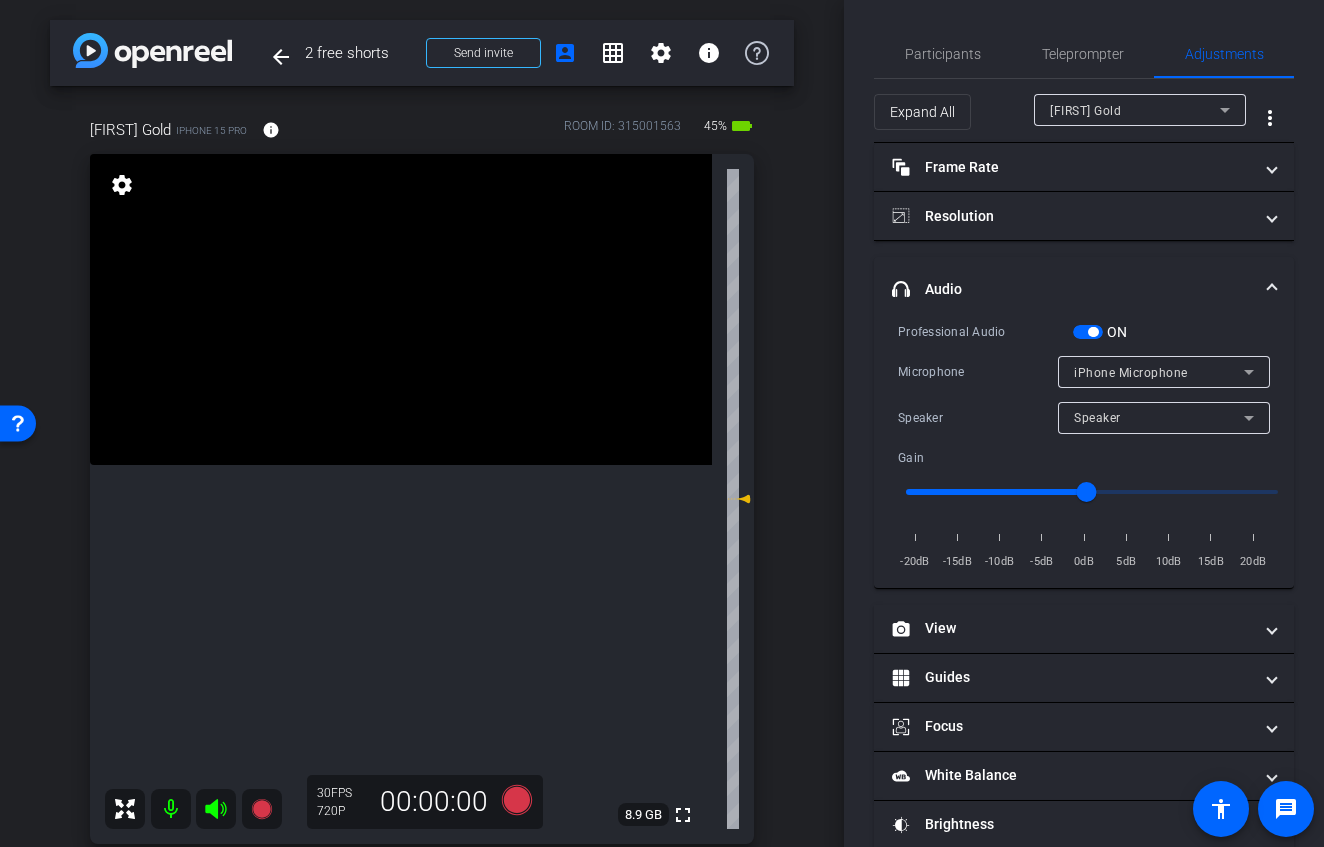 click on "iPhone Microphone" at bounding box center [1131, 373] 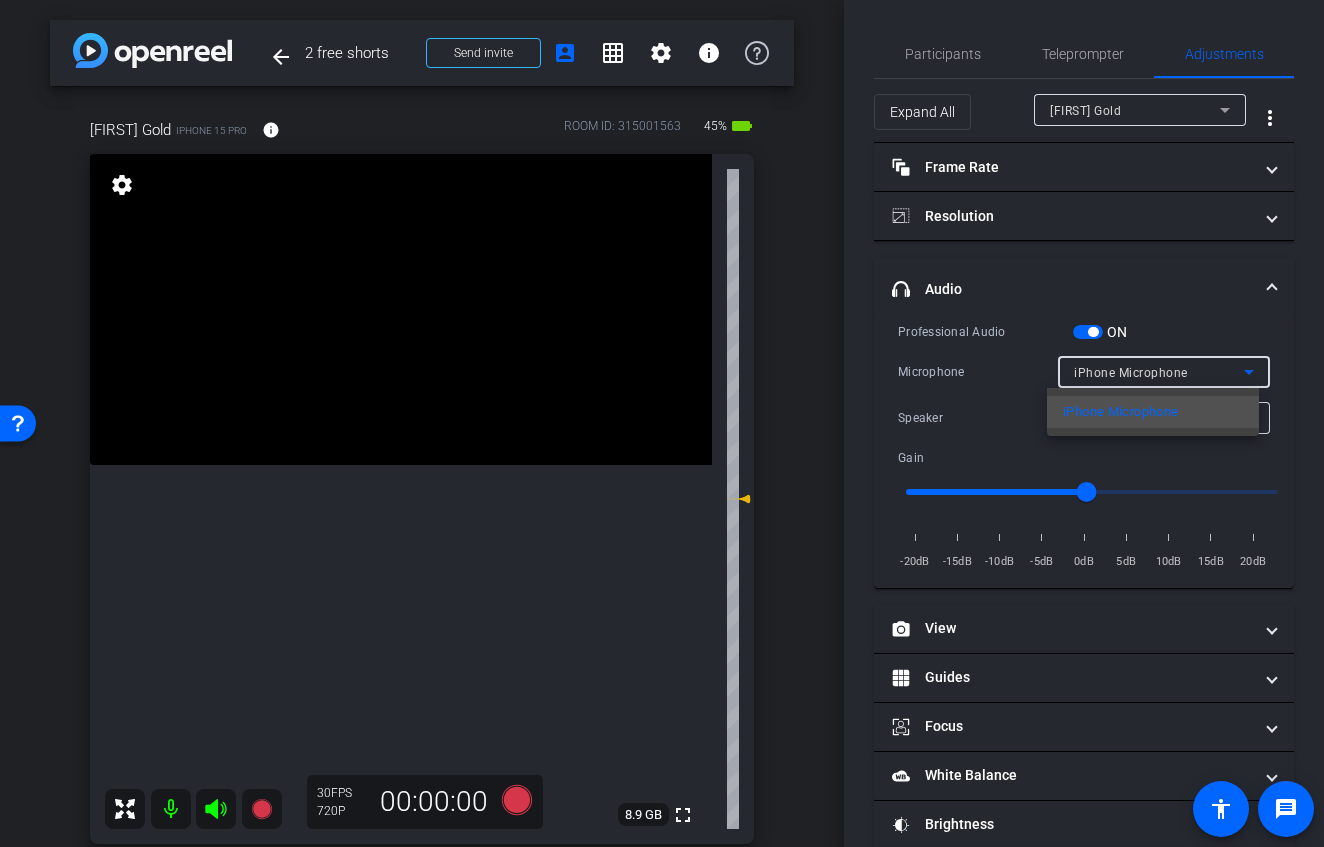 click at bounding box center [662, 423] 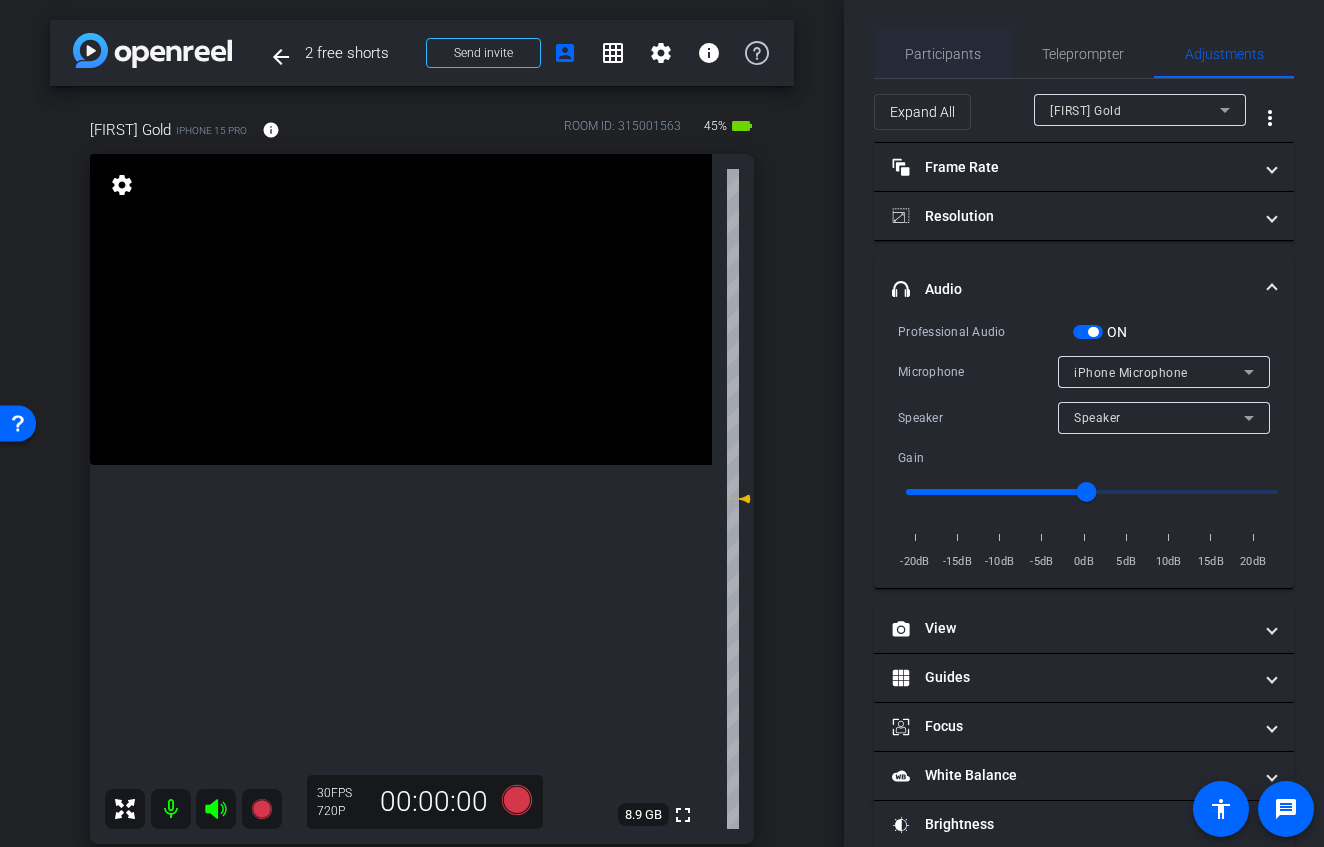 click on "Participants" at bounding box center (943, 54) 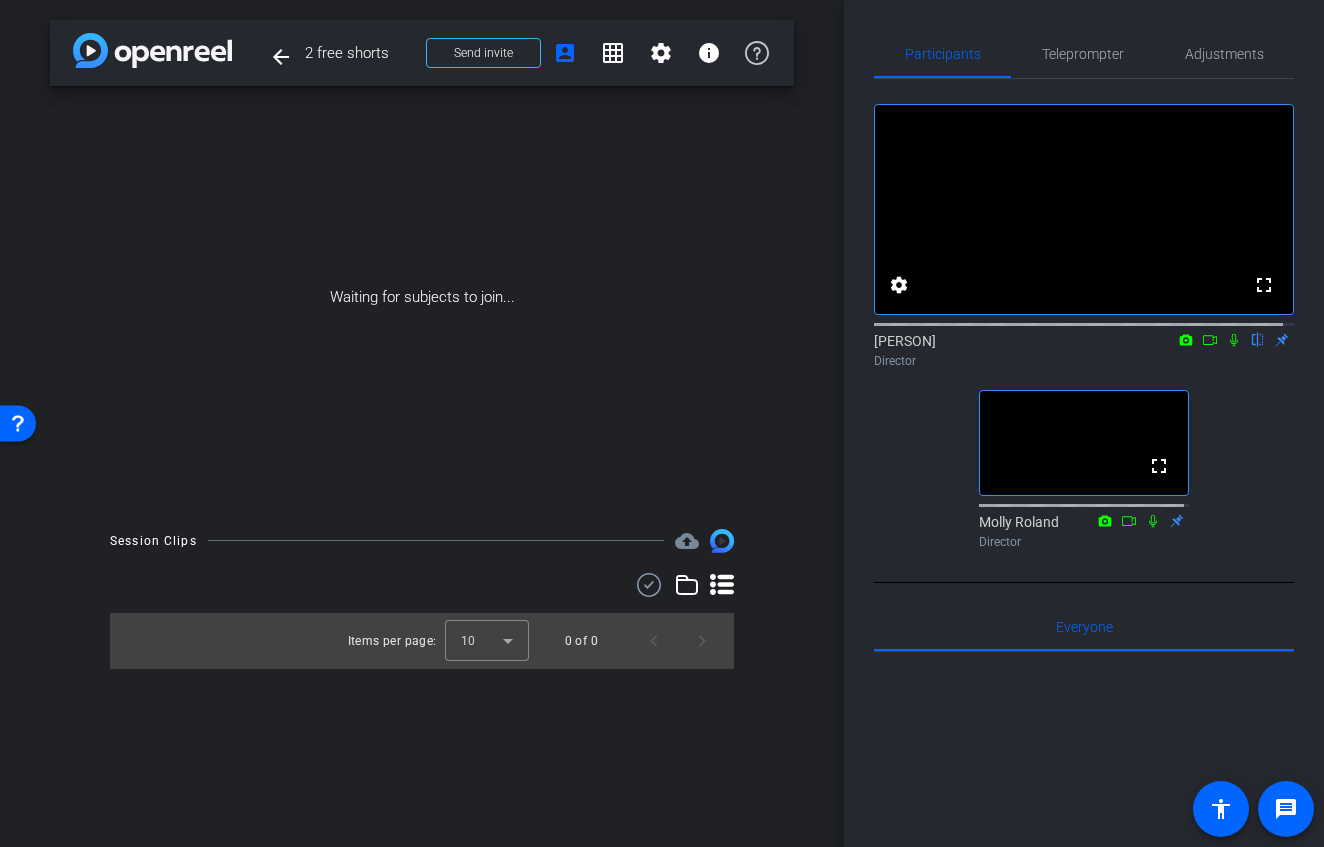 scroll, scrollTop: 0, scrollLeft: 0, axis: both 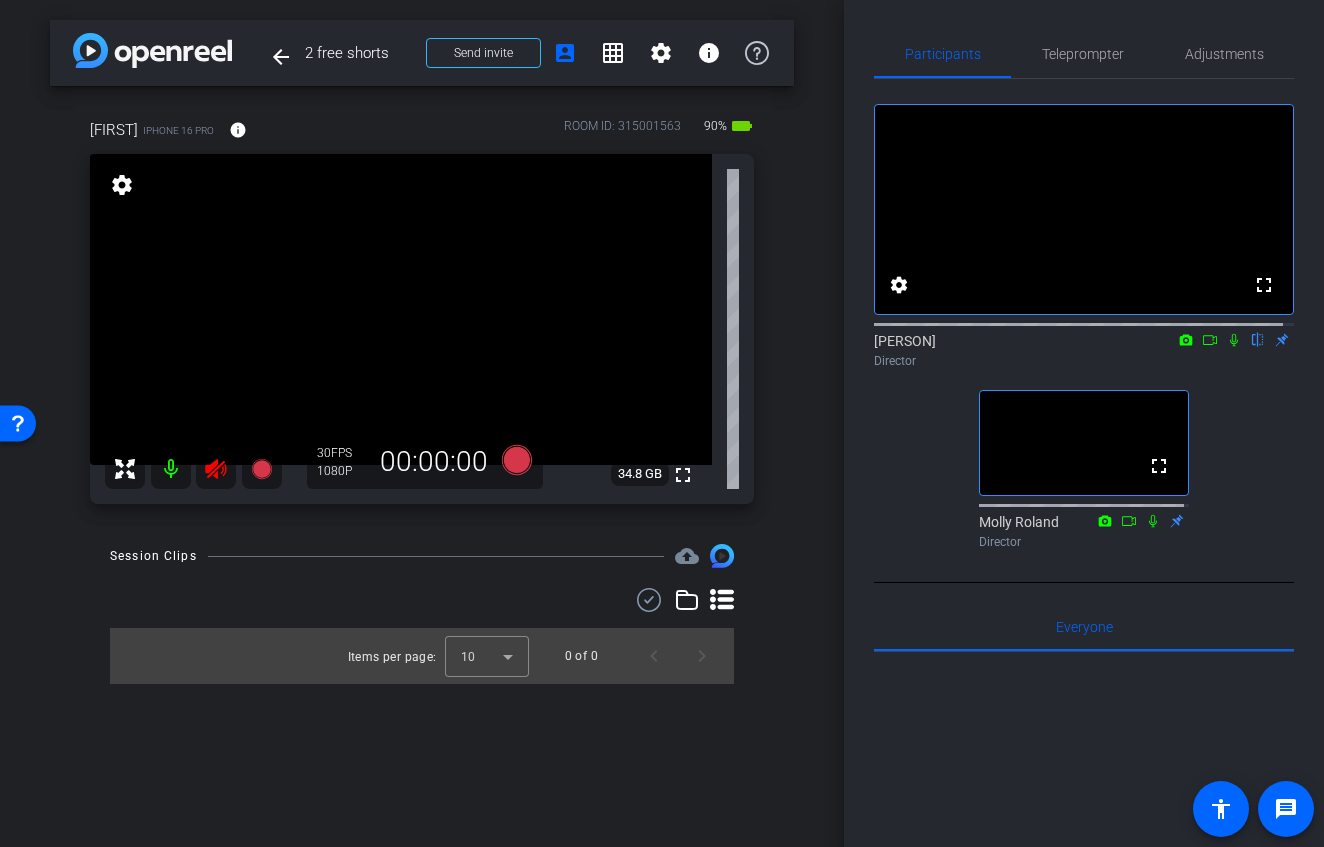 click 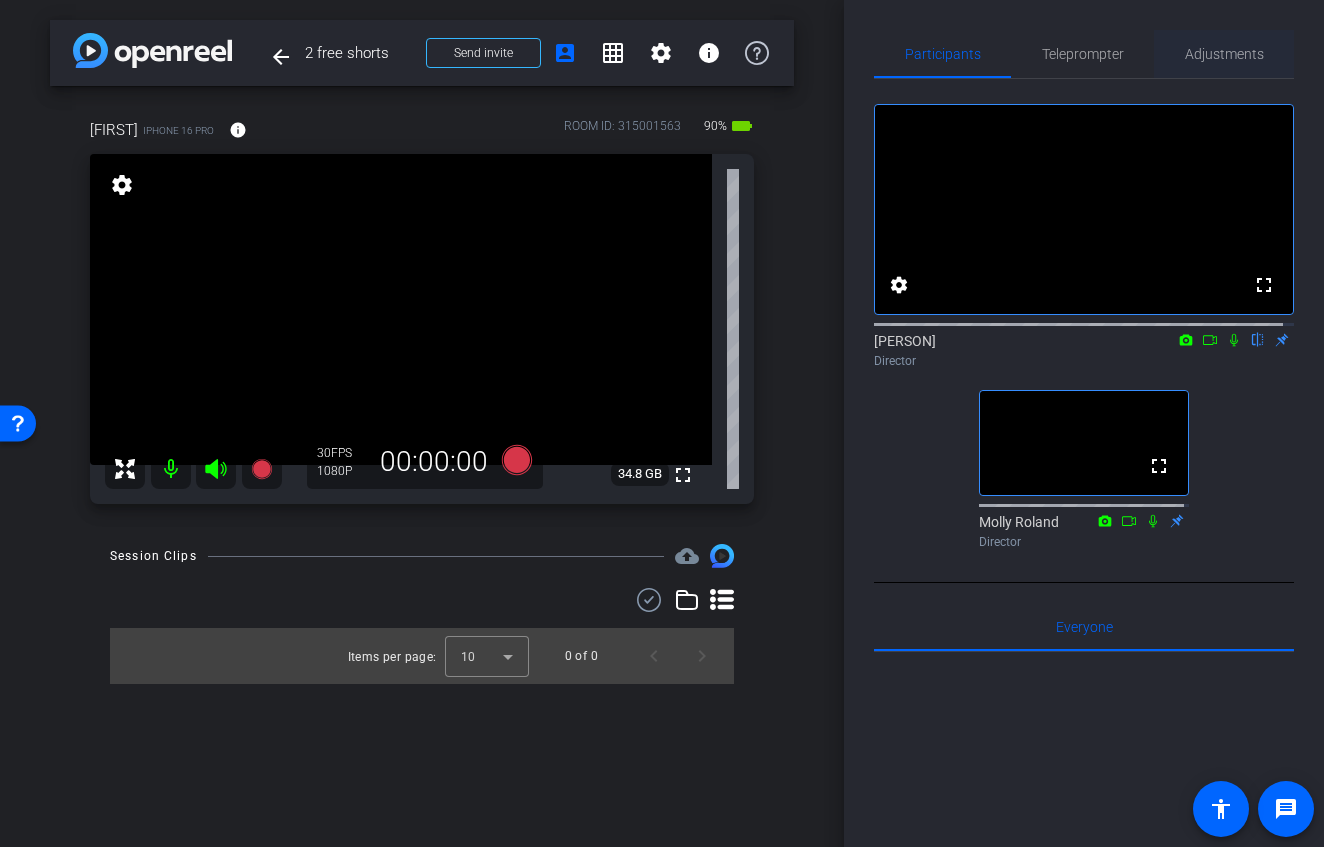 click on "Adjustments" at bounding box center (1224, 54) 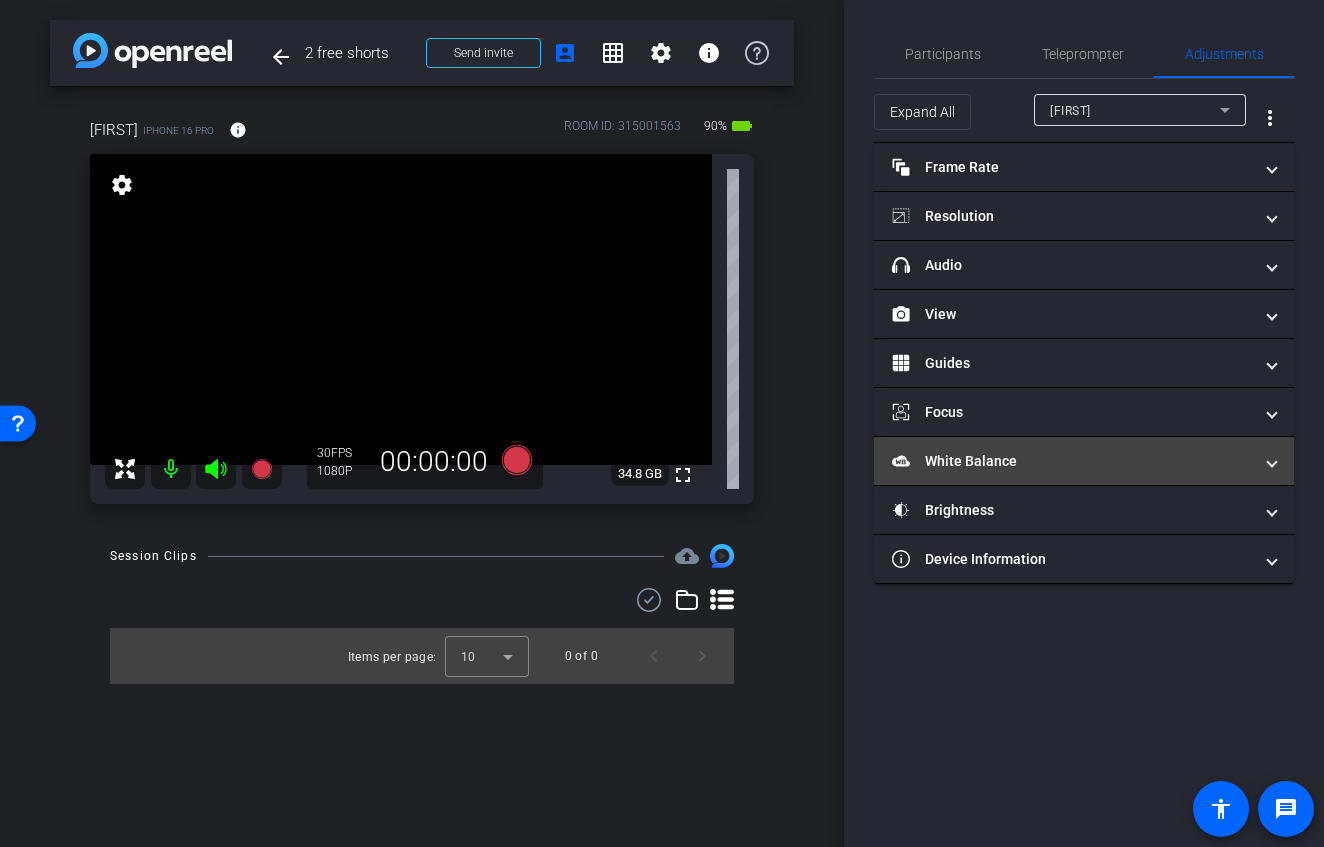 click on "White Balance
White Balance" at bounding box center (1072, 461) 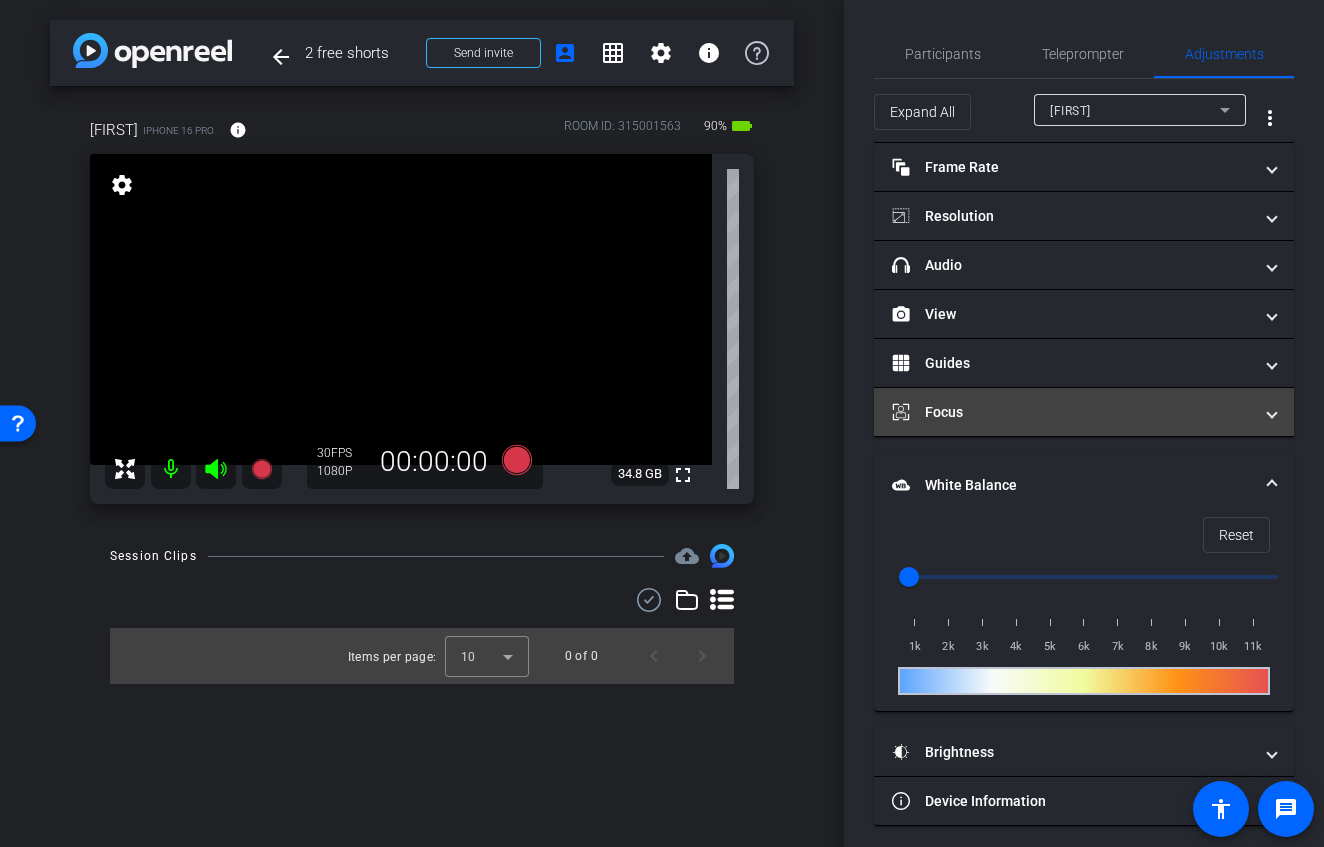 click on "Focus" at bounding box center (1072, 412) 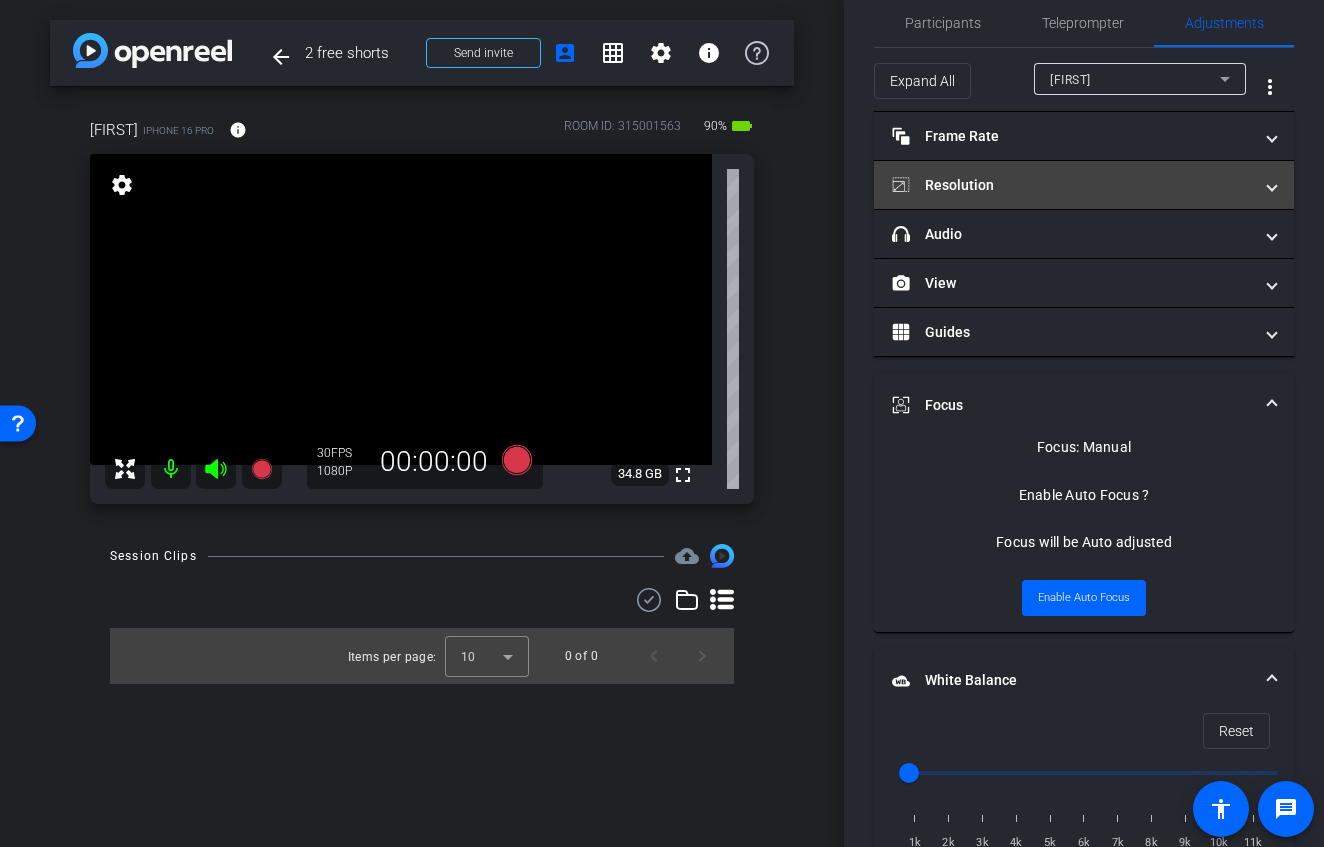 scroll, scrollTop: 0, scrollLeft: 0, axis: both 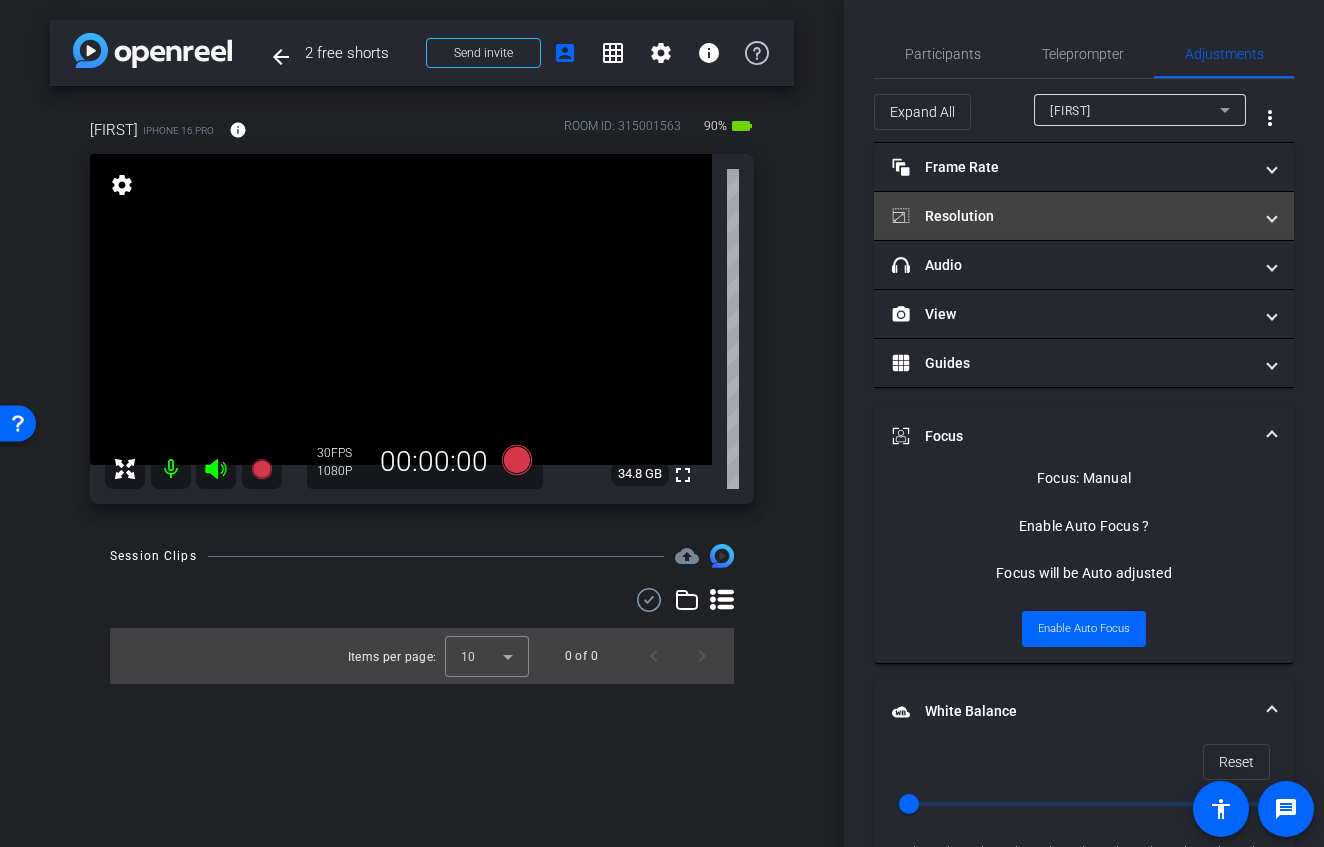 click on "Resolution" at bounding box center [1084, 216] 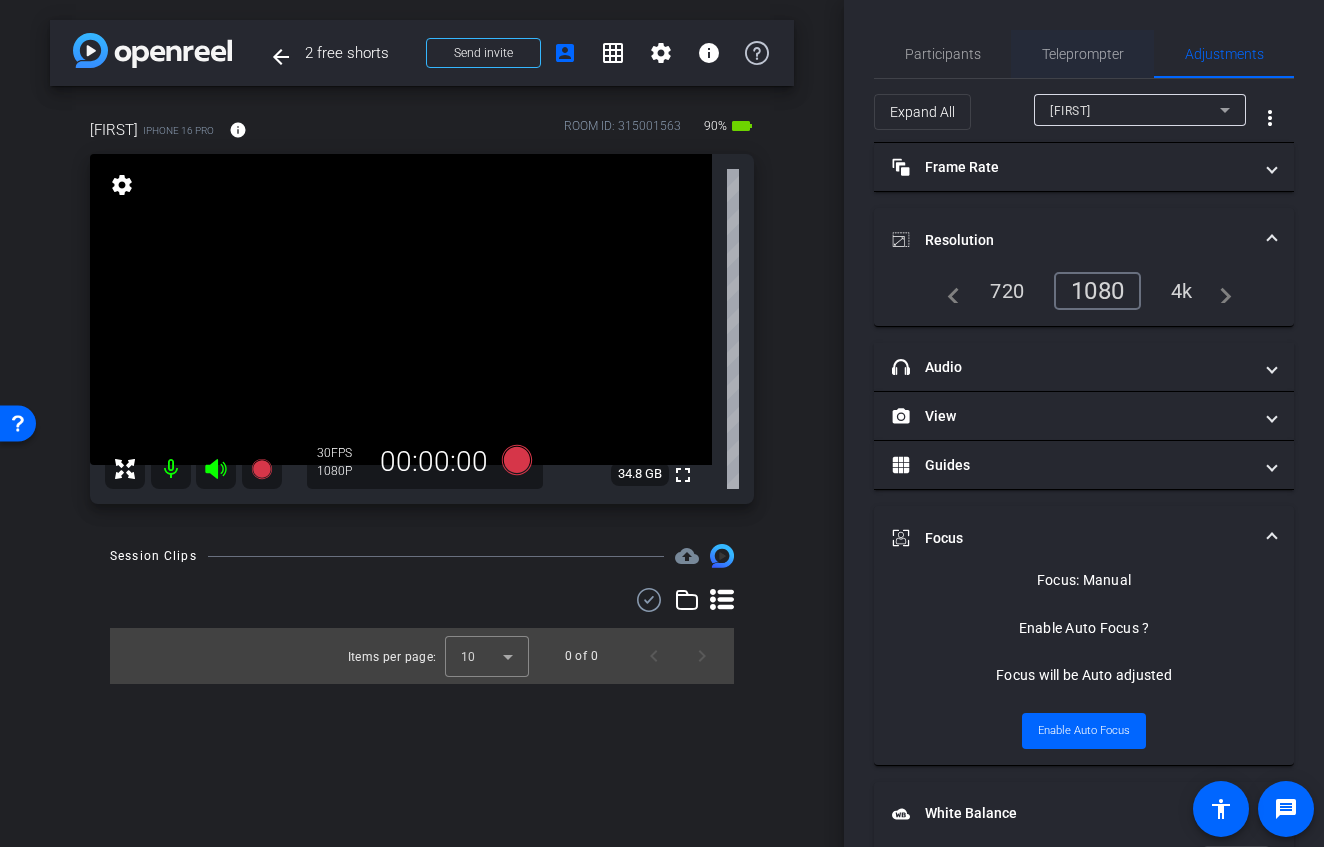click on "Teleprompter" at bounding box center (1083, 54) 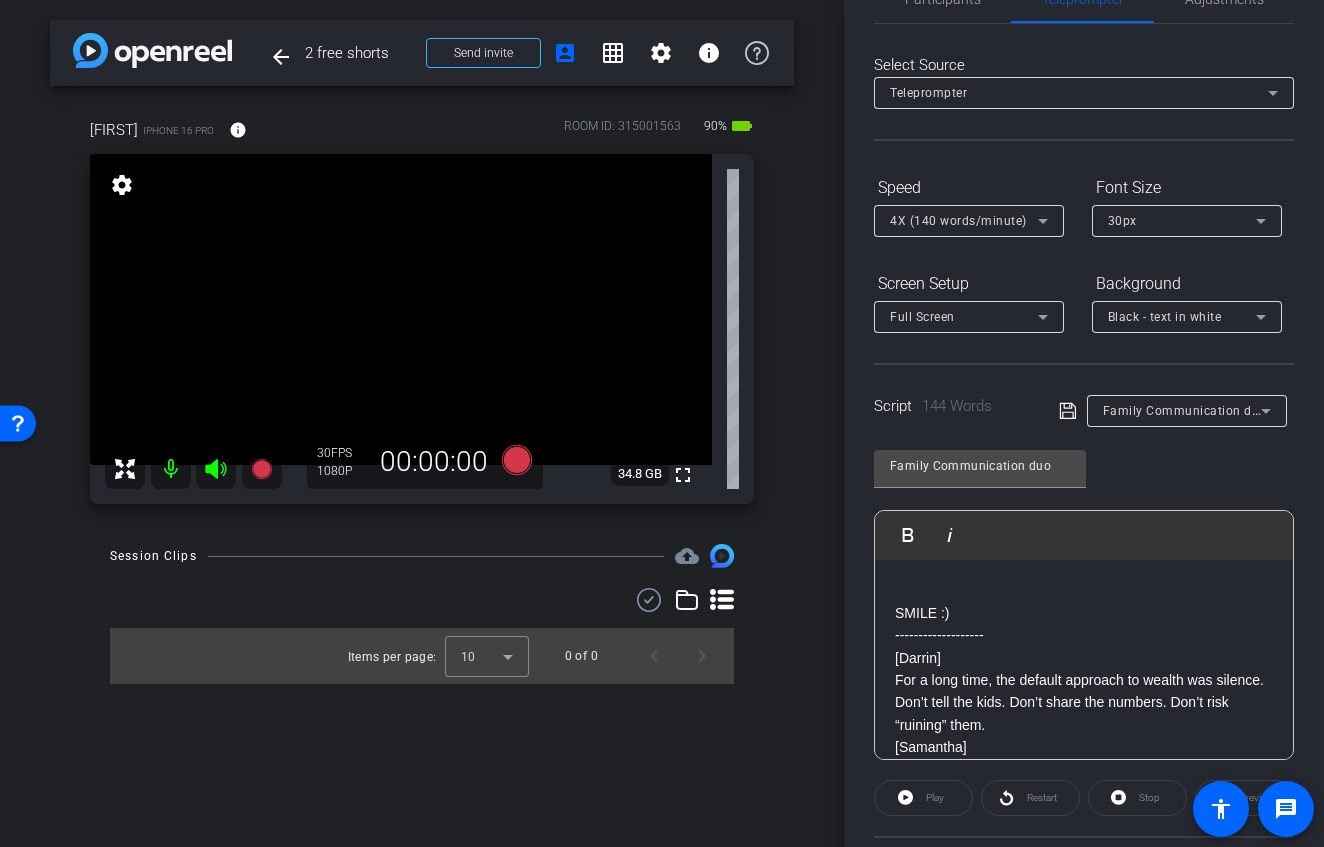 scroll, scrollTop: 246, scrollLeft: 0, axis: vertical 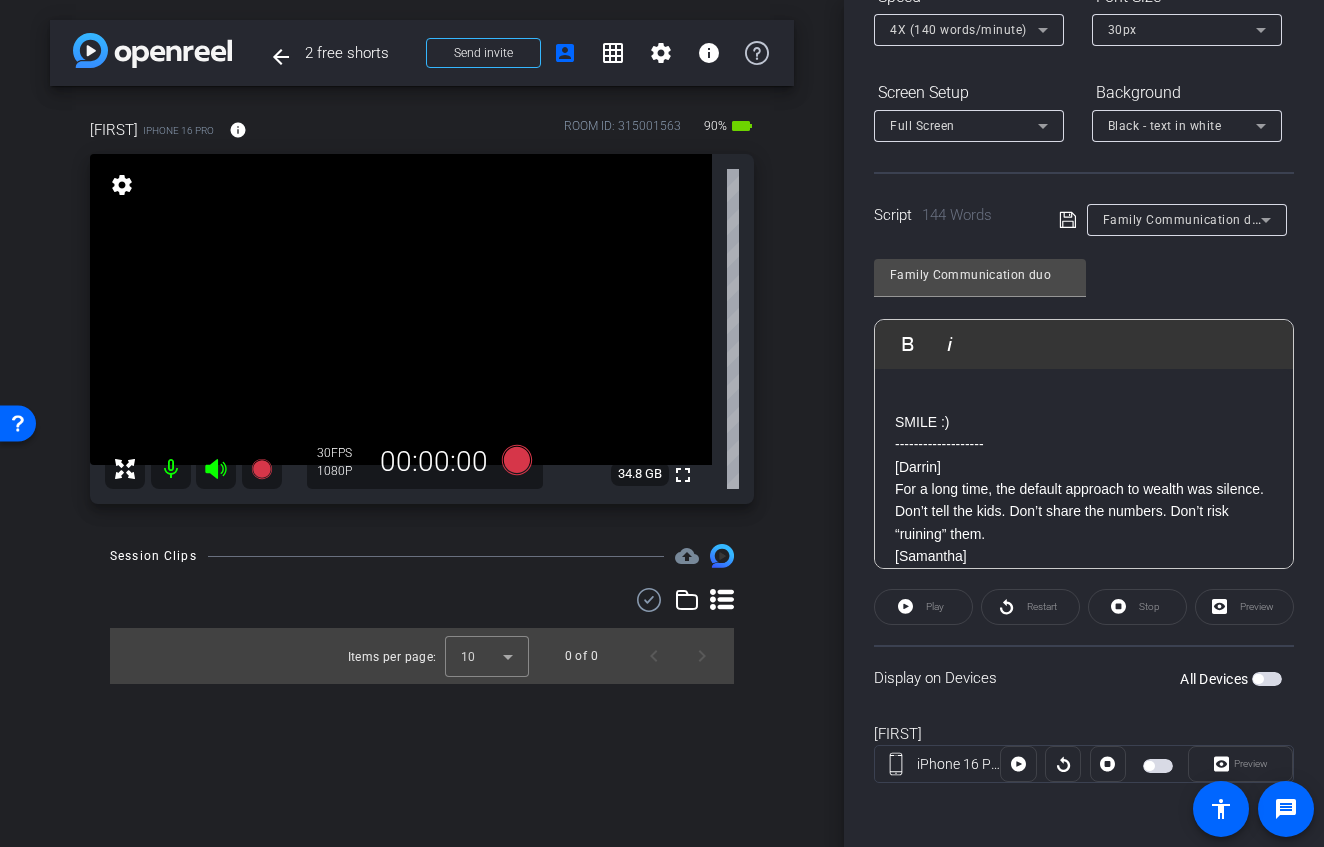 click on "Family Communication duo               Play        Play from this location               Play Selected        Play and display the selected text only Bold Italic SMILE :) ​------------------- [FIRST] For a long time, the default approach to wealth was silence. Don’t tell the kids. Don’t share the numbers. Don’t risk “ruining” them. [SECOND] But let’s be honest, today’s world is different. Kids have Google. Zillow. TikTok. They’re already figuring it out… just without the full picture. [FIRST] Keeping wealth a secret? That’s outdated. What families really need is open, purposeful communication - starting early and evolving over time. [SECOND] On our More Than Wealth podcast, we sit down with UBS strategist Julie Binder to talk about raising money-smart kids, how to start these conversations, and what tools can help along the way. [FIRST] If you’ve been waiting for the “right time” to talk about money with your family, this is your sign. [SECOND]  Enter script here..." 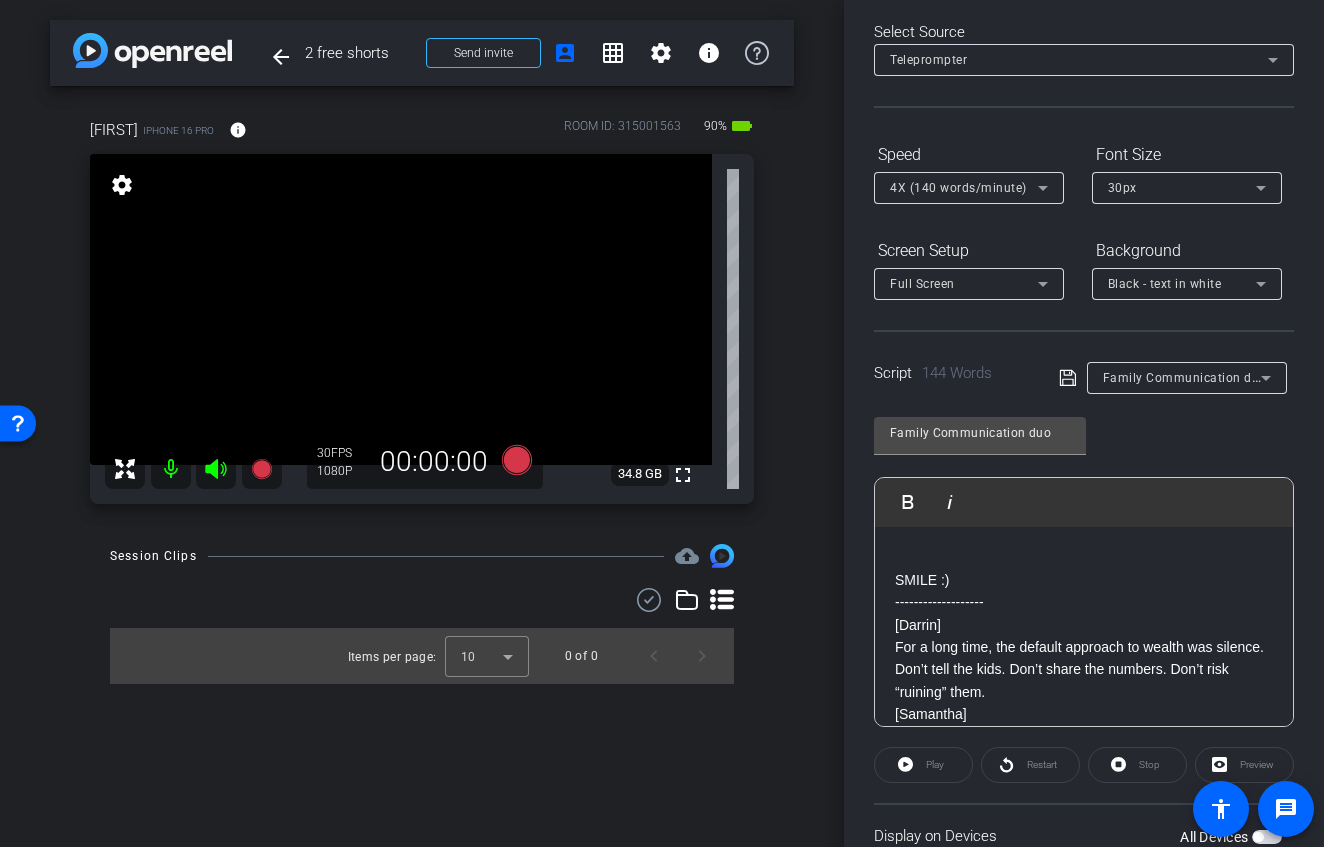 scroll, scrollTop: 0, scrollLeft: 0, axis: both 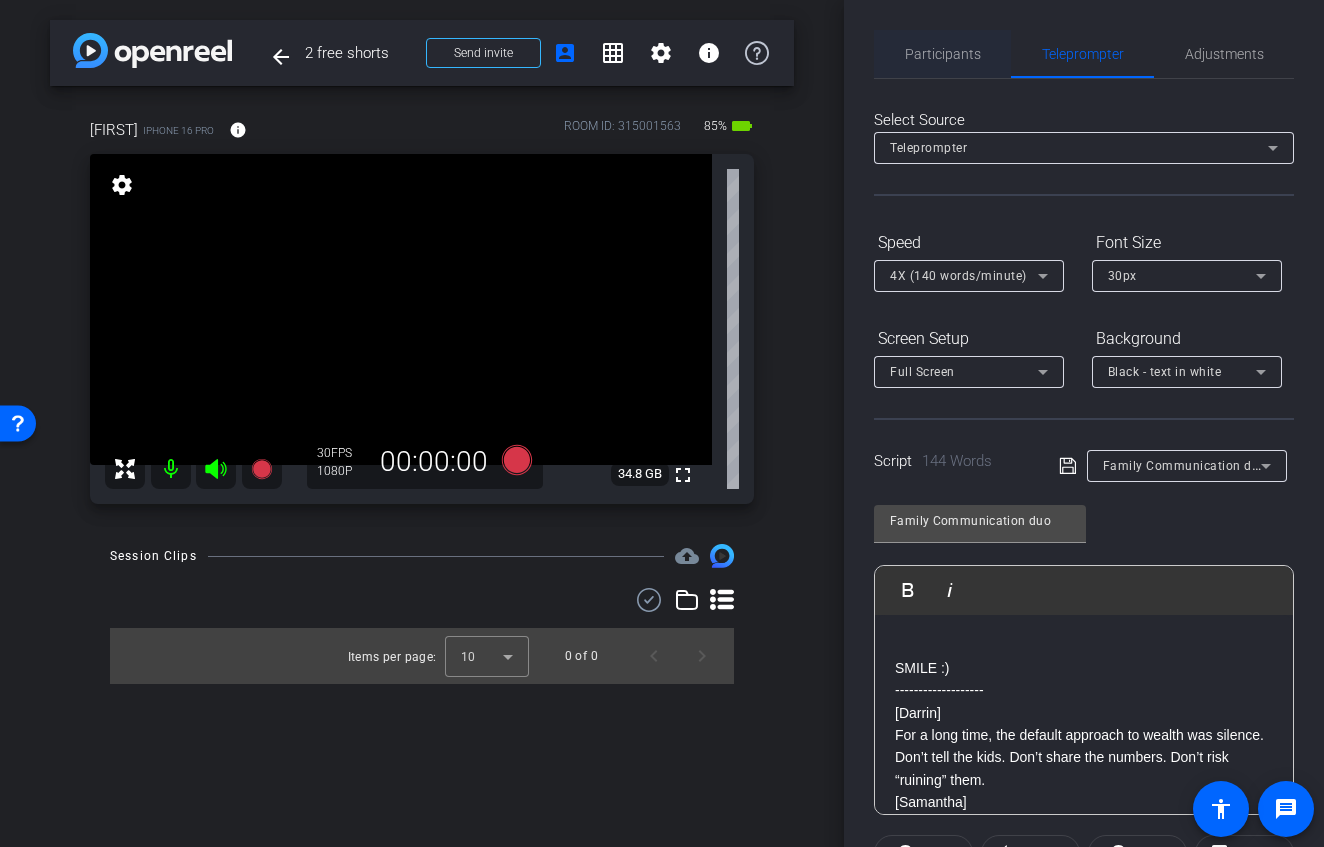 click on "Participants" at bounding box center (943, 54) 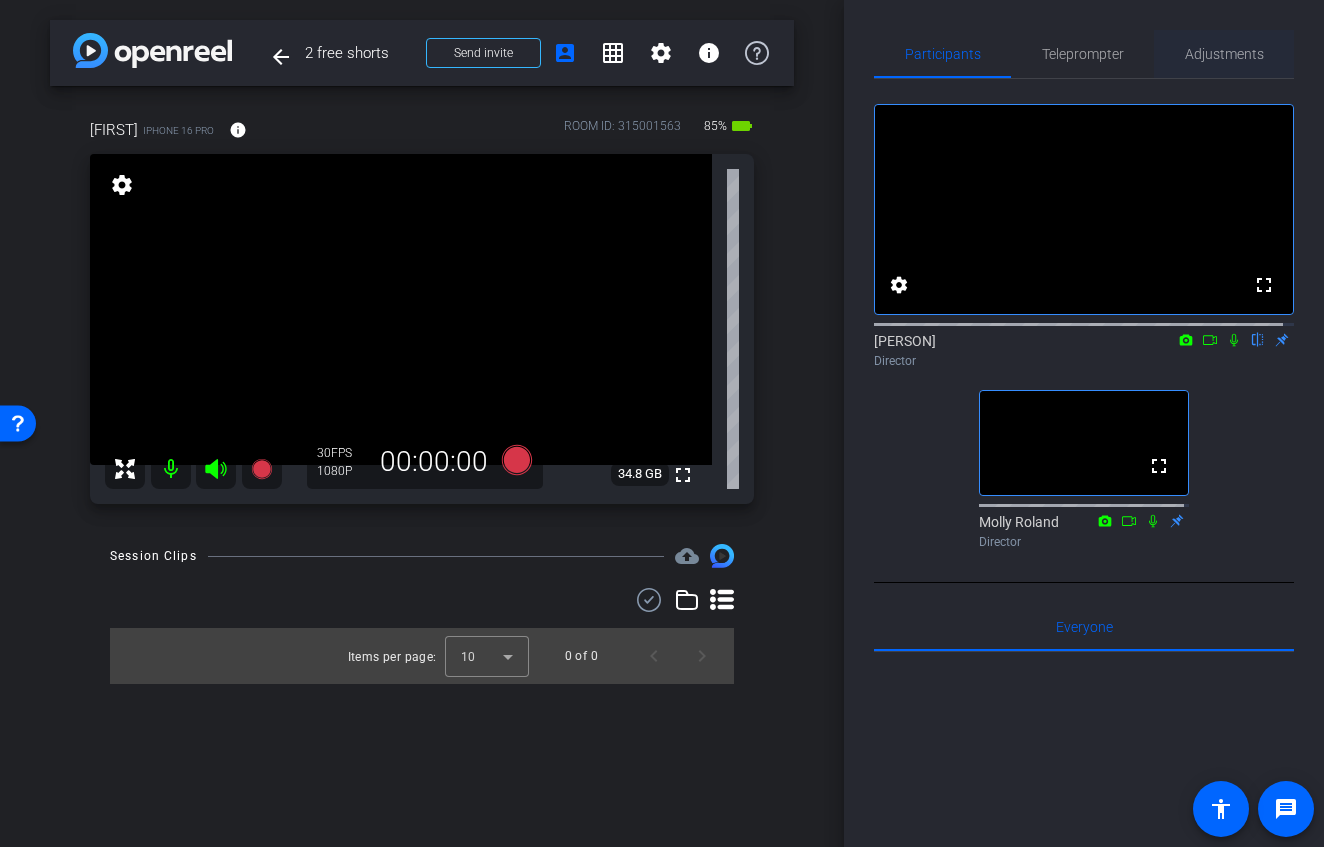 click on "Adjustments" at bounding box center (1224, 54) 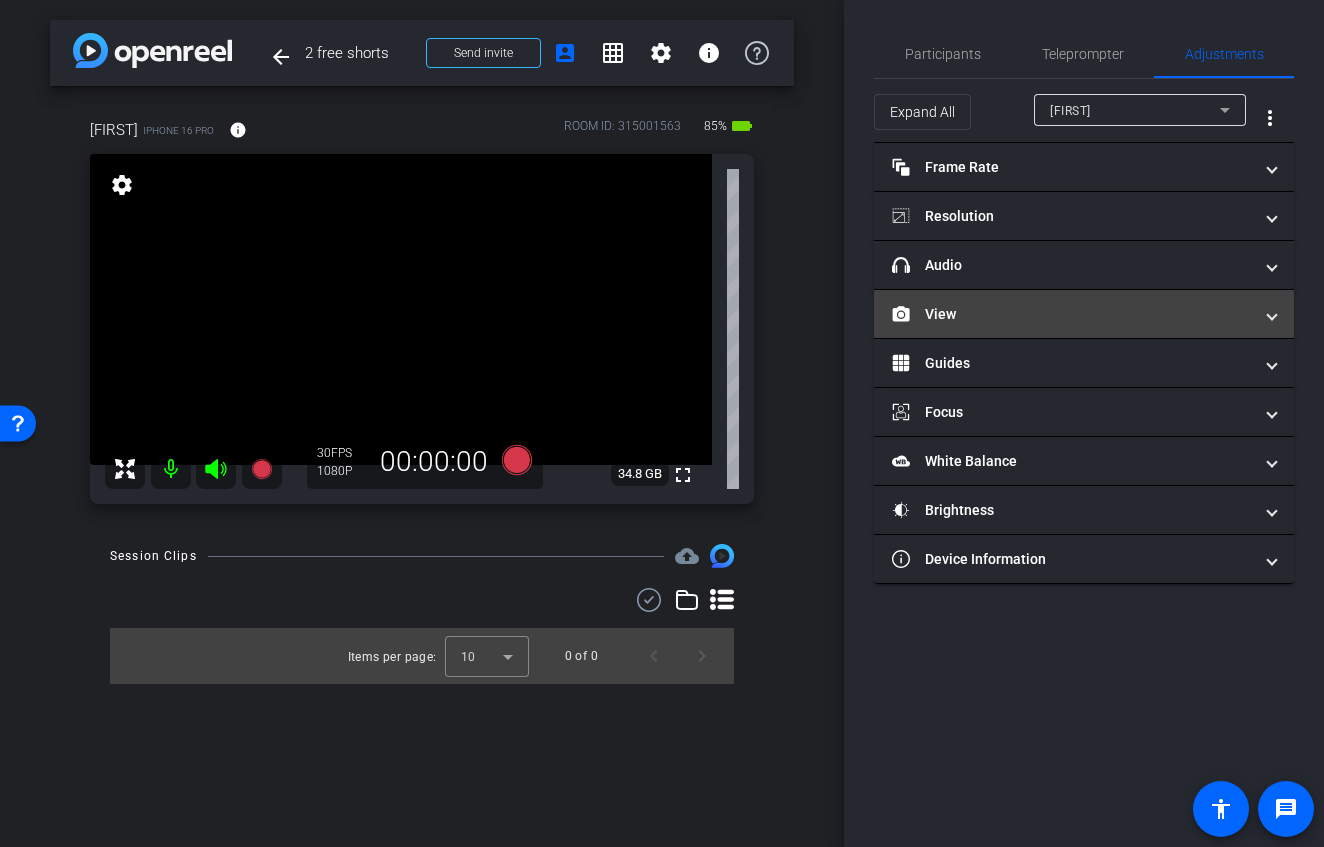 click on "View" at bounding box center (1072, 314) 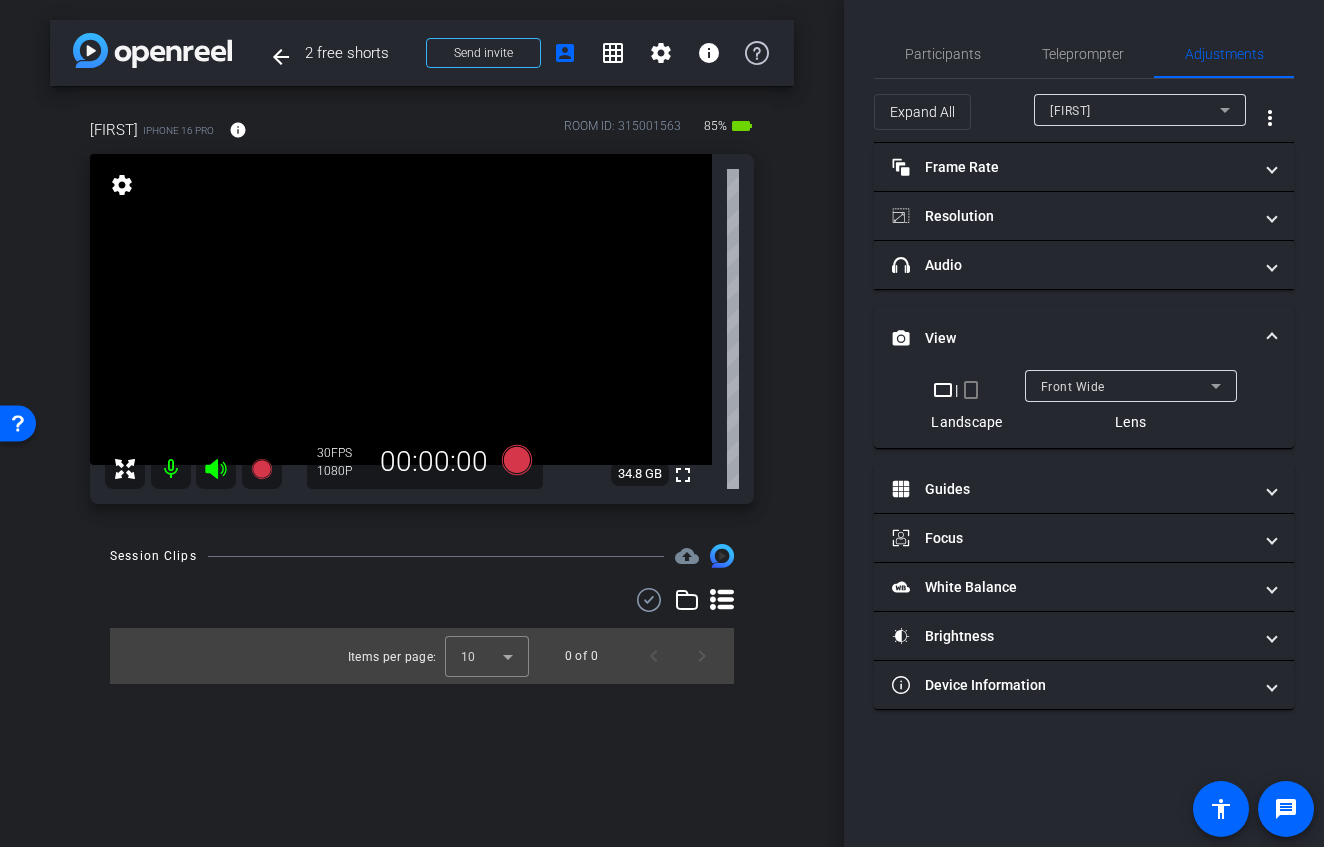 click on "crop_portrait" at bounding box center (971, 390) 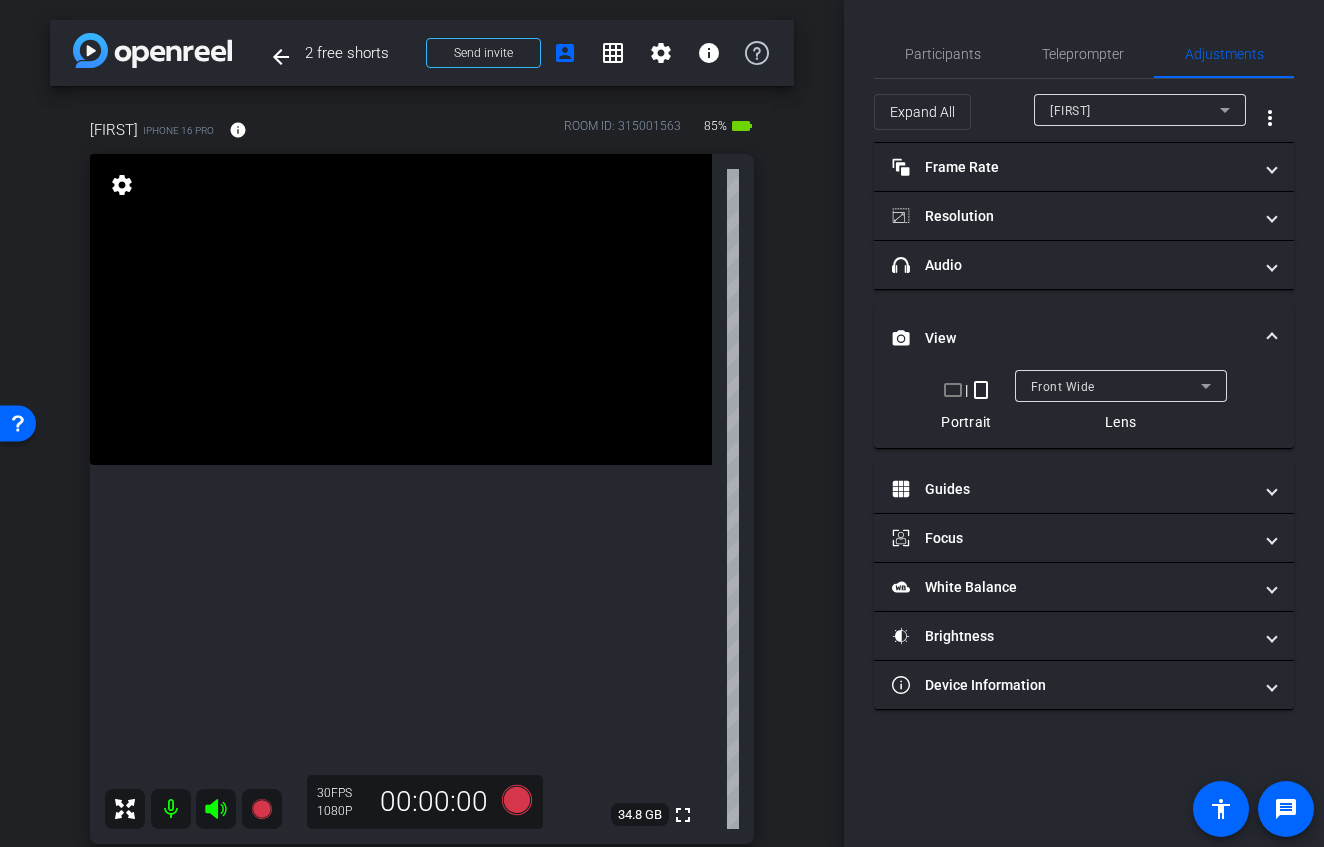 click on "[SECOND] iPhone 16 Pro info ROOM ID: 315001563 85% battery_std fullscreen settings  34.8 GB
30 FPS  1080P   00:00:00" at bounding box center [422, 475] 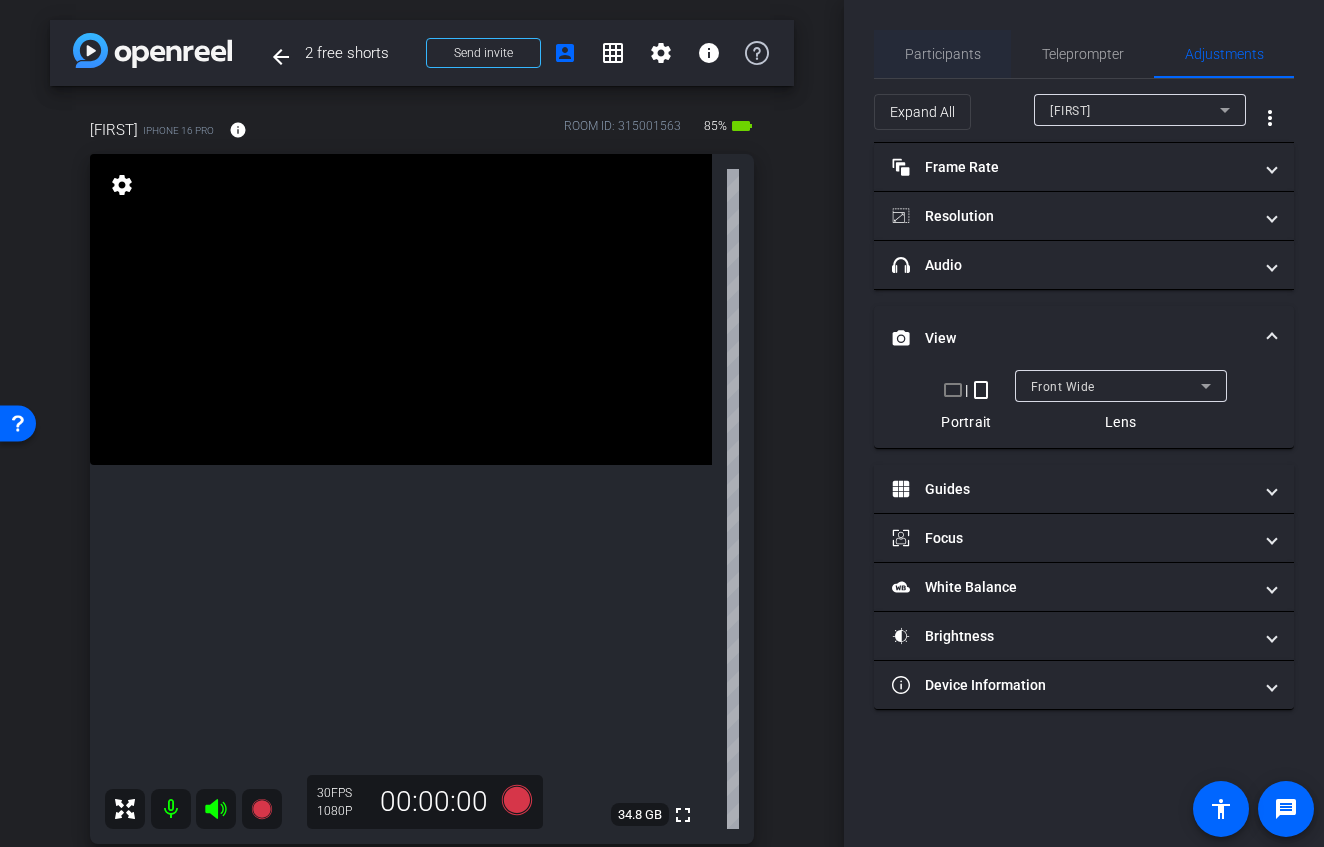click on "Participants" at bounding box center (943, 54) 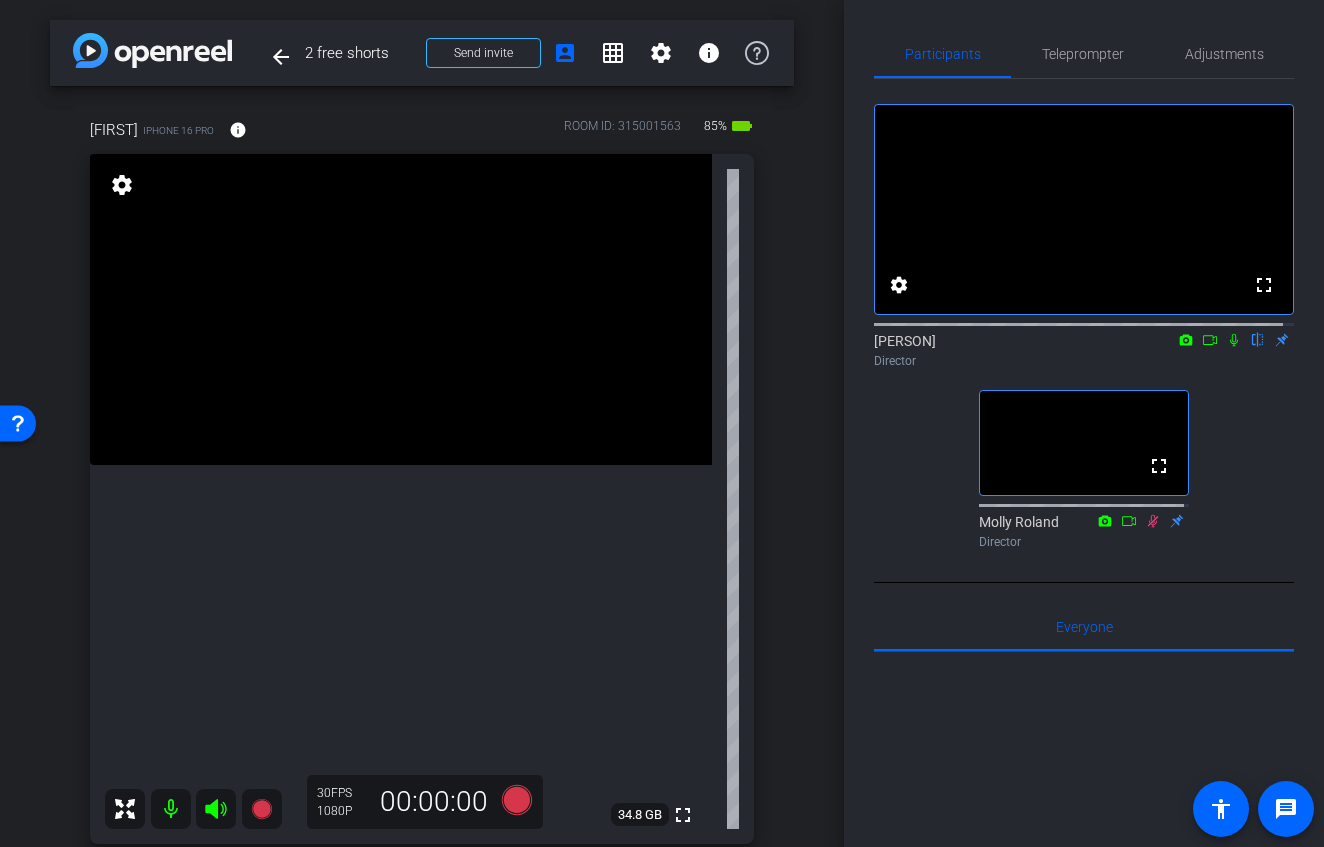 click at bounding box center [401, 309] 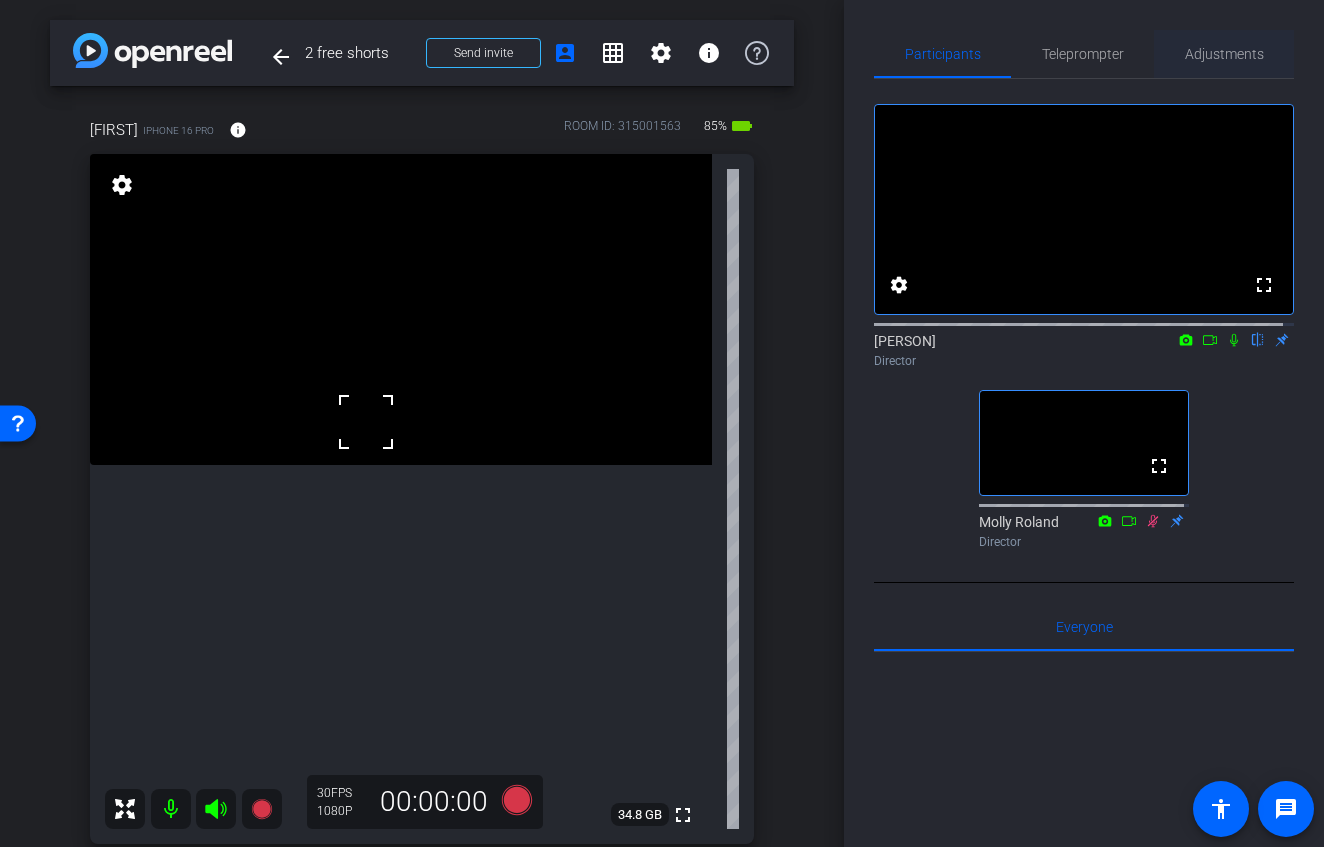 click on "Adjustments" at bounding box center [1224, 54] 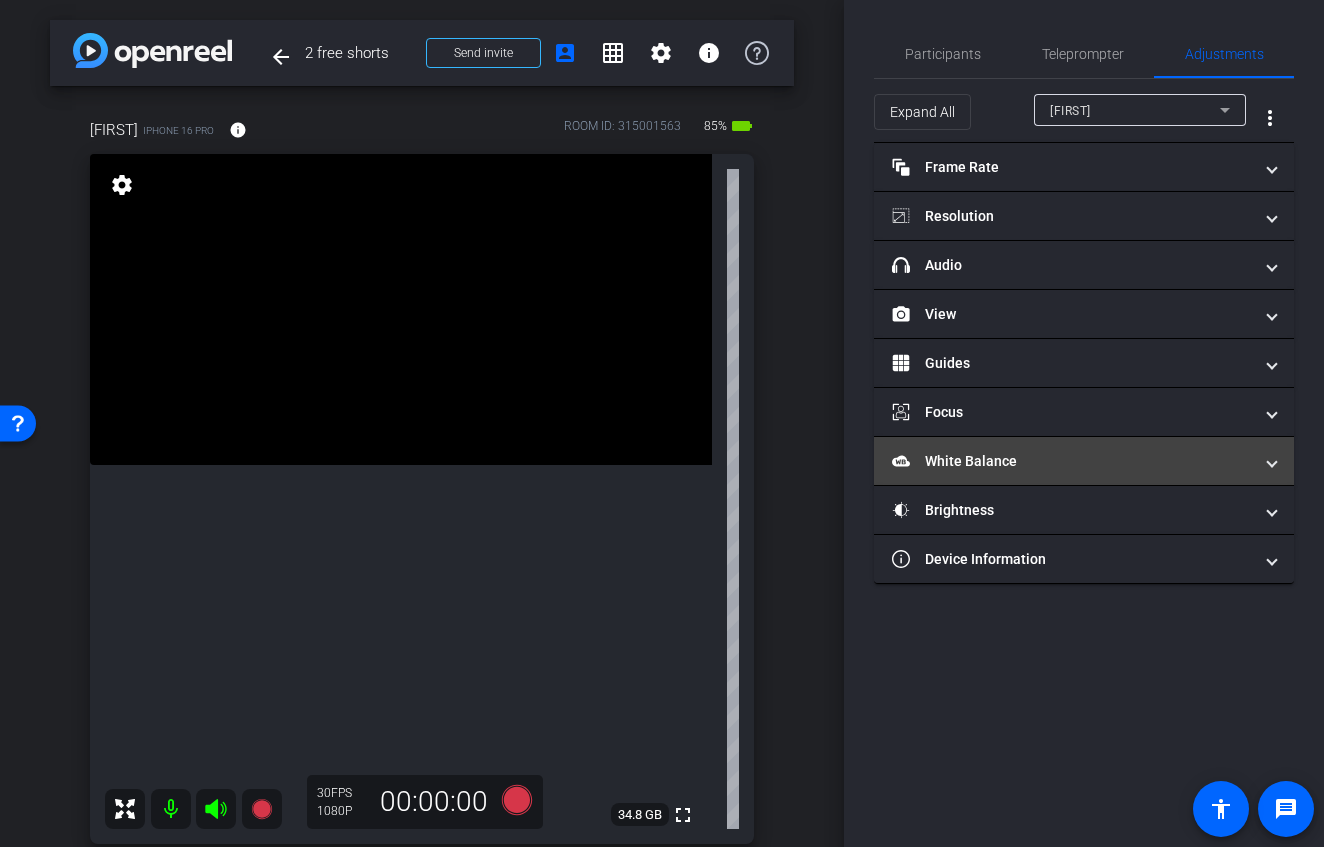 click on "White Balance
White Balance" at bounding box center (1072, 461) 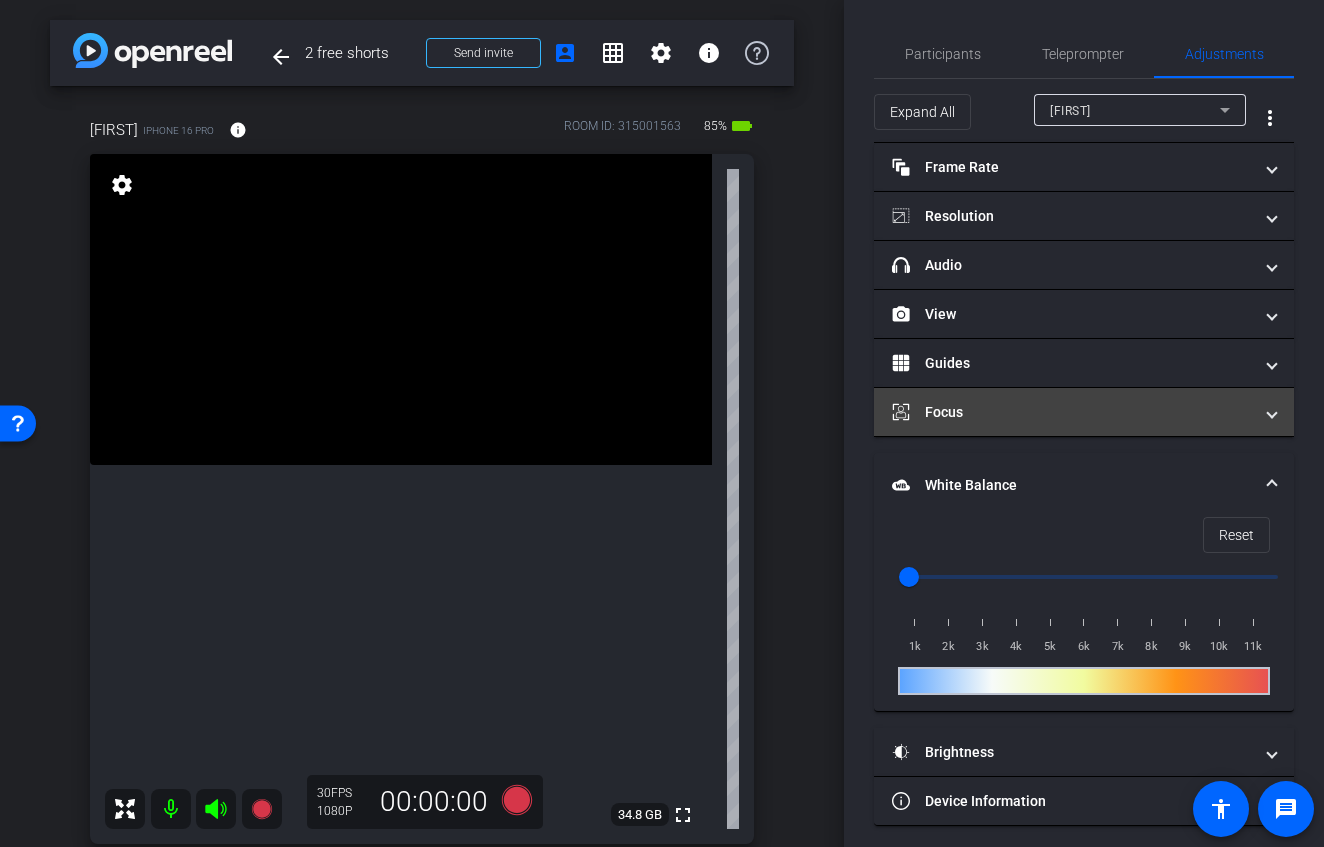 click on "Focus" at bounding box center [1072, 412] 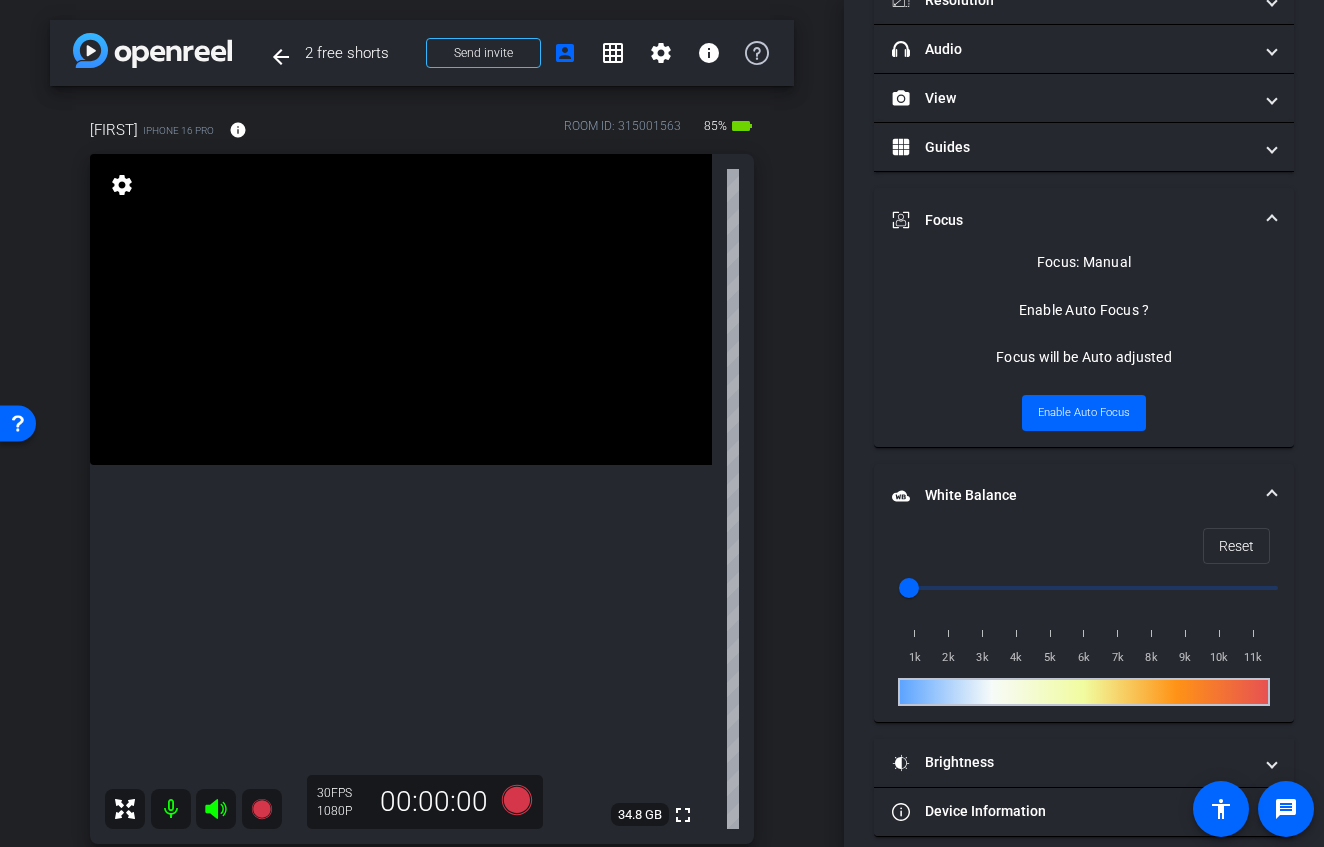 scroll, scrollTop: 235, scrollLeft: 0, axis: vertical 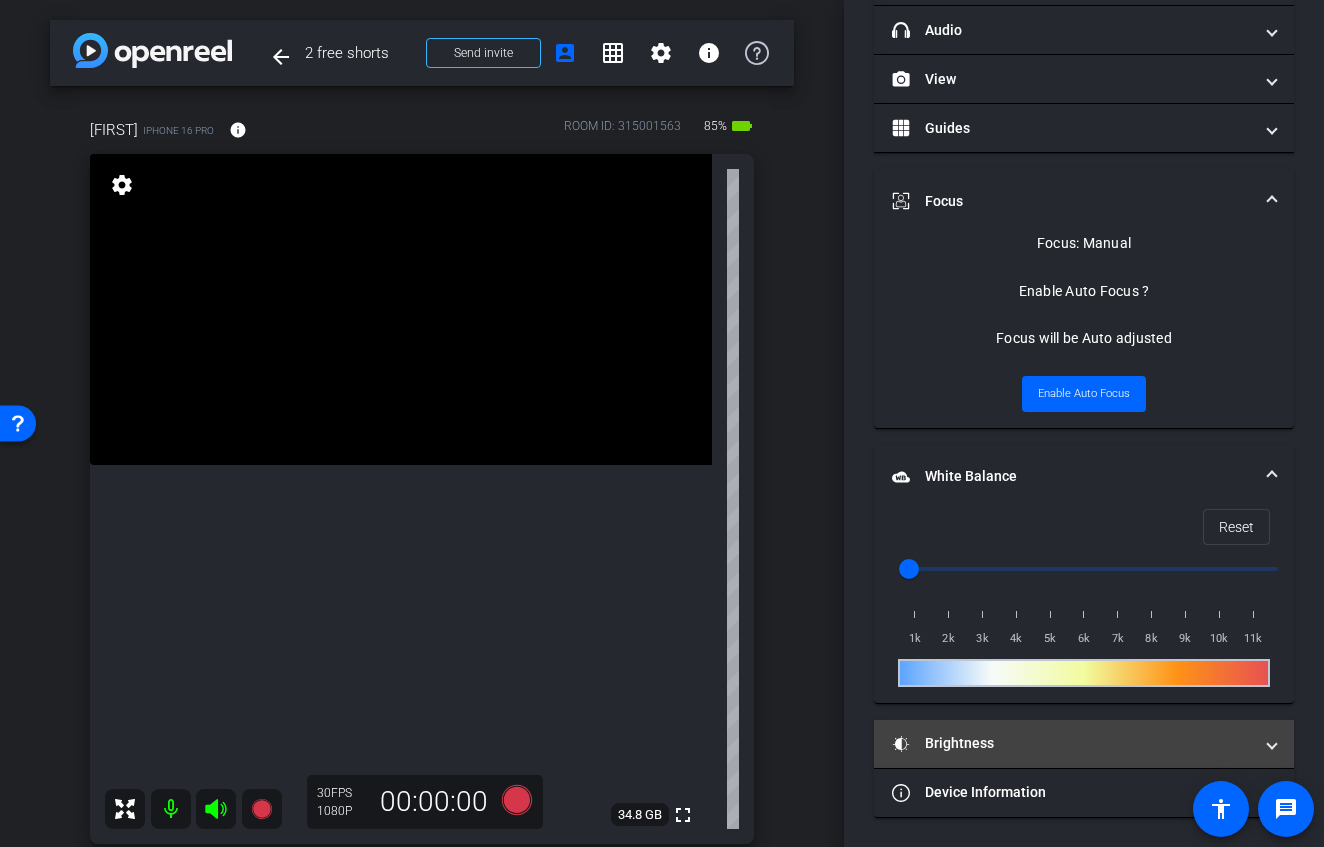 click on "Brightness" at bounding box center [1072, 743] 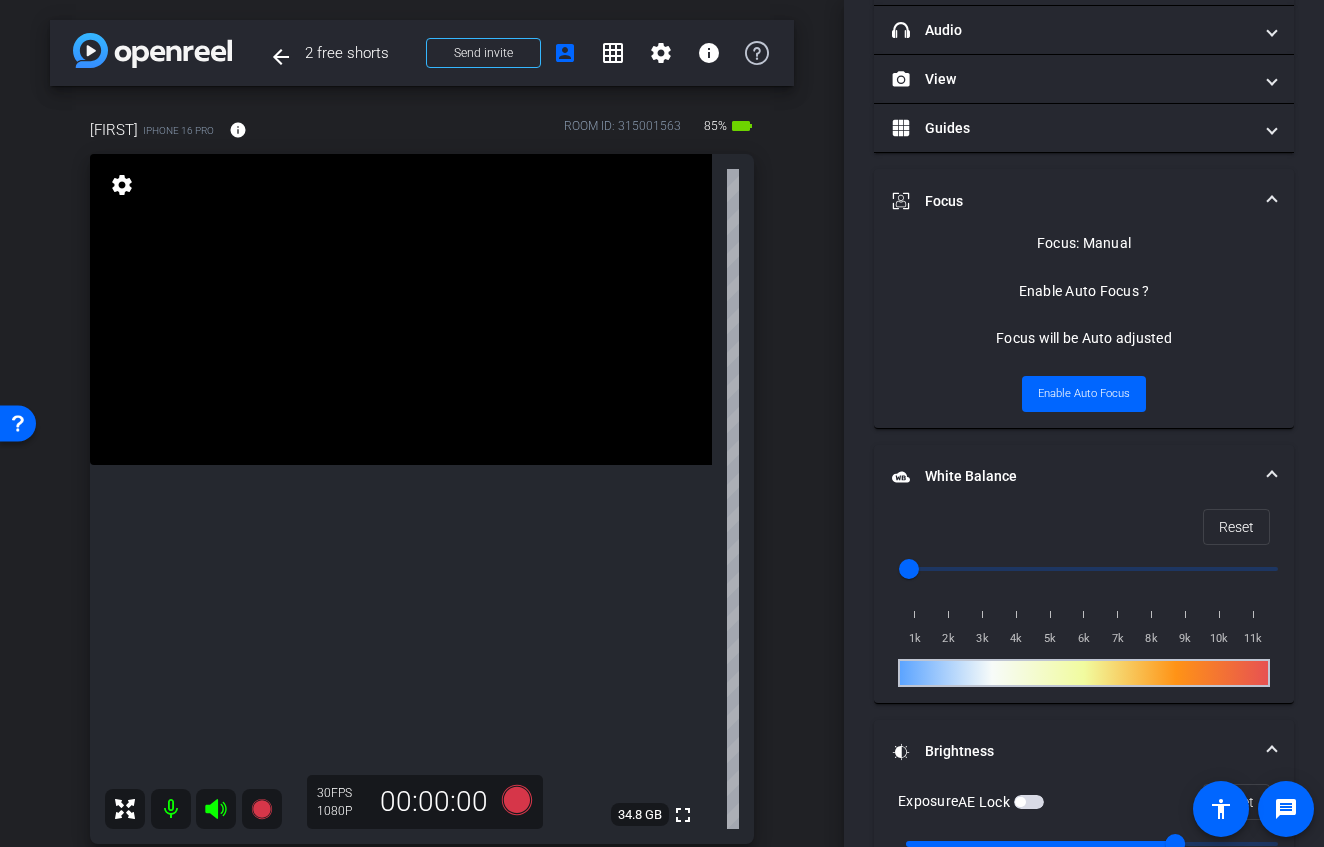 click at bounding box center (1029, 802) 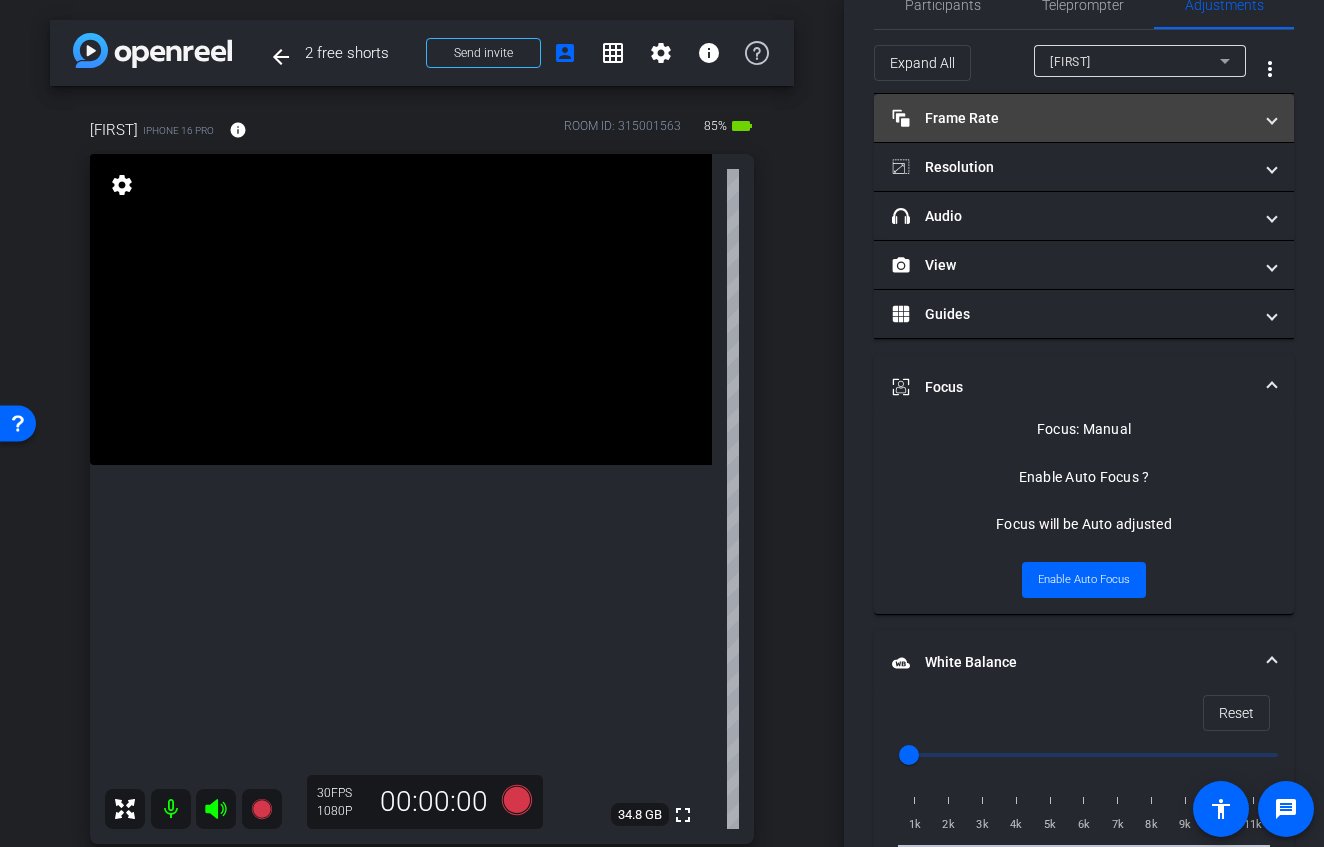 scroll, scrollTop: 0, scrollLeft: 0, axis: both 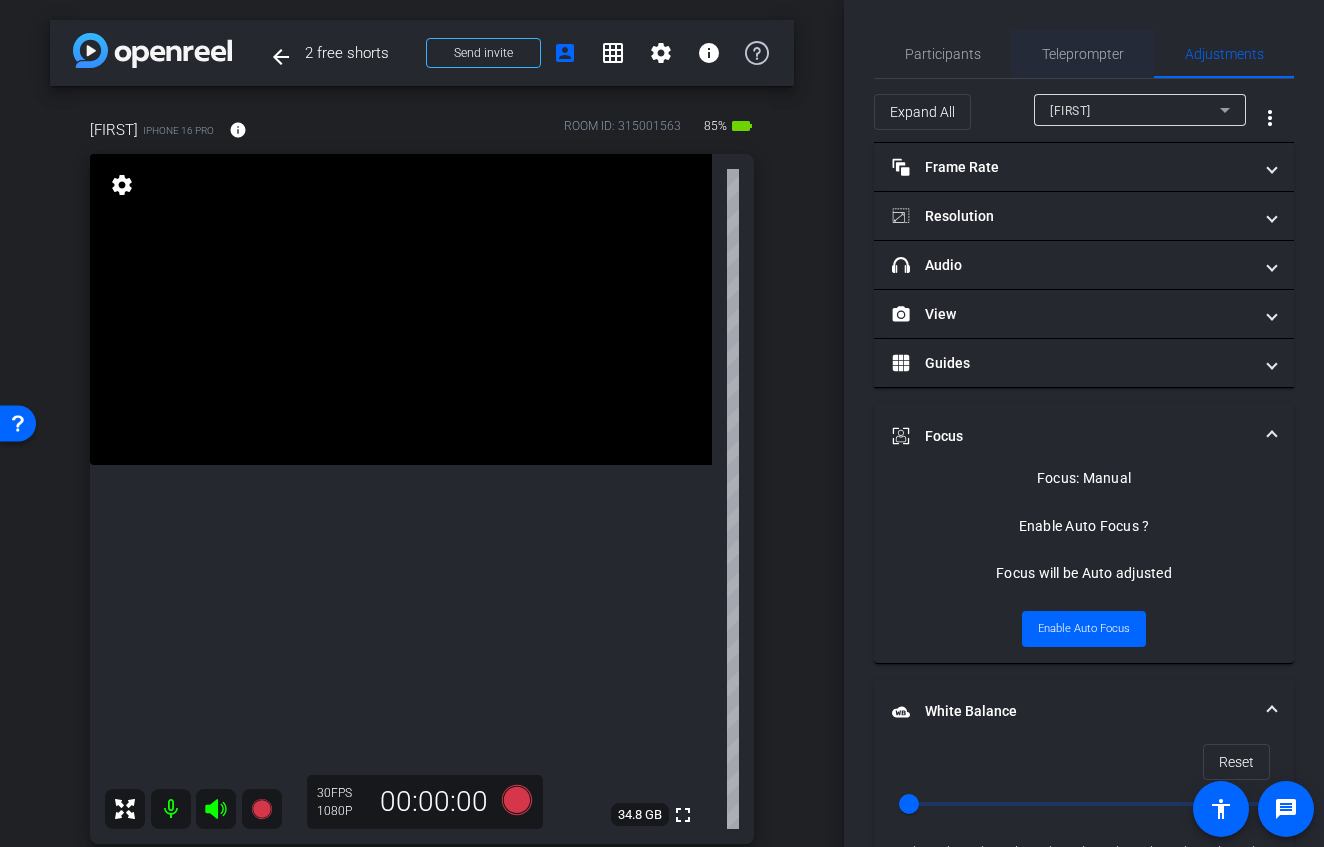 click on "Teleprompter" at bounding box center (1083, 54) 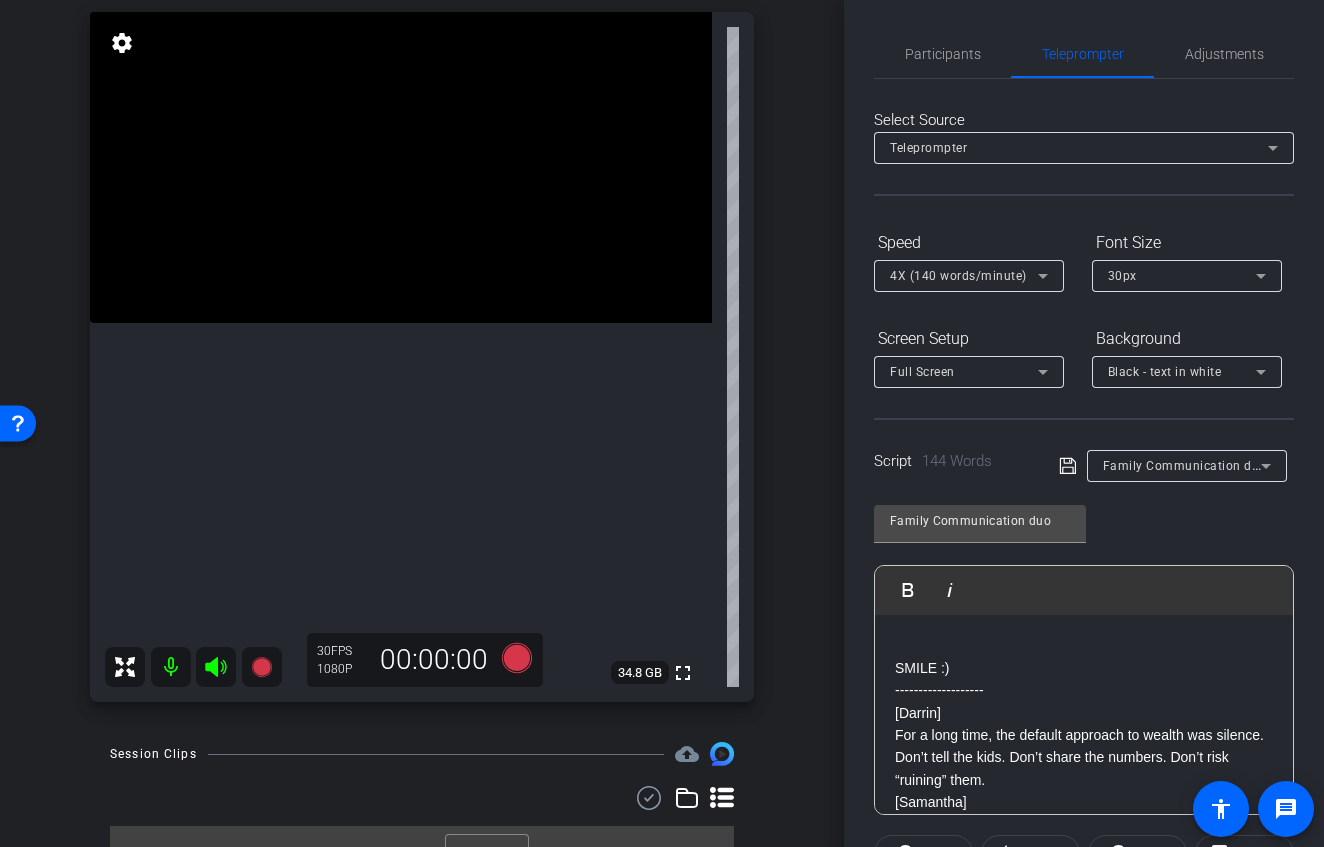 scroll, scrollTop: 146, scrollLeft: 0, axis: vertical 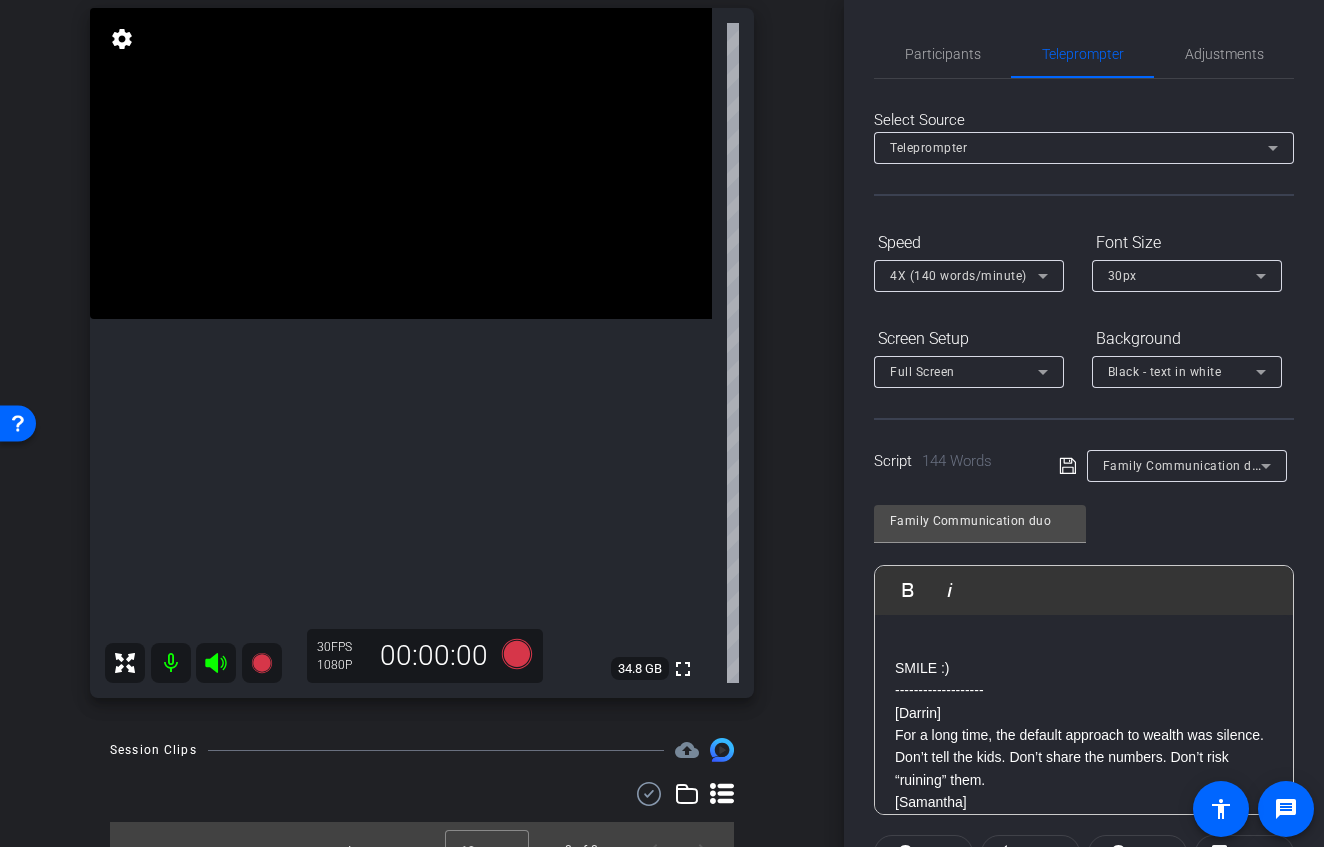 click on "Family Communication duo" at bounding box center (1185, 465) 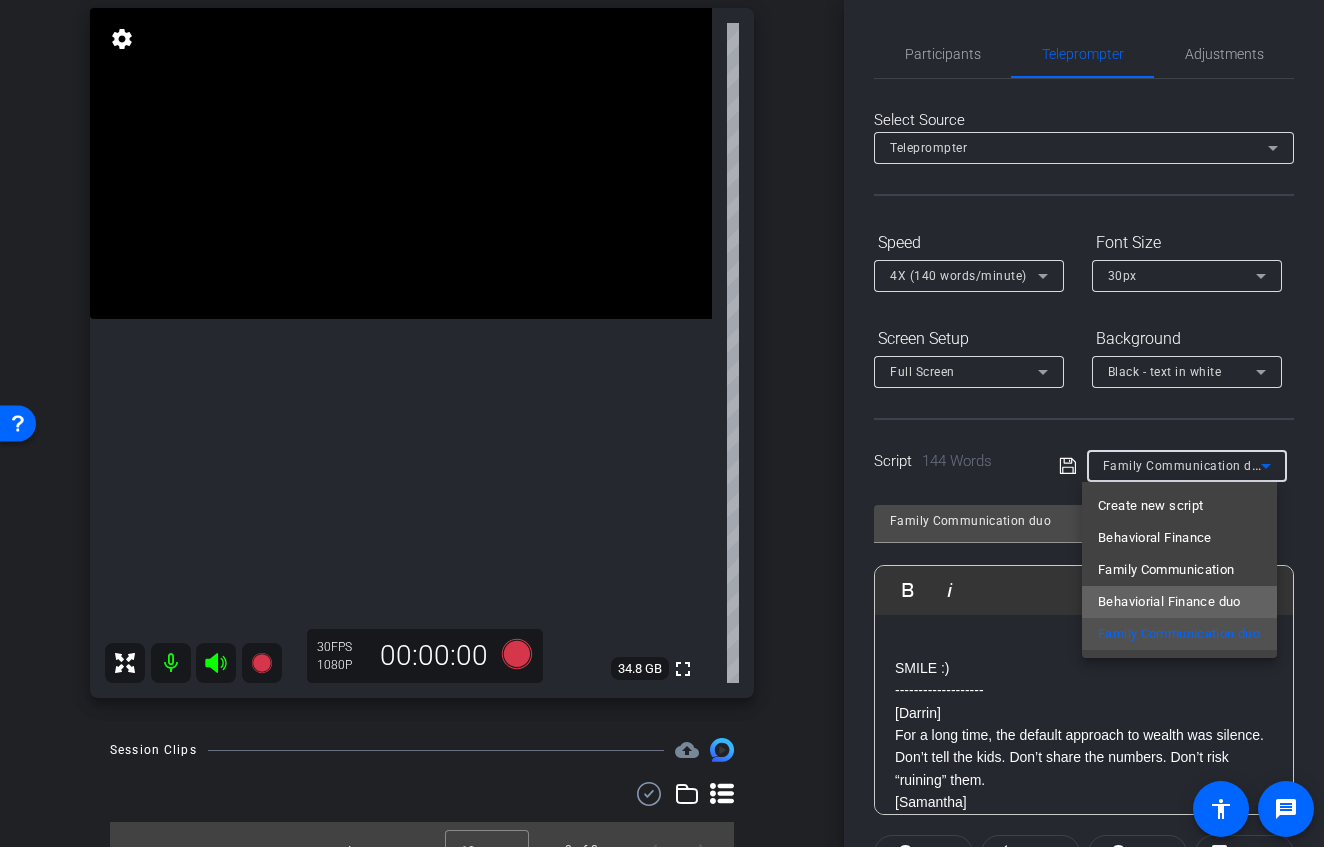 click on "Behaviorial Finance duo" at bounding box center [1169, 602] 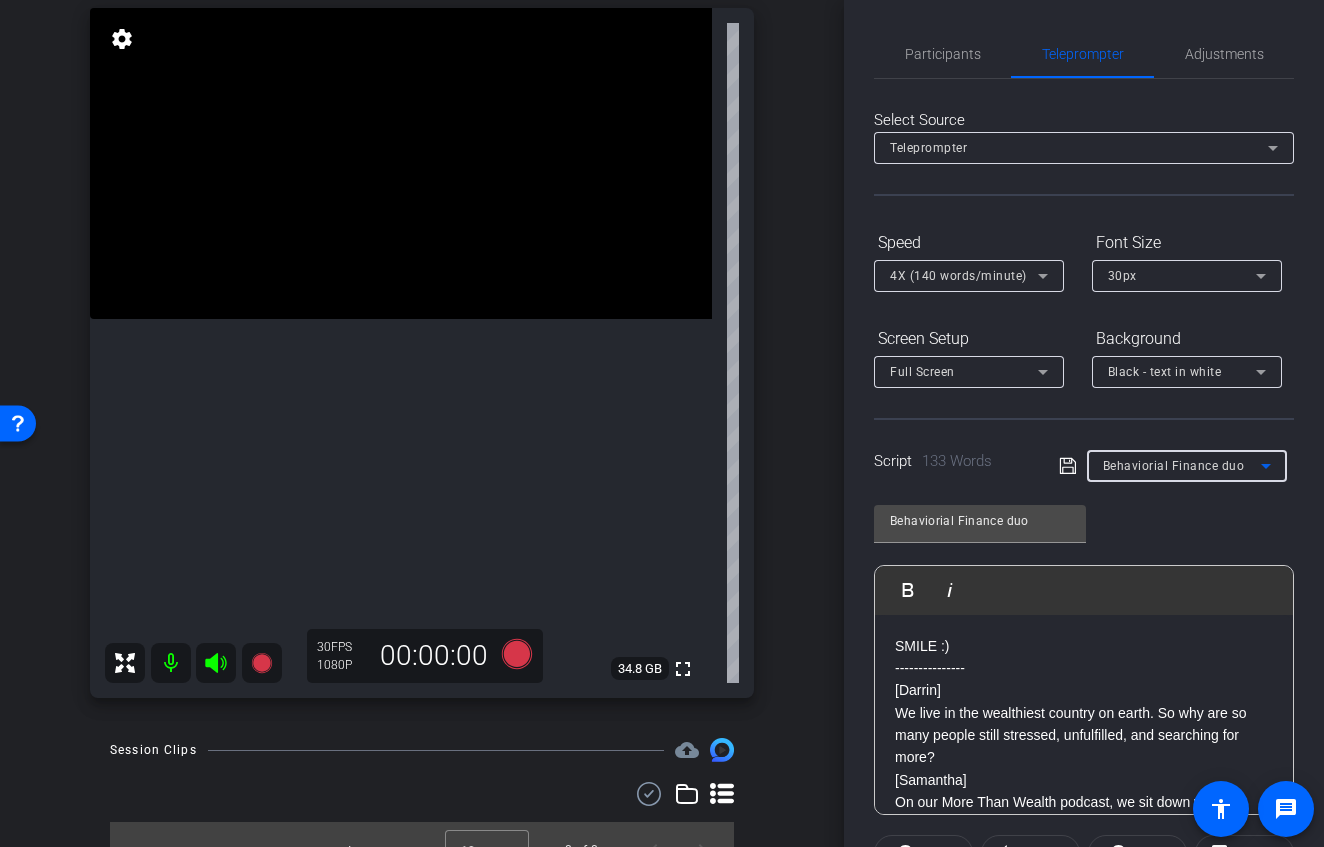 scroll, scrollTop: 246, scrollLeft: 0, axis: vertical 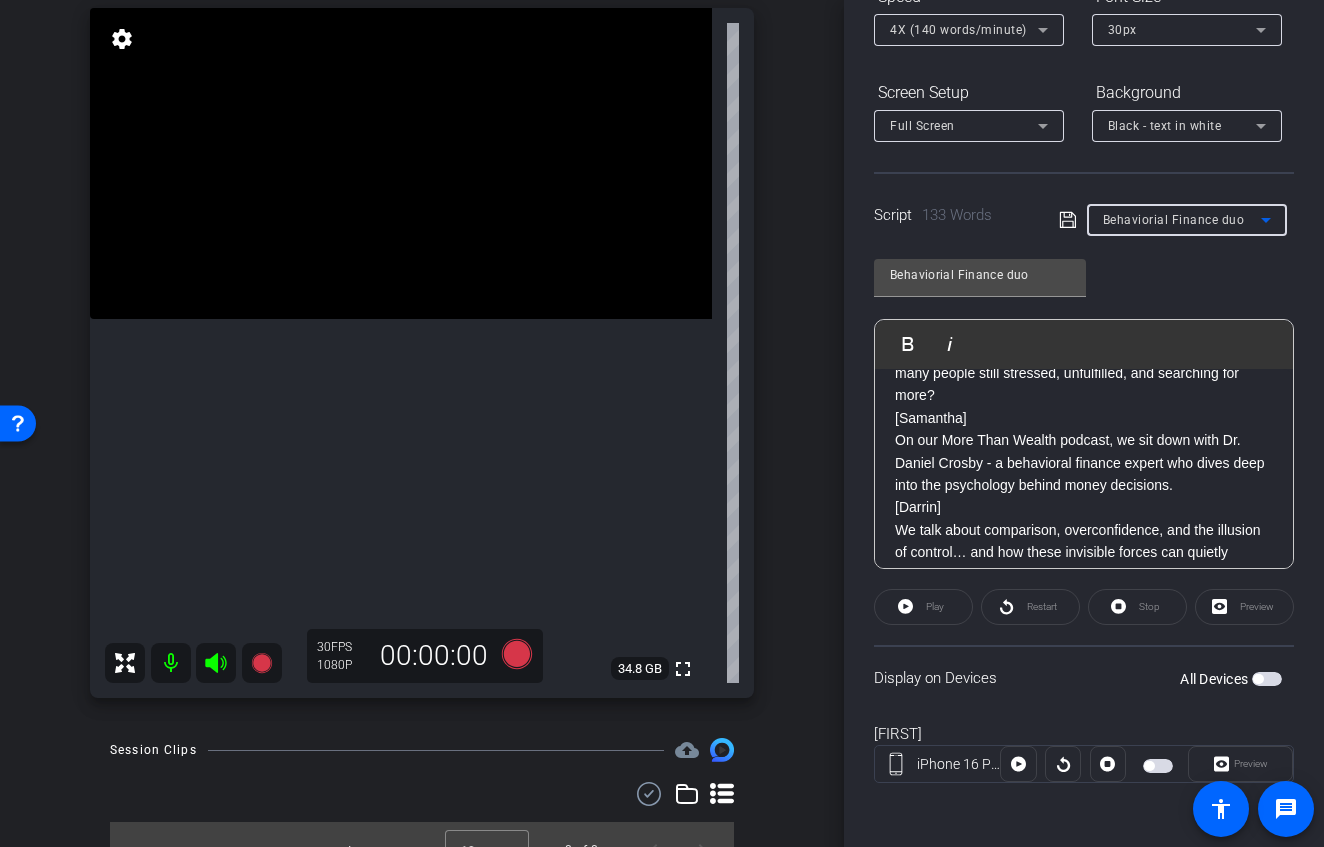 click on "[Darrin] We live in the wealthiest country on earth. So why are so many people still stressed, unfulfilled, and searching for more?" at bounding box center [1084, 362] 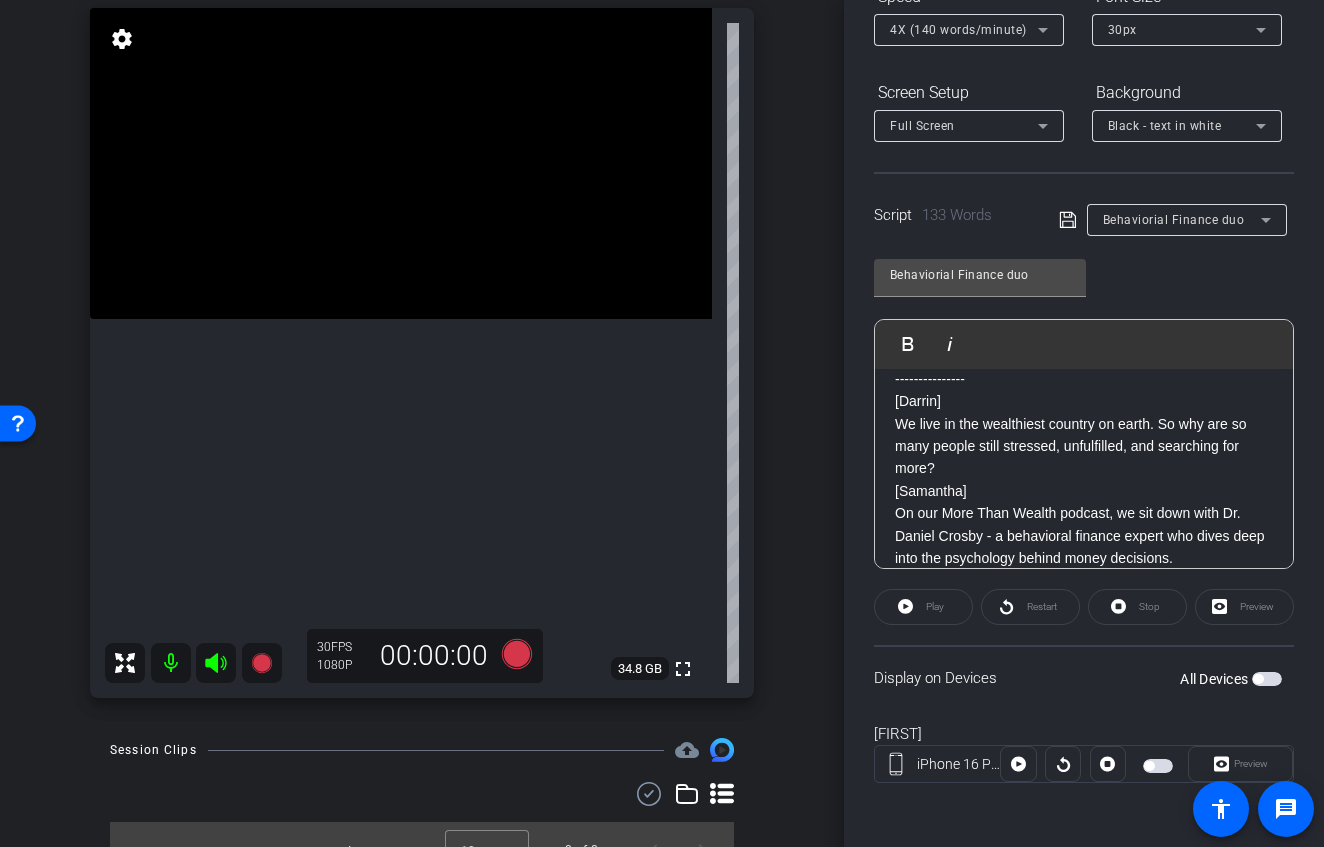scroll, scrollTop: 0, scrollLeft: 0, axis: both 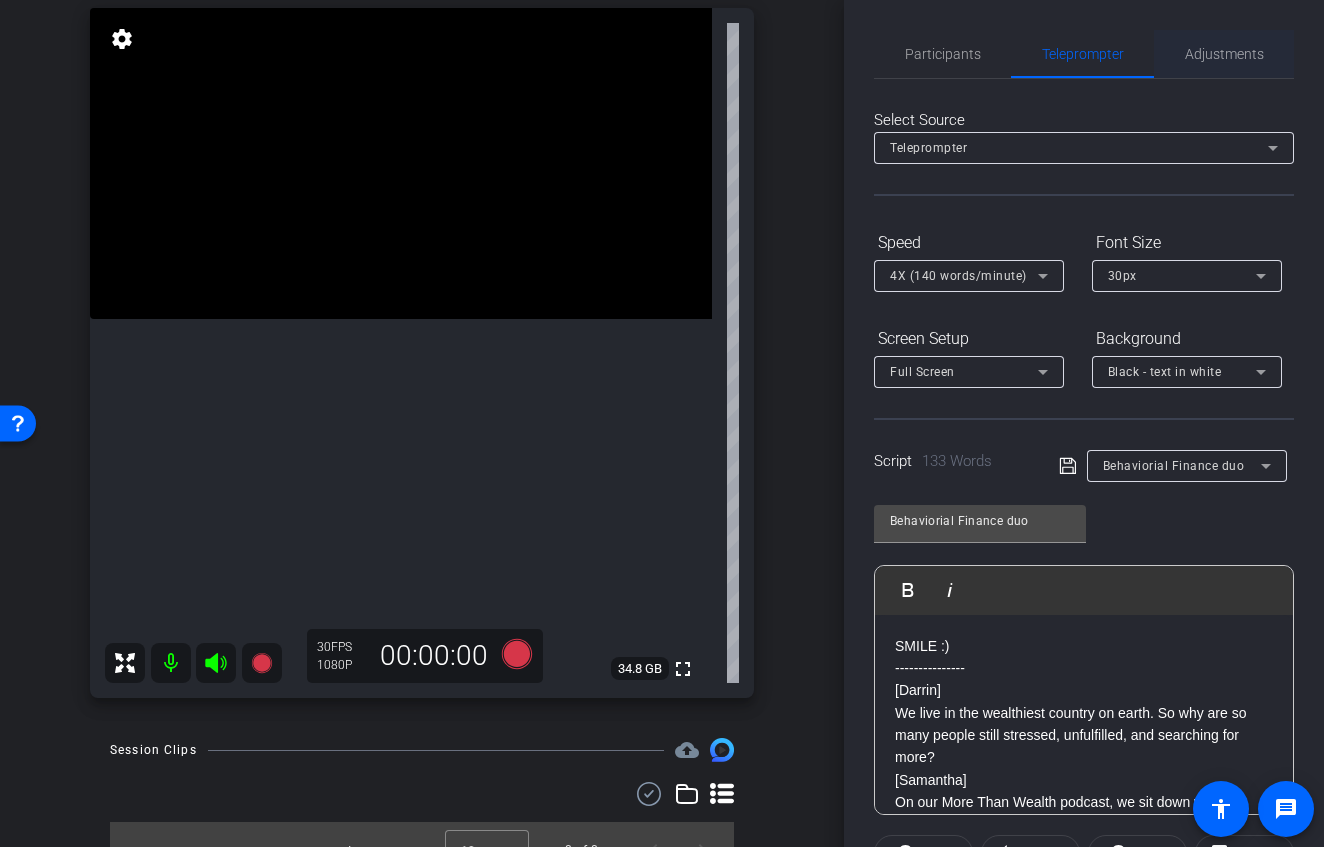 click on "Adjustments" at bounding box center [1224, 54] 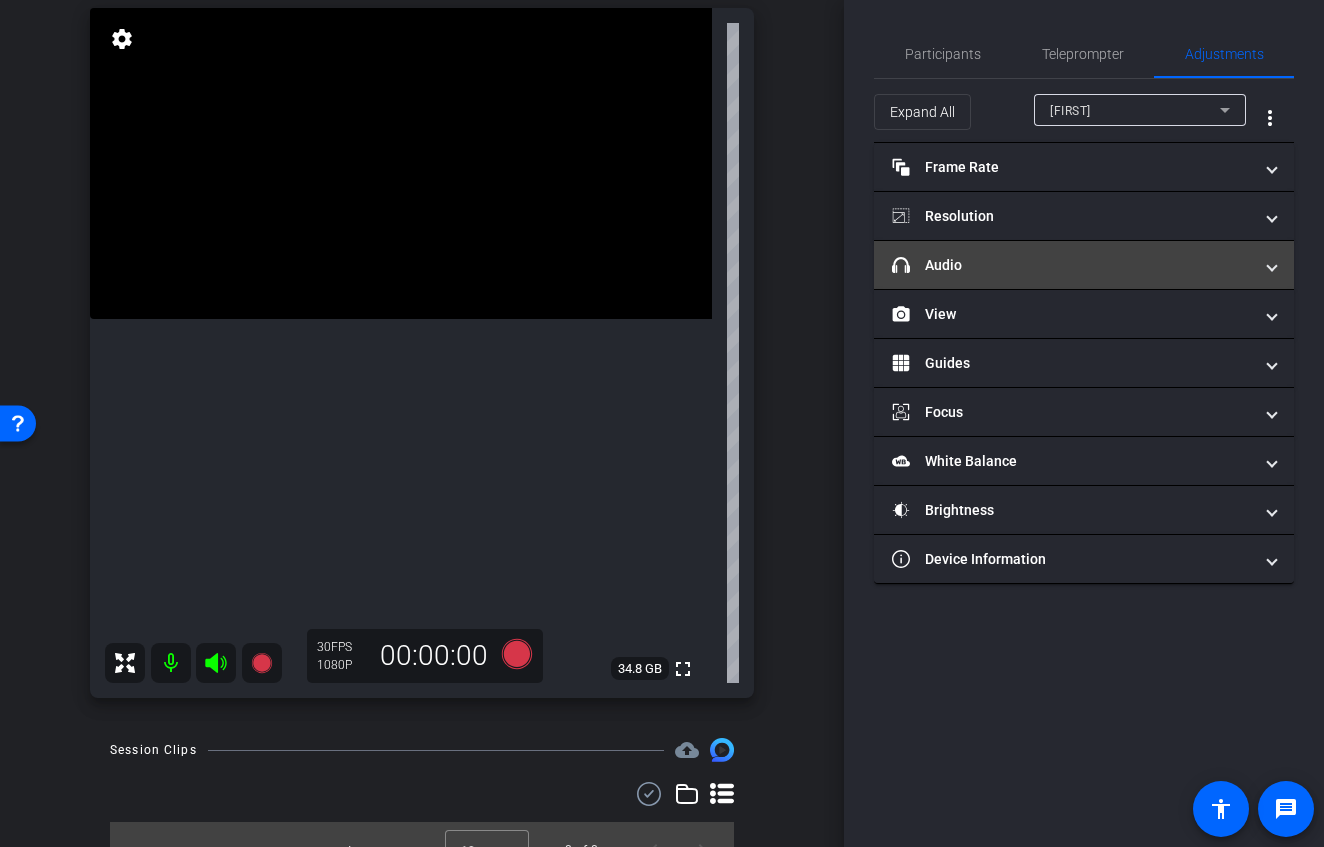 click on "headphone icon
Audio" at bounding box center [1084, 265] 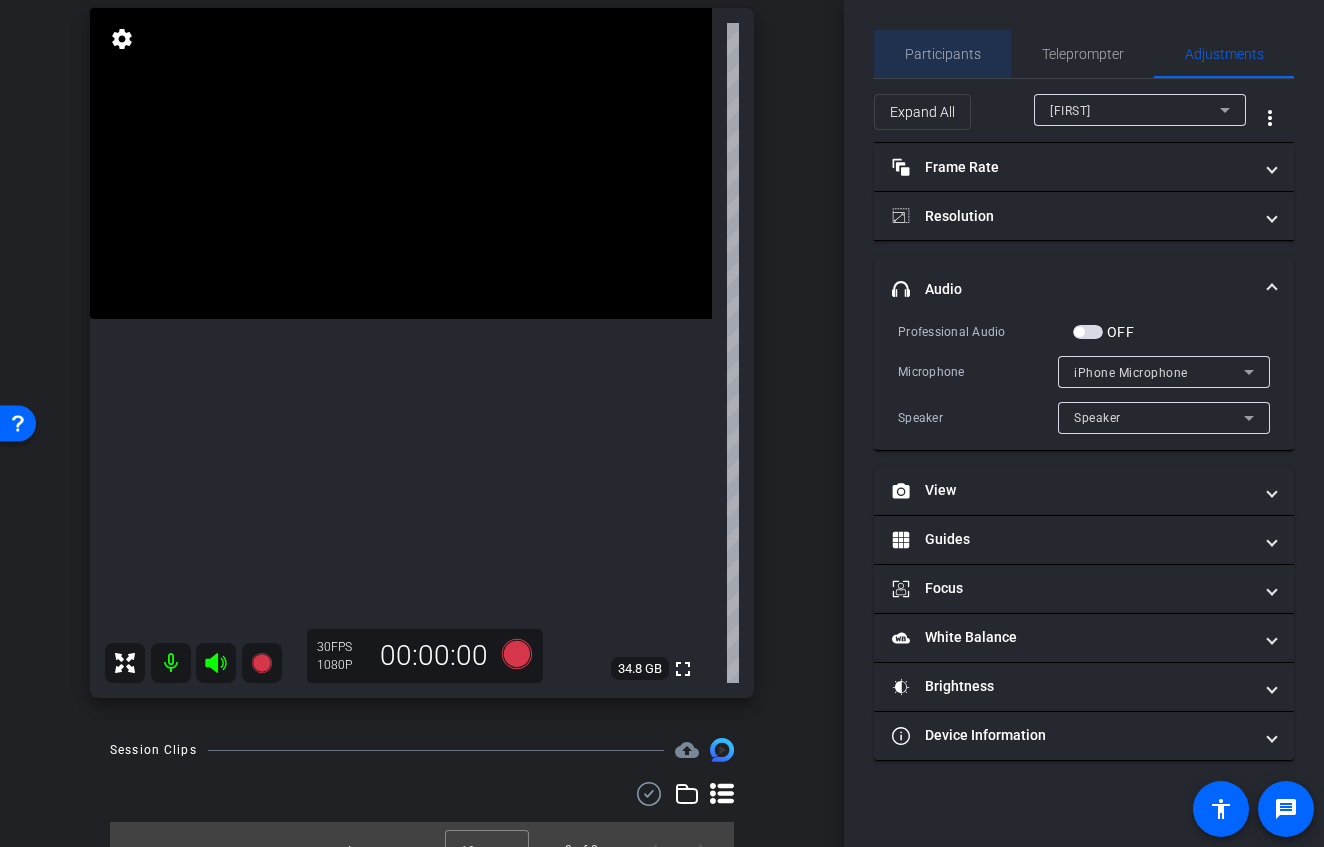 click on "Participants" at bounding box center (943, 54) 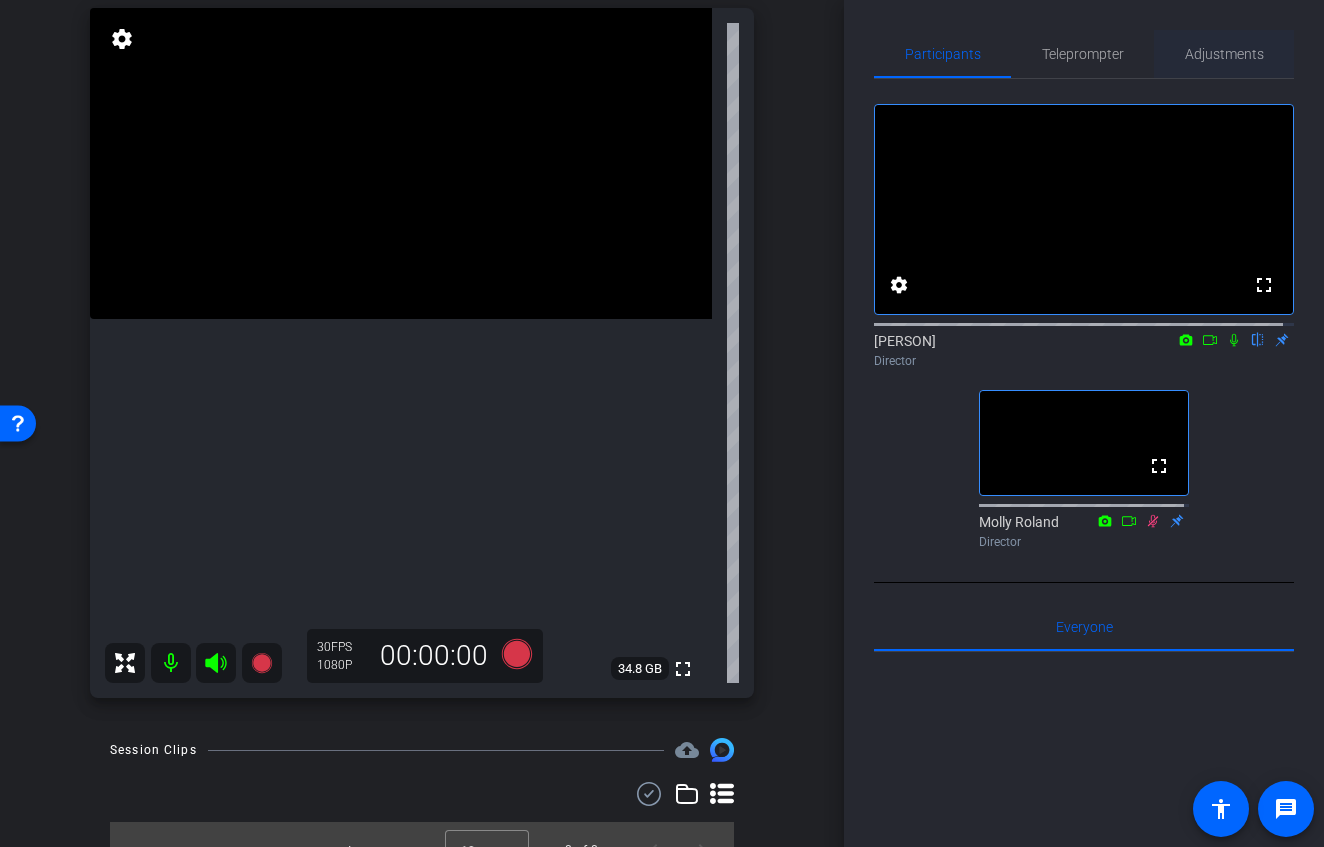 click on "Adjustments" at bounding box center [1224, 54] 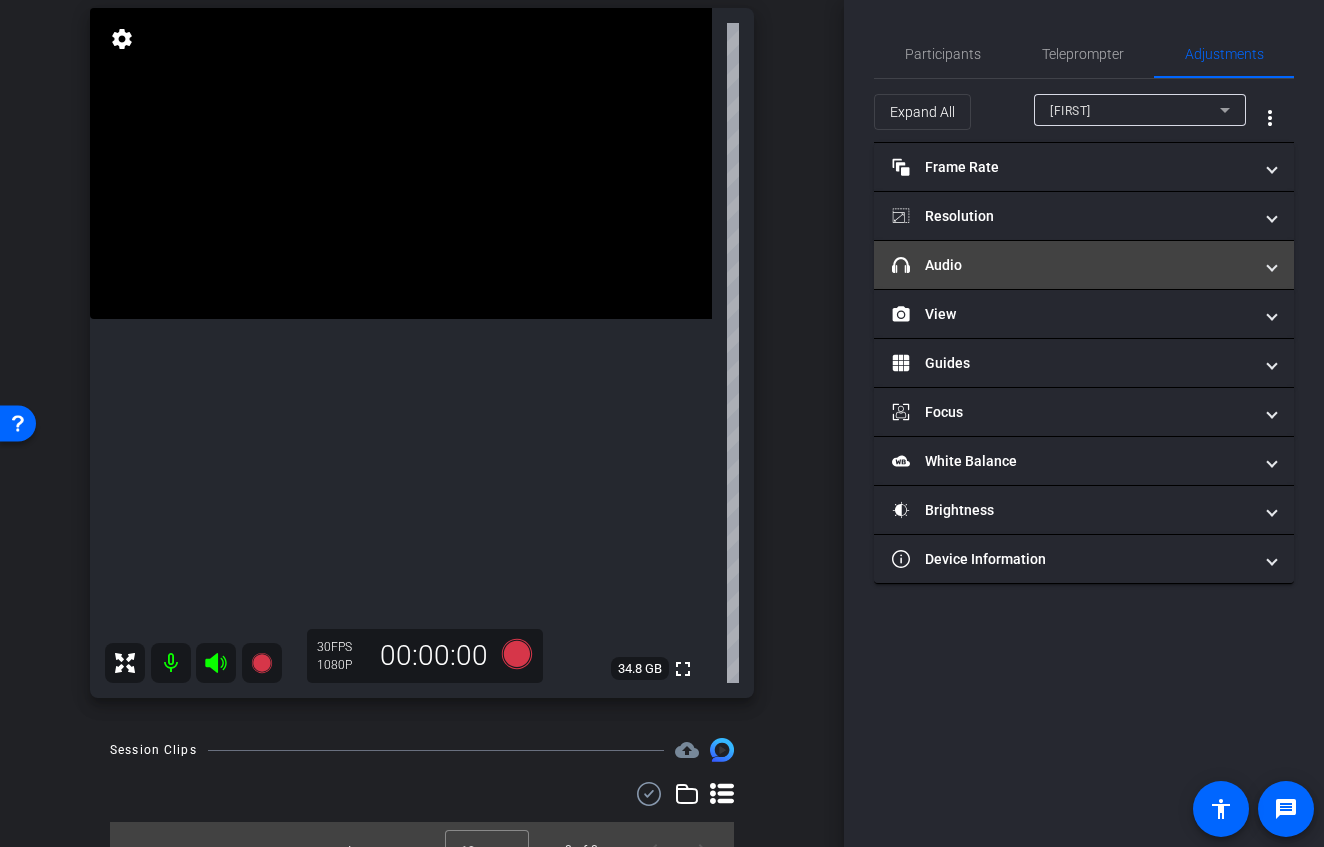 click on "headphone icon
Audio" at bounding box center [1072, 265] 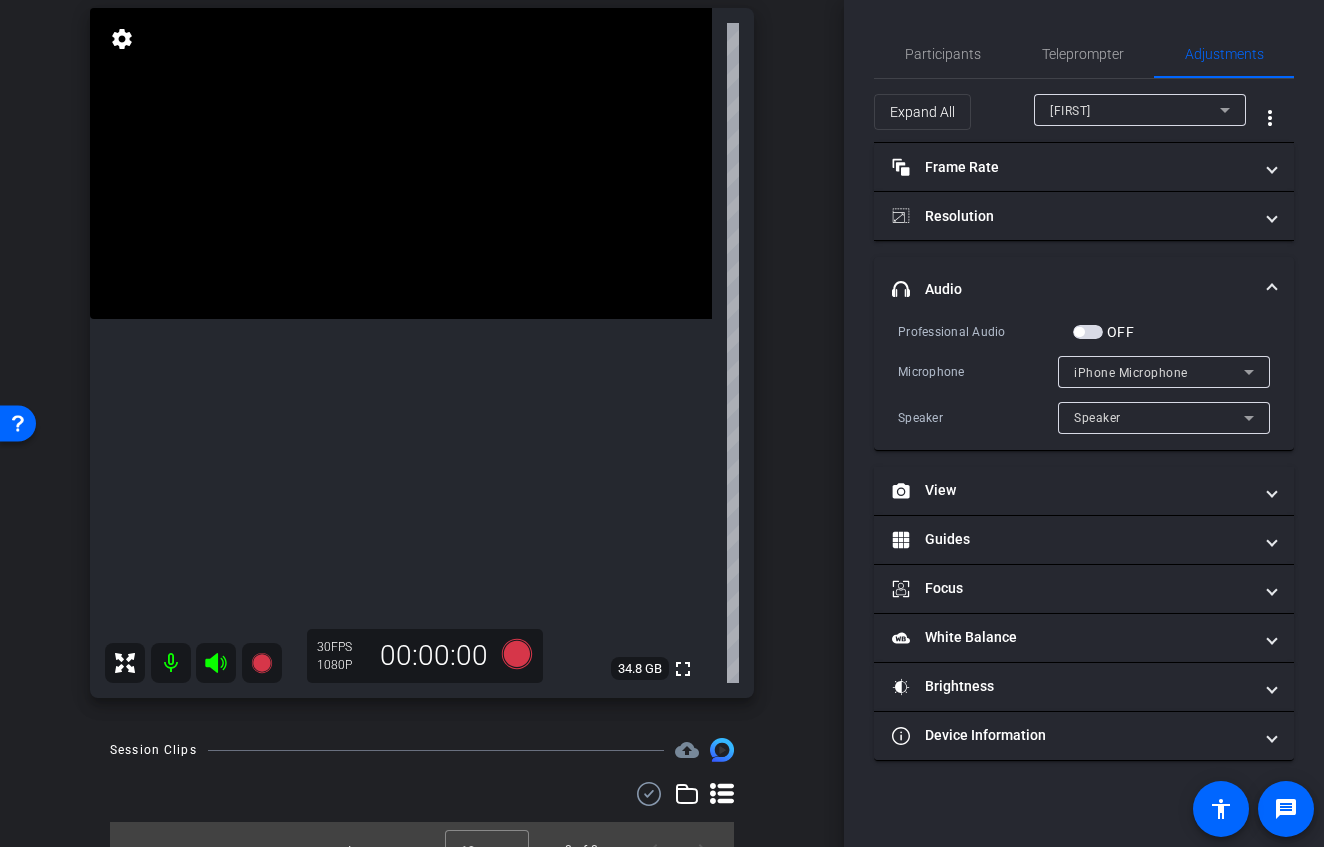click at bounding box center [1088, 332] 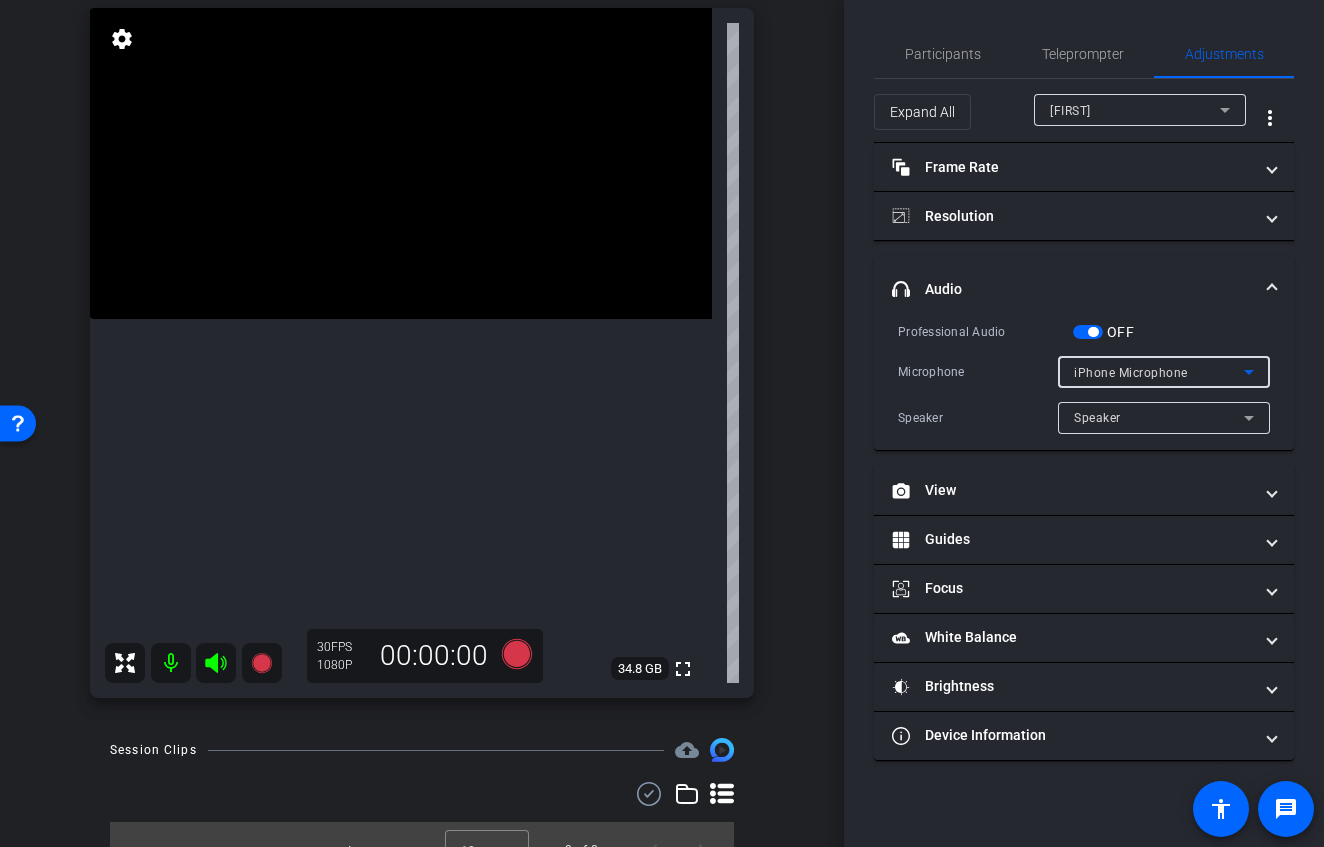 click on "iPhone Microphone" at bounding box center [1131, 373] 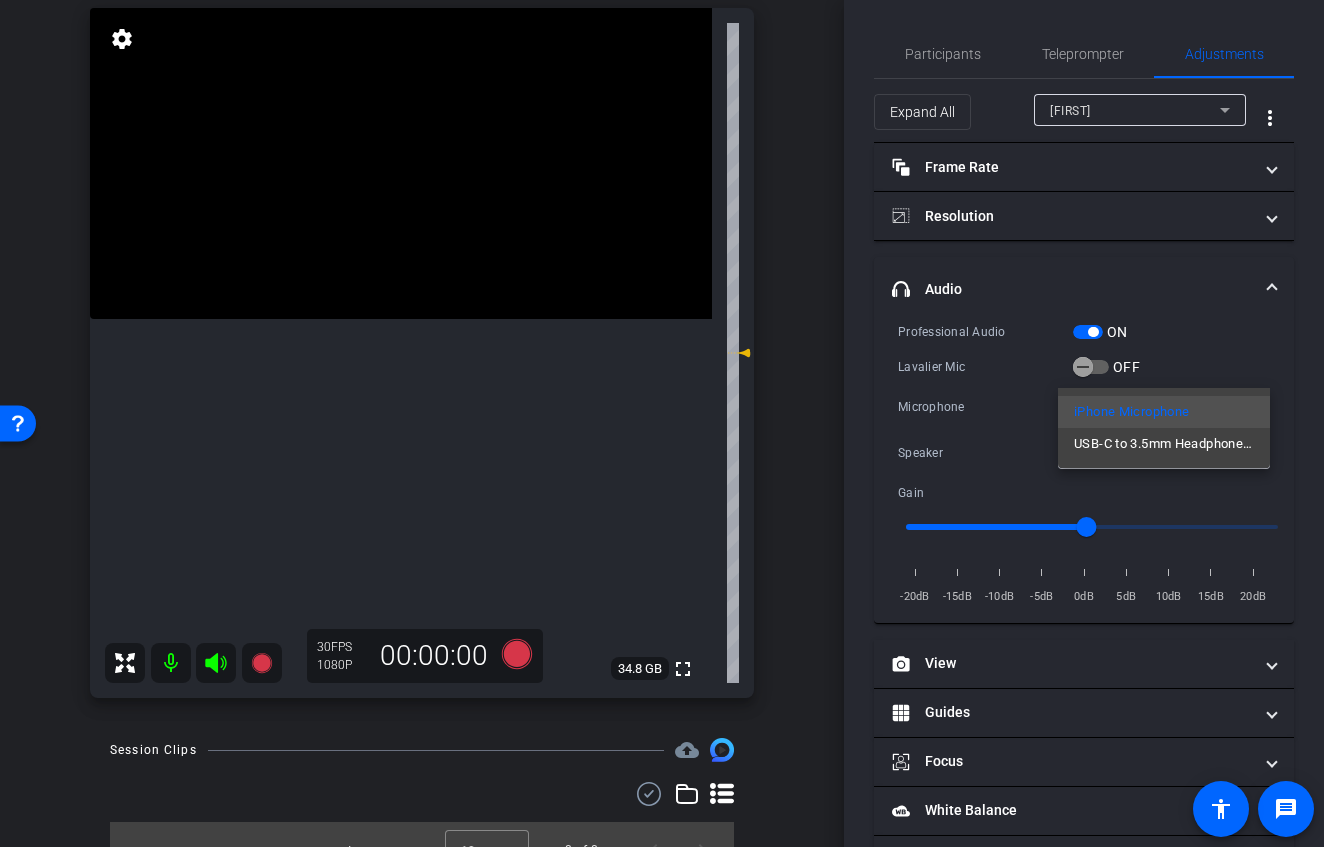 click at bounding box center [662, 423] 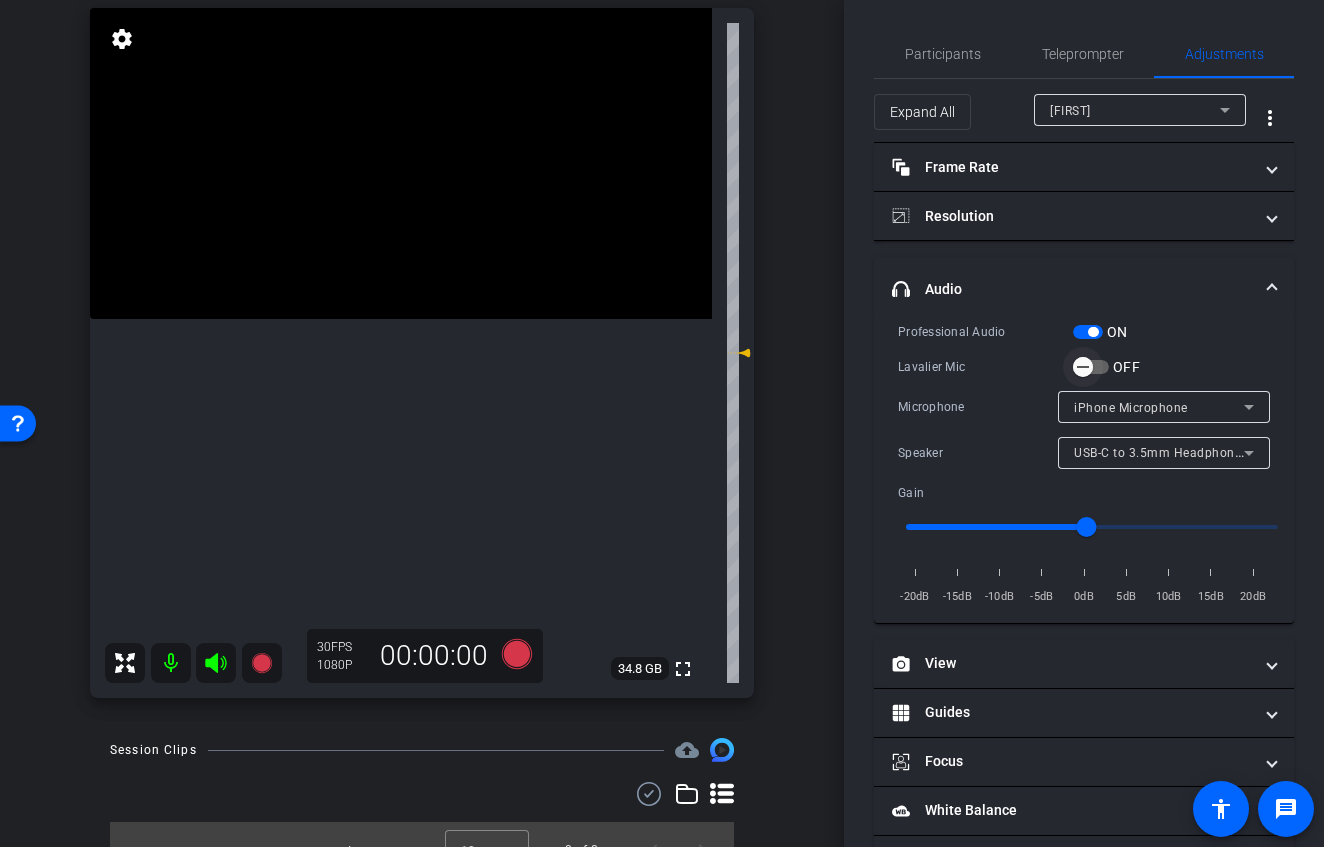 click at bounding box center [1083, 367] 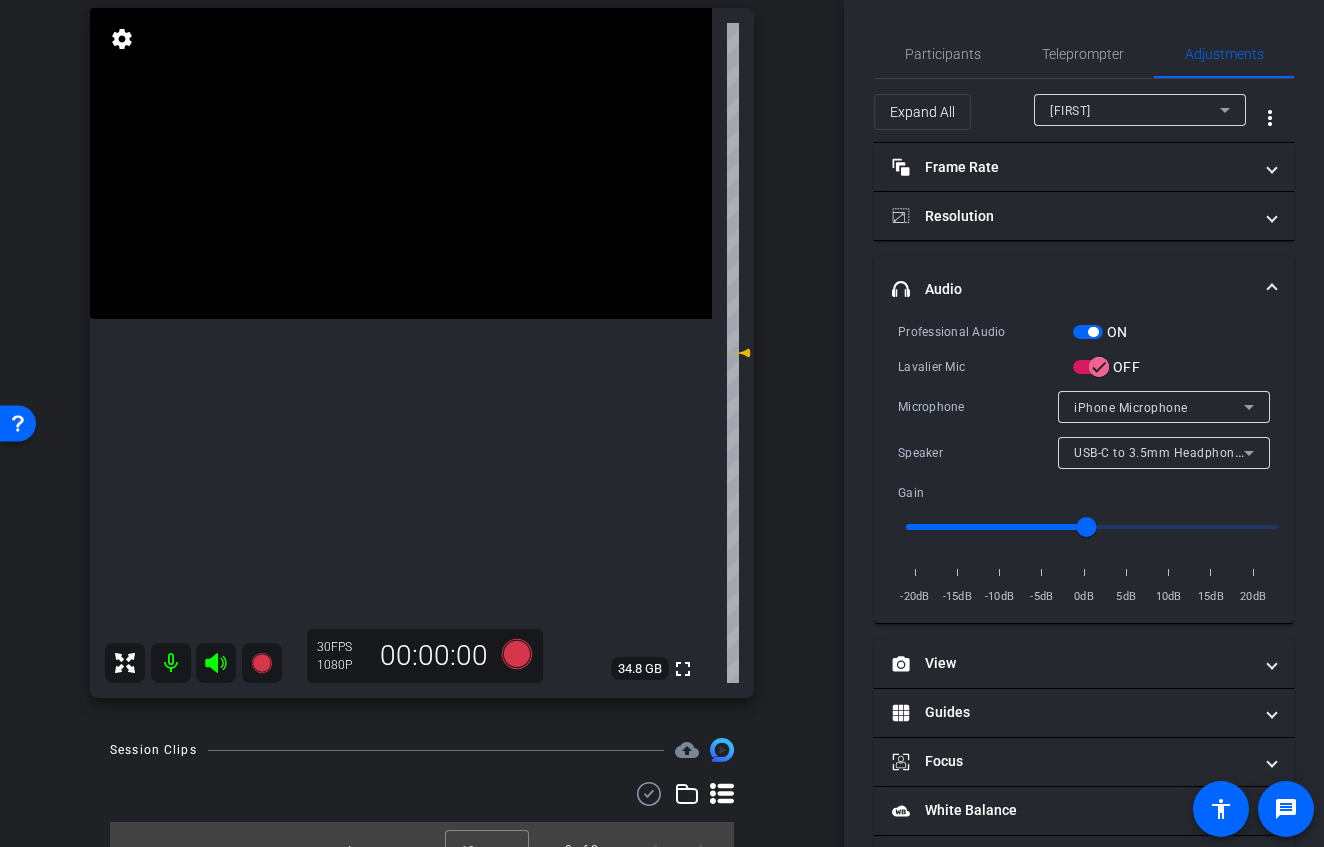 click at bounding box center [1088, 332] 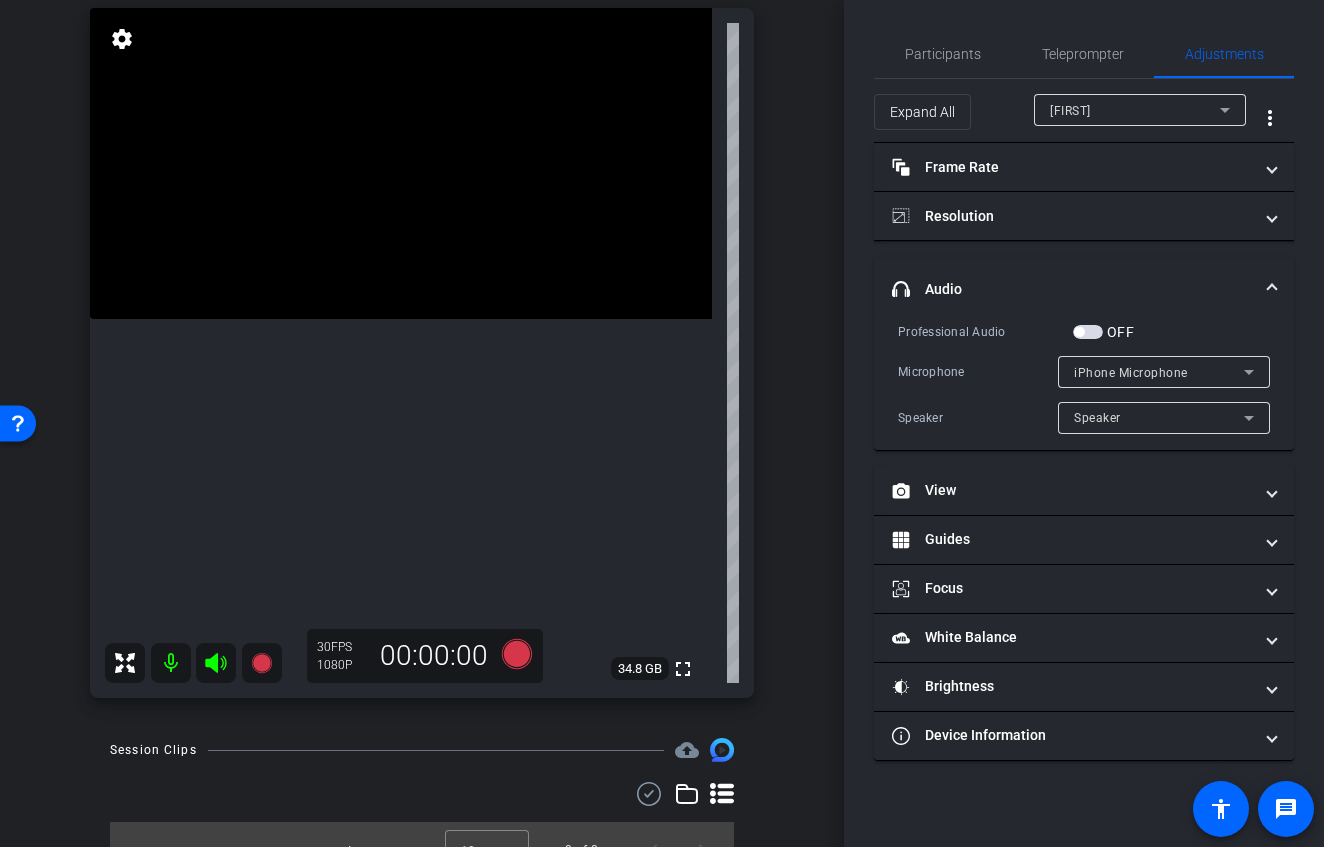 click on "iPhone Microphone" at bounding box center (1131, 373) 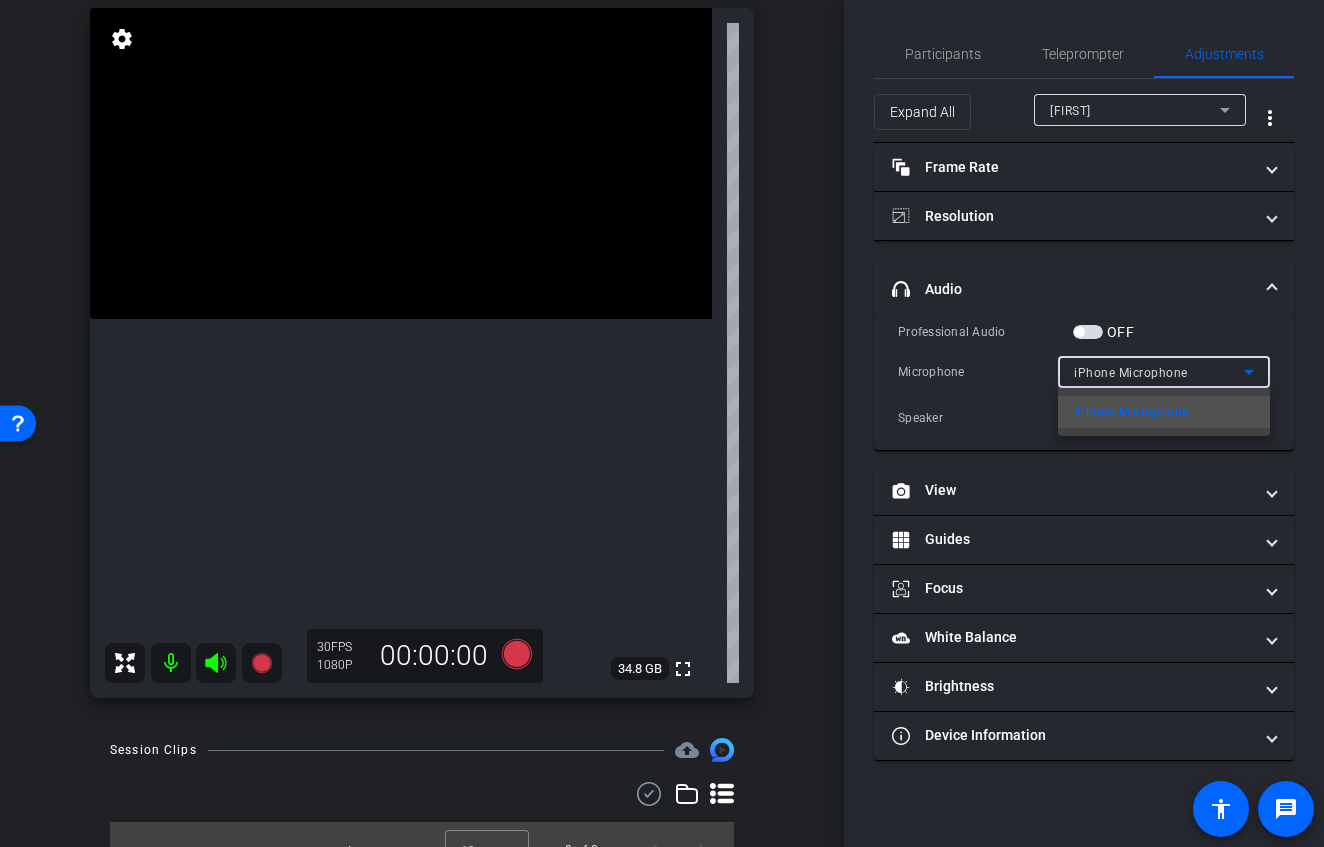 click at bounding box center (662, 423) 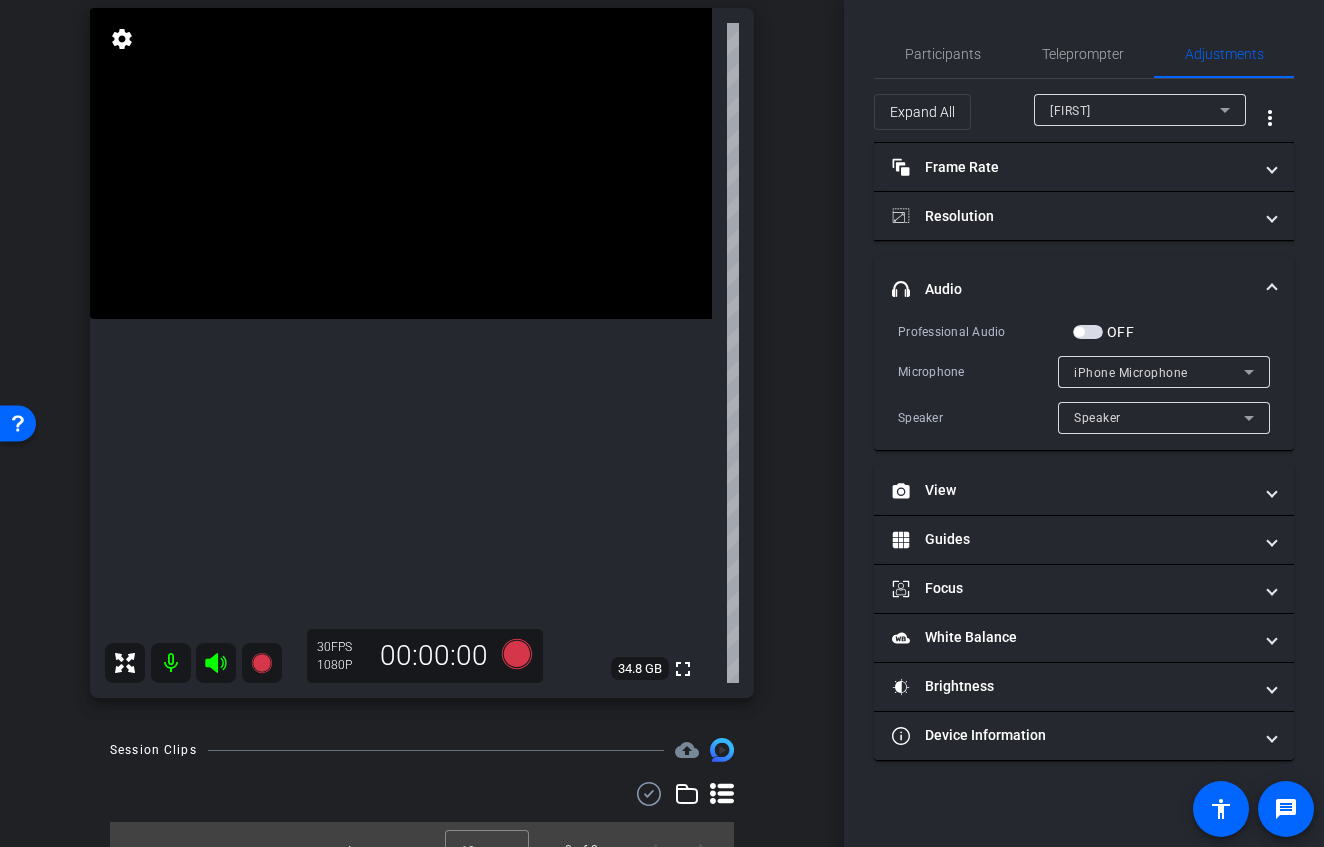 click at bounding box center [1088, 332] 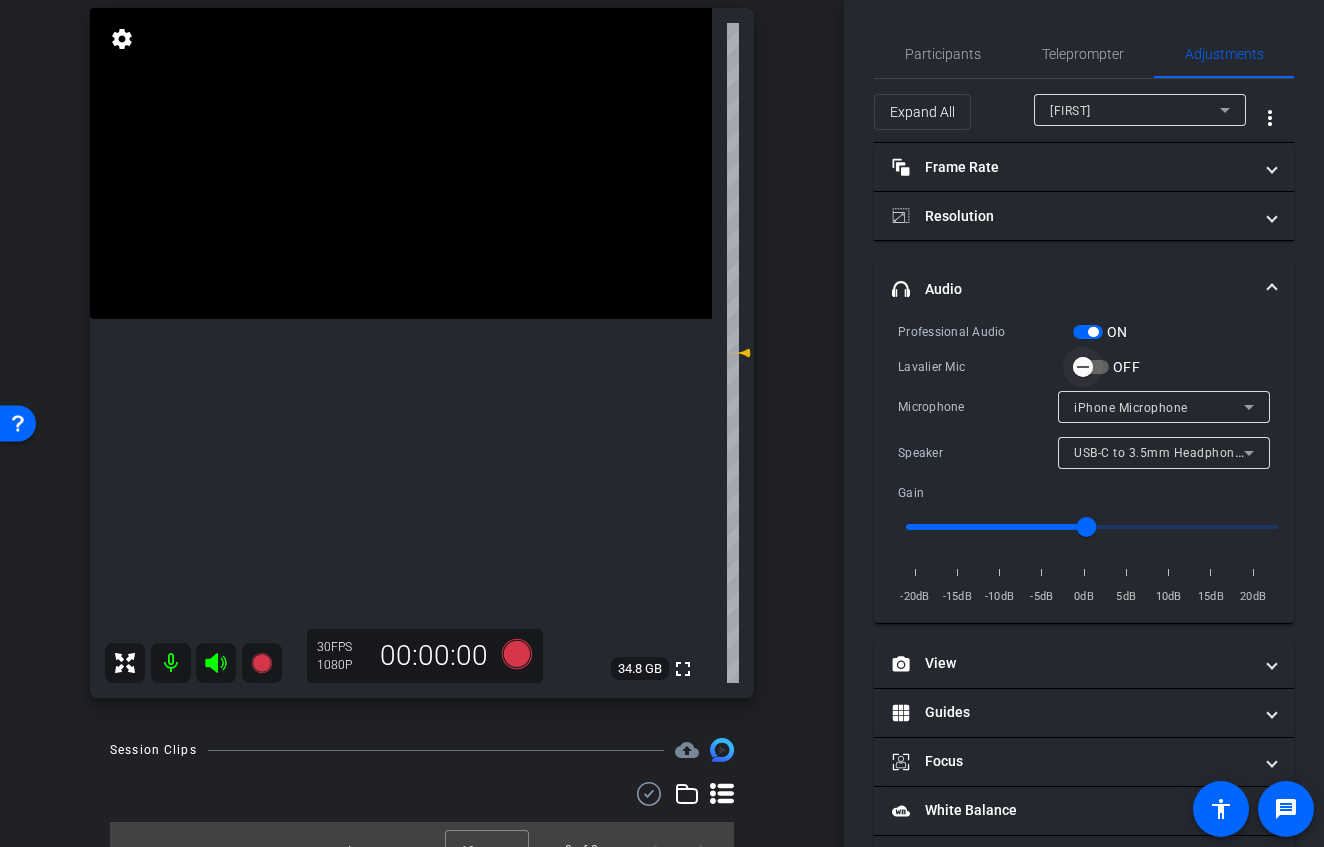click at bounding box center (1083, 367) 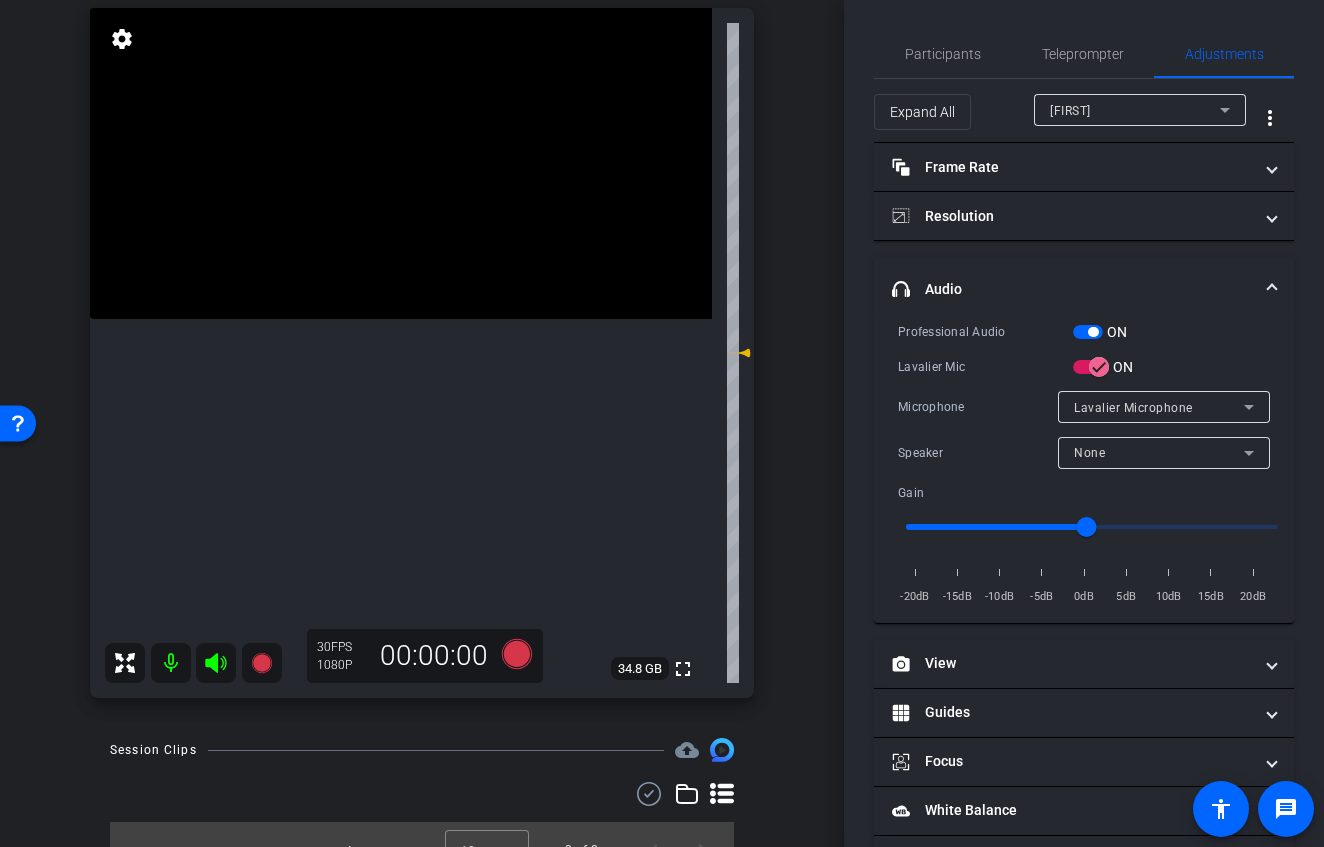 click on "None" at bounding box center [1089, 453] 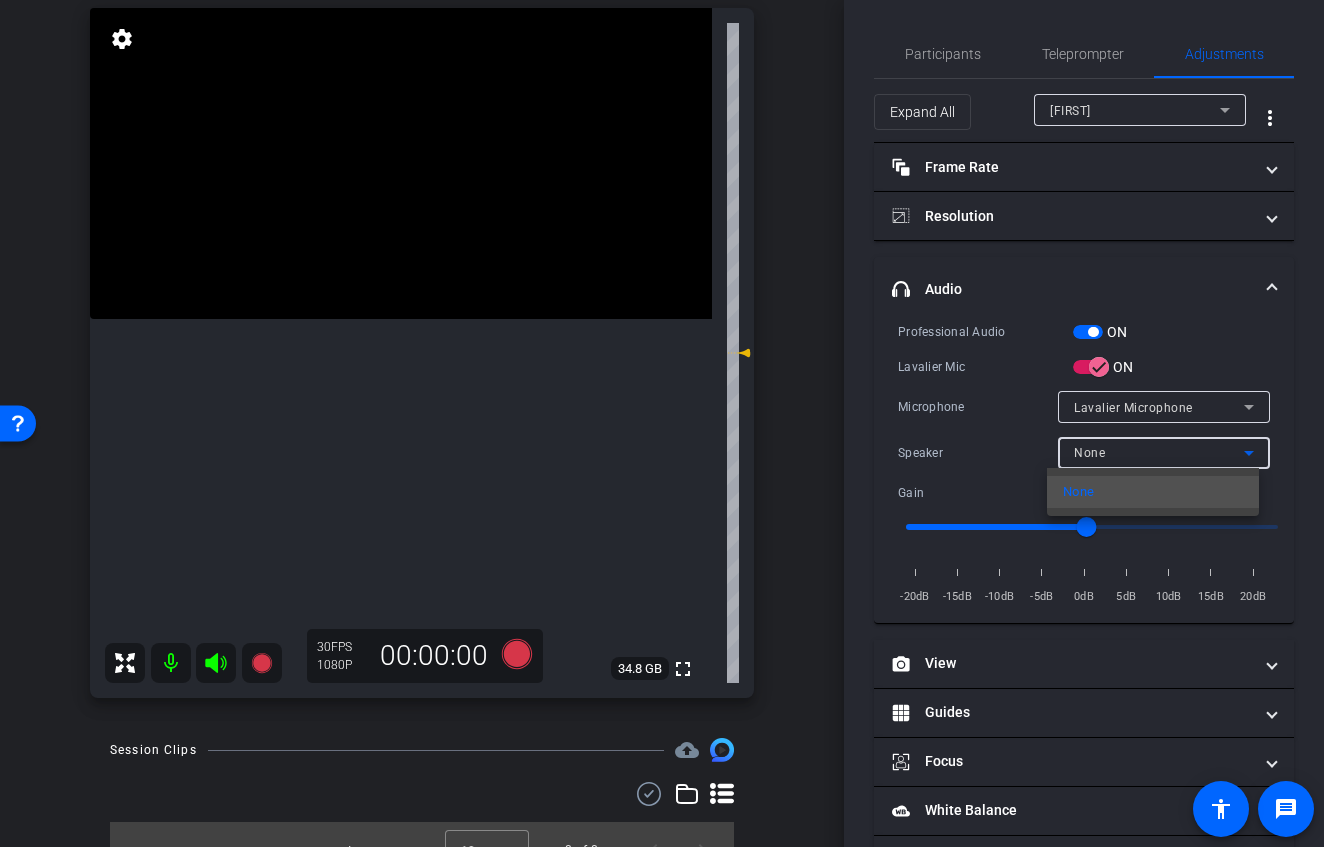 click at bounding box center [662, 423] 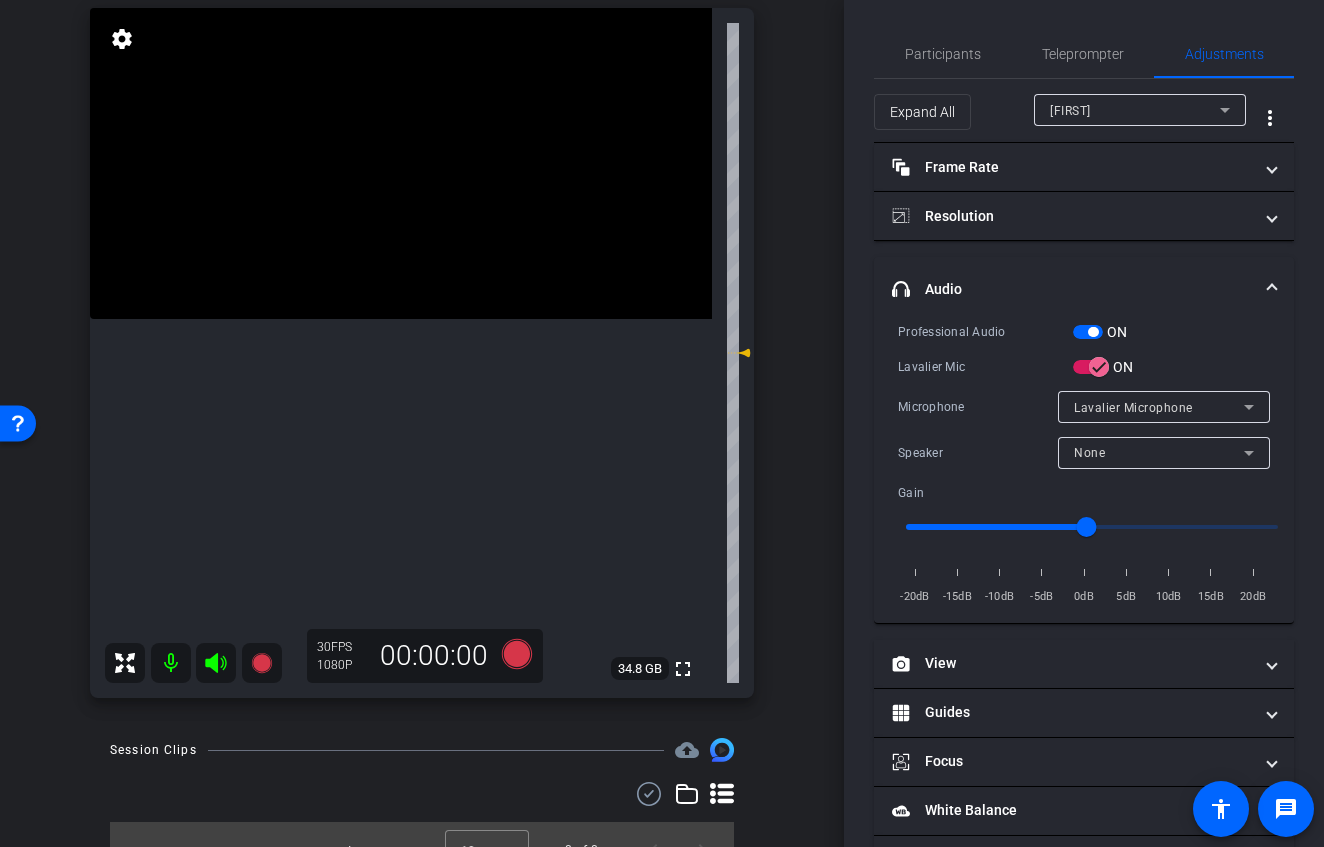 click at bounding box center [1088, 332] 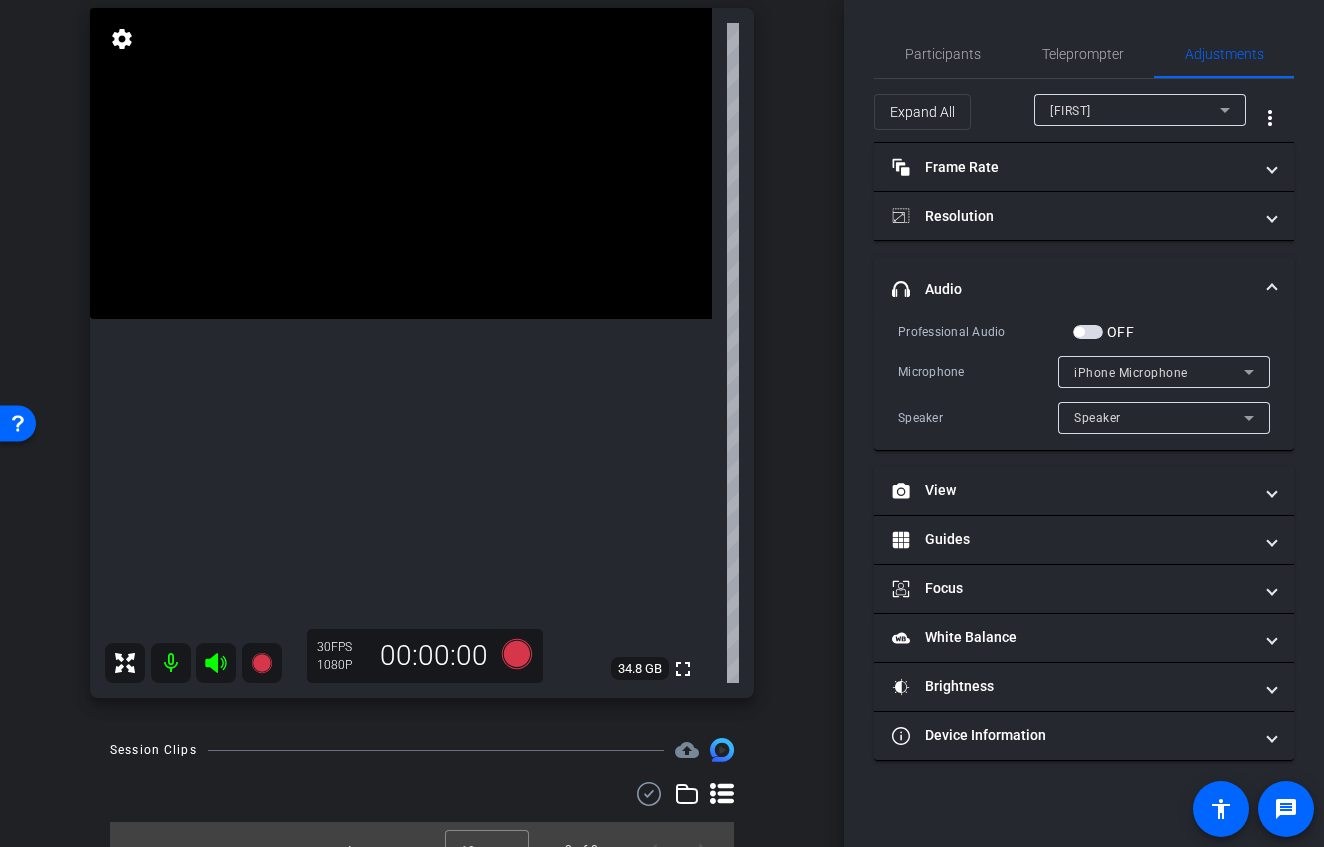 click at bounding box center [1088, 332] 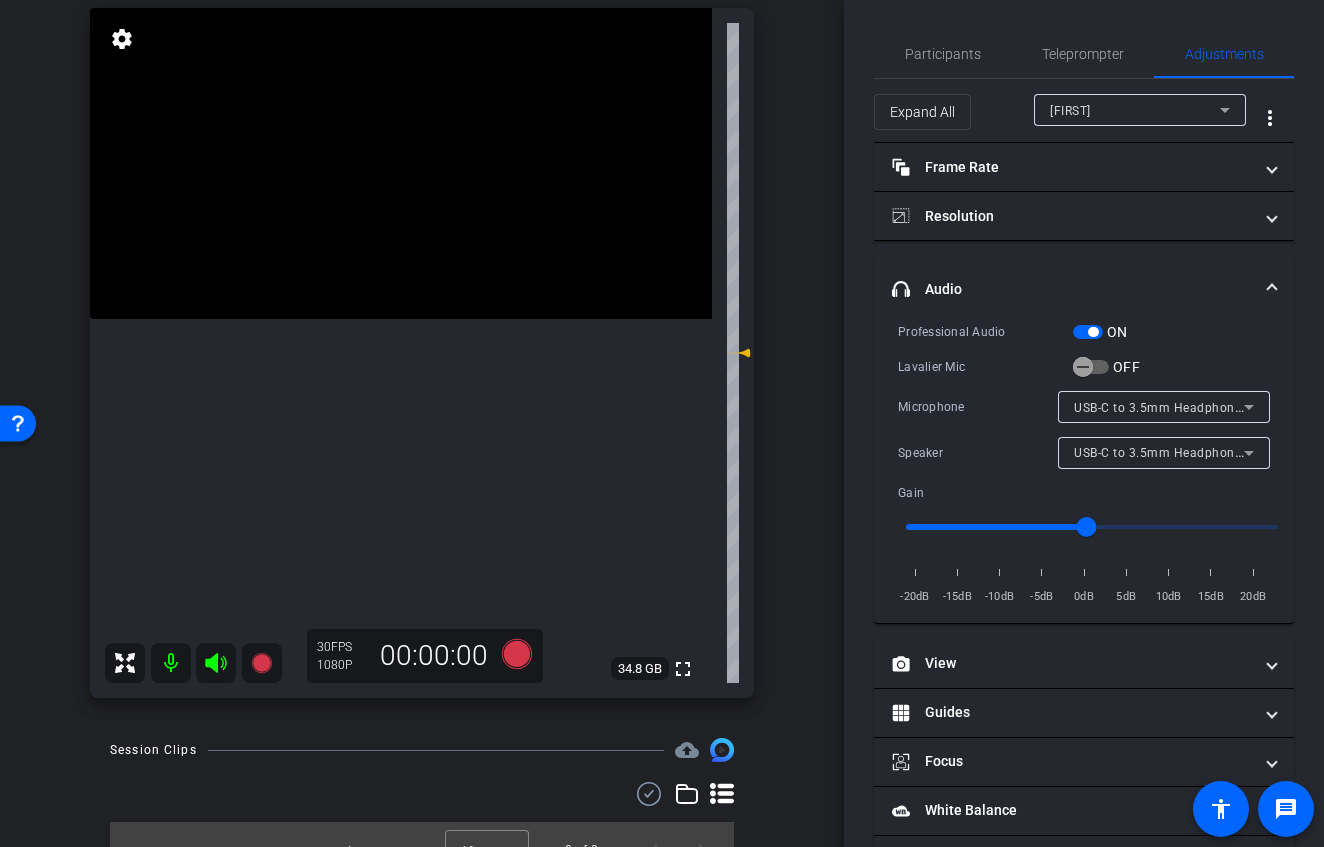 click at bounding box center [1088, 332] 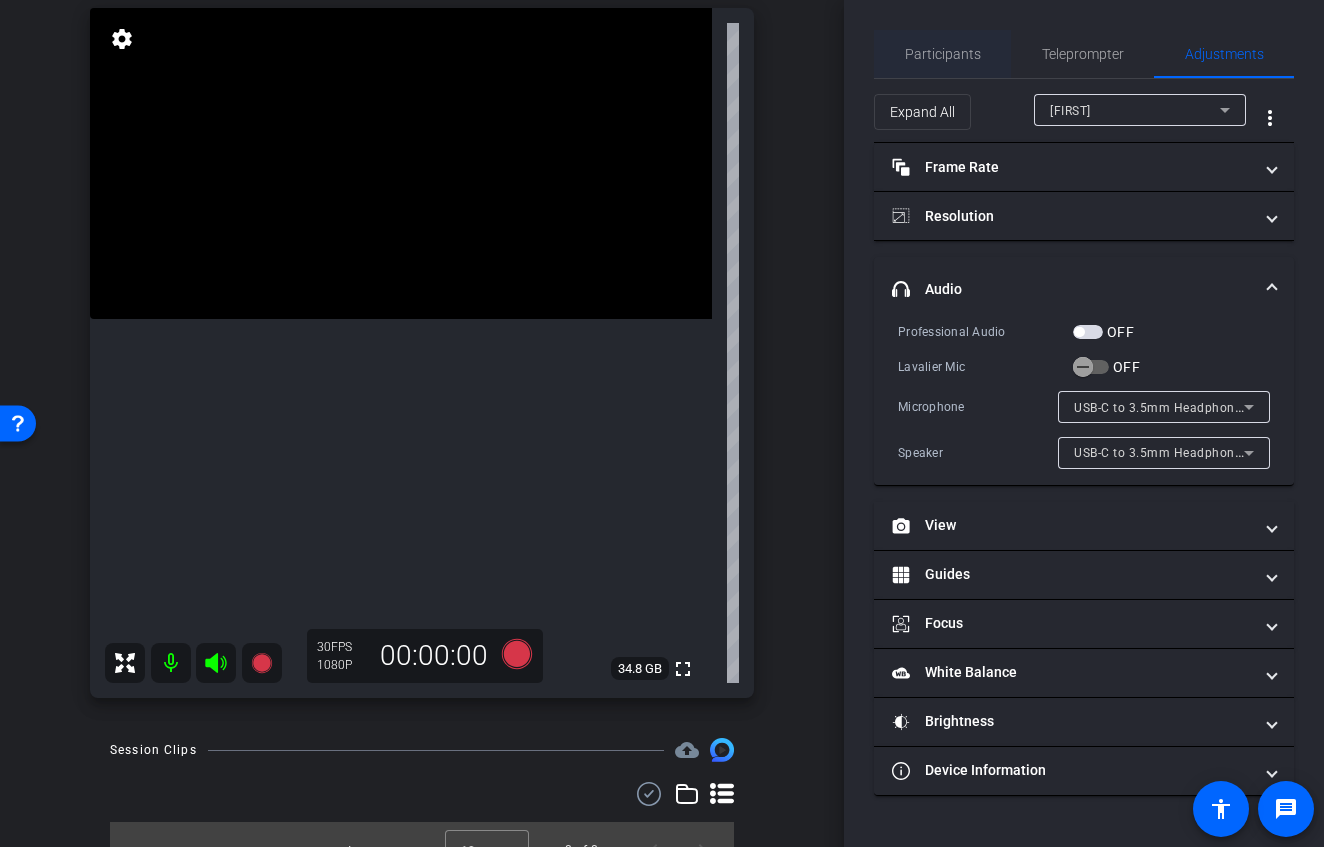click on "Participants" at bounding box center (943, 54) 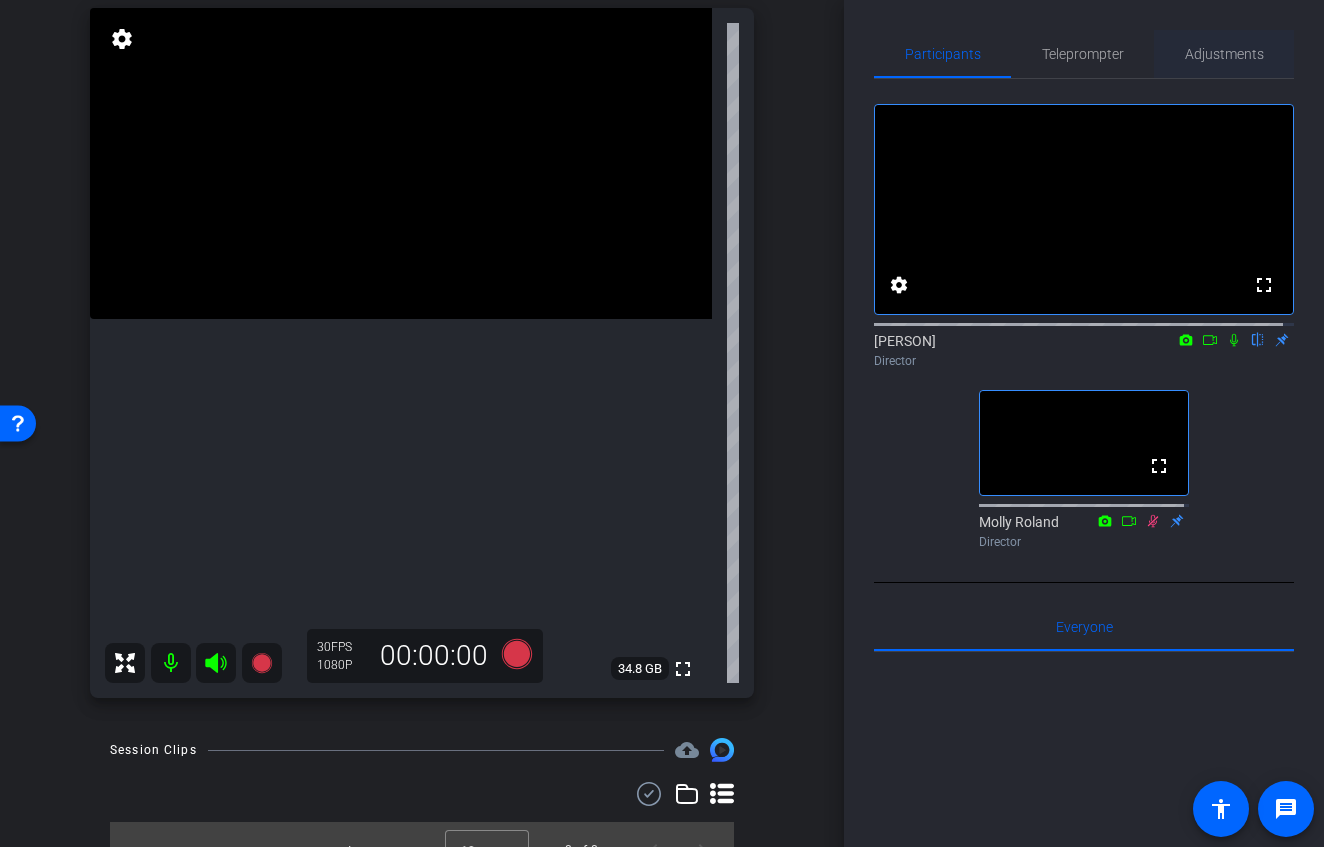 click on "Adjustments" at bounding box center (1224, 54) 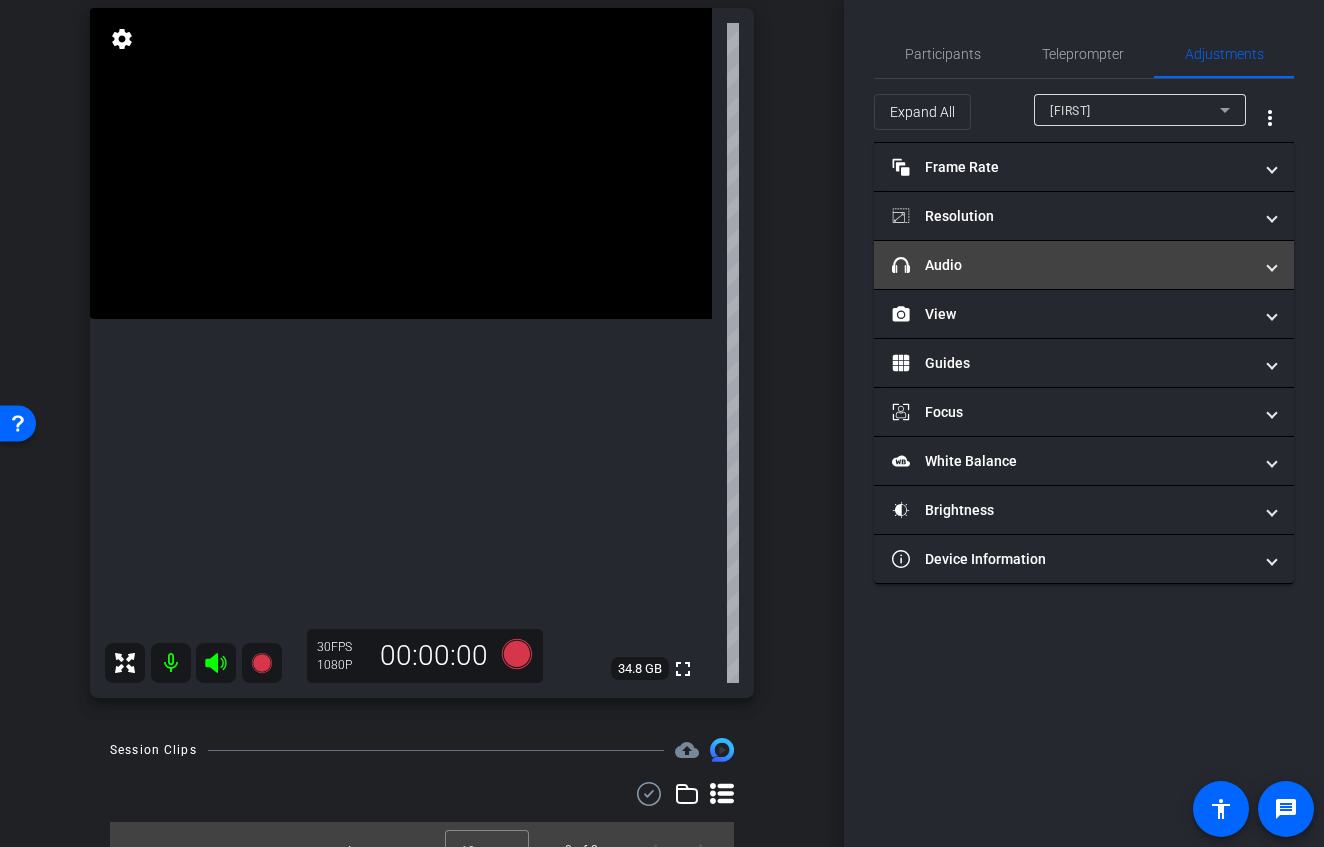 click on "headphone icon
Audio" at bounding box center [1072, 265] 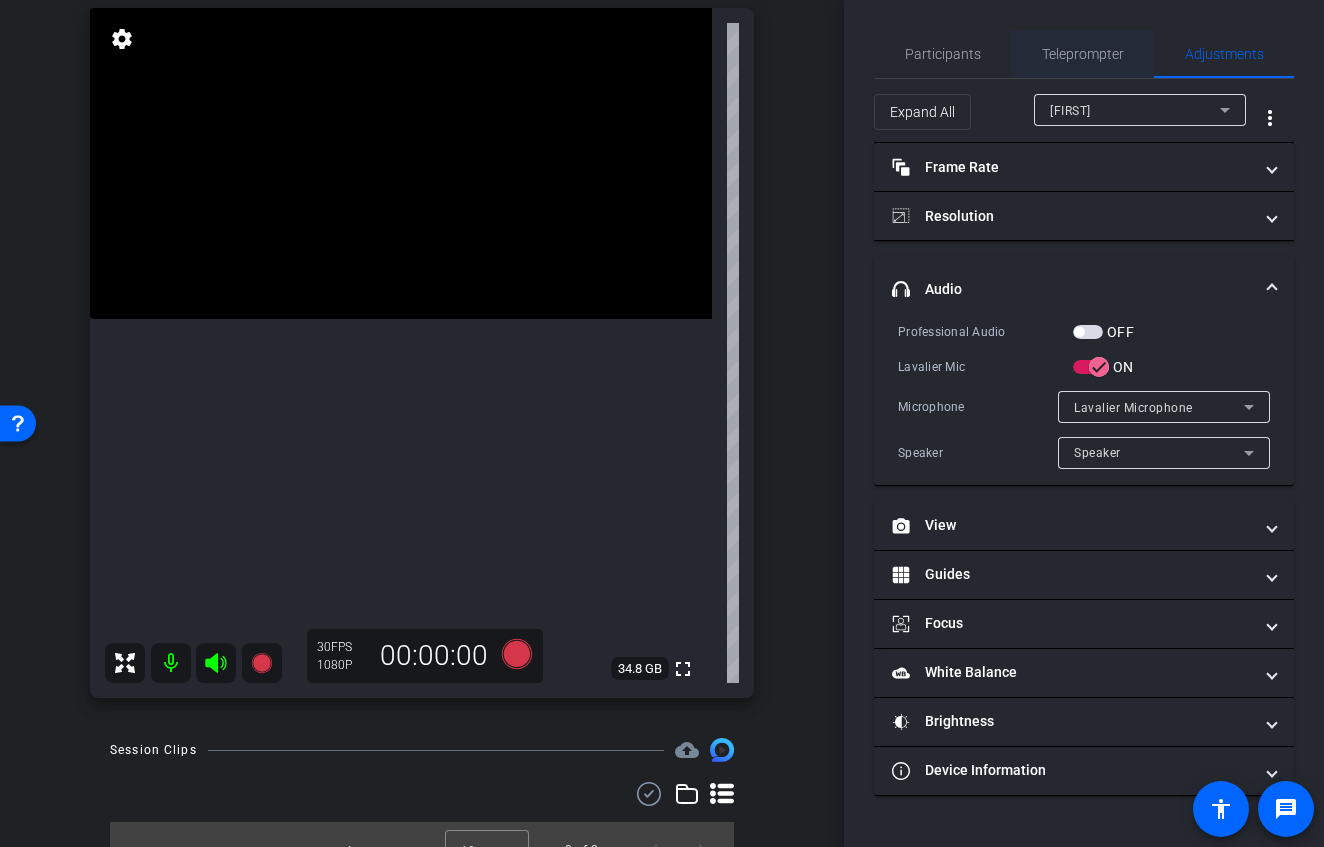 click on "Teleprompter" at bounding box center [1083, 54] 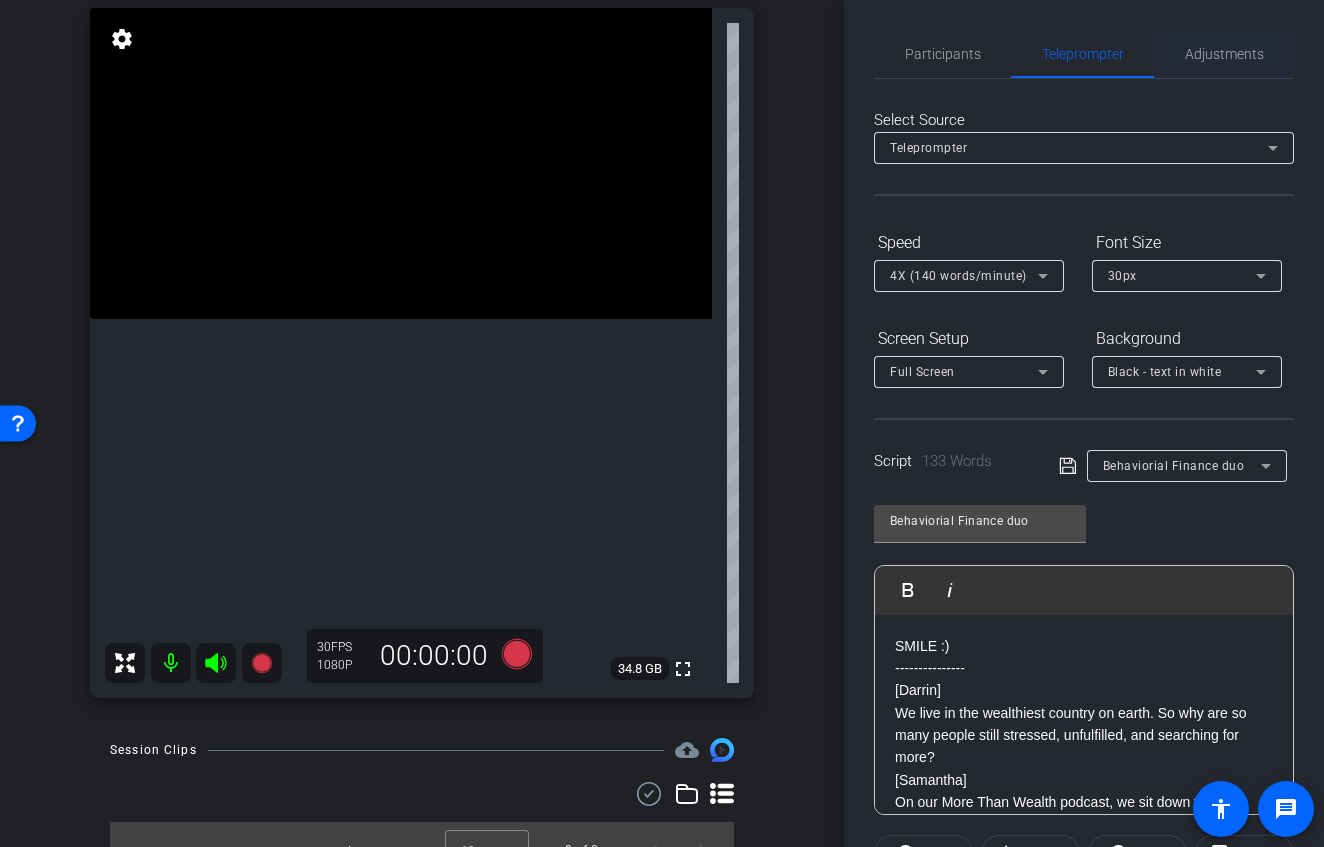 click on "Adjustments" at bounding box center (1224, 54) 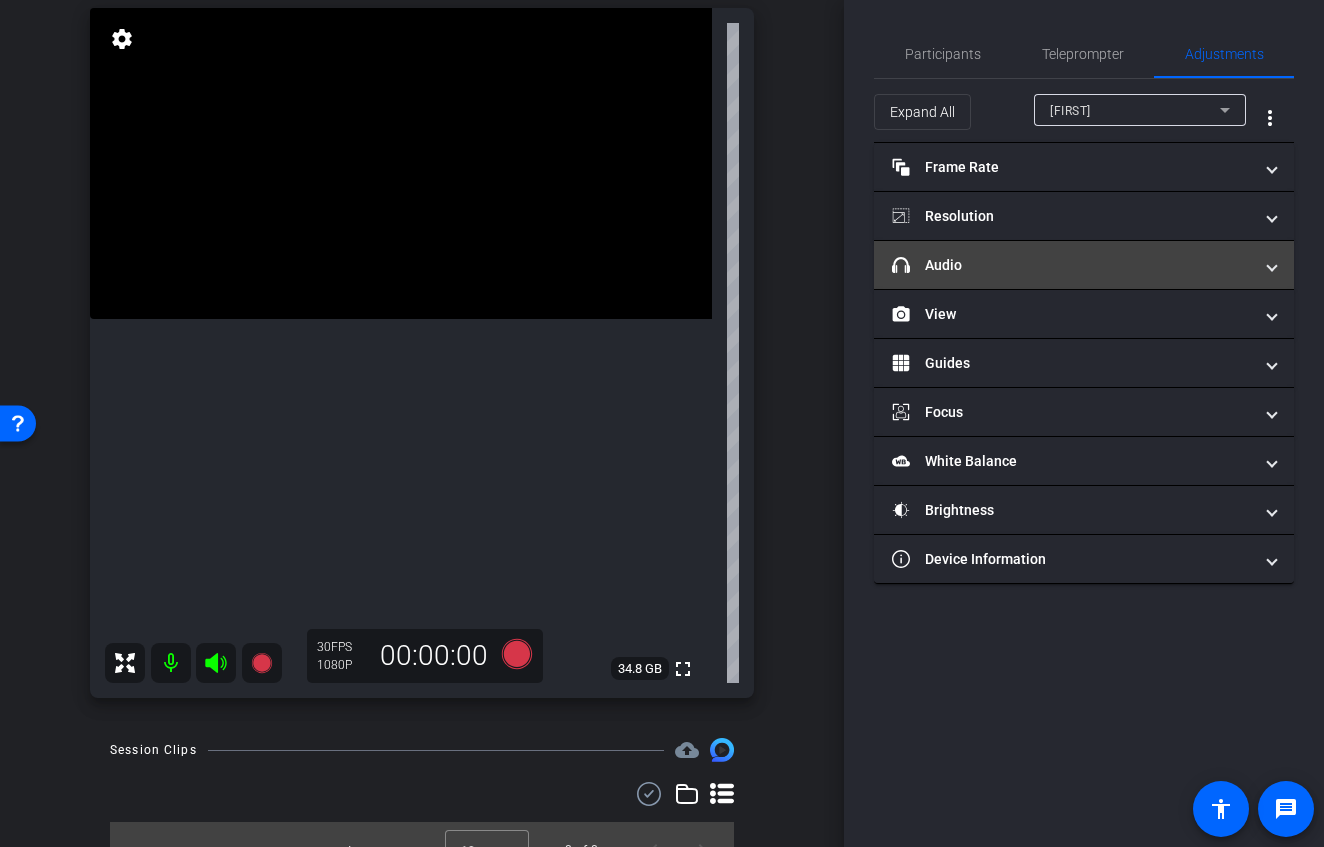 click on "headphone icon
Audio" at bounding box center (1072, 265) 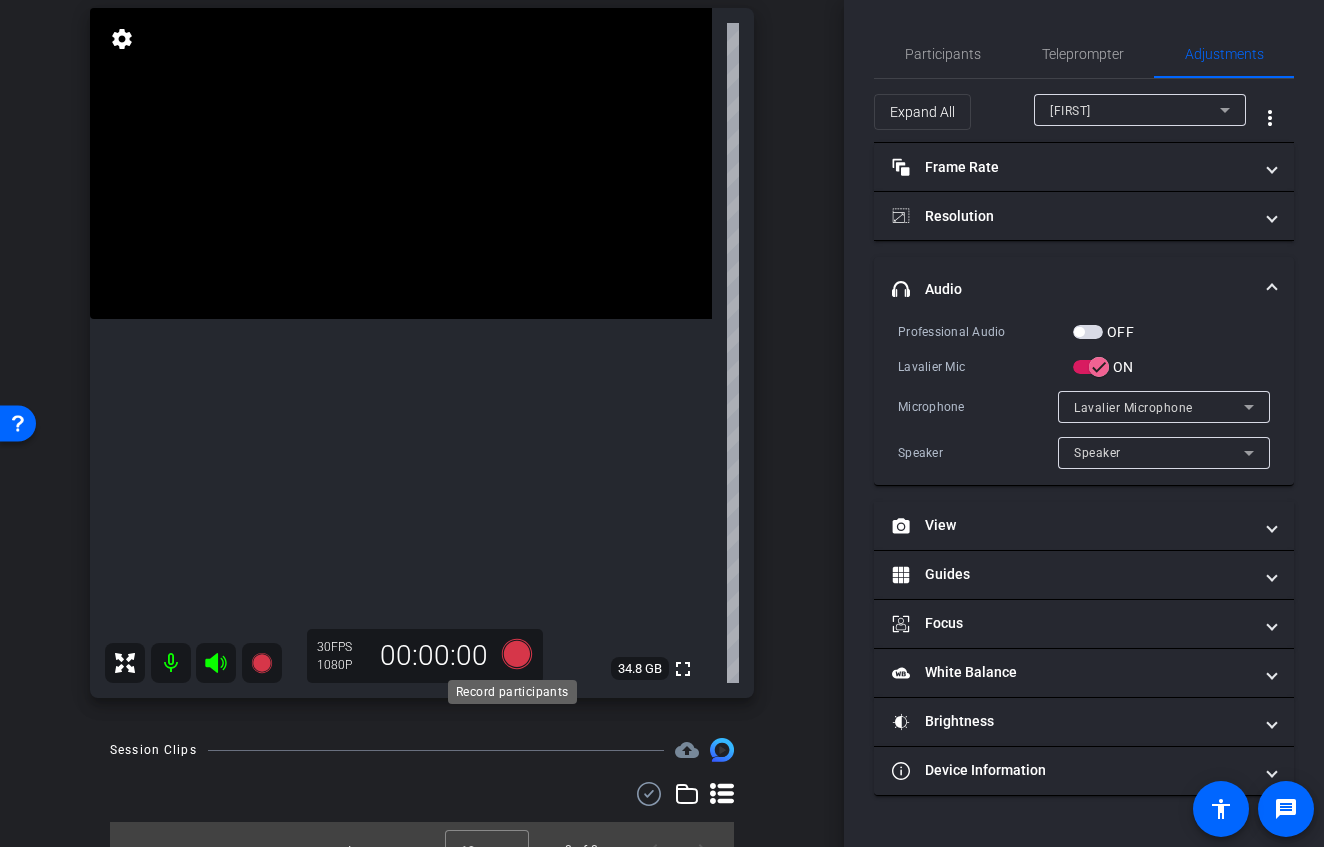 click 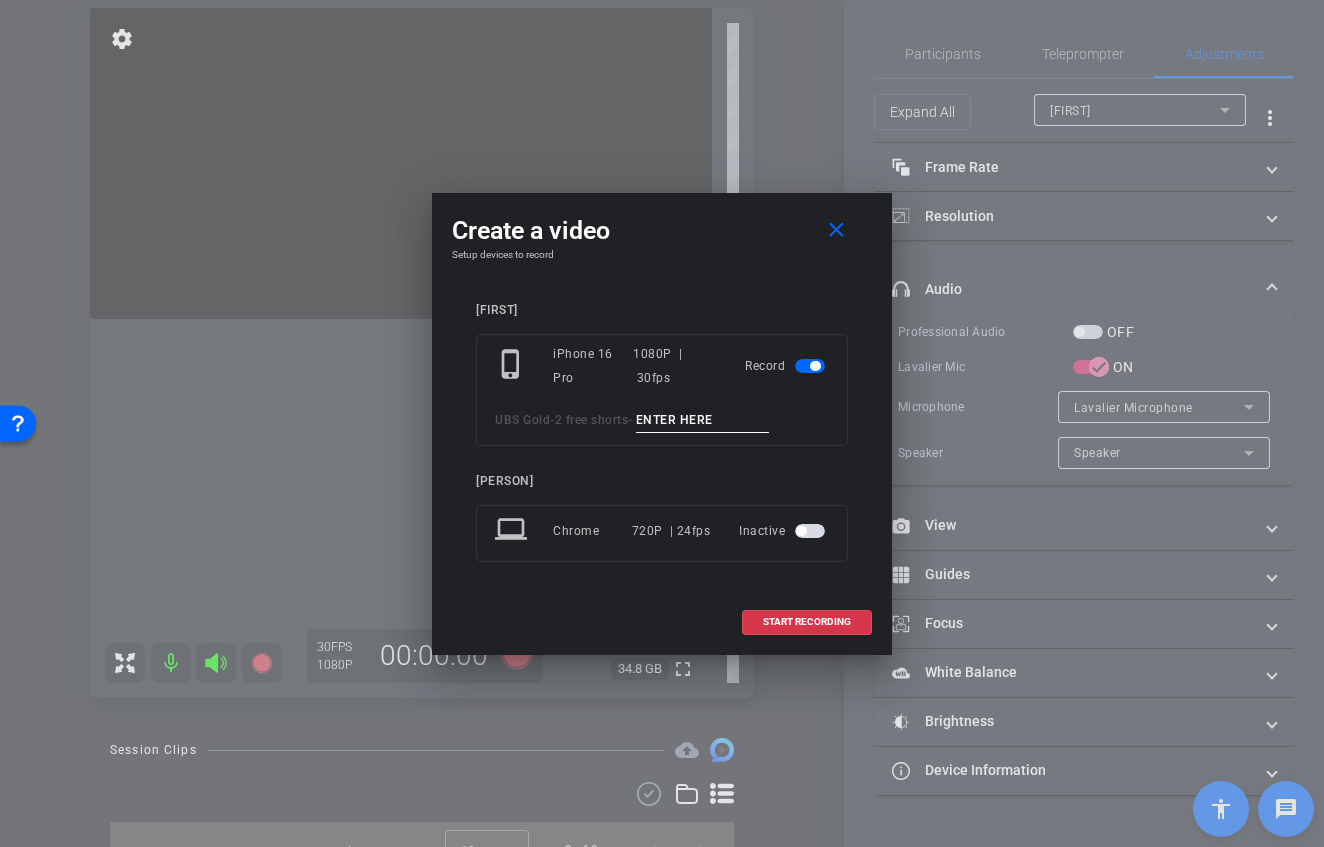 click at bounding box center [703, 420] 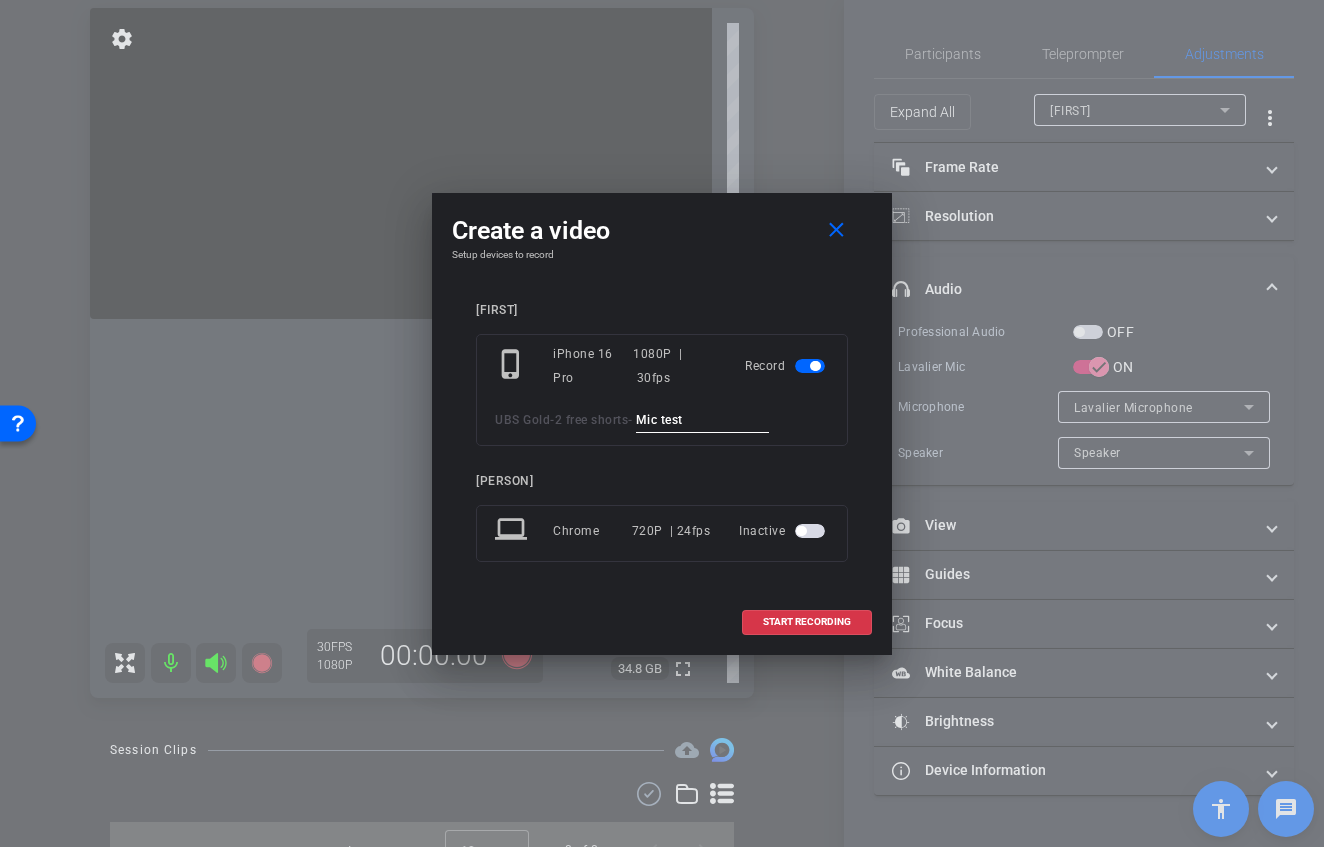 type on "Mic test" 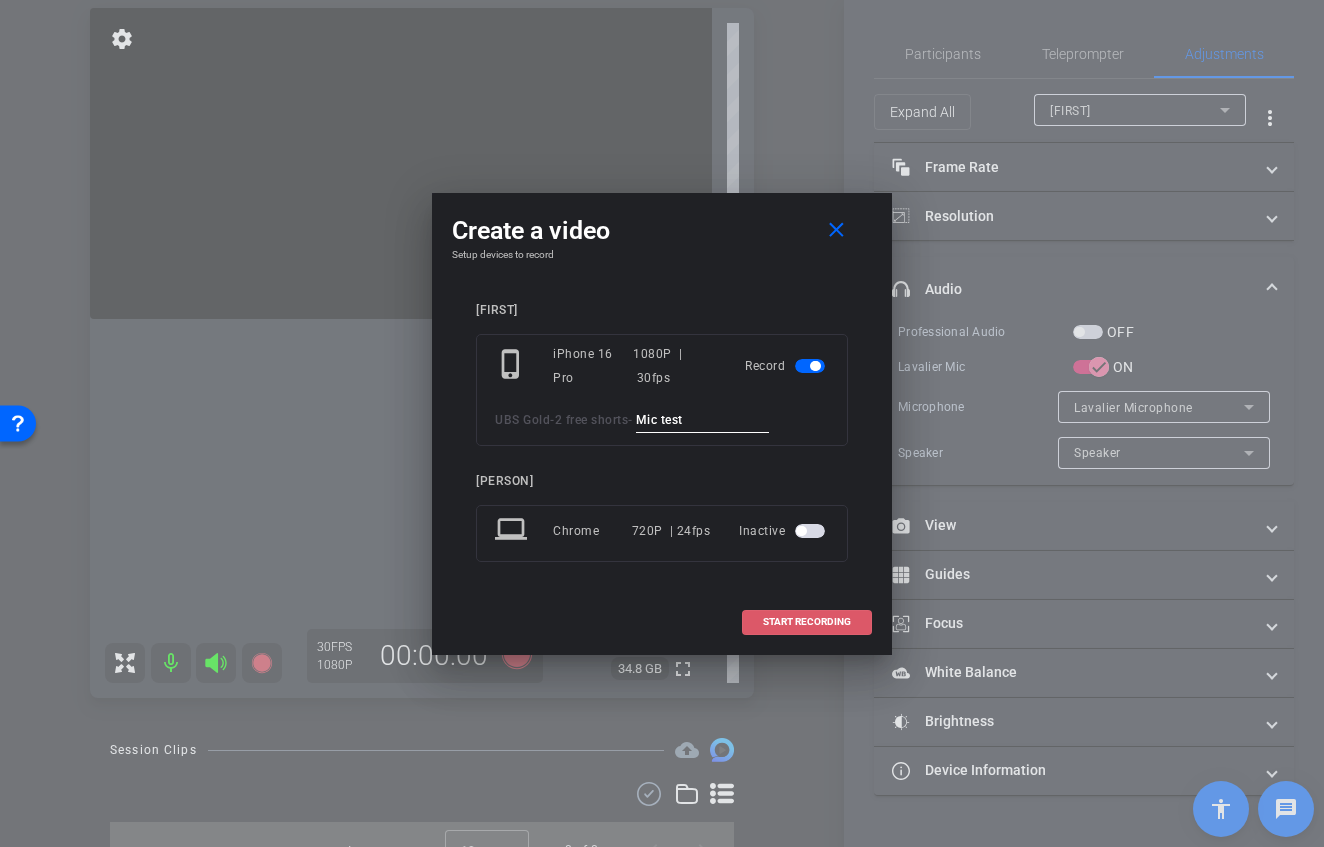 click on "START RECORDING" at bounding box center [807, 622] 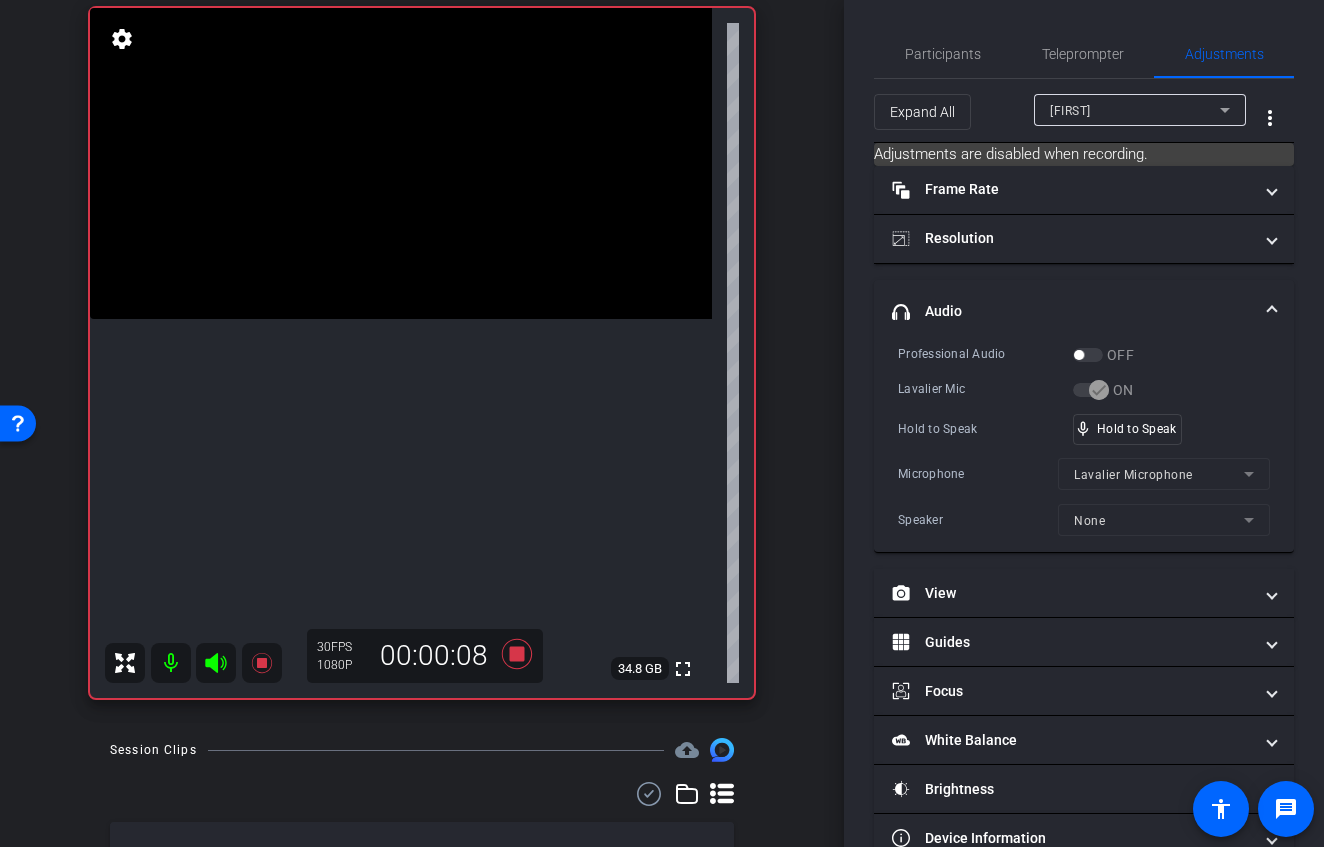 click on "Professional Audio  OFF  Lavalier Mic  ON  Hold to Speak  mic_none Hold to Speak Microphone Lavalier Microphone Speaker None" at bounding box center [1084, 440] 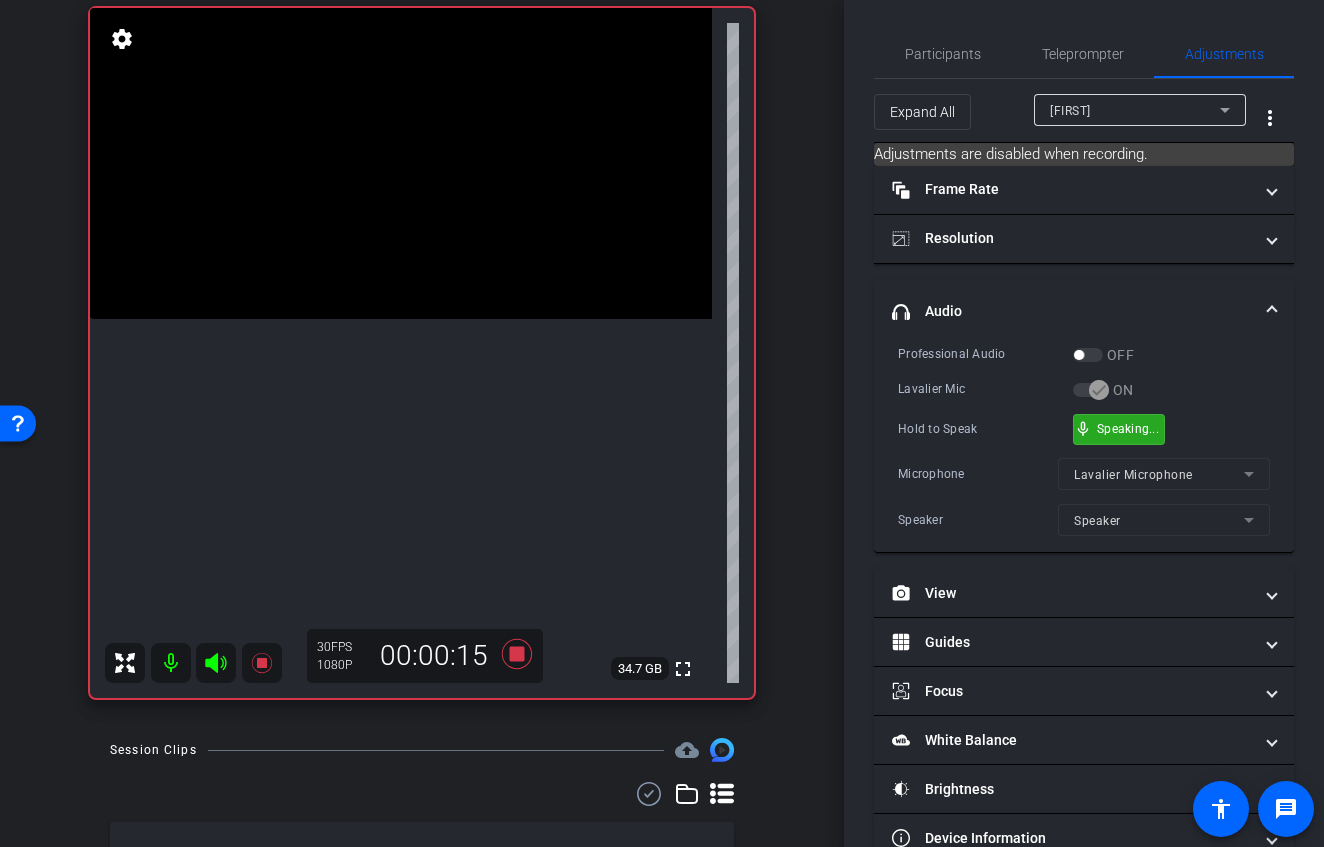 click on "mic_none Speaking..." at bounding box center (1119, 429) 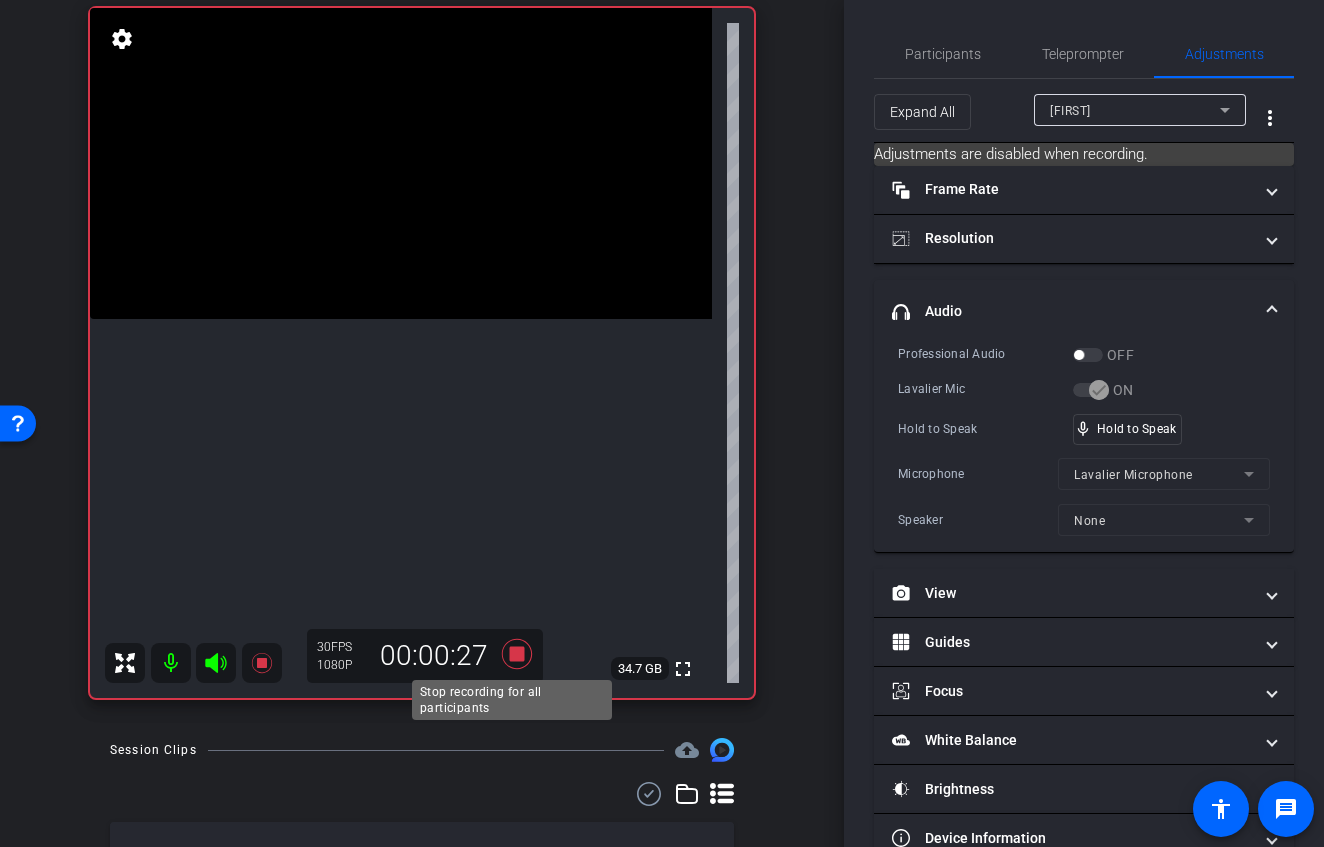 click 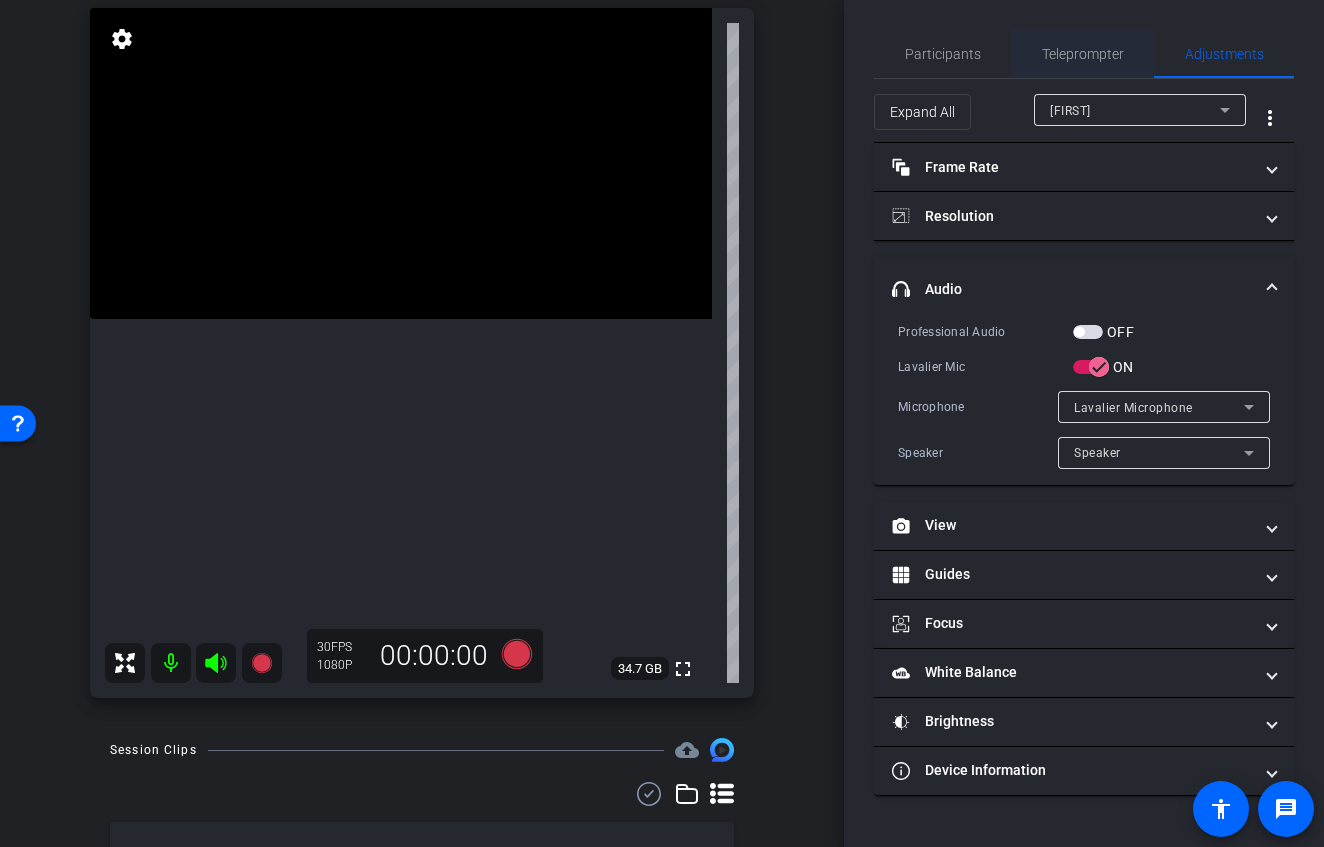 click on "Teleprompter" at bounding box center (1083, 54) 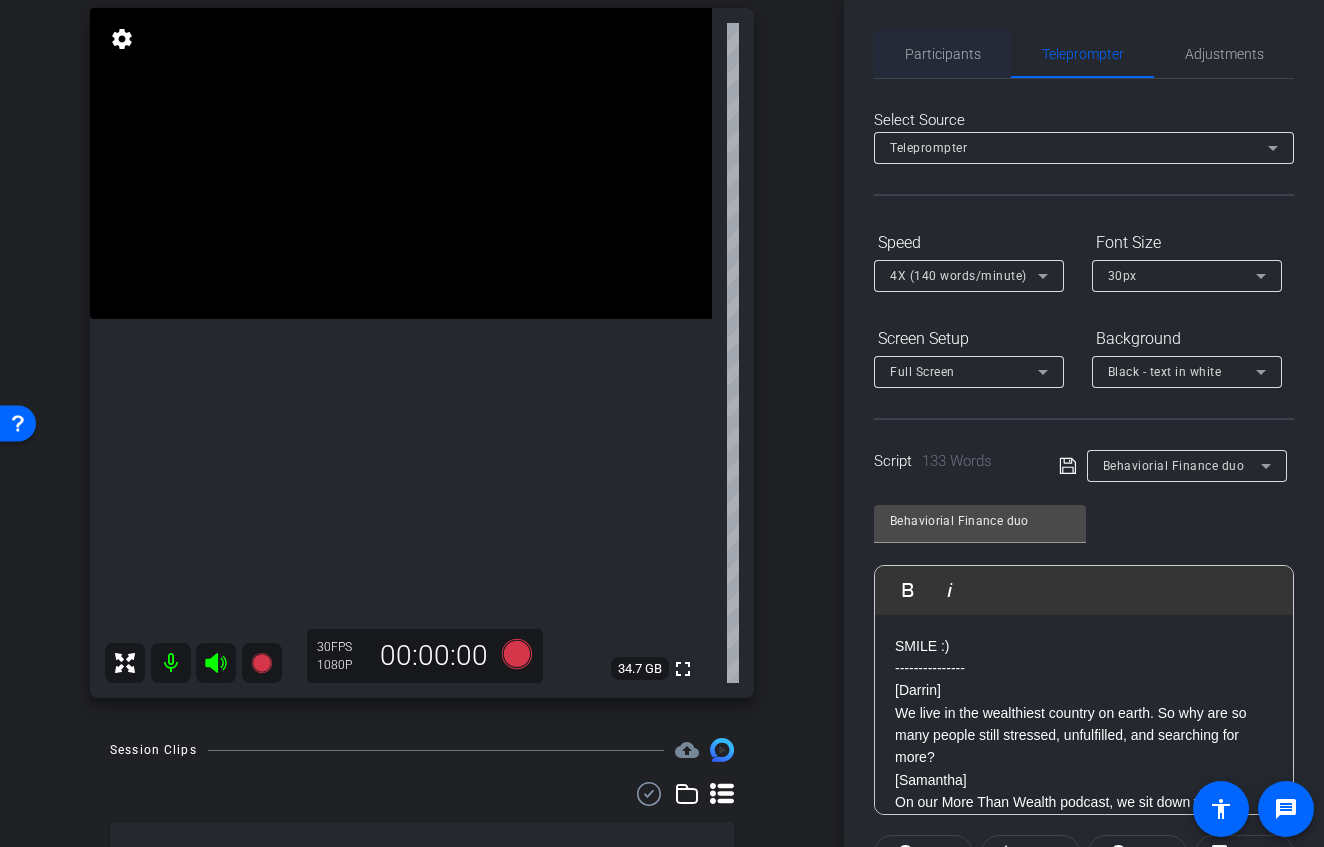 click on "Participants" at bounding box center [943, 54] 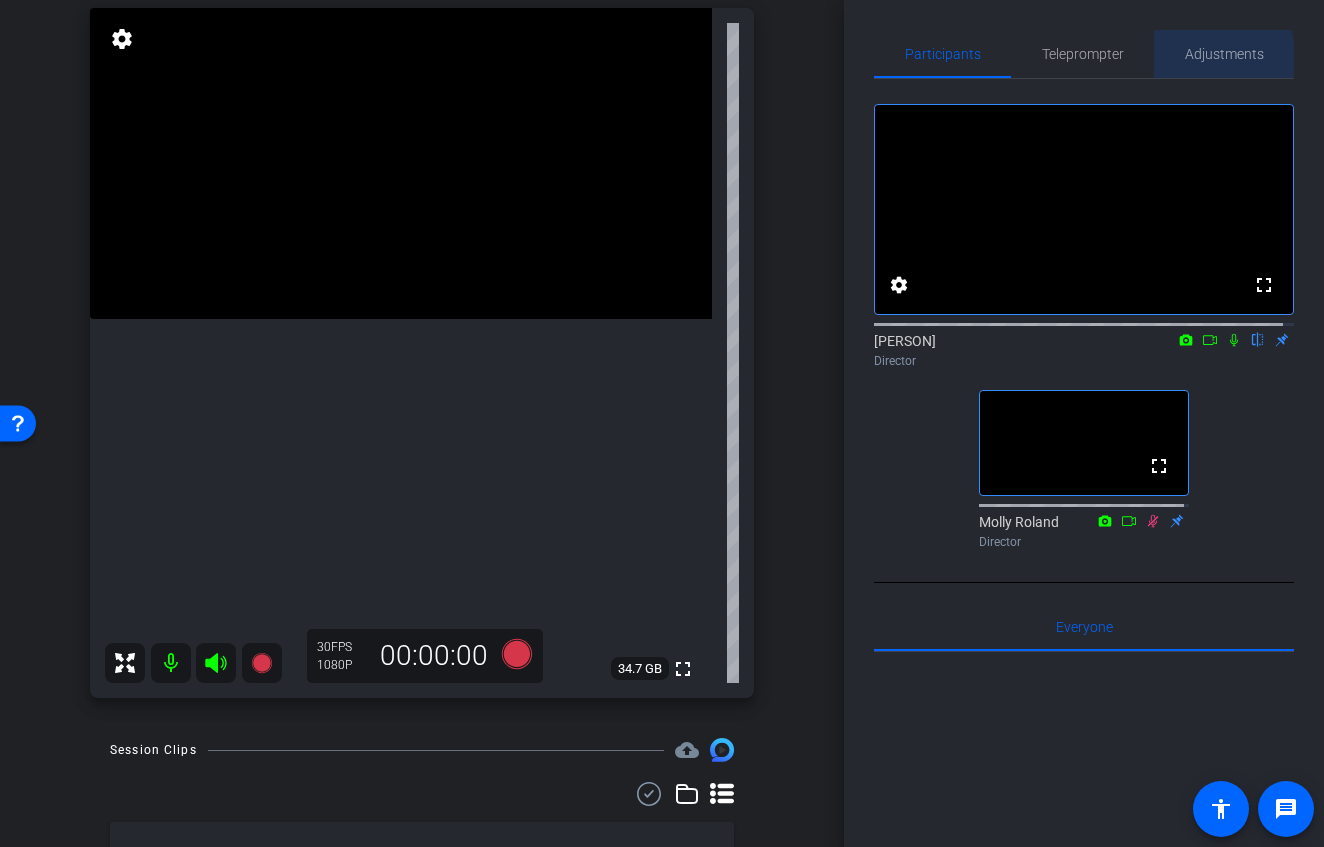 click on "Adjustments" at bounding box center [1224, 54] 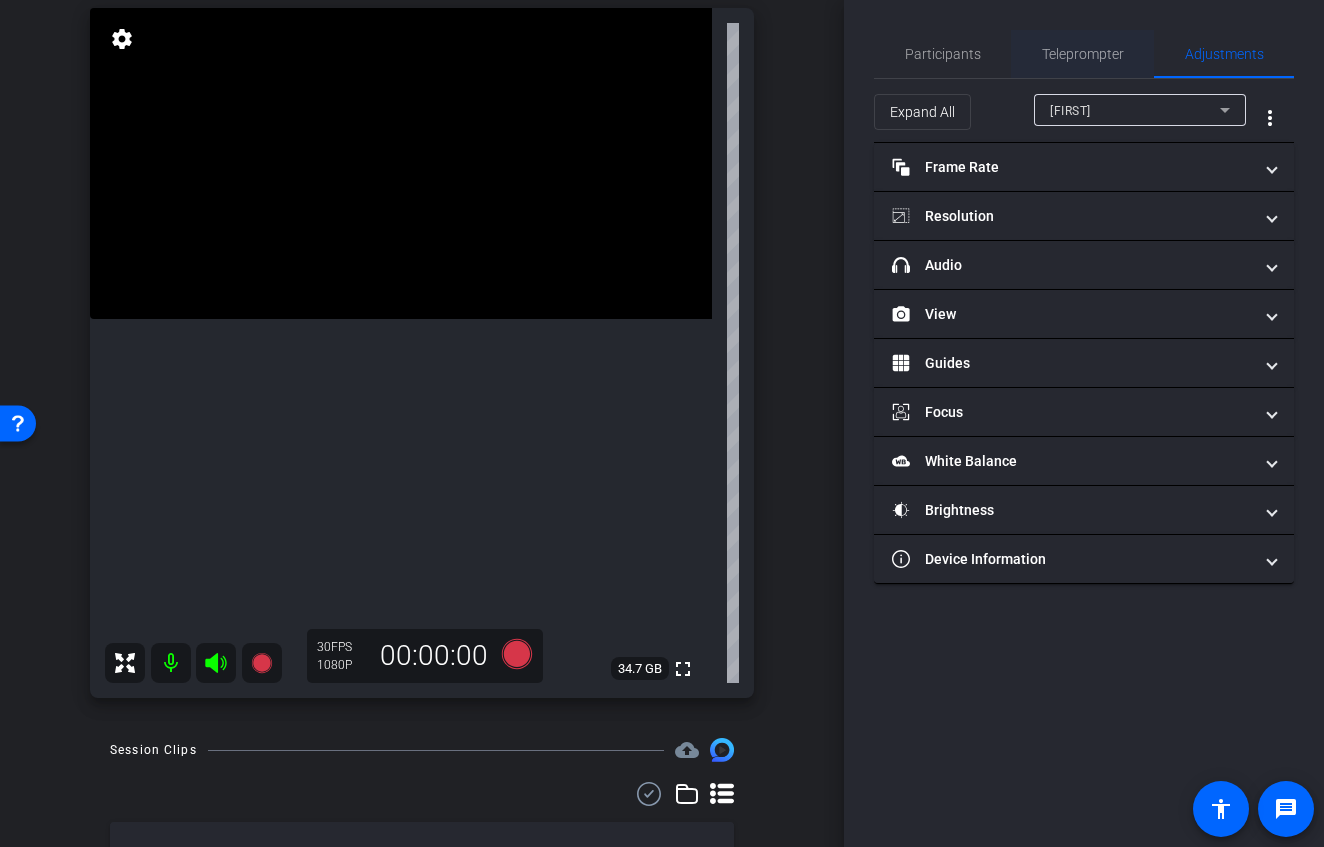 click on "Teleprompter" at bounding box center [1083, 54] 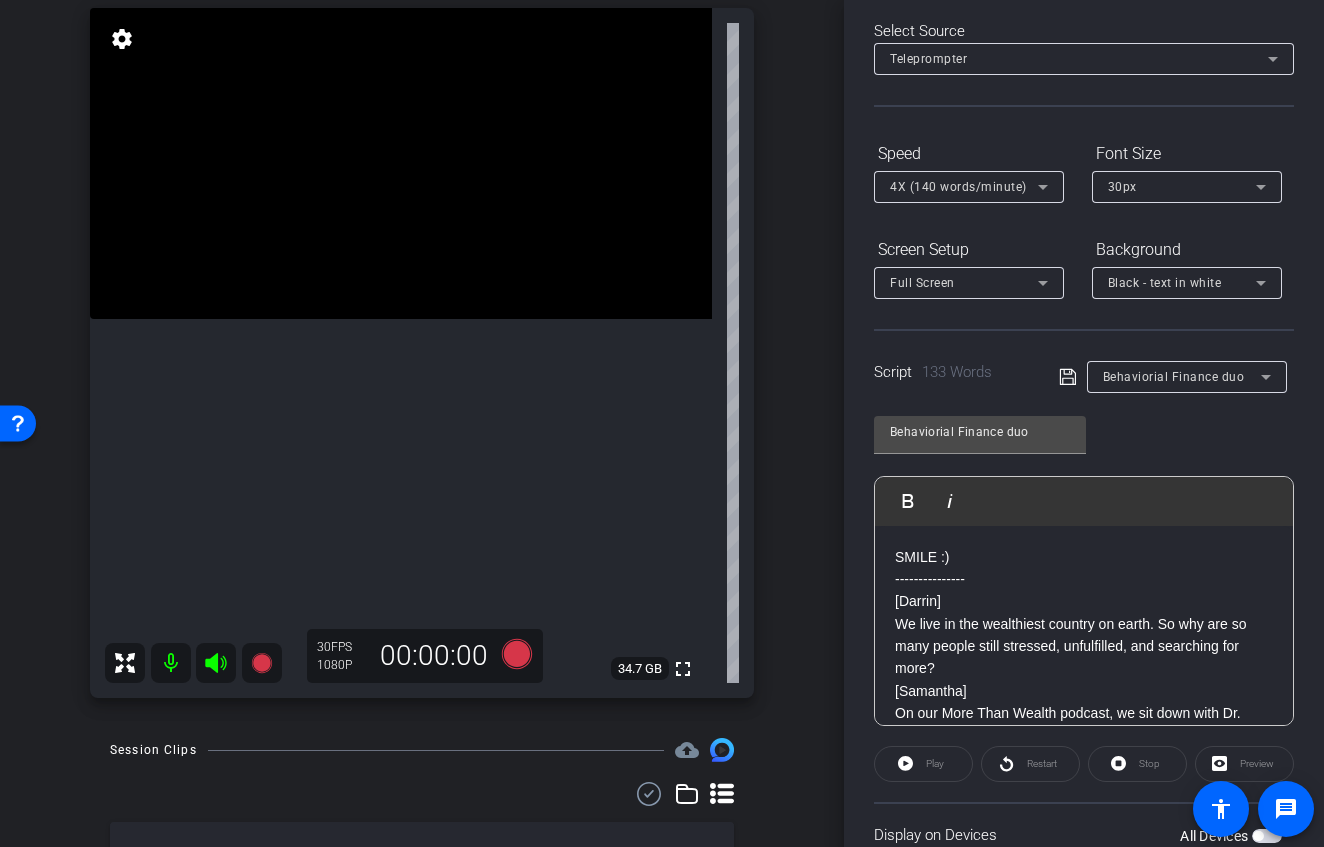 scroll, scrollTop: 100, scrollLeft: 0, axis: vertical 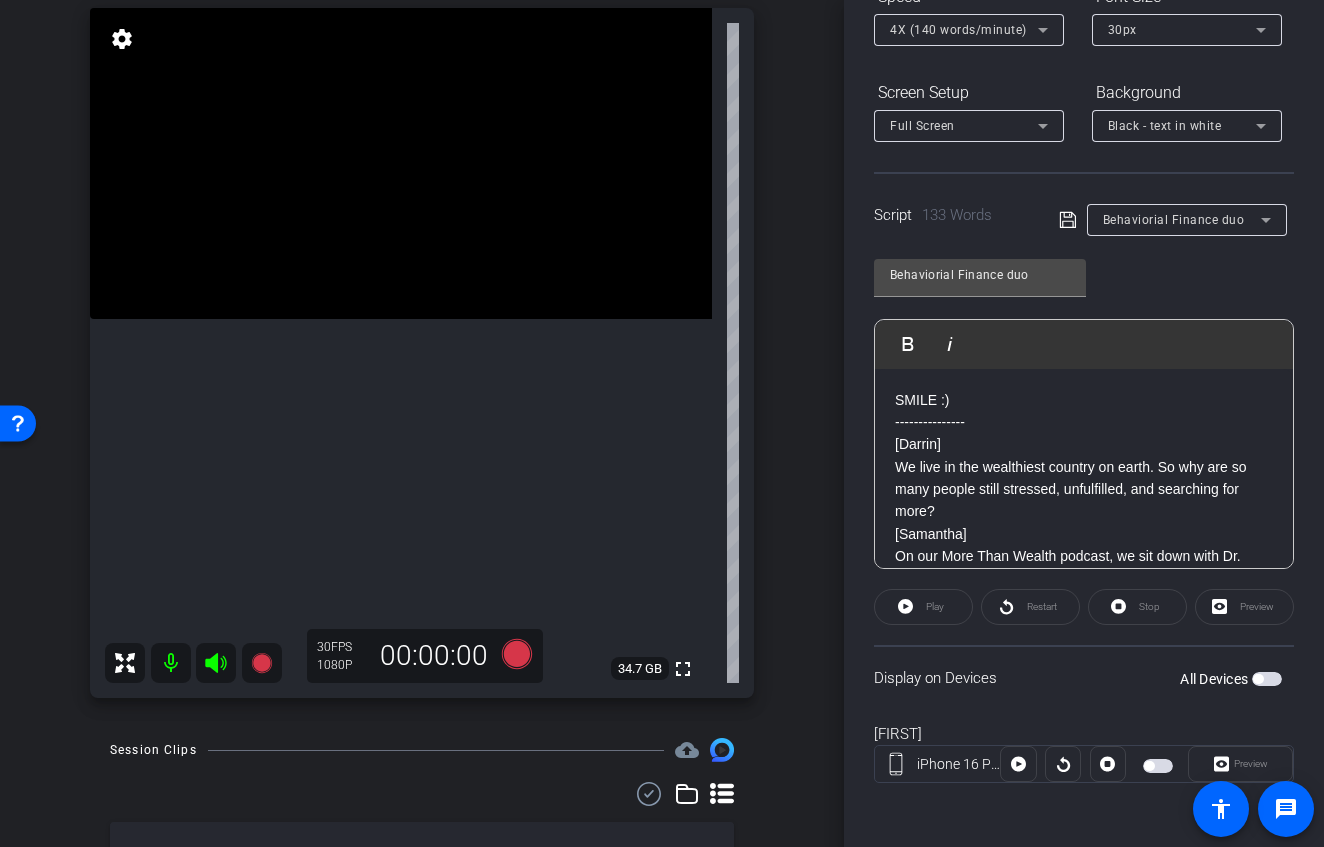 click at bounding box center [1267, 679] 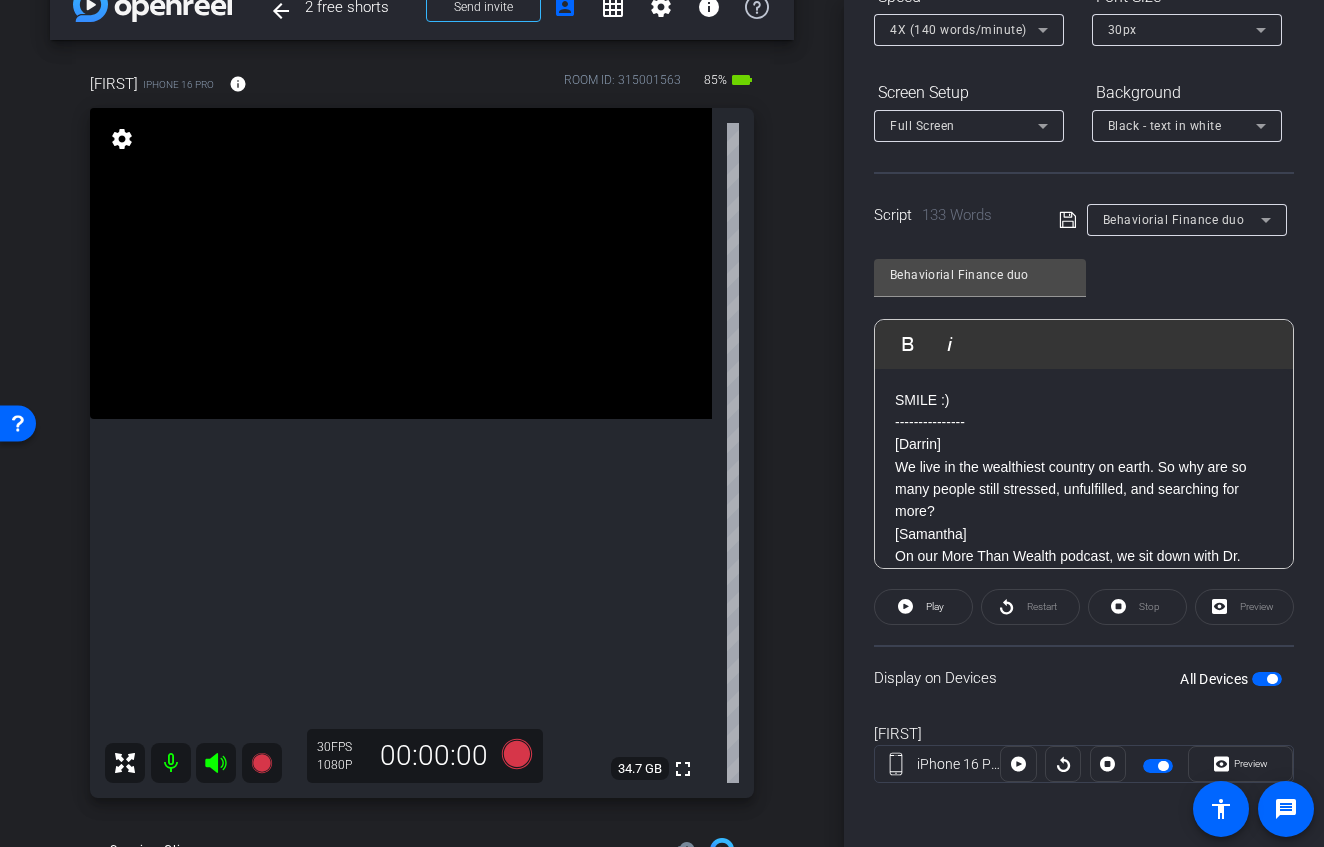 scroll, scrollTop: 0, scrollLeft: 0, axis: both 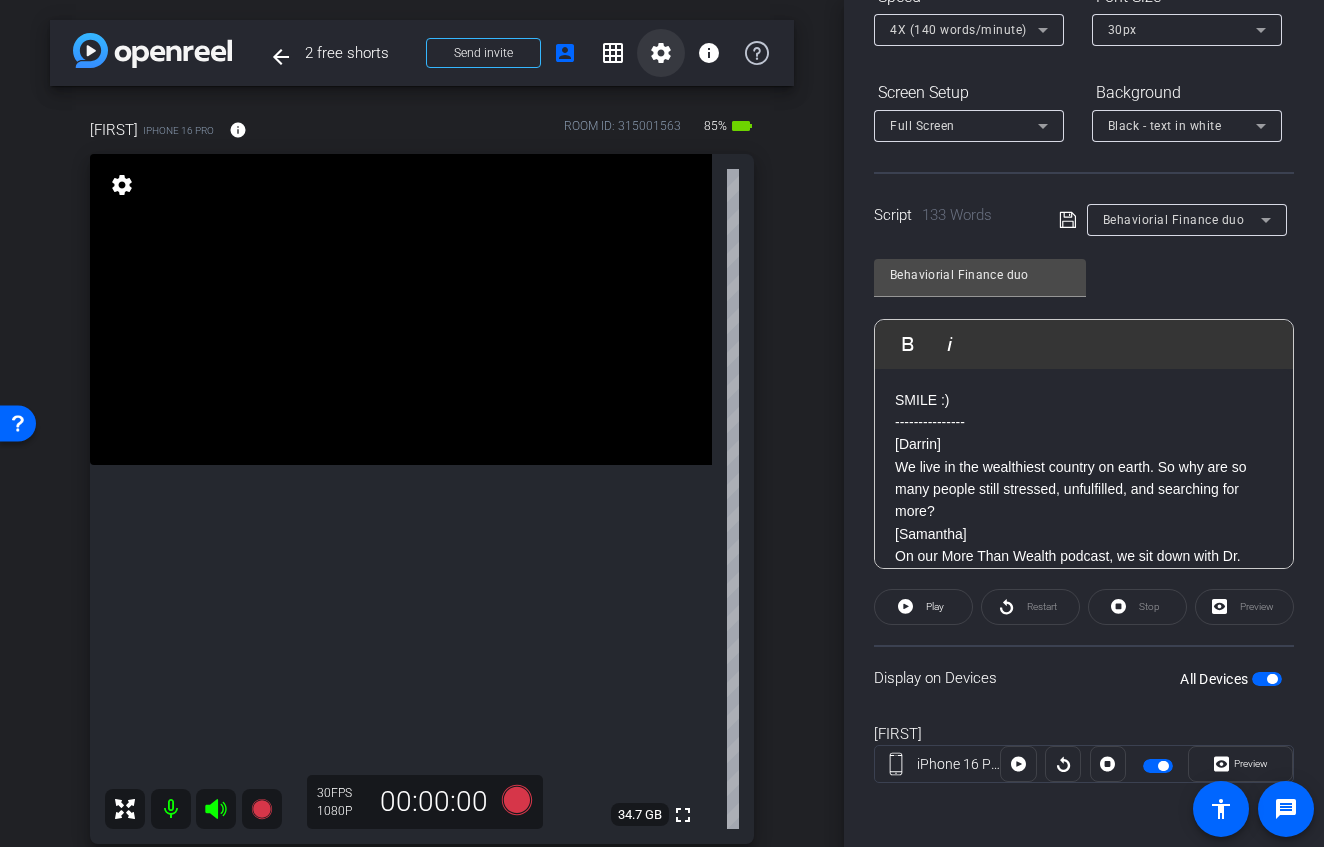 click on "settings" at bounding box center (661, 53) 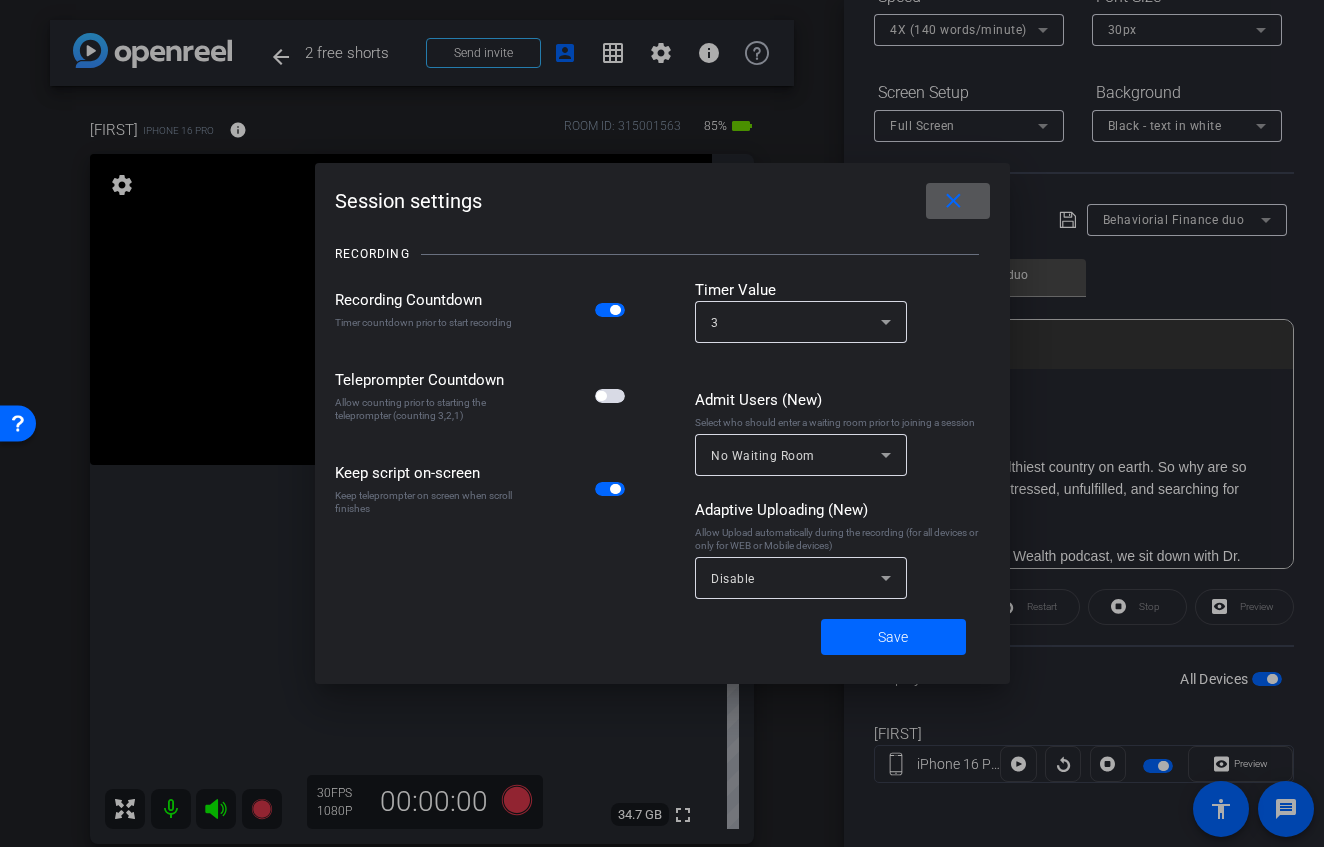 click at bounding box center [610, 396] 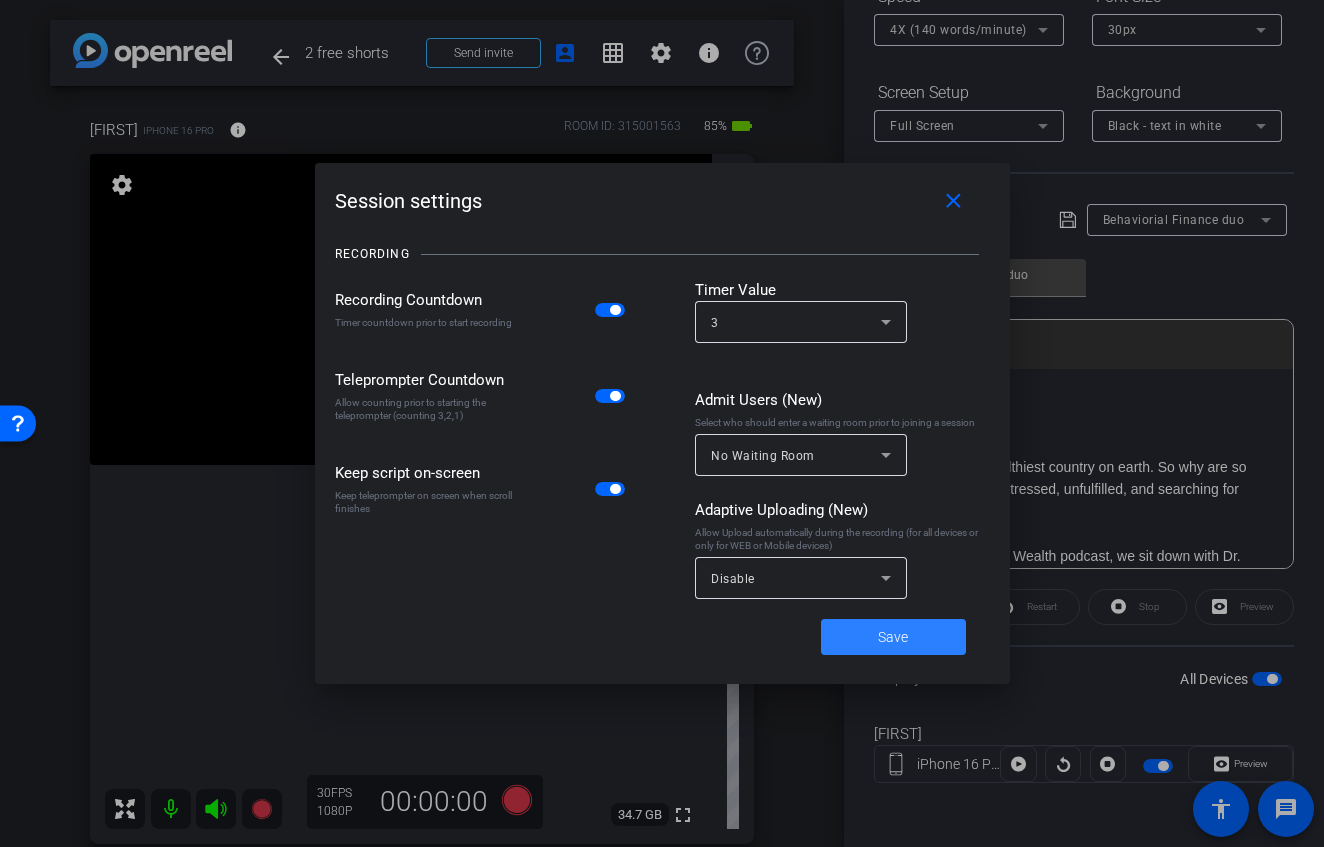 click at bounding box center [893, 637] 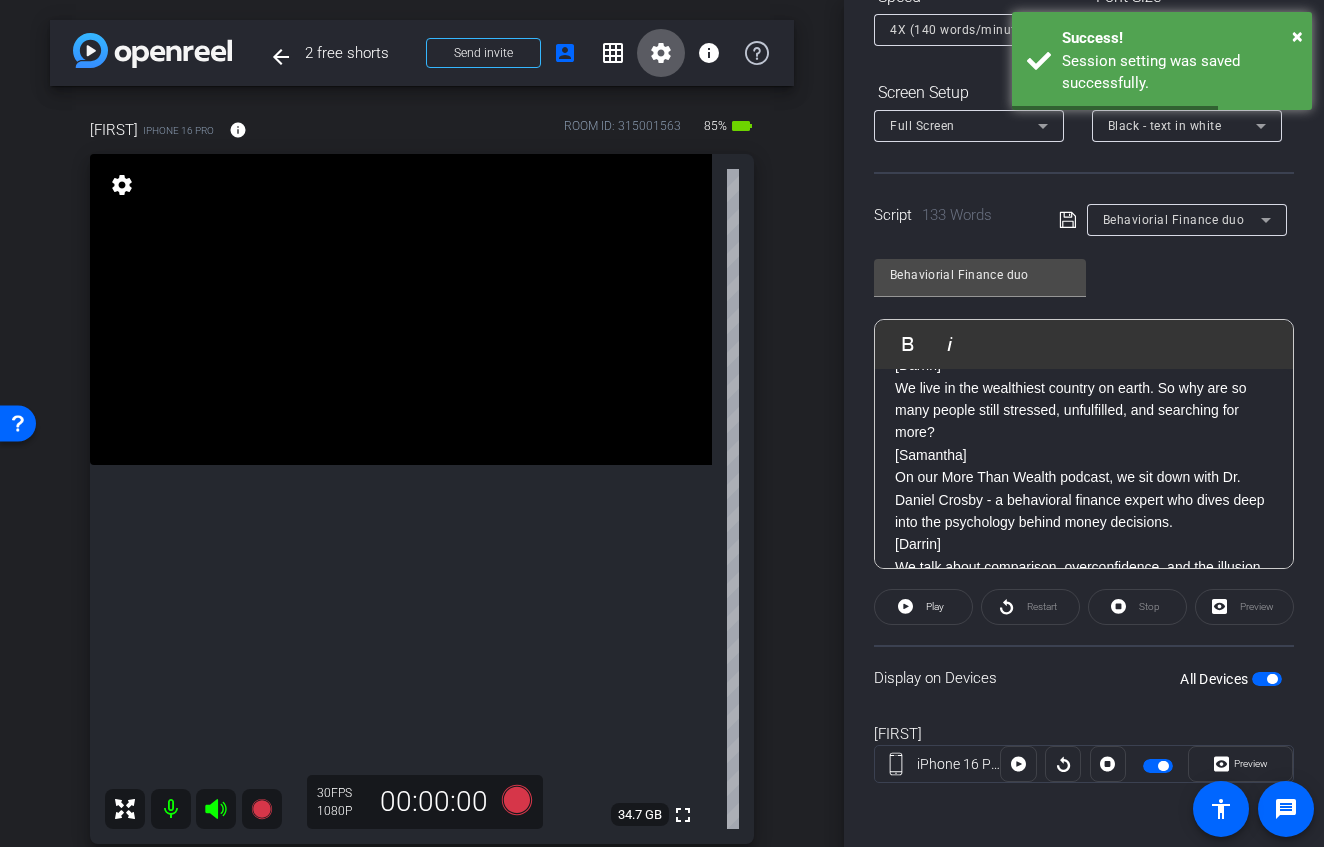 scroll, scrollTop: 83, scrollLeft: 0, axis: vertical 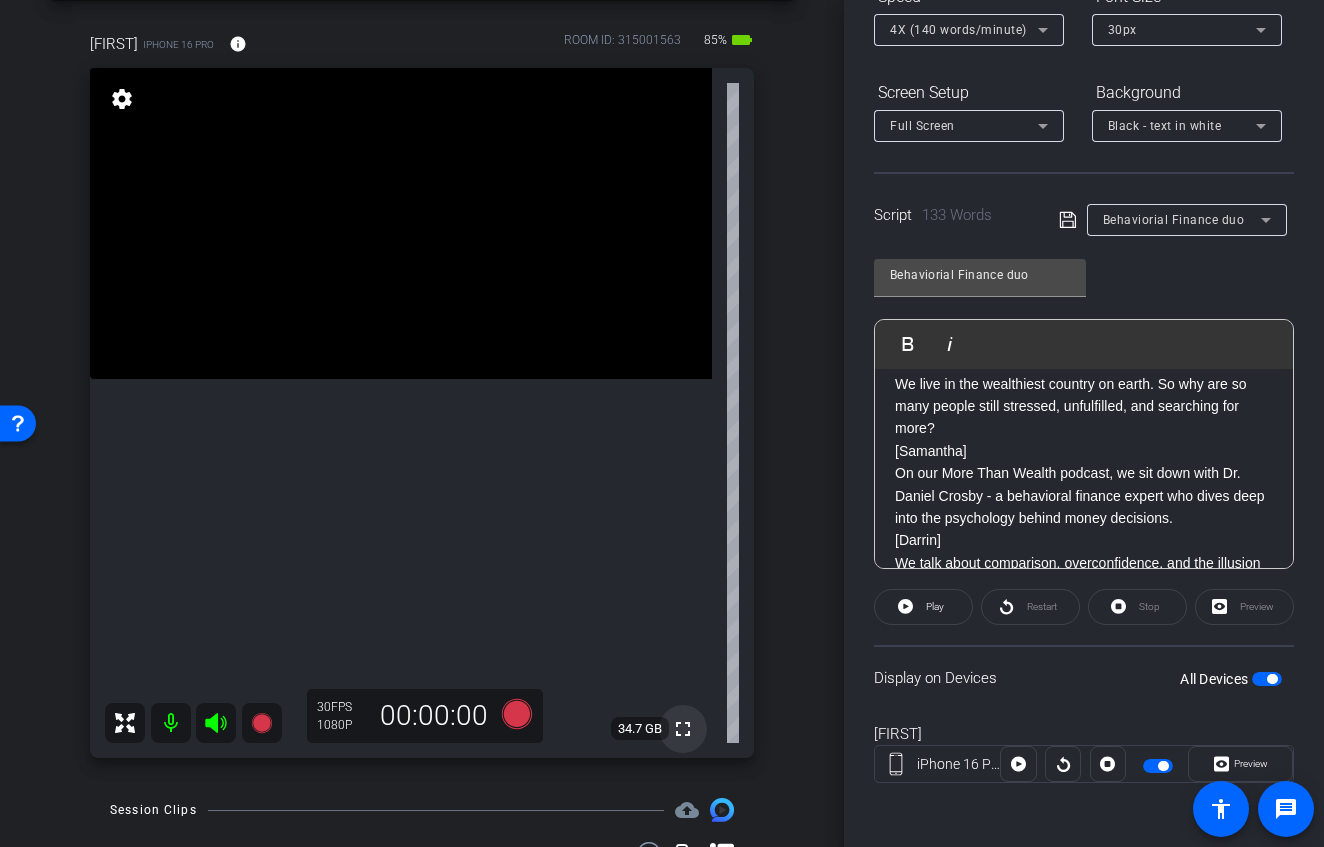 click on "fullscreen" at bounding box center (683, 729) 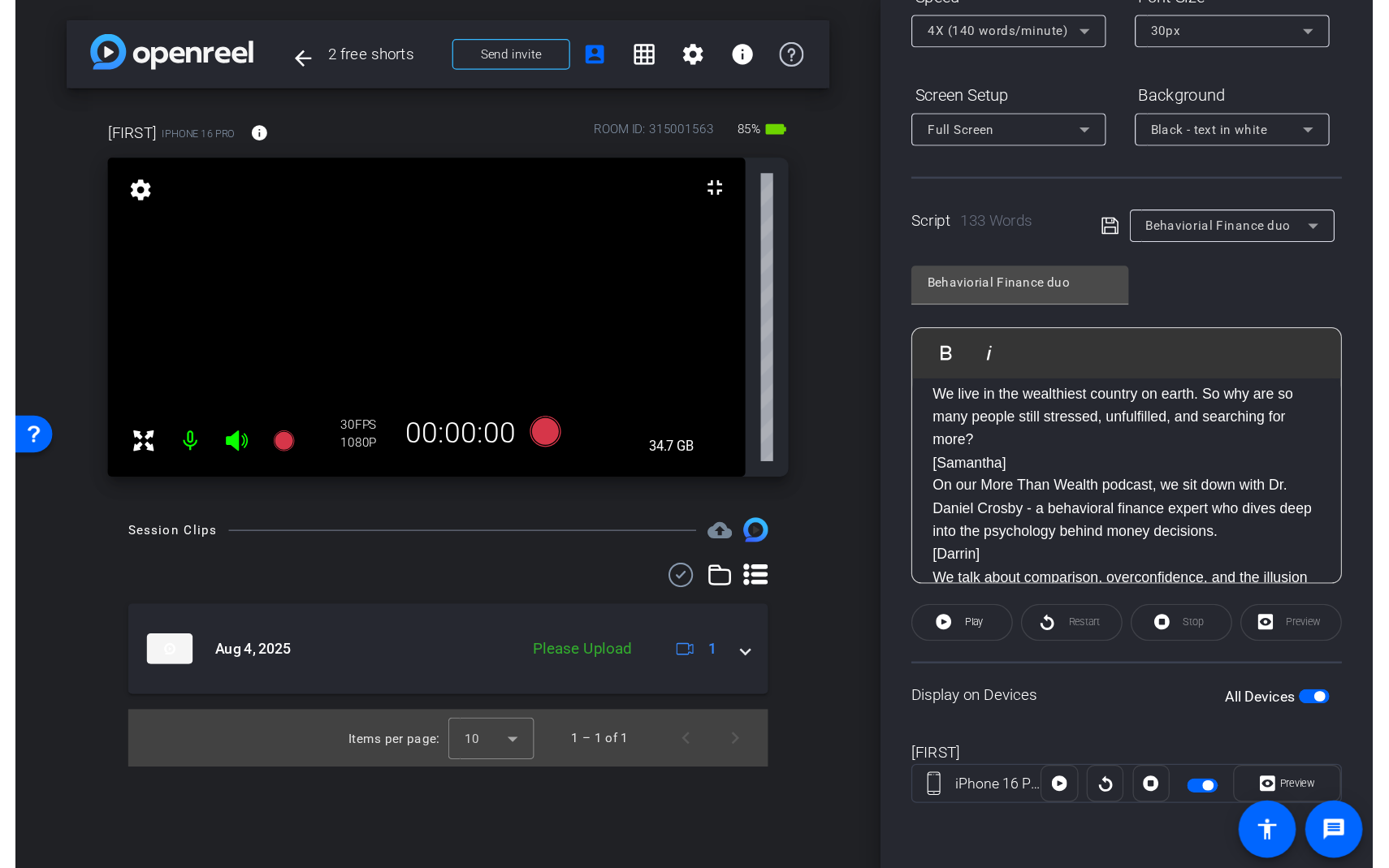 scroll, scrollTop: 0, scrollLeft: 0, axis: both 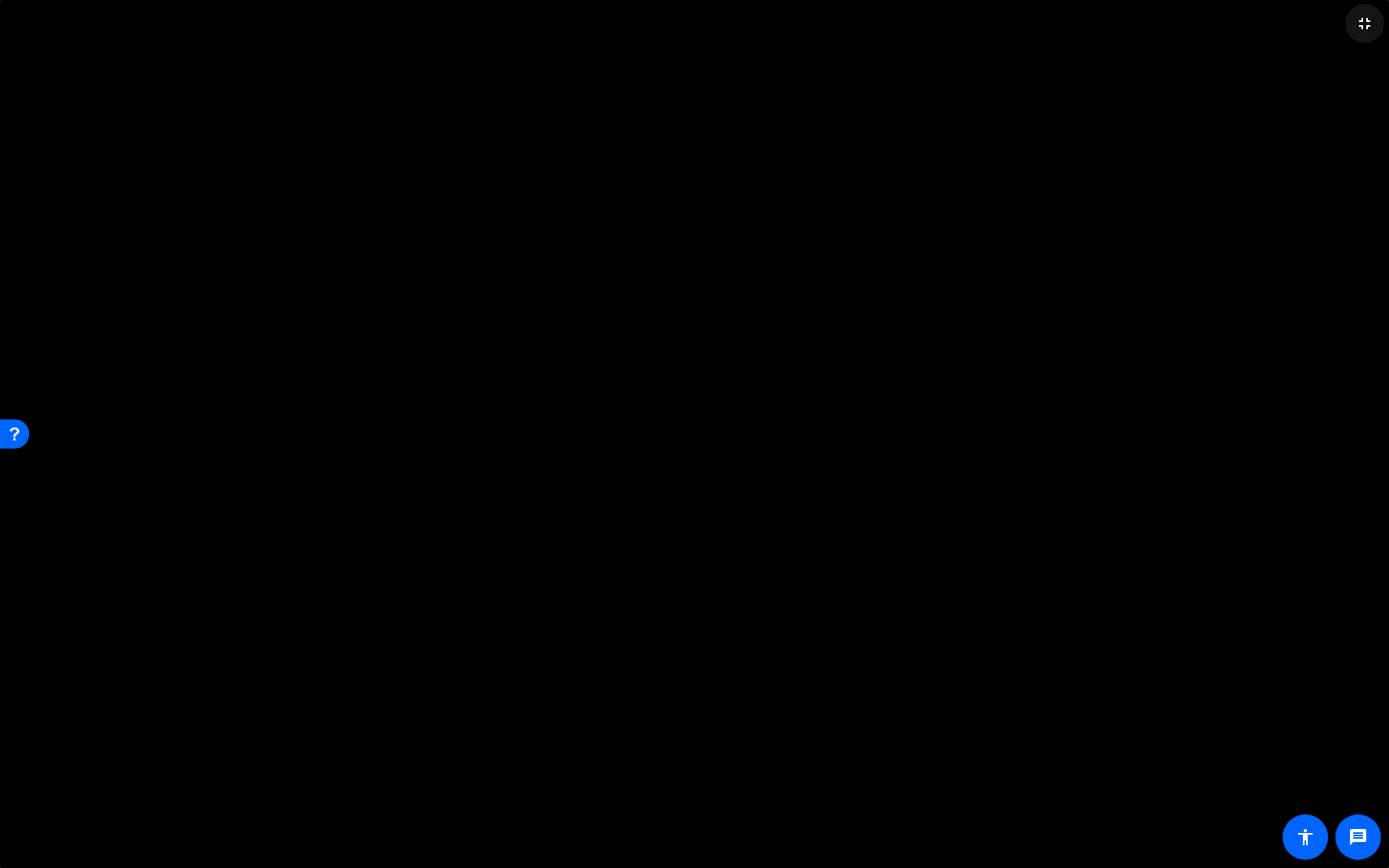 click on "fullscreen_exit" at bounding box center (1365, 24) 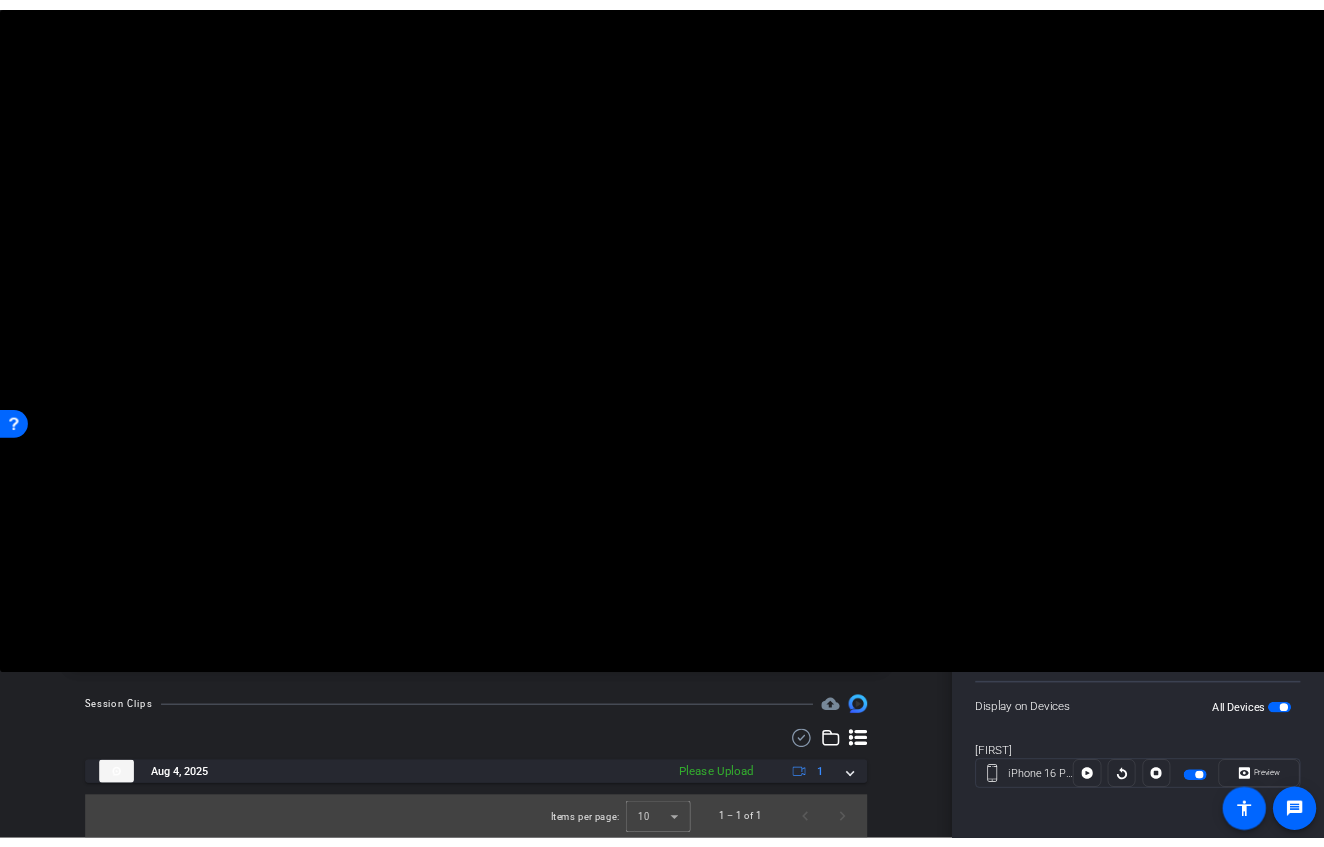 scroll, scrollTop: 246, scrollLeft: 0, axis: vertical 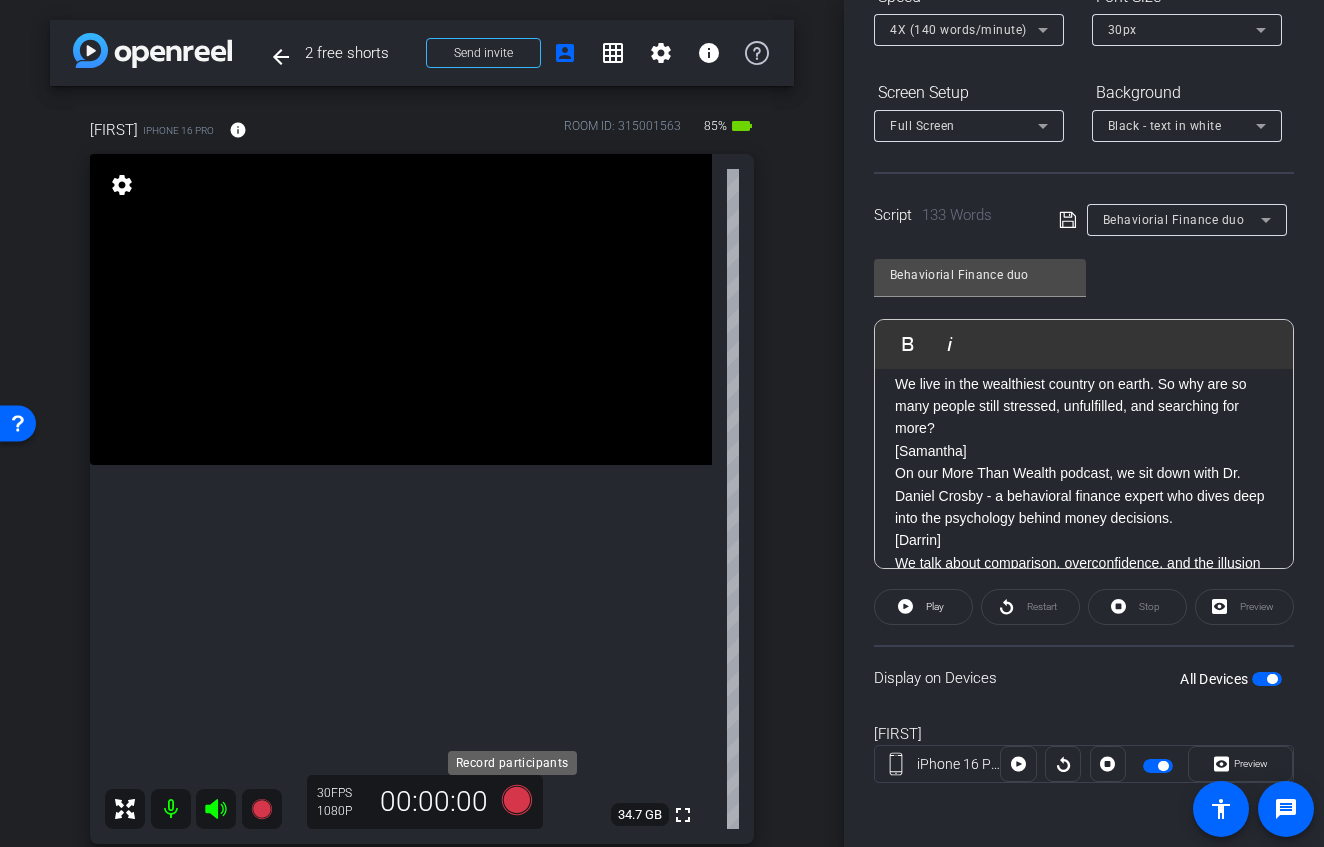 click 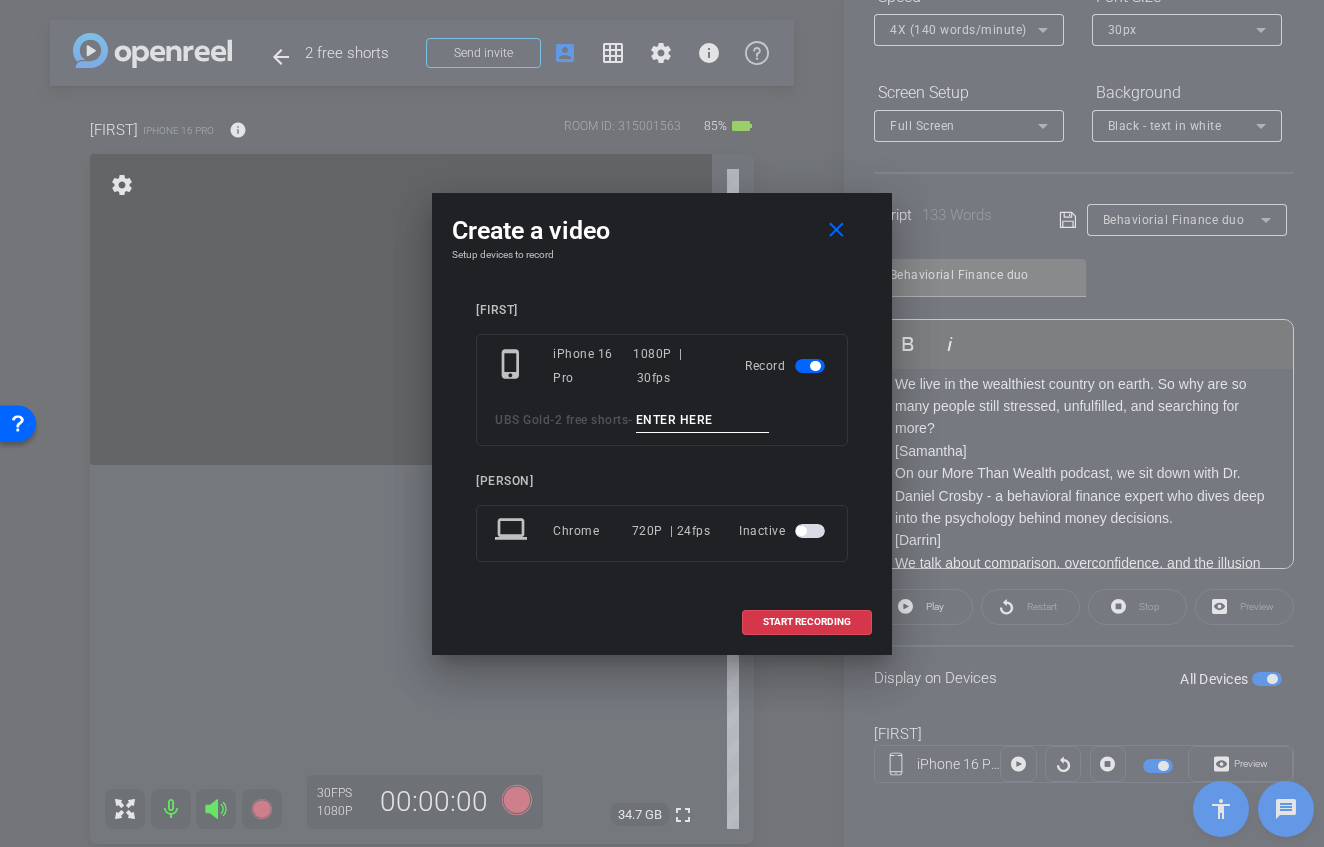 click at bounding box center (703, 420) 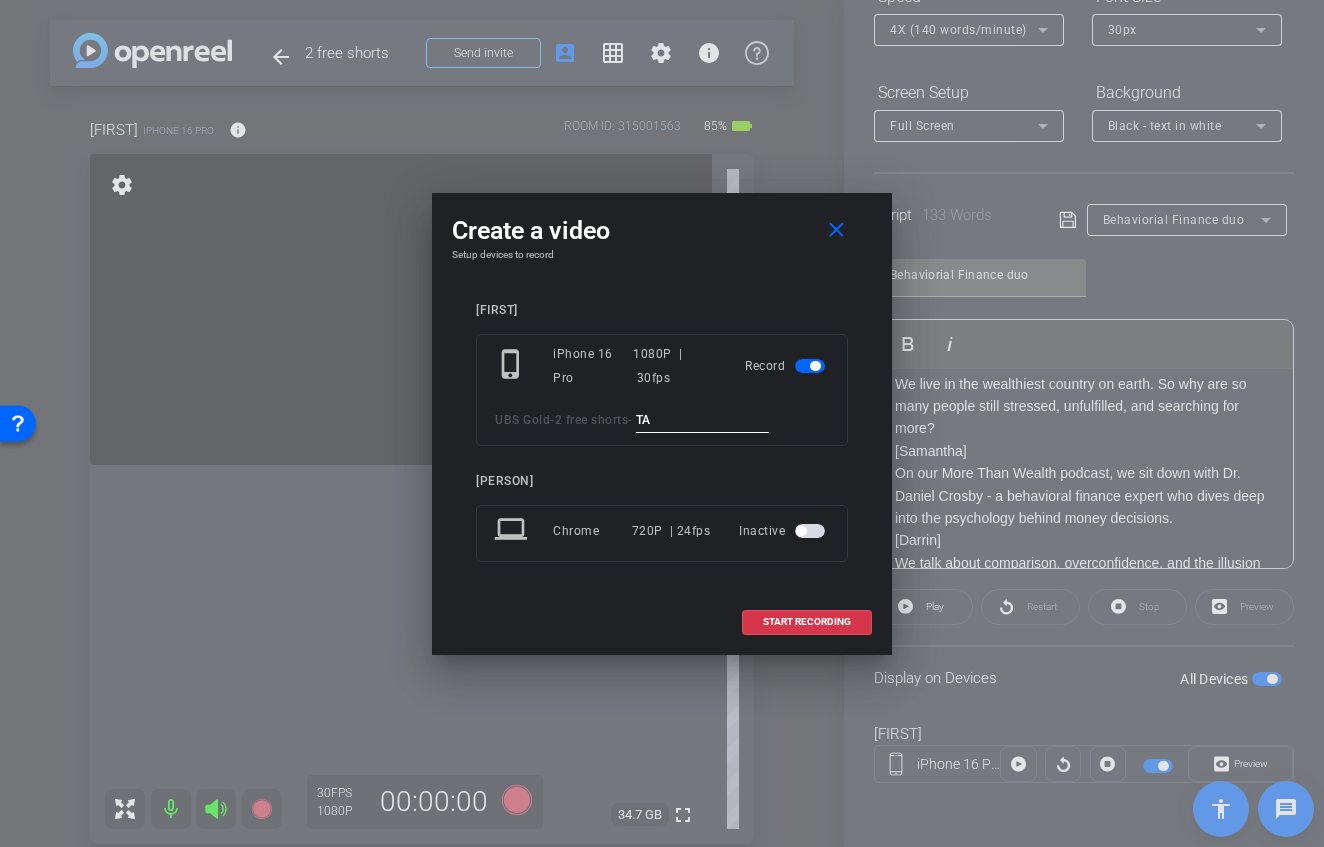 type on "T" 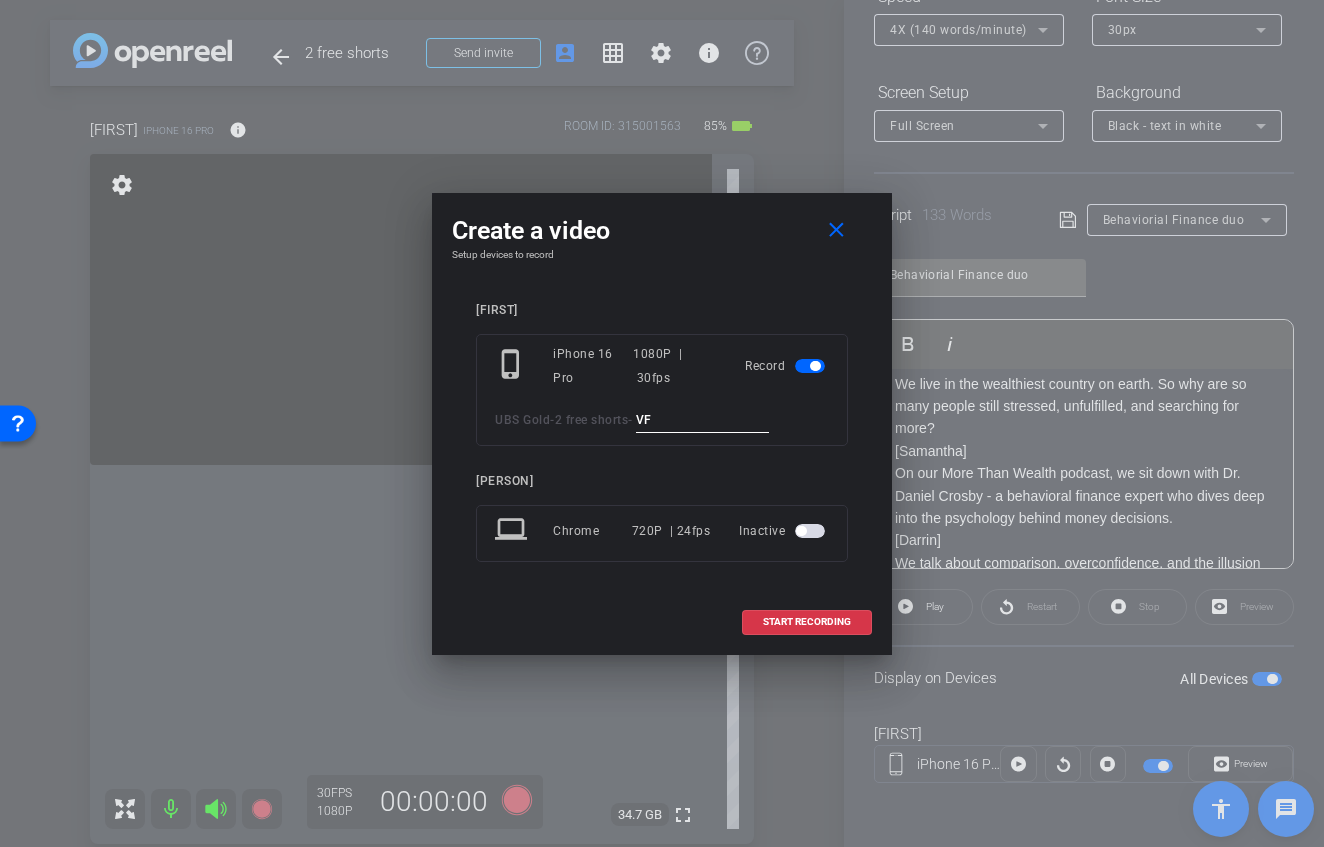 type on "V" 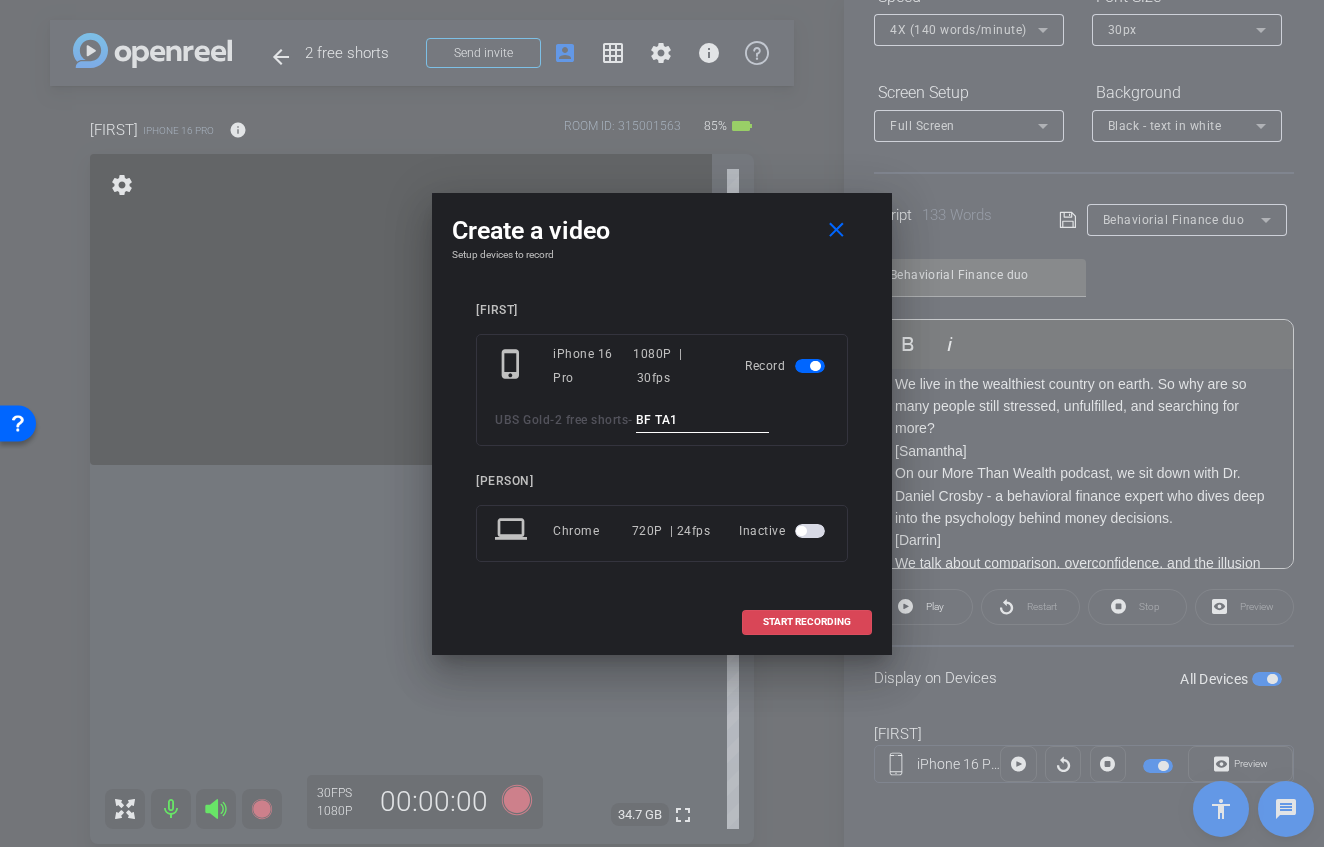 type on "BF TA1" 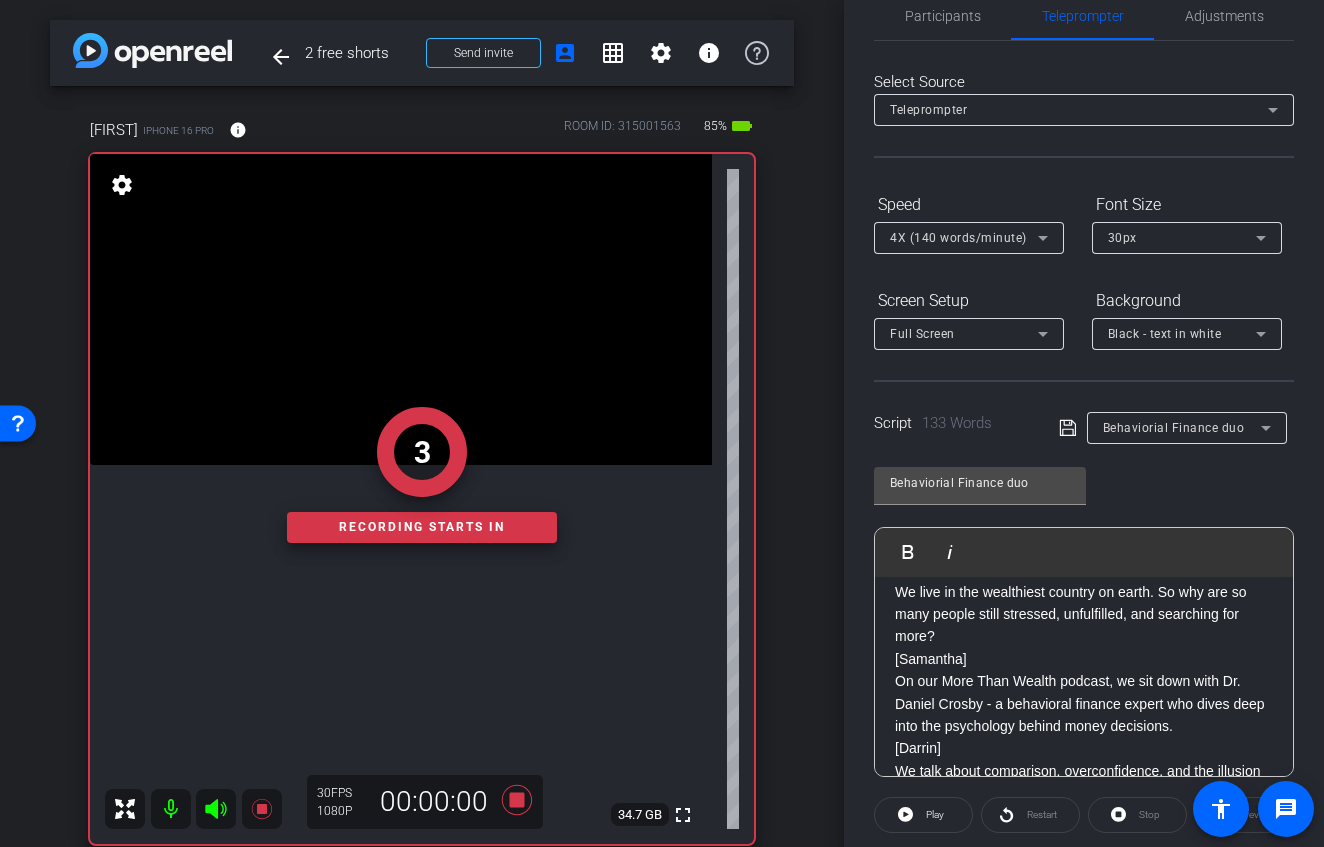 scroll, scrollTop: 0, scrollLeft: 0, axis: both 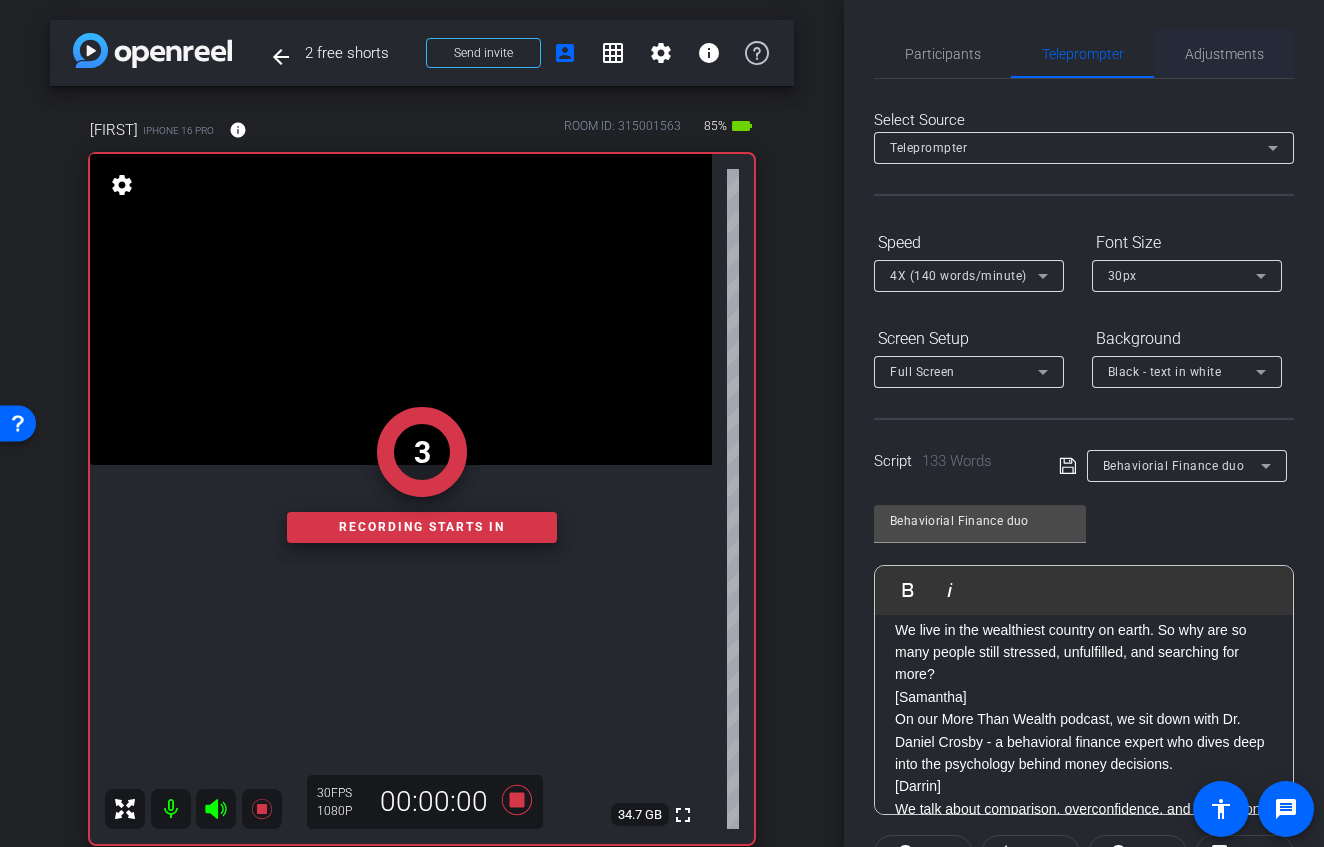 click on "Adjustments" at bounding box center [1224, 54] 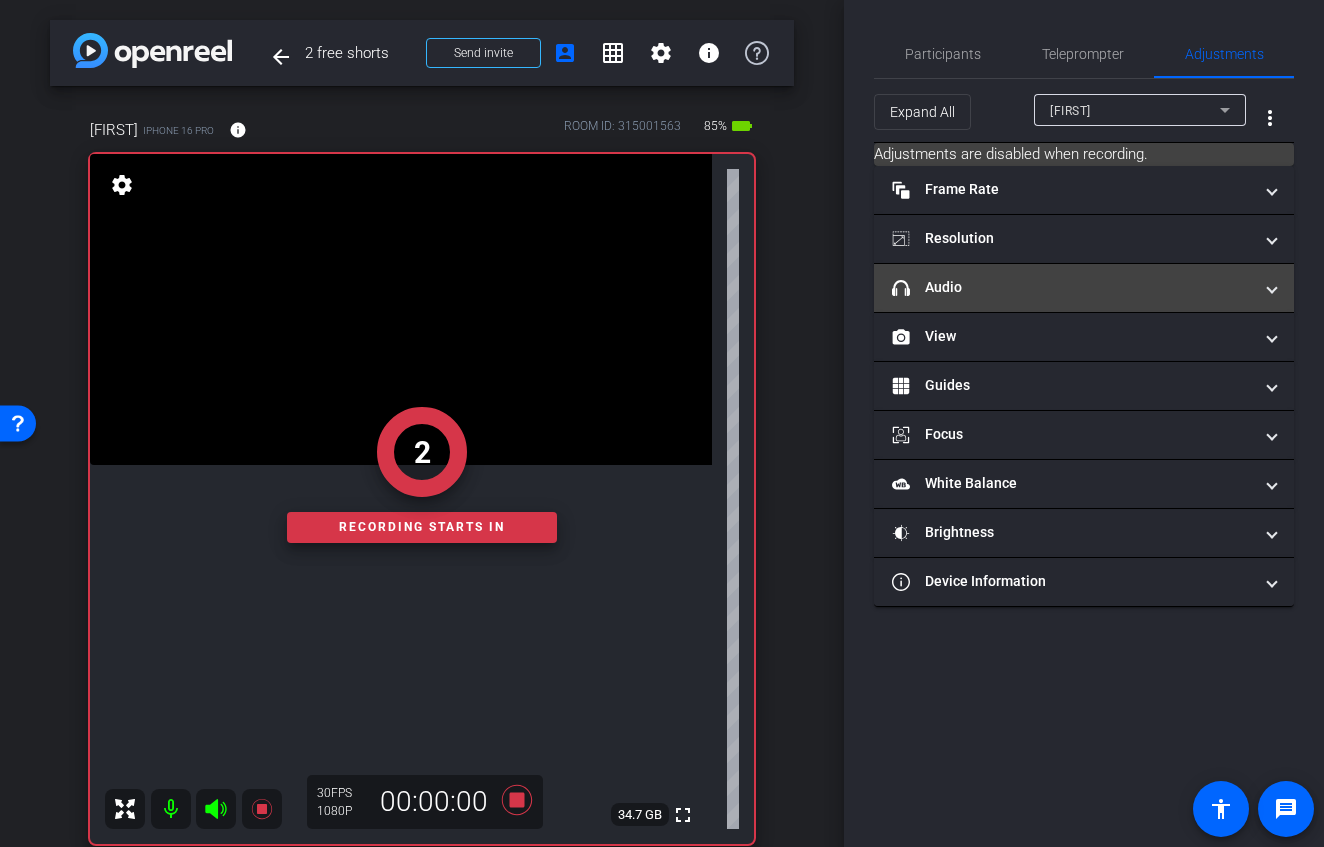 click on "headphone icon
Audio" at bounding box center [1072, 287] 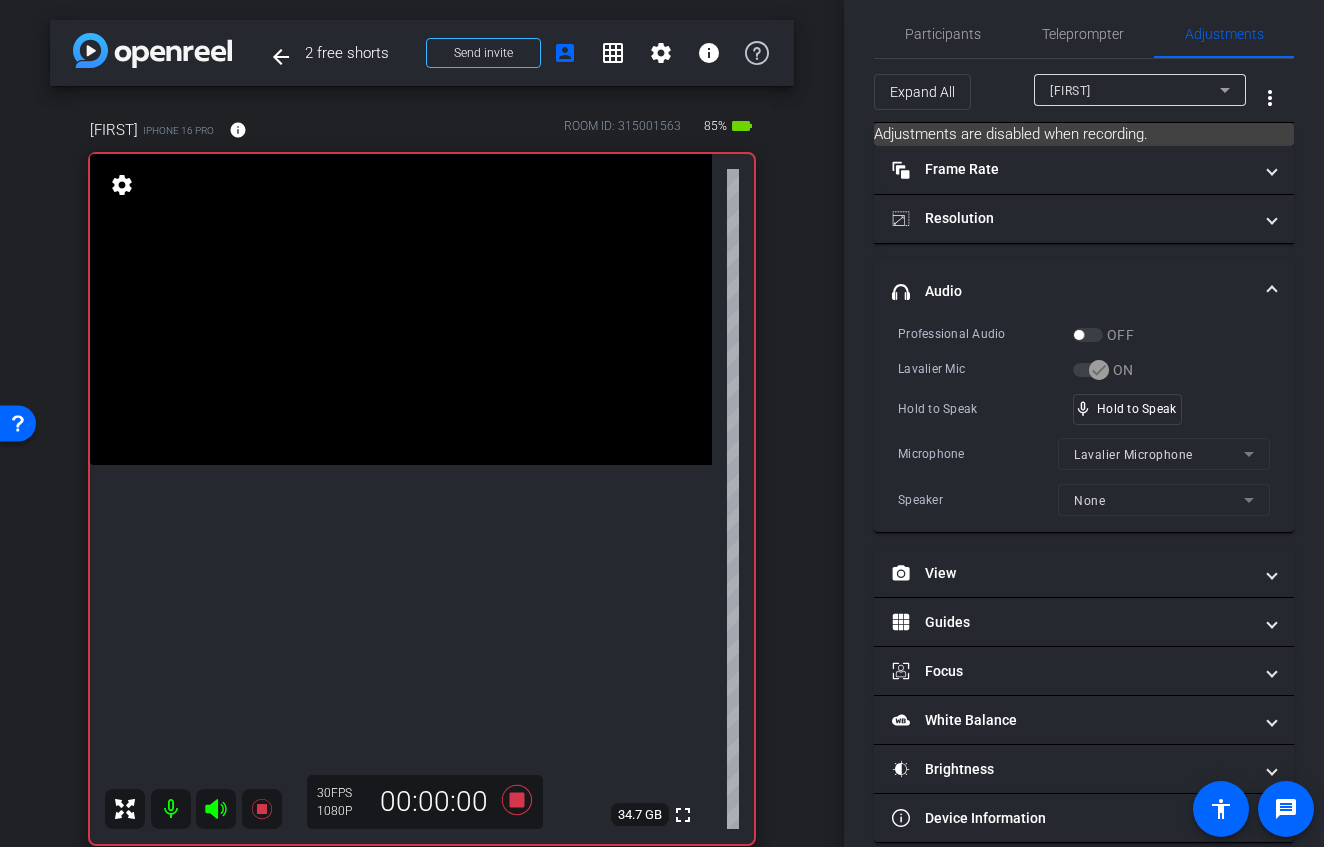 scroll, scrollTop: 45, scrollLeft: 0, axis: vertical 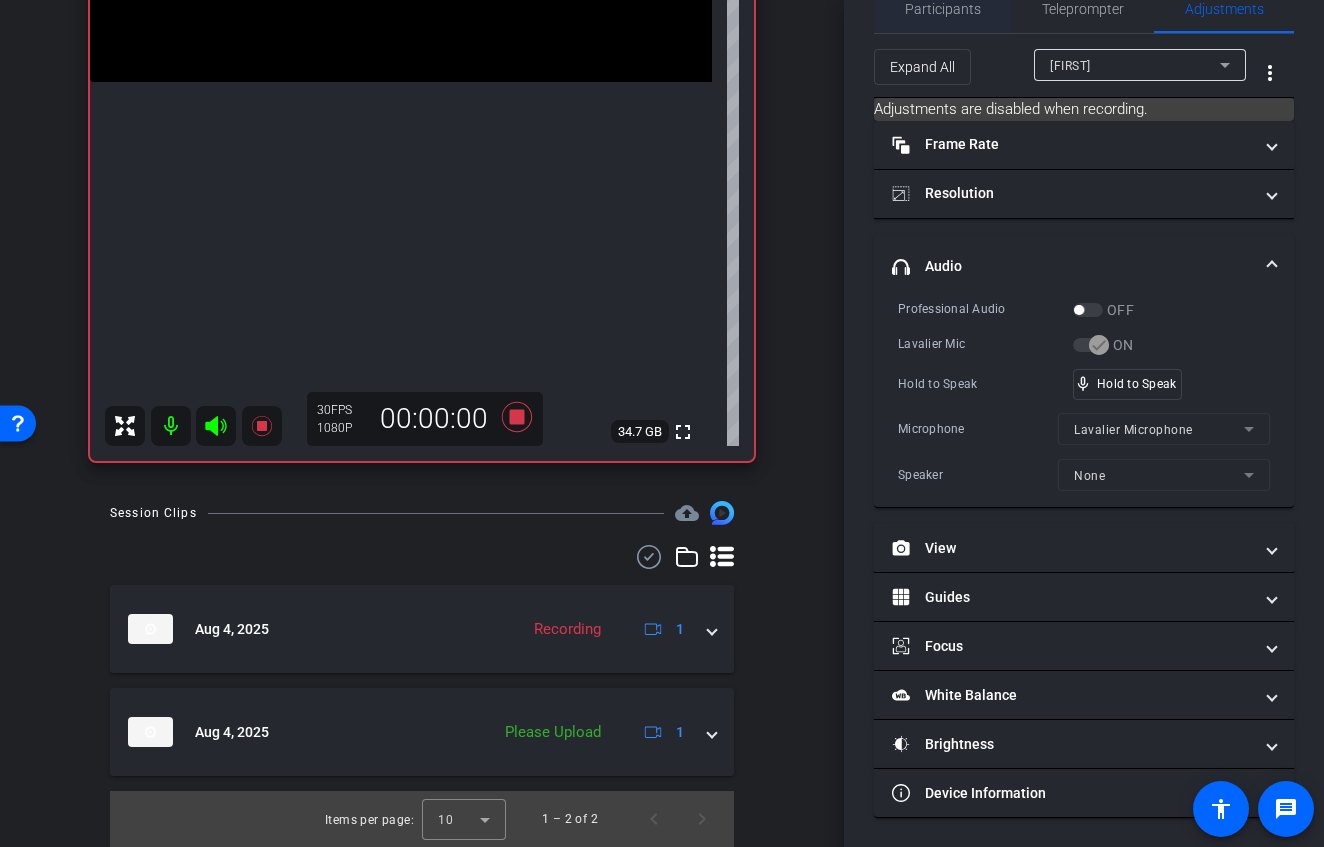 click on "Participants" at bounding box center [943, 9] 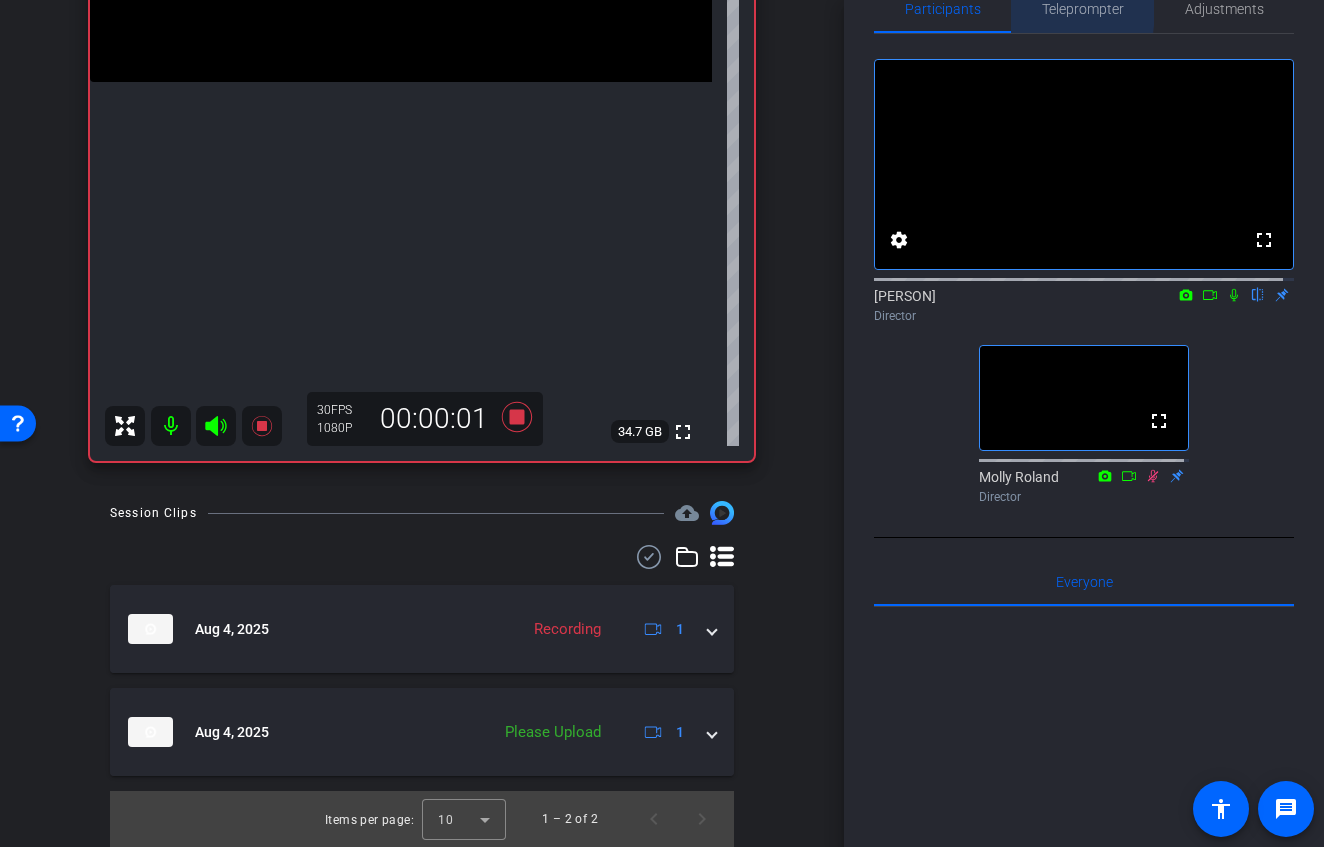 click on "Teleprompter" at bounding box center (1083, 9) 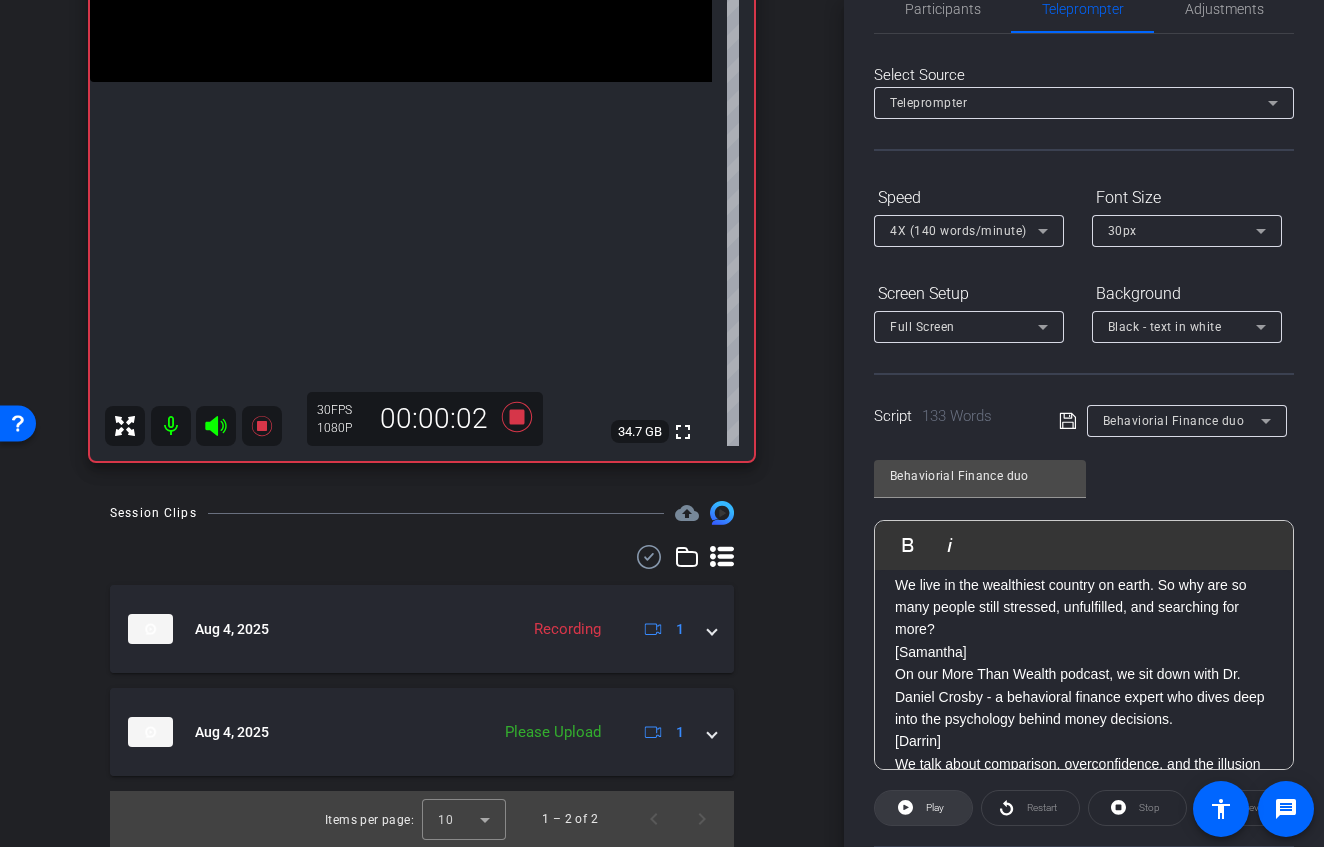 click on "Play" 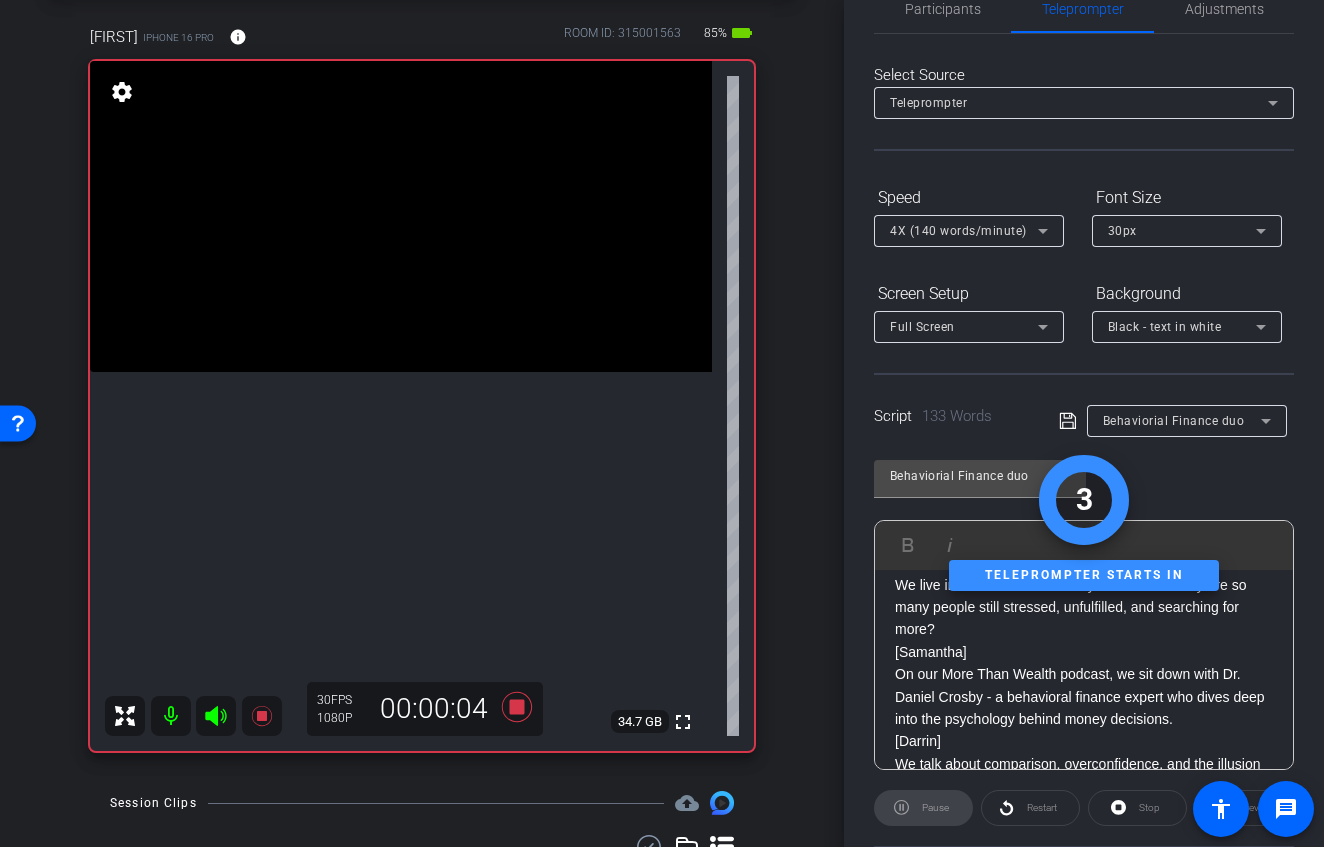 scroll, scrollTop: 83, scrollLeft: 0, axis: vertical 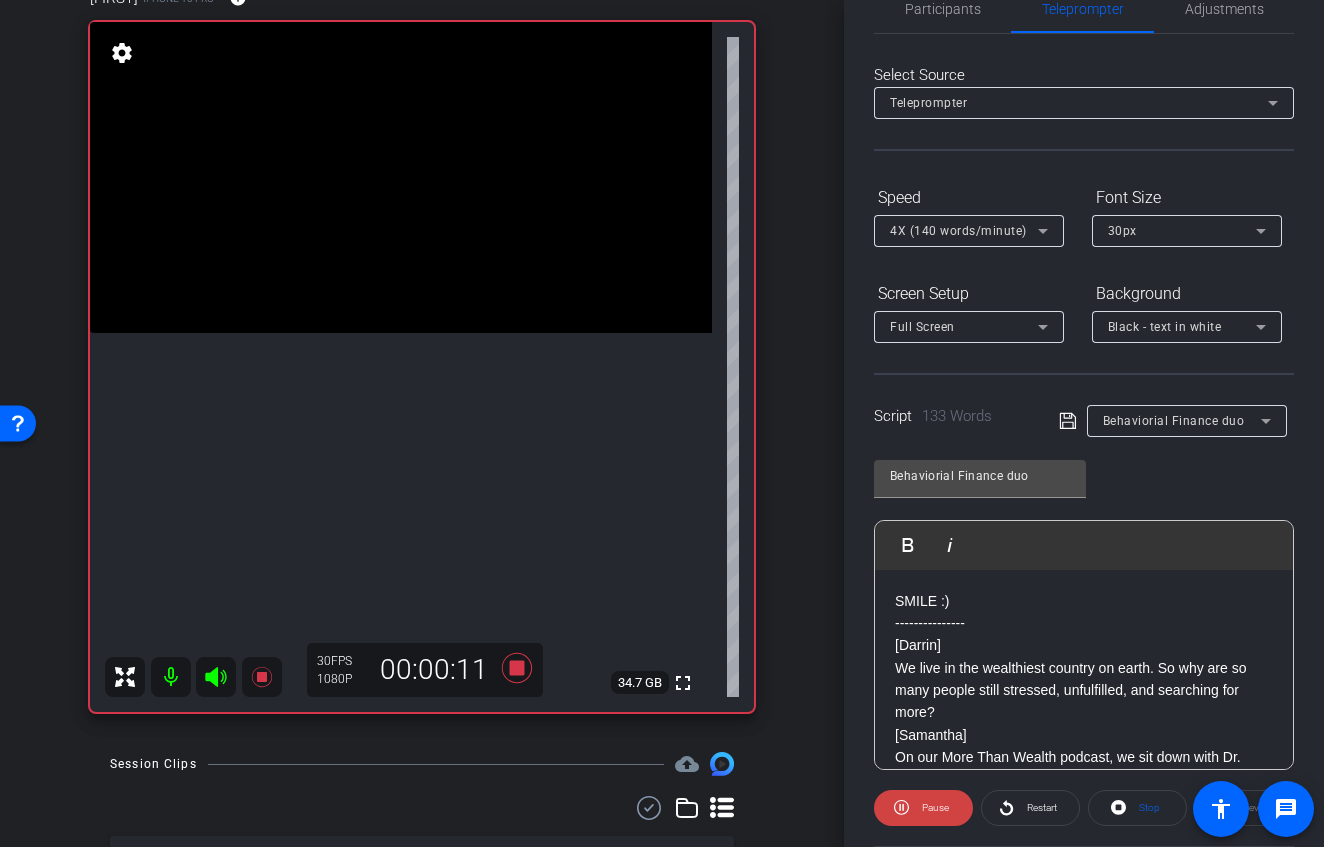 click 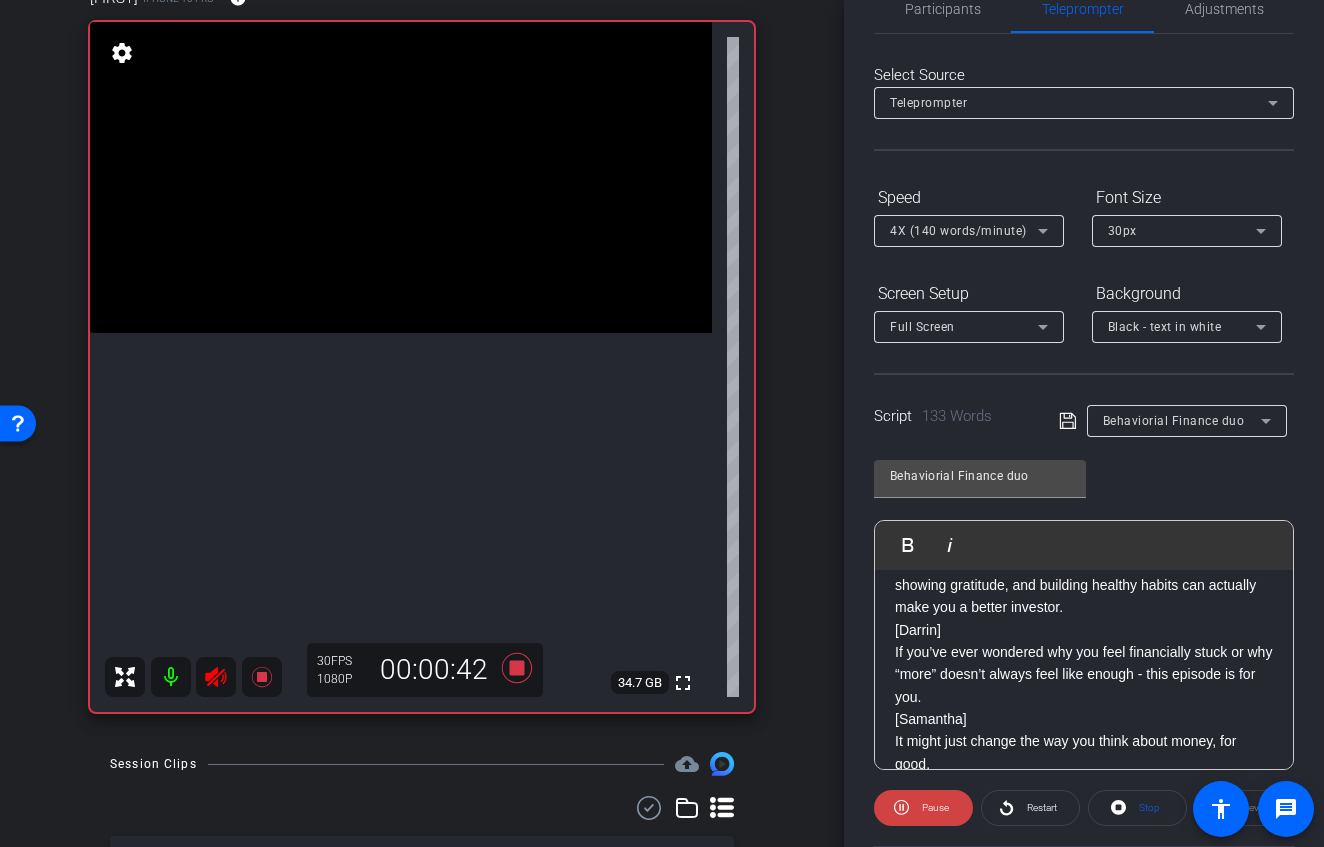 scroll, scrollTop: 445, scrollLeft: 0, axis: vertical 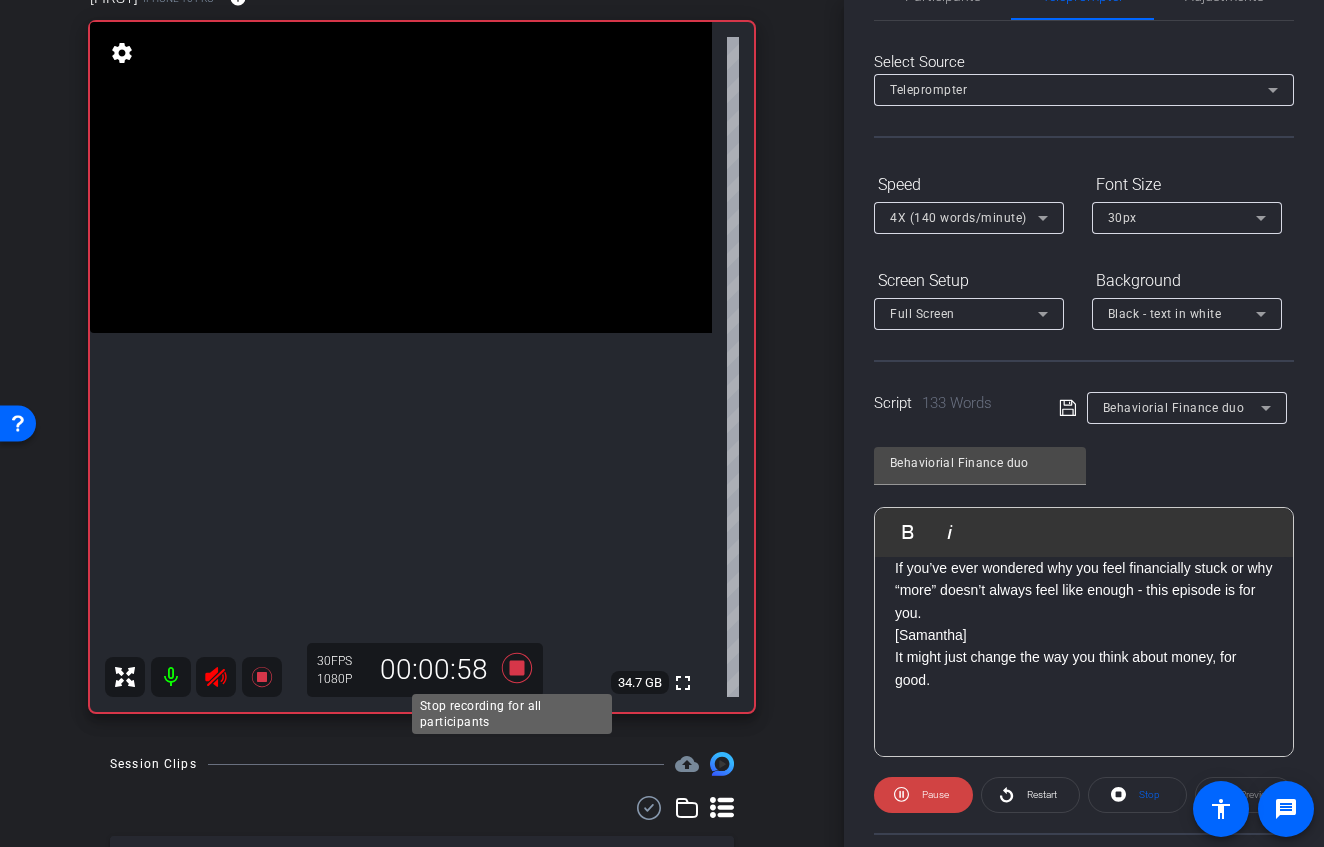 click 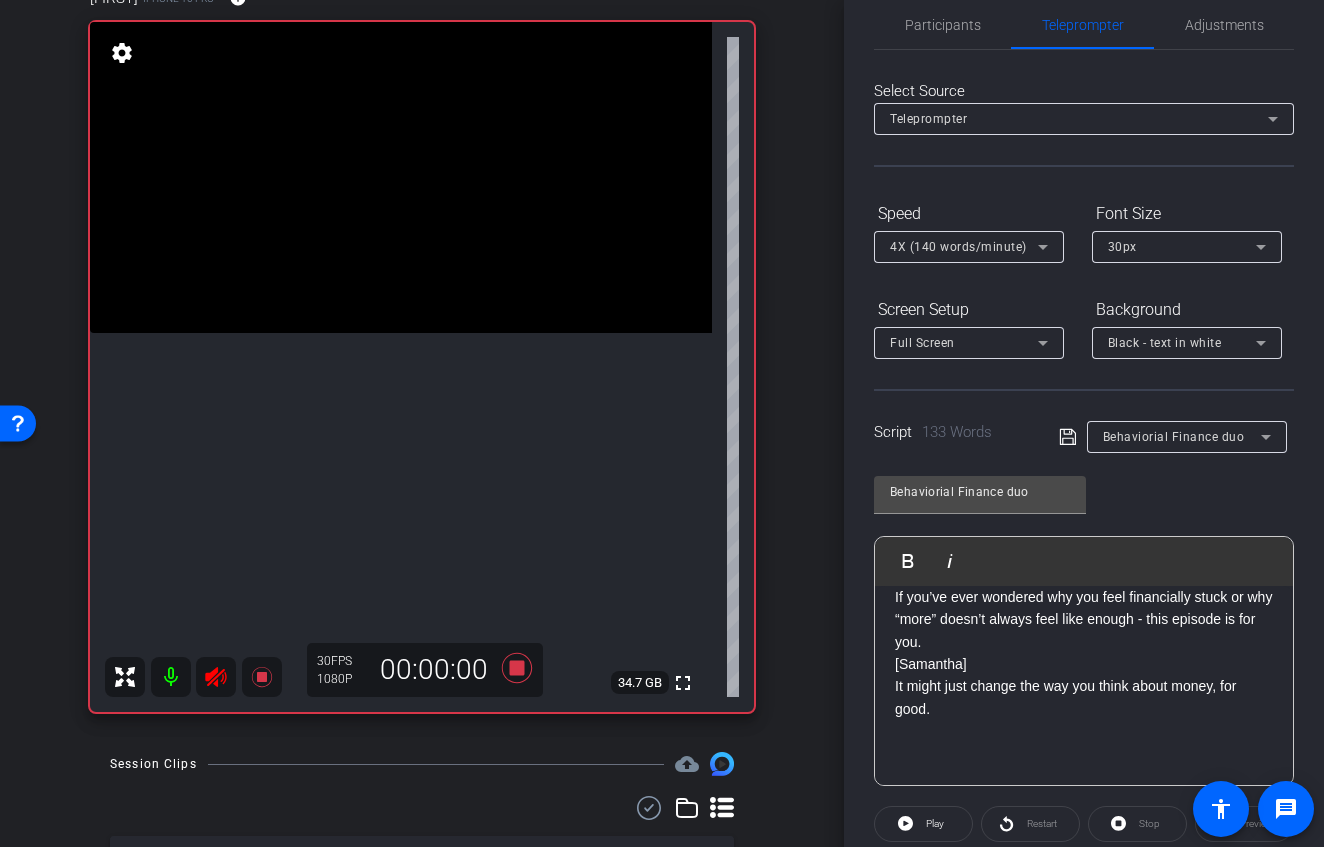 scroll, scrollTop: 0, scrollLeft: 0, axis: both 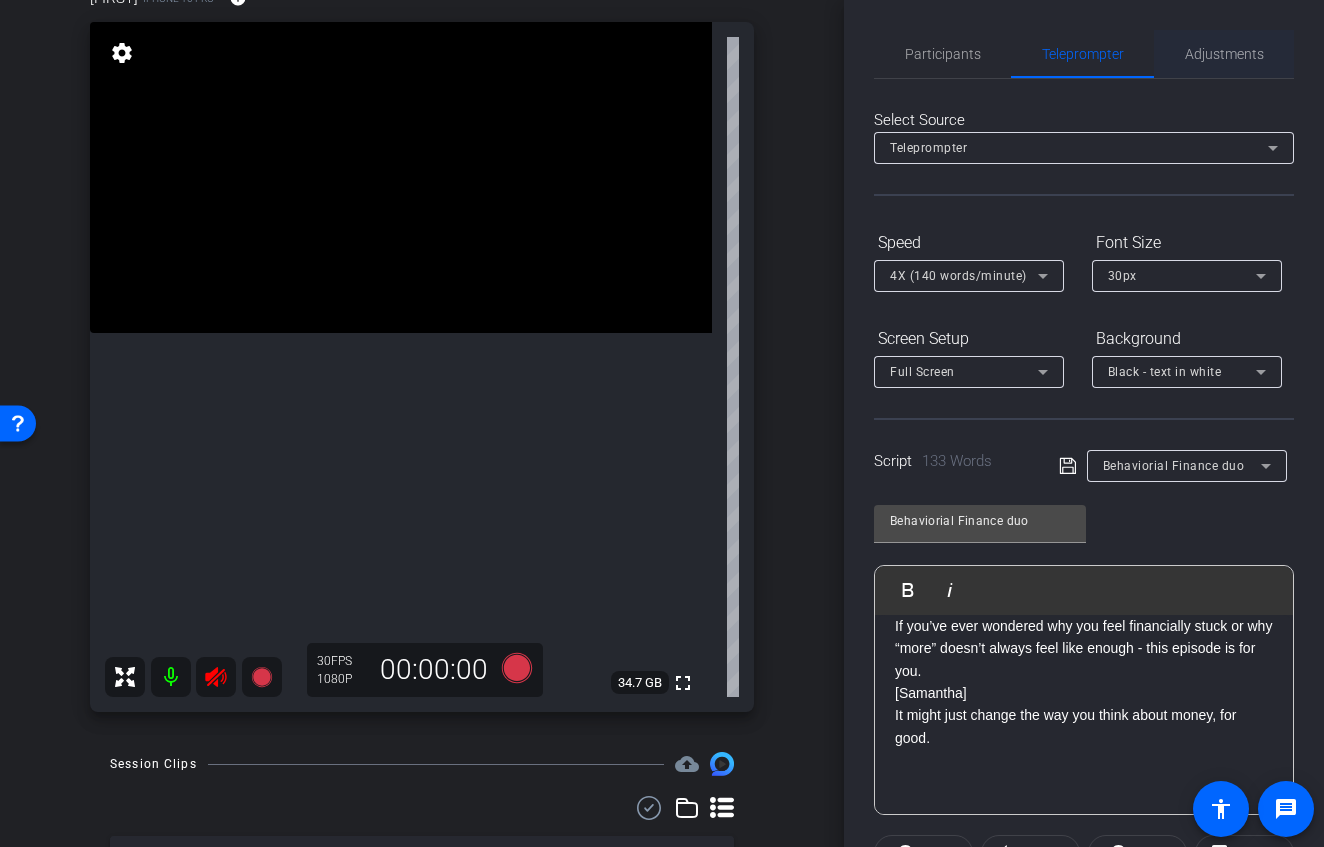 click on "Adjustments" at bounding box center (1224, 54) 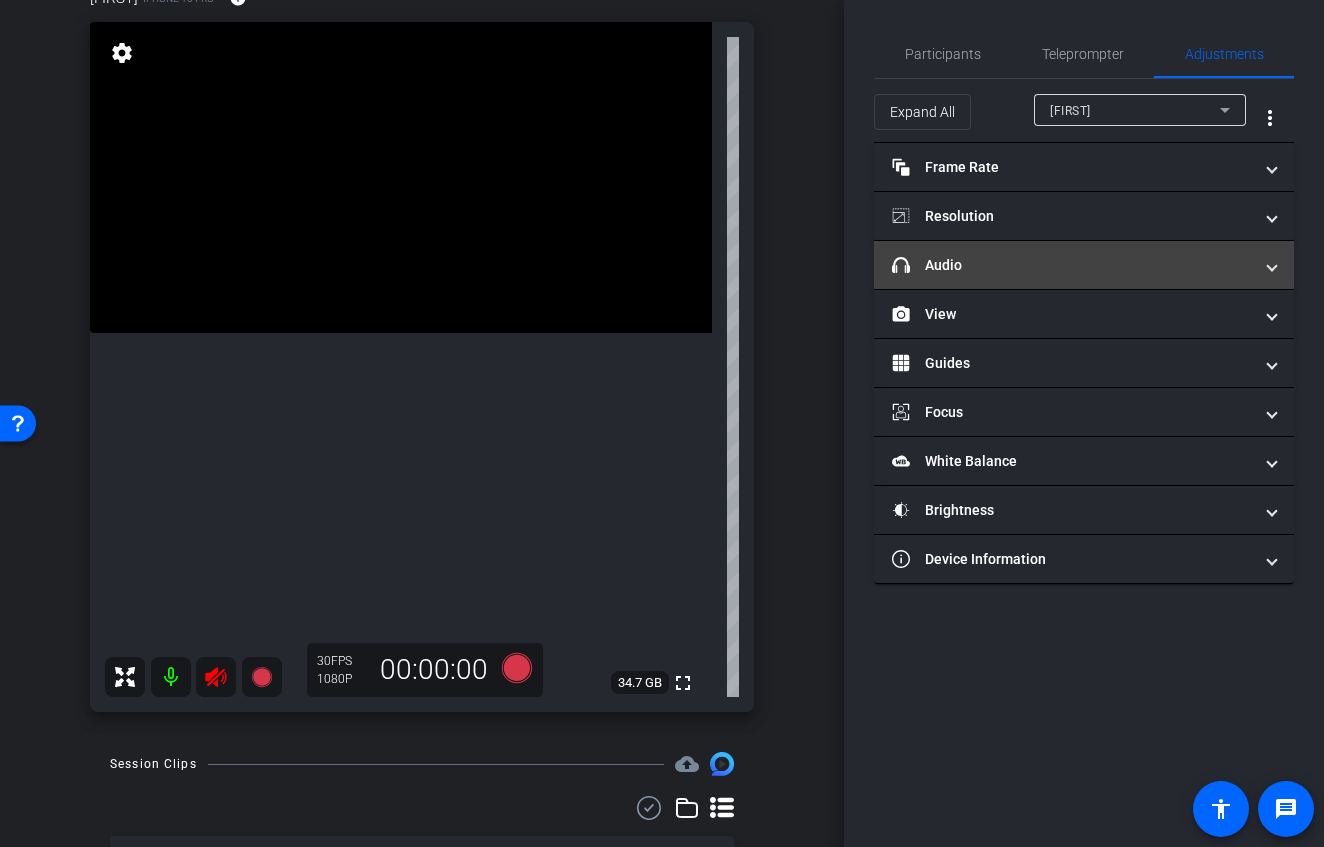 click on "headphone icon
Audio" at bounding box center [1072, 265] 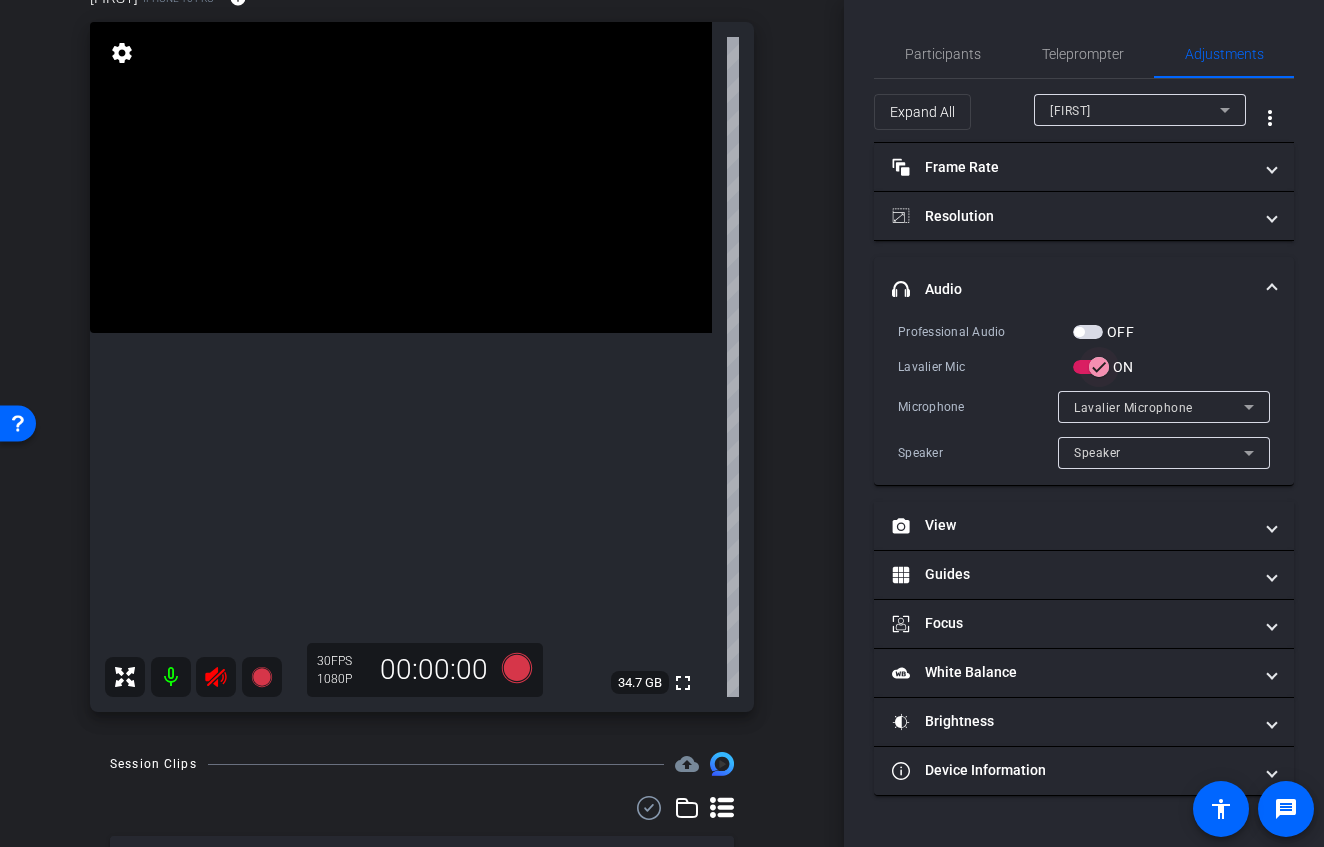 click at bounding box center (1091, 367) 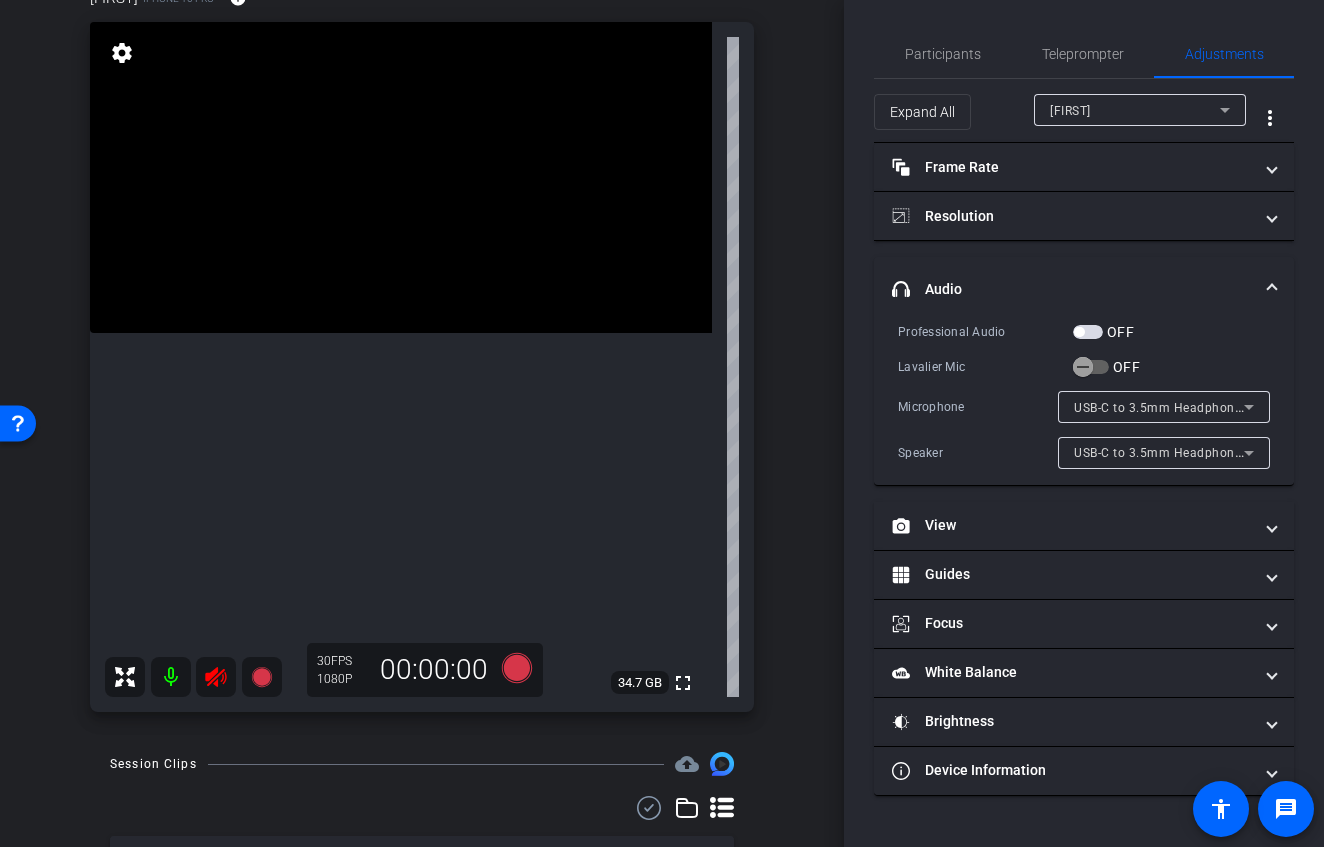 click at bounding box center [1088, 332] 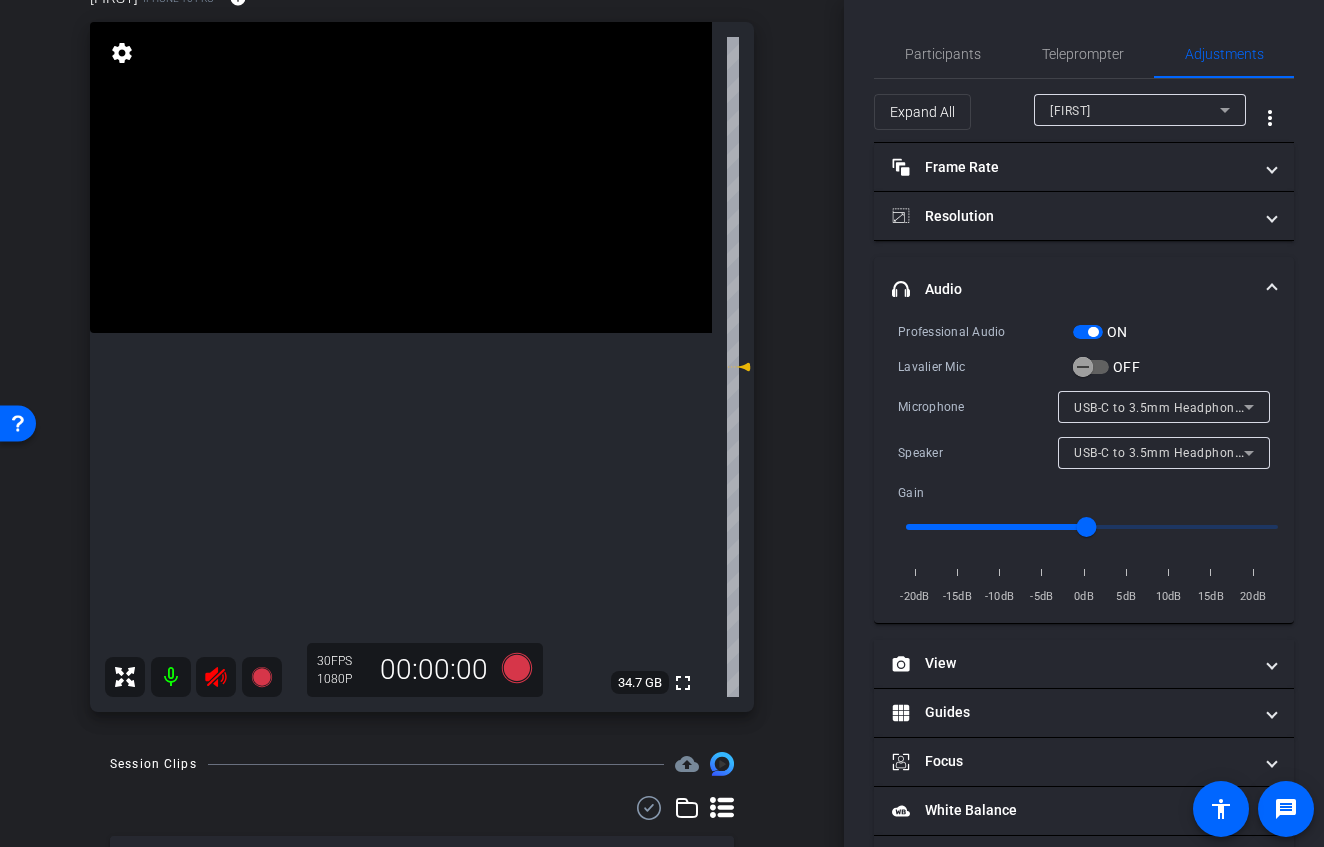 click 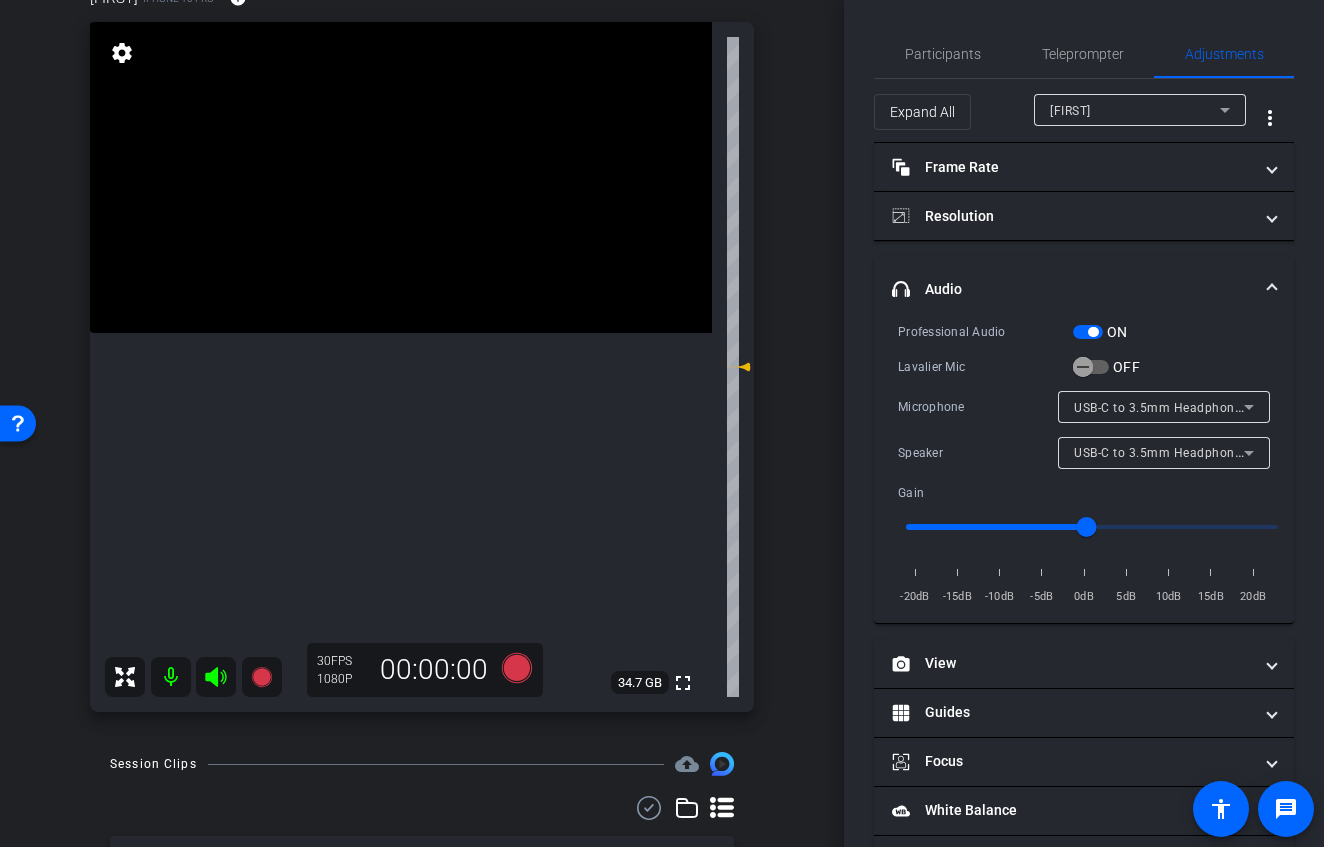 click at bounding box center [1088, 332] 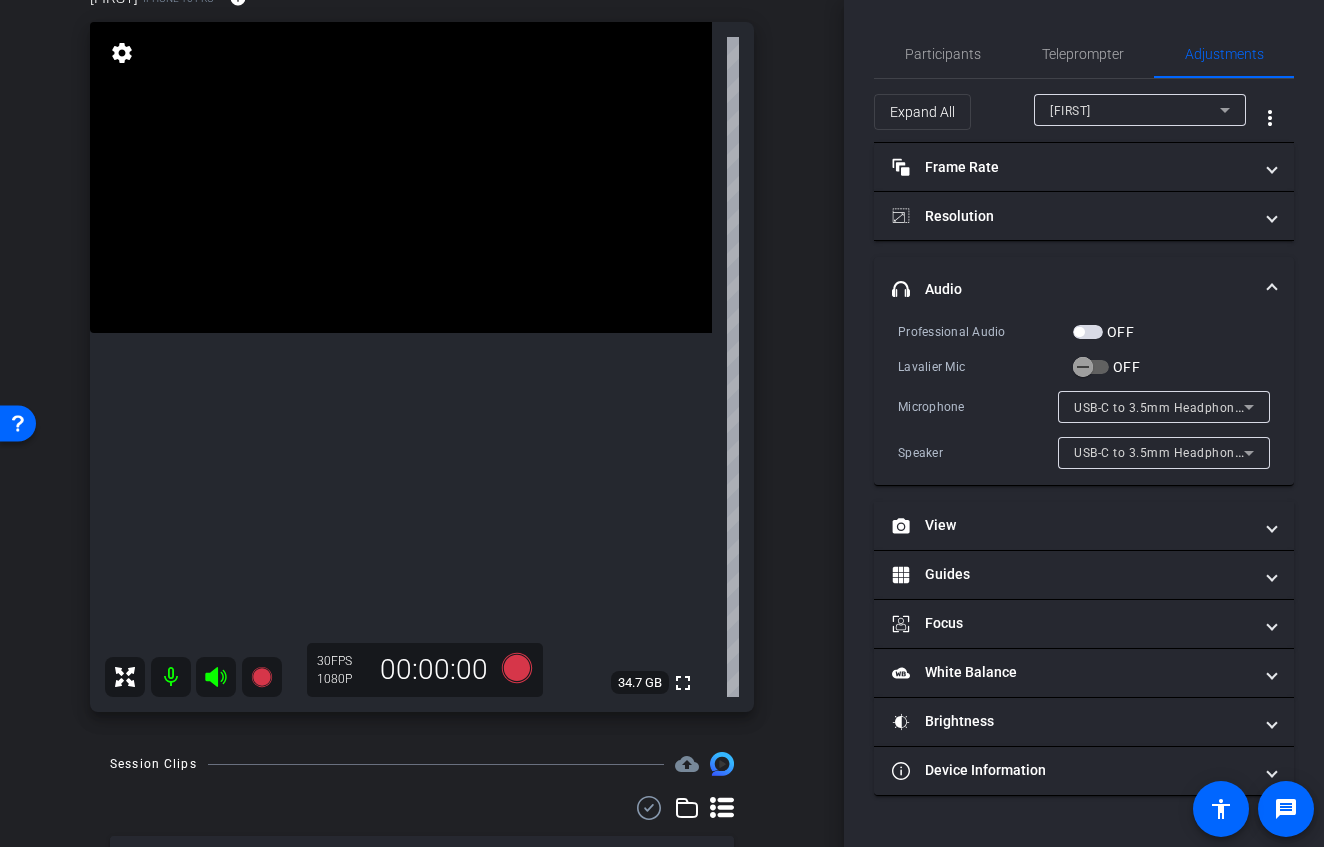 click at bounding box center (1088, 332) 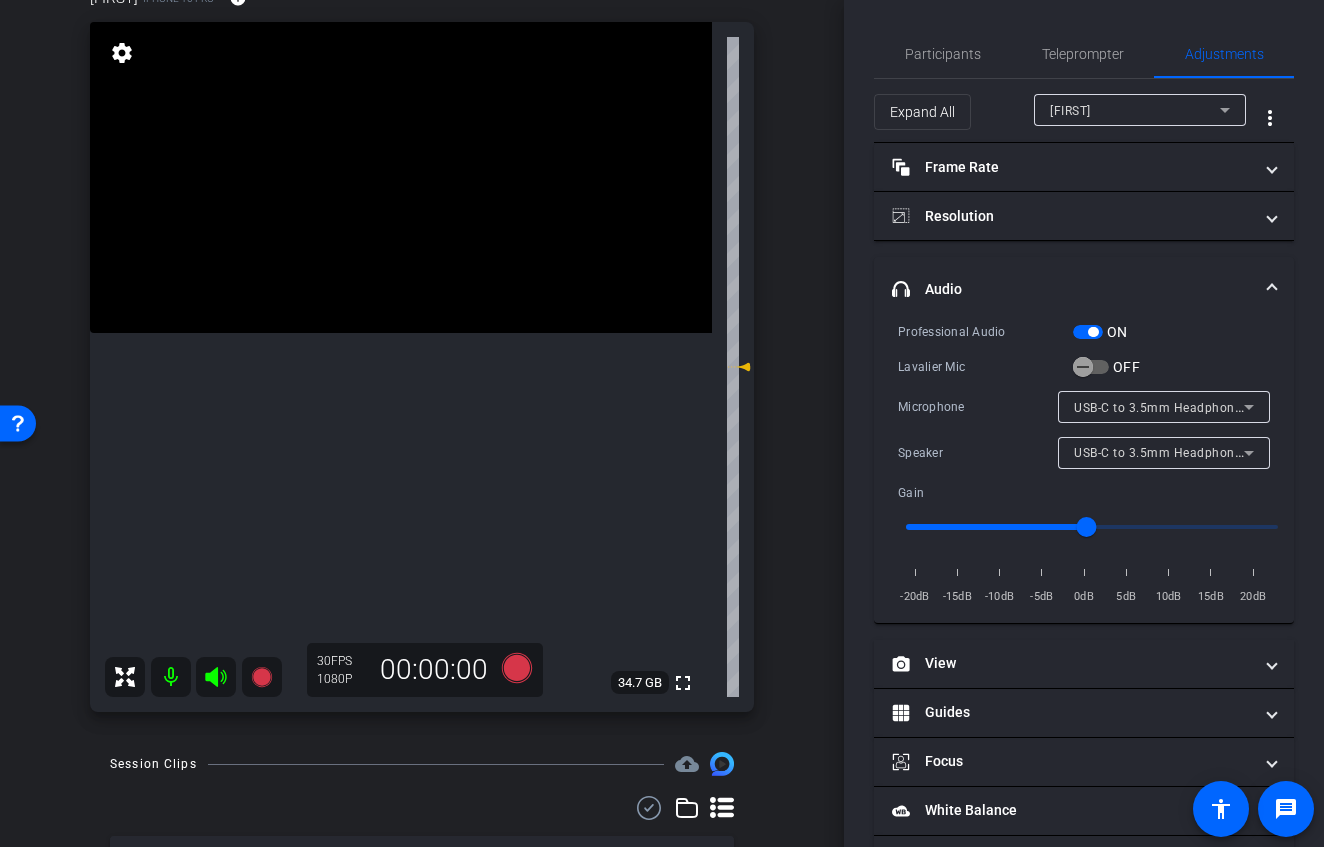 click at bounding box center (1088, 332) 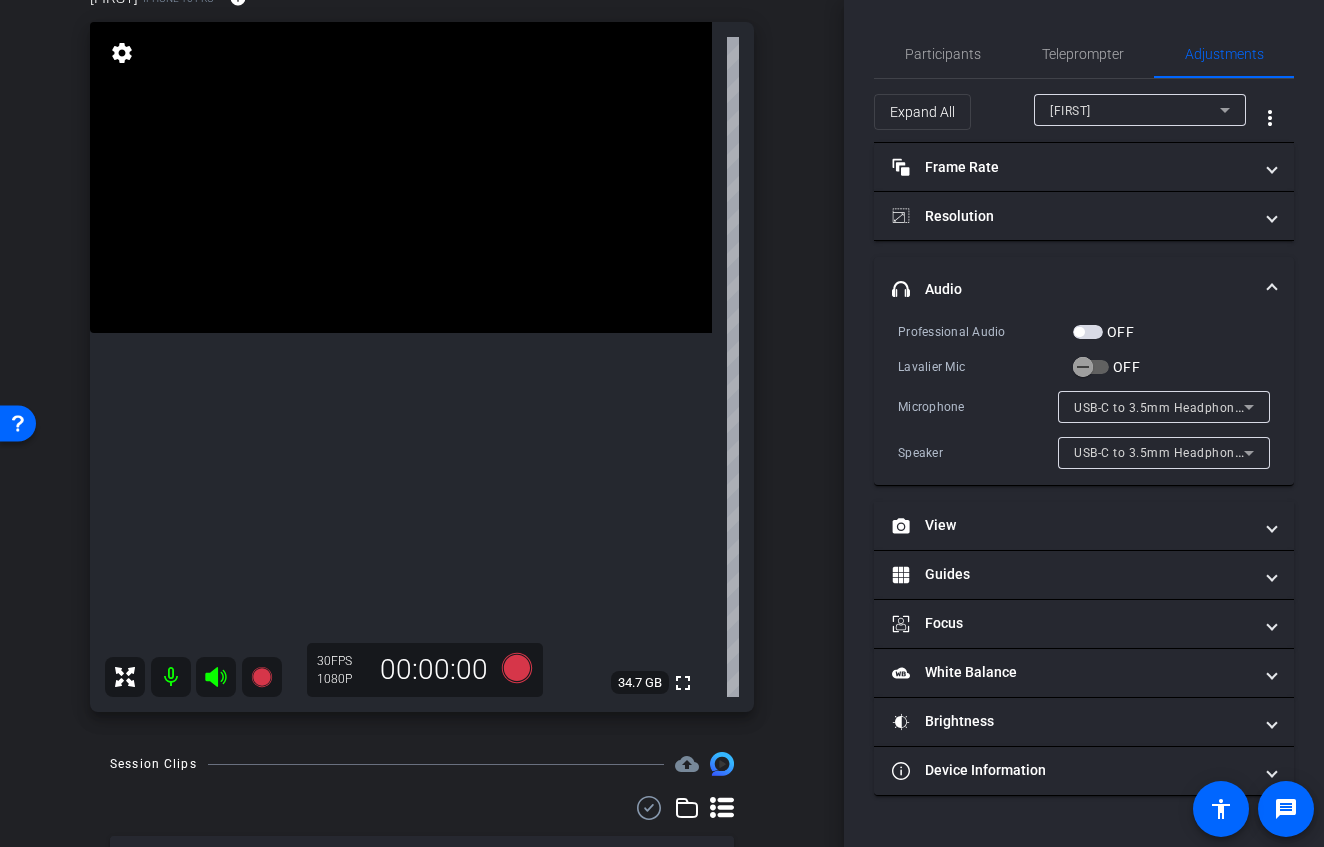 click on "OFF" at bounding box center (1106, 367) 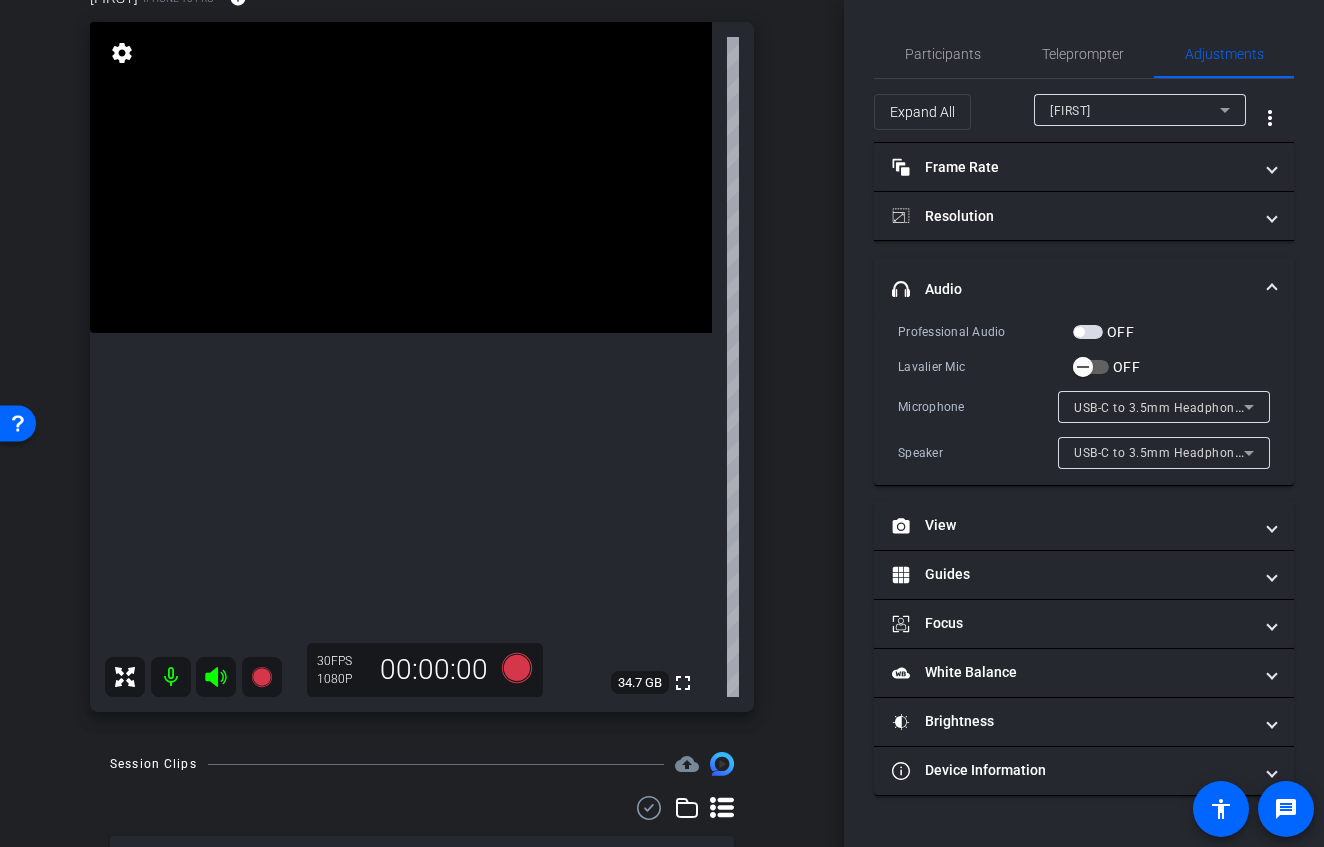 click on "OFF" at bounding box center (1091, 367) 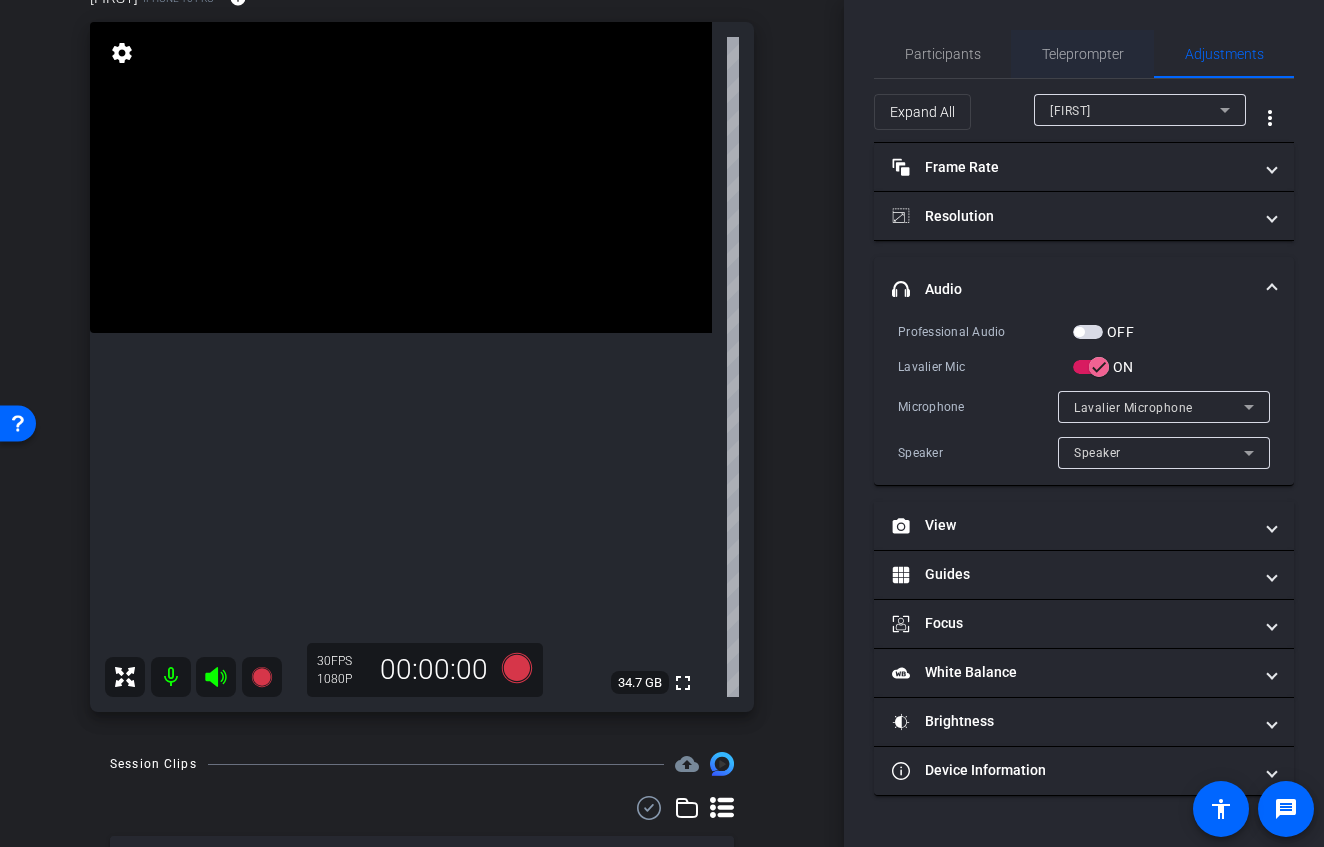 click on "Teleprompter" at bounding box center [1083, 54] 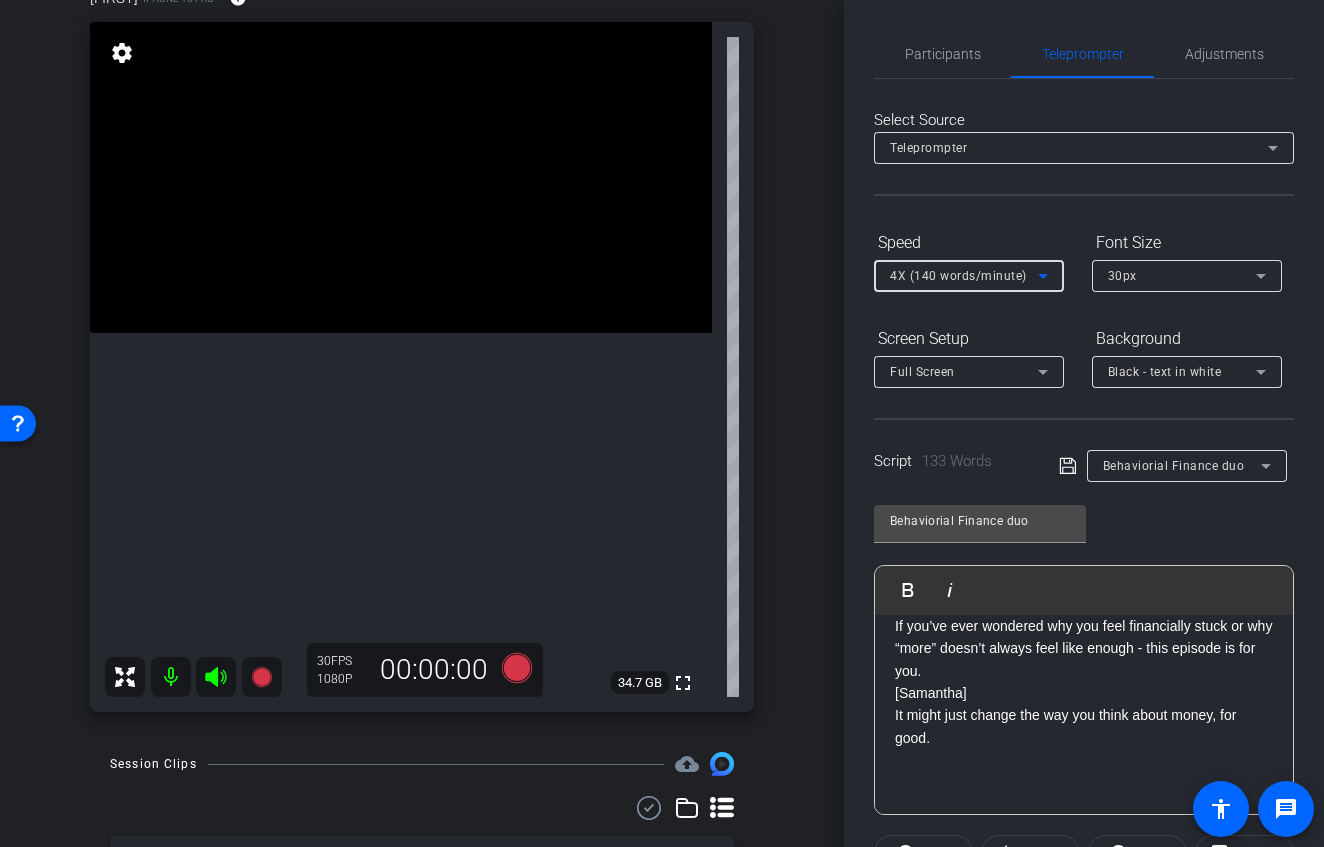 click on "4X (140 words/minute)" at bounding box center (964, 275) 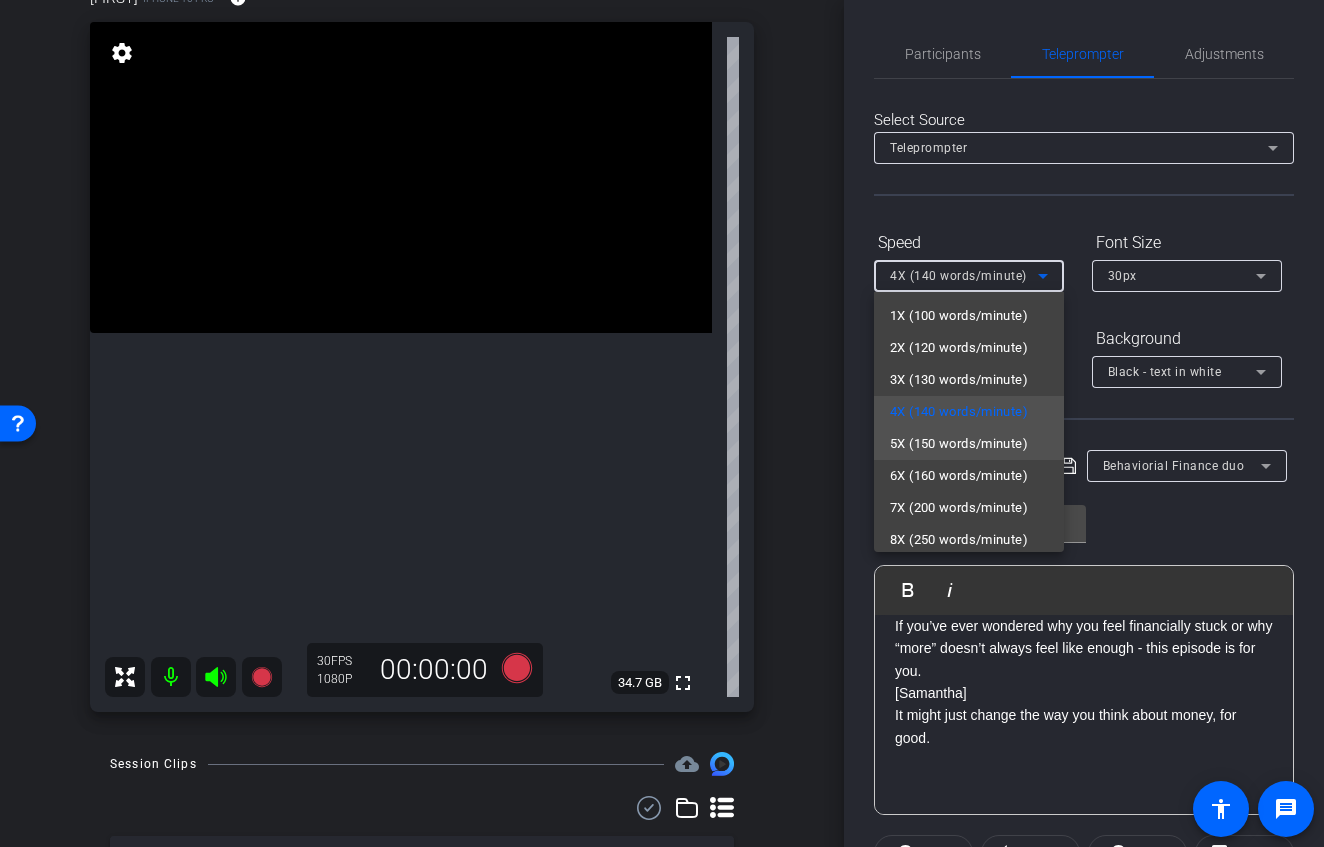 click on "5X (150 words/minute)" at bounding box center [959, 444] 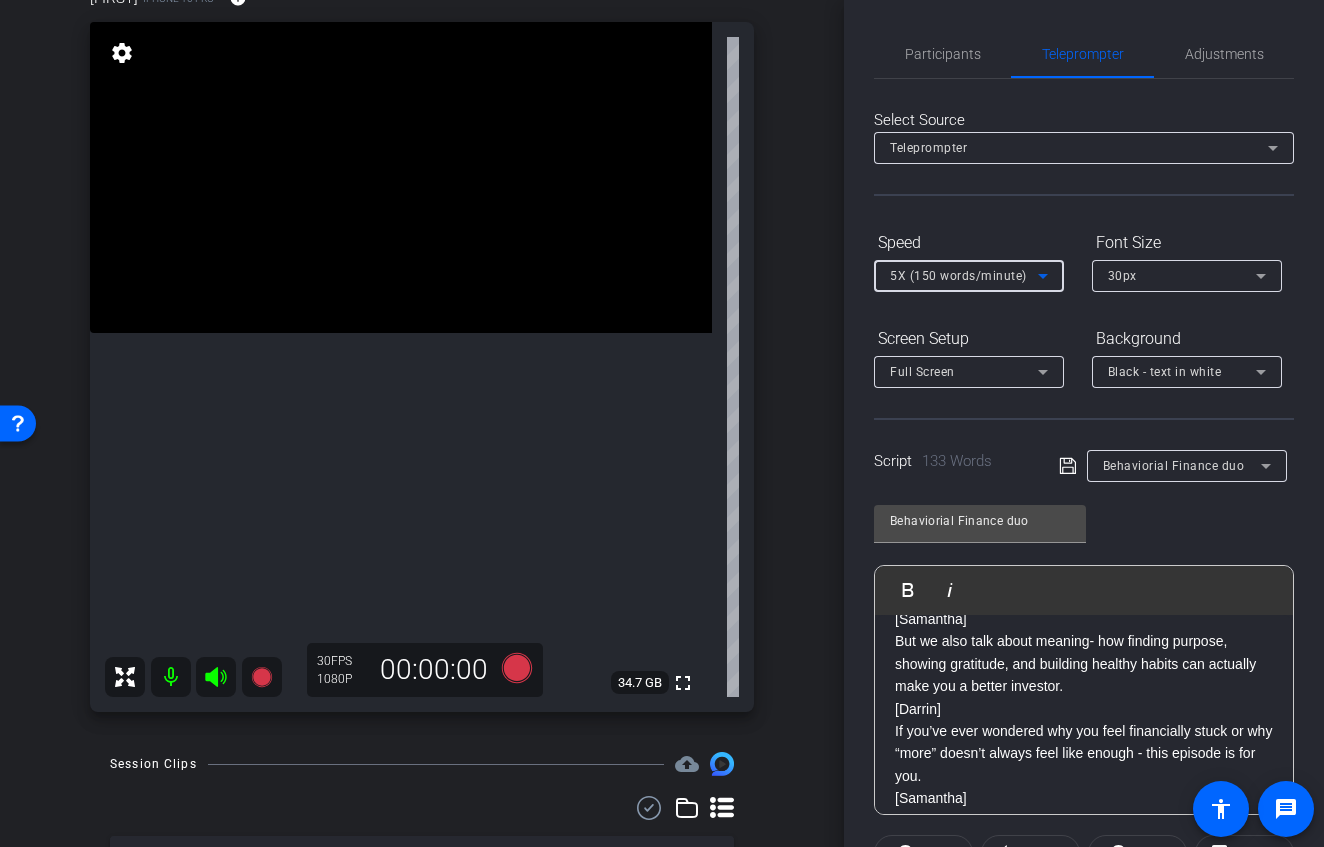 scroll, scrollTop: 284, scrollLeft: 0, axis: vertical 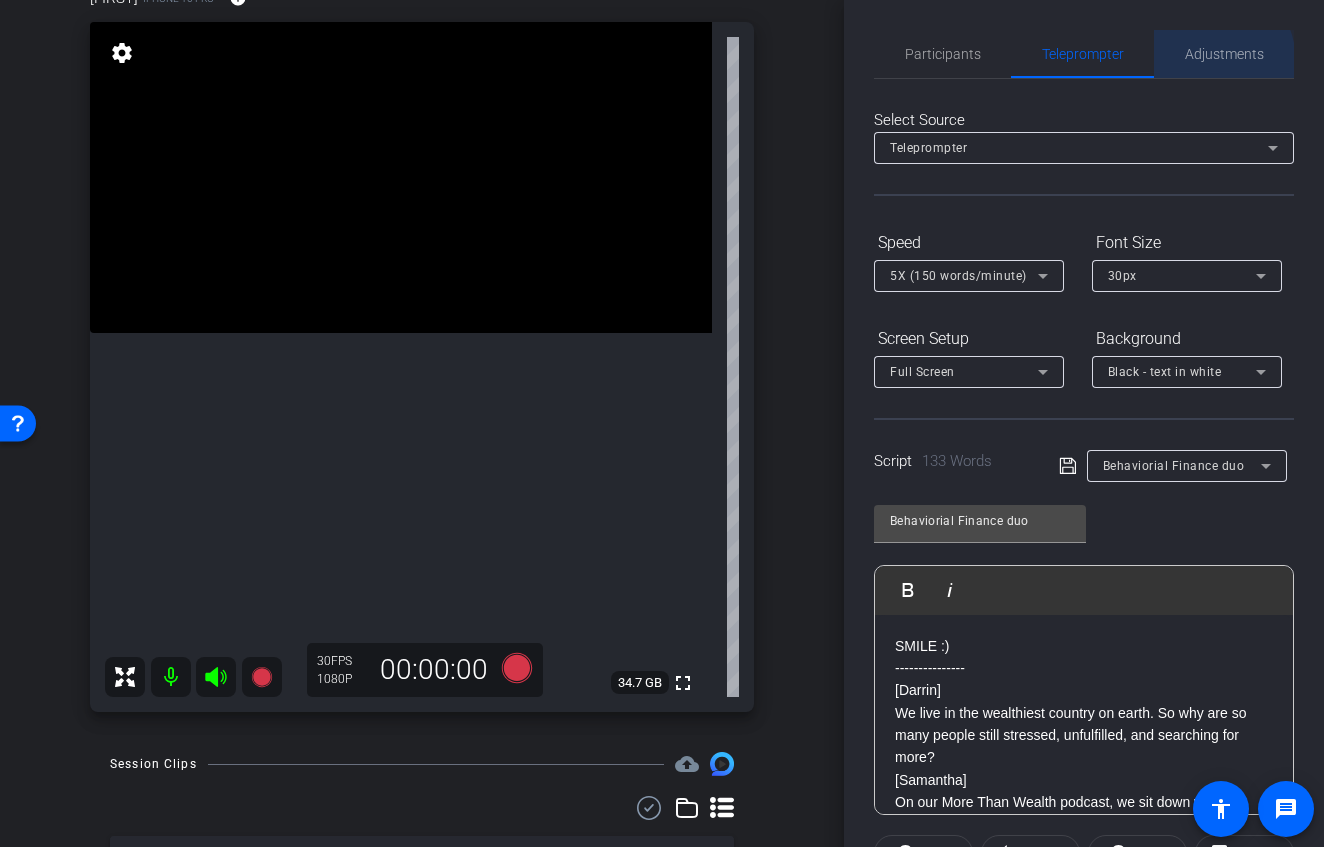 click on "Adjustments" at bounding box center (1224, 54) 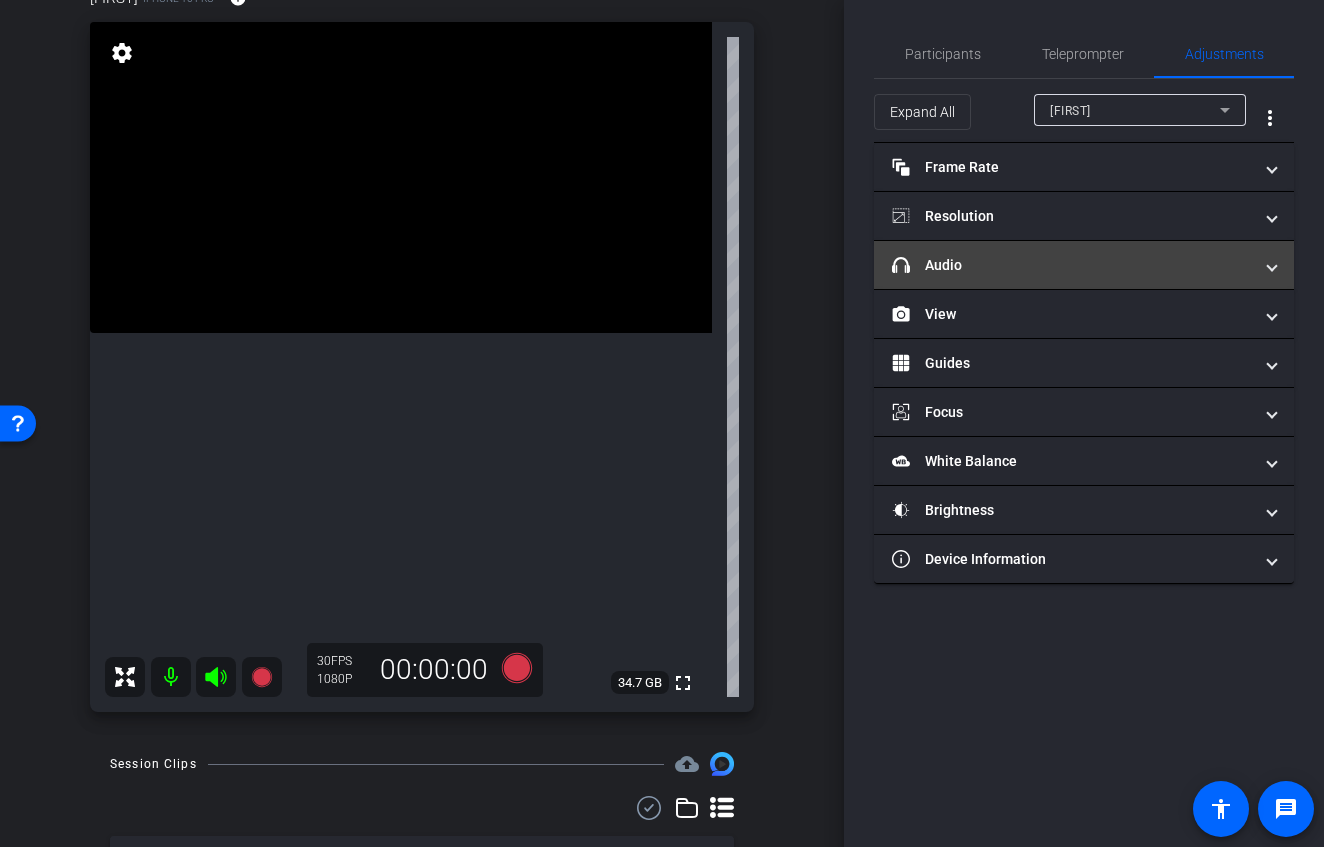 click on "headphone icon
Audio" at bounding box center (1084, 265) 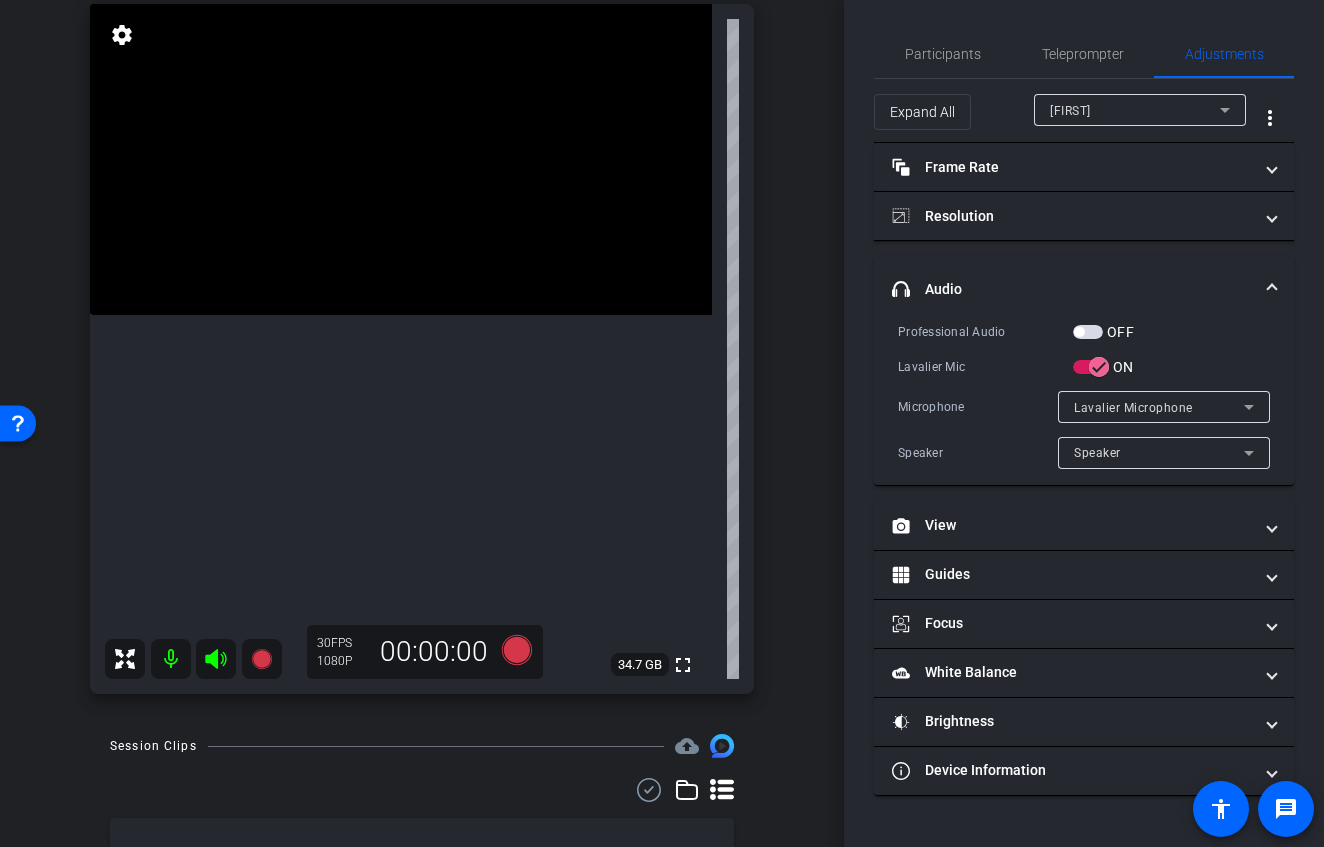 scroll, scrollTop: 154, scrollLeft: 0, axis: vertical 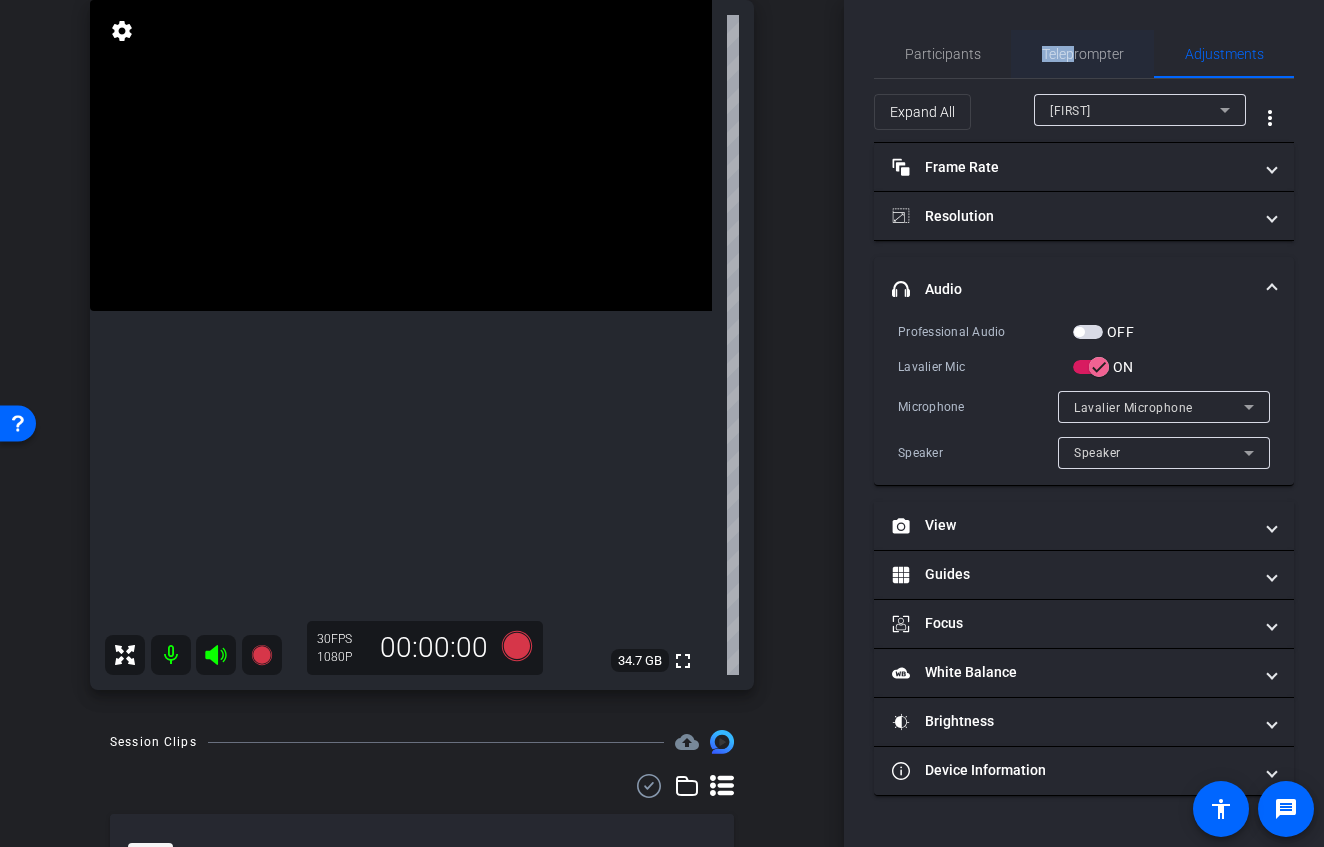 click on "Teleprompter" at bounding box center (1083, 54) 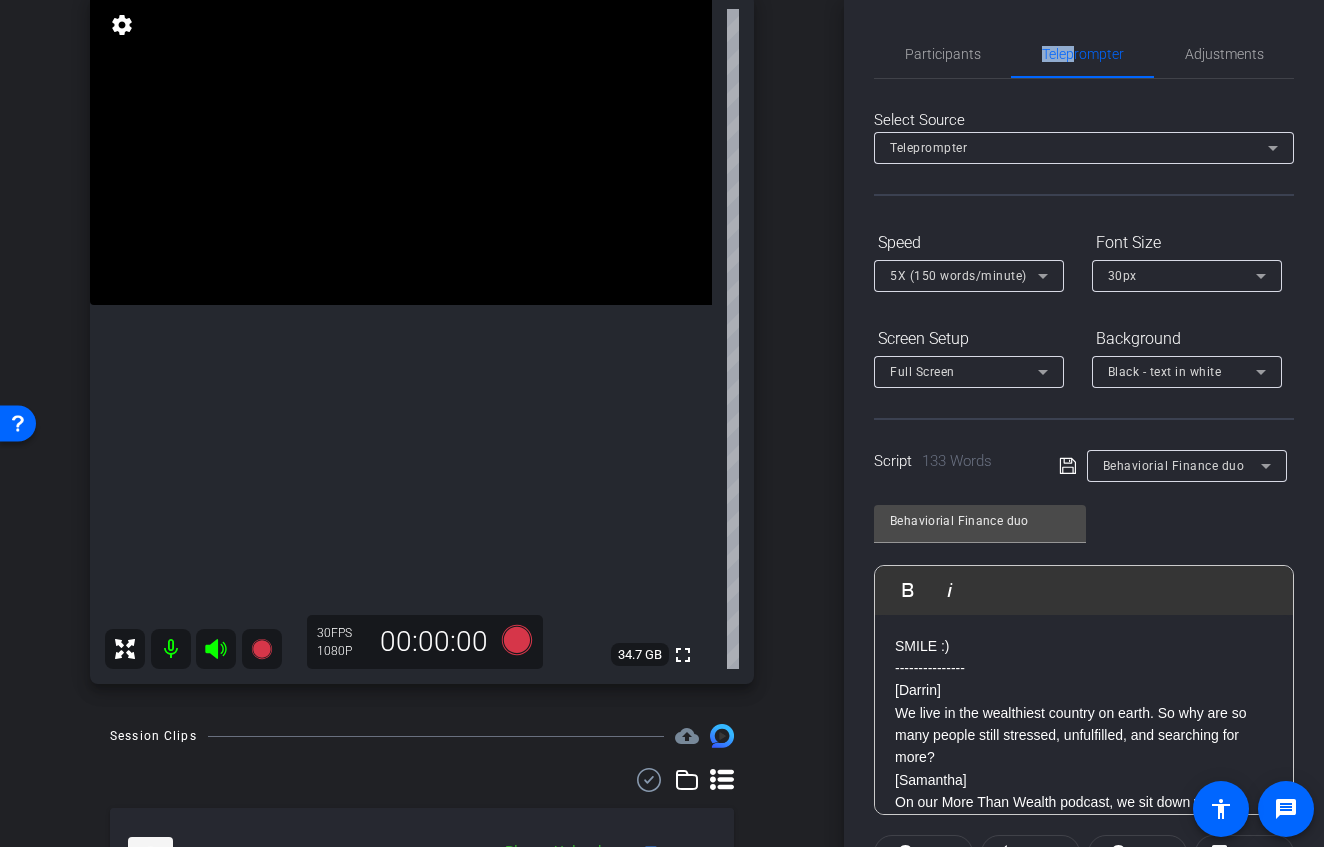 scroll, scrollTop: 162, scrollLeft: 0, axis: vertical 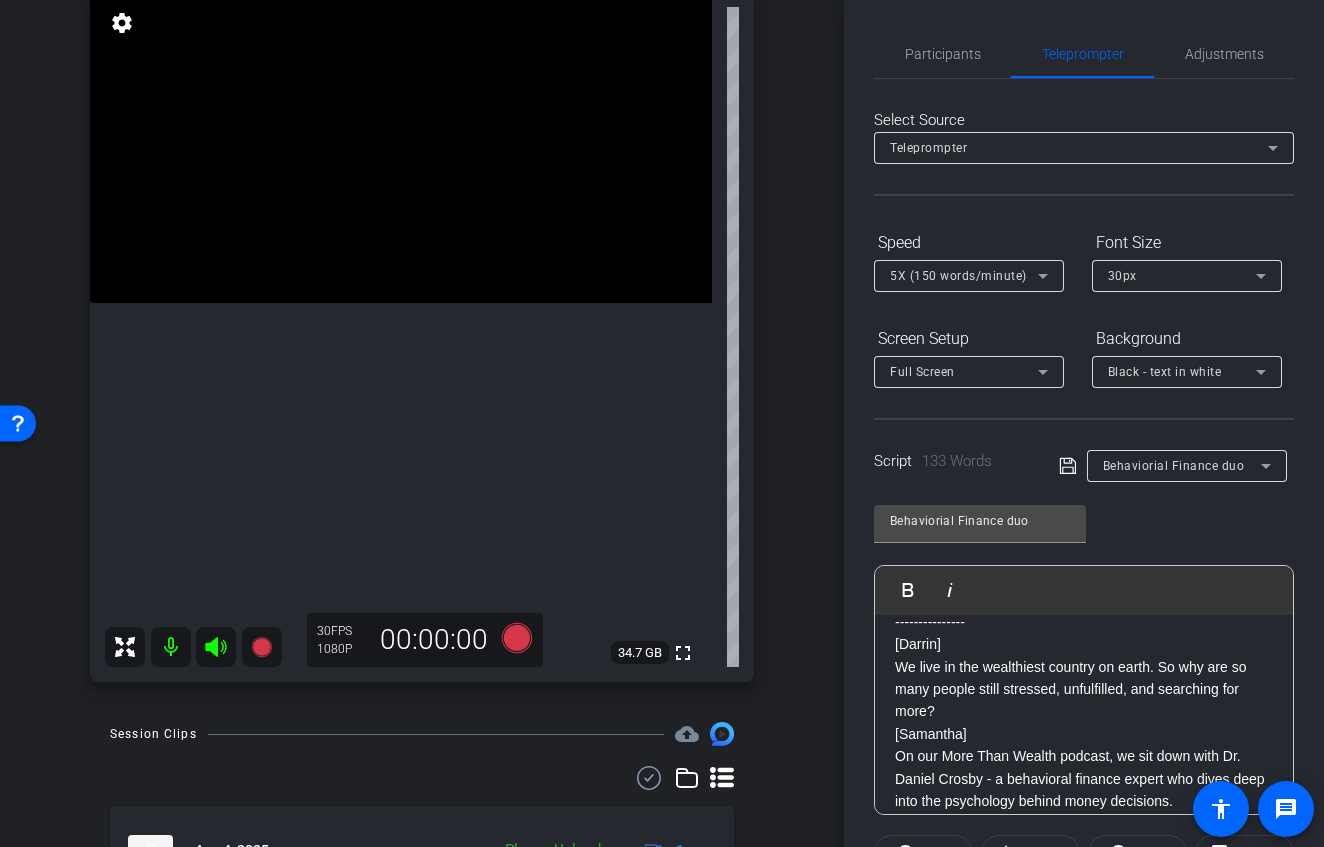 click on "Select Source Teleprompter Speed 5X (150 words/minute) Font Size 30px Screen Setup Full Screen Background Black - text in white  Script  133 Words
Behaviorial Finance duo Behaviorial Finance duo               Play        Play from this location               Play Selected        Play and display the selected text only Bold Italic SMILE :) --------------- [Darrin] We live in the wealthiest country on earth. So why are so many people still stressed, unfulfilled, and searching for more? [Samantha] On our More Than Wealth podcast, we sit down with Dr. Daniel Crosby - a behavioral finance expert who dives deep into the psychology behind money decisions. [Darrin] We talk about comparison, overconfidence, and the illusion of control… and how these invisible forces can quietly sabotage your financial life. [Samantha] But we also talk about meaning- how finding purpose, showing gratitude, and building healthy habits can actually make you a better investor. [Darrin] [Samantha]" 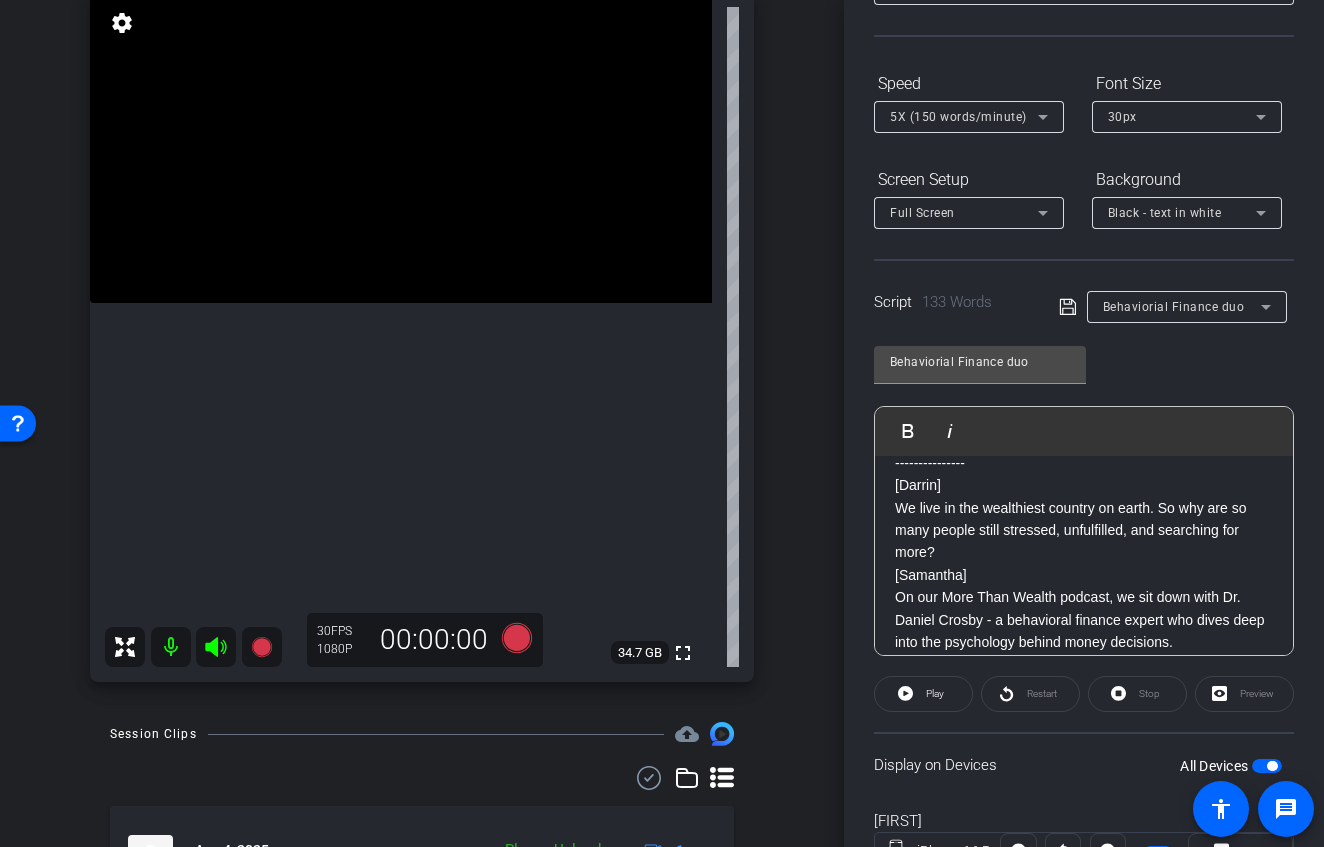 scroll, scrollTop: 0, scrollLeft: 0, axis: both 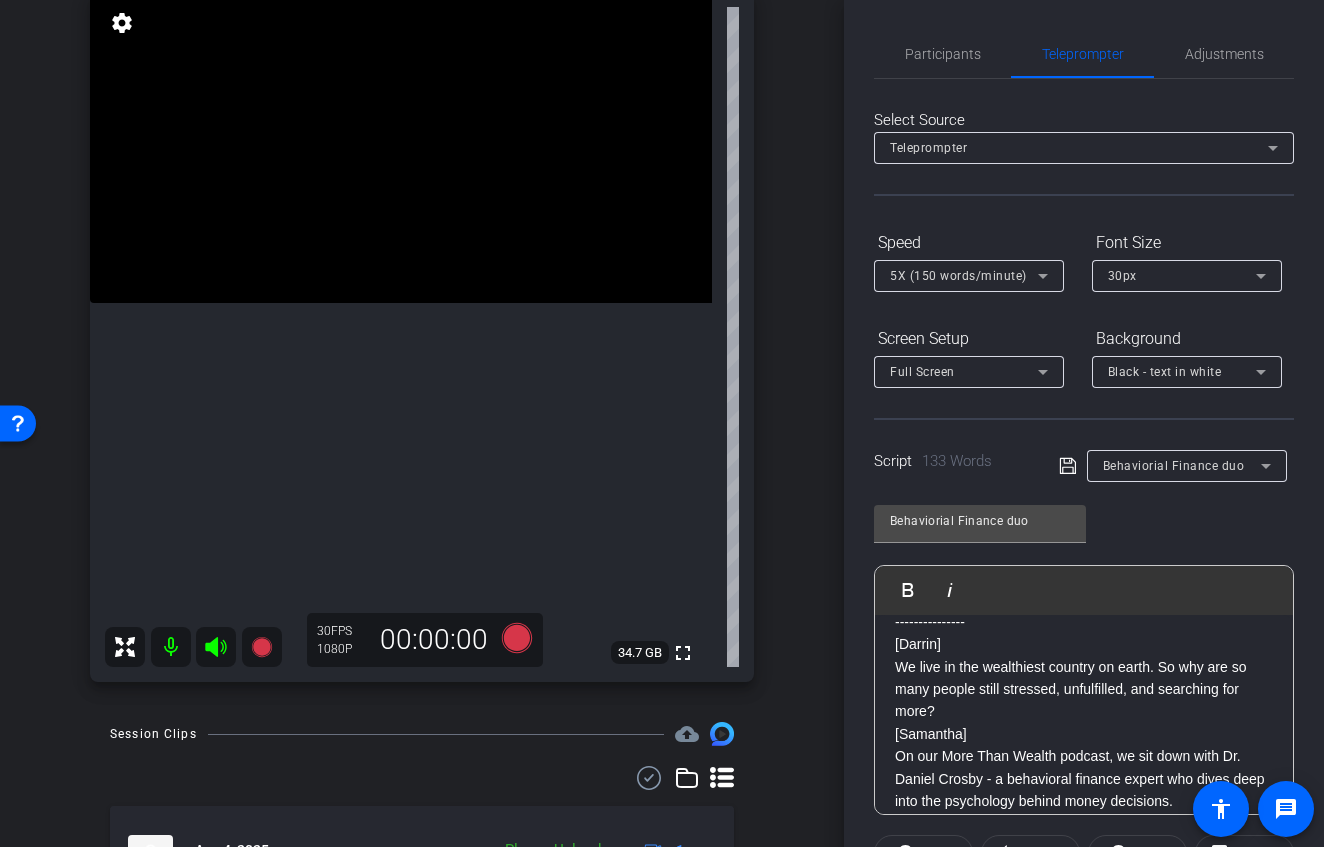 click on "Full Screen" at bounding box center (964, 371) 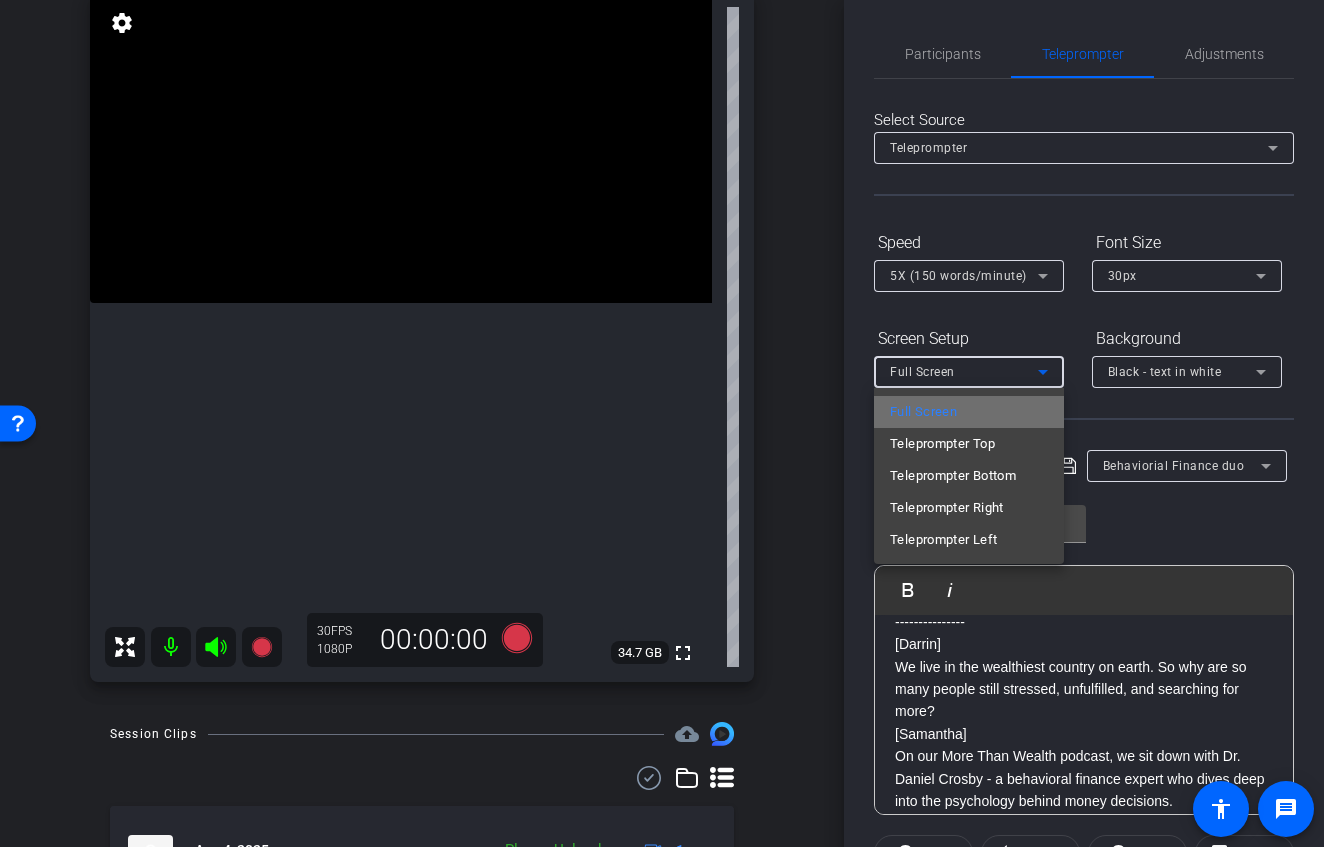 click on "Full Screen" at bounding box center [969, 412] 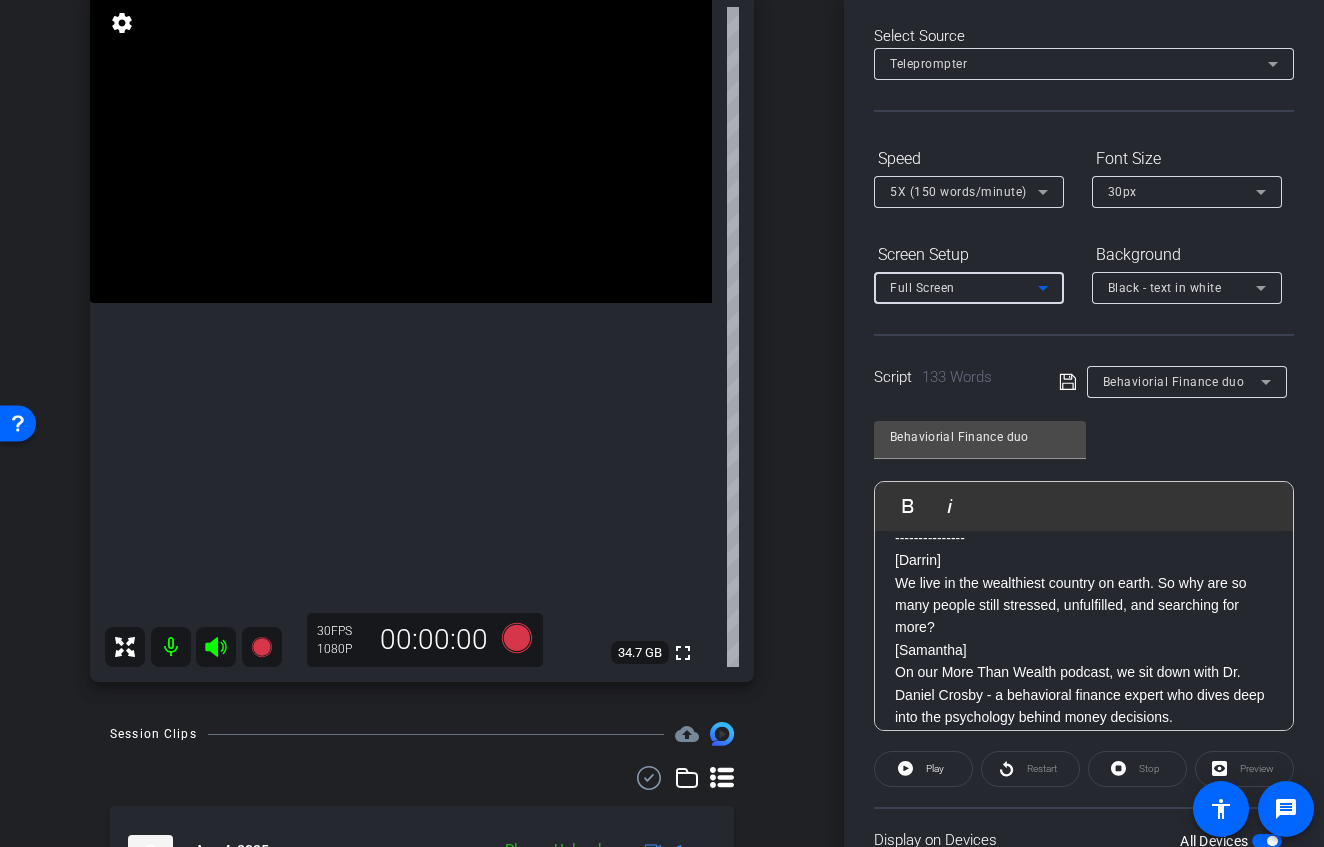 scroll, scrollTop: 220, scrollLeft: 0, axis: vertical 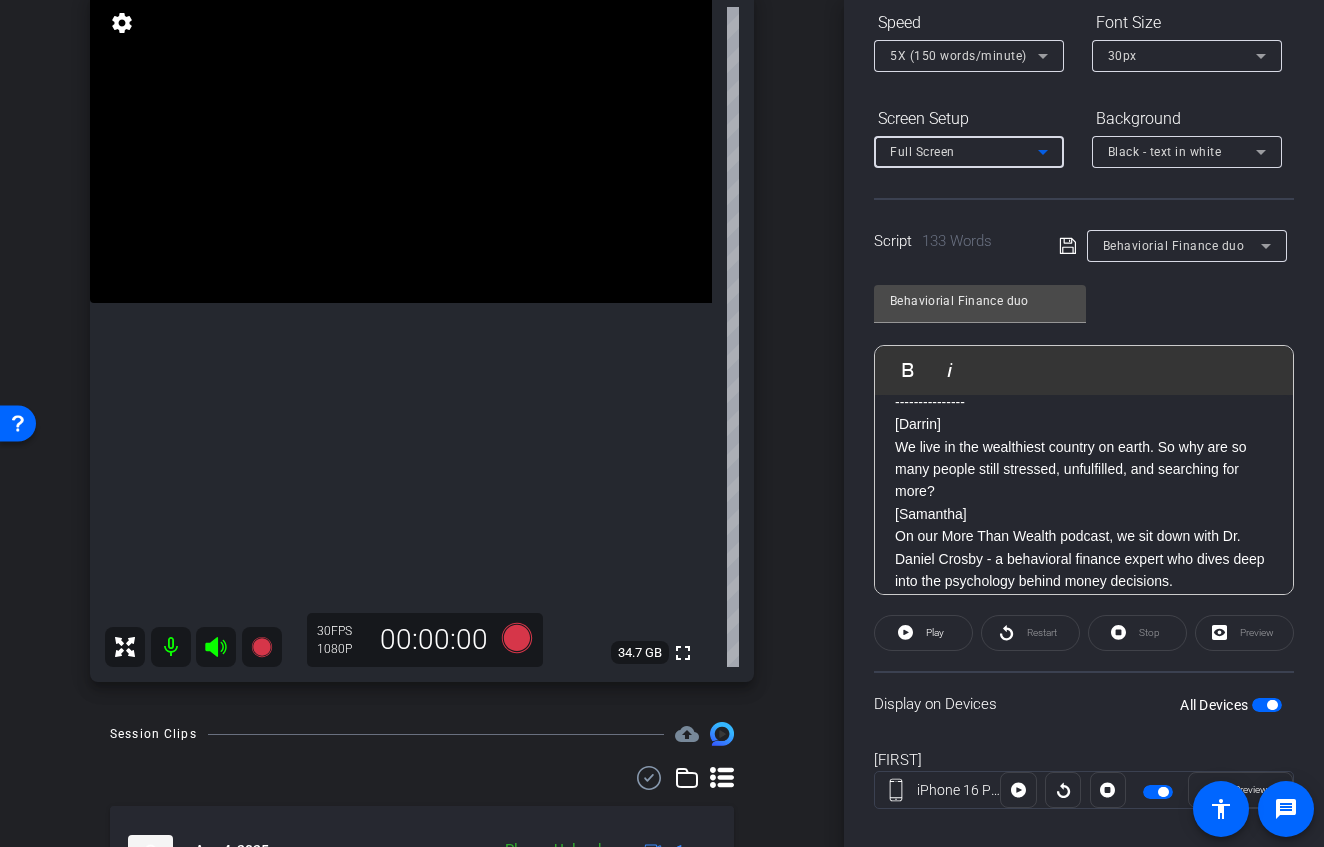 click at bounding box center (1267, 705) 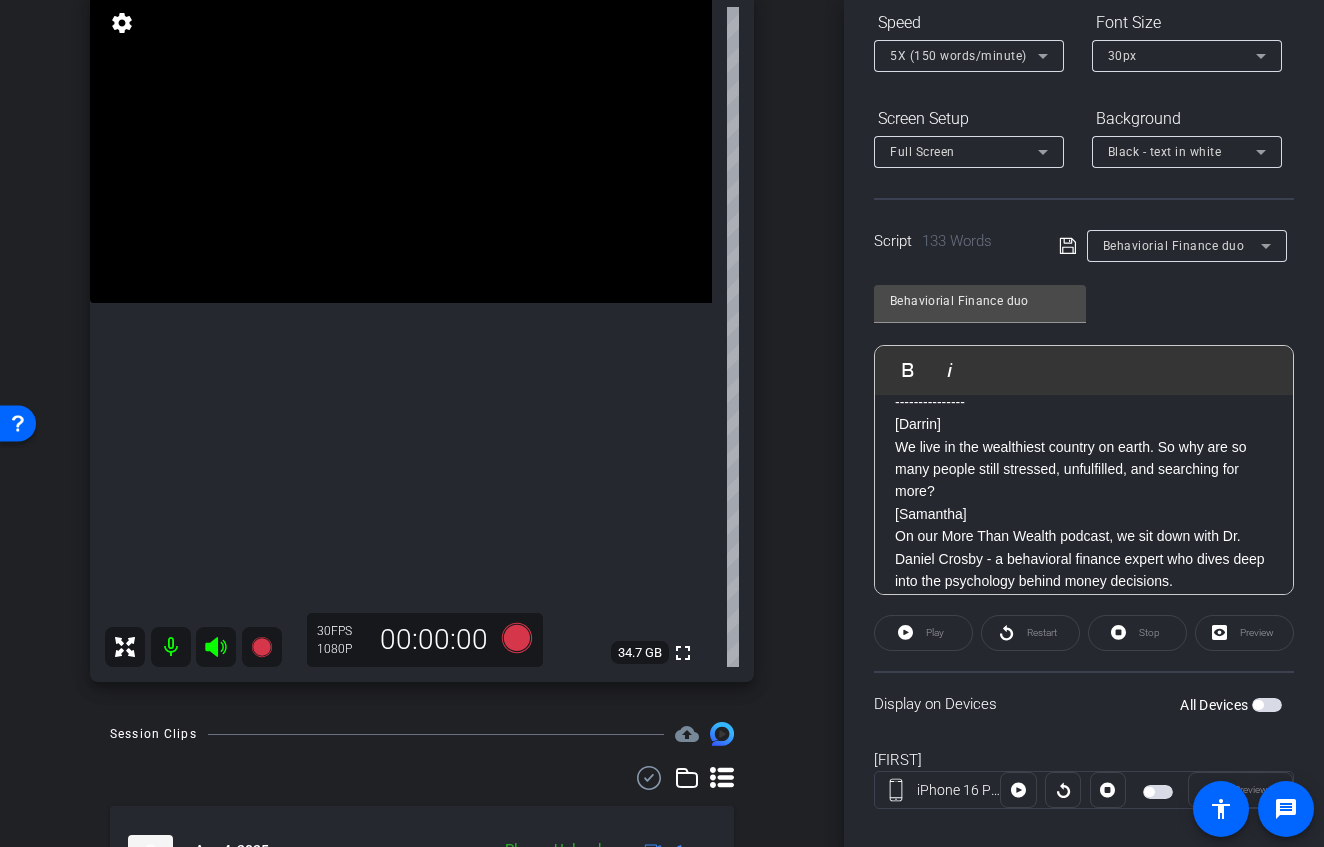 click at bounding box center (1267, 705) 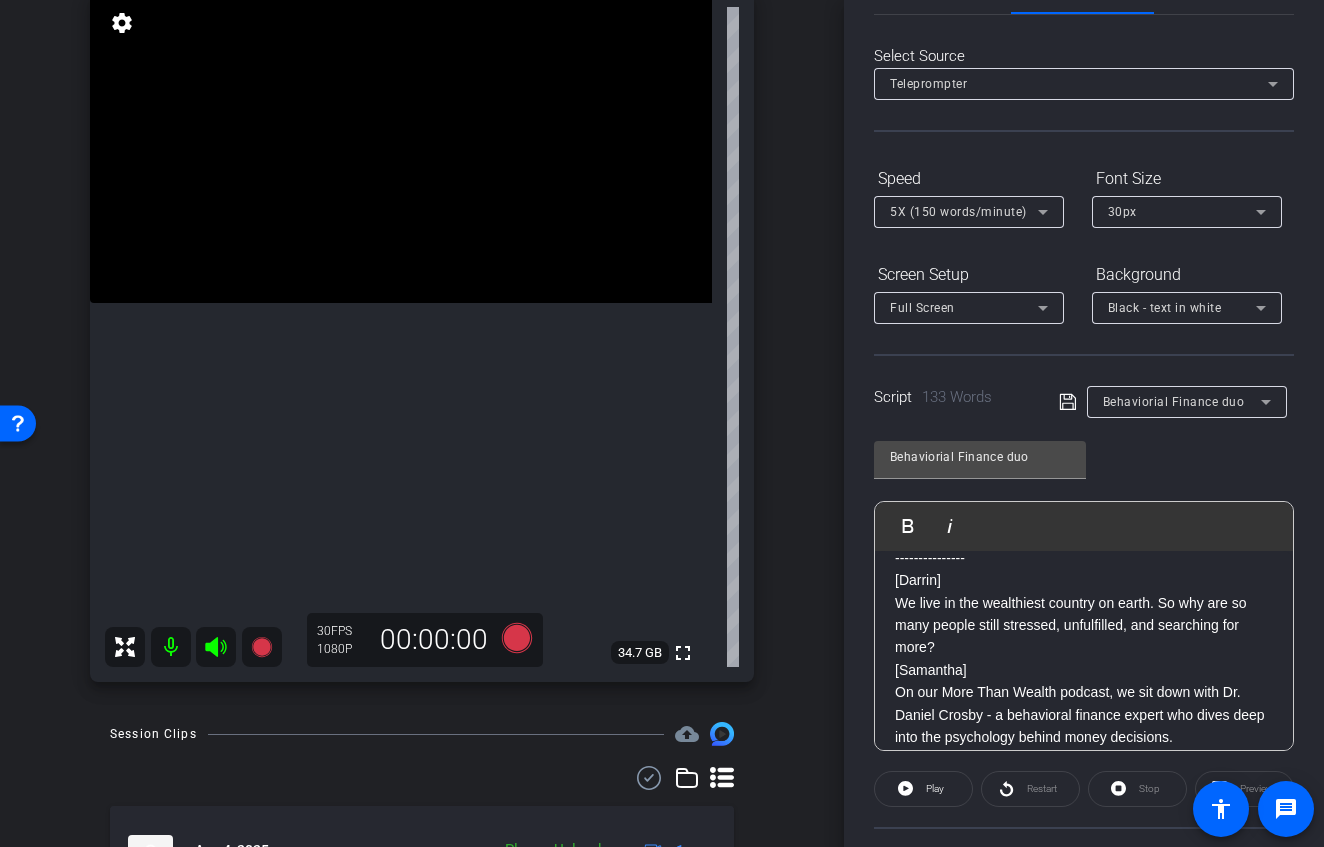 scroll, scrollTop: 0, scrollLeft: 0, axis: both 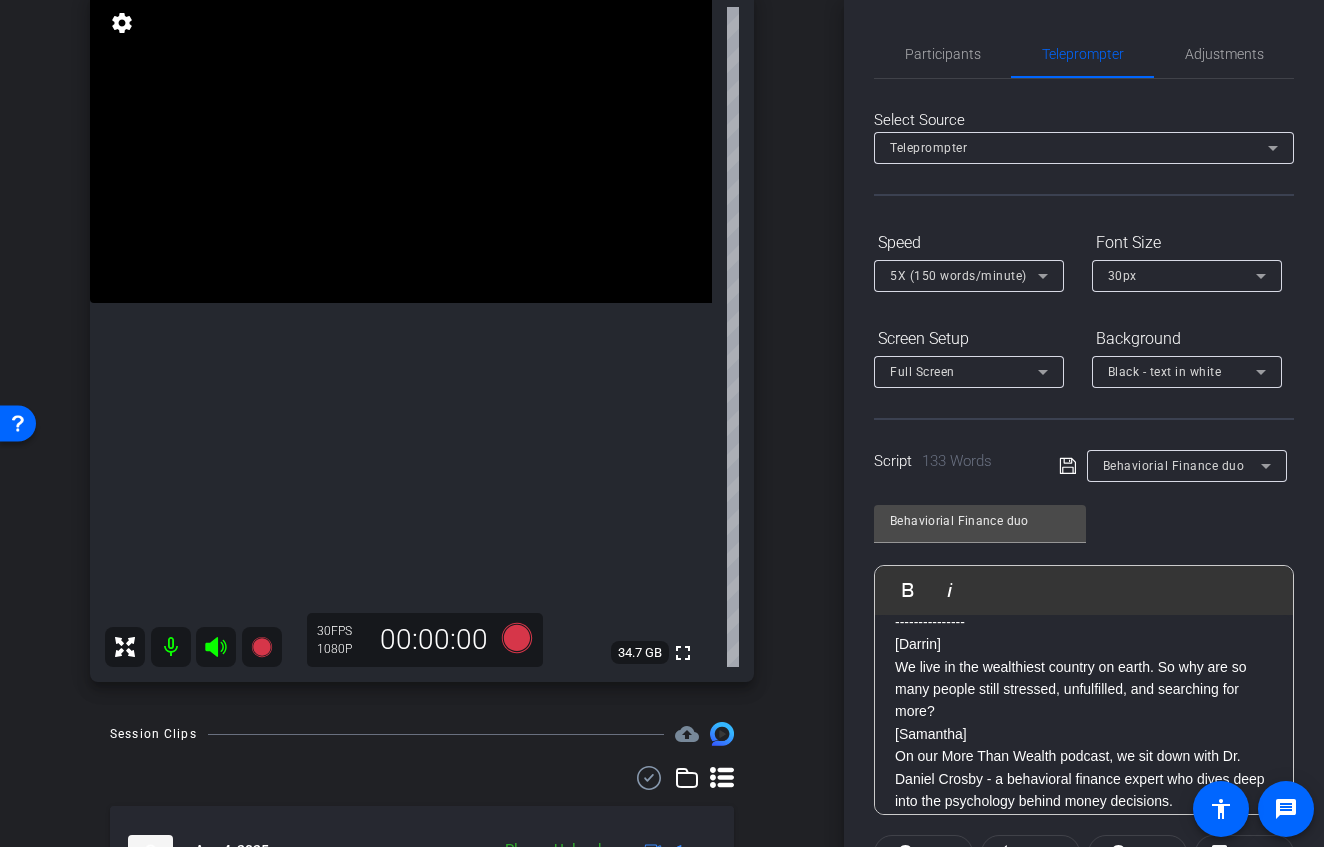 click on "Teleprompter" at bounding box center (1079, 147) 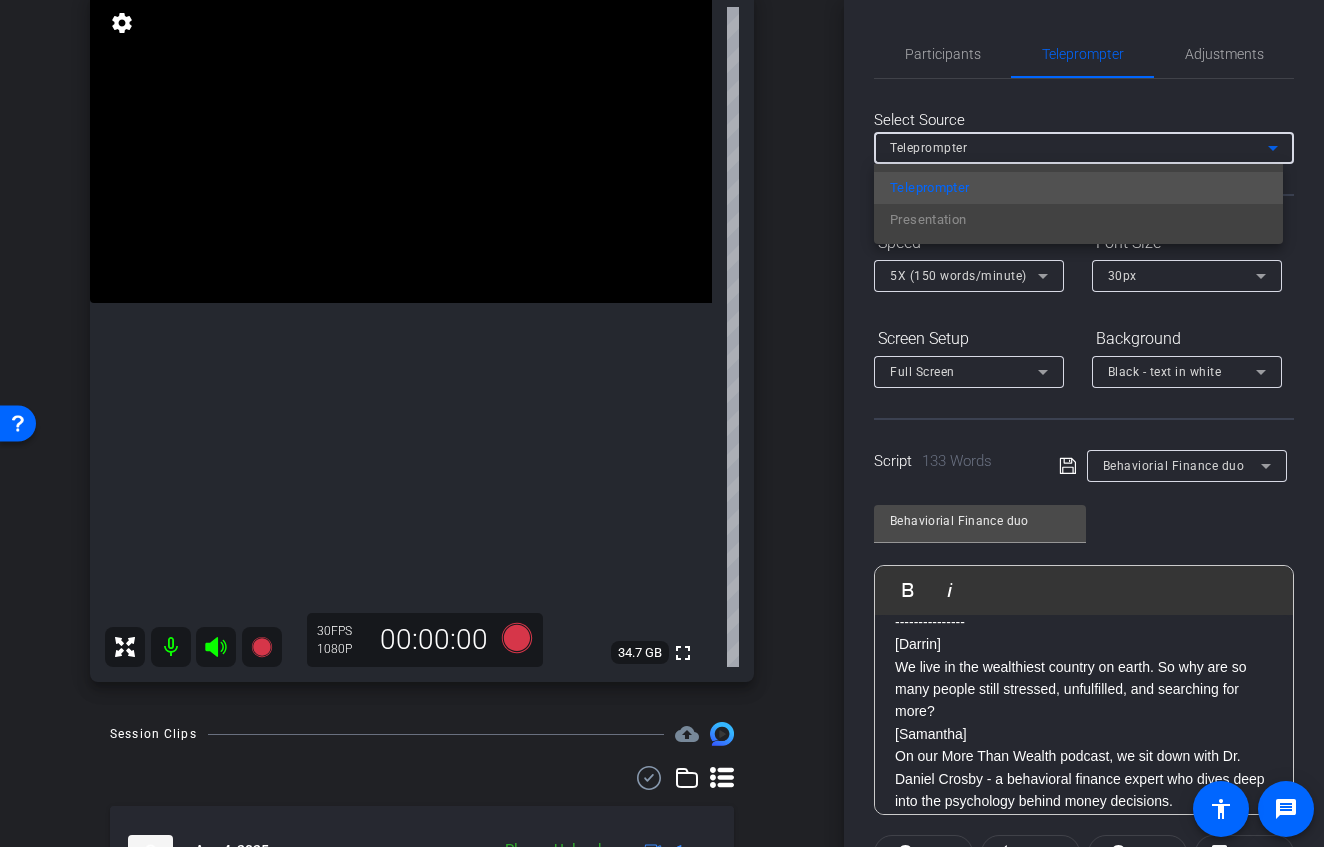 click at bounding box center (662, 423) 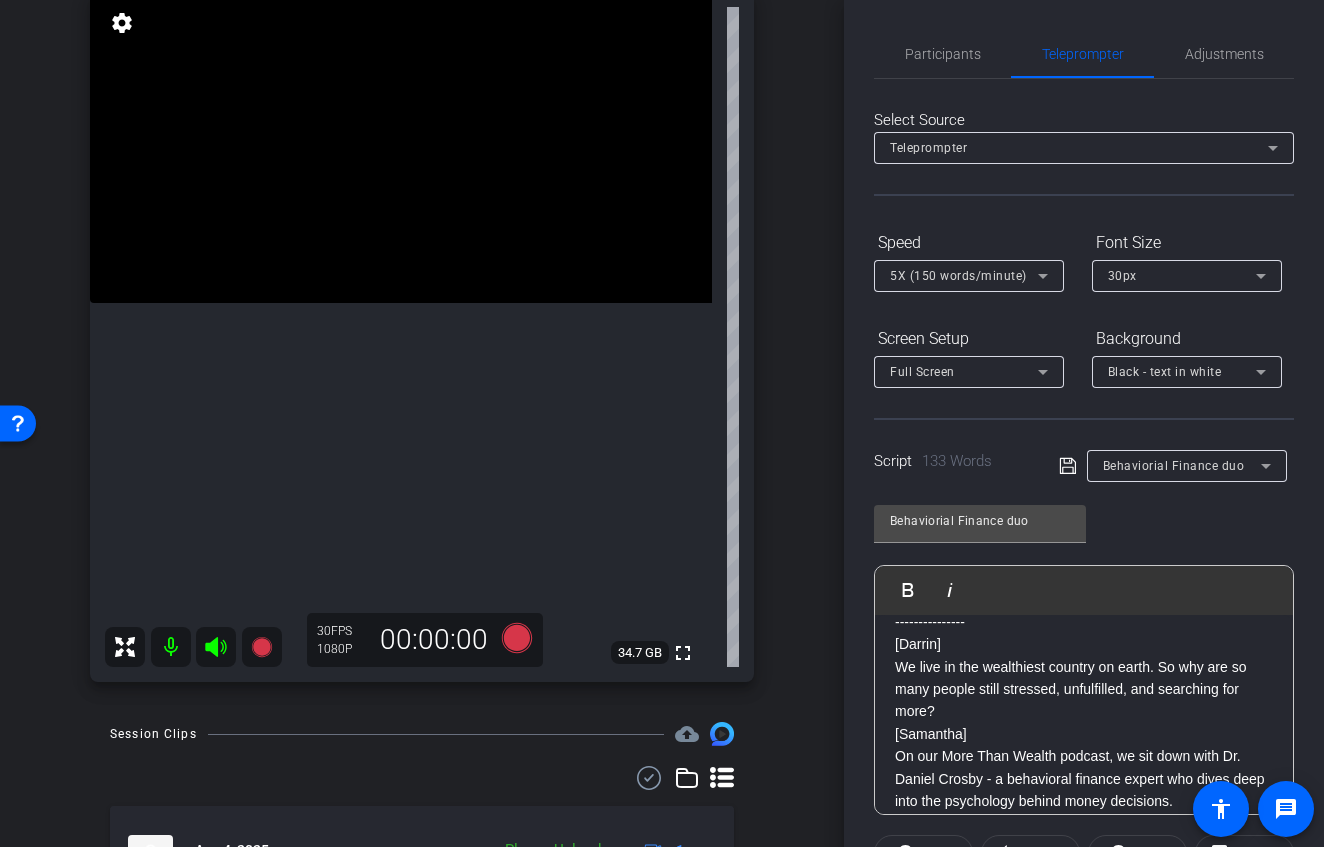 click on "Select Source Teleprompter Speed 5X (150 words/minute) Font Size 30px Screen Setup Full Screen Background Black - text in white  Script  133 Words
Behaviorial Finance duo Behaviorial Finance duo               Play        Play from this location               Play Selected        Play and display the selected text only Bold Italic SMILE :) --------------- [Darrin] We live in the wealthiest country on earth. So why are so many people still stressed, unfulfilled, and searching for more? [Samantha] On our More Than Wealth podcast, we sit down with Dr. Daniel Crosby - a behavioral finance expert who dives deep into the psychology behind money decisions. [Darrin] We talk about comparison, overconfidence, and the illusion of control… and how these invisible forces can quietly sabotage your financial life. [Samantha] But we also talk about meaning- how finding purpose, showing gratitude, and building healthy habits can actually make you a better investor. [Darrin] [Samantha]" 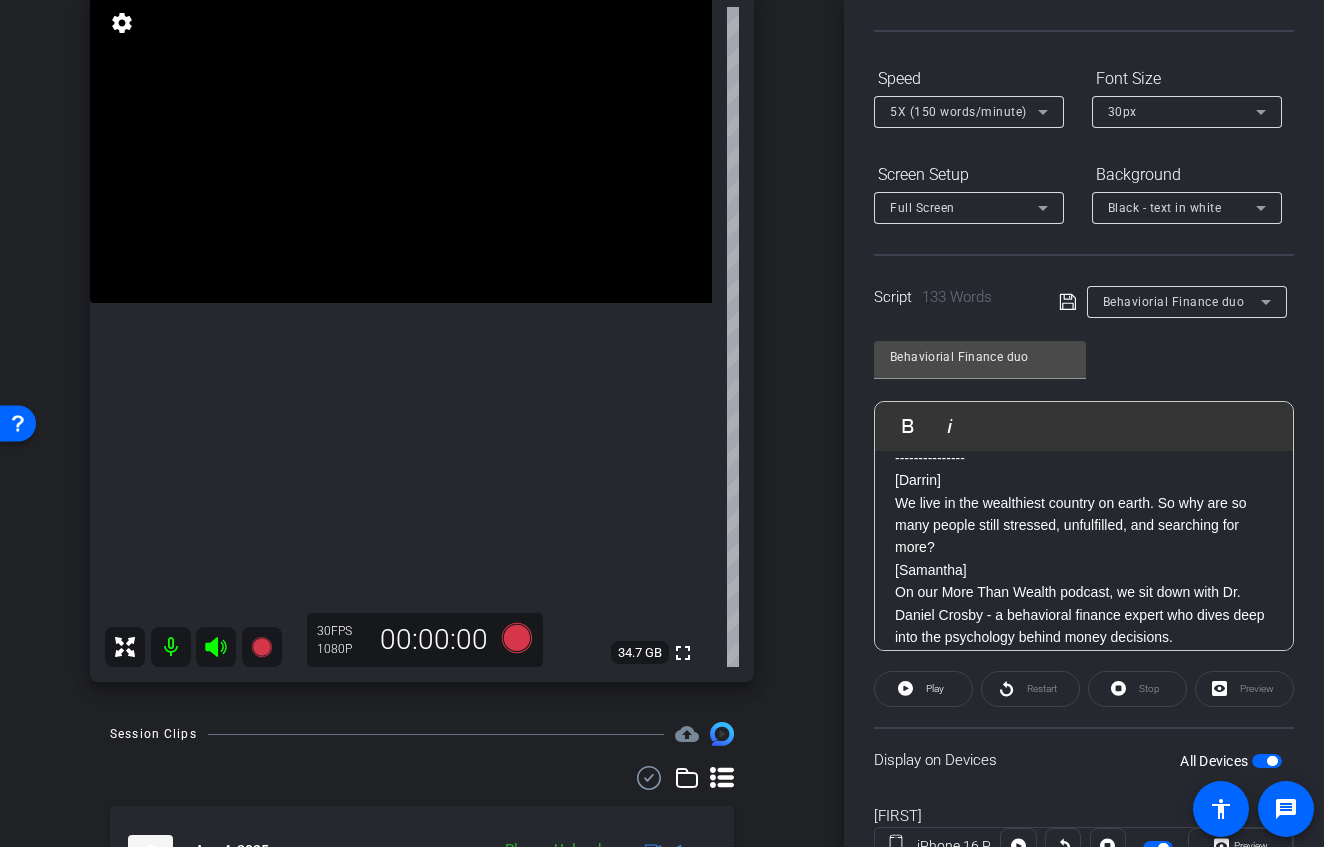 scroll, scrollTop: 165, scrollLeft: 0, axis: vertical 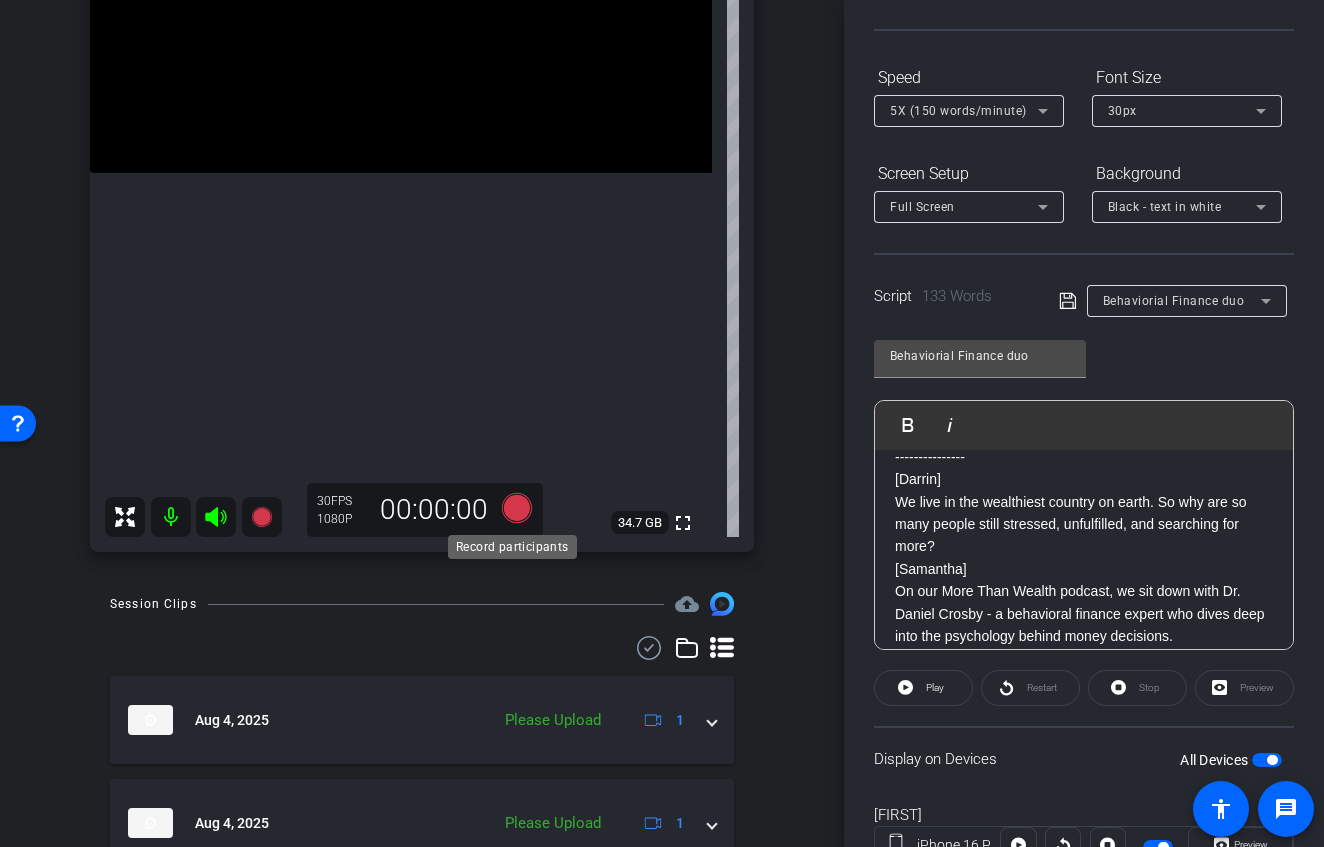 click 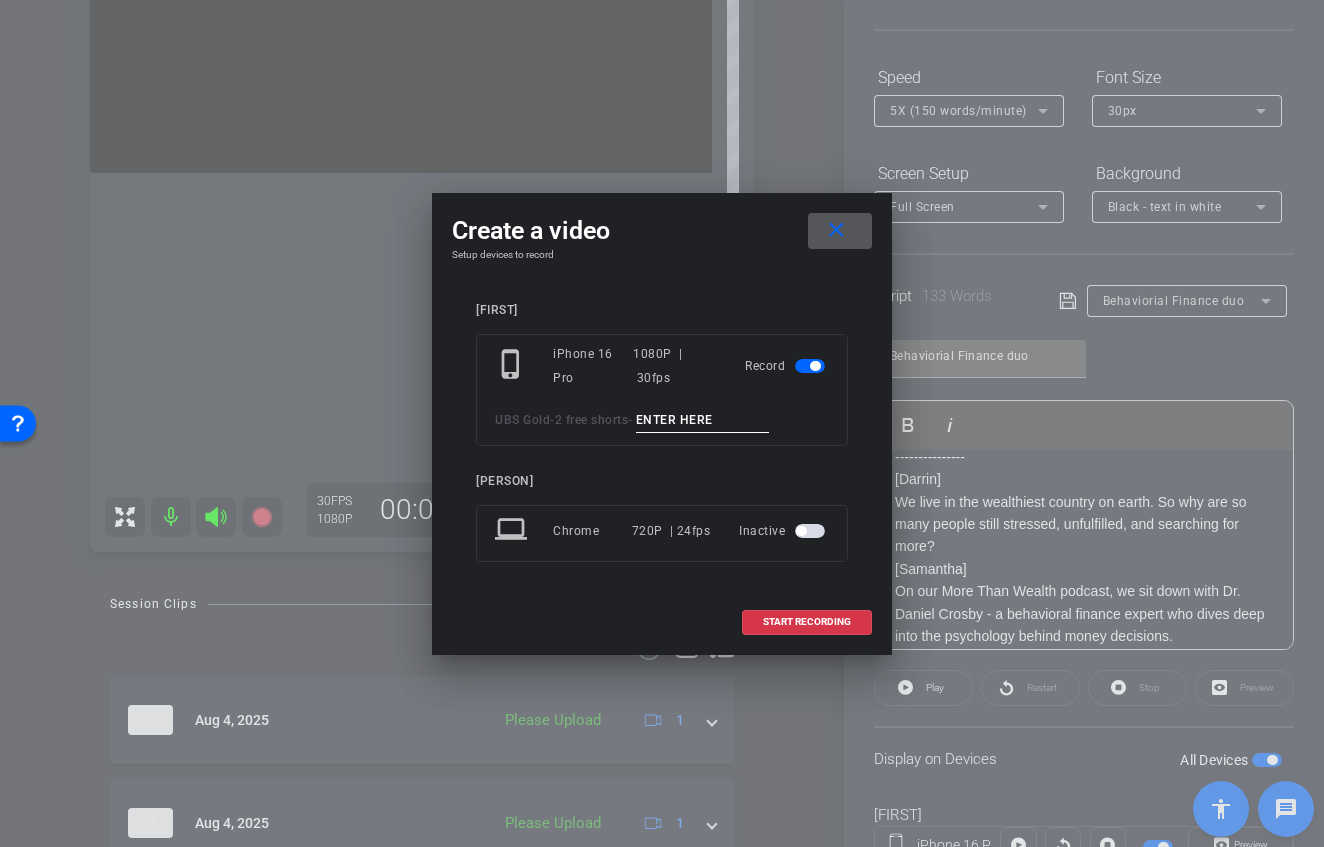 click at bounding box center (703, 420) 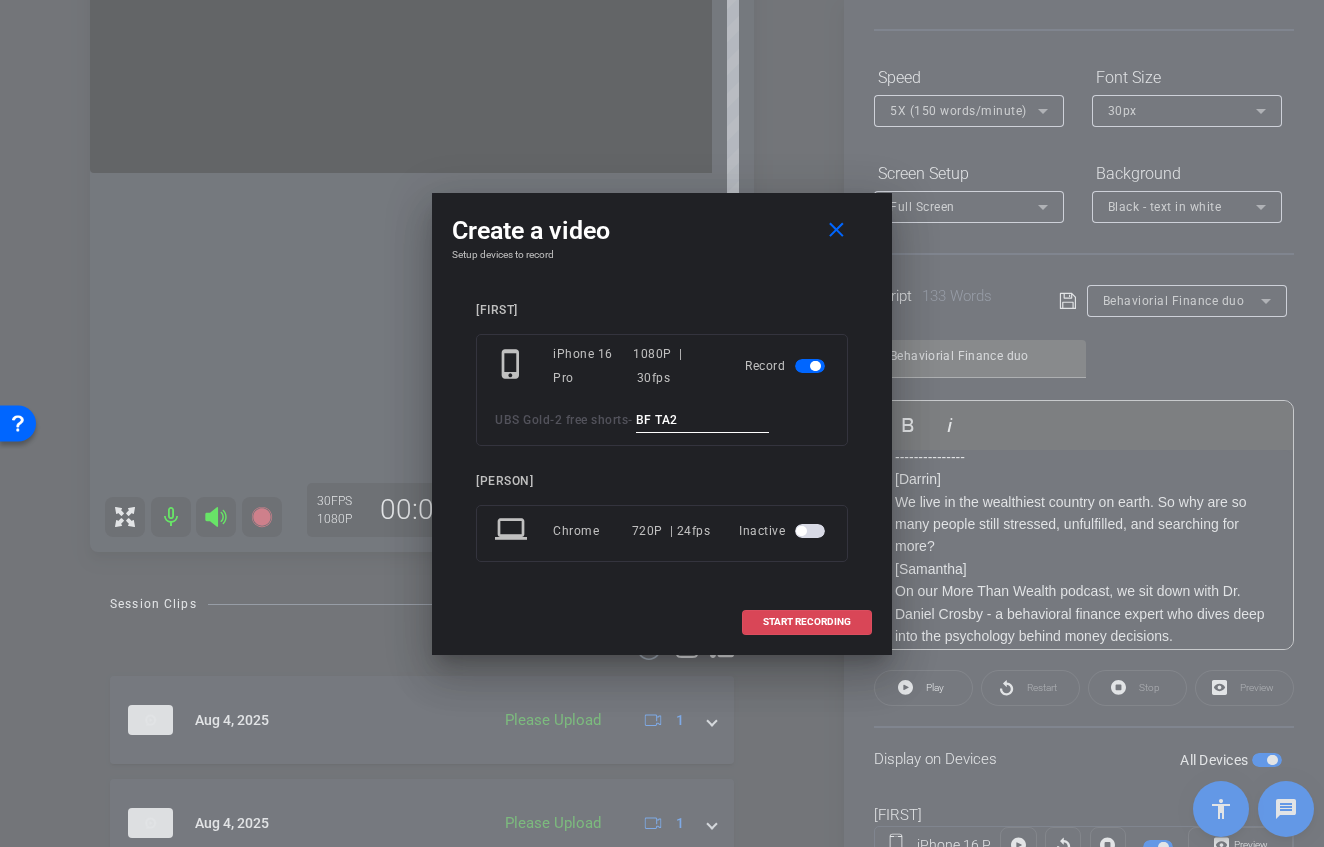 type on "BF TA2" 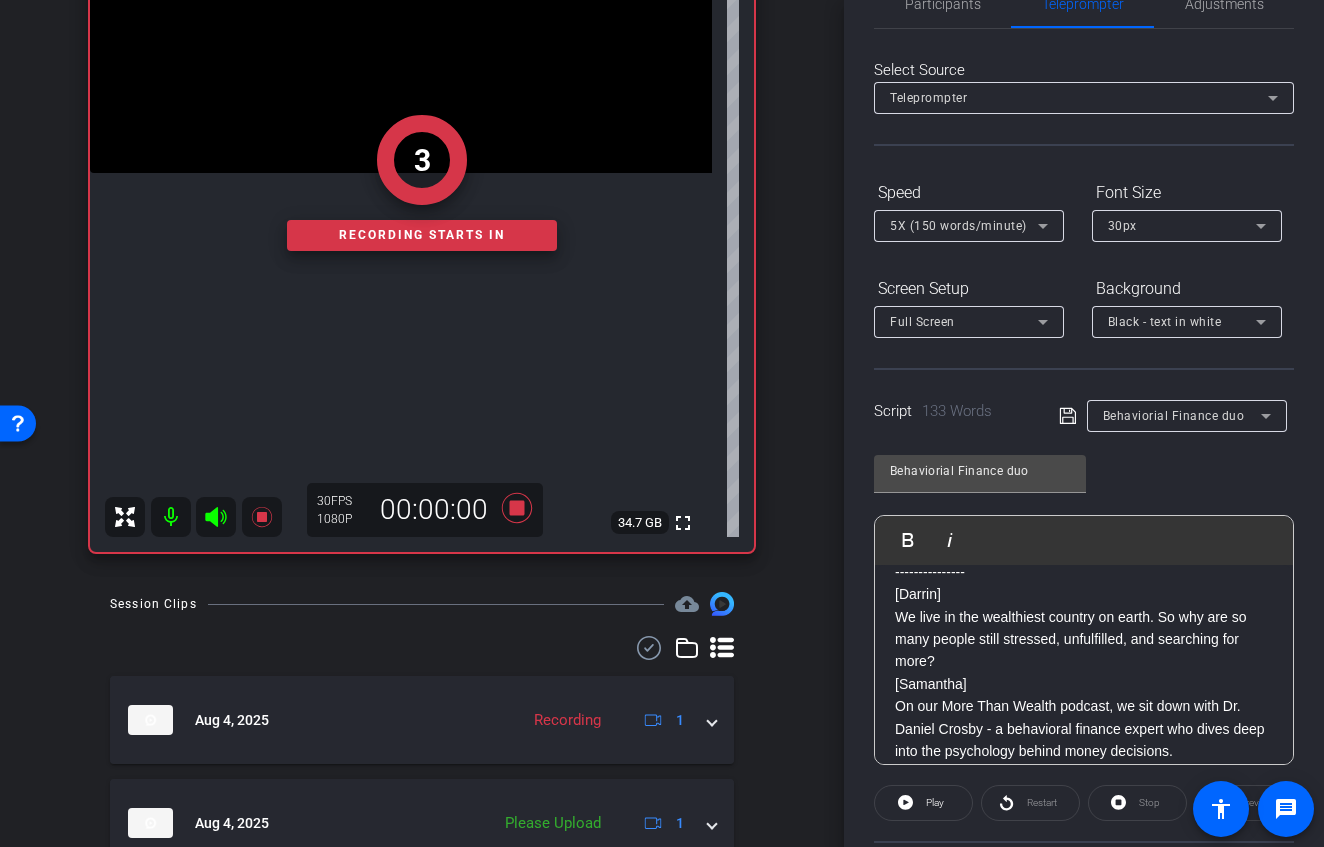 scroll, scrollTop: 0, scrollLeft: 0, axis: both 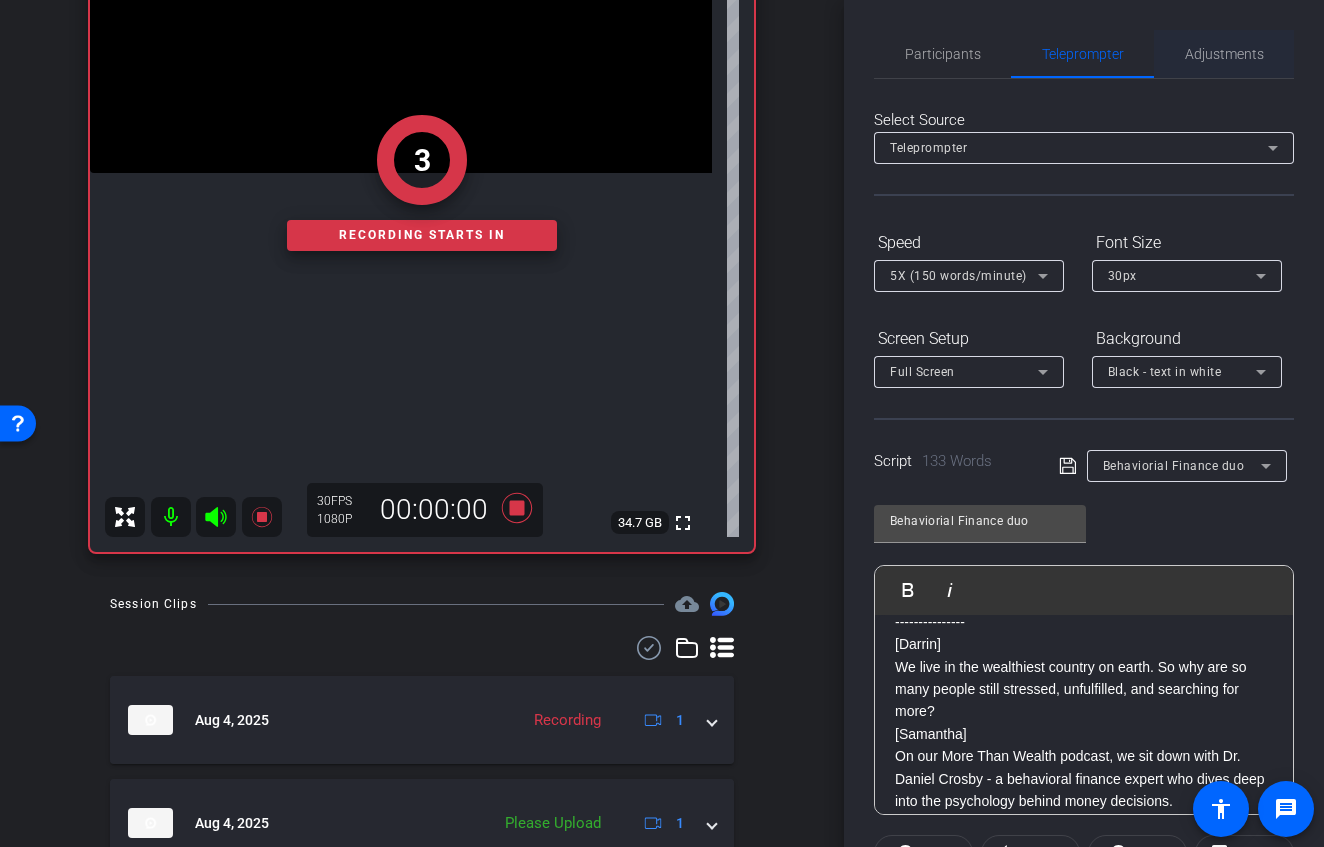 click on "Adjustments" at bounding box center [1224, 54] 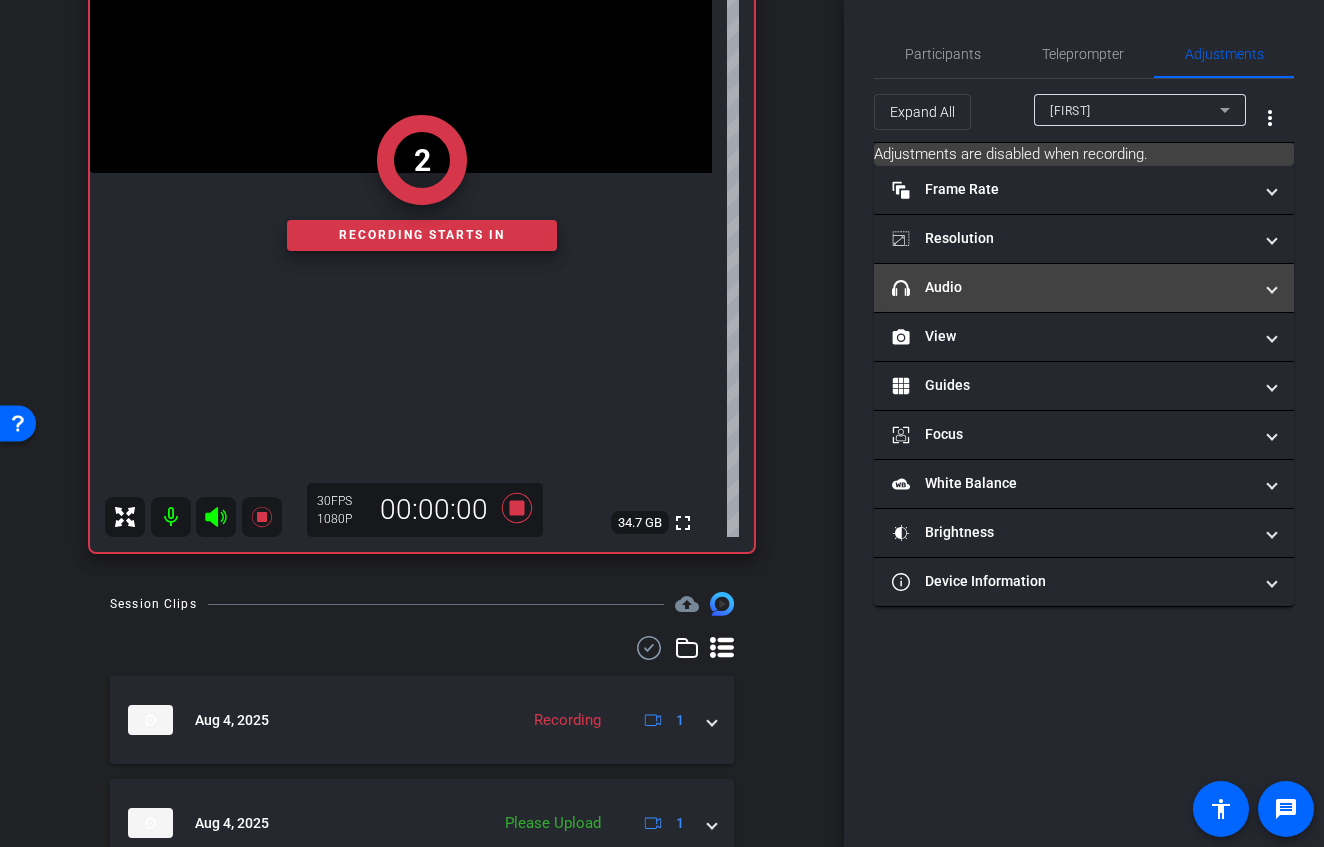 drag, startPoint x: 1053, startPoint y: 287, endPoint x: 1054, endPoint y: 309, distance: 22.022715 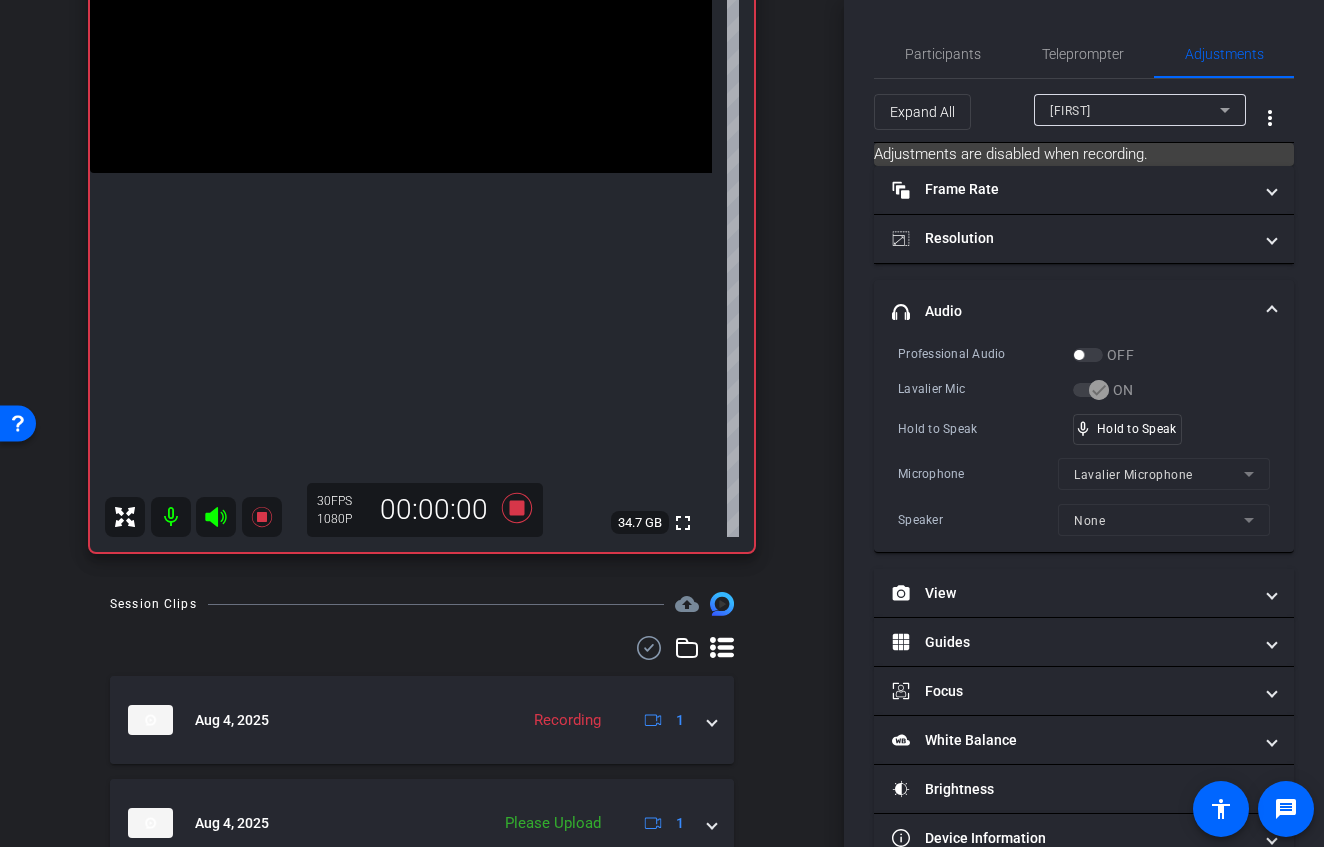 click 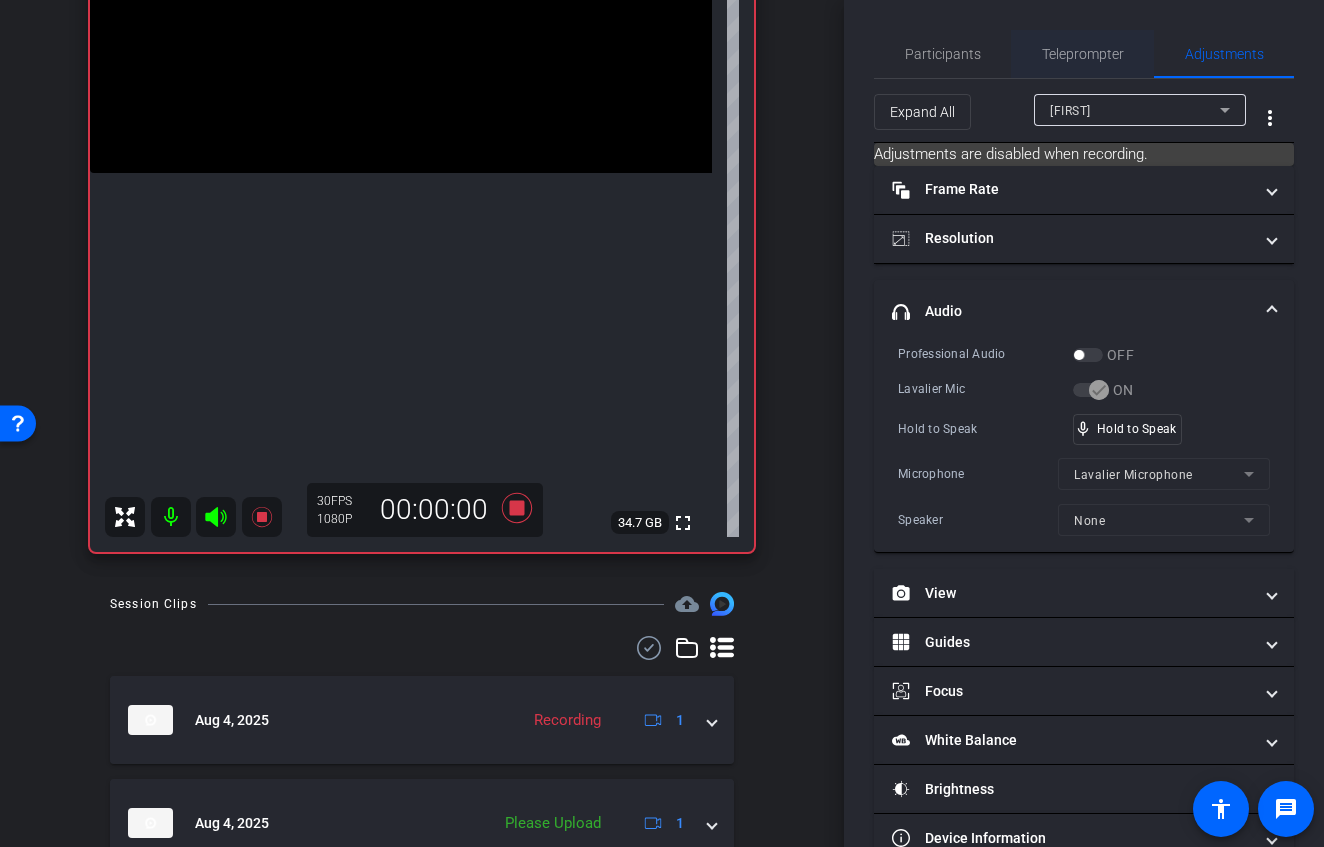 click on "Teleprompter" at bounding box center (1083, 54) 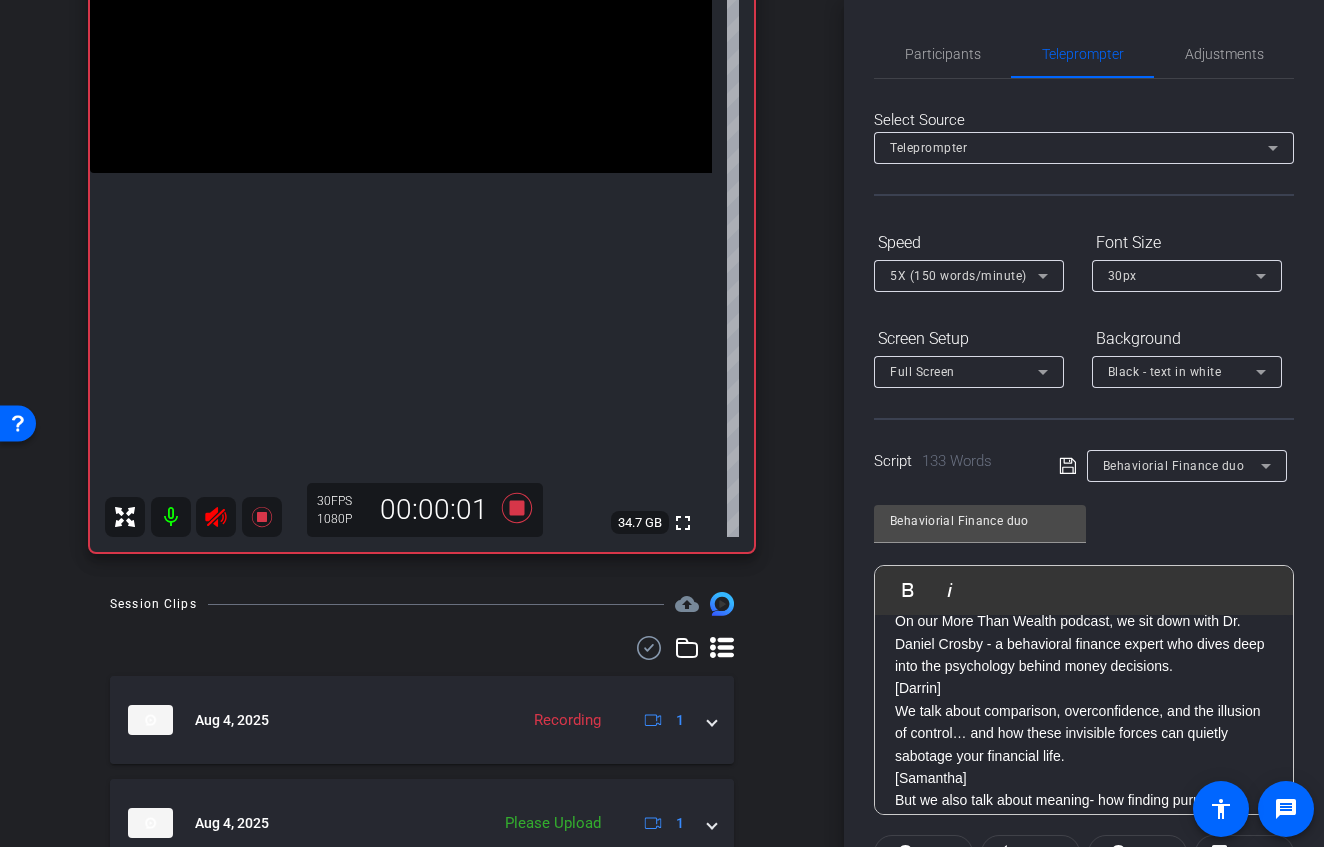 scroll, scrollTop: 445, scrollLeft: 0, axis: vertical 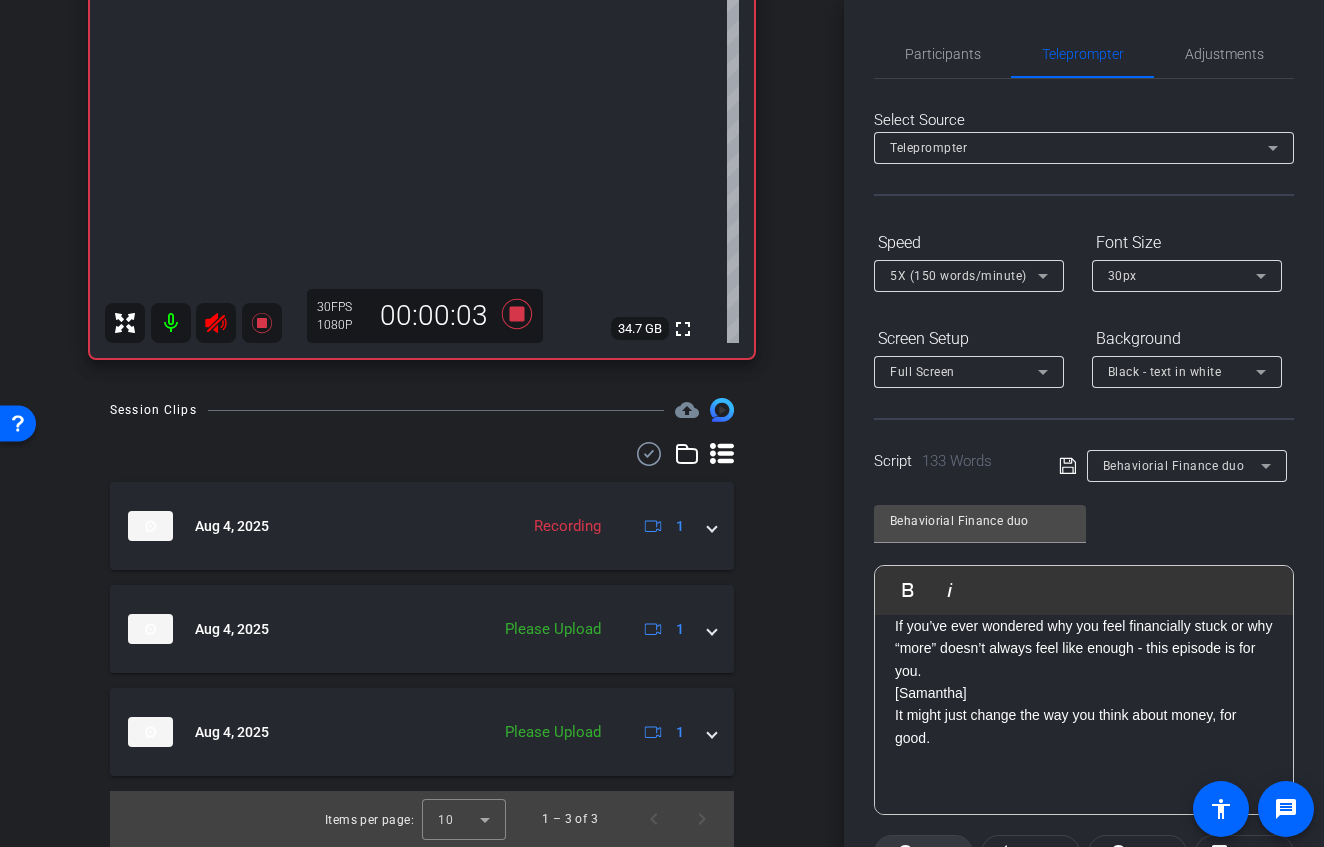 click 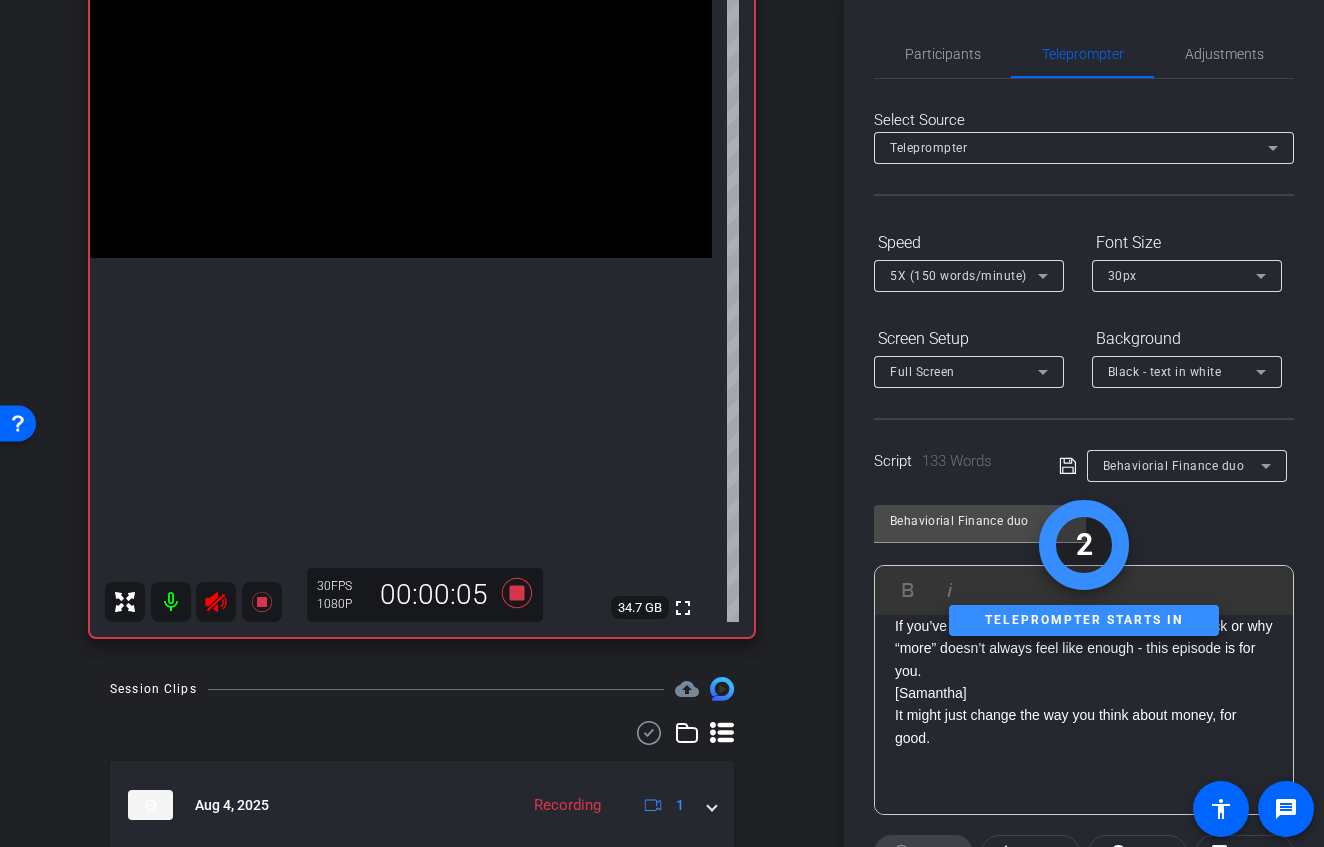 scroll, scrollTop: 176, scrollLeft: 0, axis: vertical 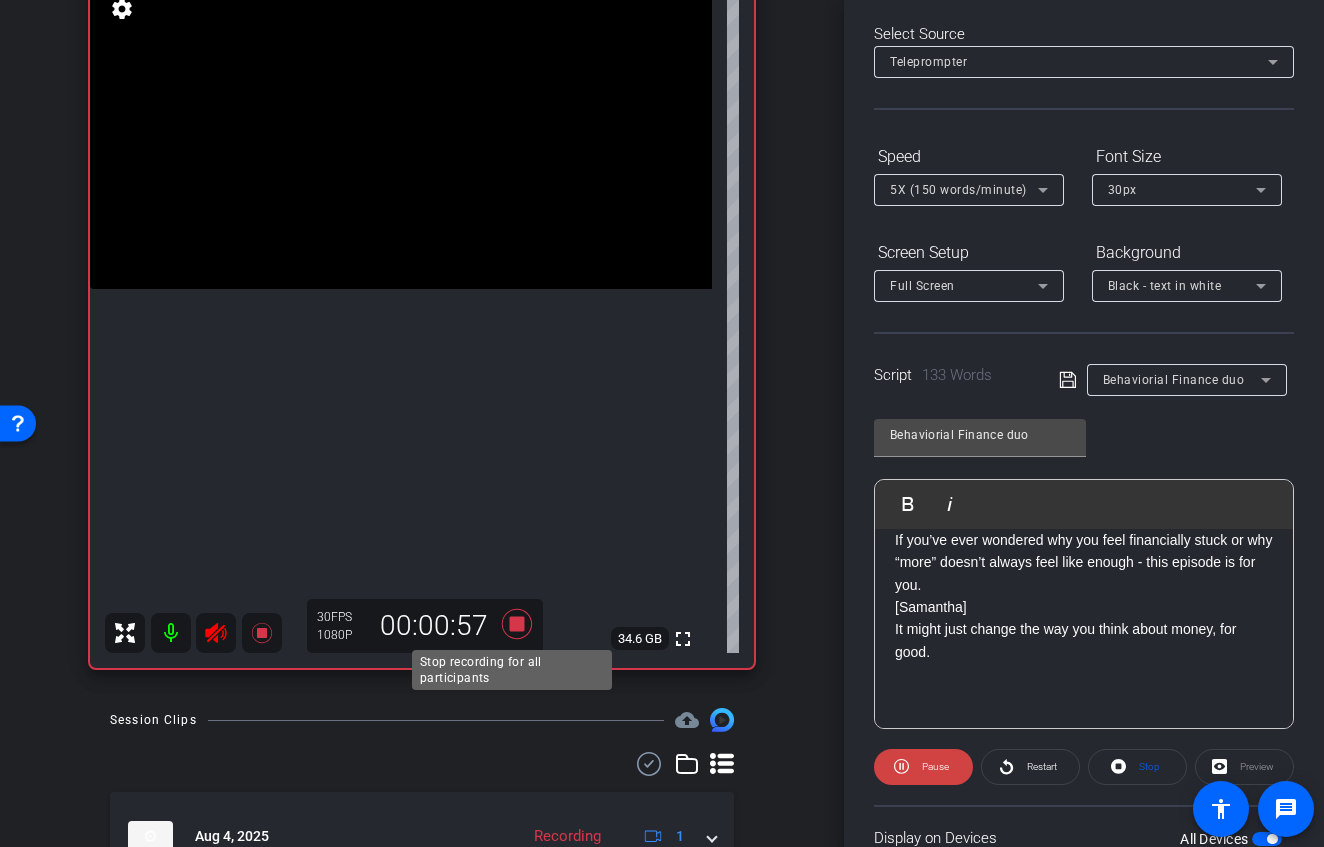 click 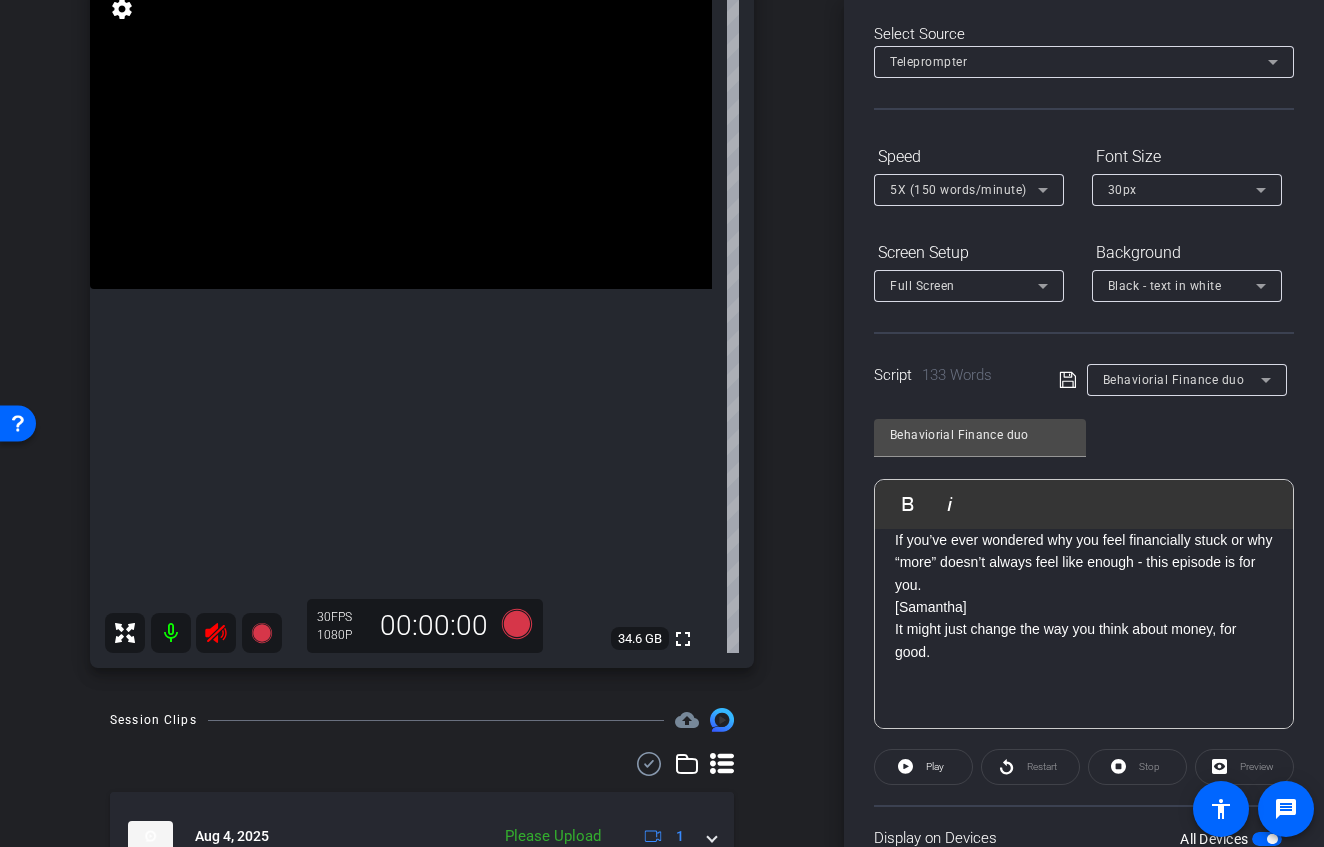 click 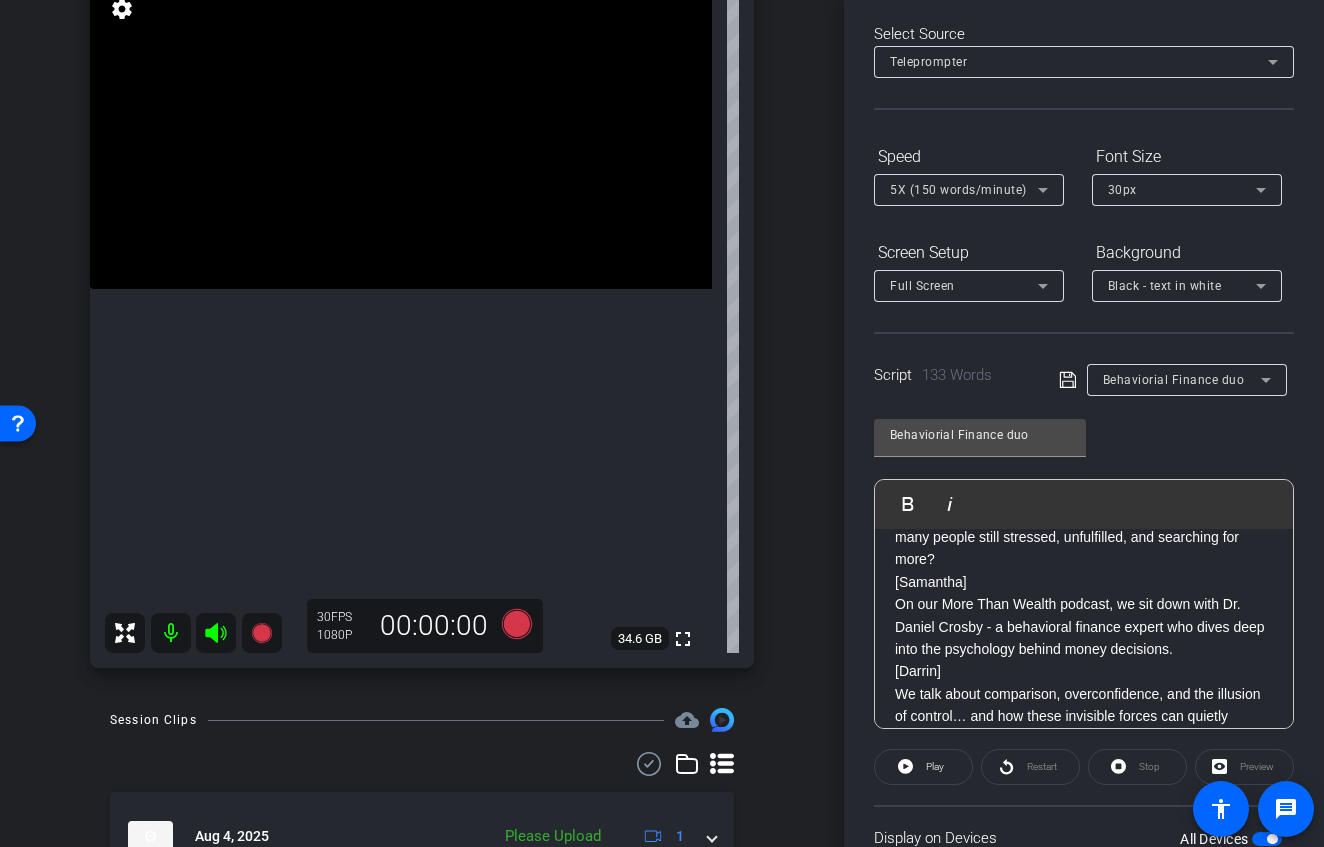 scroll, scrollTop: 0, scrollLeft: 0, axis: both 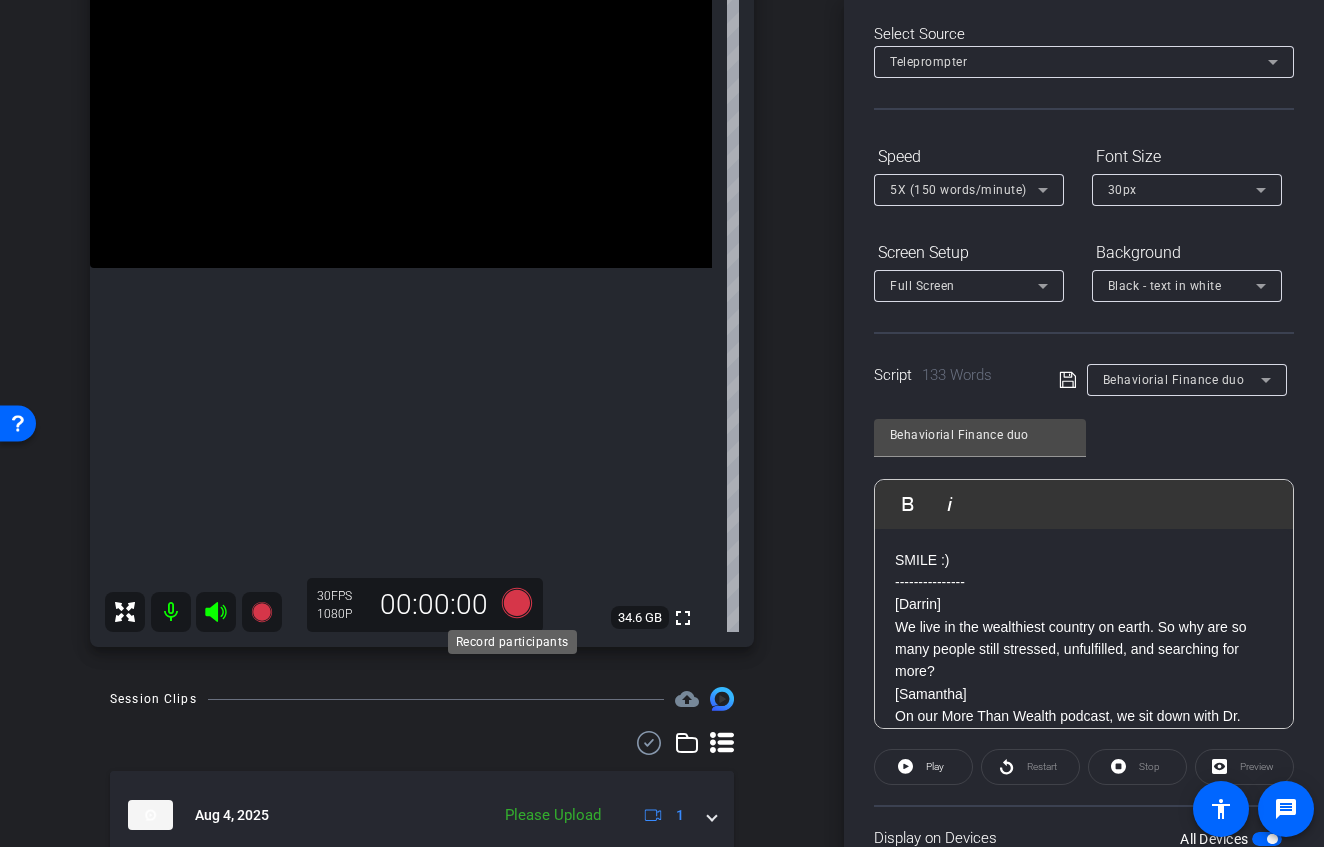 click 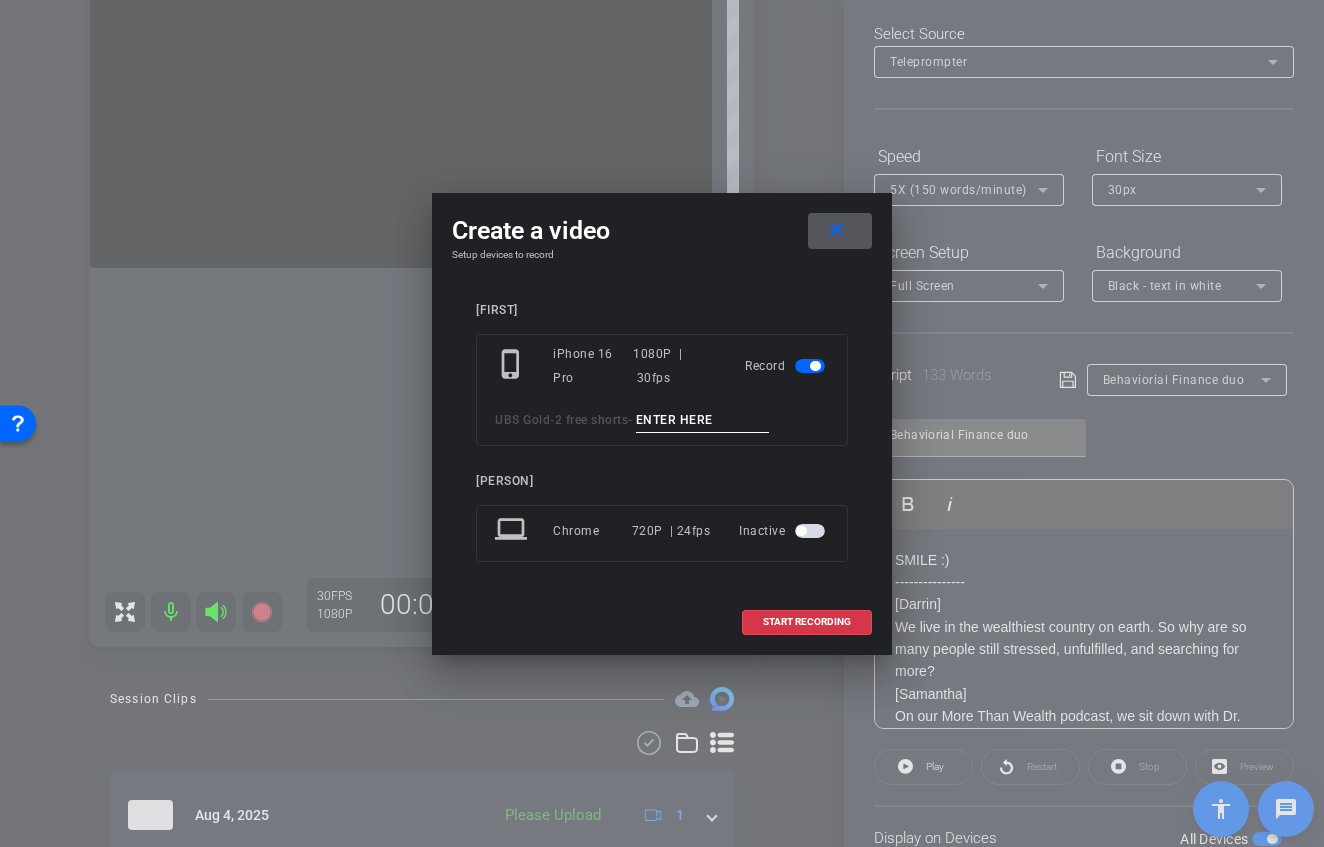 click at bounding box center [703, 420] 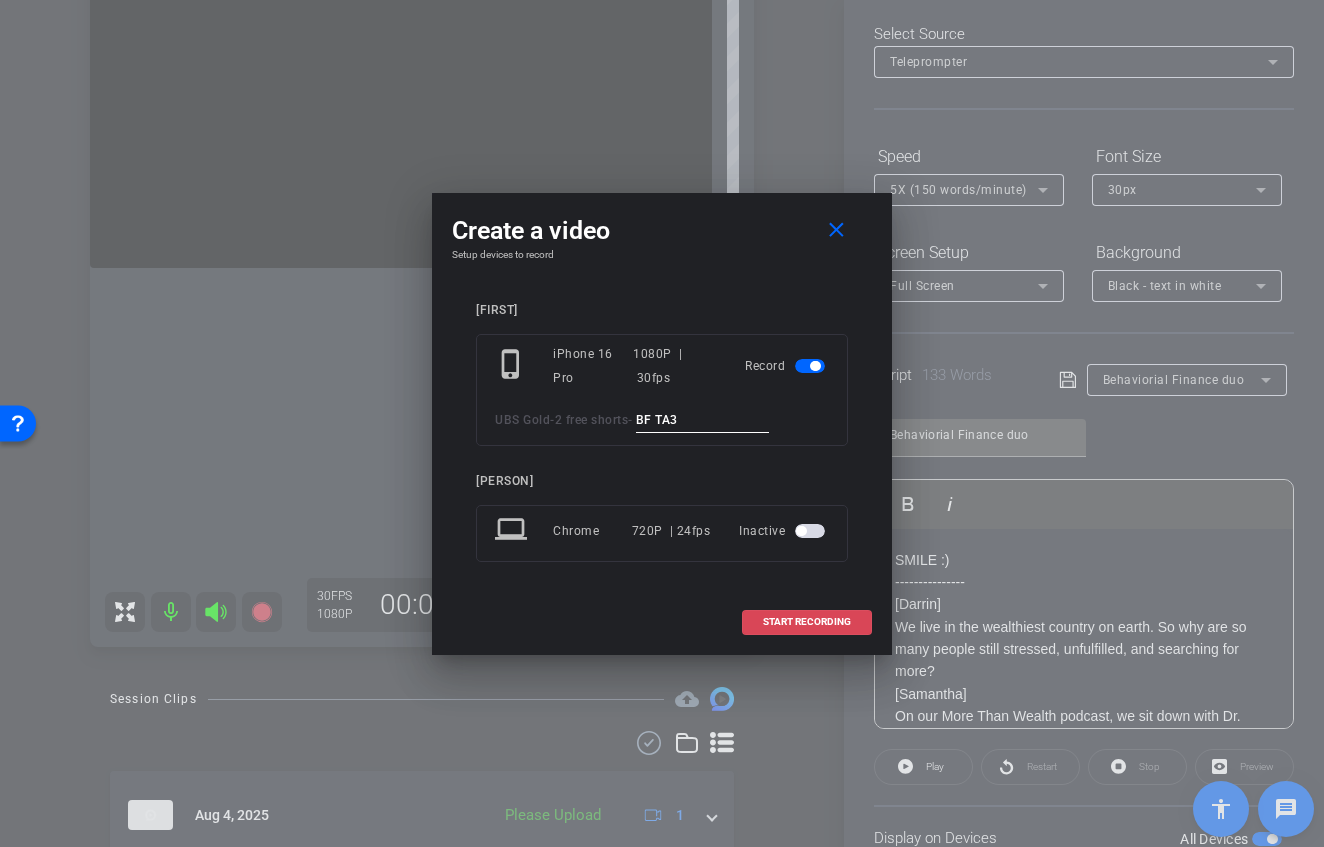 type on "BF TA3" 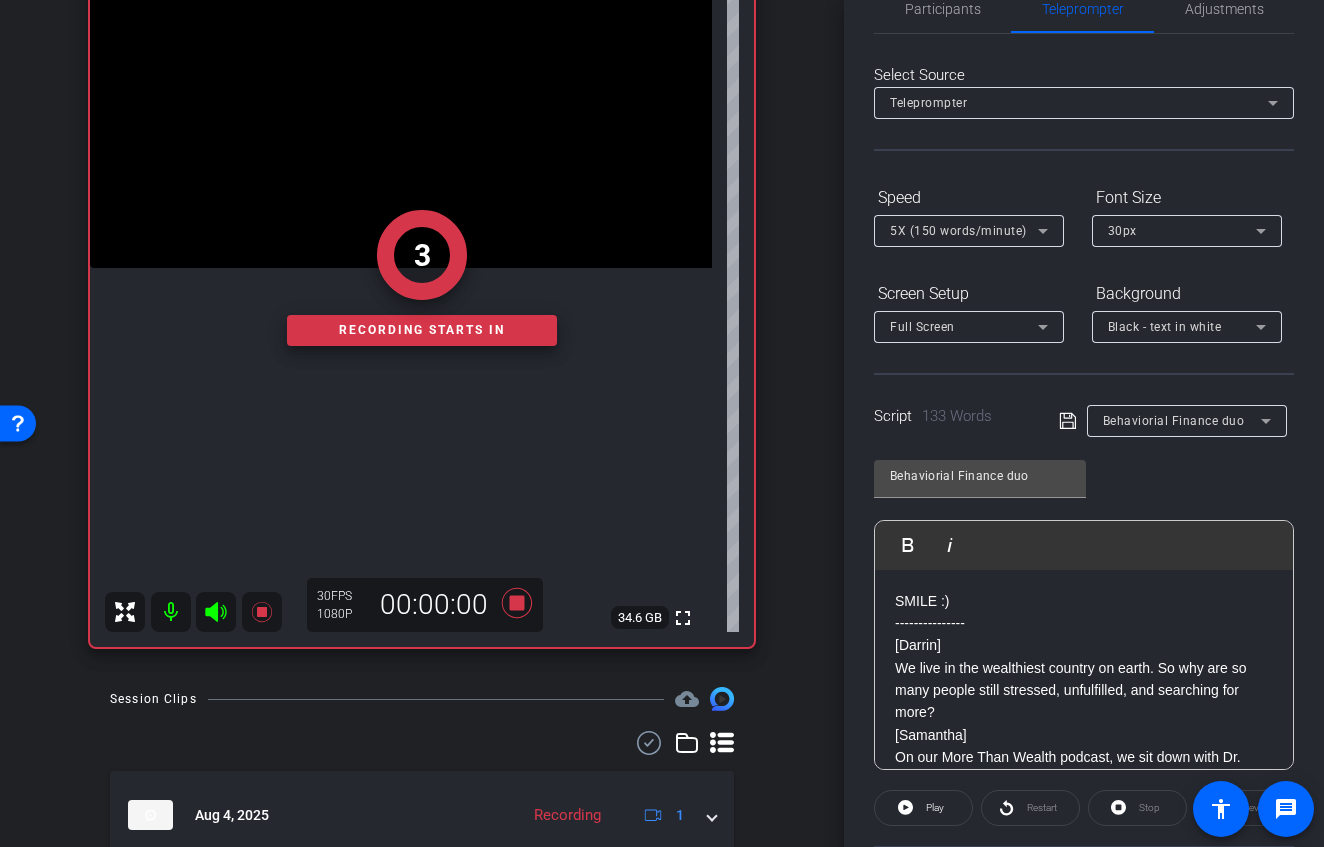 scroll, scrollTop: 0, scrollLeft: 0, axis: both 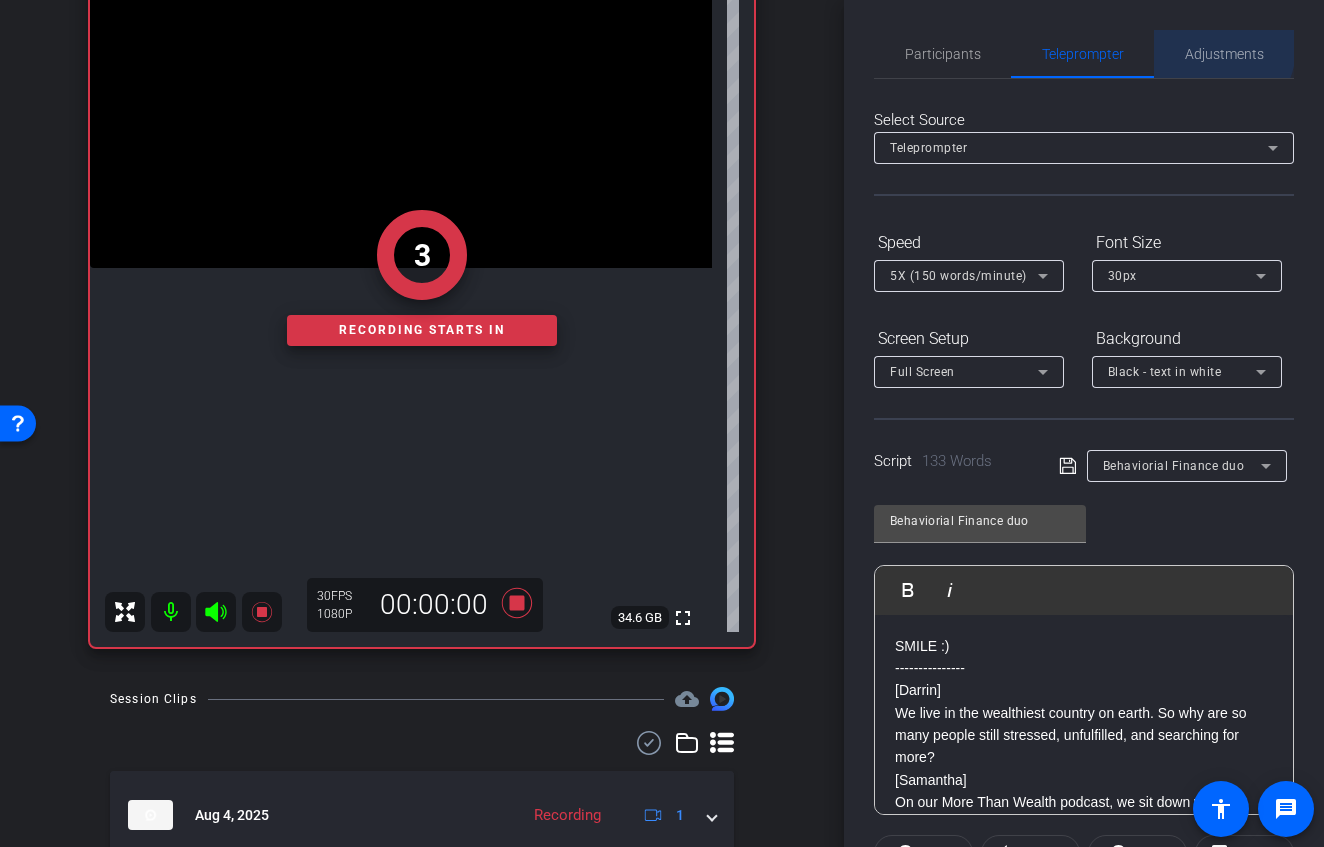 click on "Adjustments" at bounding box center (1224, 54) 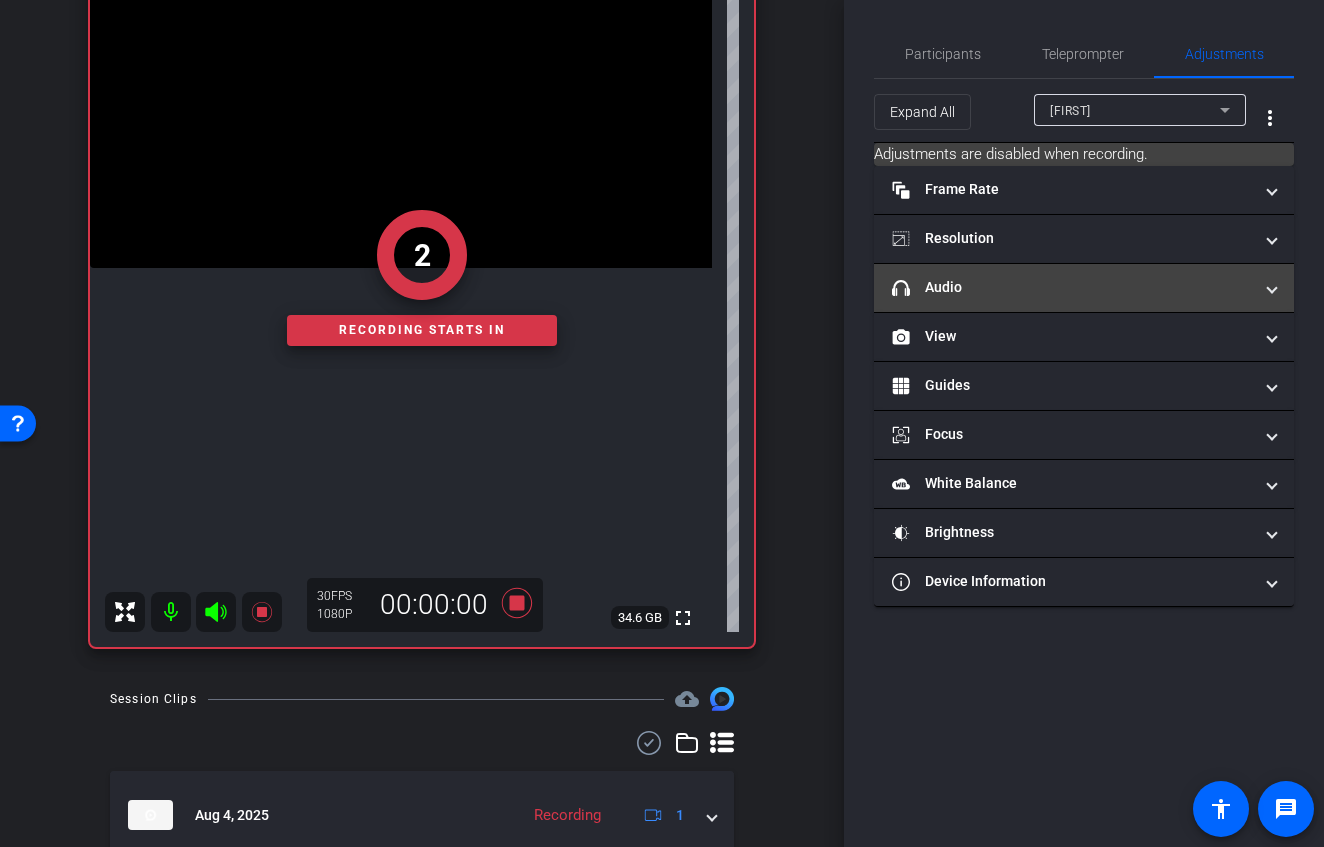 click on "headphone icon
Audio" at bounding box center [1072, 287] 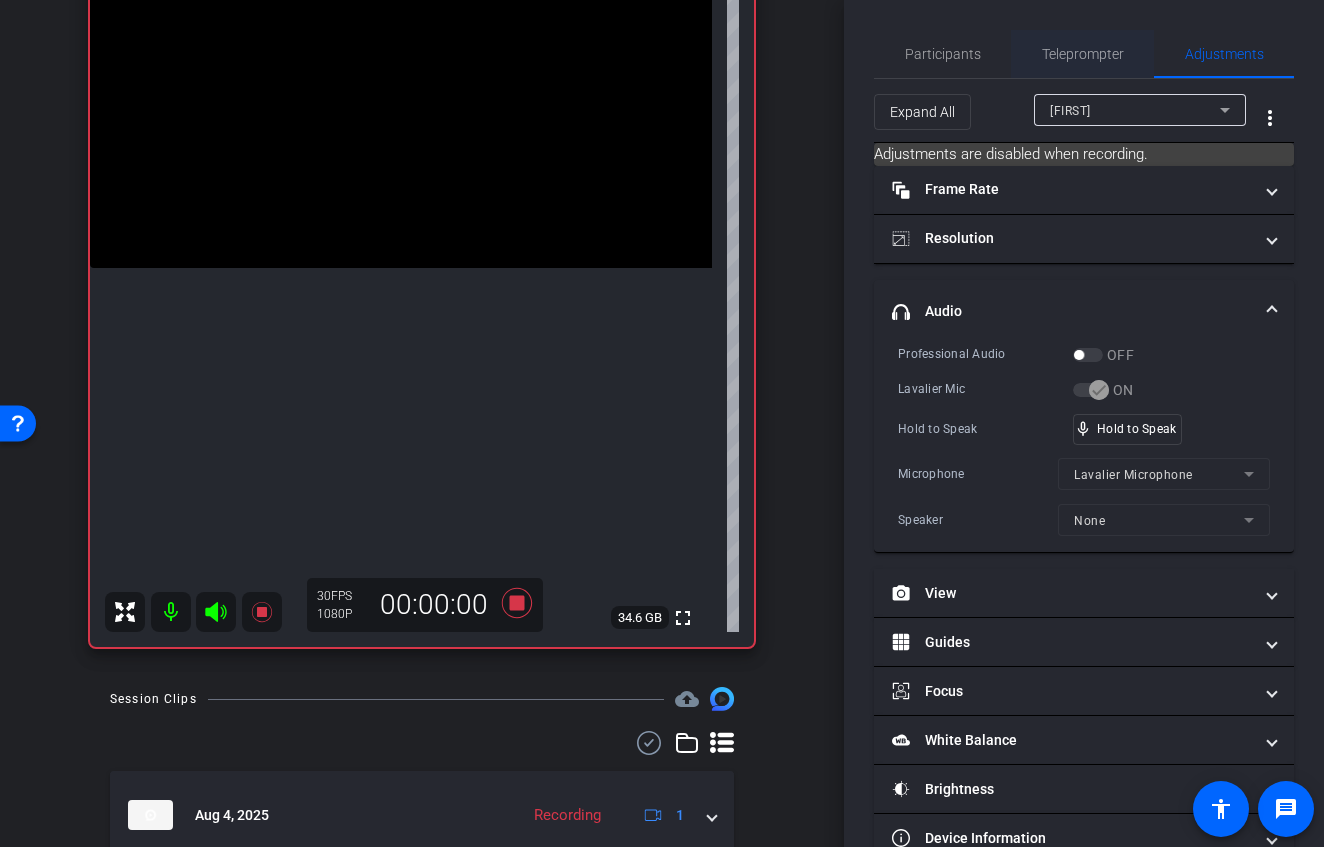 click on "Teleprompter" at bounding box center [1083, 54] 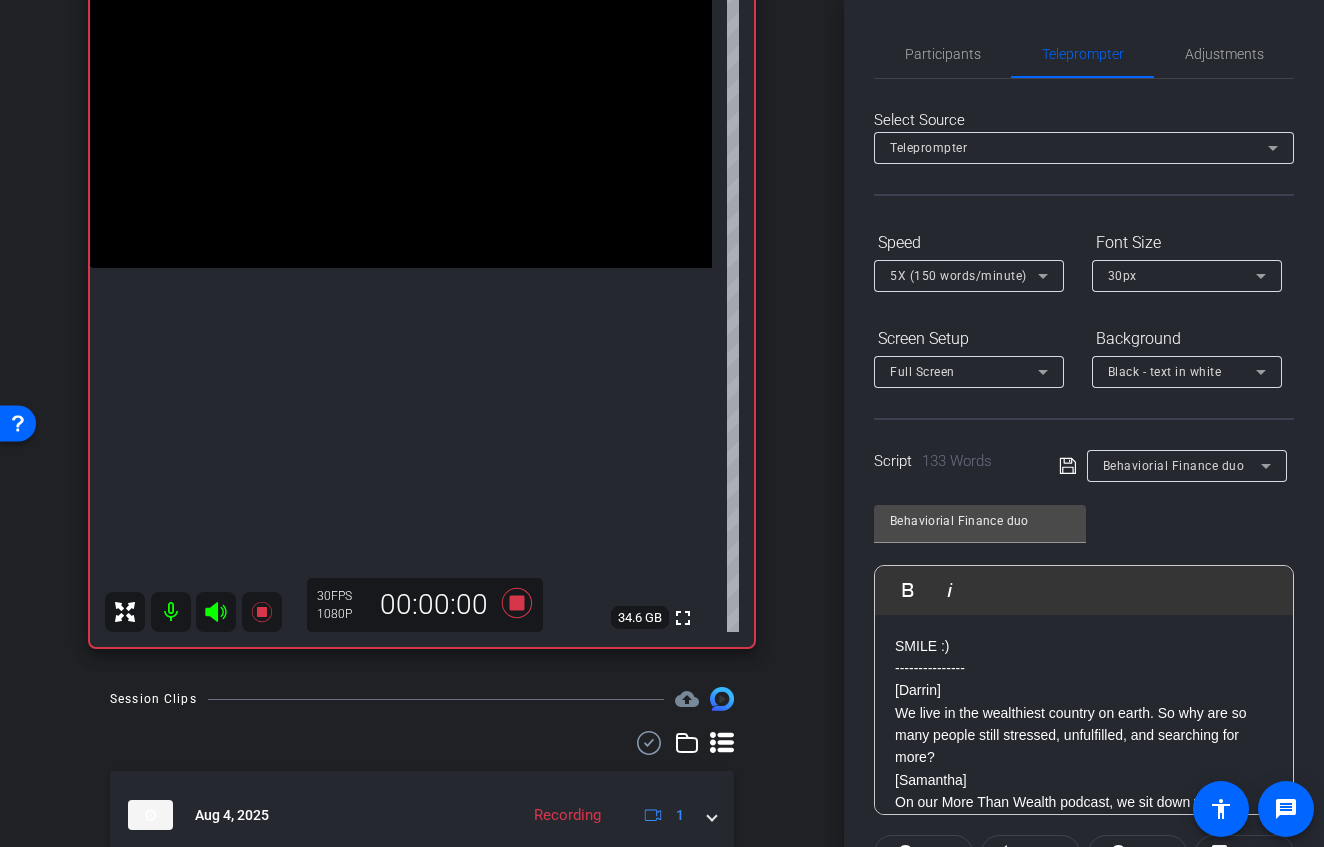 click 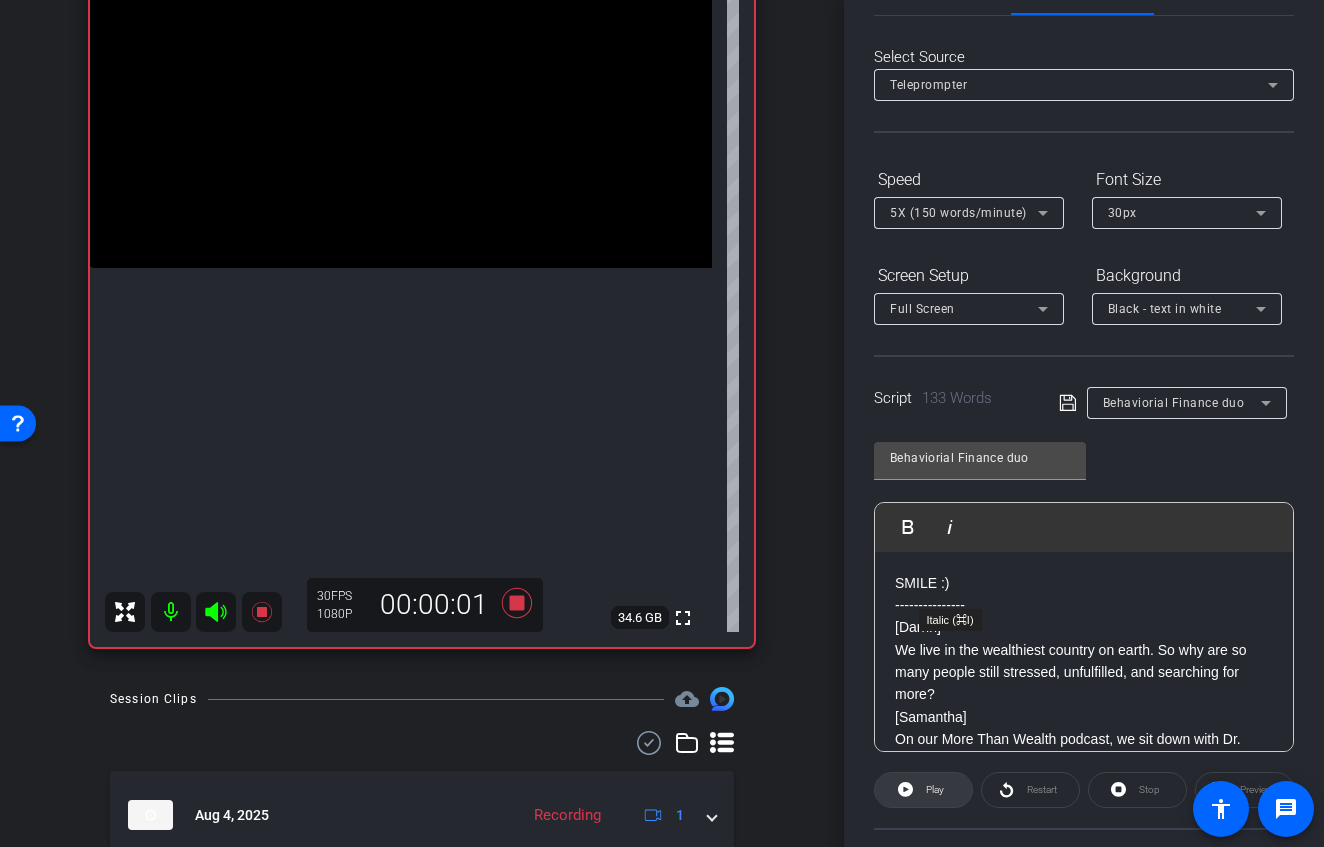 scroll, scrollTop: 246, scrollLeft: 0, axis: vertical 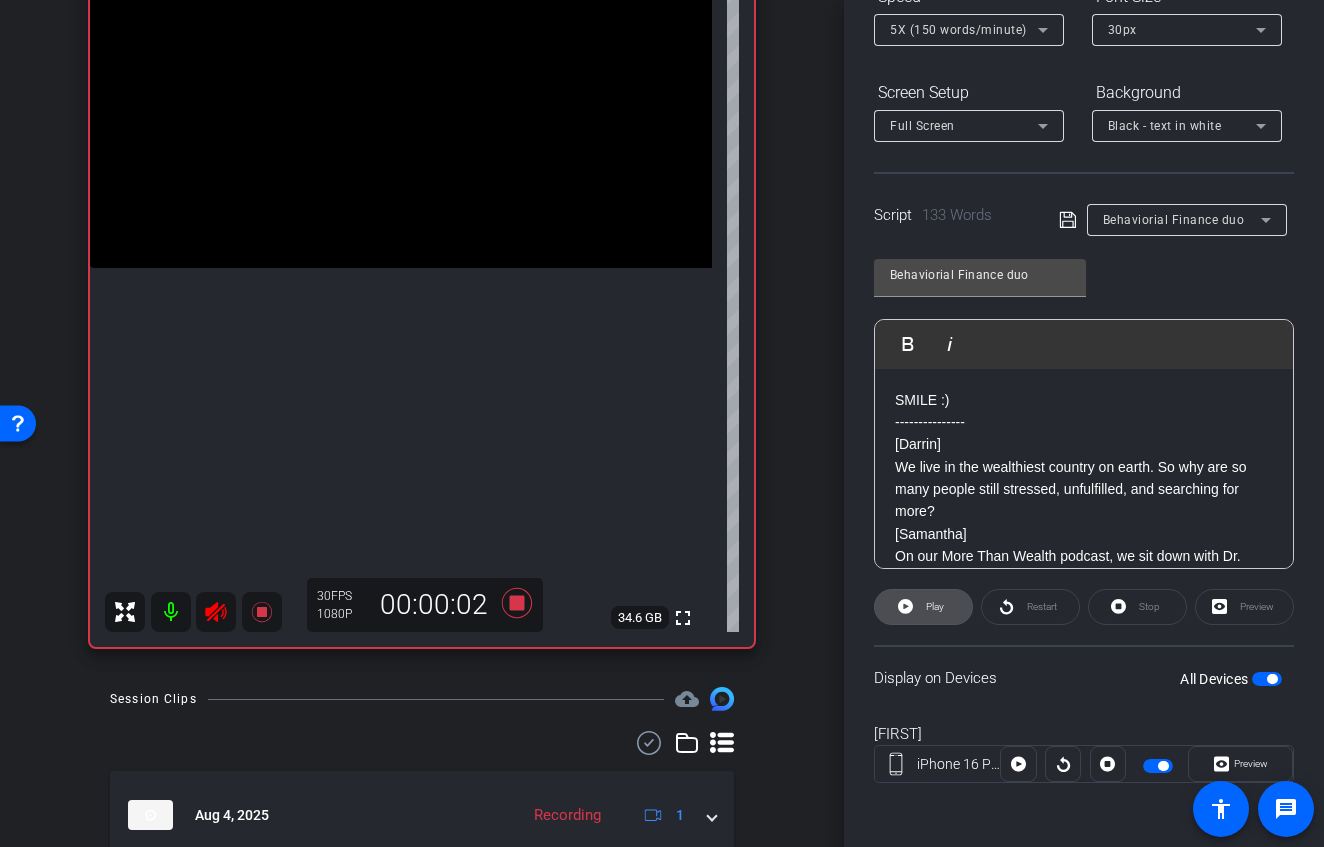 click on "Play" 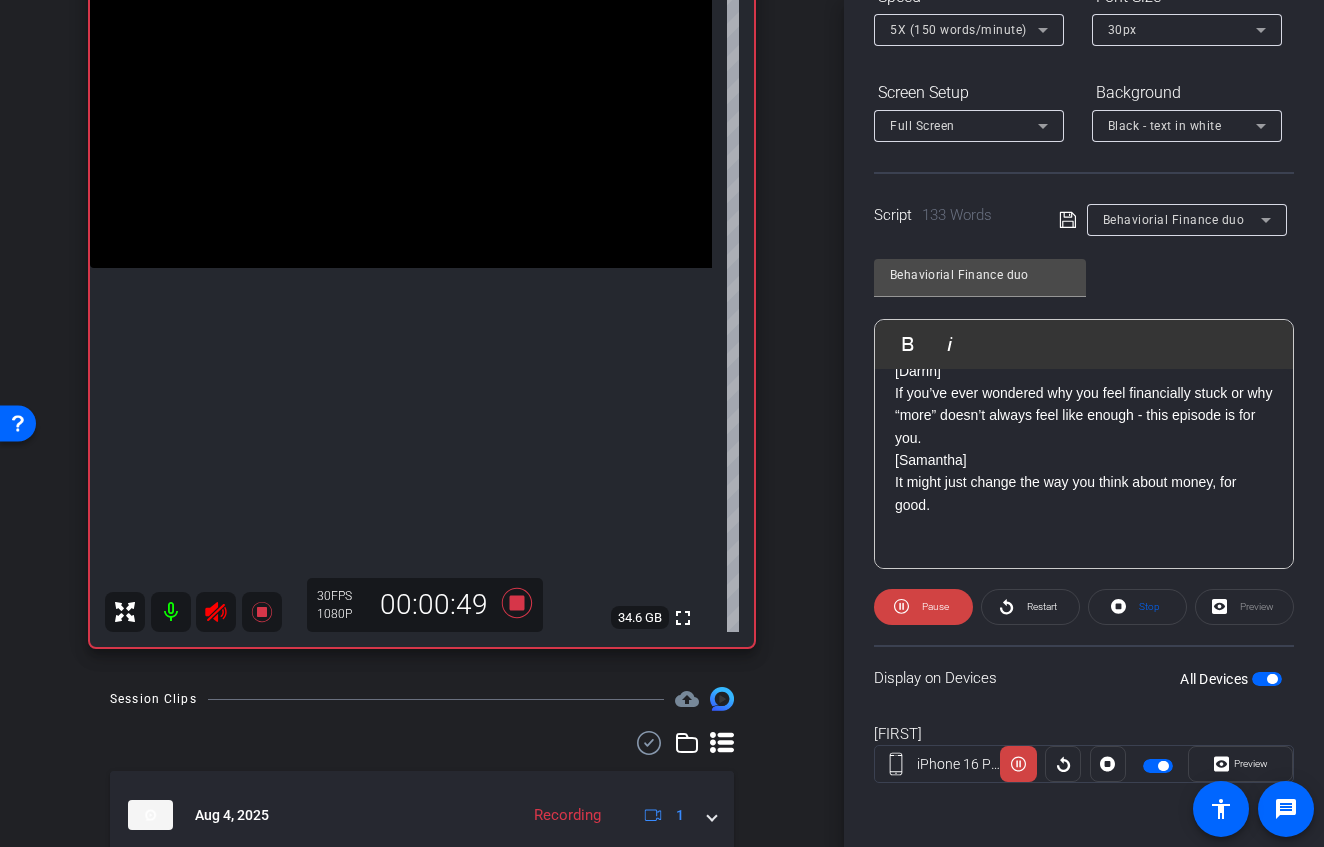 scroll, scrollTop: 445, scrollLeft: 0, axis: vertical 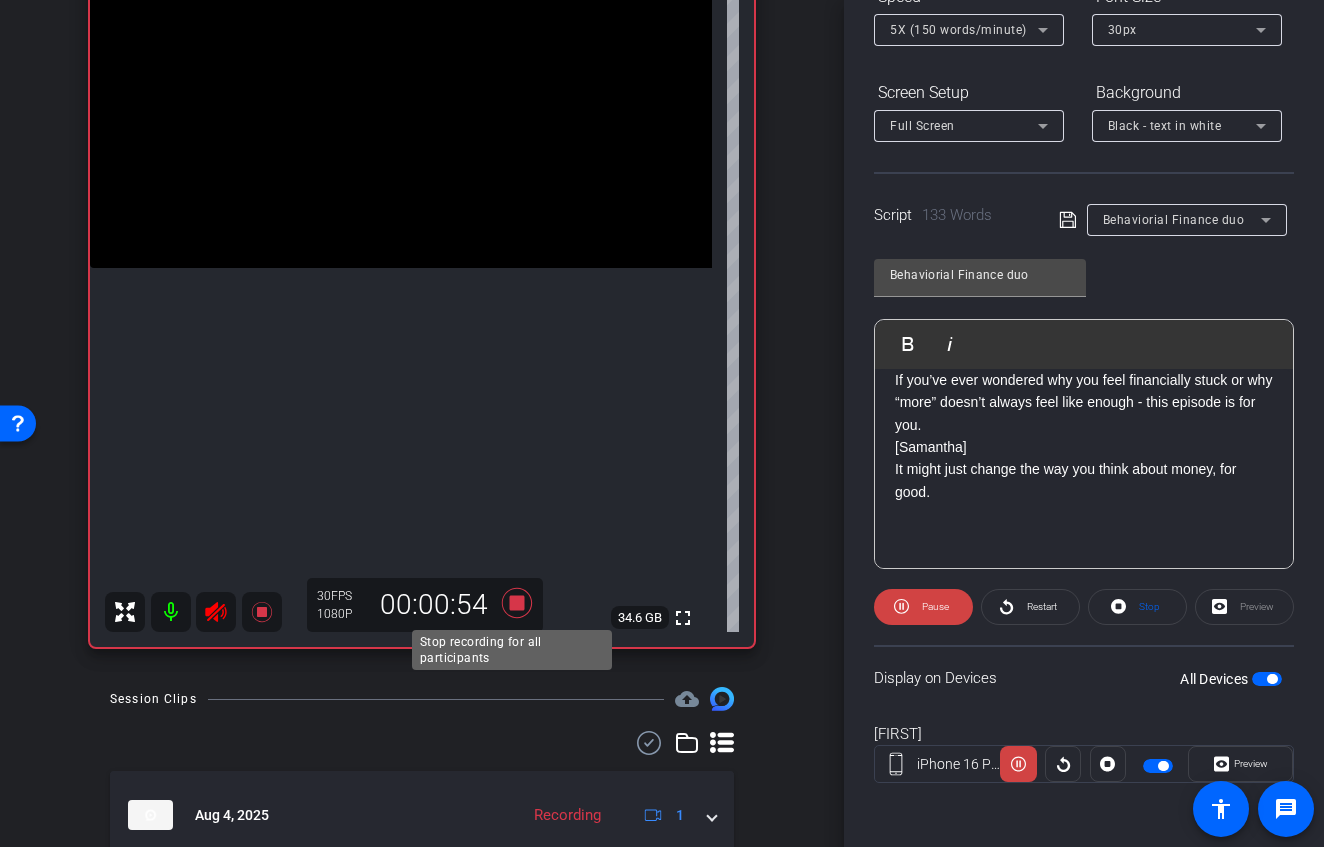 click 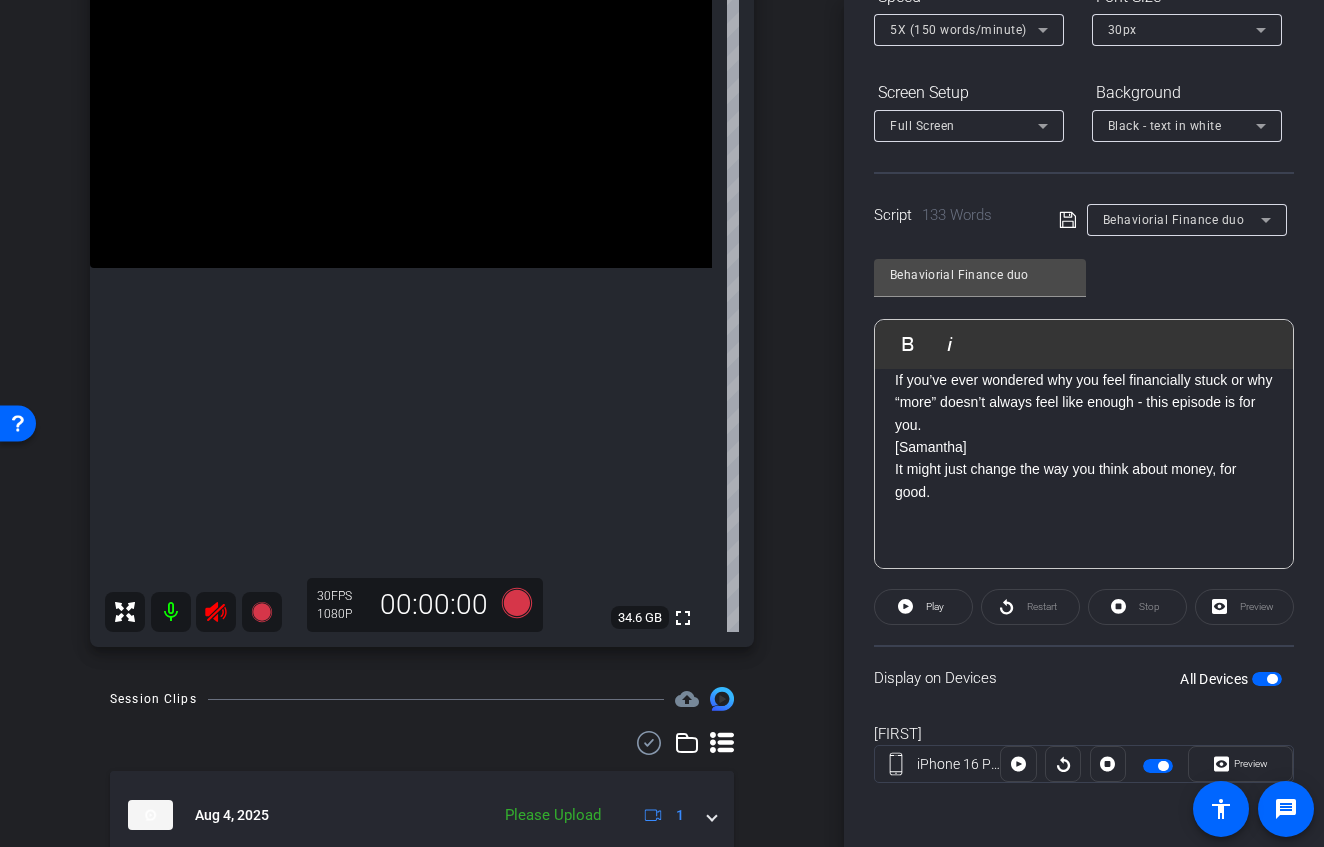 click at bounding box center [216, 612] 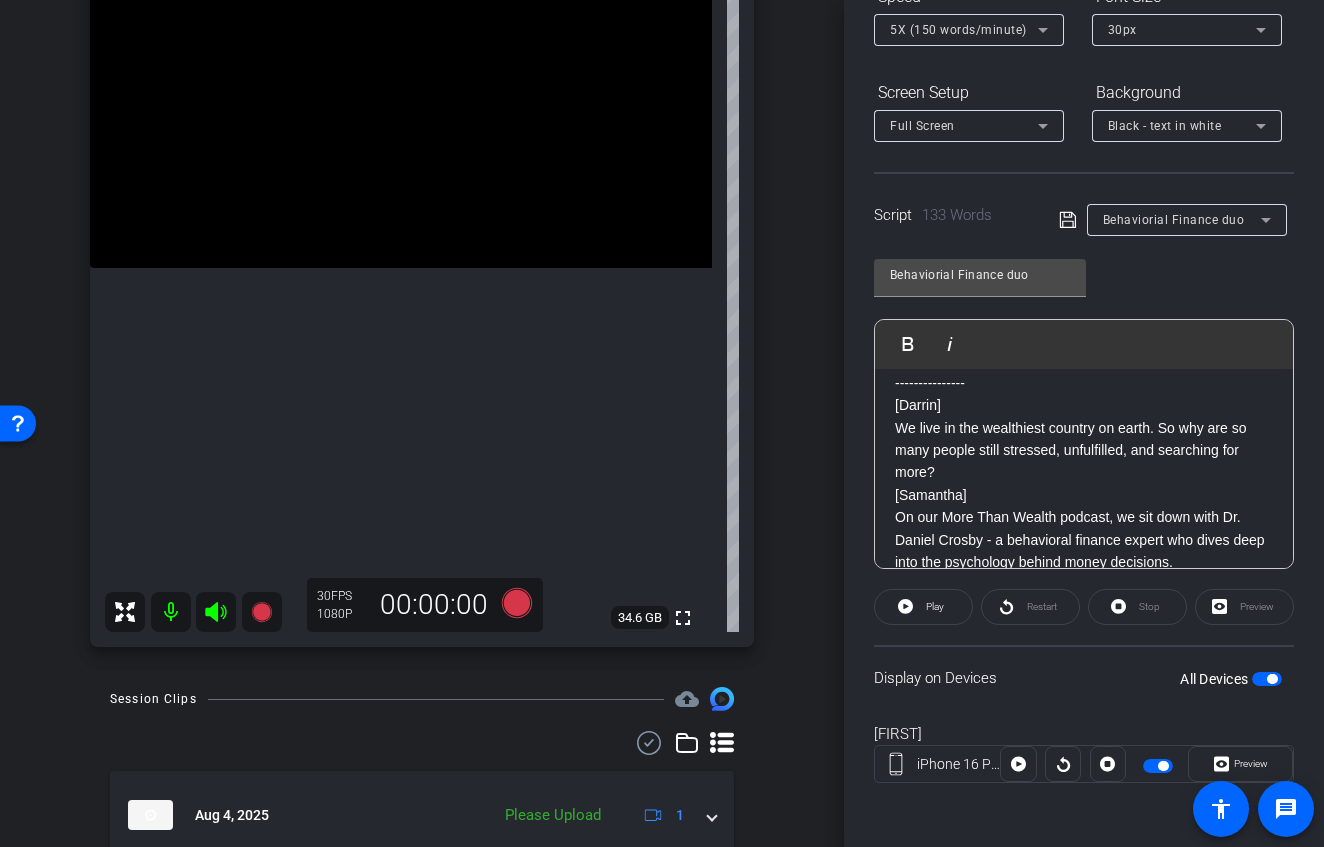 scroll, scrollTop: 37, scrollLeft: 0, axis: vertical 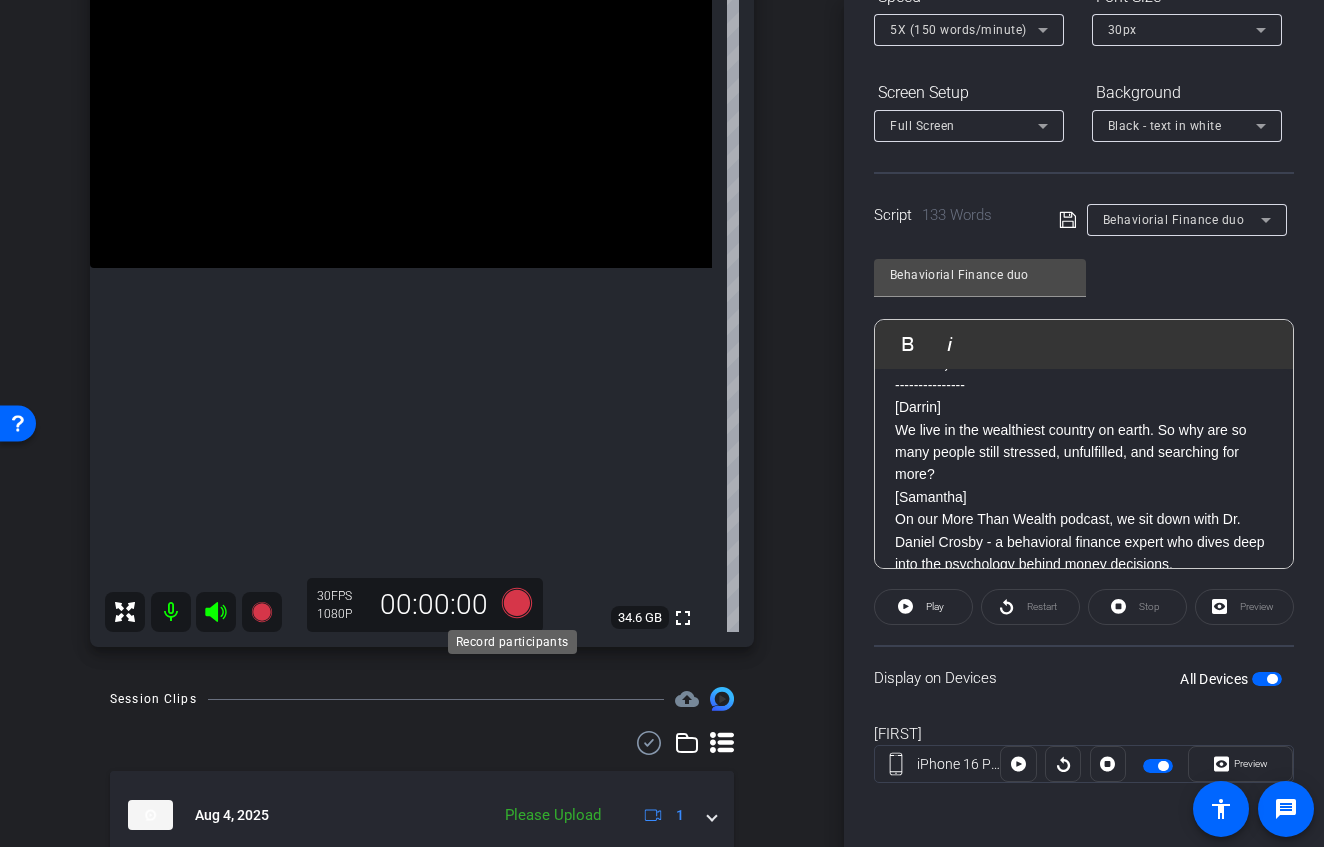 click 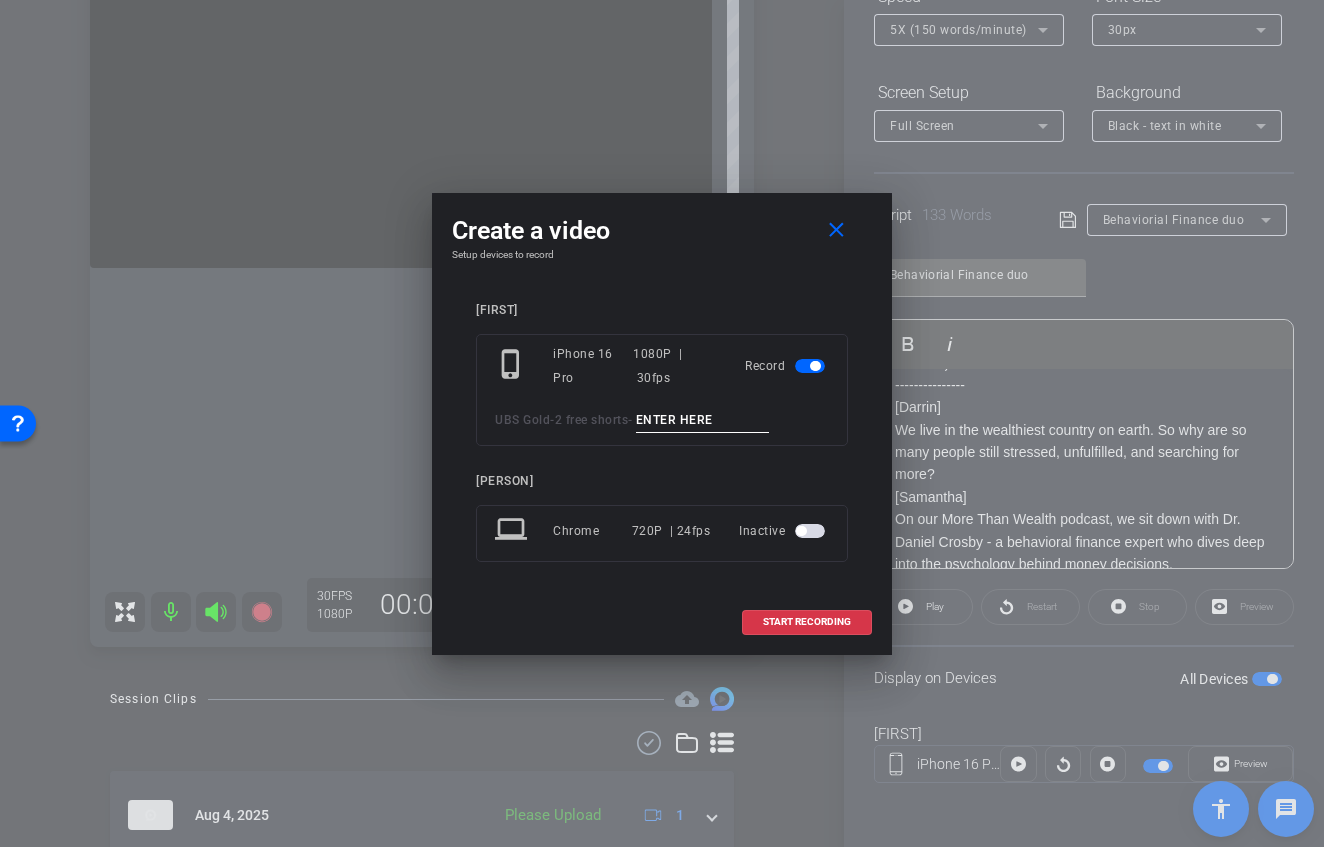 click at bounding box center (703, 420) 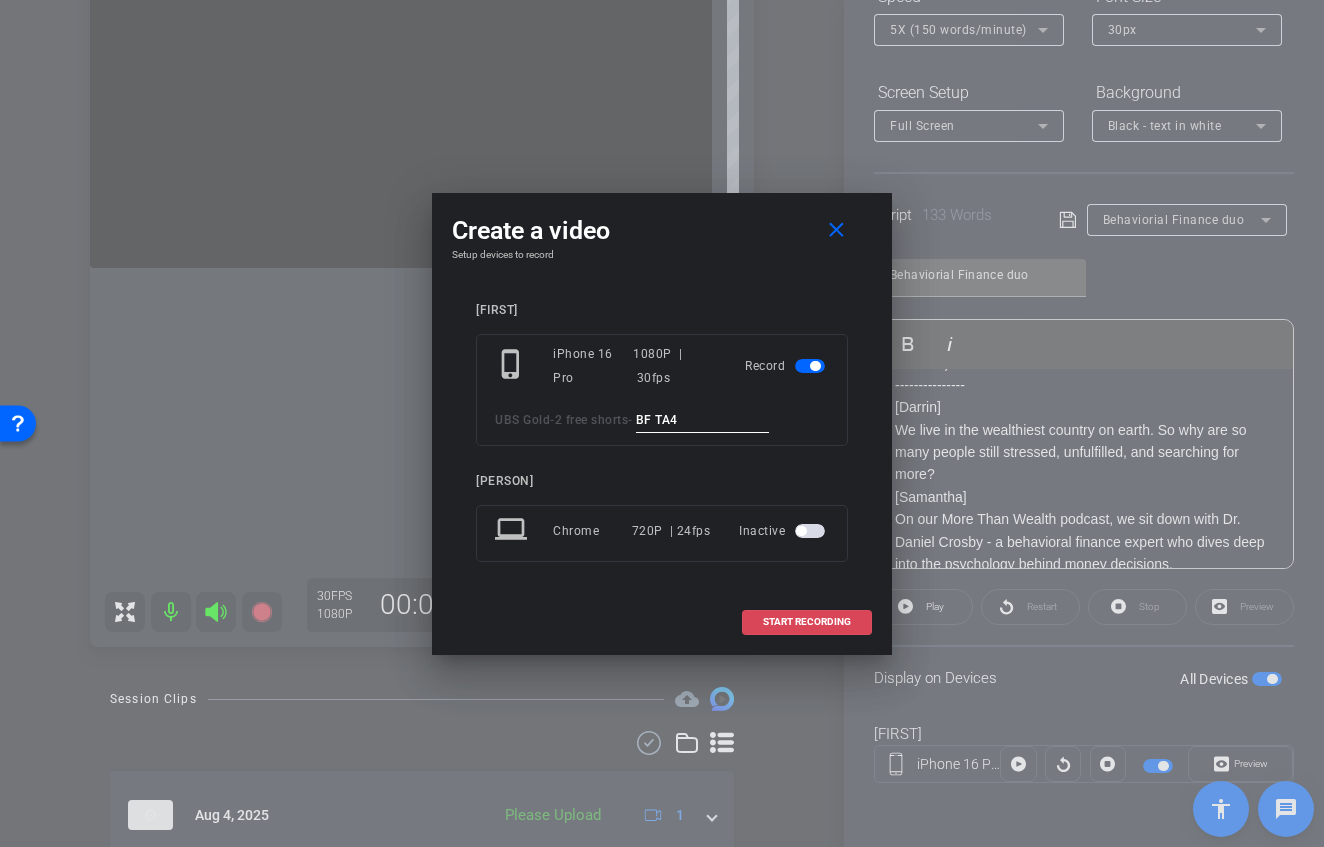 type on "BF TA4" 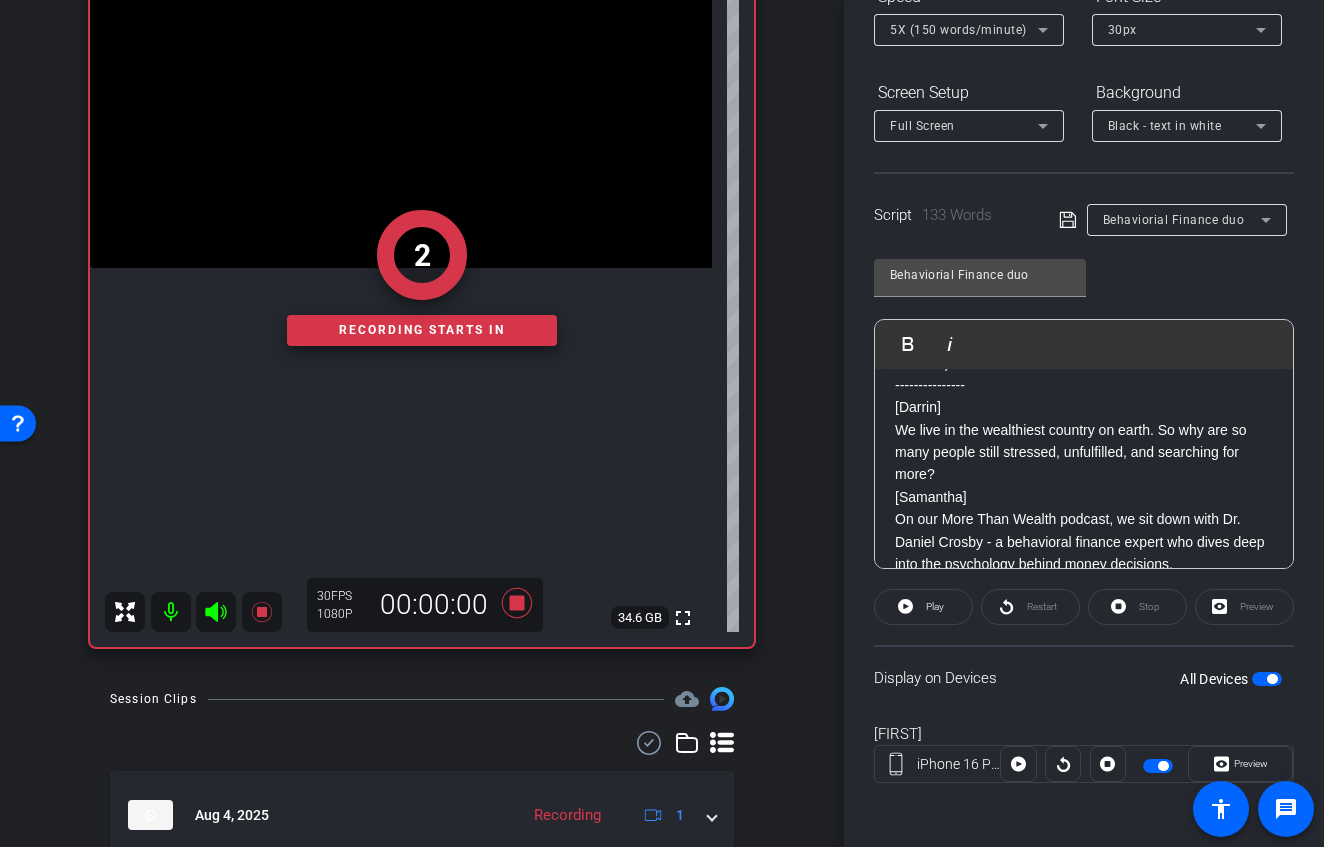 click on "2   Recording starts in" 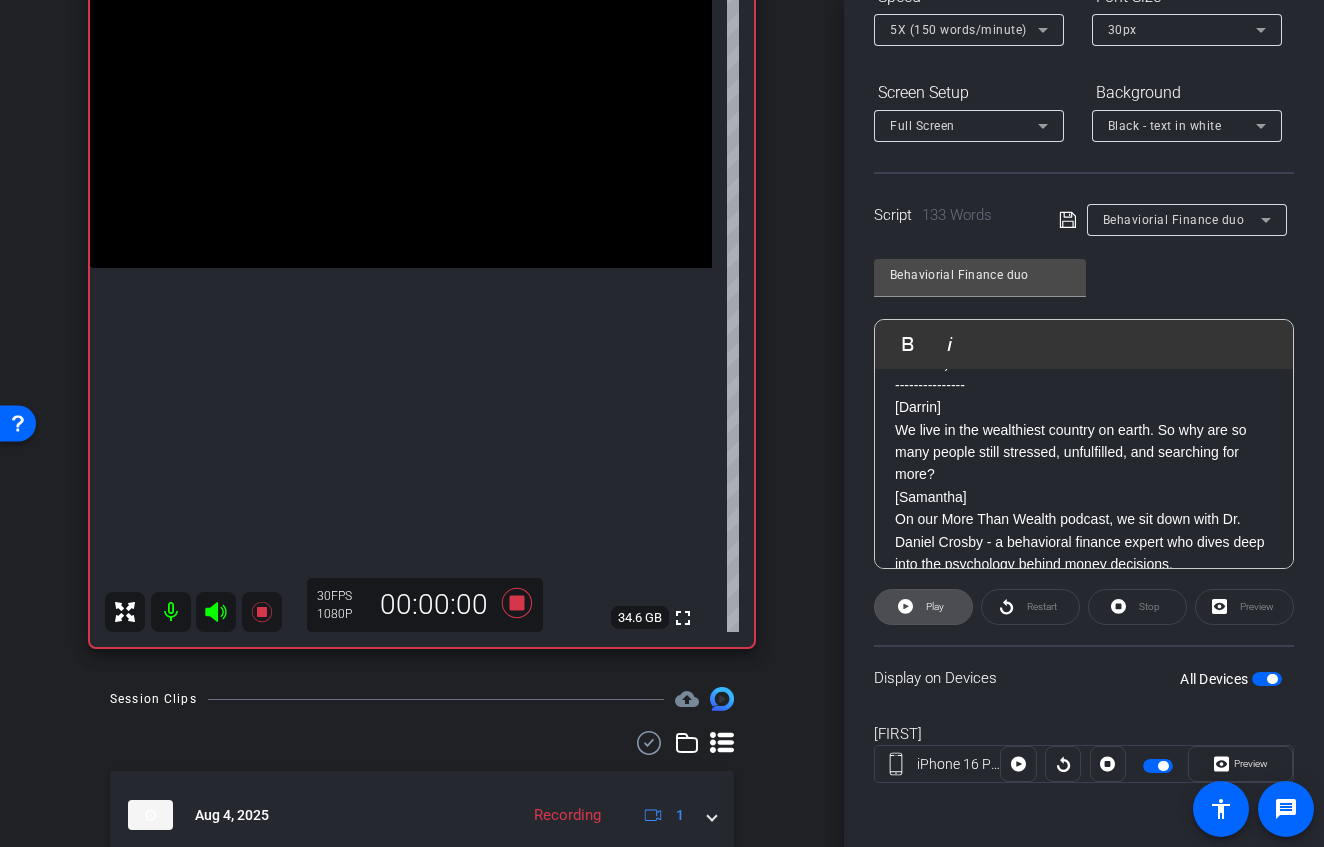 click on "Play" 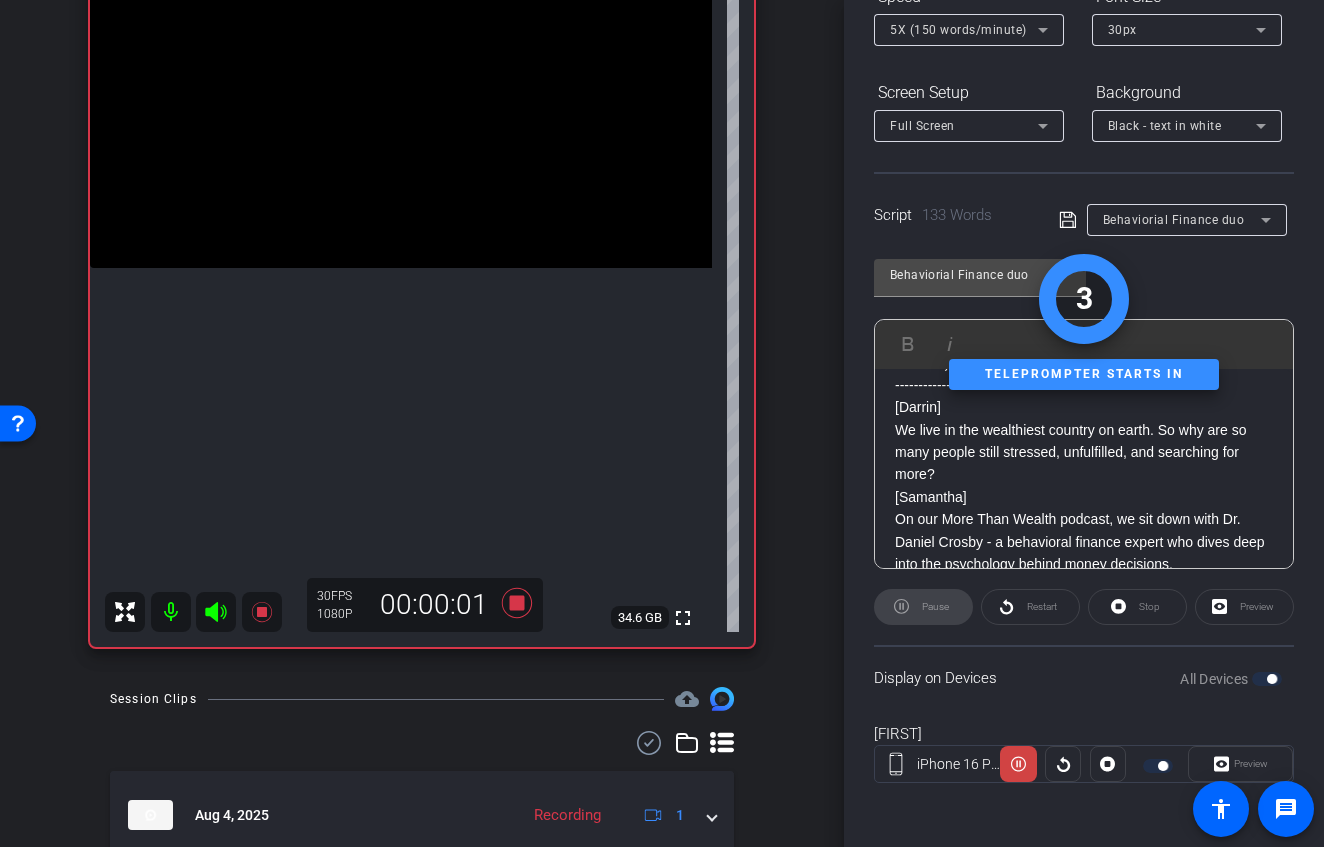 click 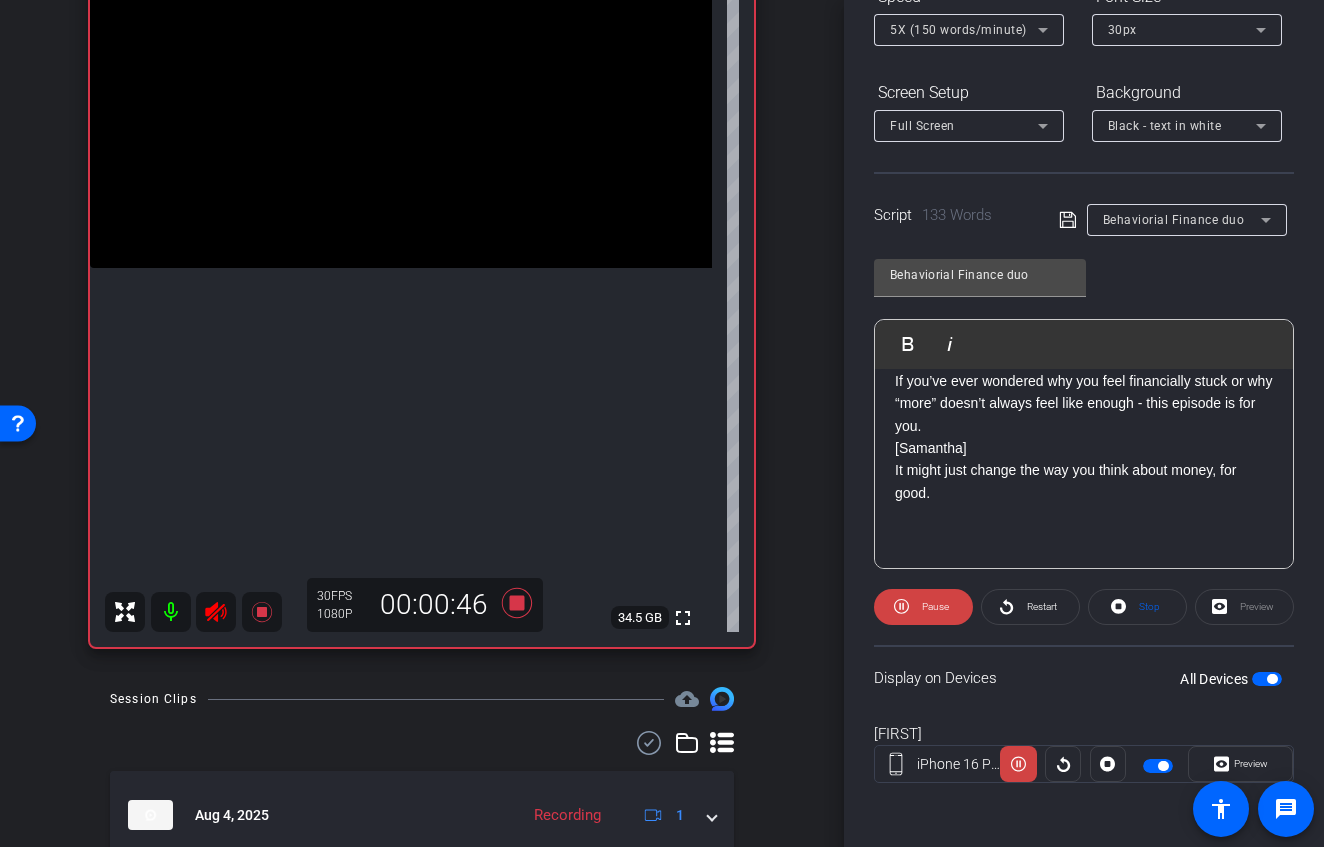scroll, scrollTop: 445, scrollLeft: 0, axis: vertical 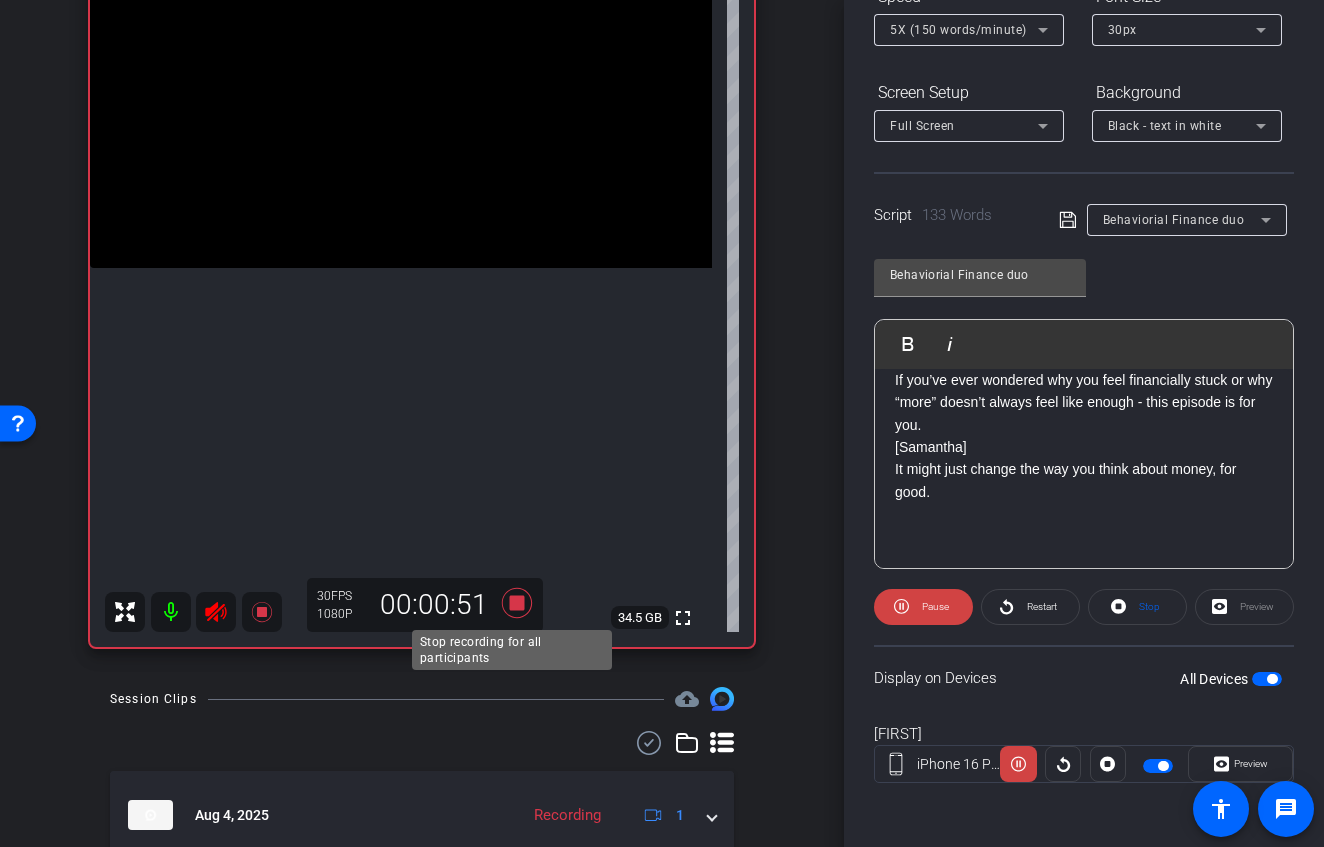click 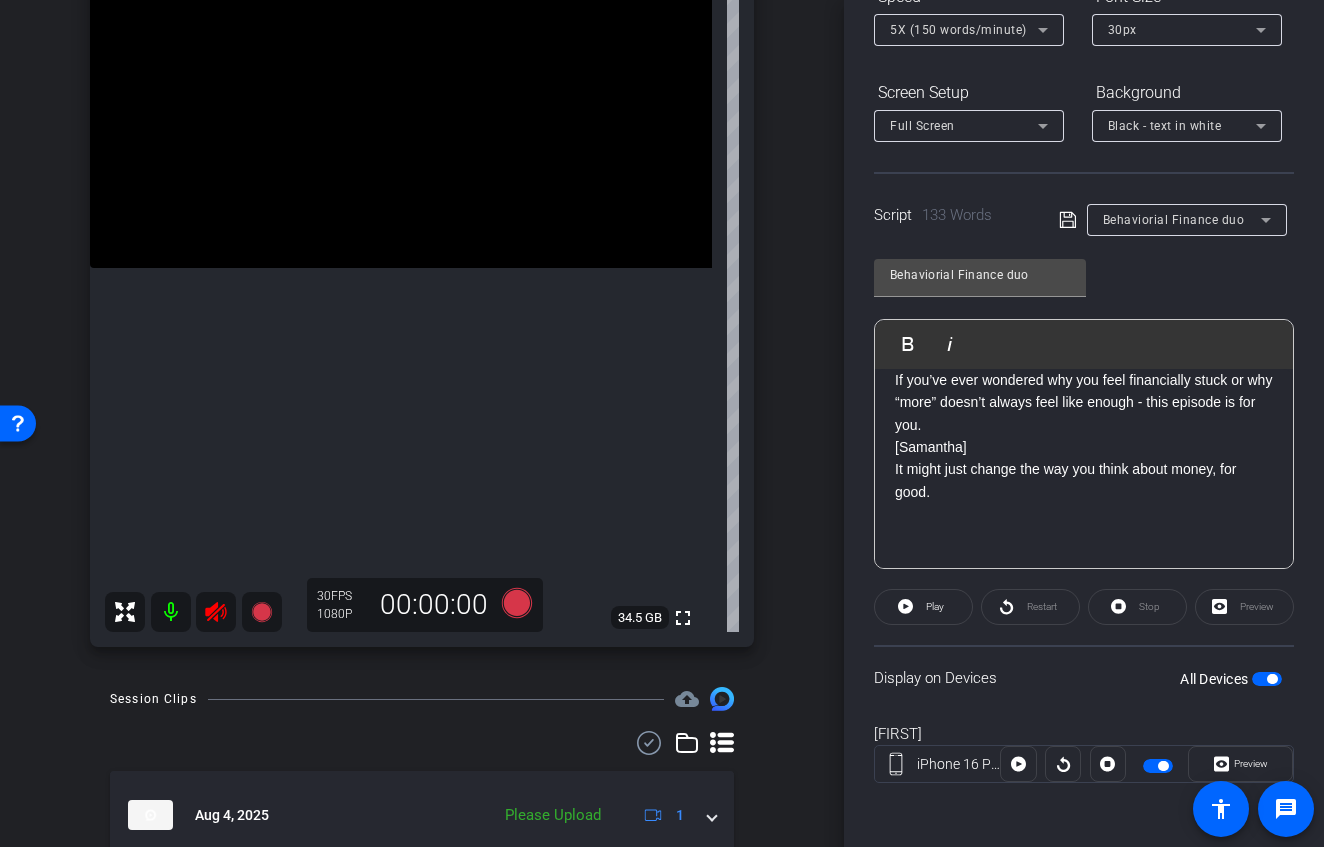 click 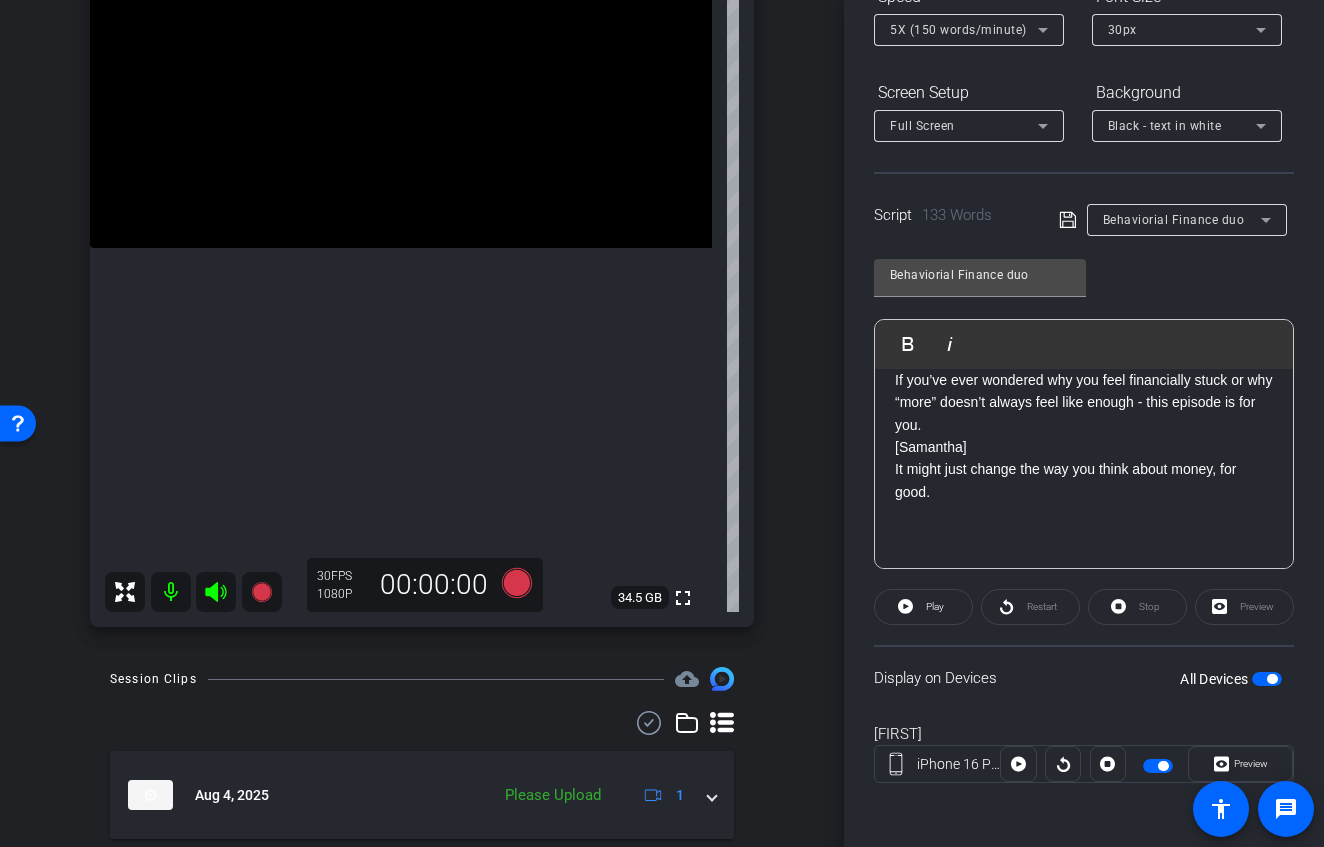scroll, scrollTop: 513, scrollLeft: 0, axis: vertical 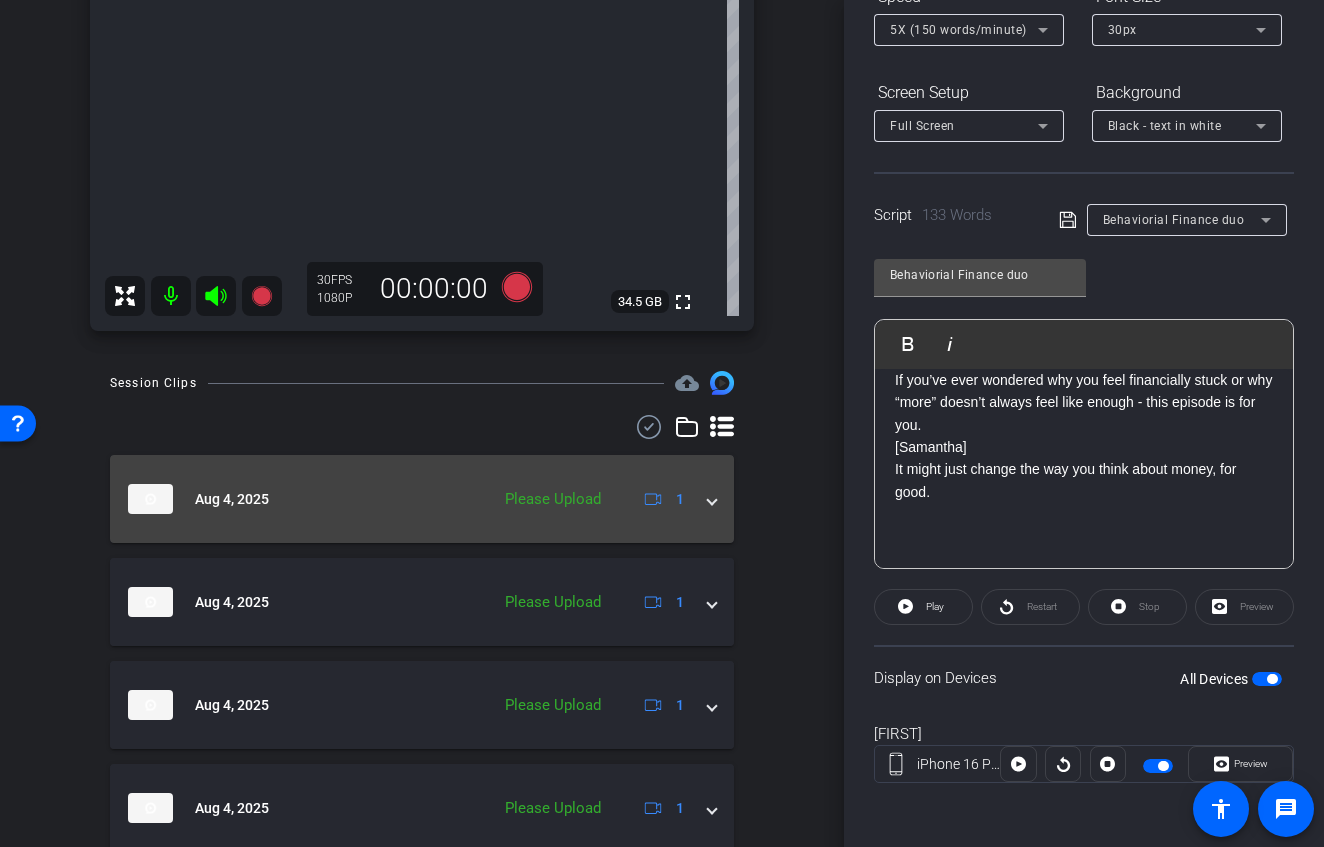 click on "Aug 4, 2025  Please Upload
1" at bounding box center (422, 499) 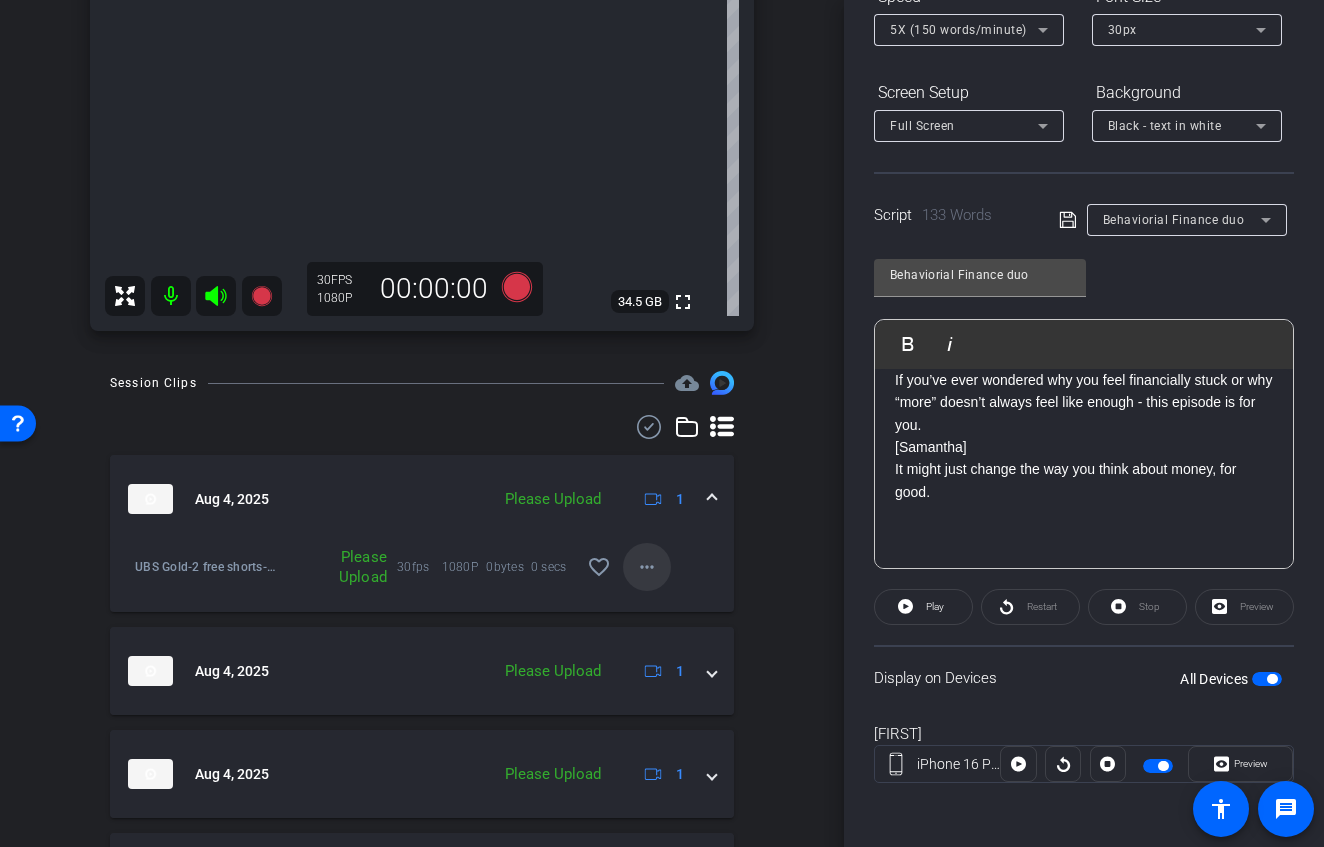 click on "more_horiz" at bounding box center [647, 567] 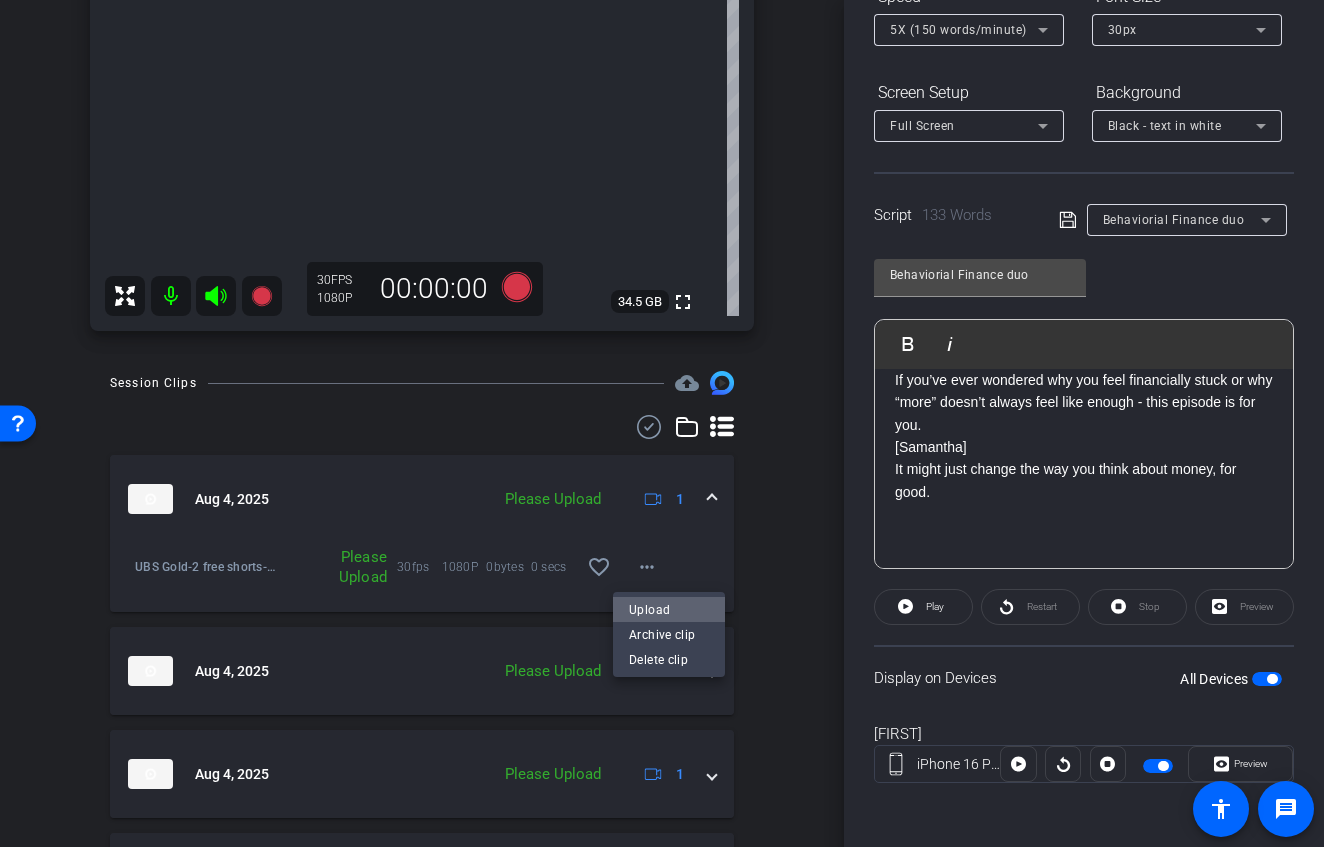 click on "Upload" at bounding box center (669, 609) 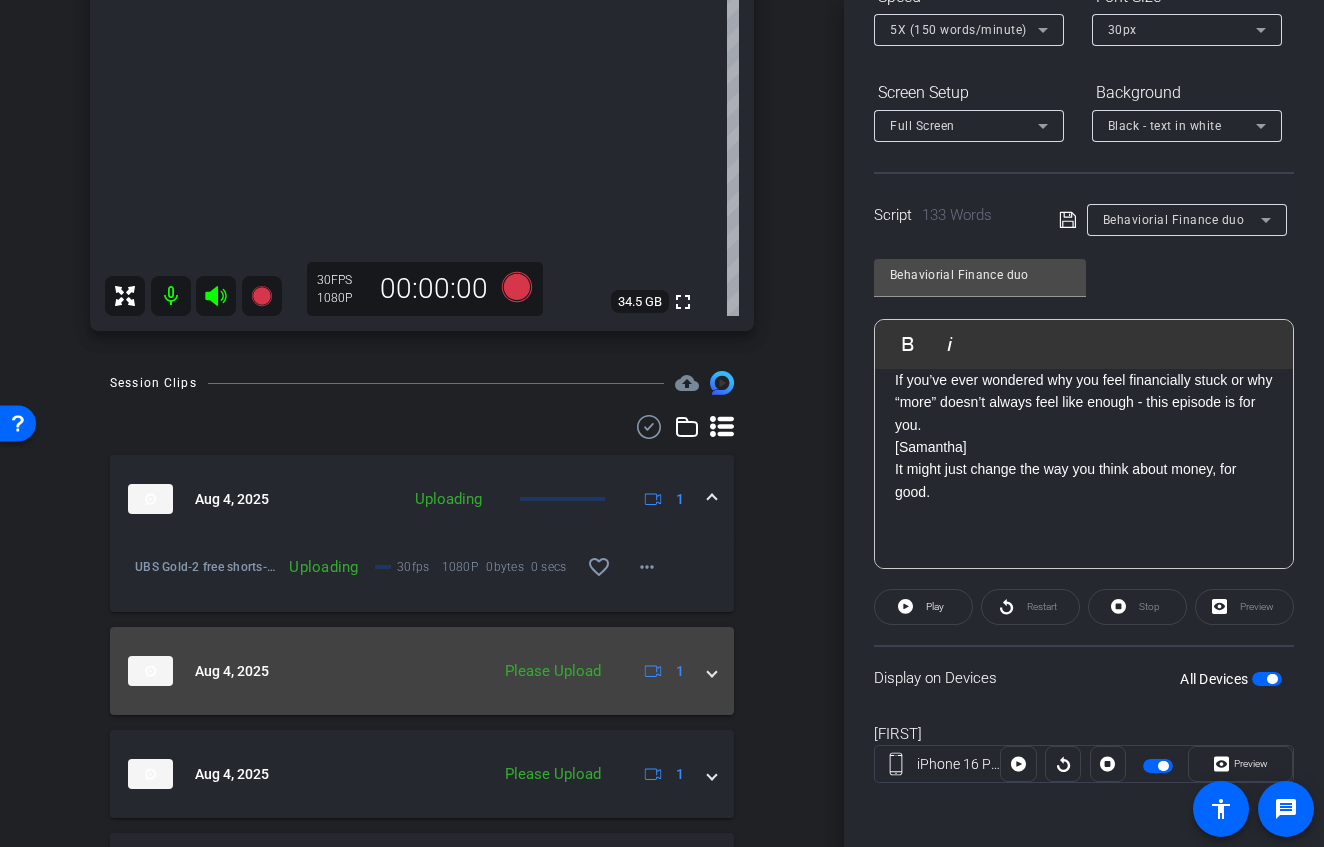 click on "Aug 4, 2025  Please Upload
1" at bounding box center [422, 671] 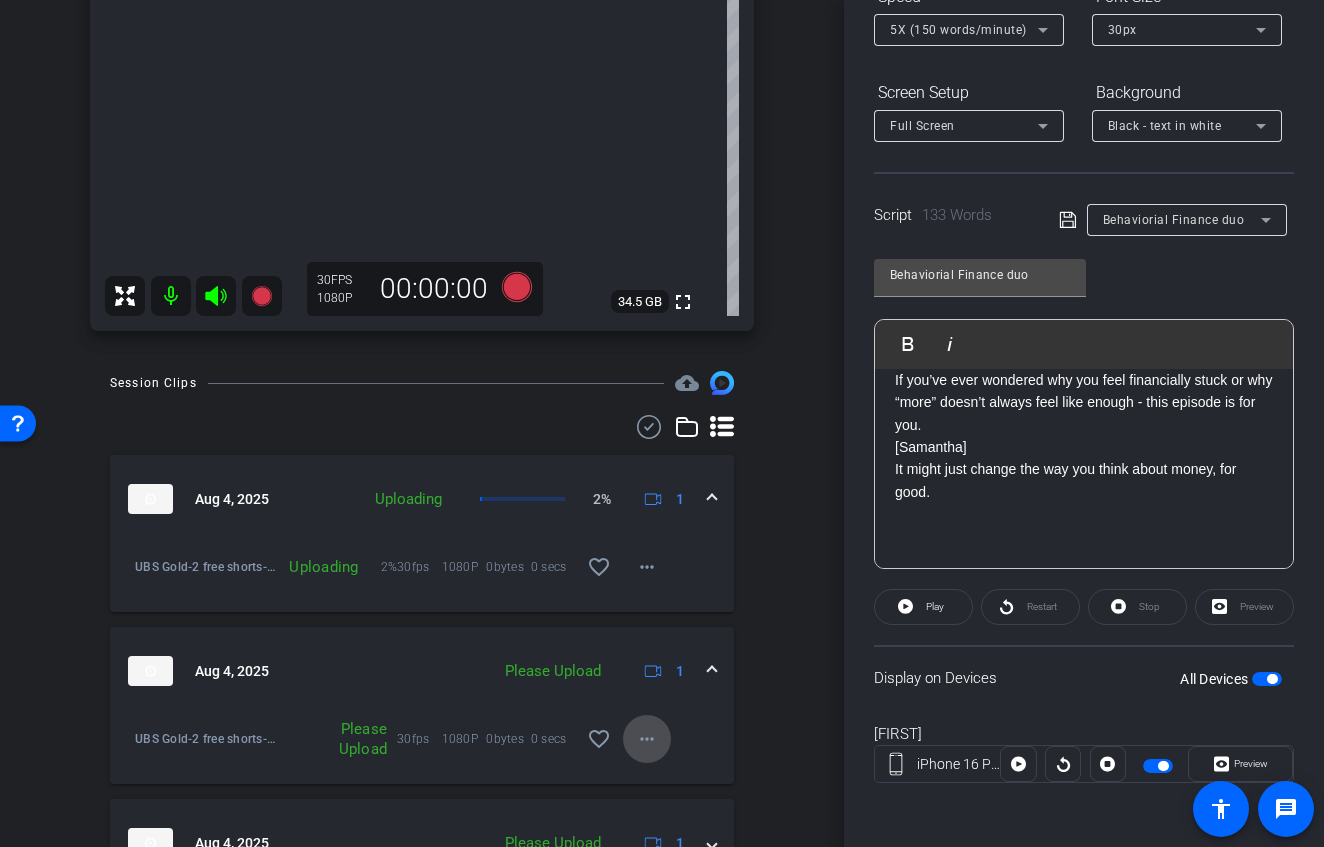 click on "more_horiz" at bounding box center [647, 739] 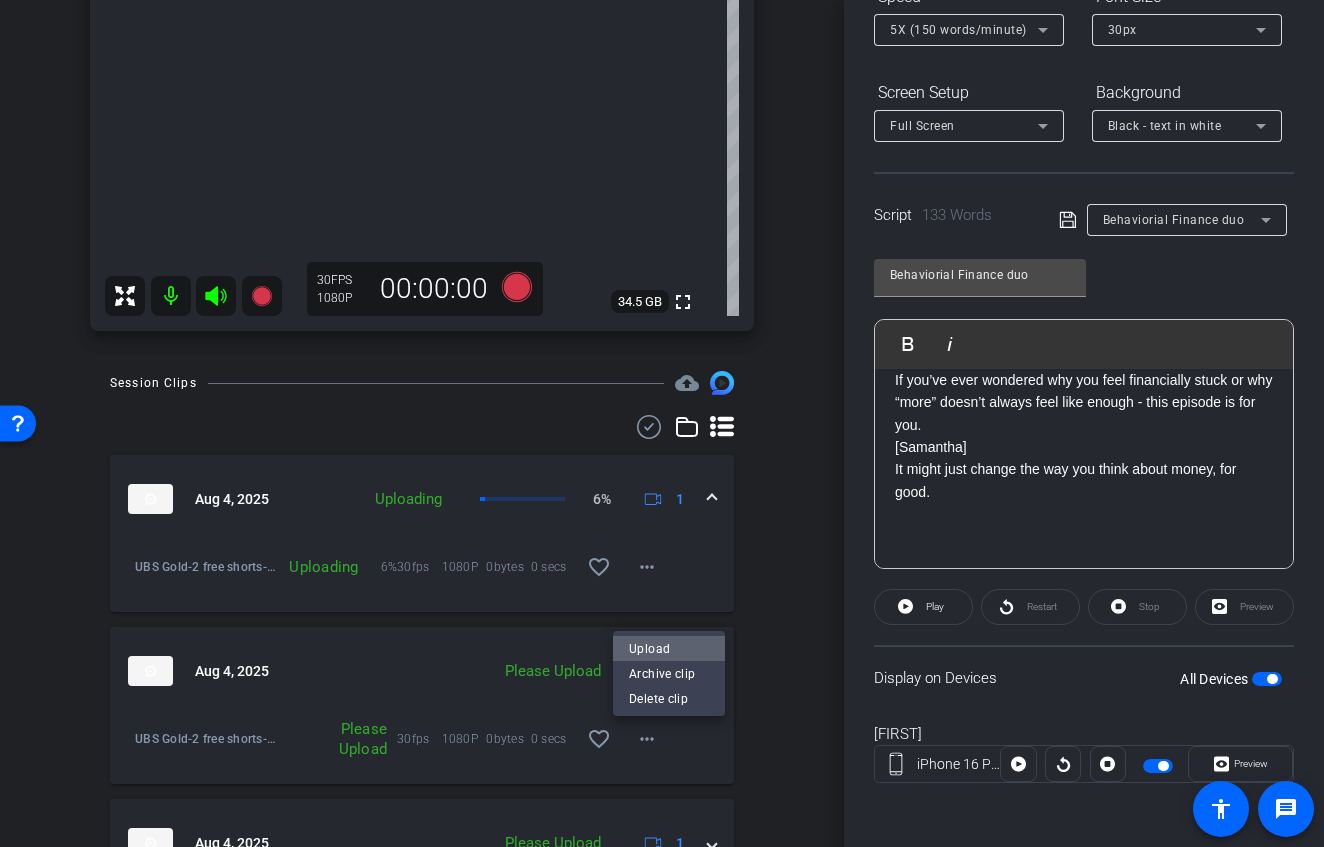 click on "Upload" at bounding box center (669, 648) 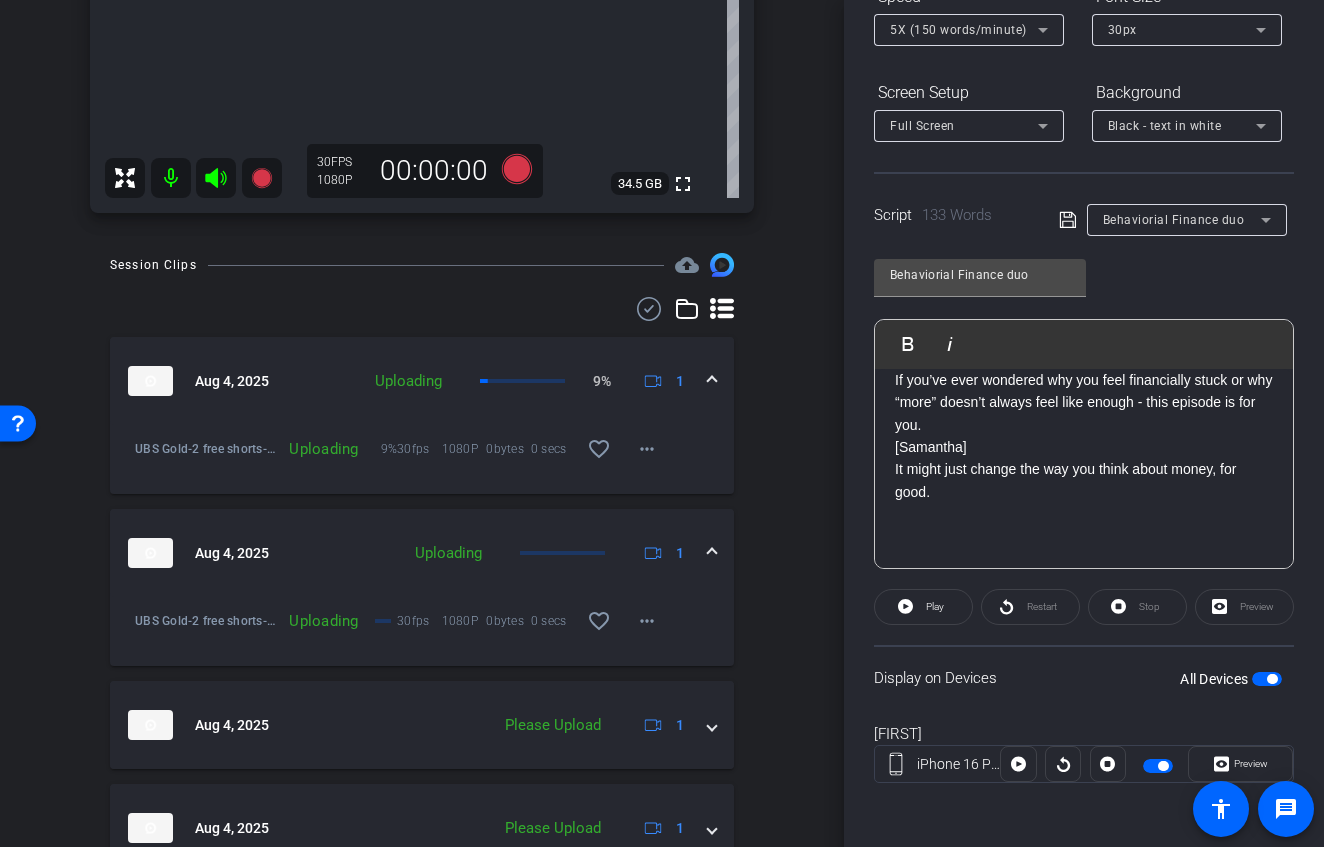 scroll, scrollTop: 830, scrollLeft: 0, axis: vertical 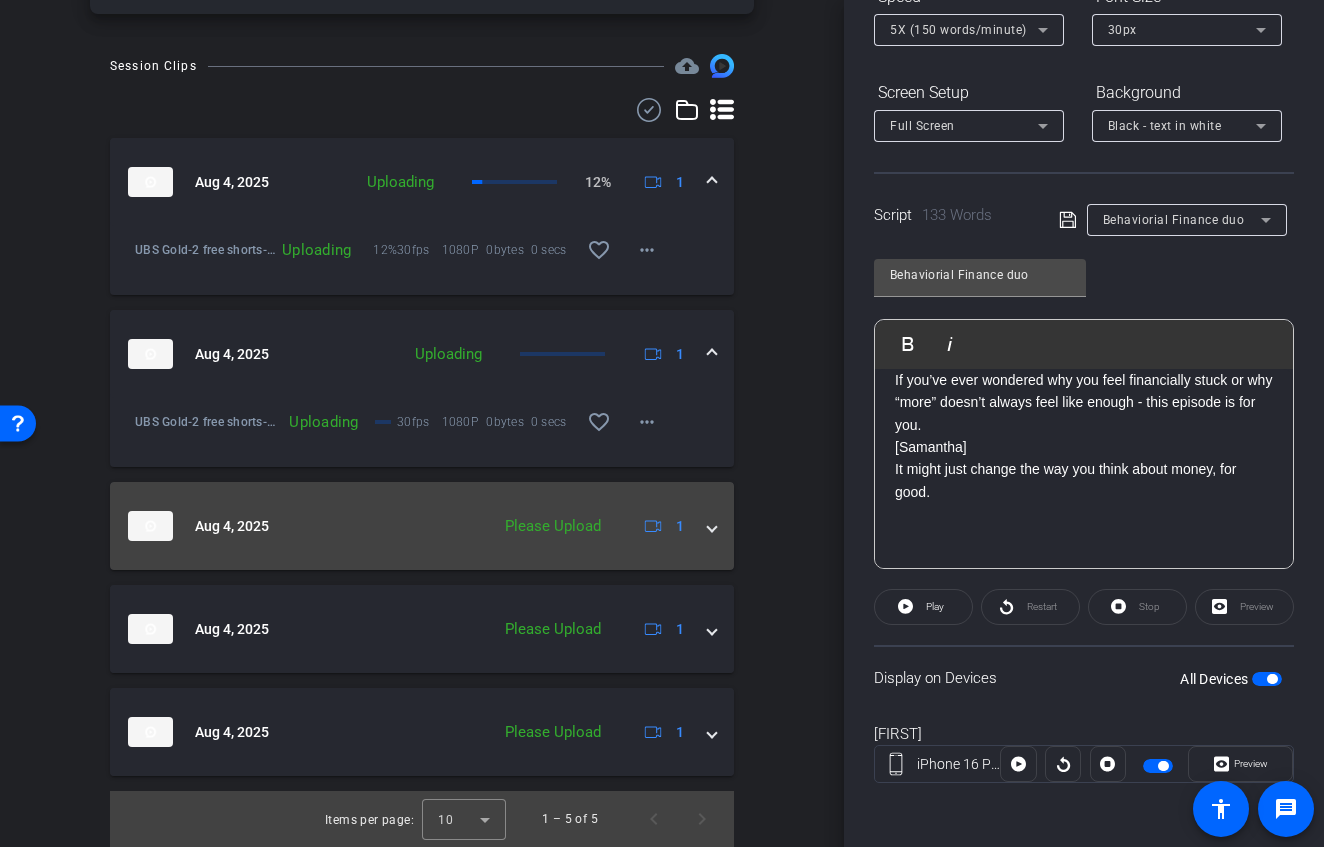 drag, startPoint x: 695, startPoint y: 515, endPoint x: 685, endPoint y: 526, distance: 14.866069 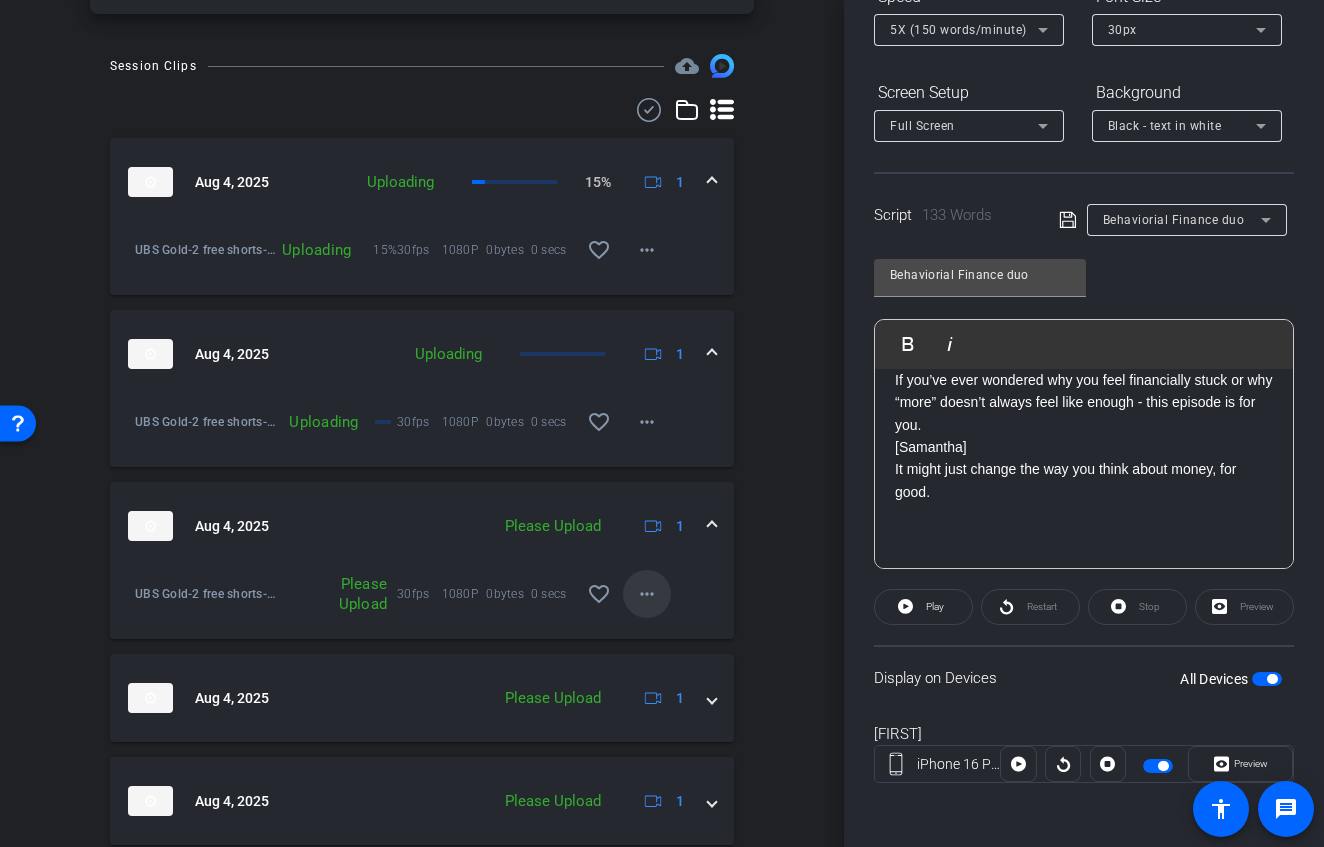click at bounding box center (647, 594) 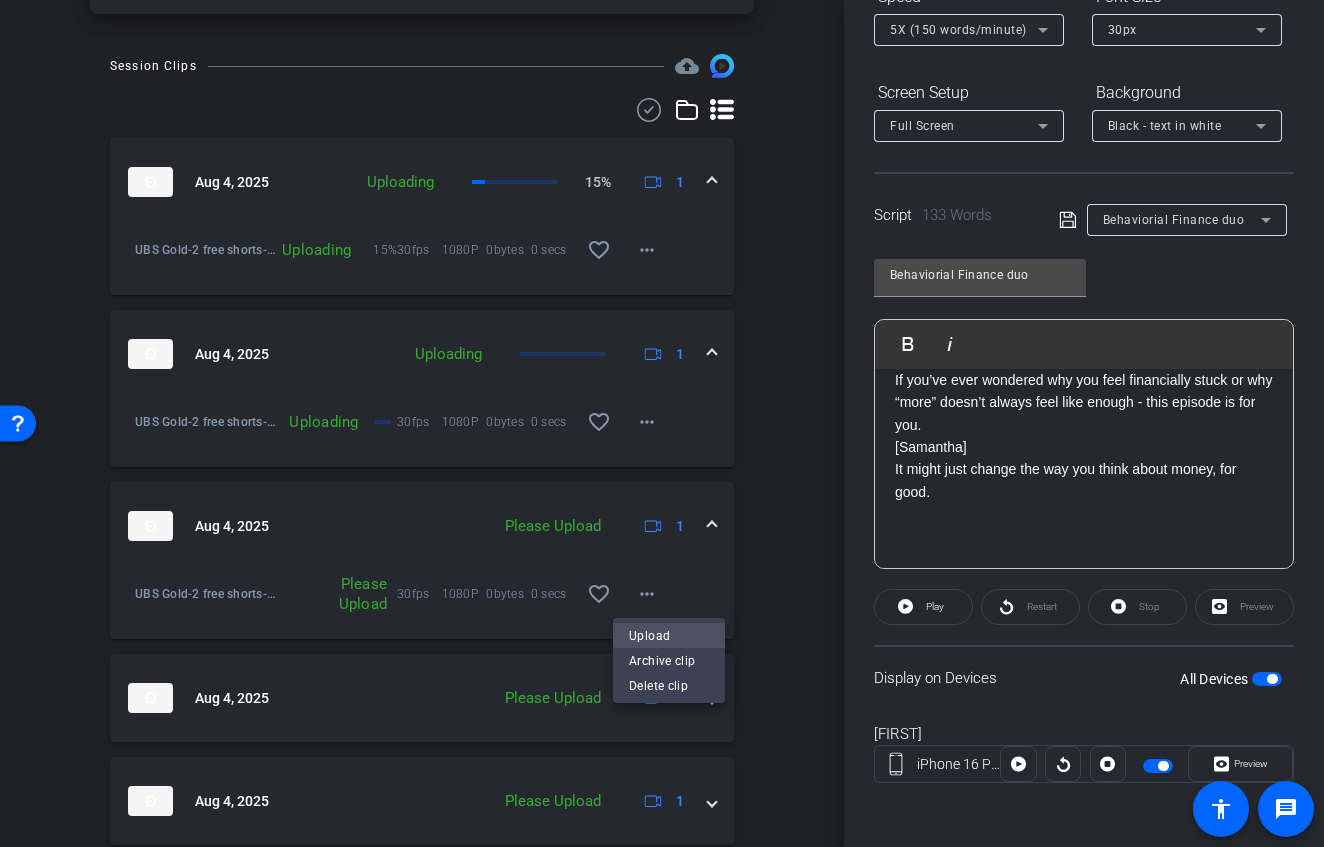 click on "Upload" at bounding box center [669, 636] 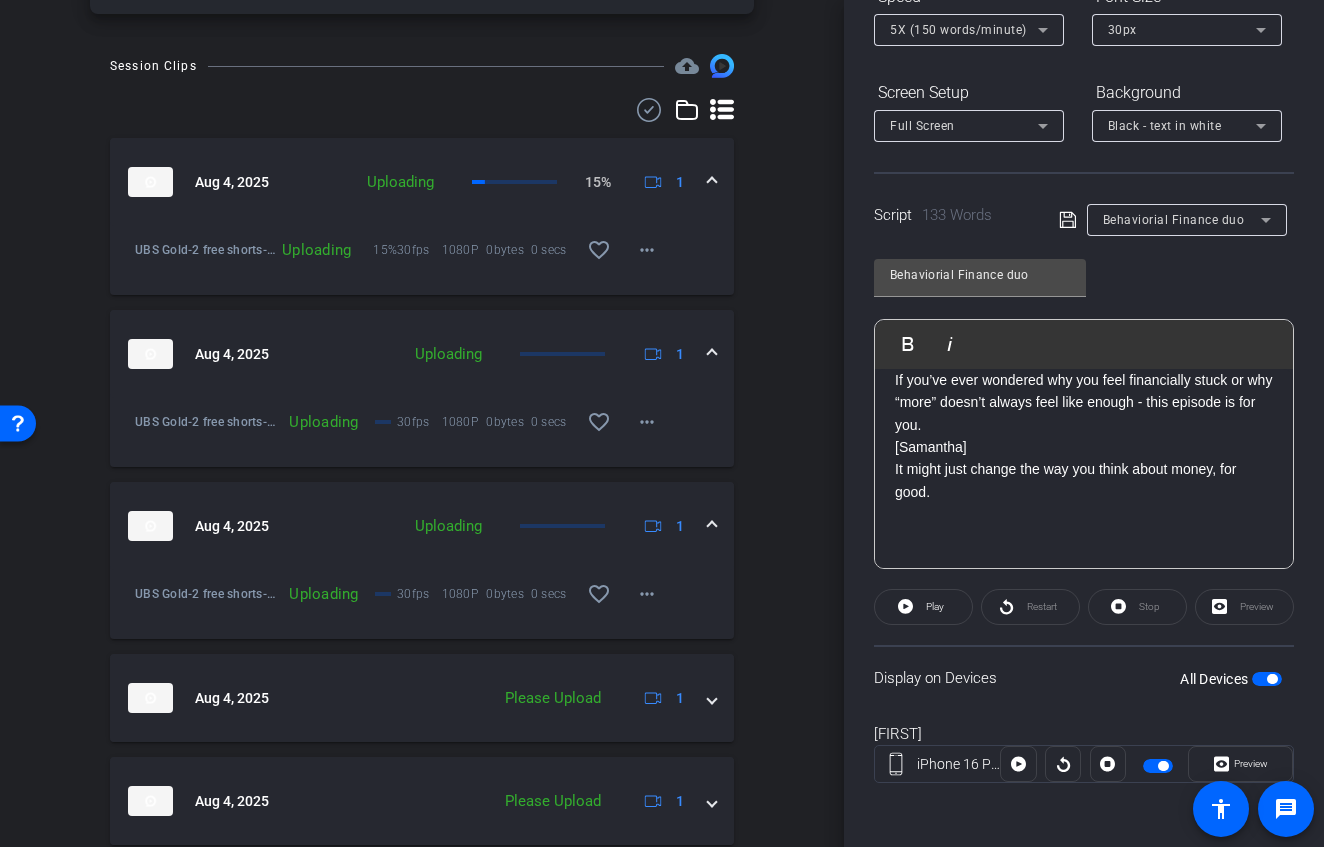 scroll, scrollTop: 899, scrollLeft: 0, axis: vertical 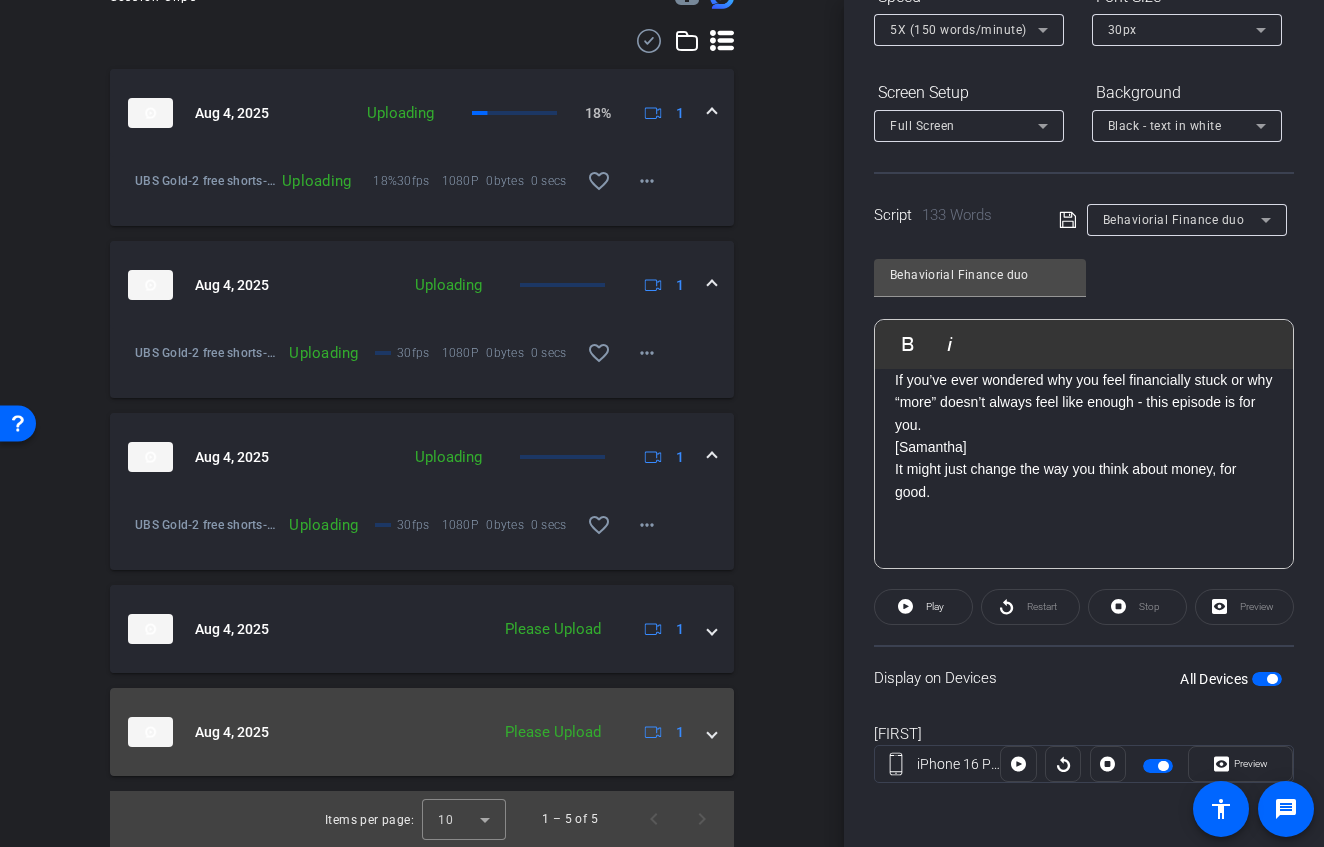 click on "Aug 4, 2025  Please Upload
1" at bounding box center [422, 732] 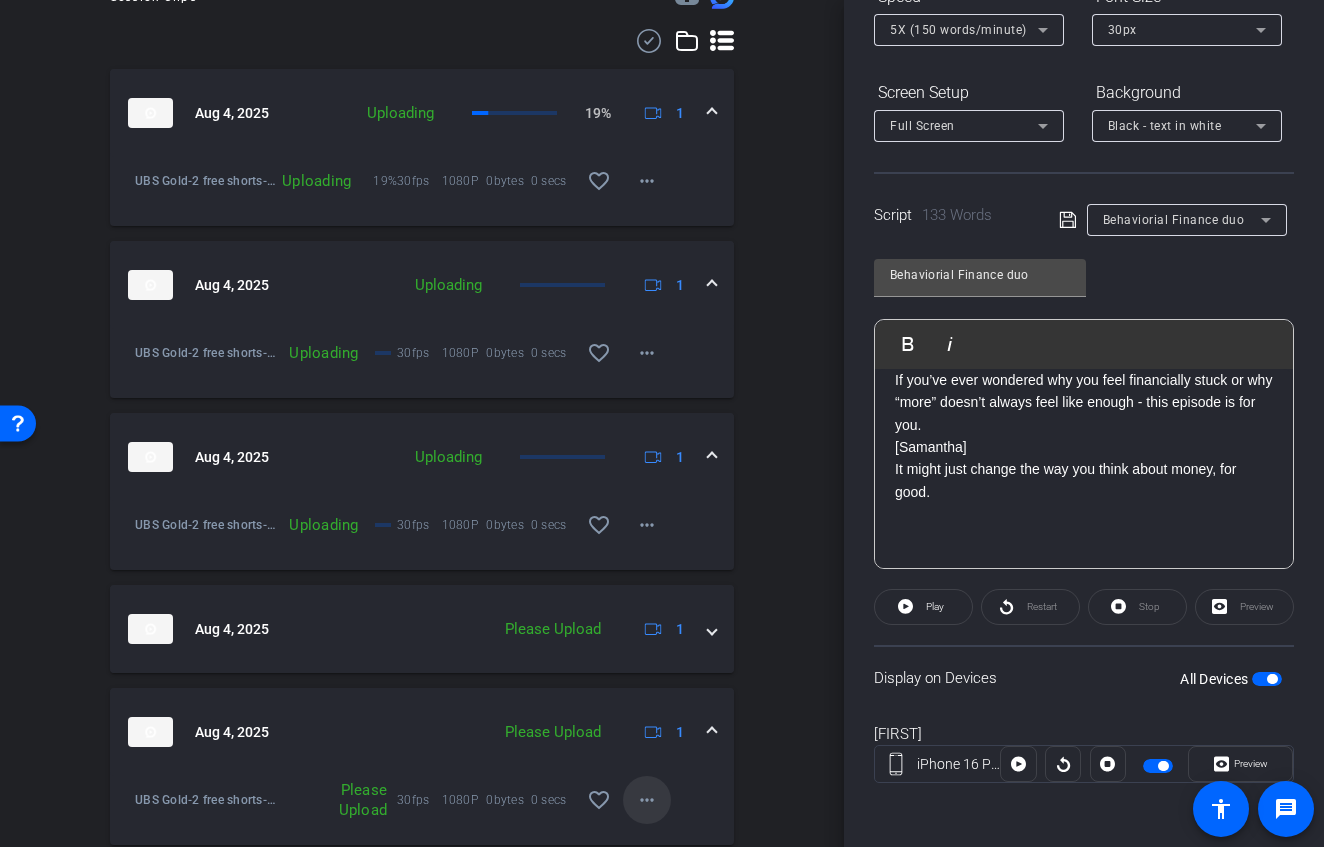 click on "more_horiz" at bounding box center [647, 800] 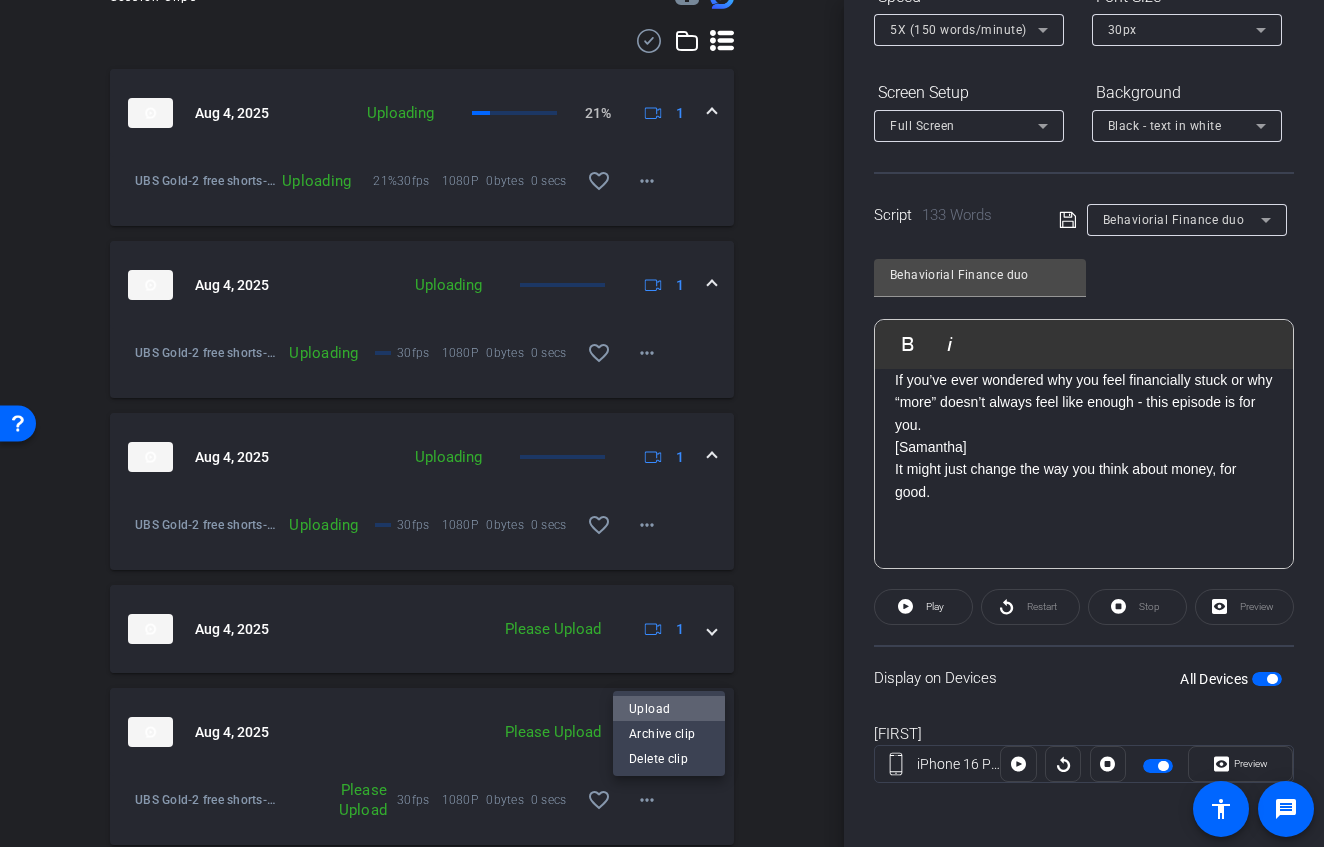 click on "Upload" at bounding box center (669, 709) 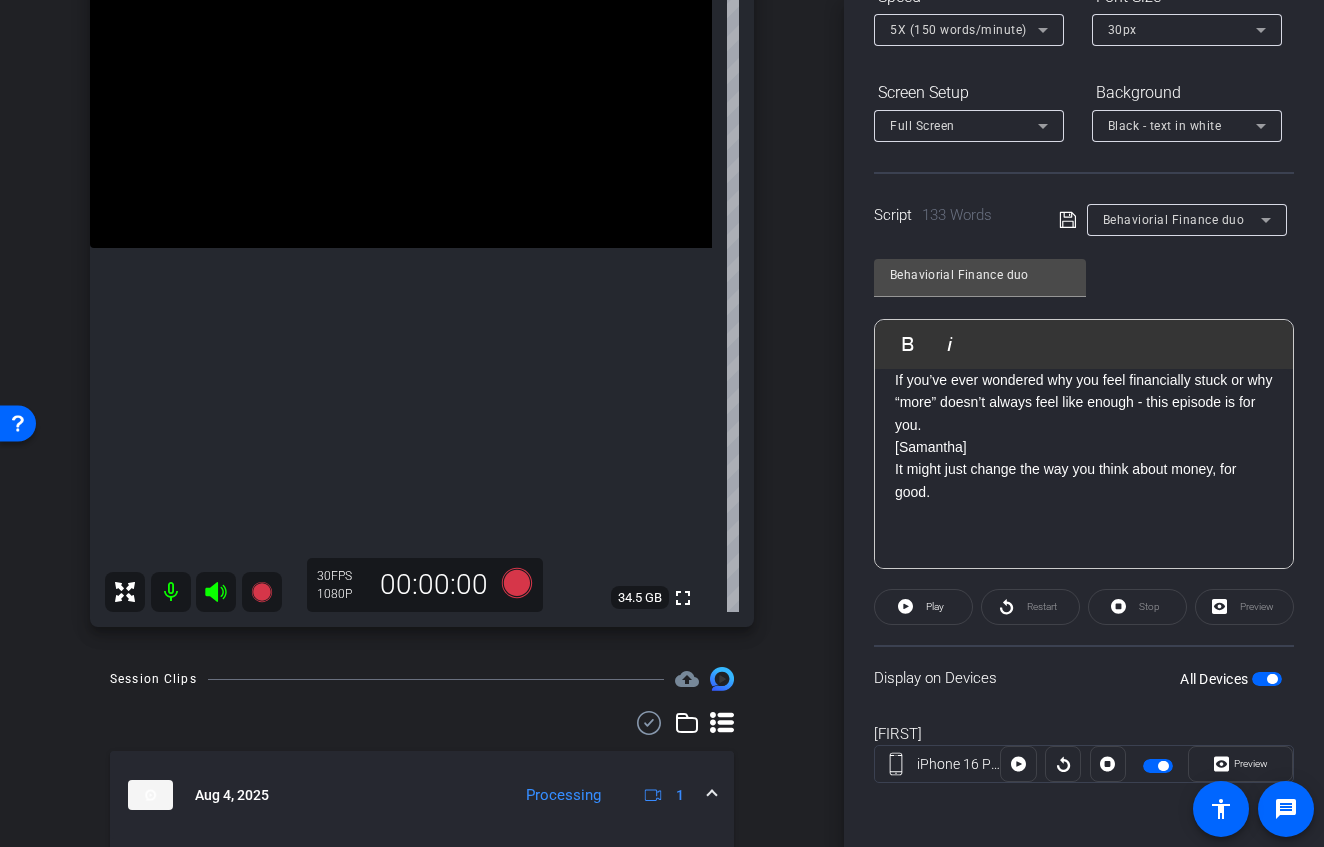 scroll, scrollTop: 200, scrollLeft: 0, axis: vertical 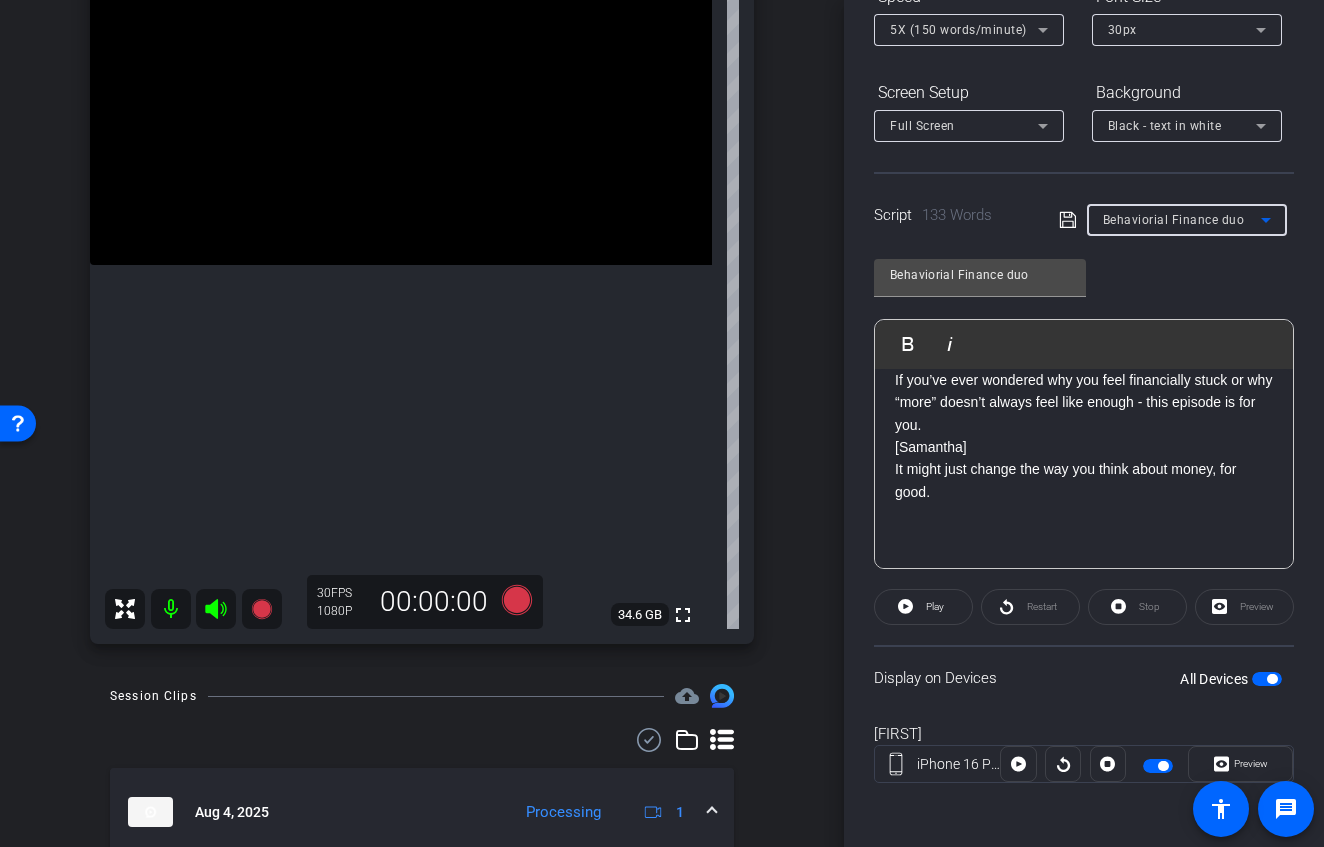 click on "Behaviorial Finance duo" at bounding box center [1174, 220] 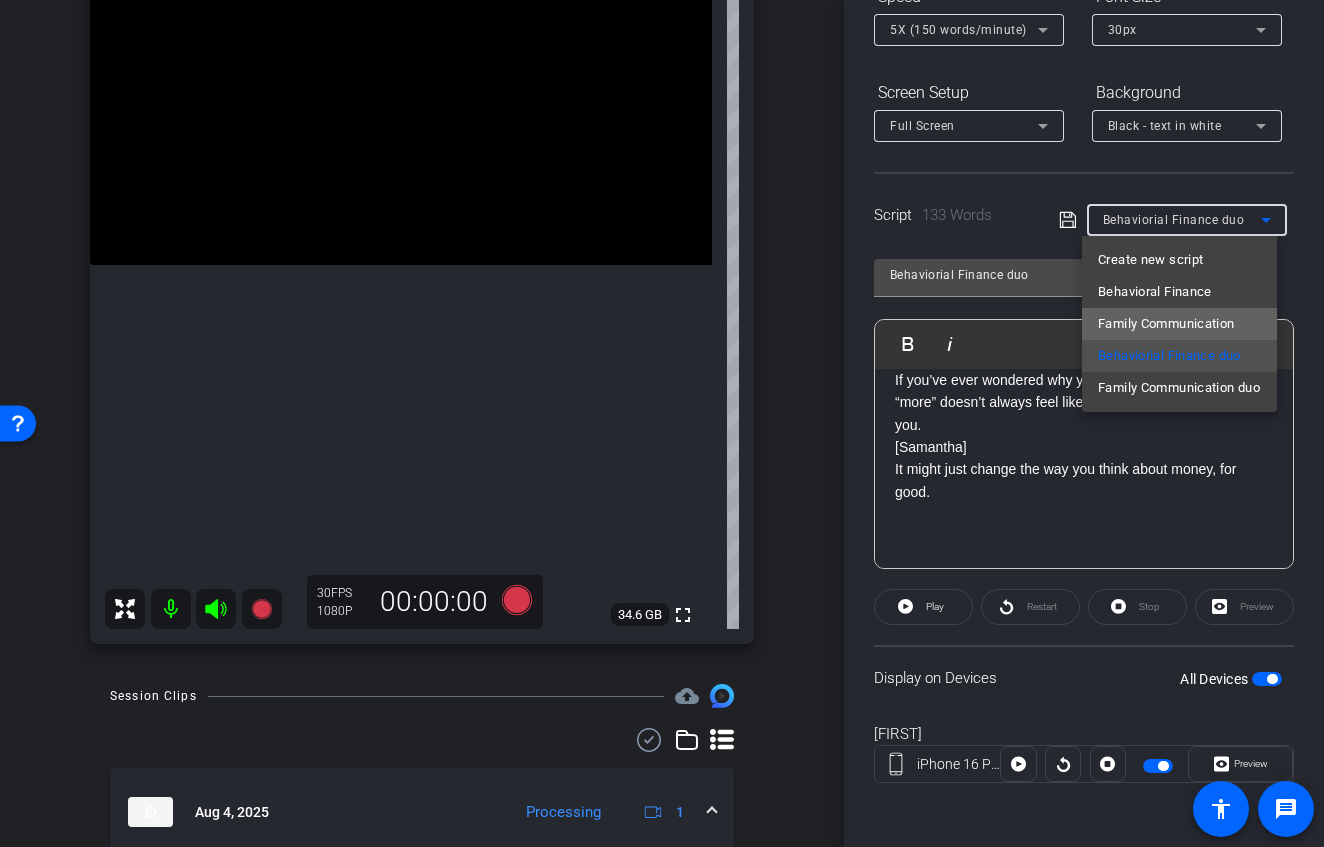click on "Family Communication" at bounding box center [1166, 324] 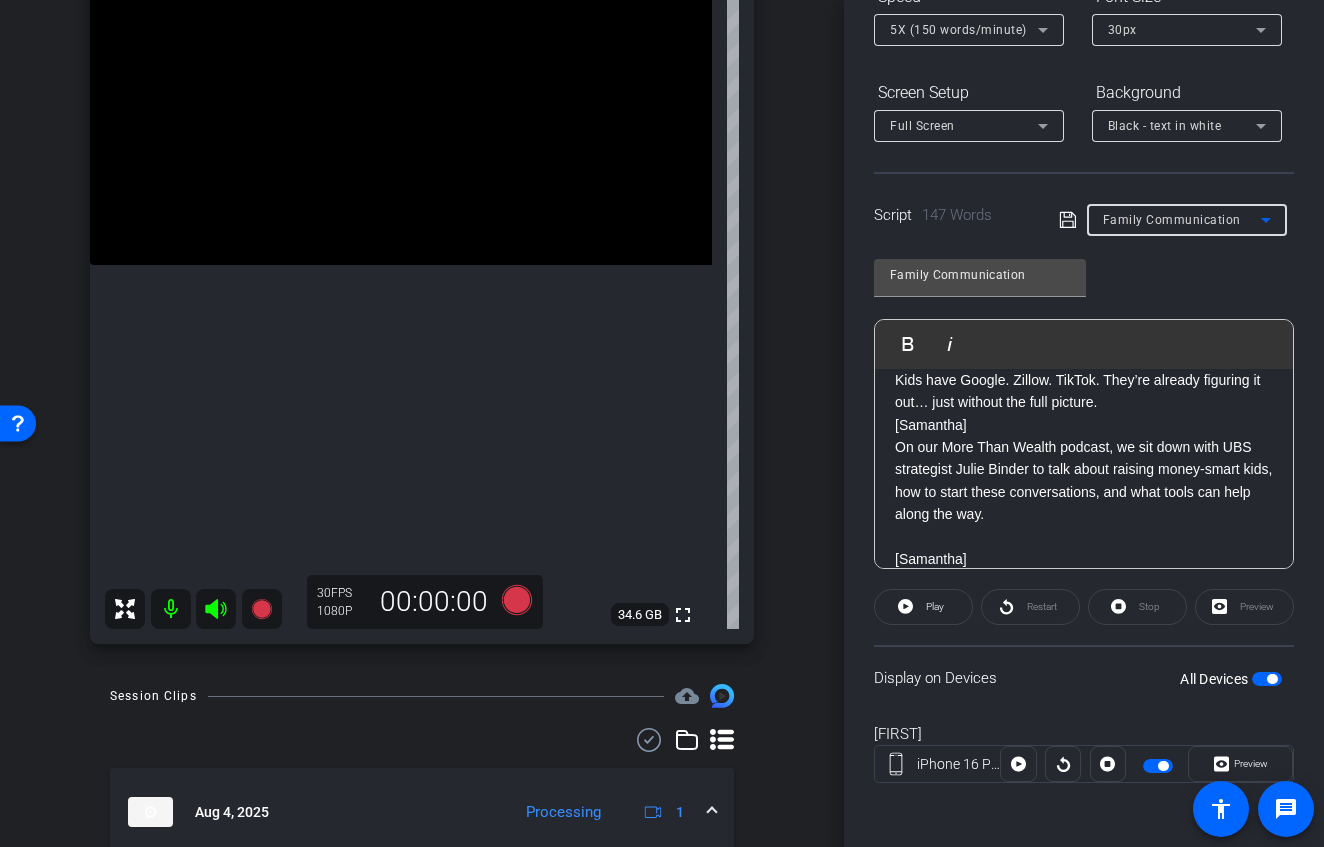 click on "Family Communication" at bounding box center (1172, 220) 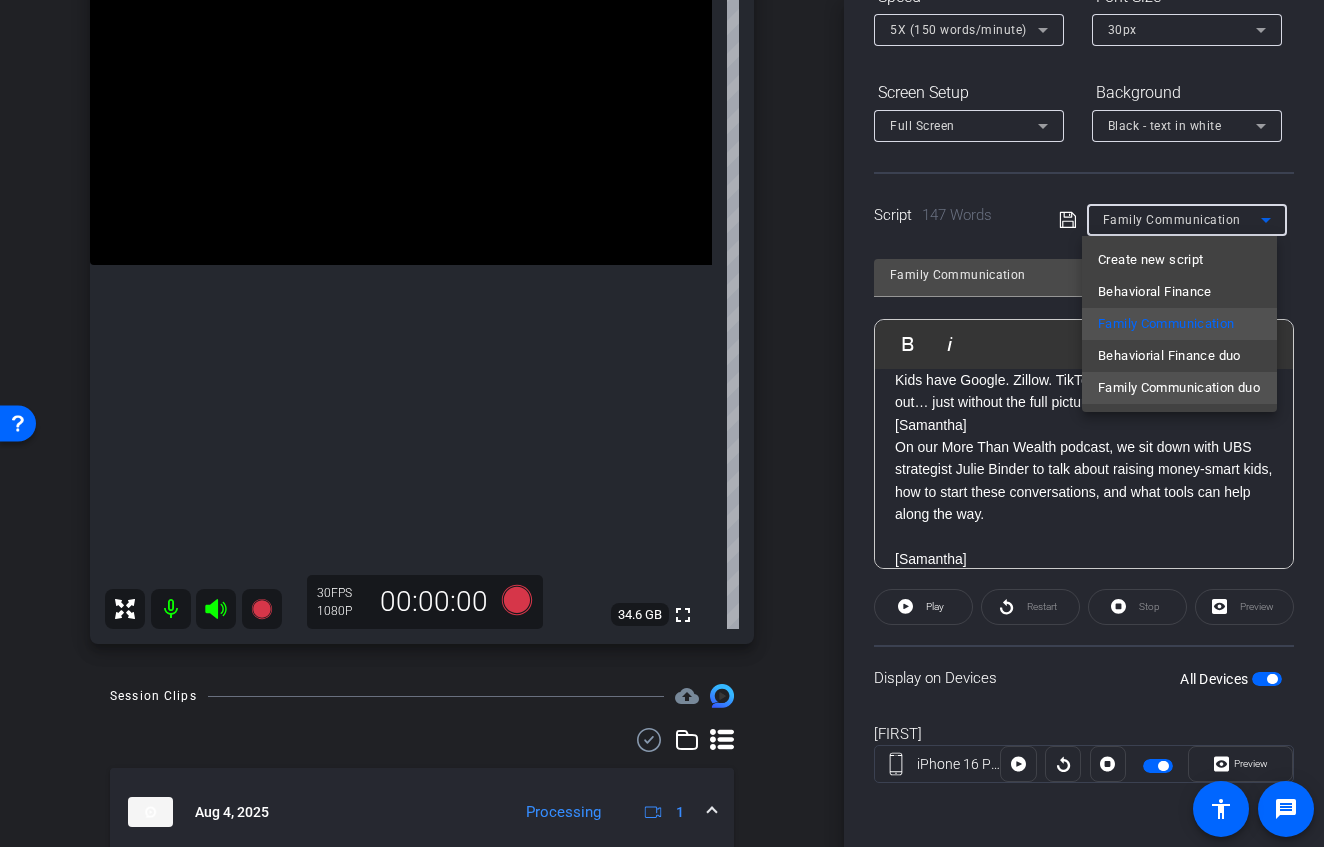 click on "Family Communication duo" at bounding box center (1179, 388) 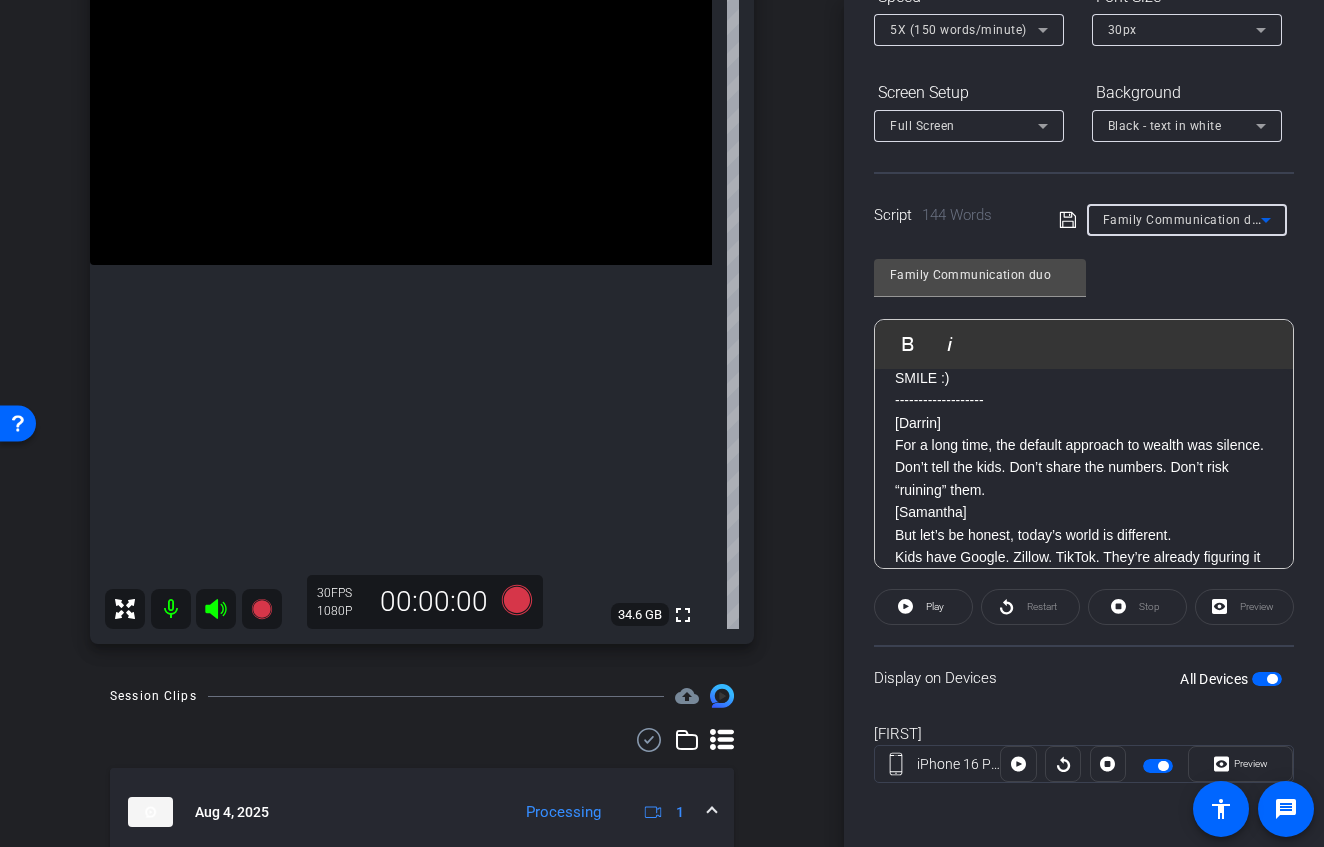 scroll, scrollTop: 43, scrollLeft: 0, axis: vertical 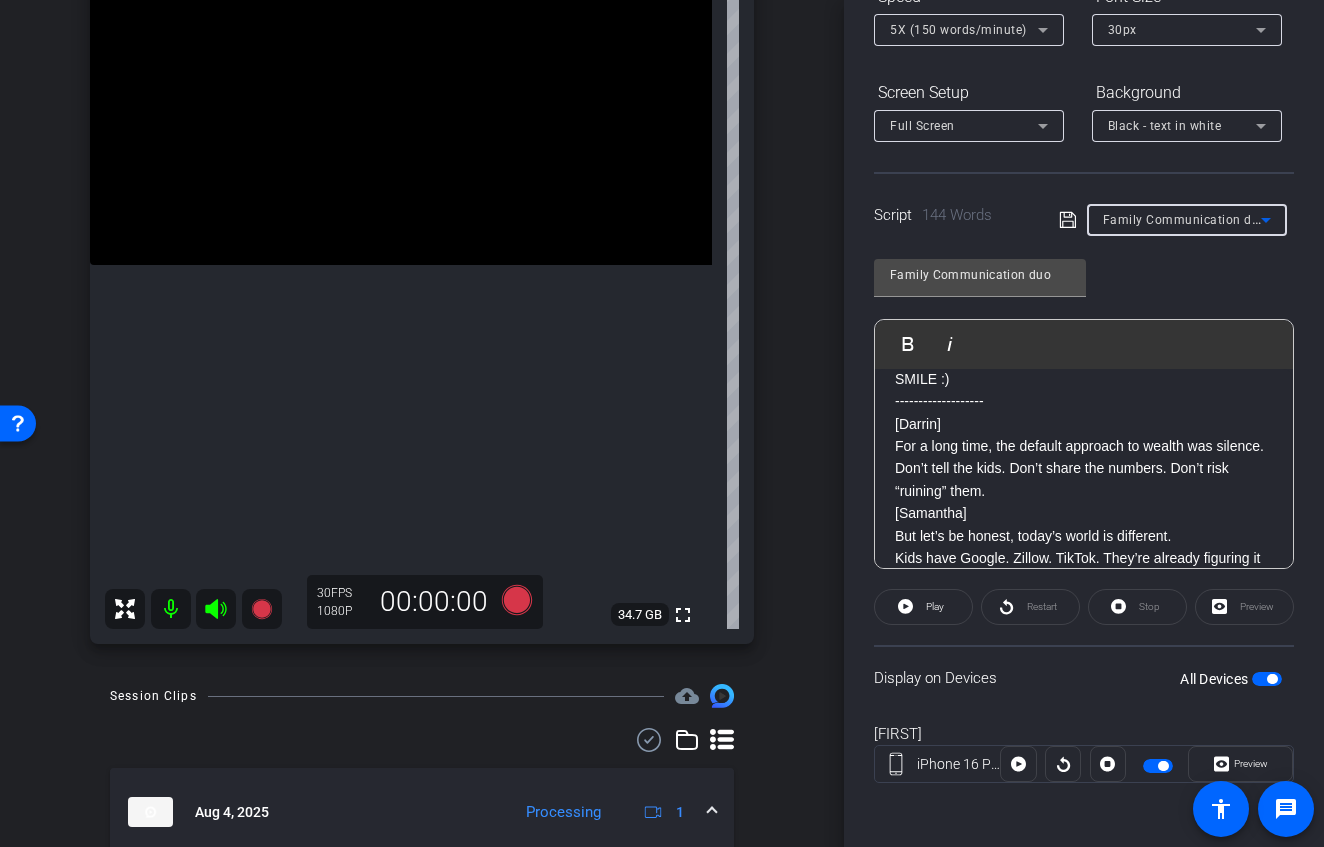 click at bounding box center (1267, 679) 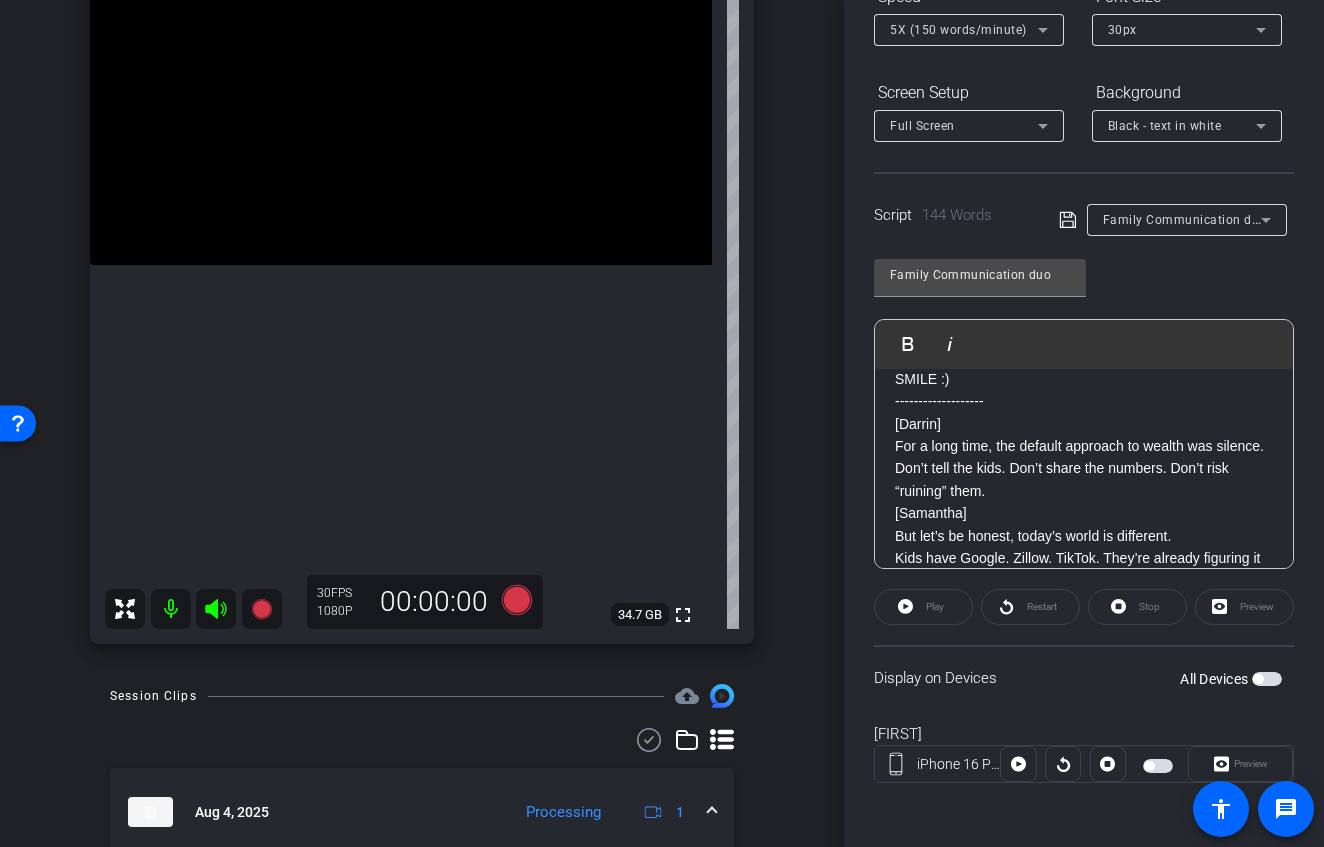 click at bounding box center [1267, 679] 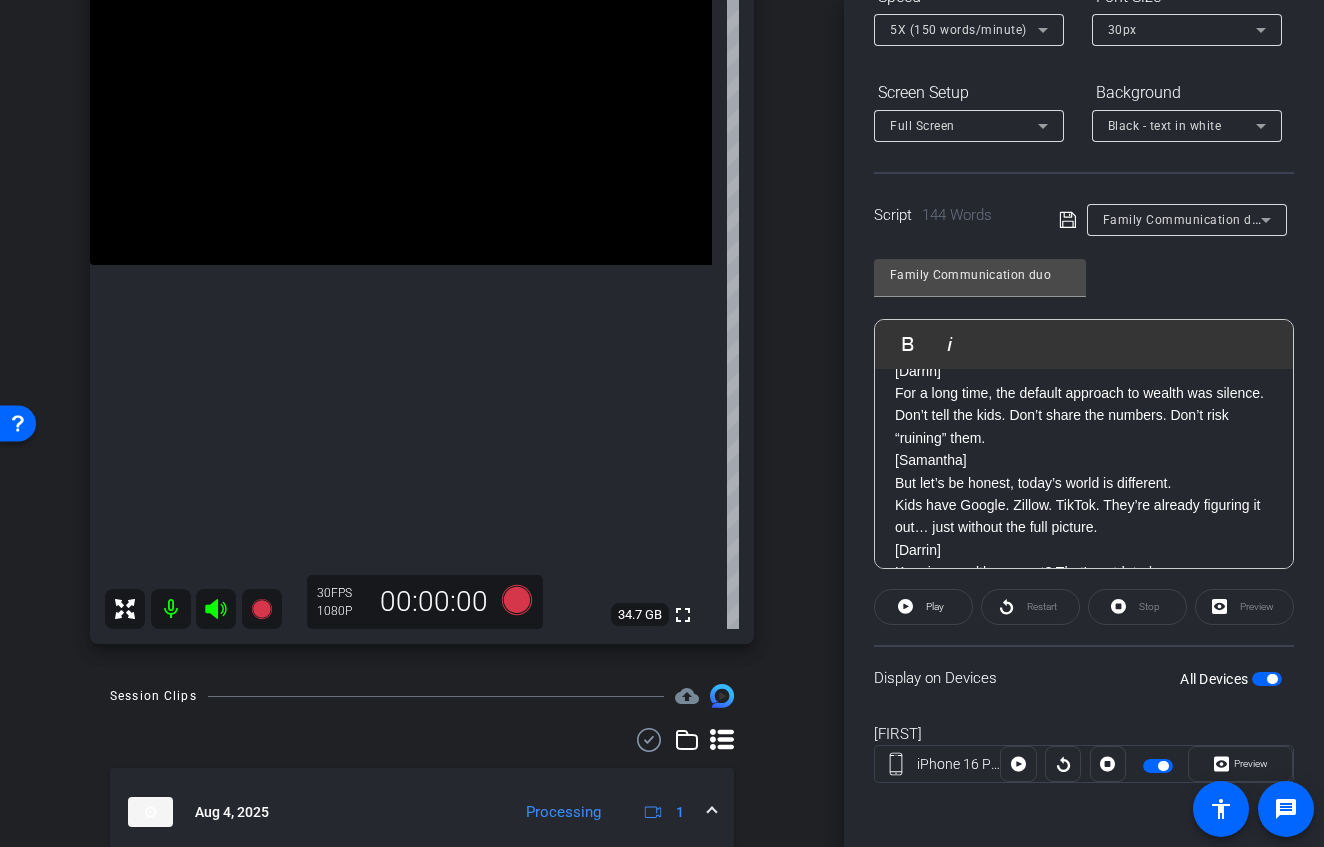 scroll, scrollTop: 97, scrollLeft: 0, axis: vertical 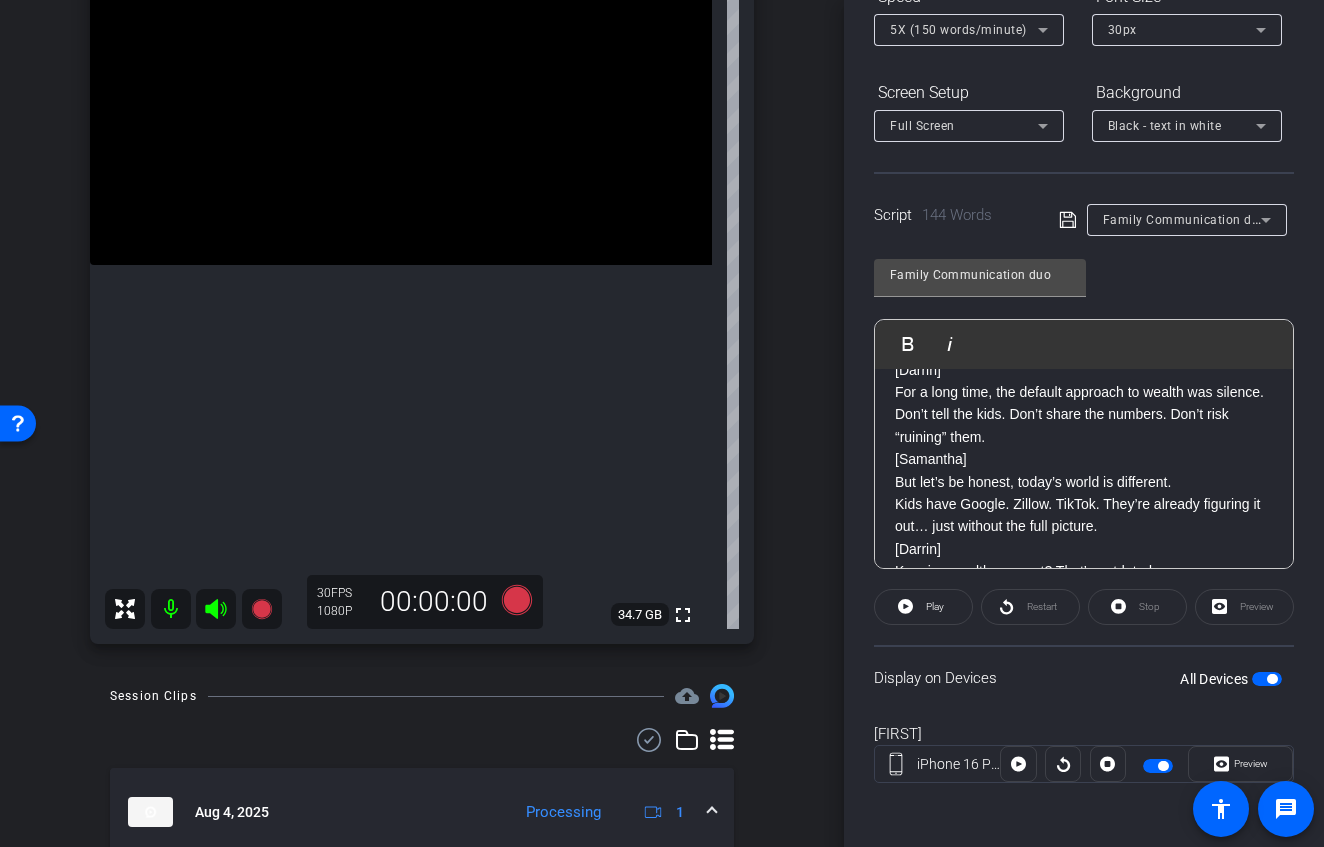 click on "SMILE :) ------------------- [FIRST] For a long time, the default approach to wealth was silence. Don’t tell the kids. Don’t share the numbers. Don’t risk “ruining” them. [SECOND] But let’s be honest, today’s world is different. Kids have Google. Zillow. TikTok. They’re already figuring it out… just without the full picture. [FIRST] Keeping wealth a secret? That’s outdated. What families really need is open, purposeful communication - starting early and evolving over time. [SECOND] On our More Than Wealth podcast, we sit down with UBS strategist Julie Binder to talk about raising money-smart kids, how to start these conversations, and what tools can help along the way. [FIRST] If you’ve been waiting for the “right time” to talk about money with your family, this is your sign. [SECOND] Check out the full episode of More Than Wealth. The conversation might be more empowering than you expect." 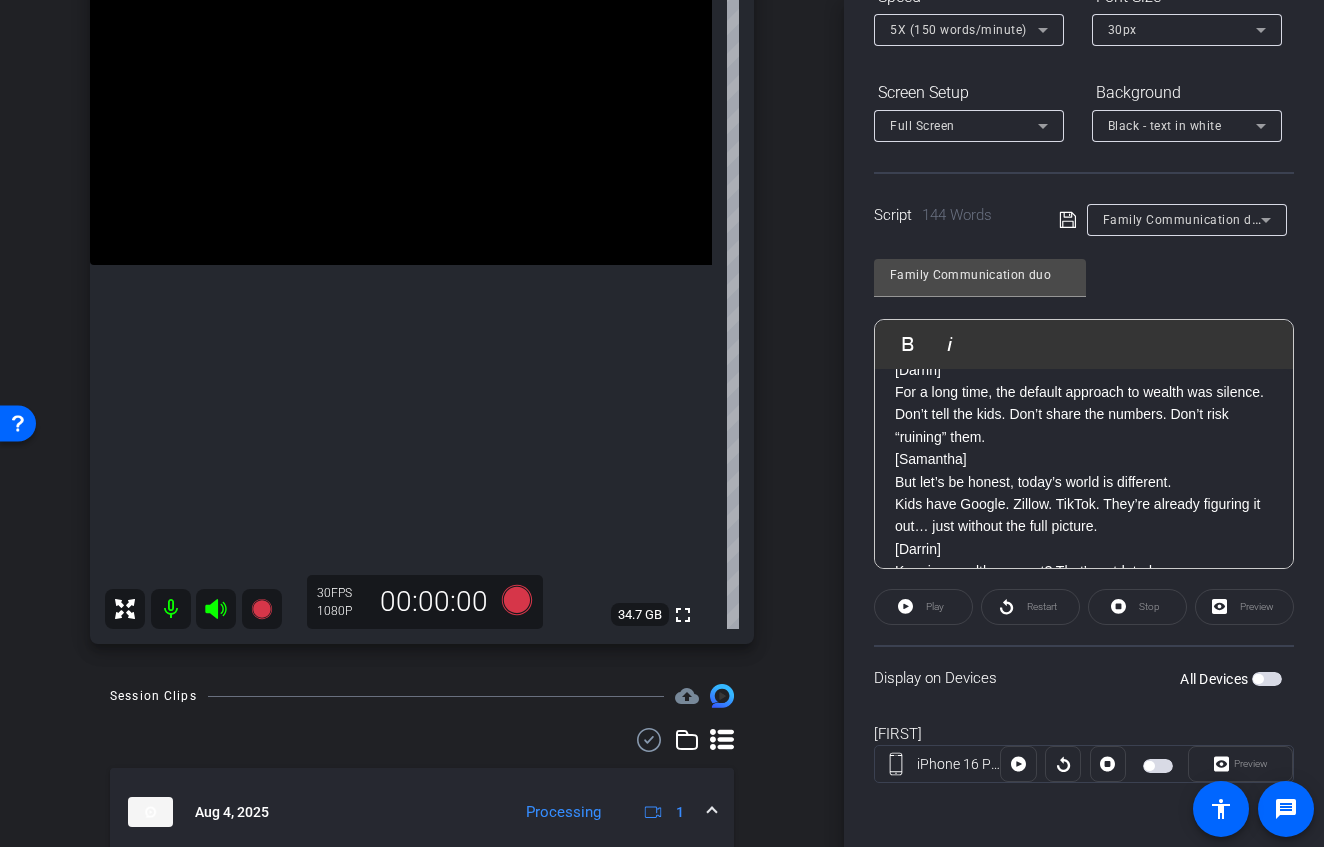 click at bounding box center (1267, 679) 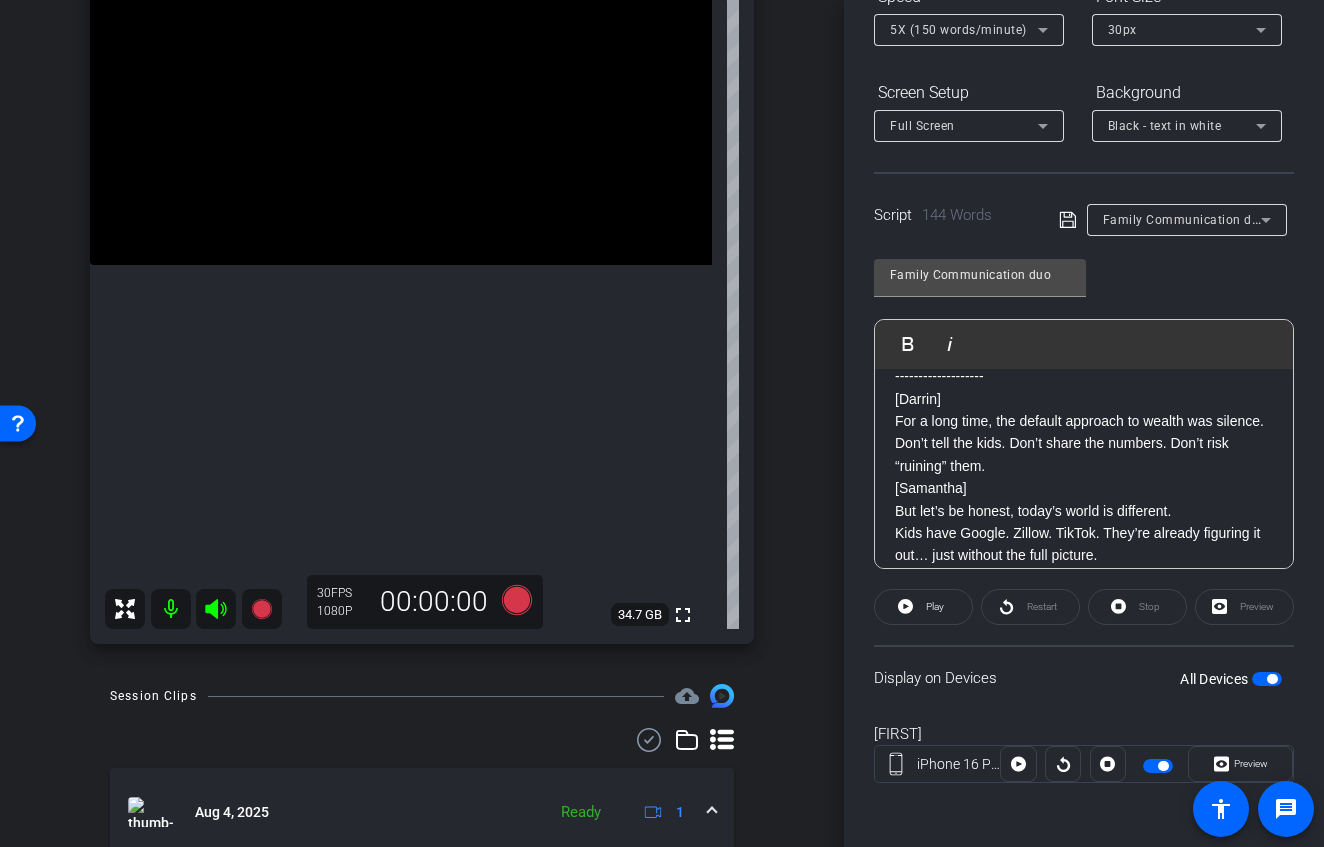 scroll, scrollTop: 68, scrollLeft: 0, axis: vertical 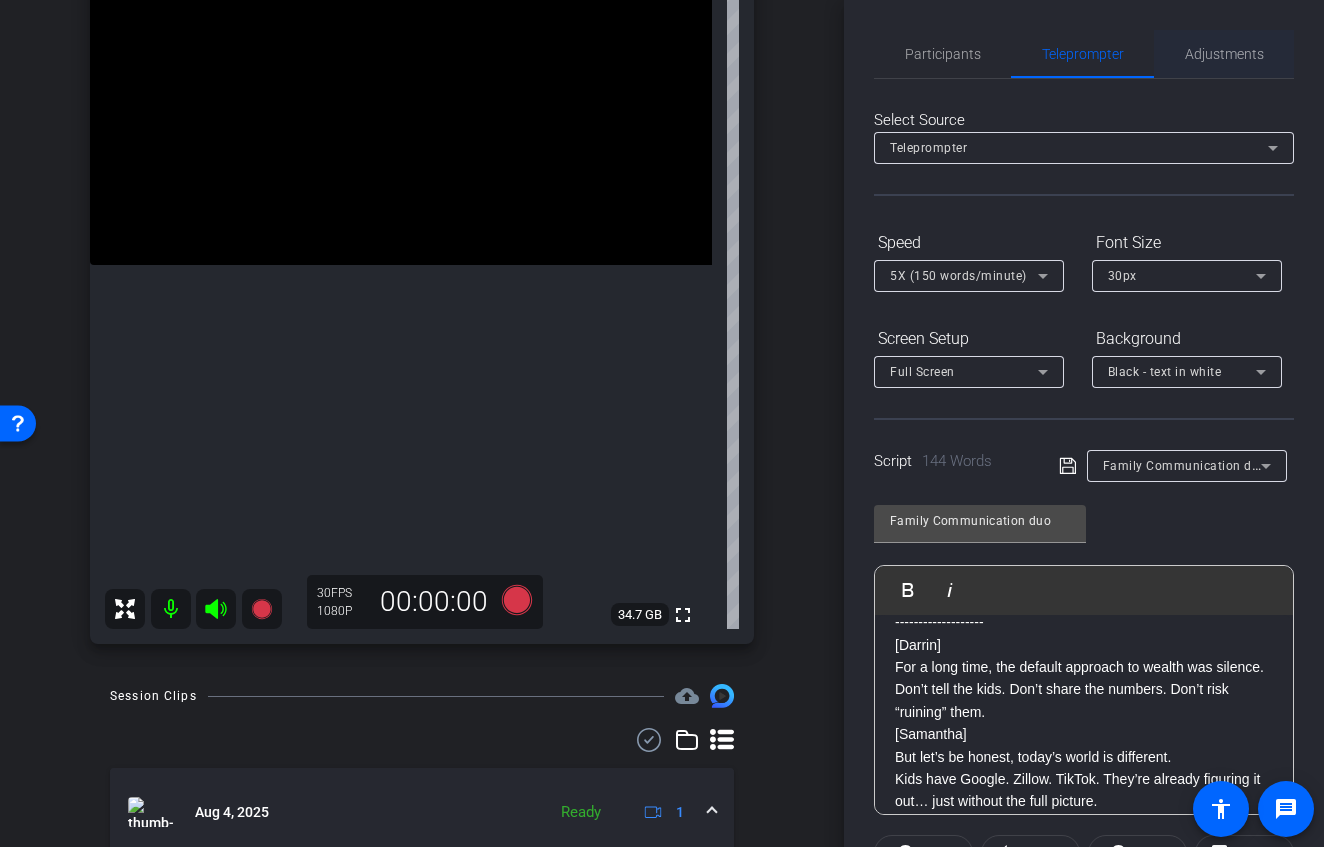 click on "Adjustments" at bounding box center [1224, 54] 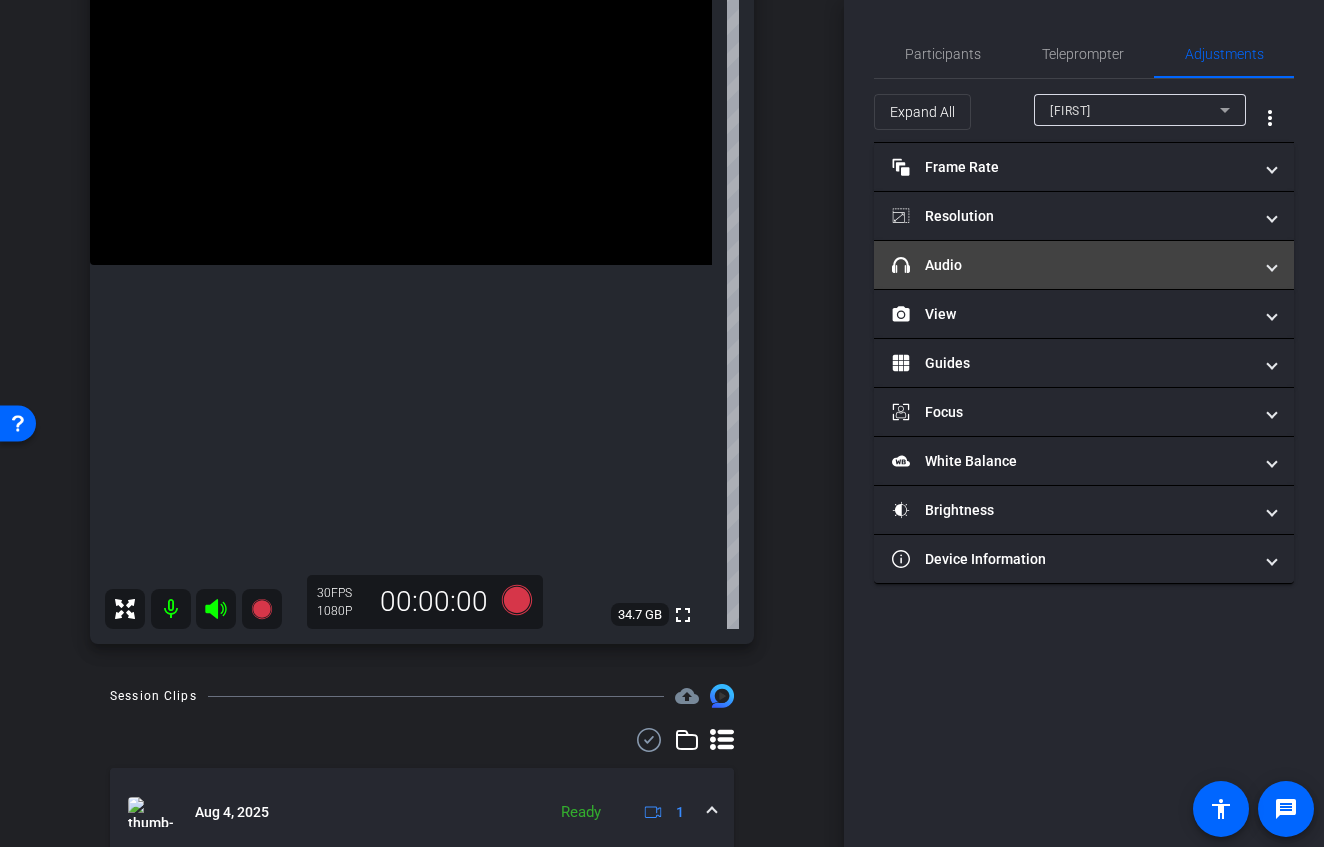 click on "headphone icon
Audio" at bounding box center (1084, 265) 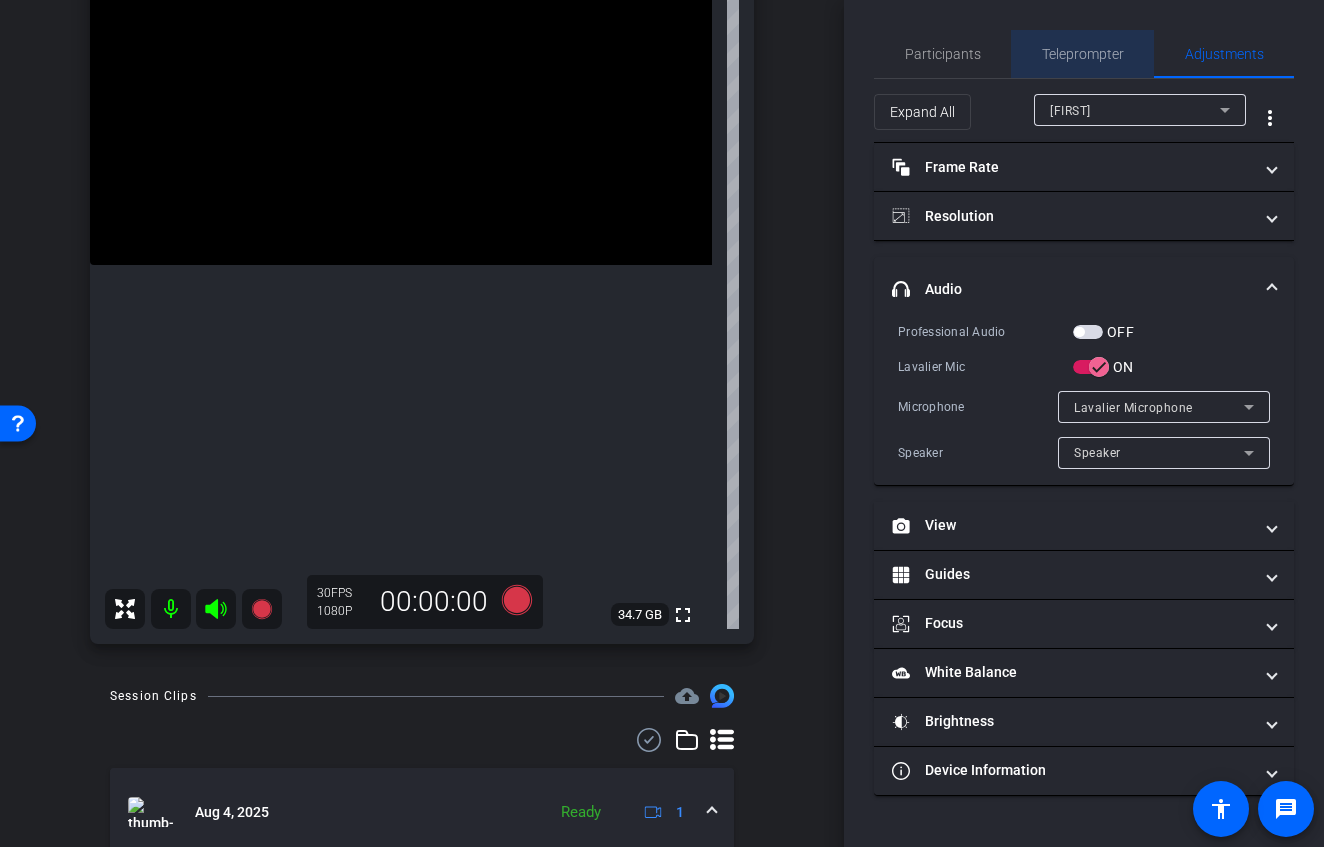 click on "Teleprompter" at bounding box center [1083, 54] 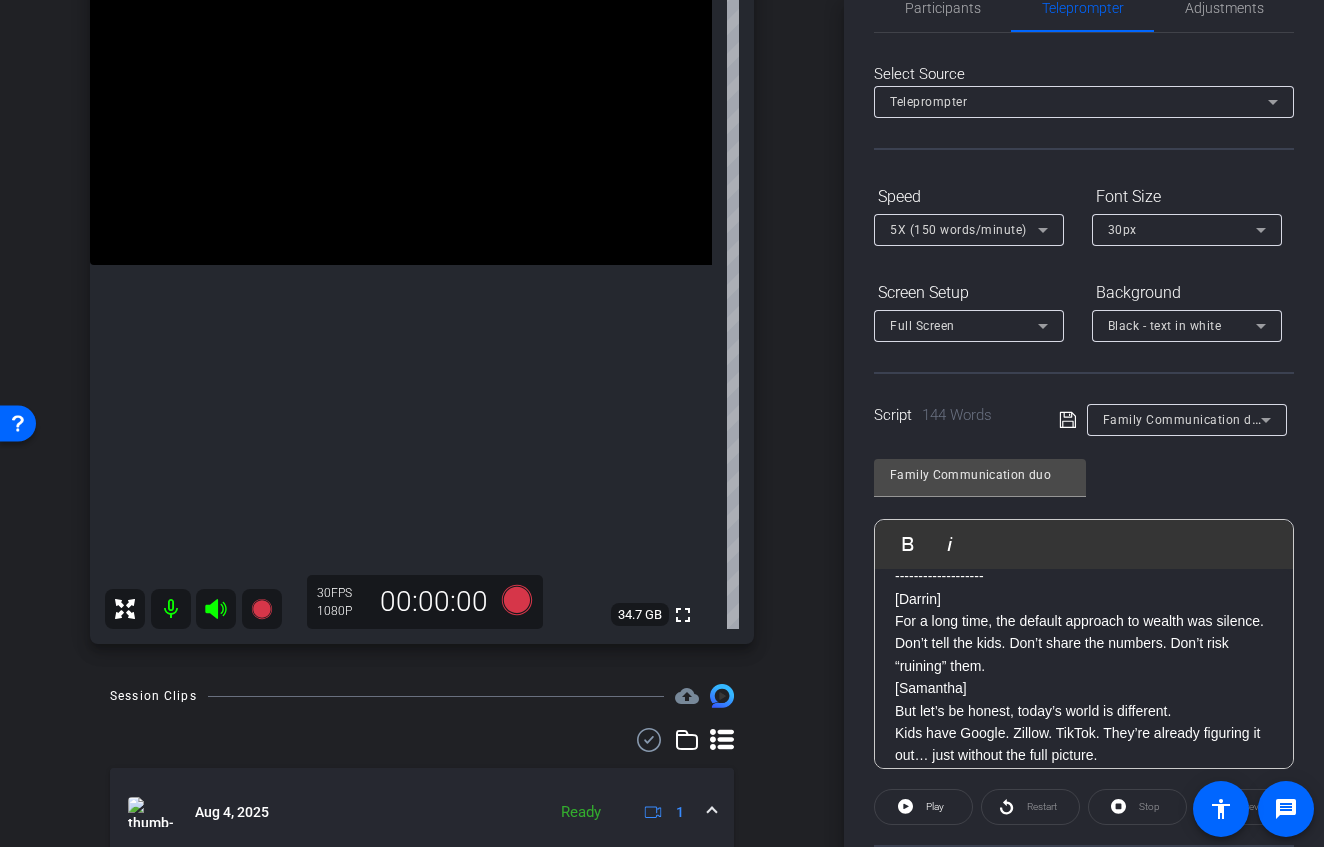 scroll, scrollTop: 140, scrollLeft: 0, axis: vertical 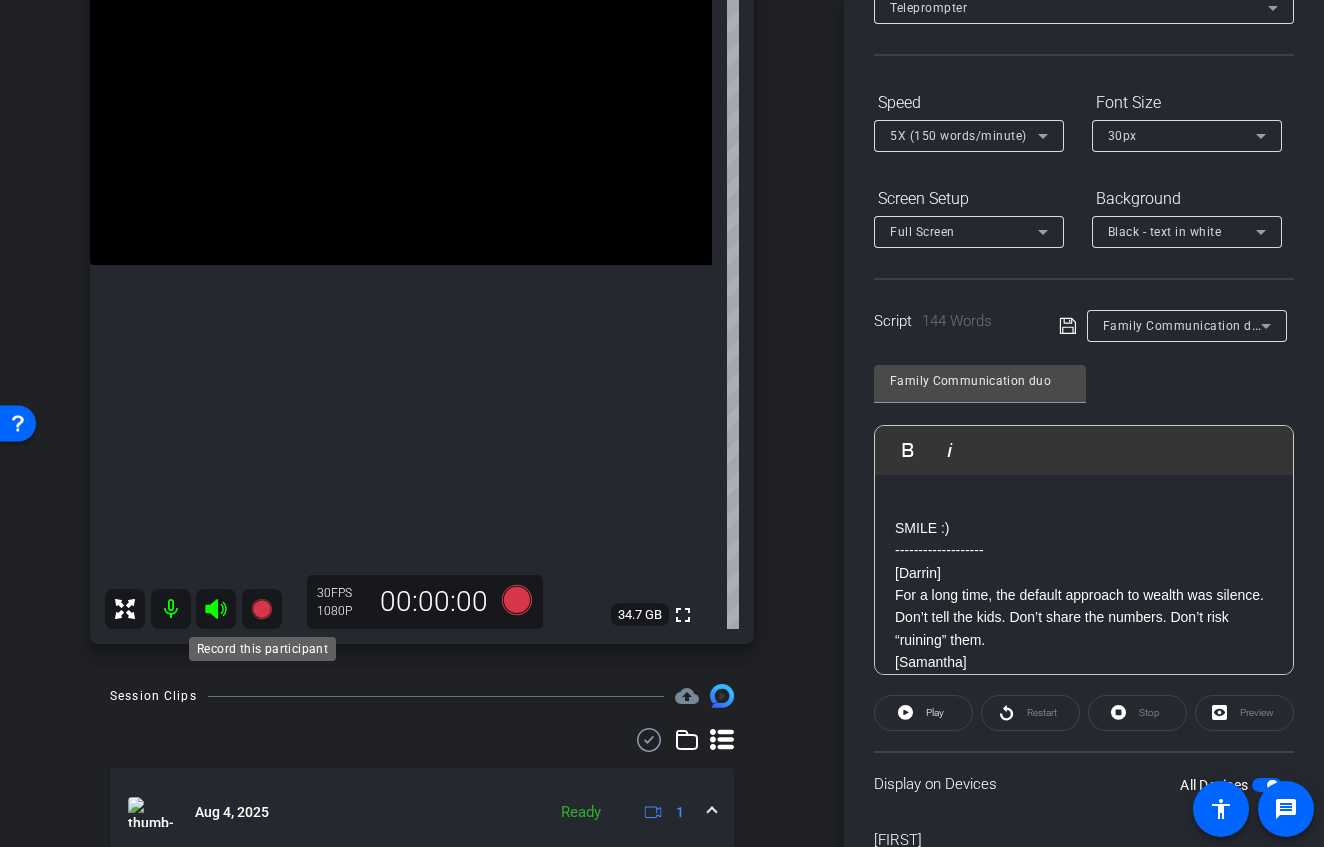 click 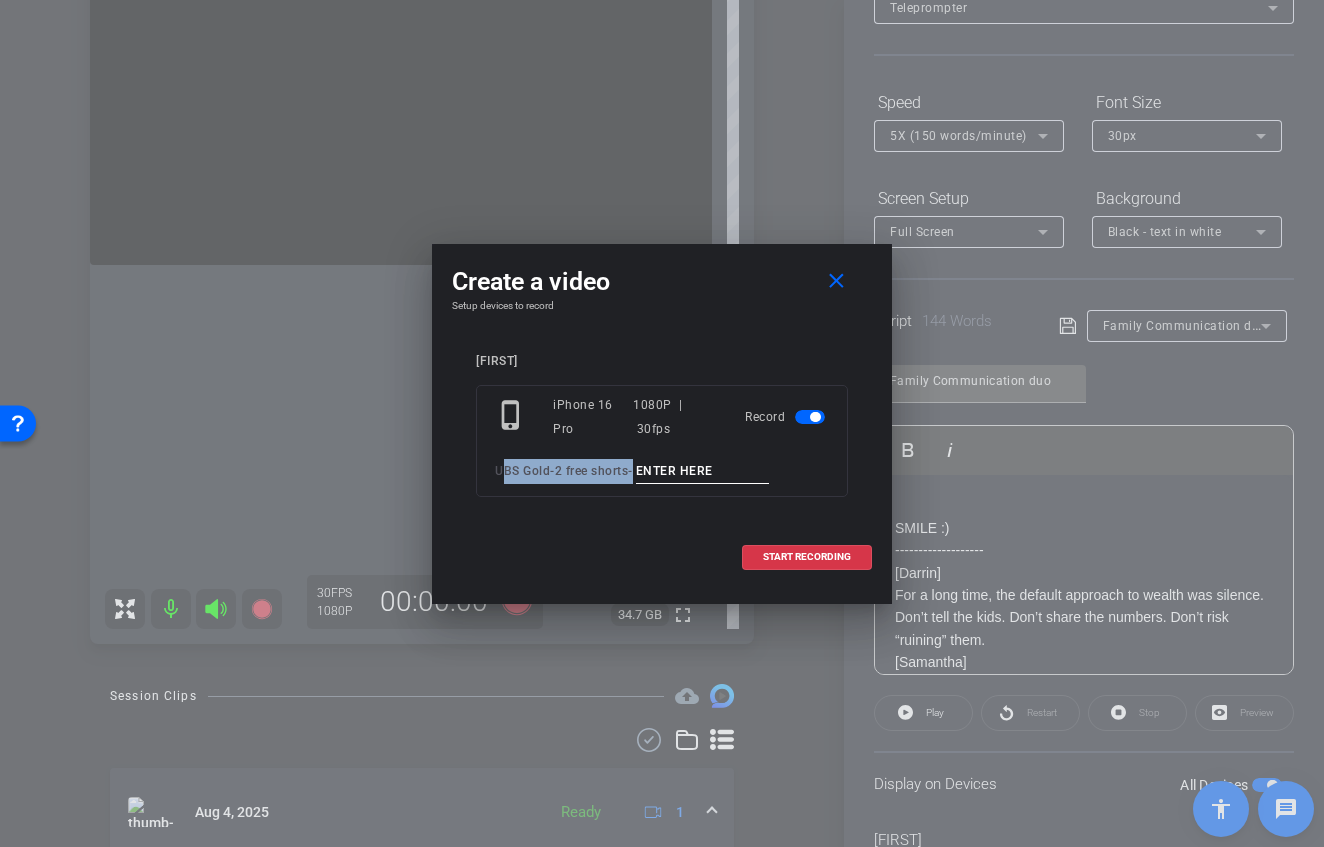 click on "phone_iphone  iPhone 16 Pro   1080P  | 30fps   Record   UBS Gold  -  2 free shorts  -" at bounding box center [662, 441] 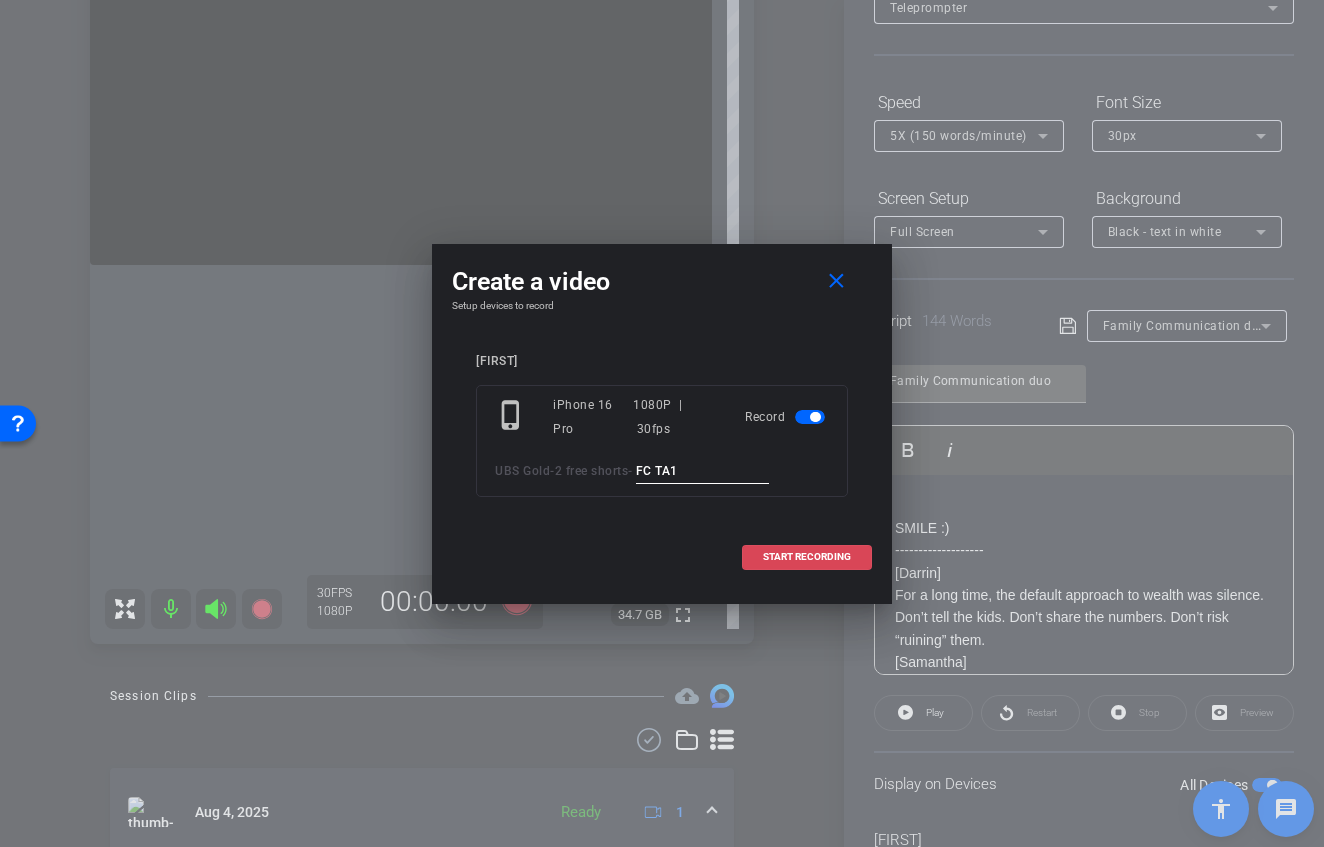 type on "FC TA1" 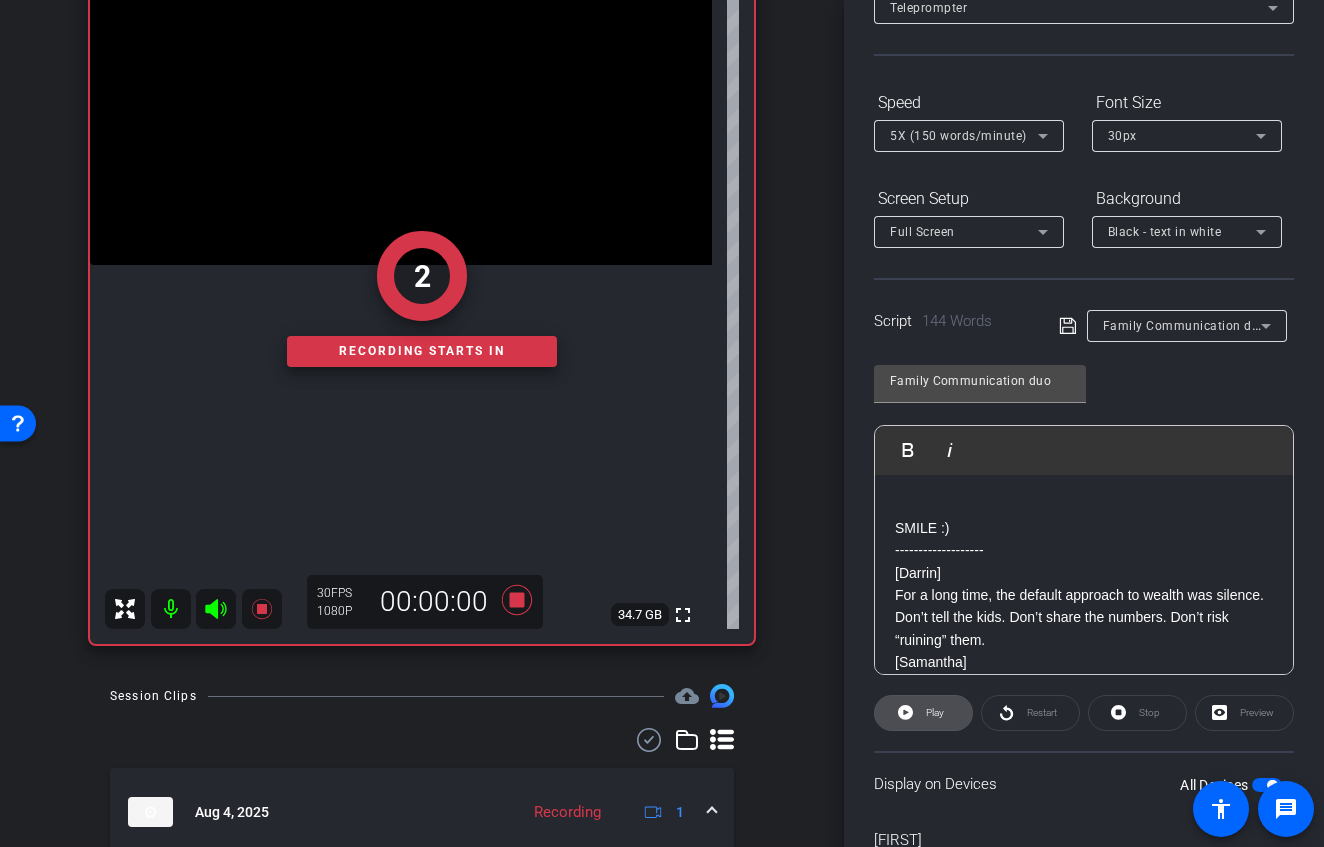 click 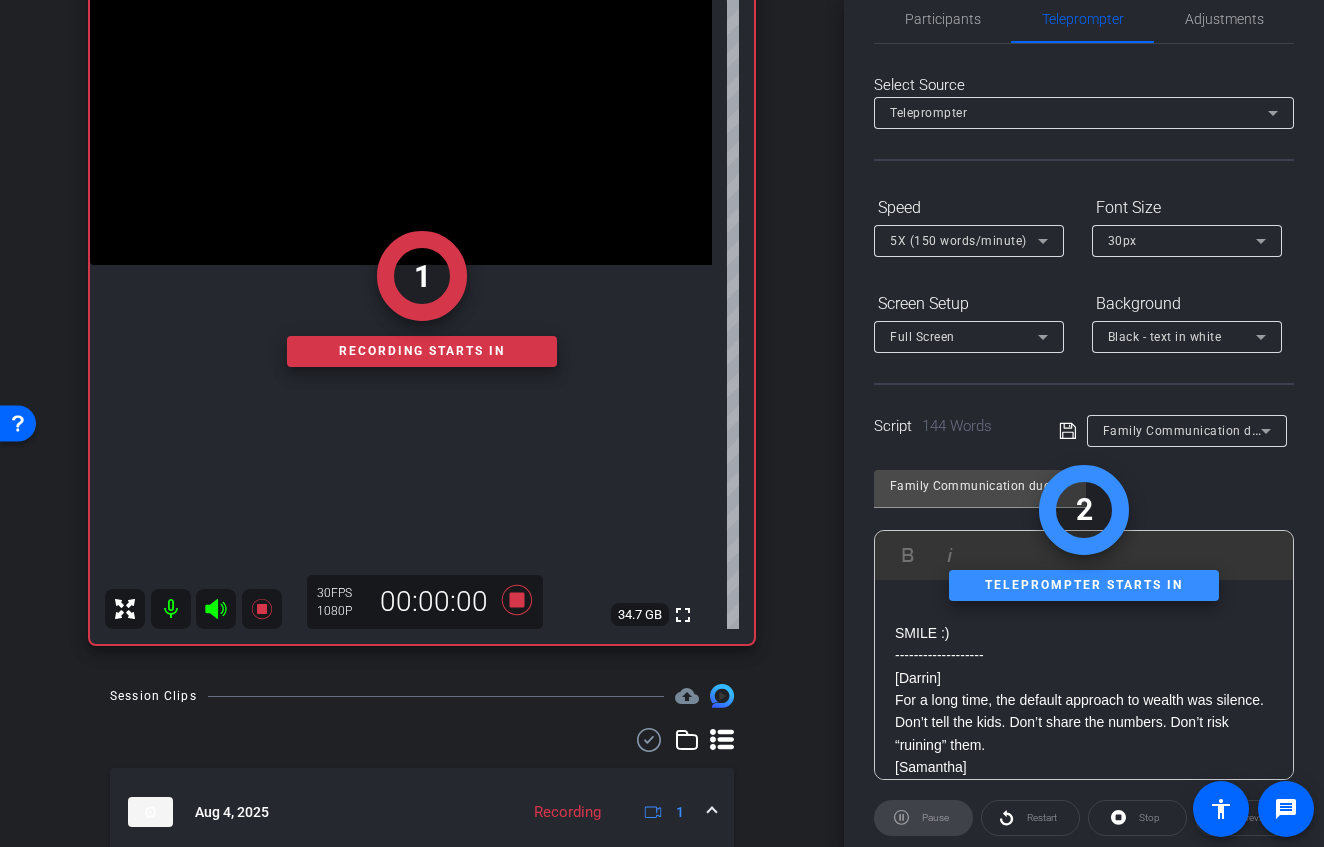 scroll, scrollTop: 0, scrollLeft: 0, axis: both 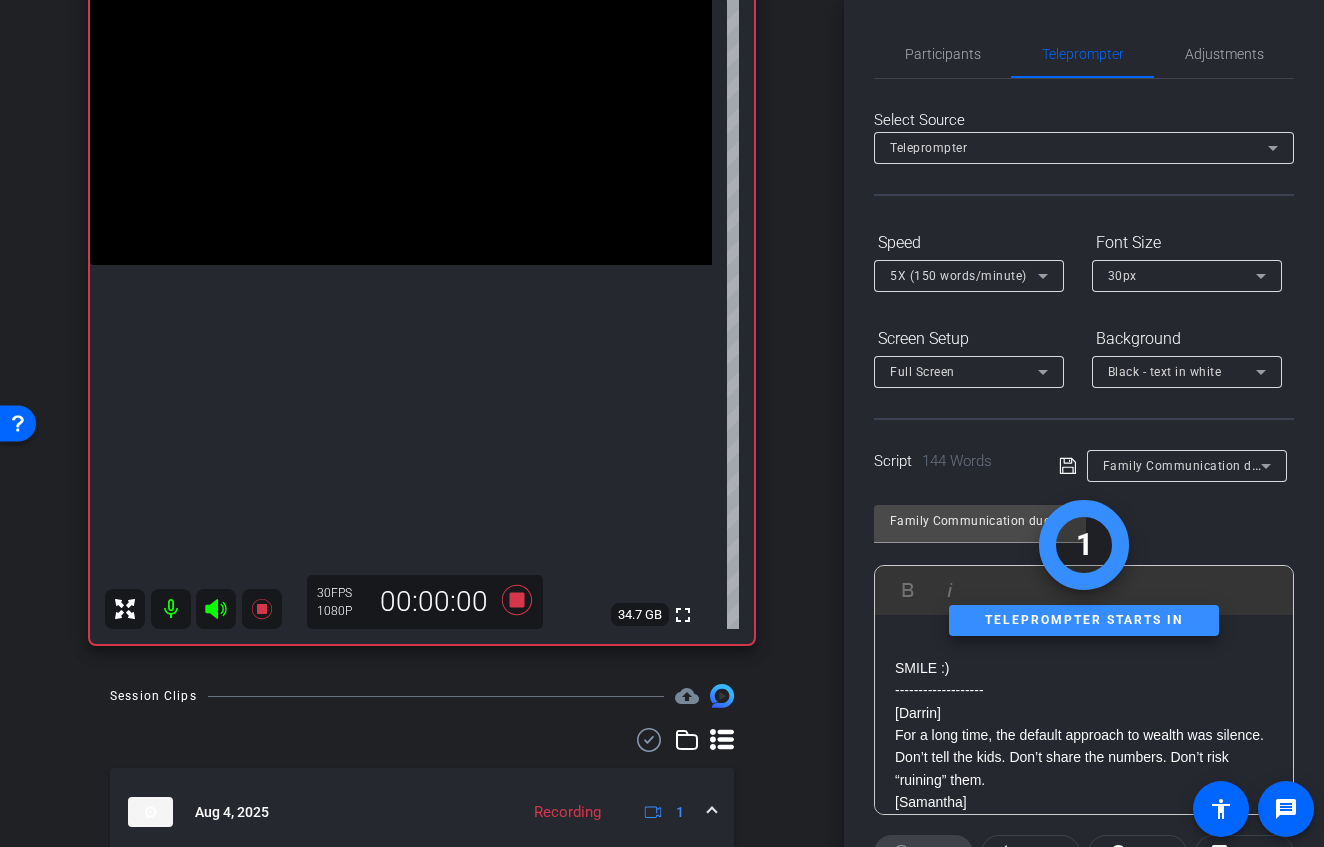 click 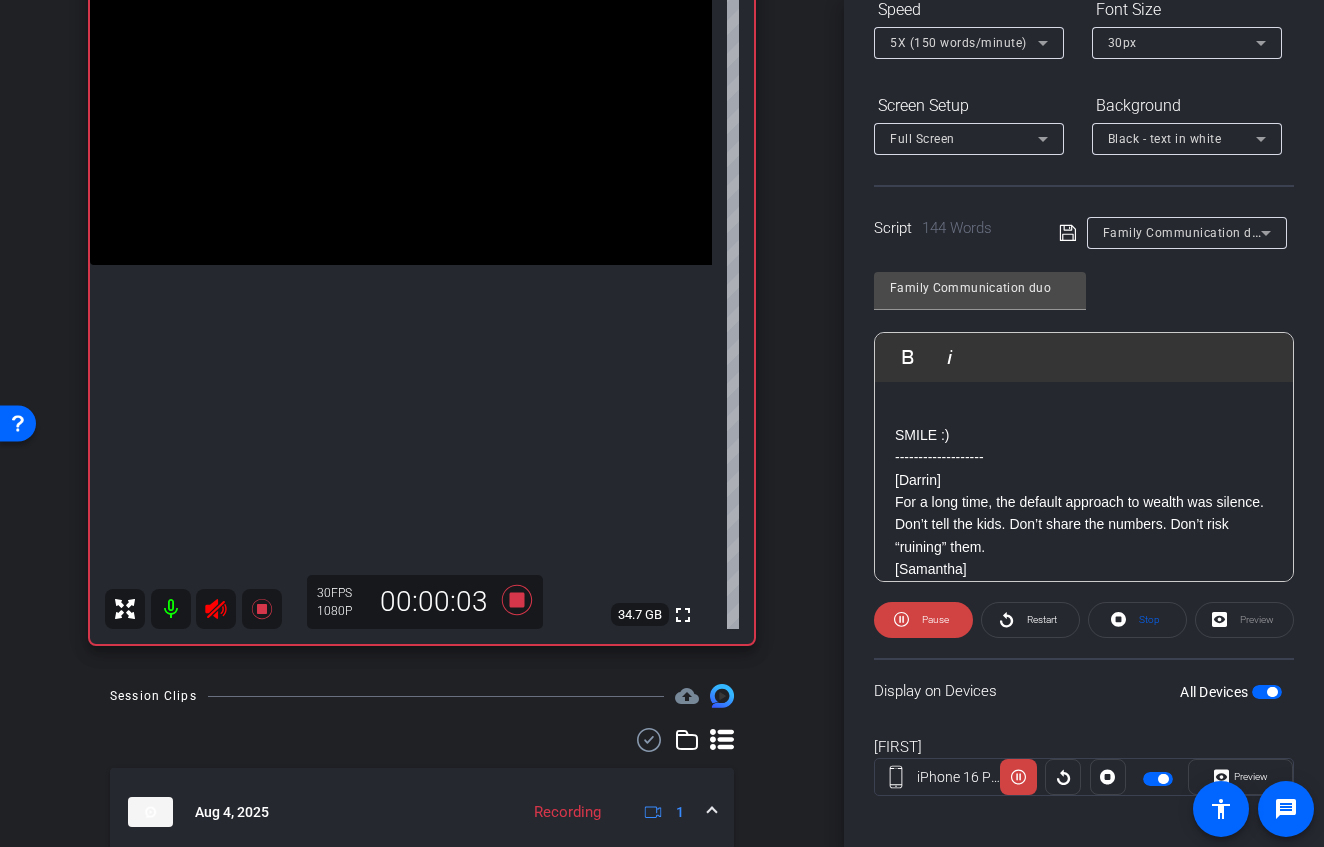 scroll, scrollTop: 240, scrollLeft: 0, axis: vertical 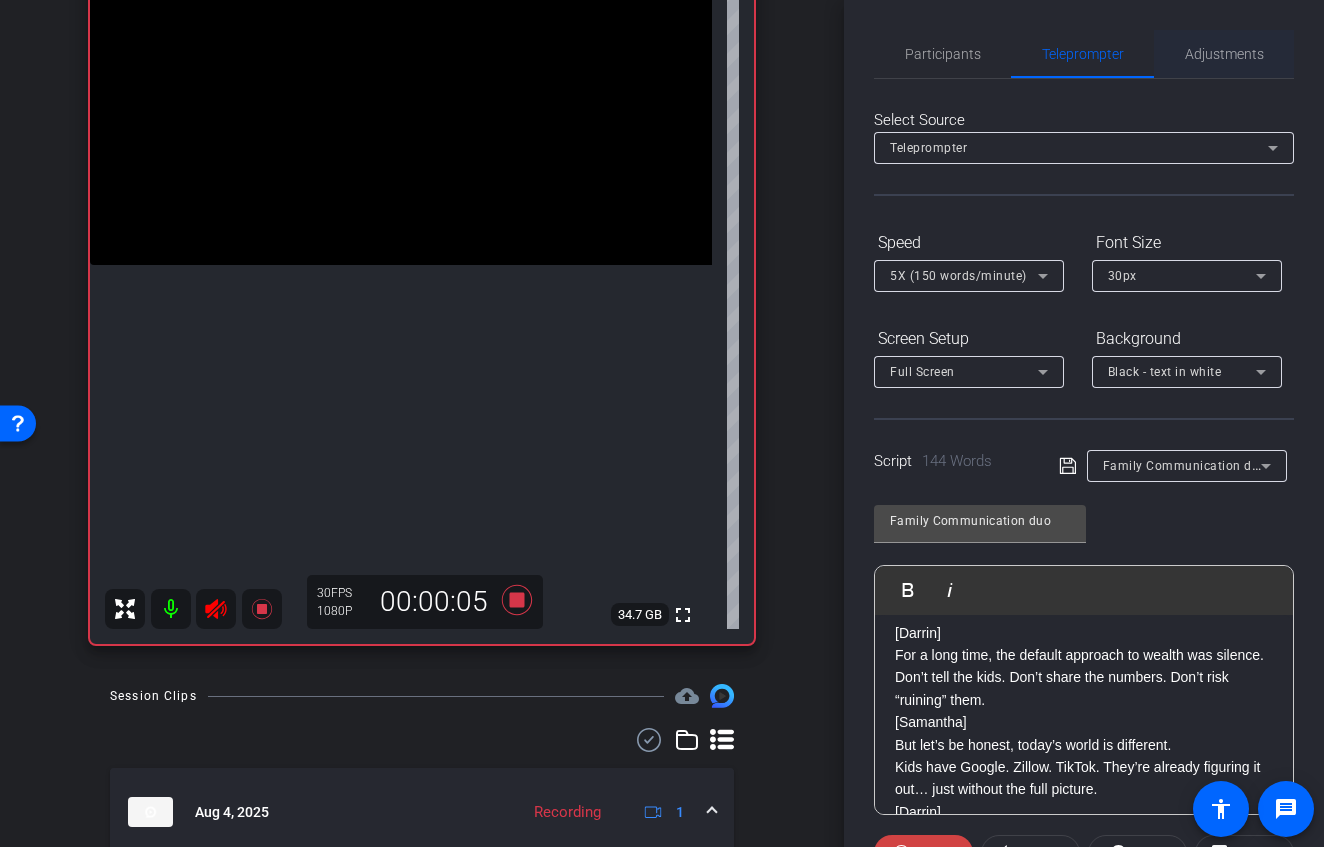 click on "Adjustments" at bounding box center (1224, 54) 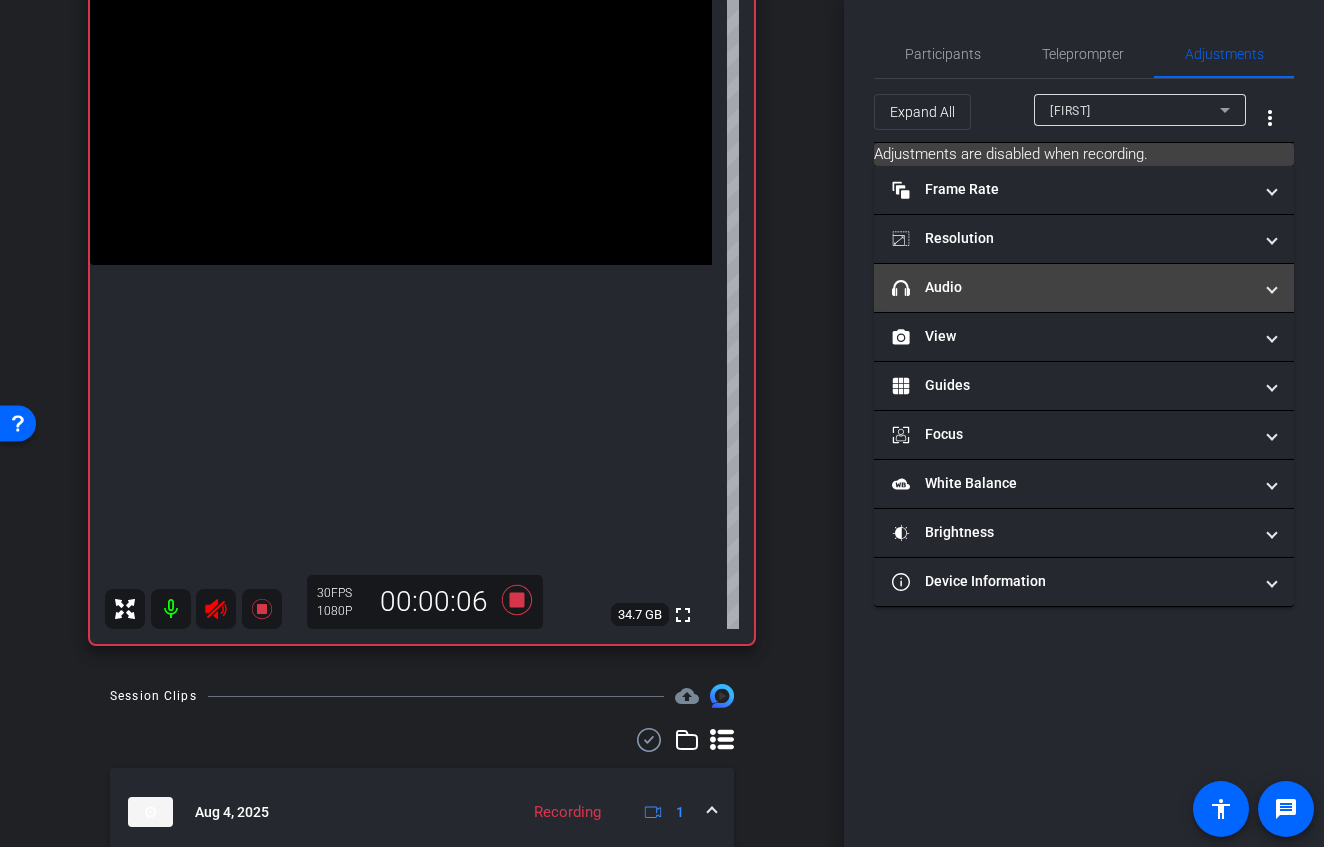 click on "headphone icon
Audio" at bounding box center (1084, 288) 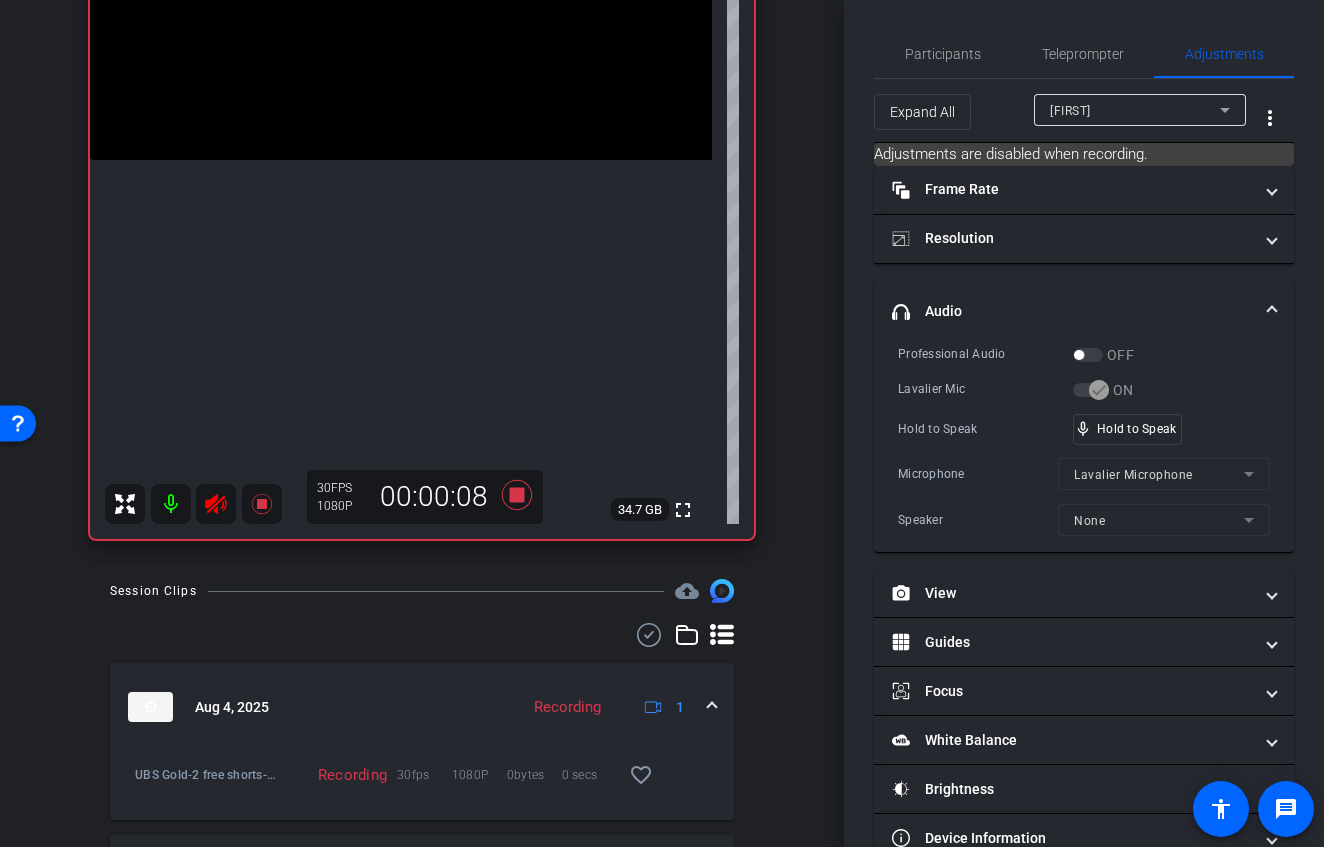 scroll, scrollTop: 323, scrollLeft: 0, axis: vertical 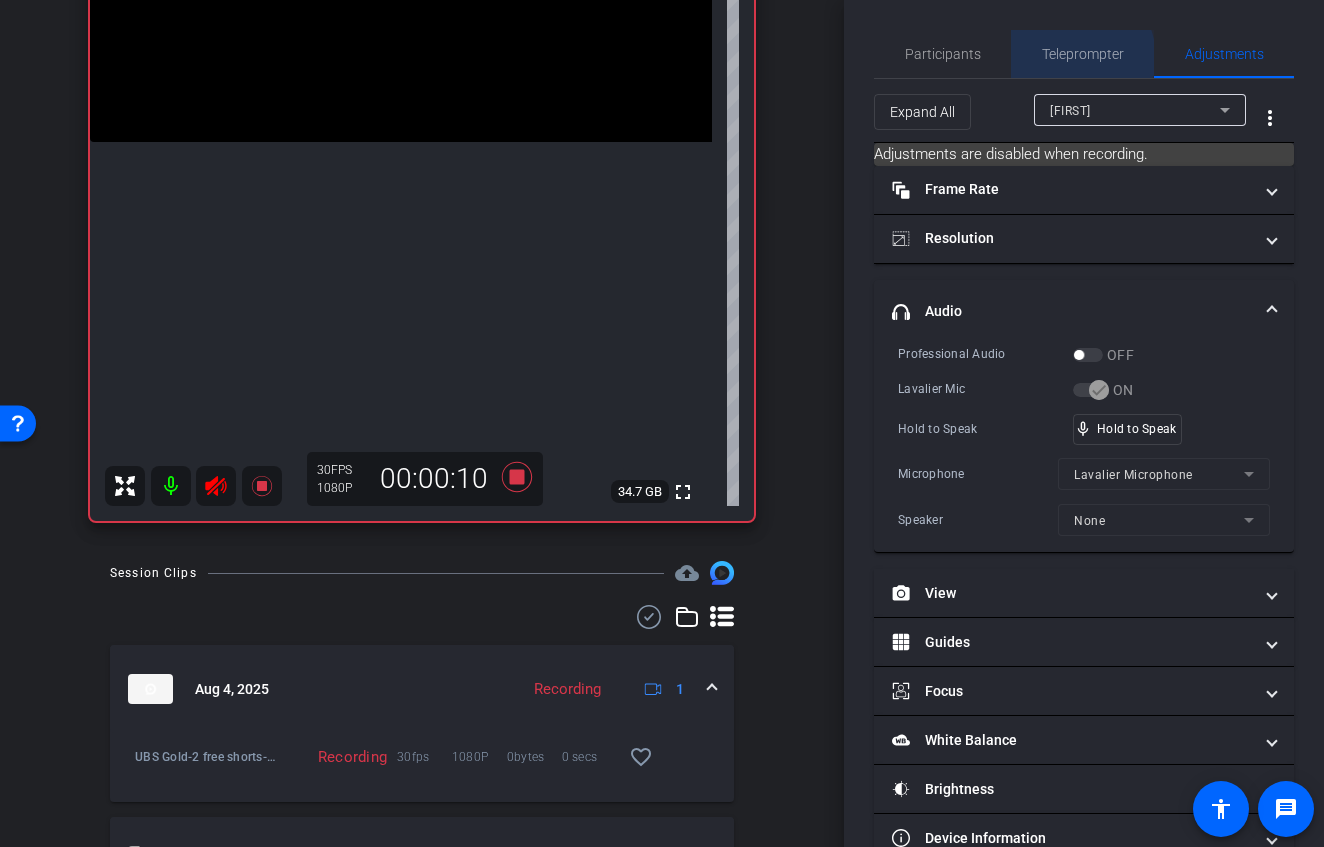 click on "Teleprompter" at bounding box center (1083, 54) 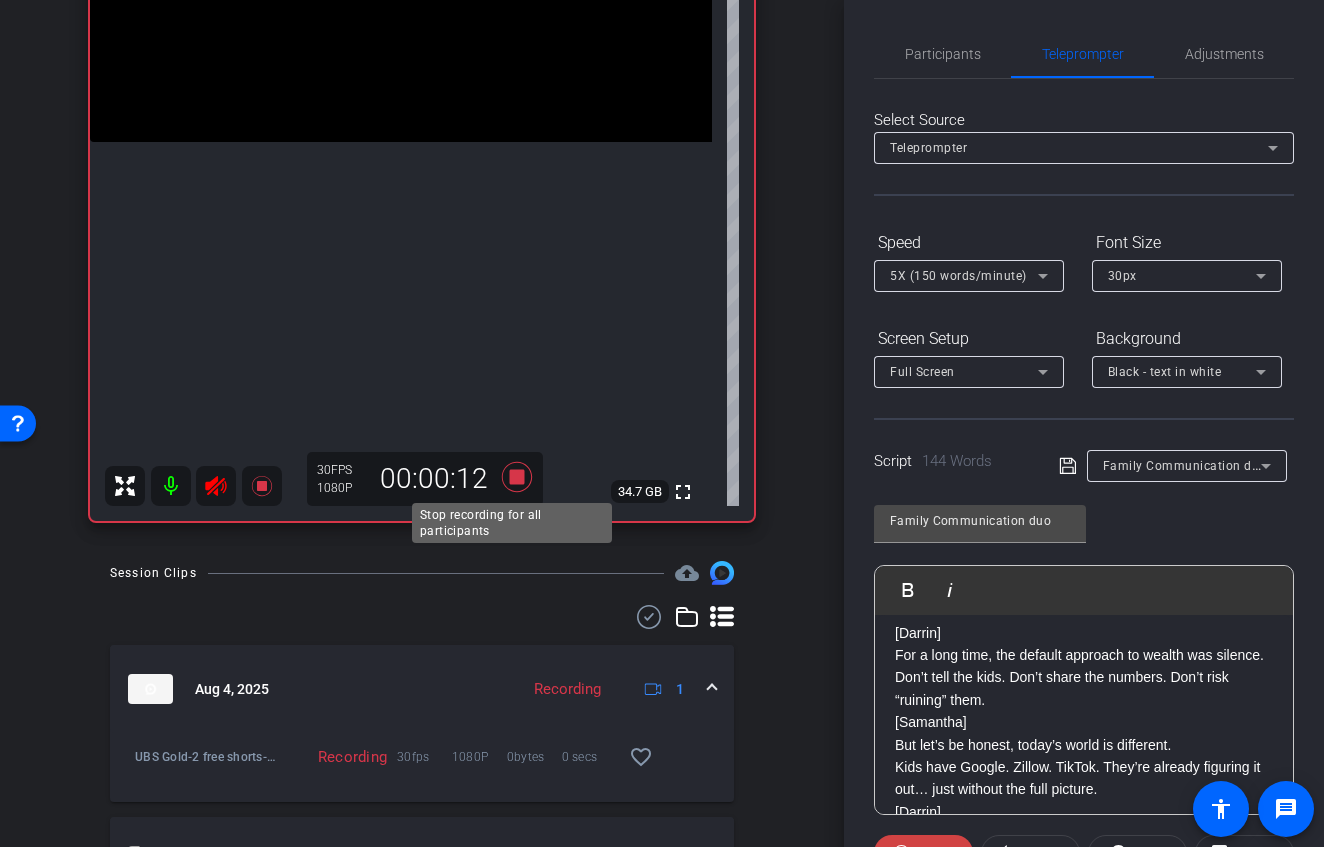 click 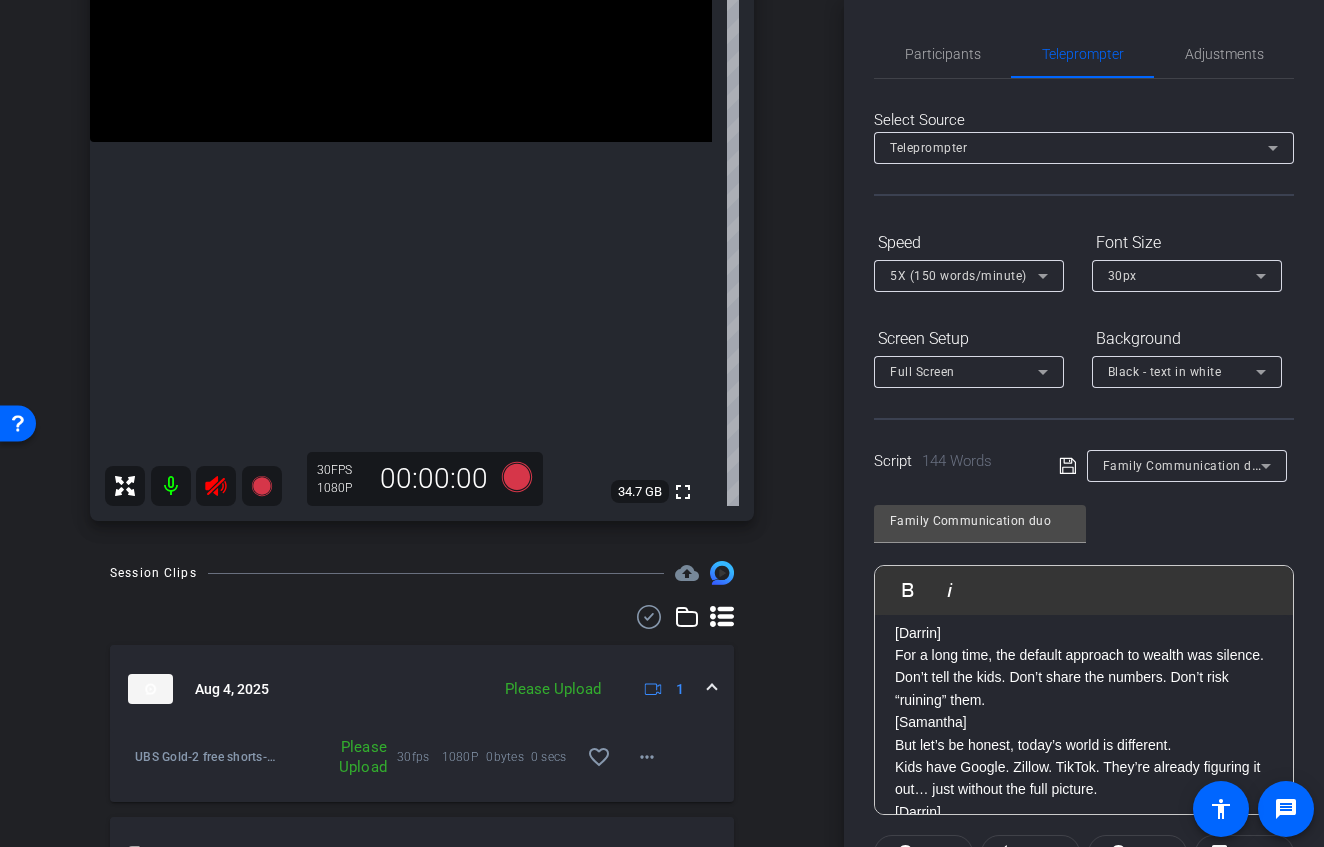 click 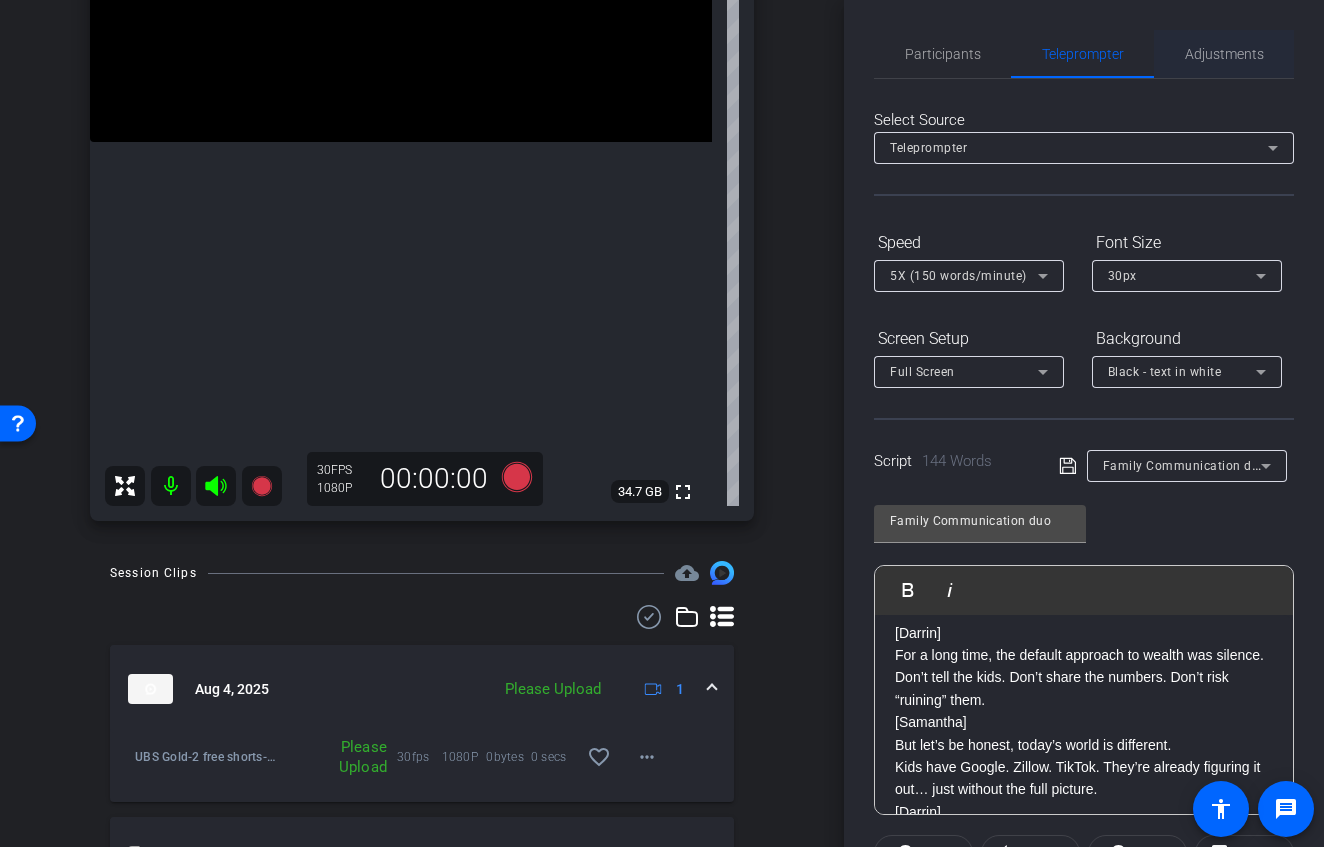 click on "Adjustments" at bounding box center [1224, 54] 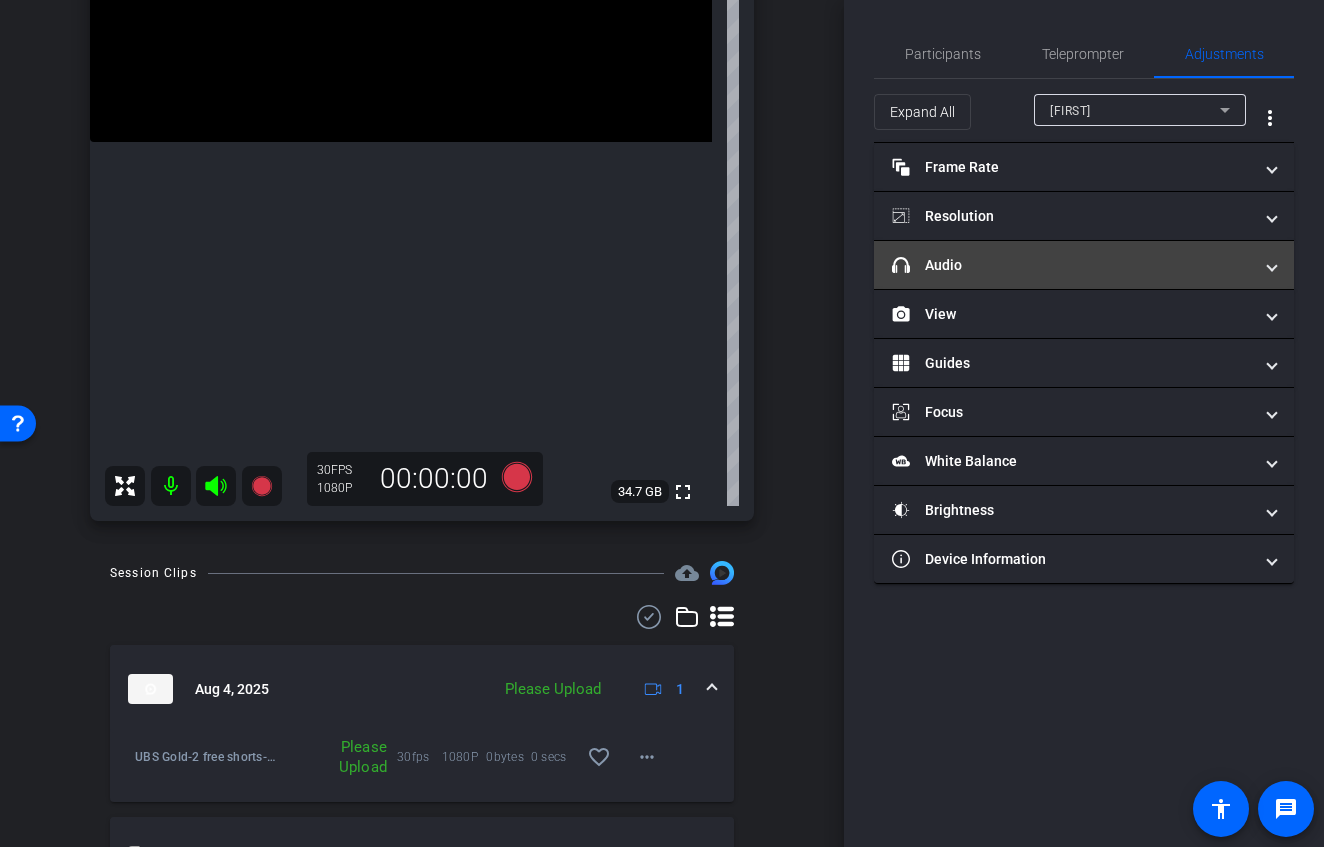 click on "headphone icon
Audio" at bounding box center (1072, 265) 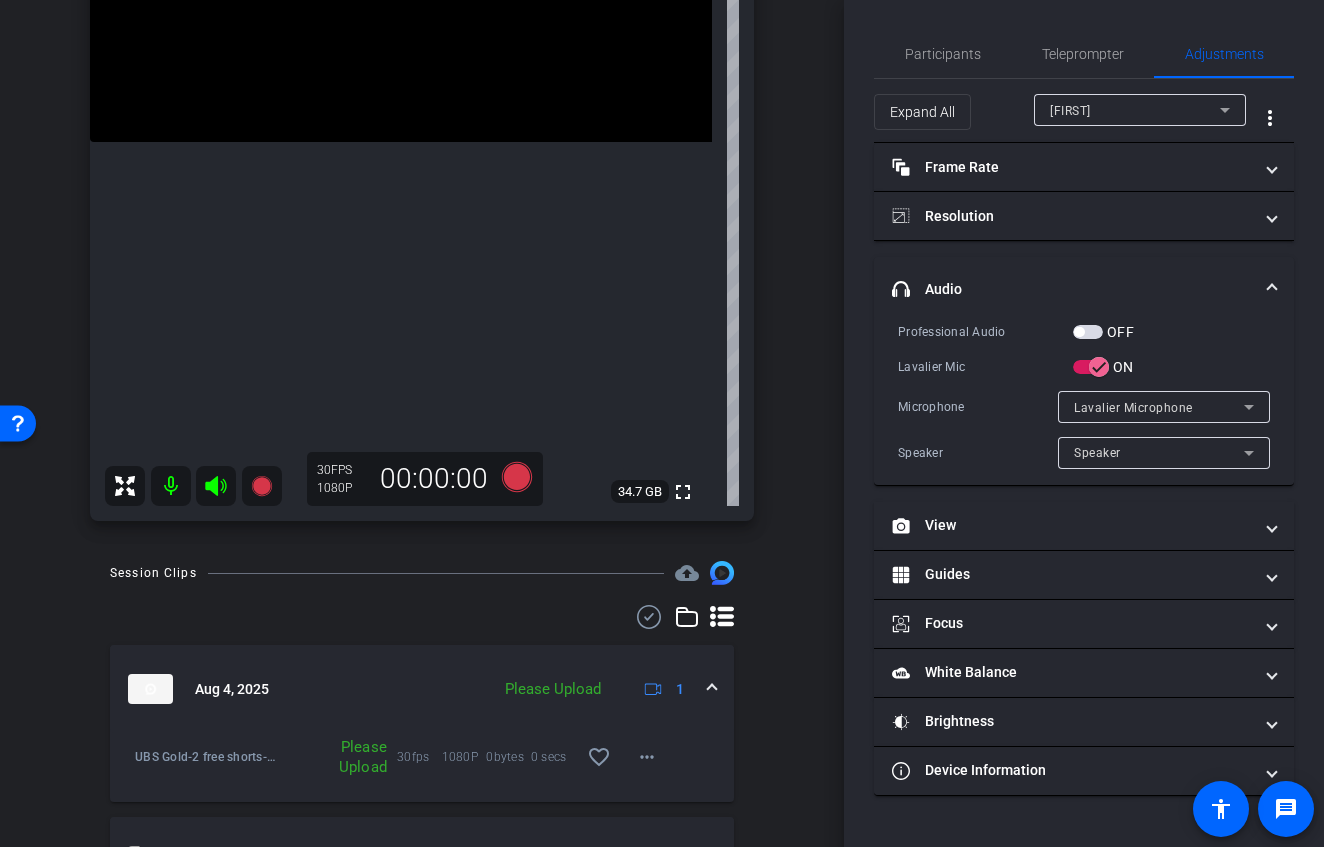click at bounding box center (1088, 332) 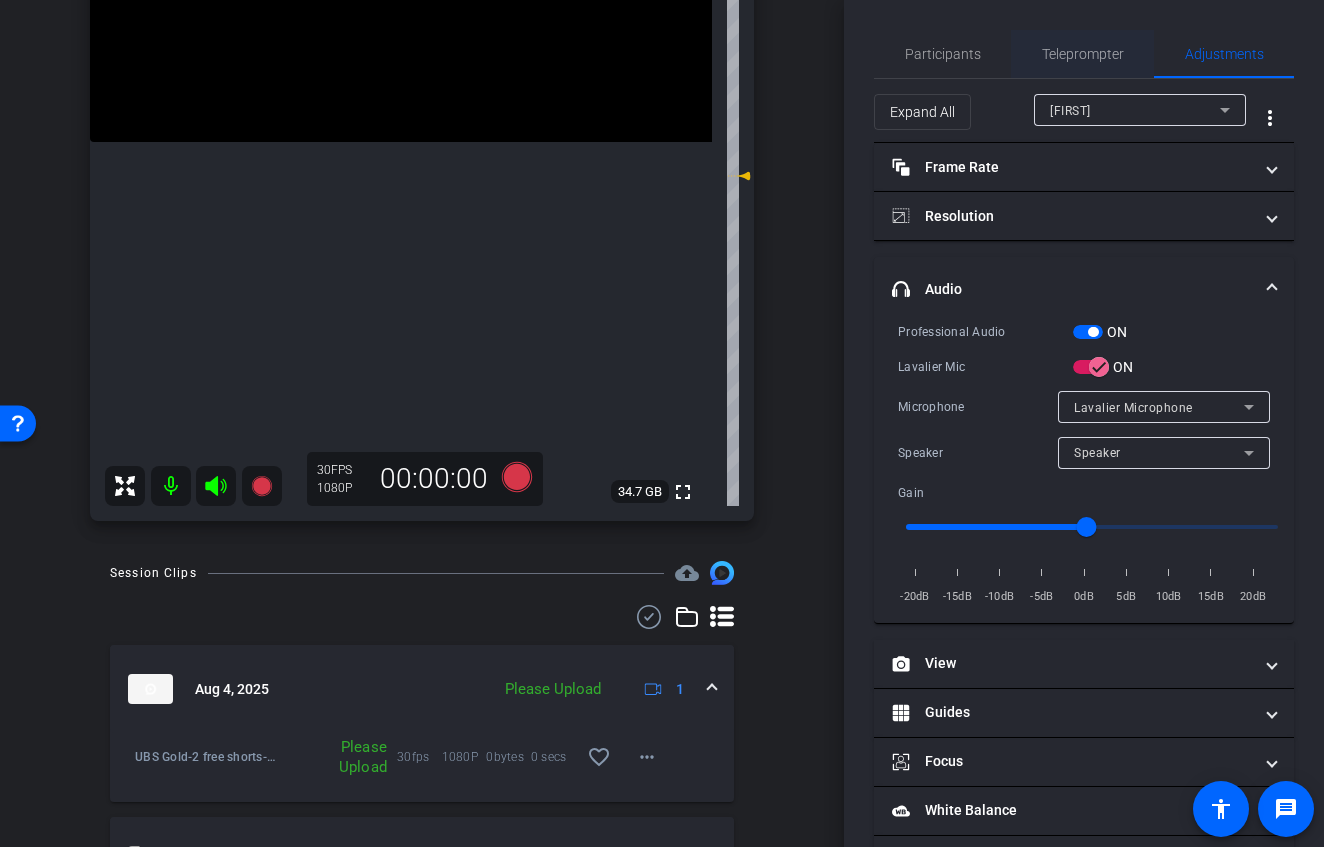 click on "Teleprompter" at bounding box center (1083, 54) 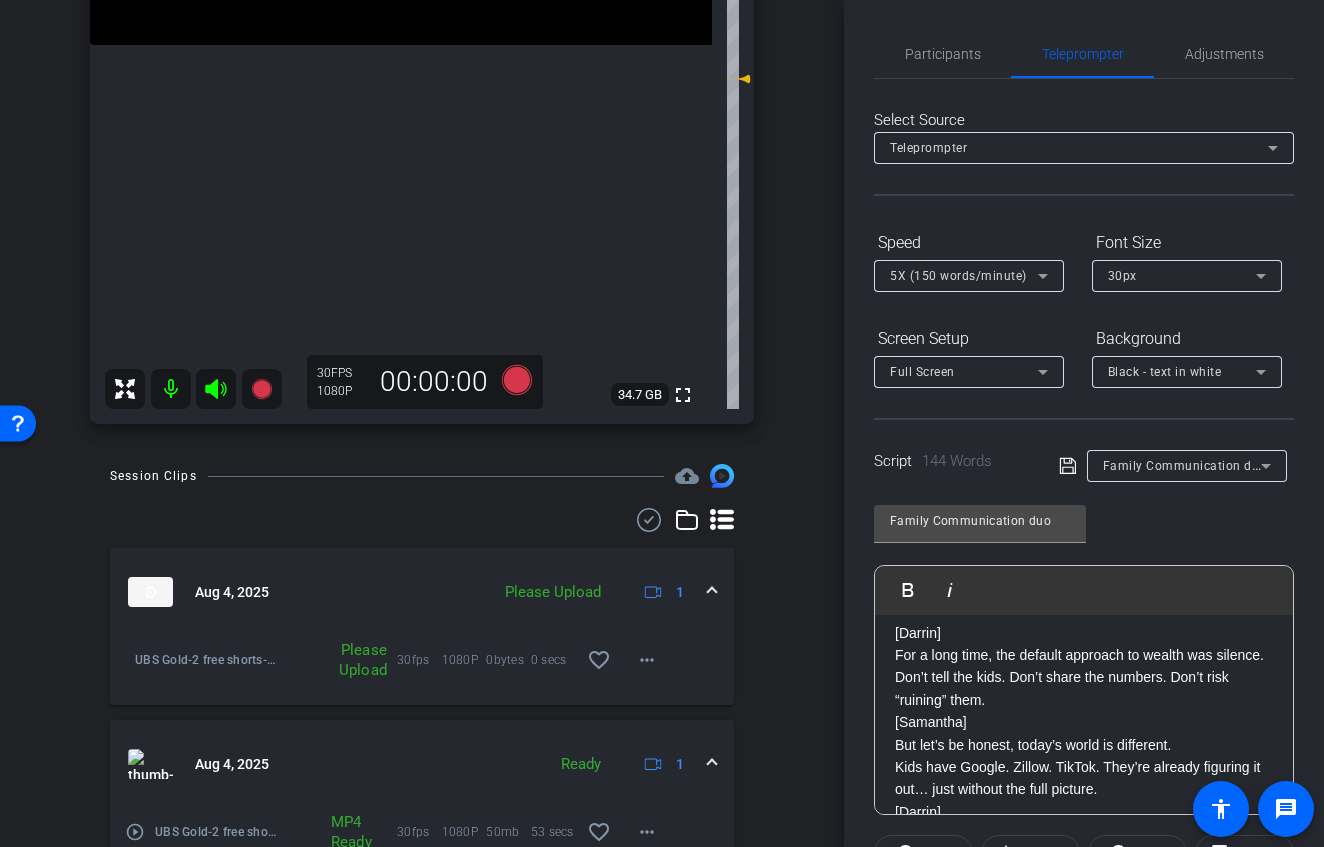 scroll, scrollTop: 462, scrollLeft: 0, axis: vertical 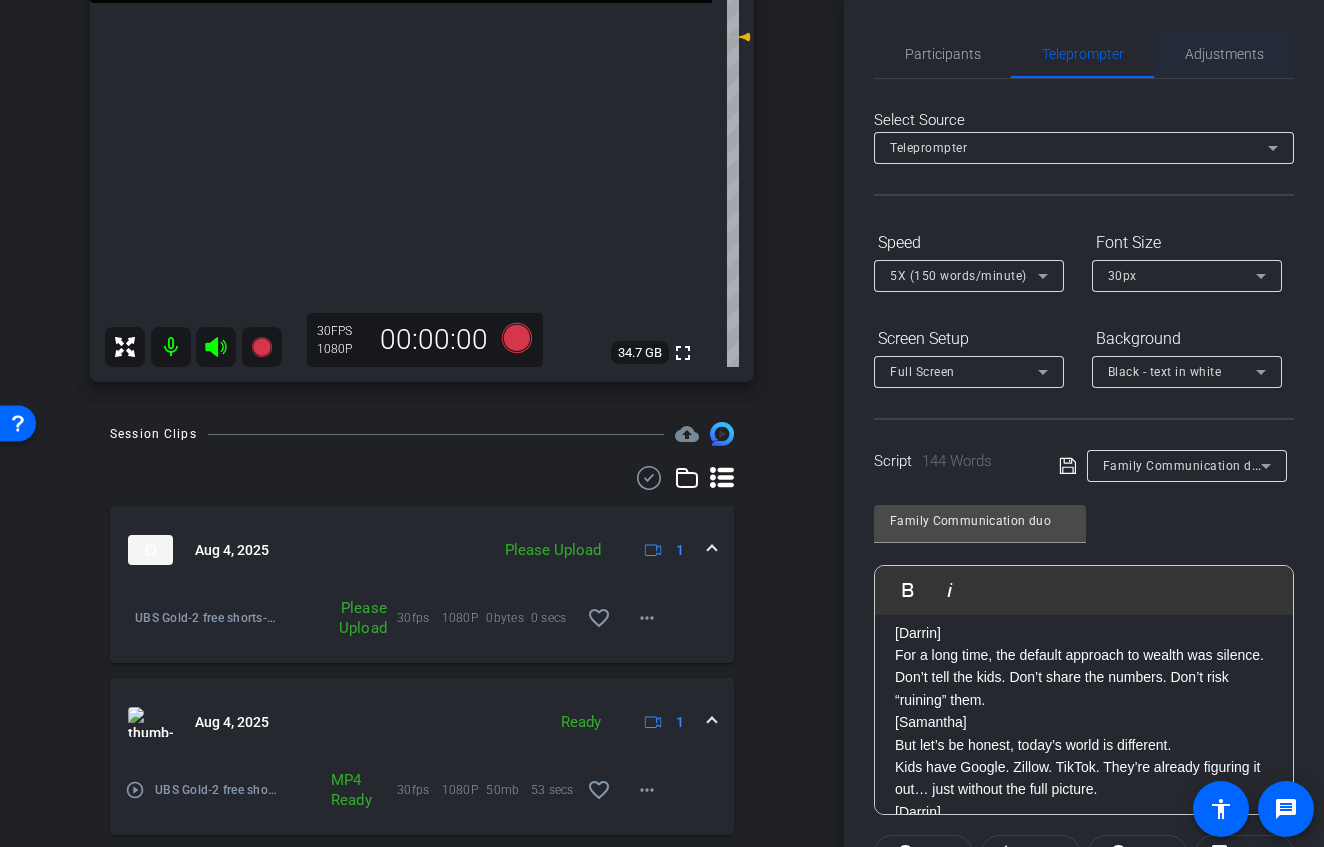 click on "Adjustments" at bounding box center [1224, 54] 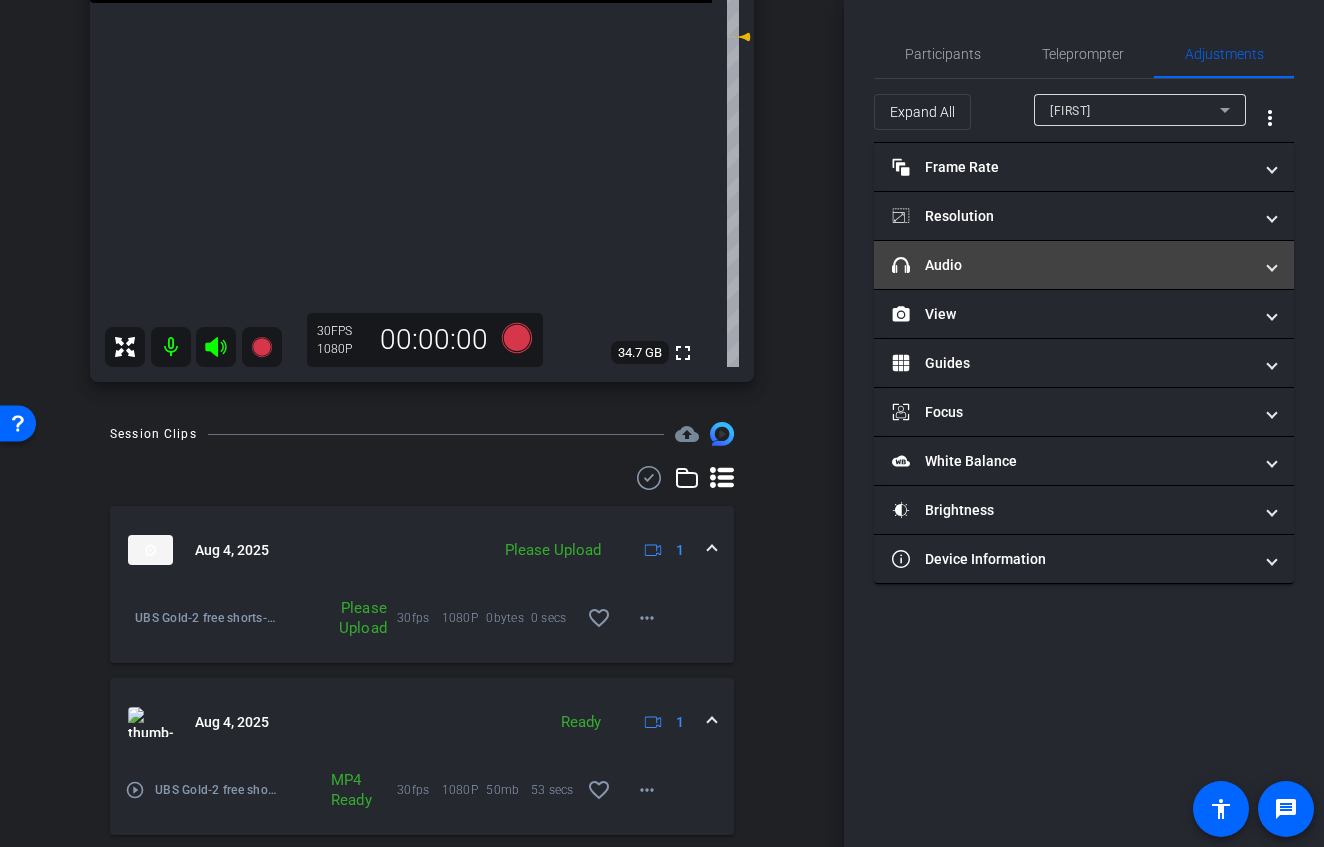 click on "headphone icon
Audio" at bounding box center (1072, 265) 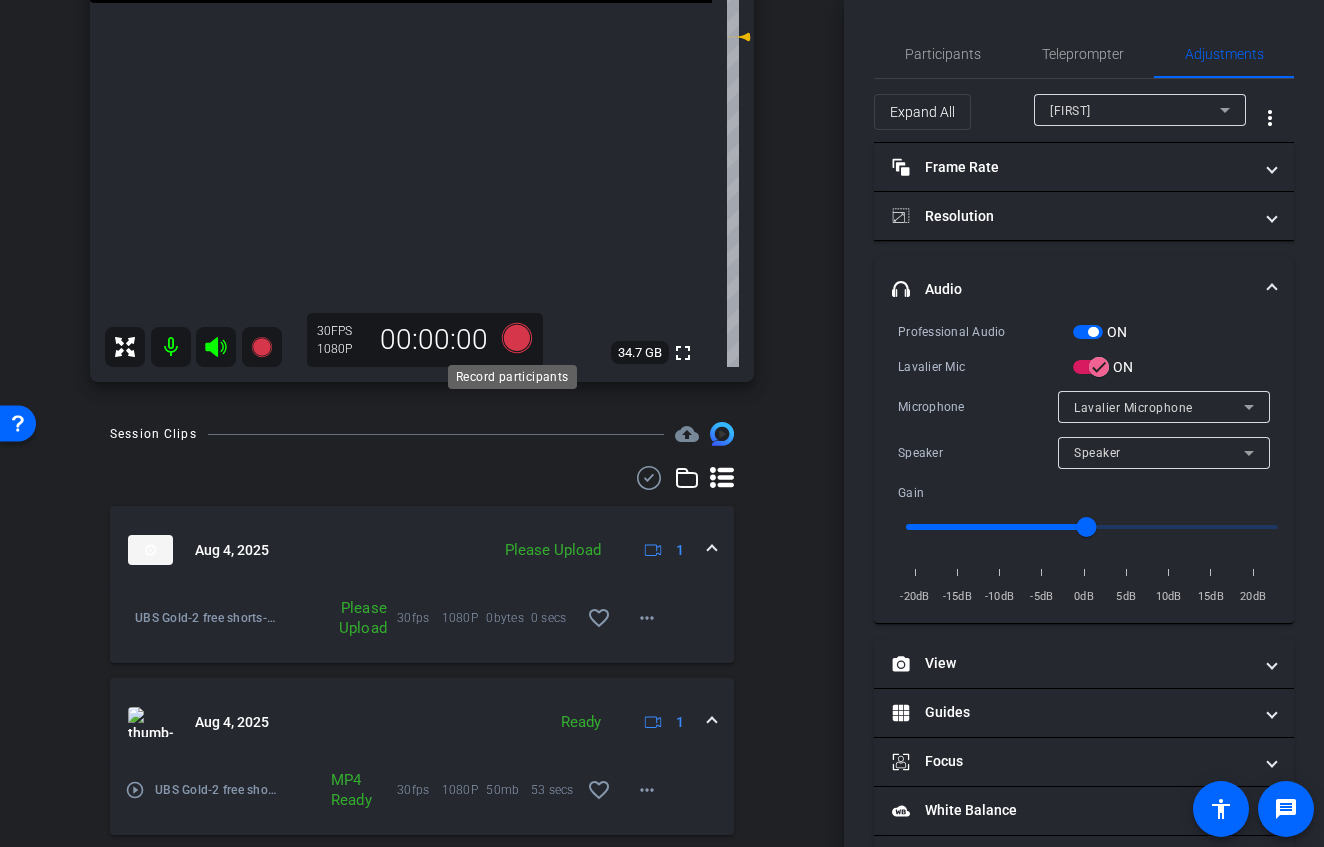 click 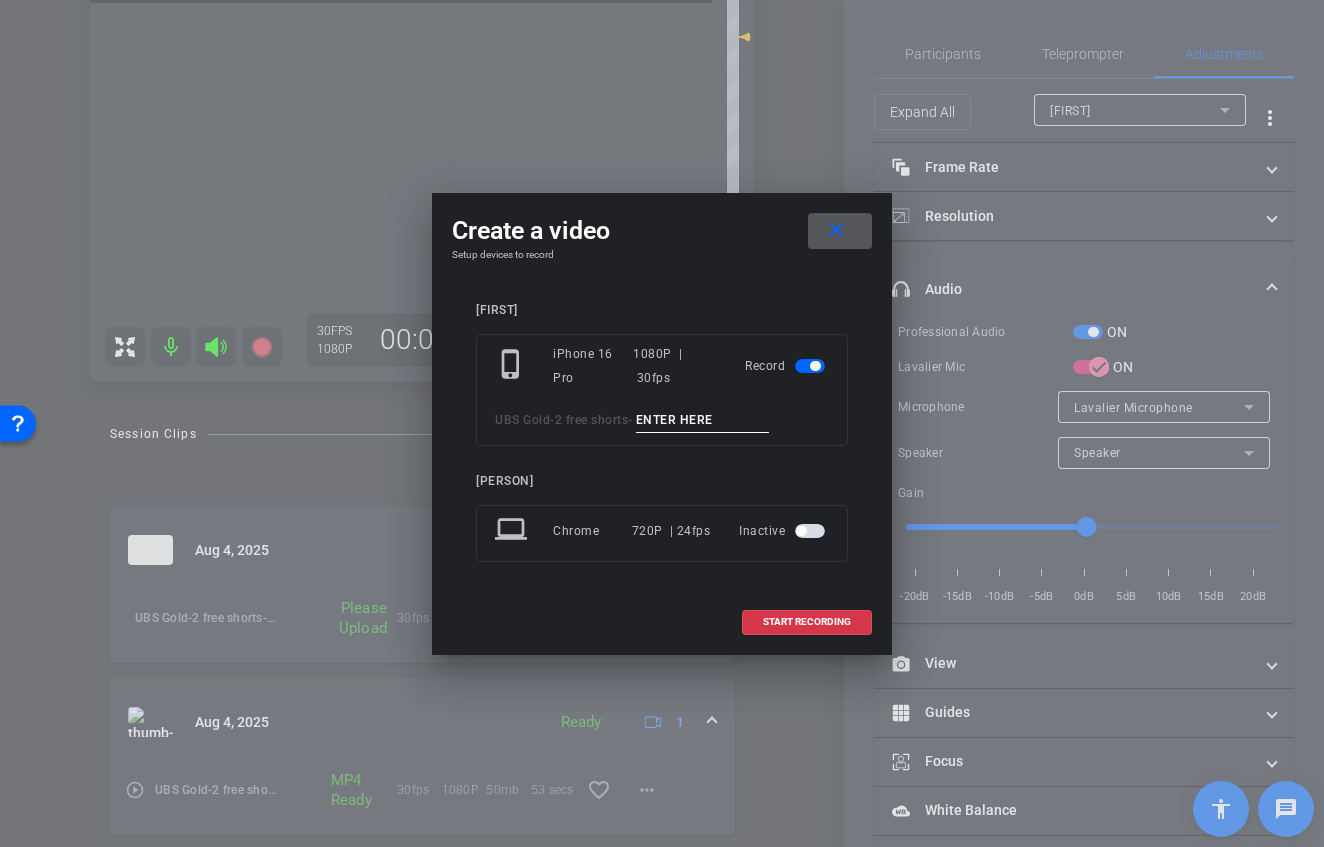click at bounding box center [703, 420] 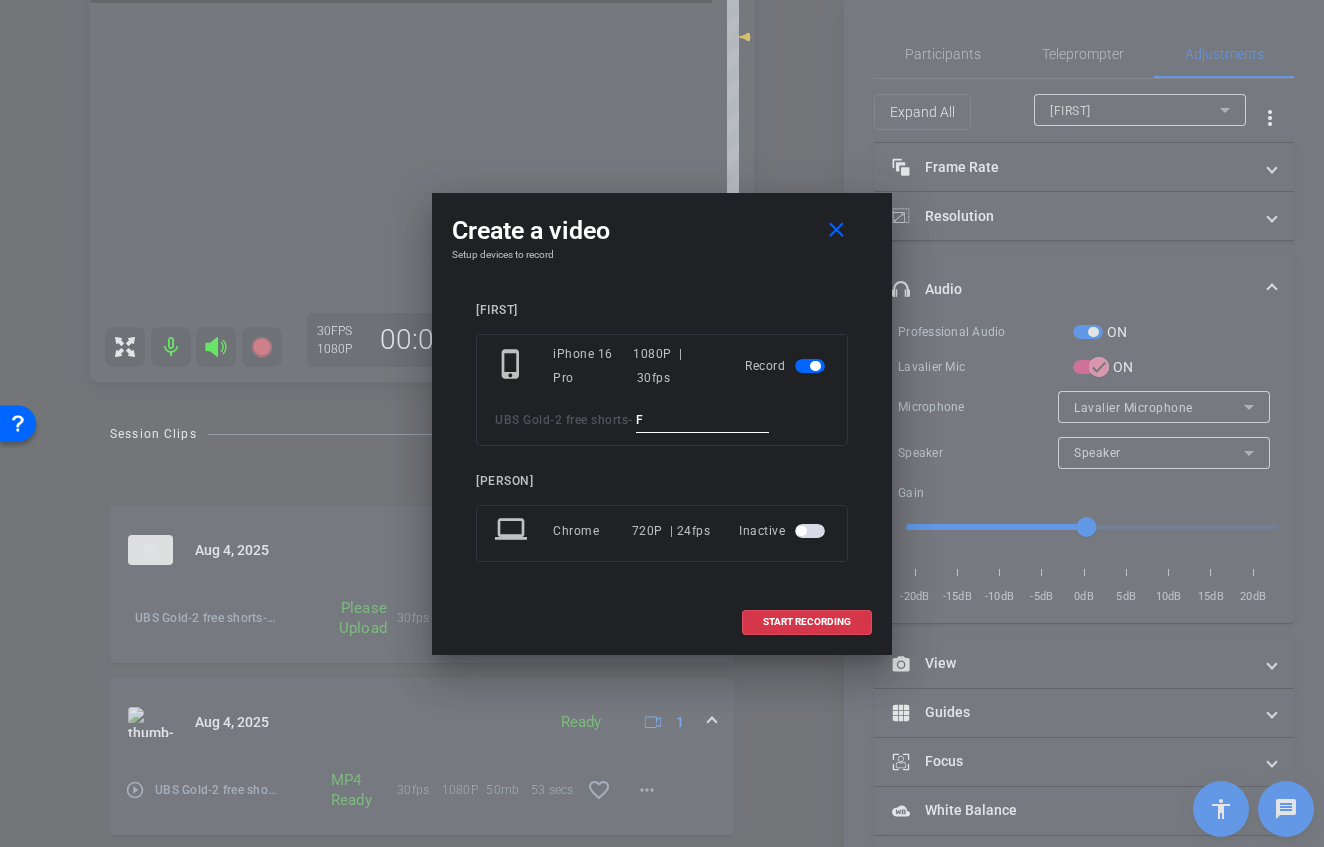 type on "FC" 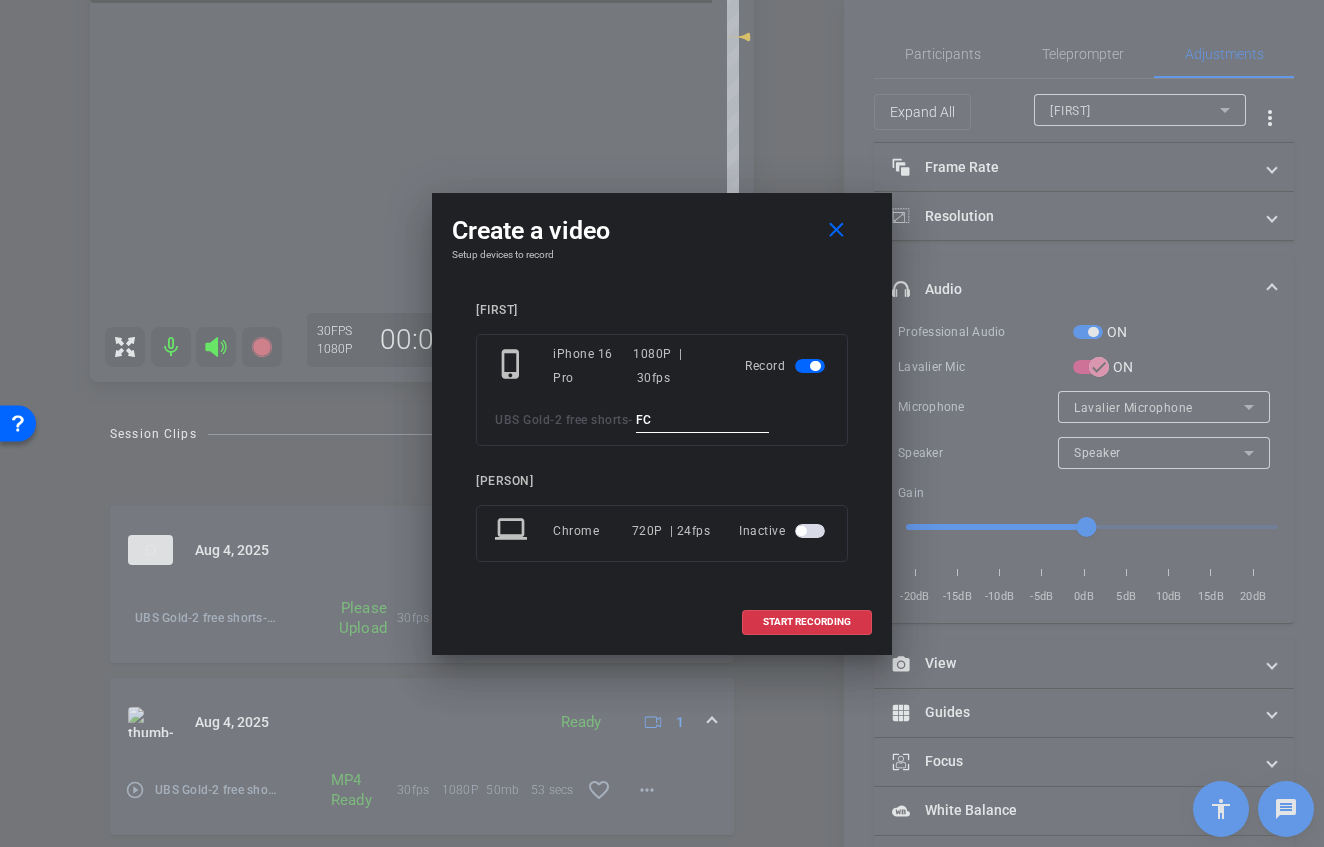 type on "-5" 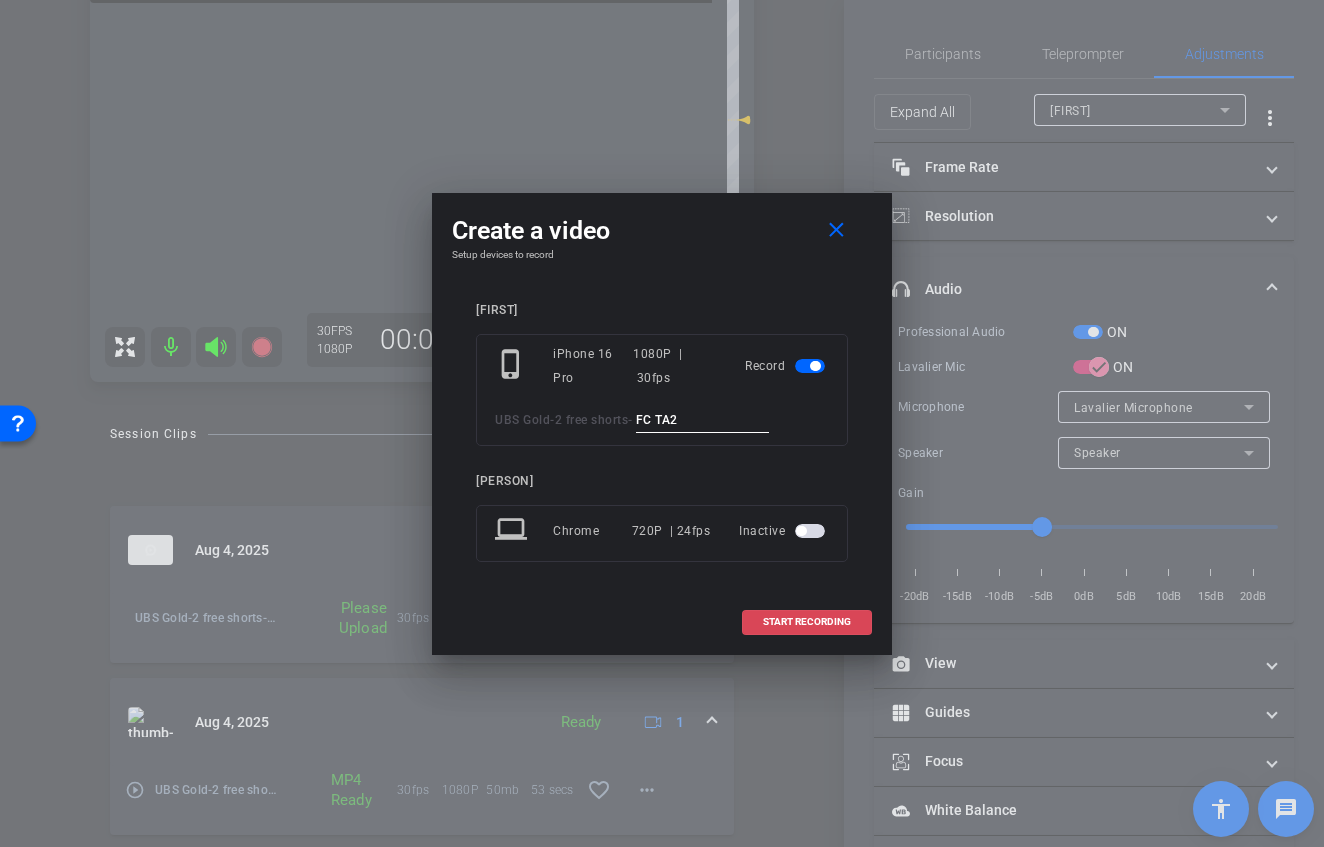 type on "FC TA2" 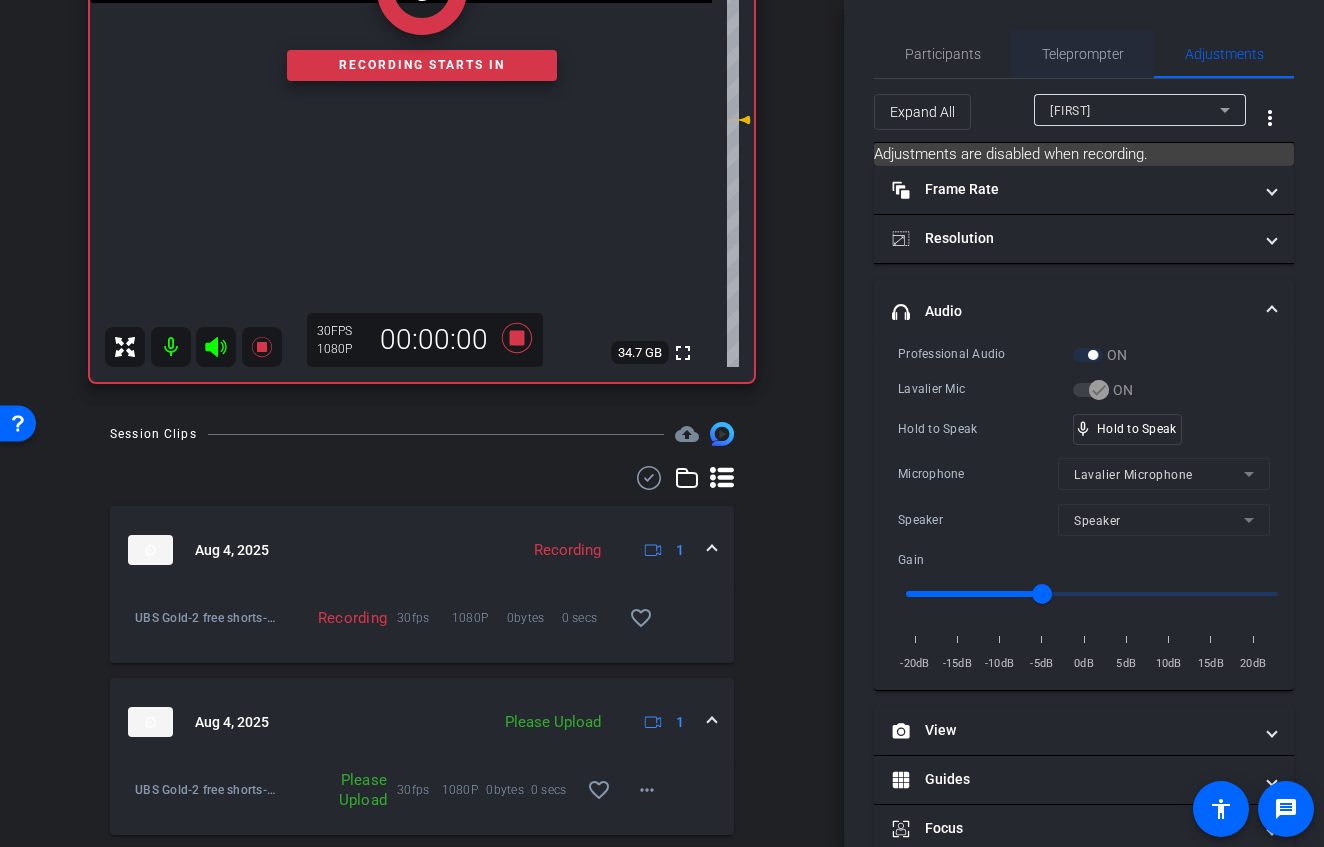 click on "Teleprompter" at bounding box center [1083, 54] 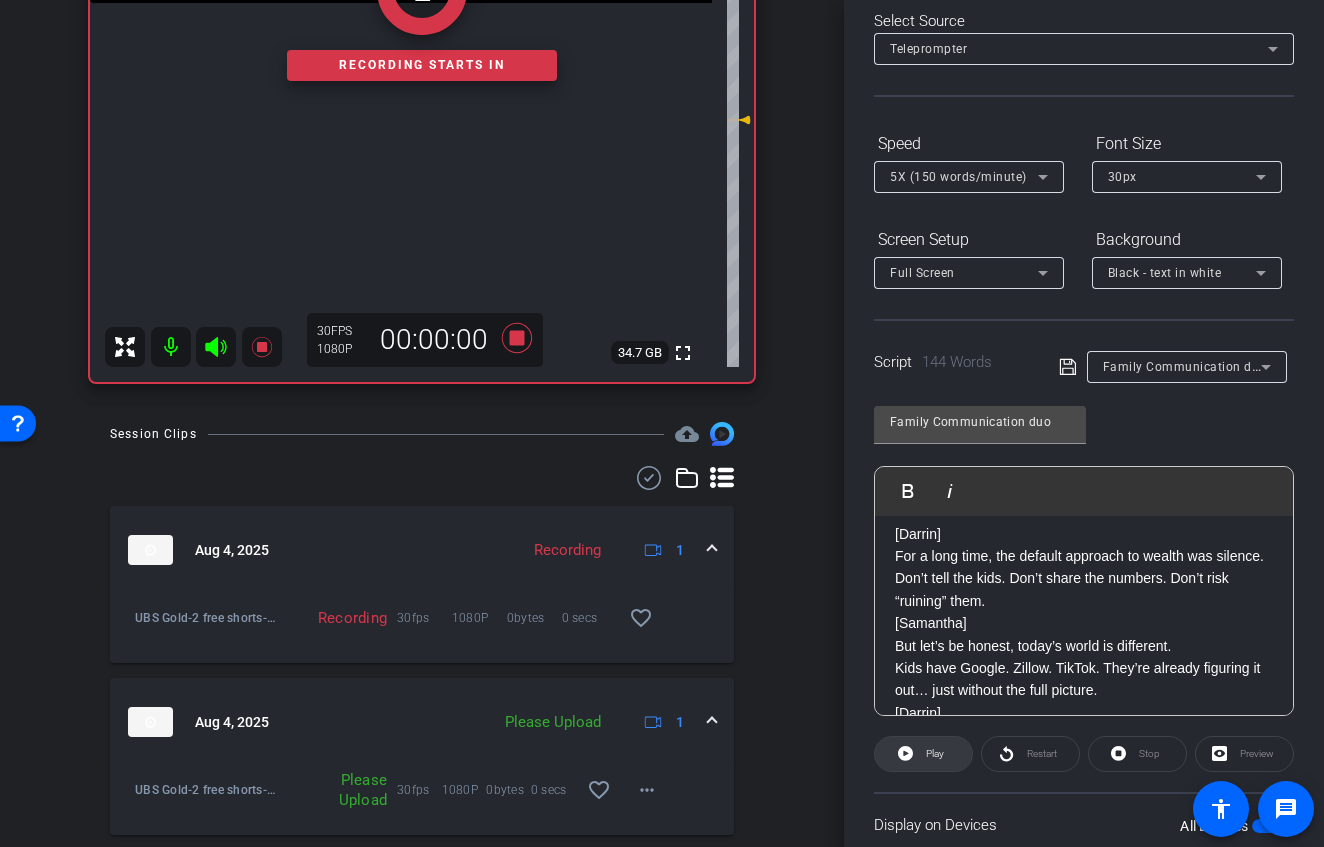 scroll, scrollTop: 108, scrollLeft: 0, axis: vertical 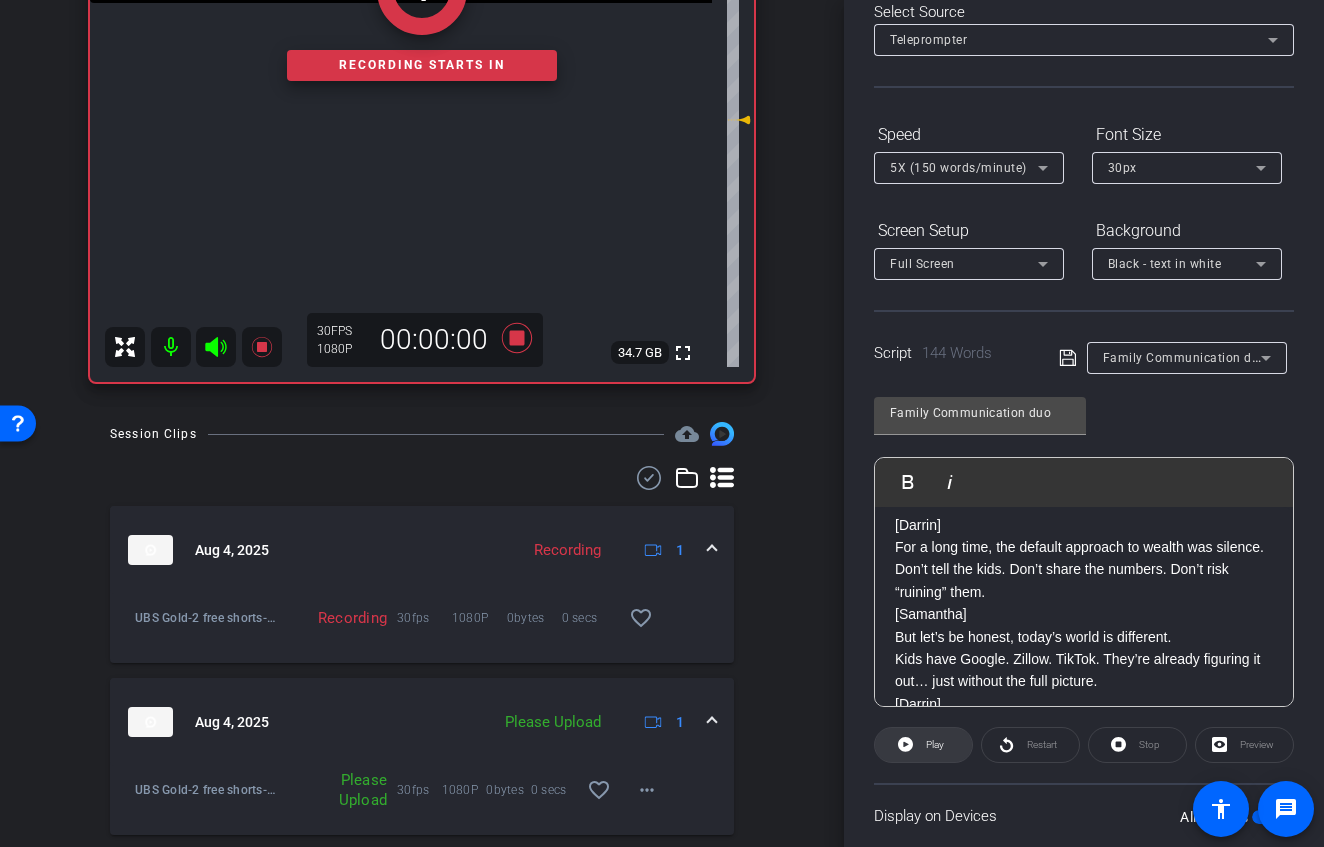 click 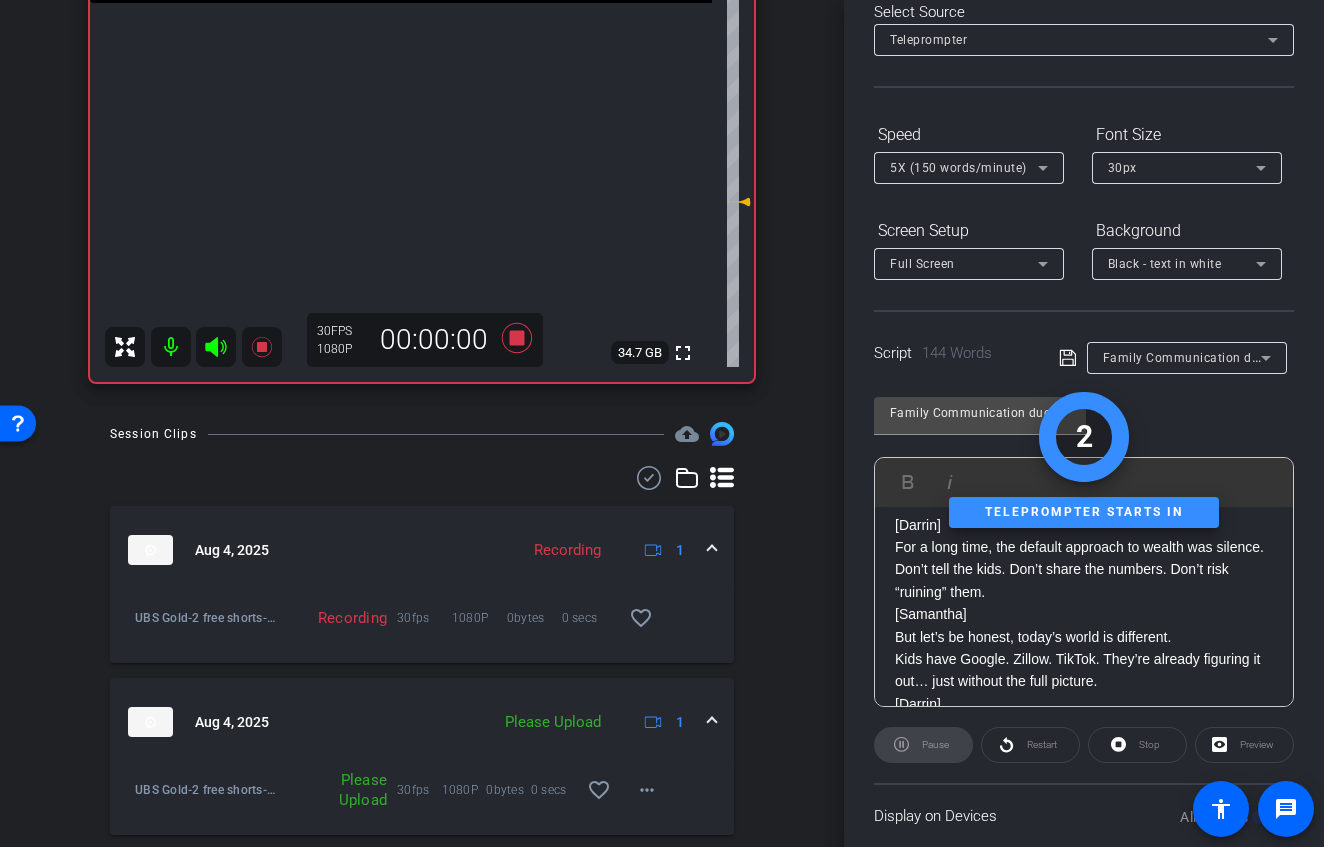 click 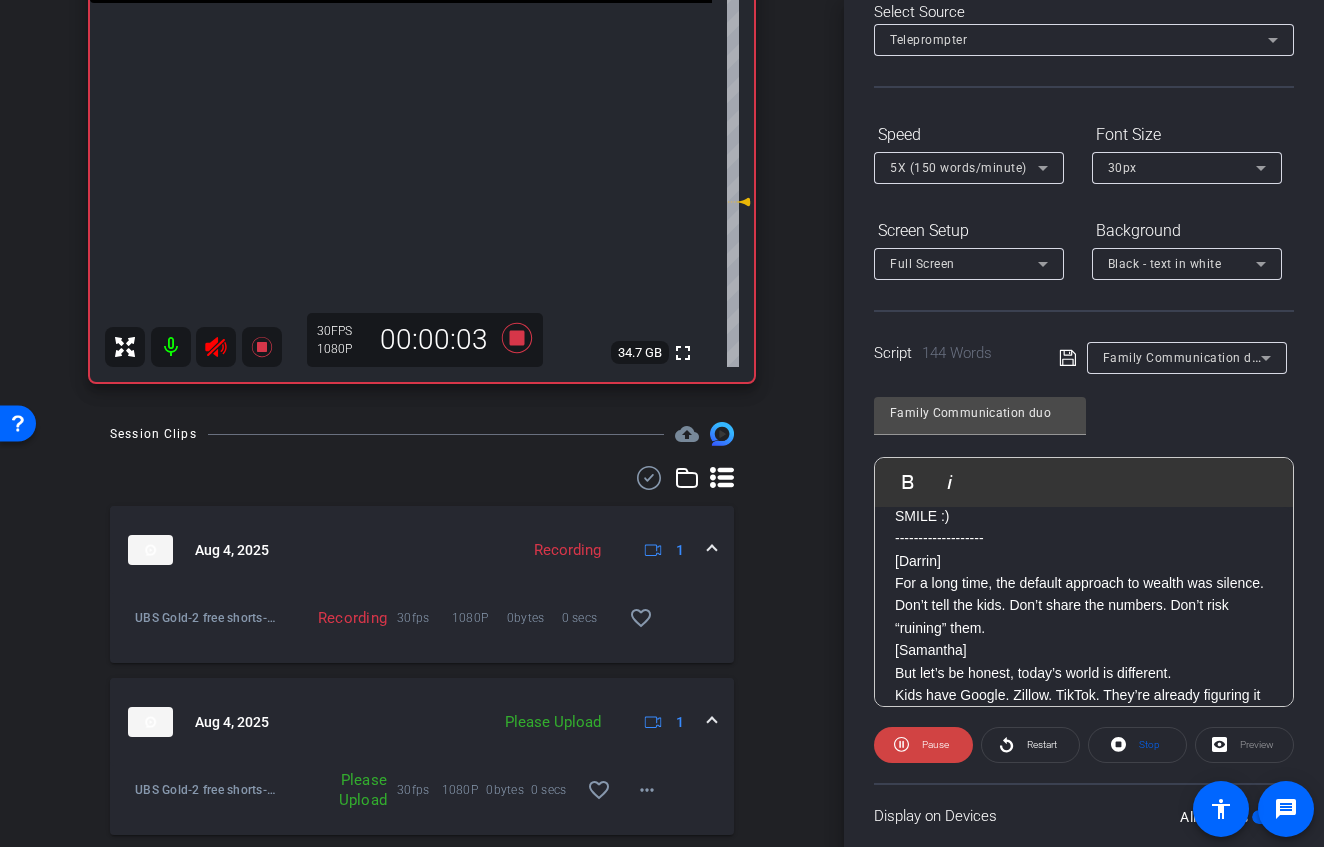 scroll, scrollTop: 73, scrollLeft: 0, axis: vertical 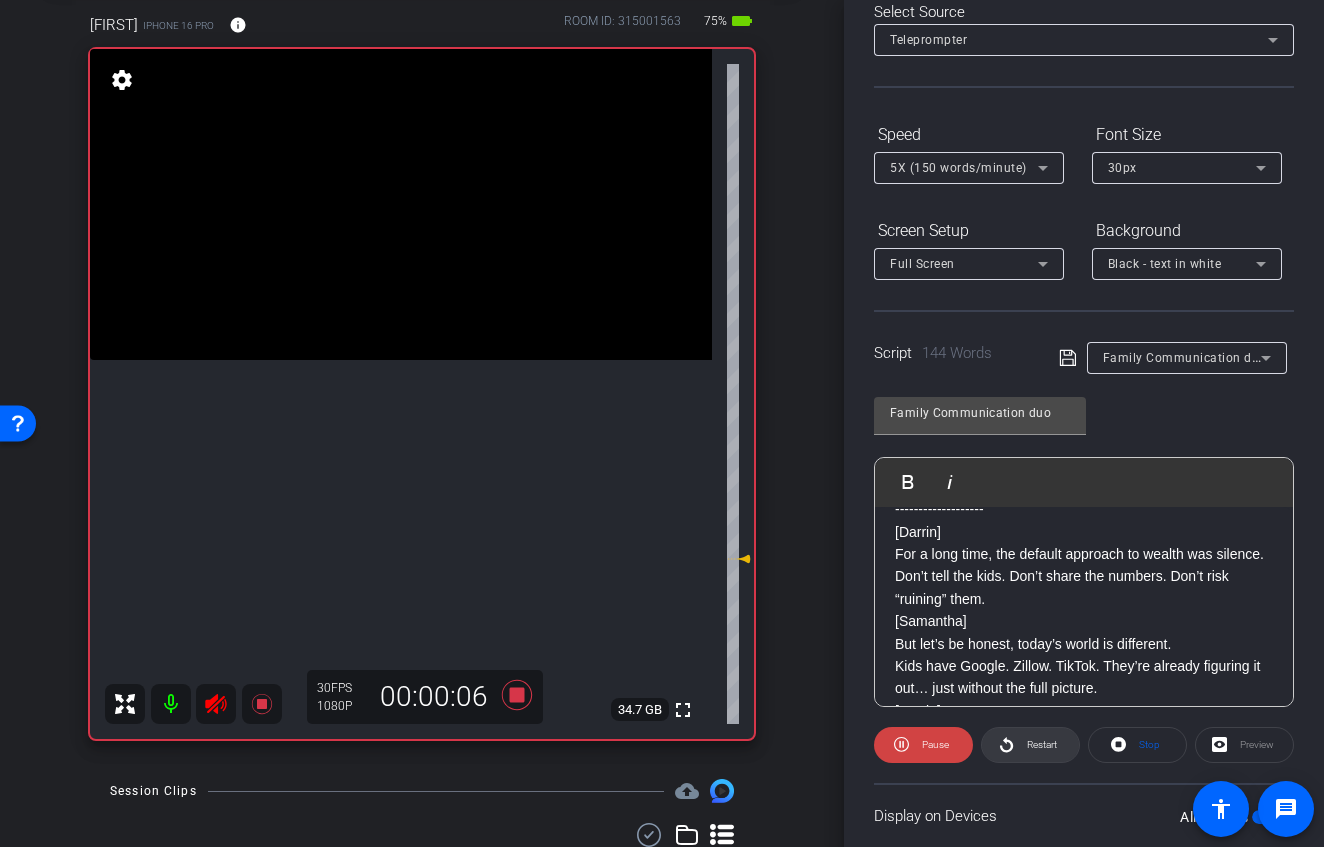 click 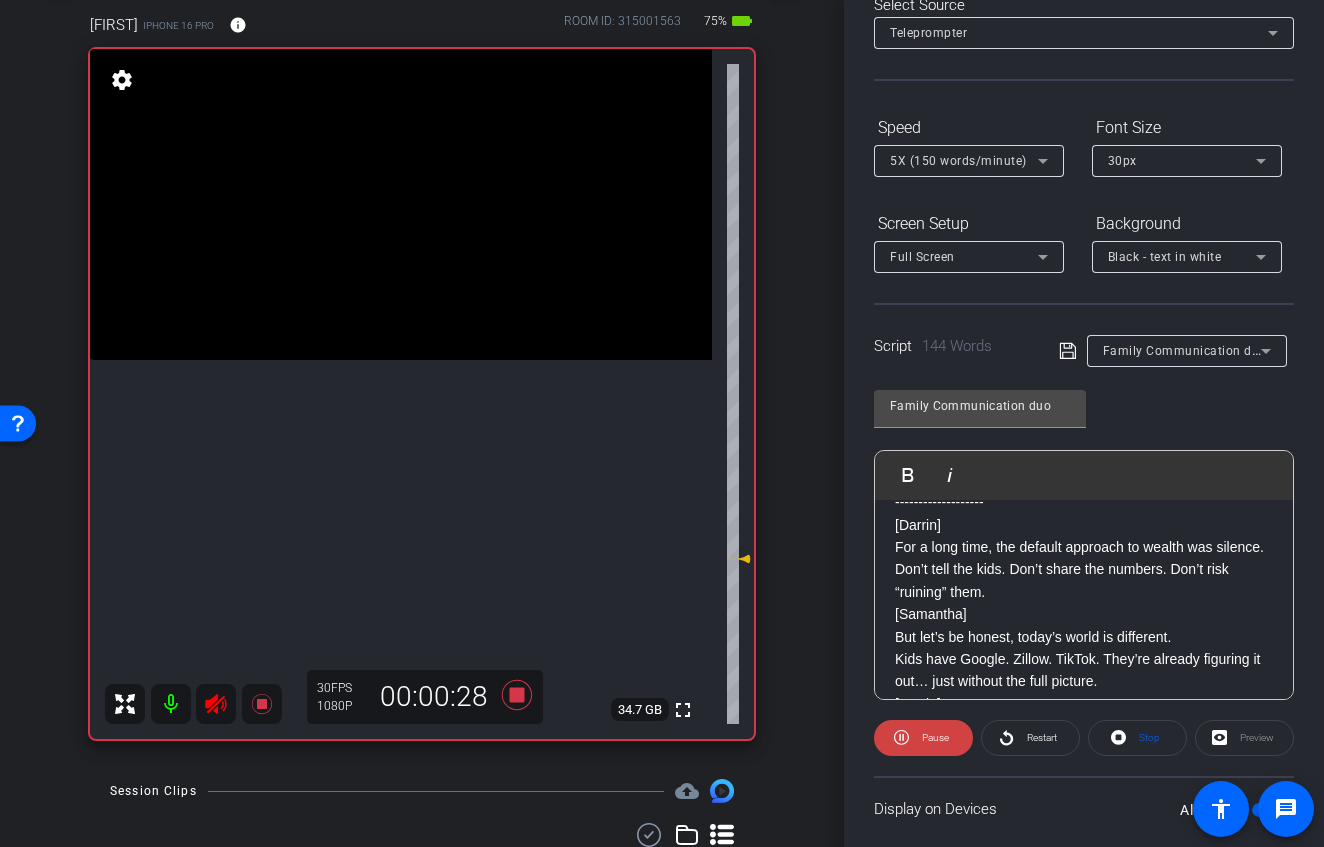 scroll, scrollTop: 116, scrollLeft: 0, axis: vertical 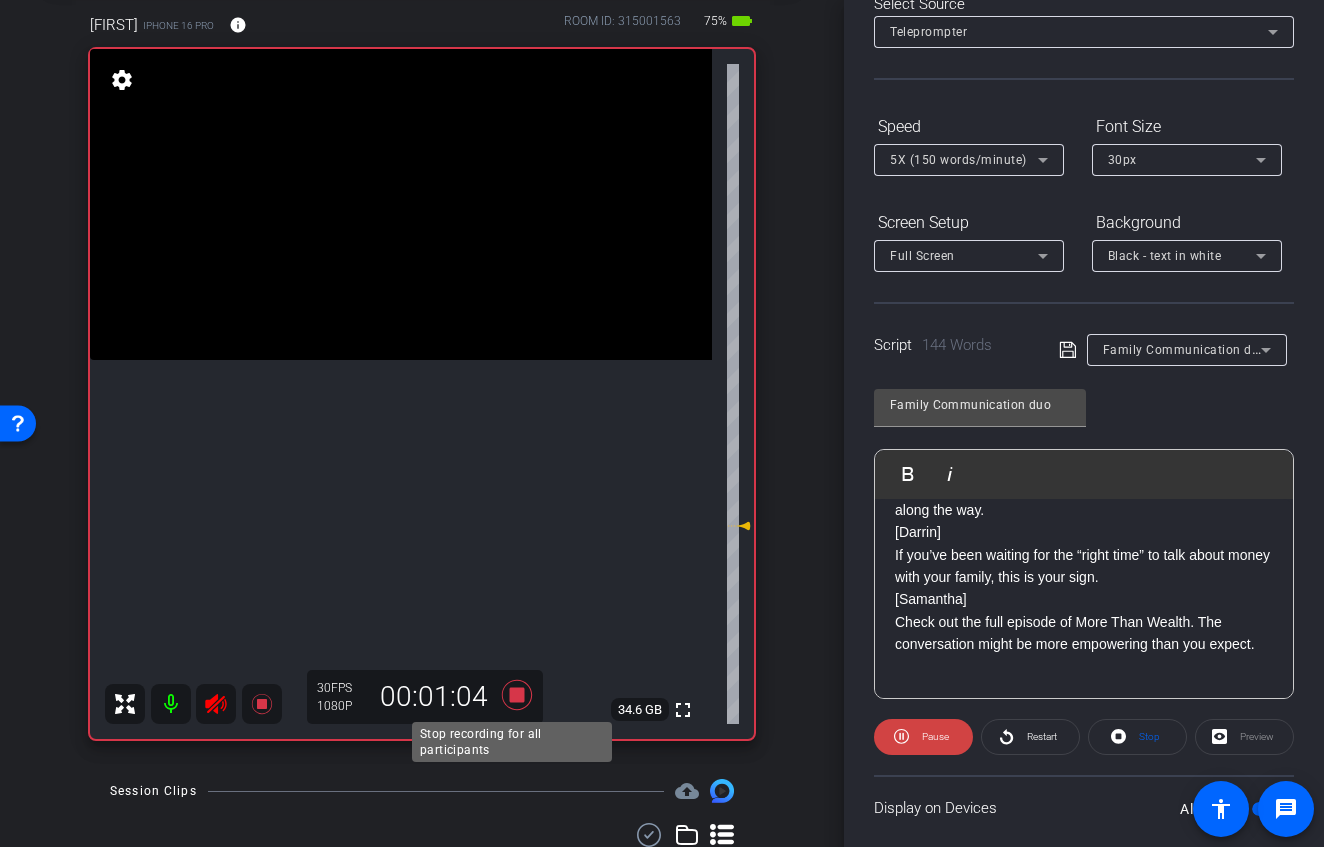 click 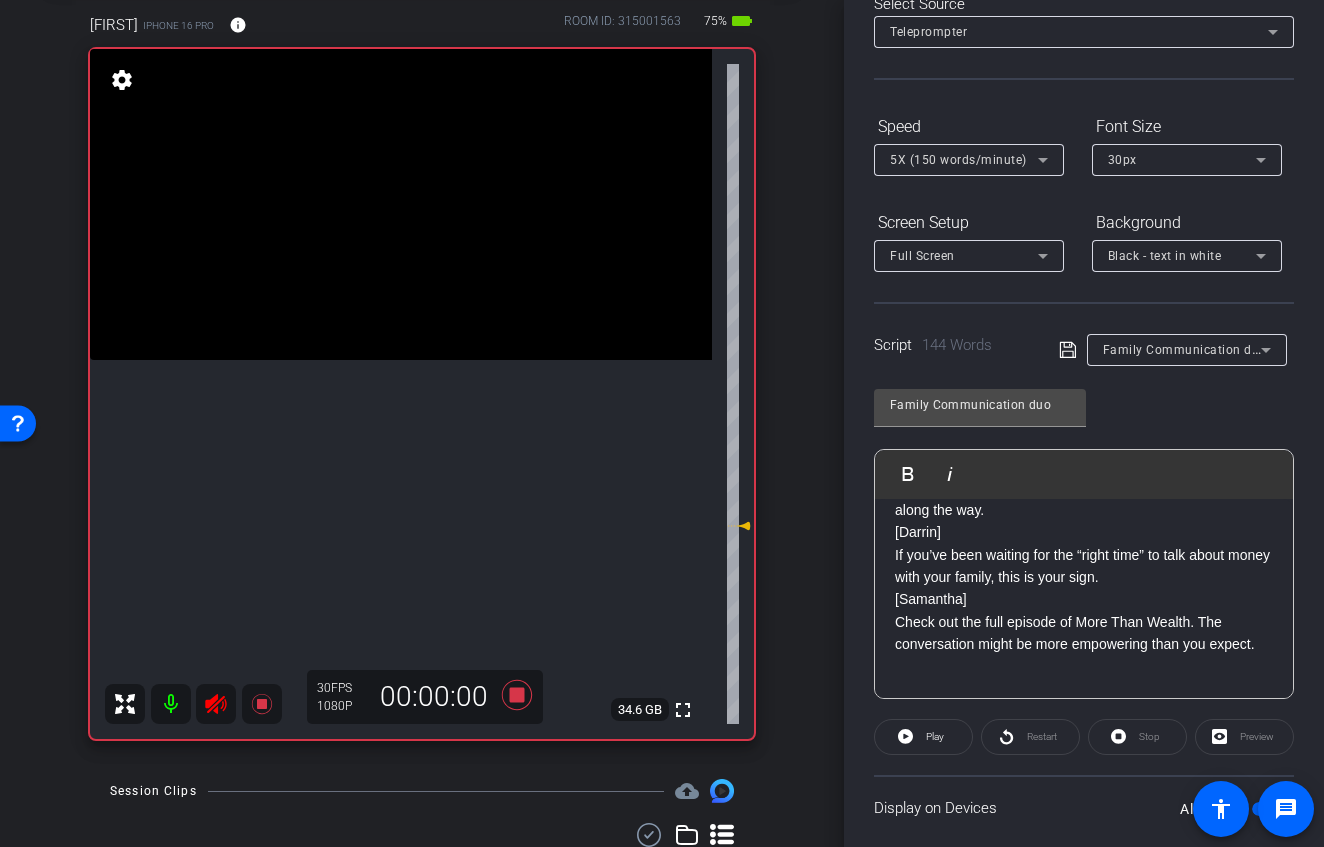 click at bounding box center [216, 704] 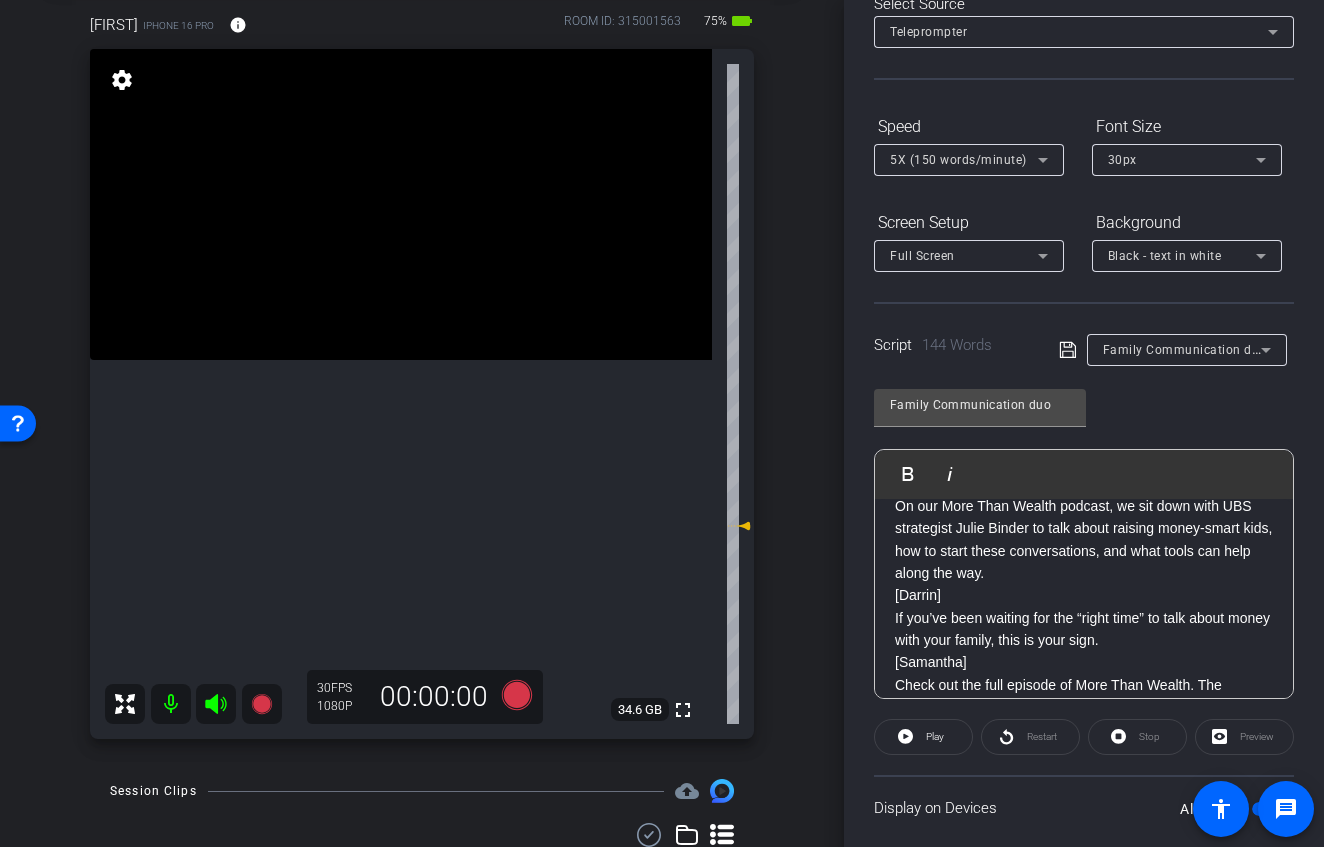 scroll, scrollTop: 0, scrollLeft: 0, axis: both 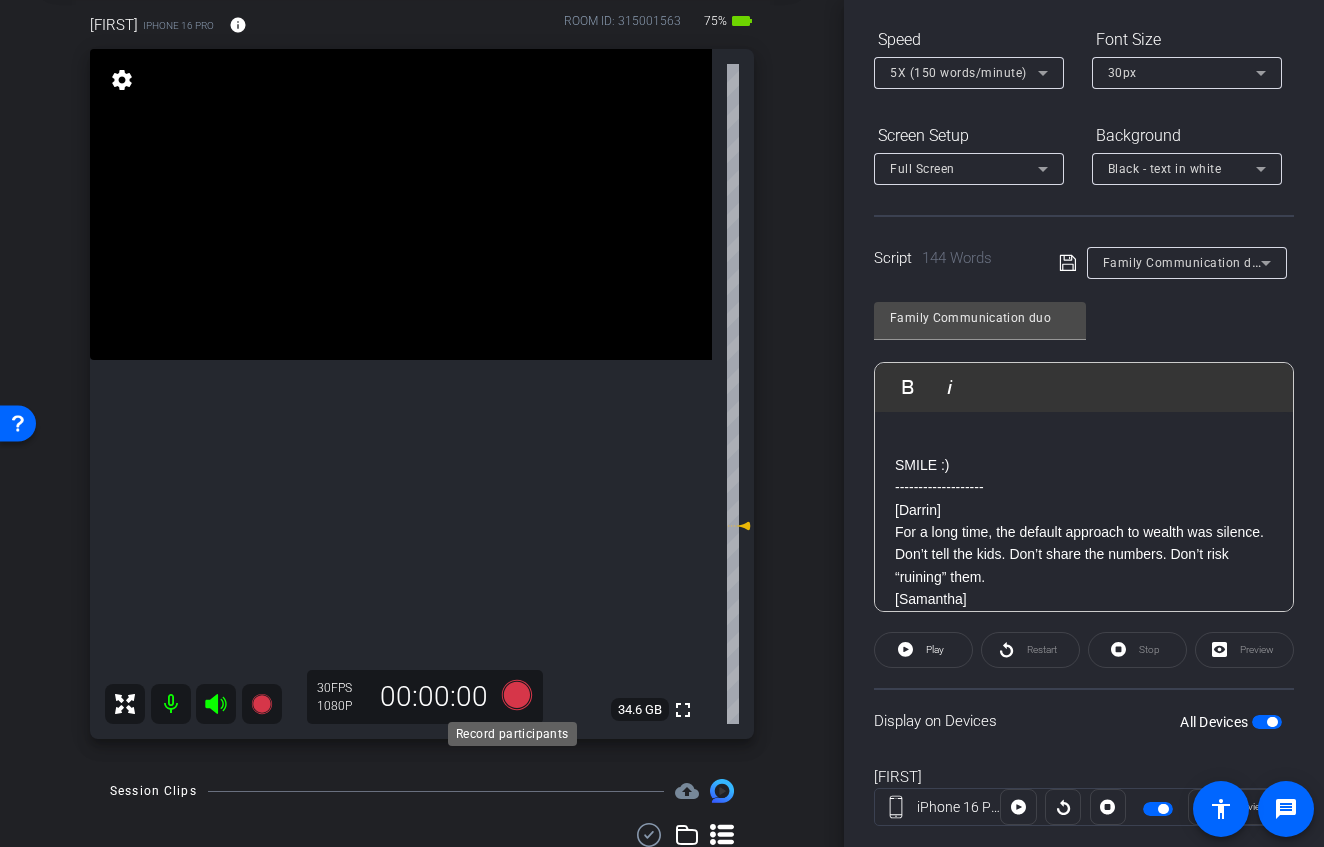 click 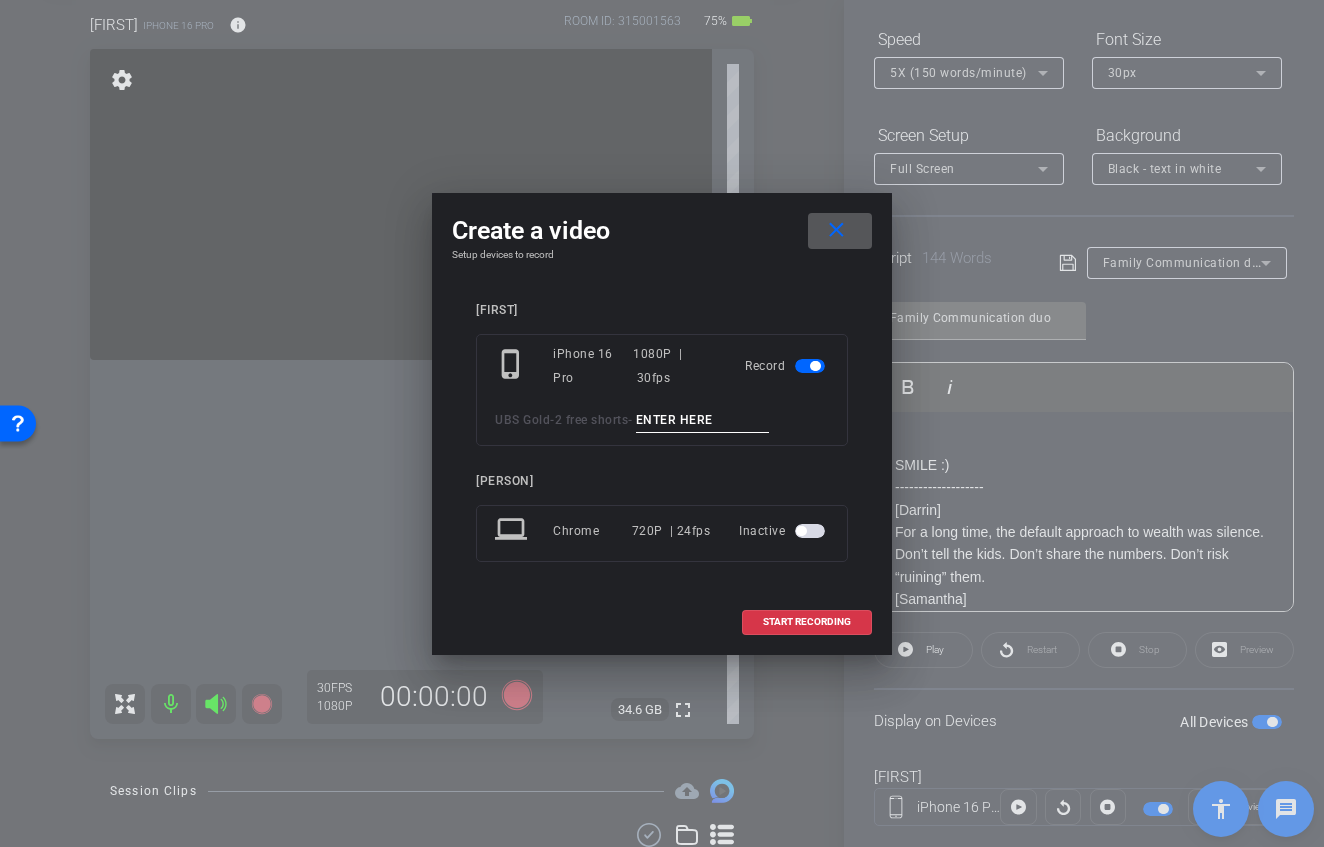 click at bounding box center (703, 420) 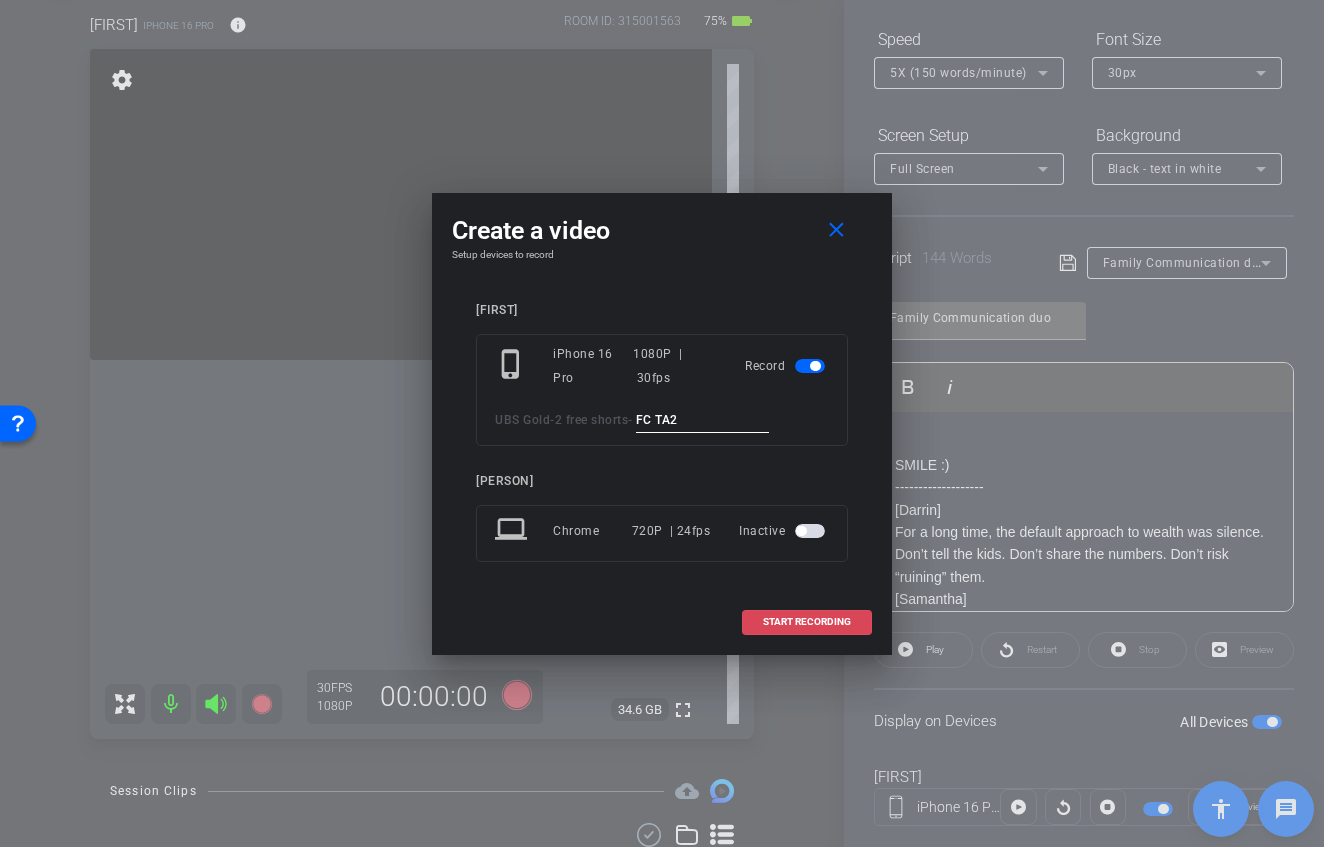 type on "FC TA2" 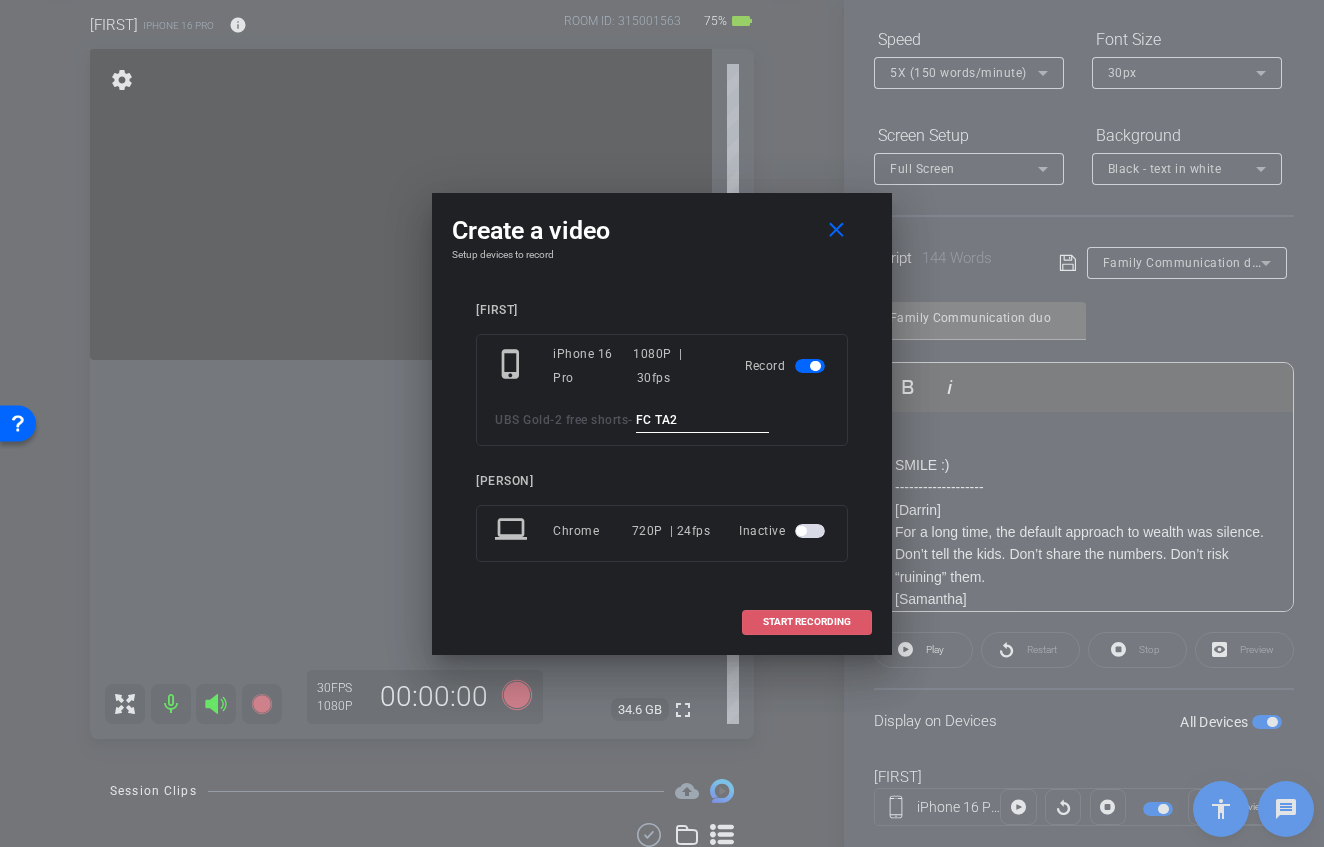 click on "START RECORDING" at bounding box center [807, 622] 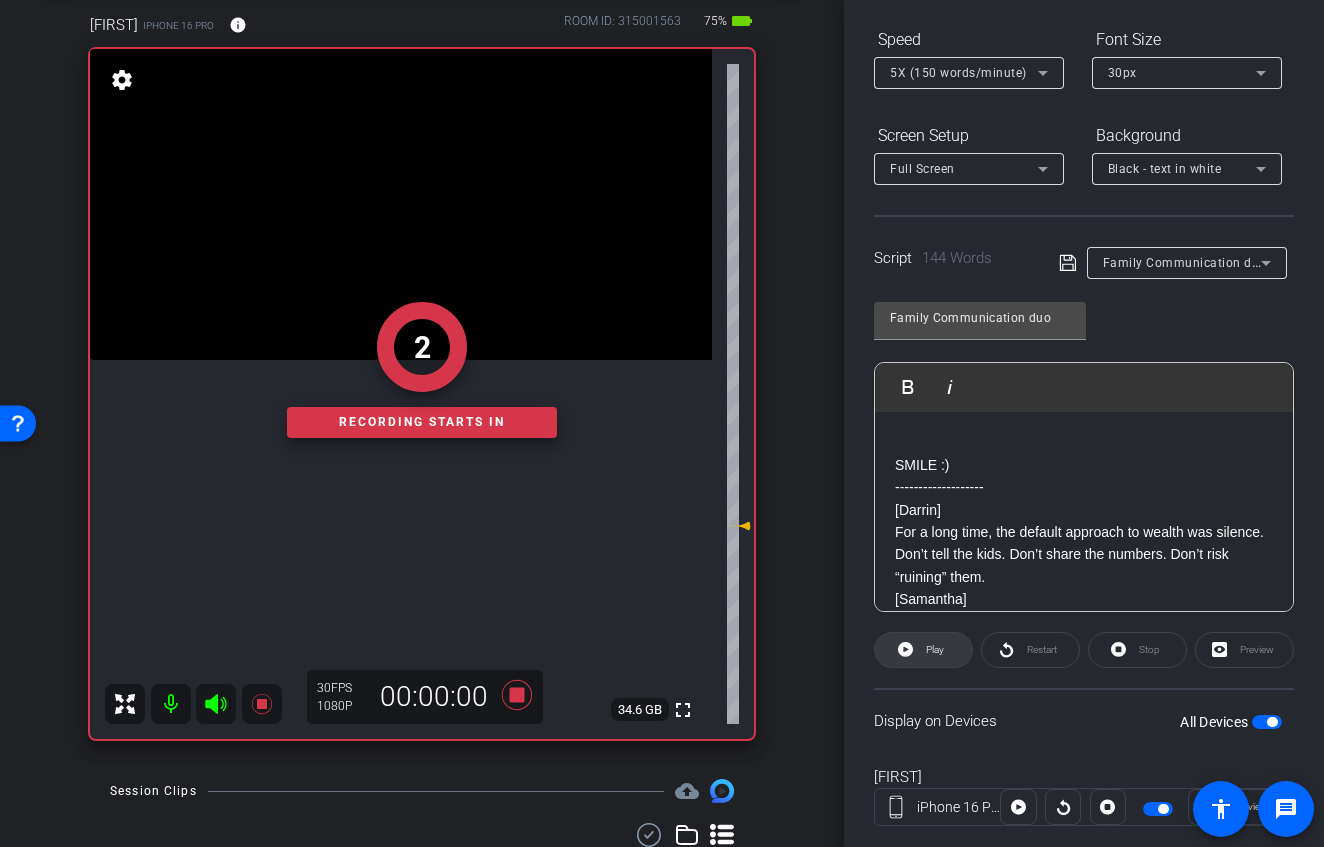 click 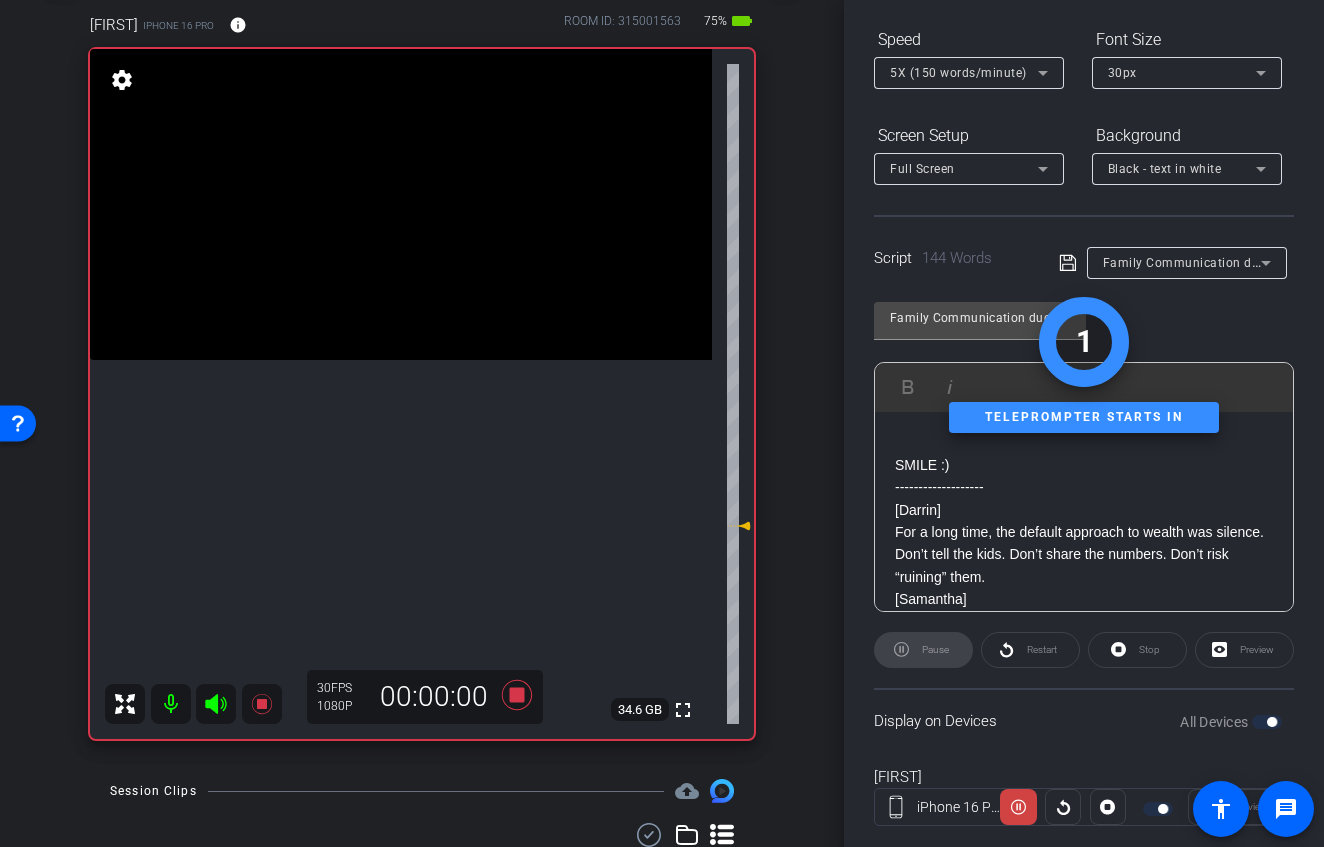 click 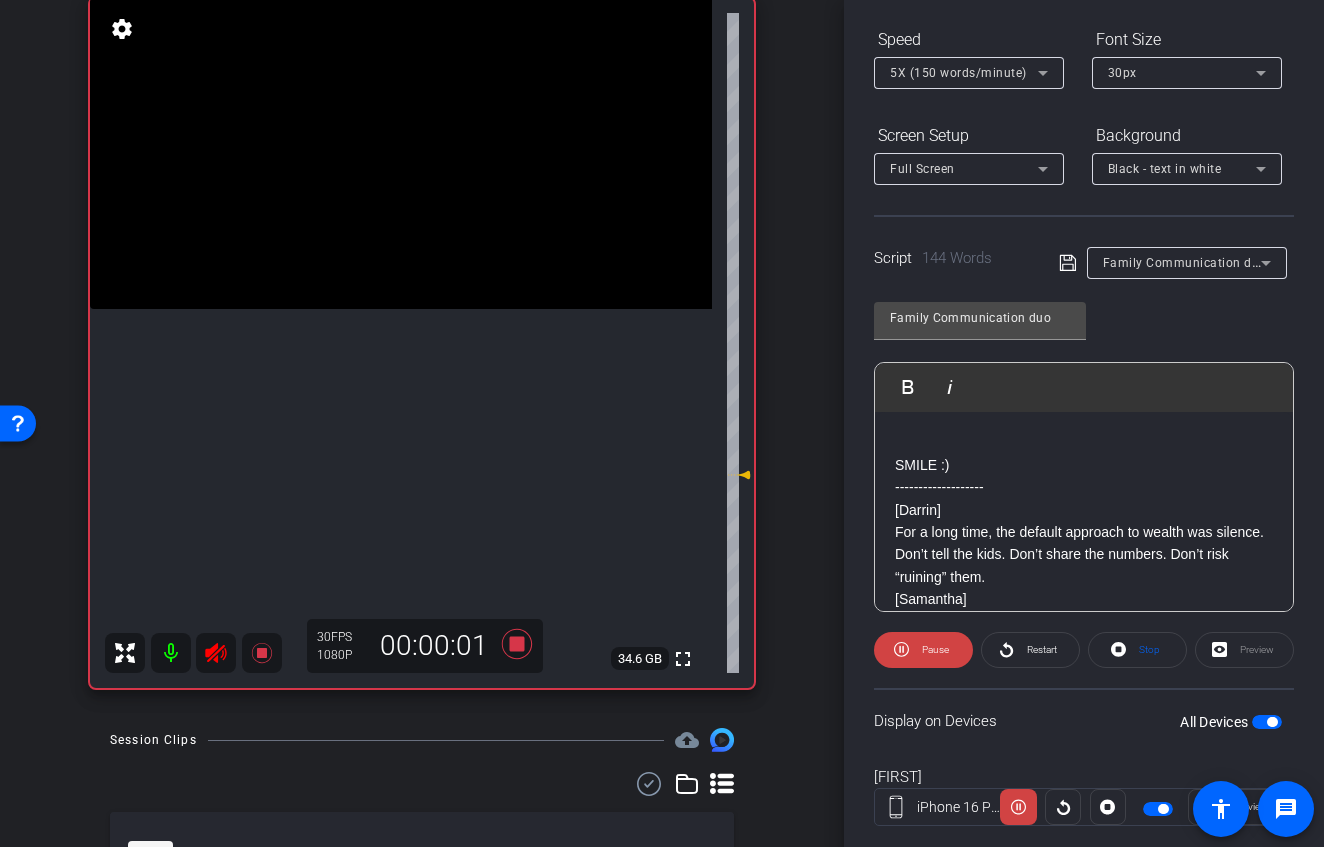 scroll, scrollTop: 161, scrollLeft: 0, axis: vertical 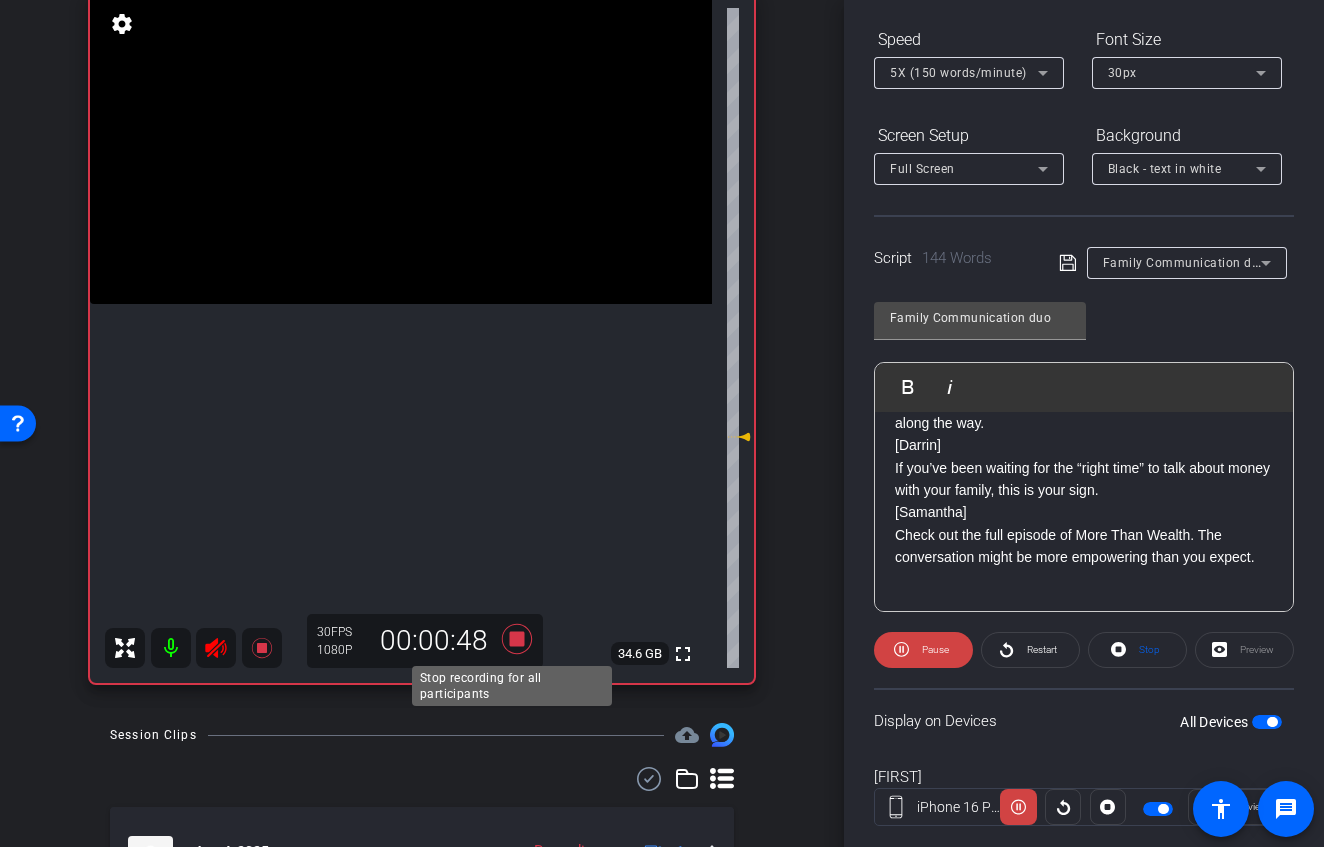 click 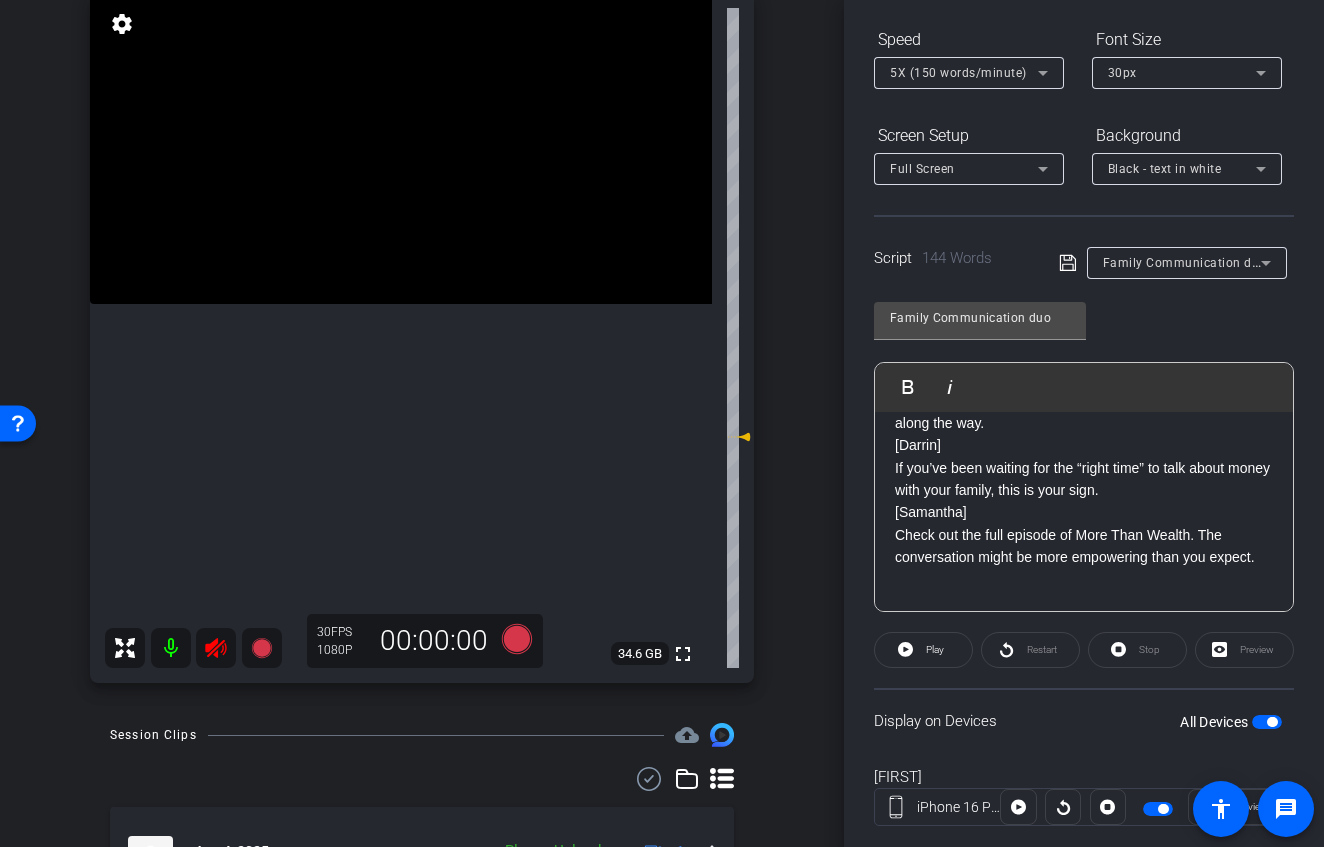 click 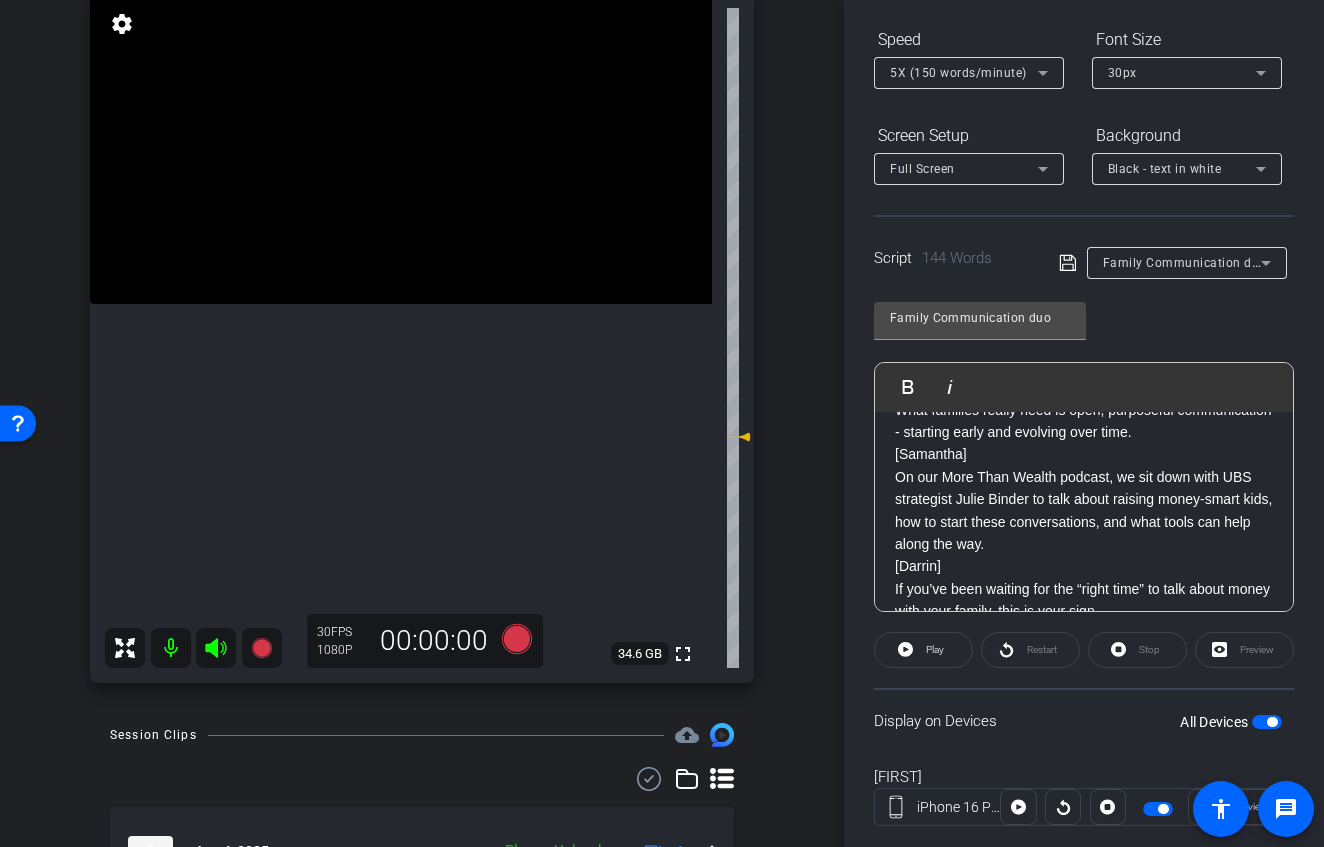 scroll, scrollTop: 0, scrollLeft: 0, axis: both 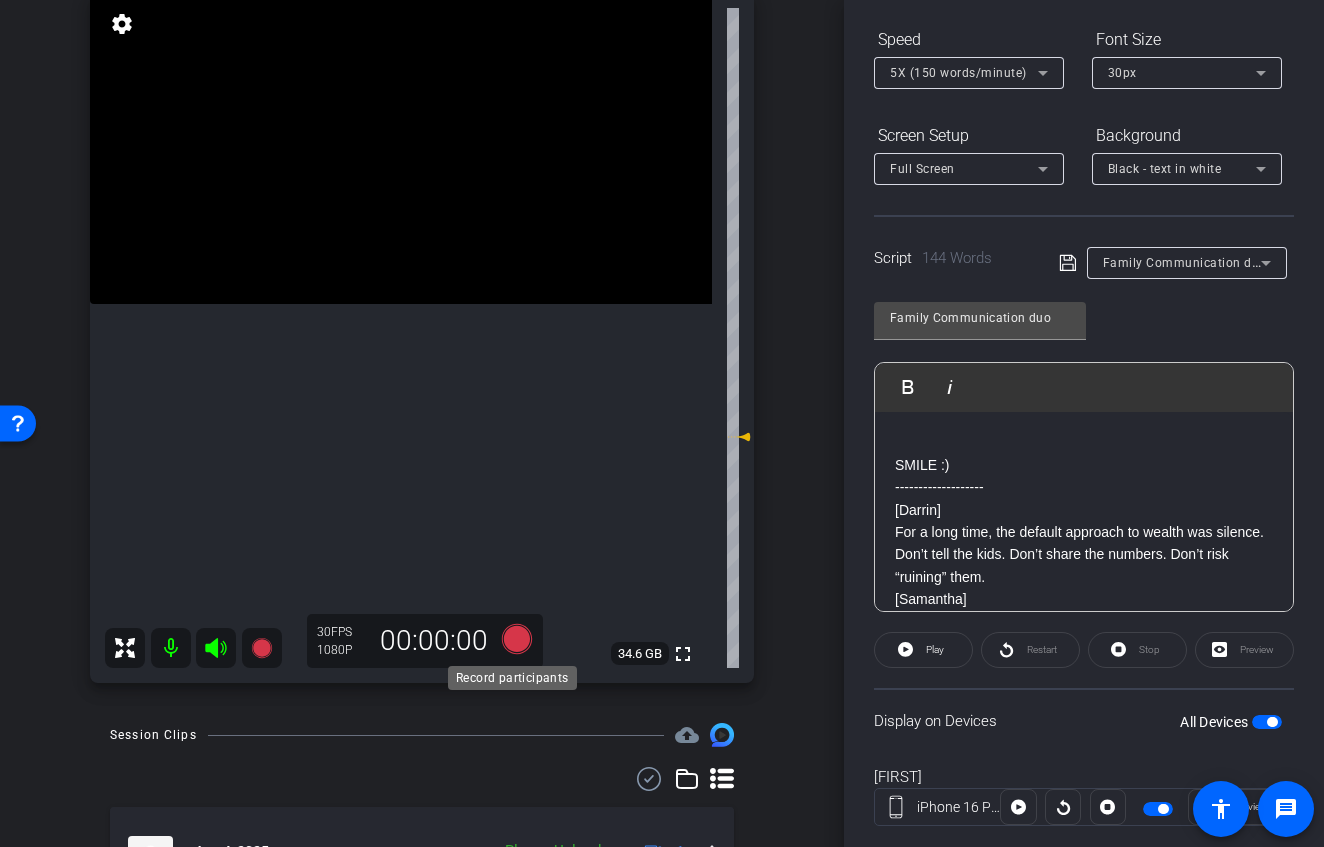 click 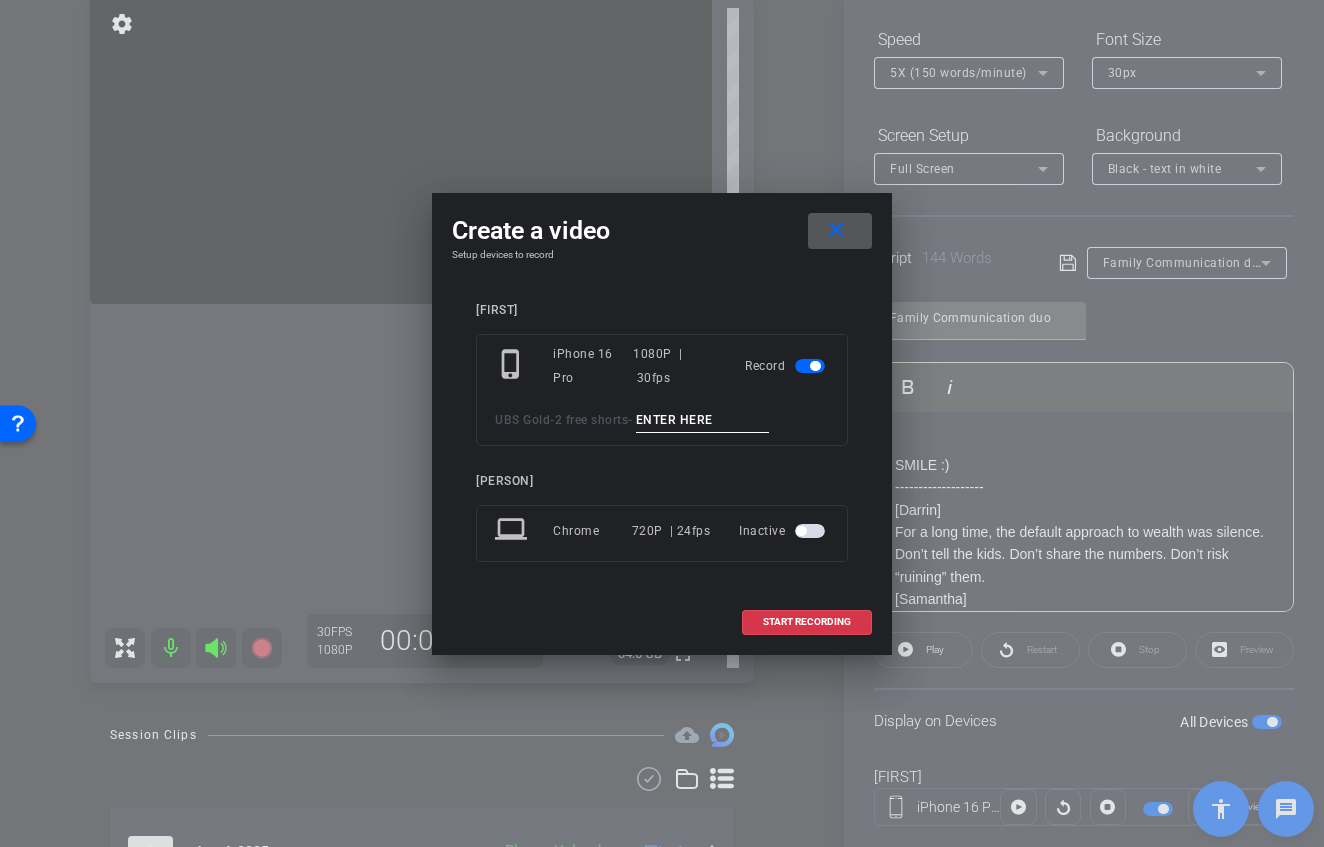 click at bounding box center [703, 420] 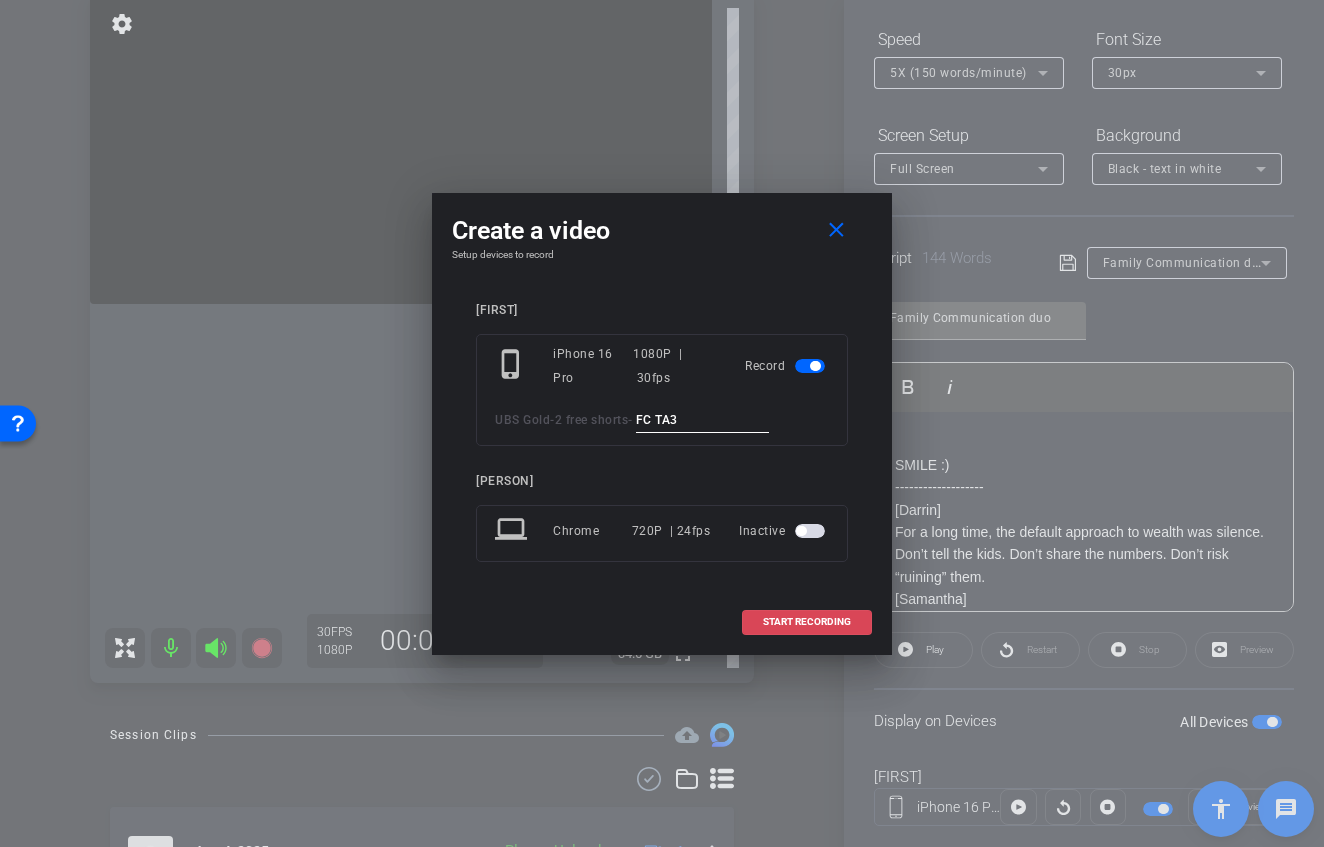 type on "FC TA3" 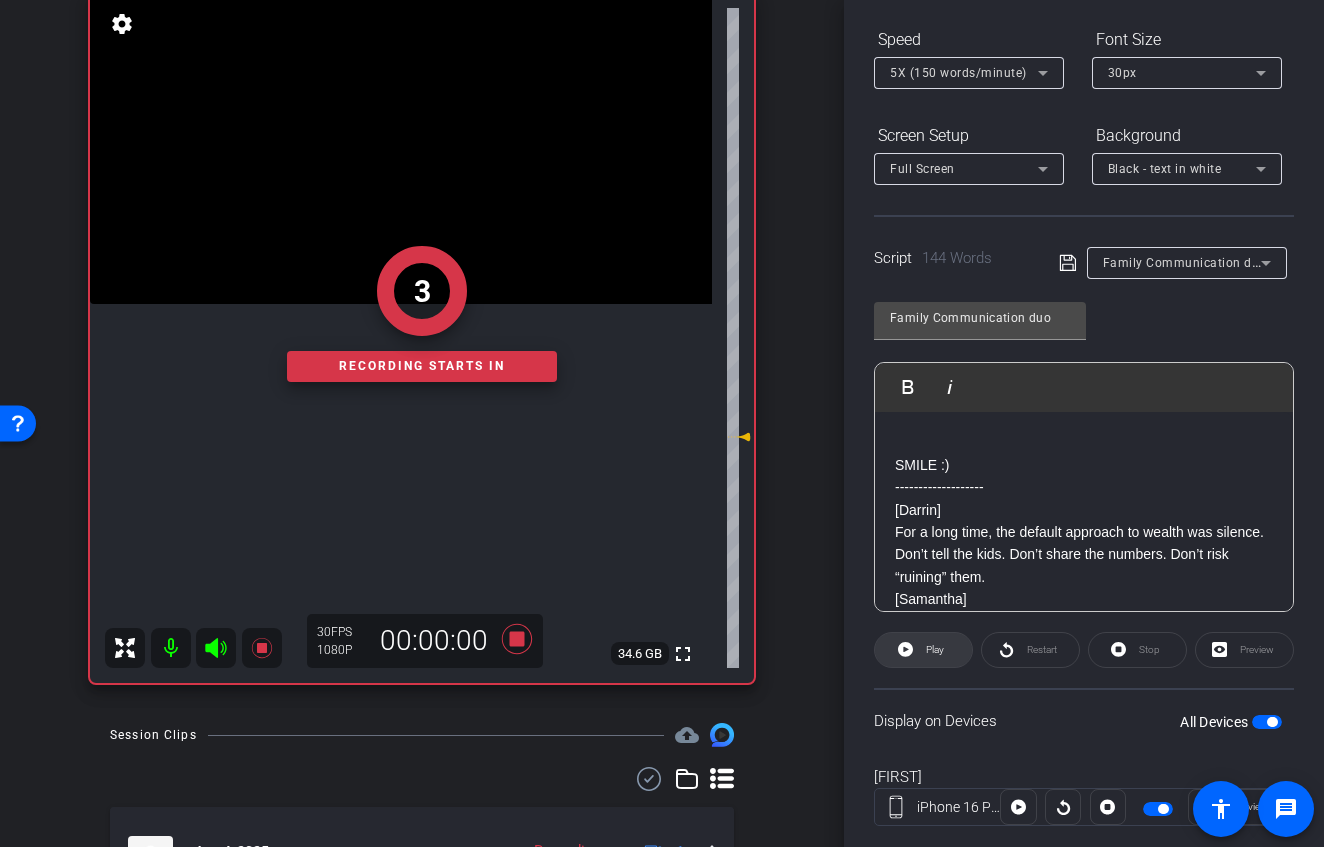 click on "Play" 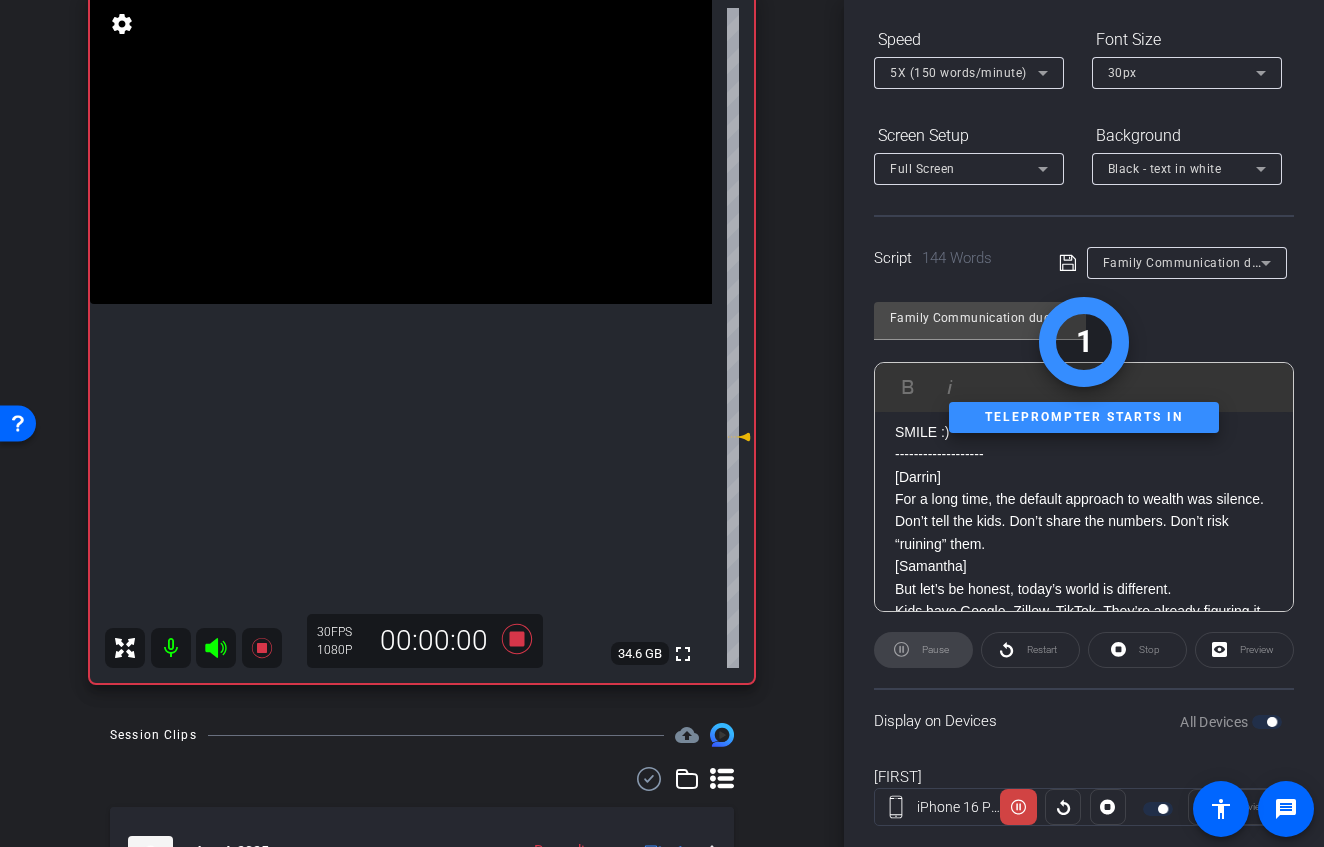 scroll, scrollTop: 47, scrollLeft: 0, axis: vertical 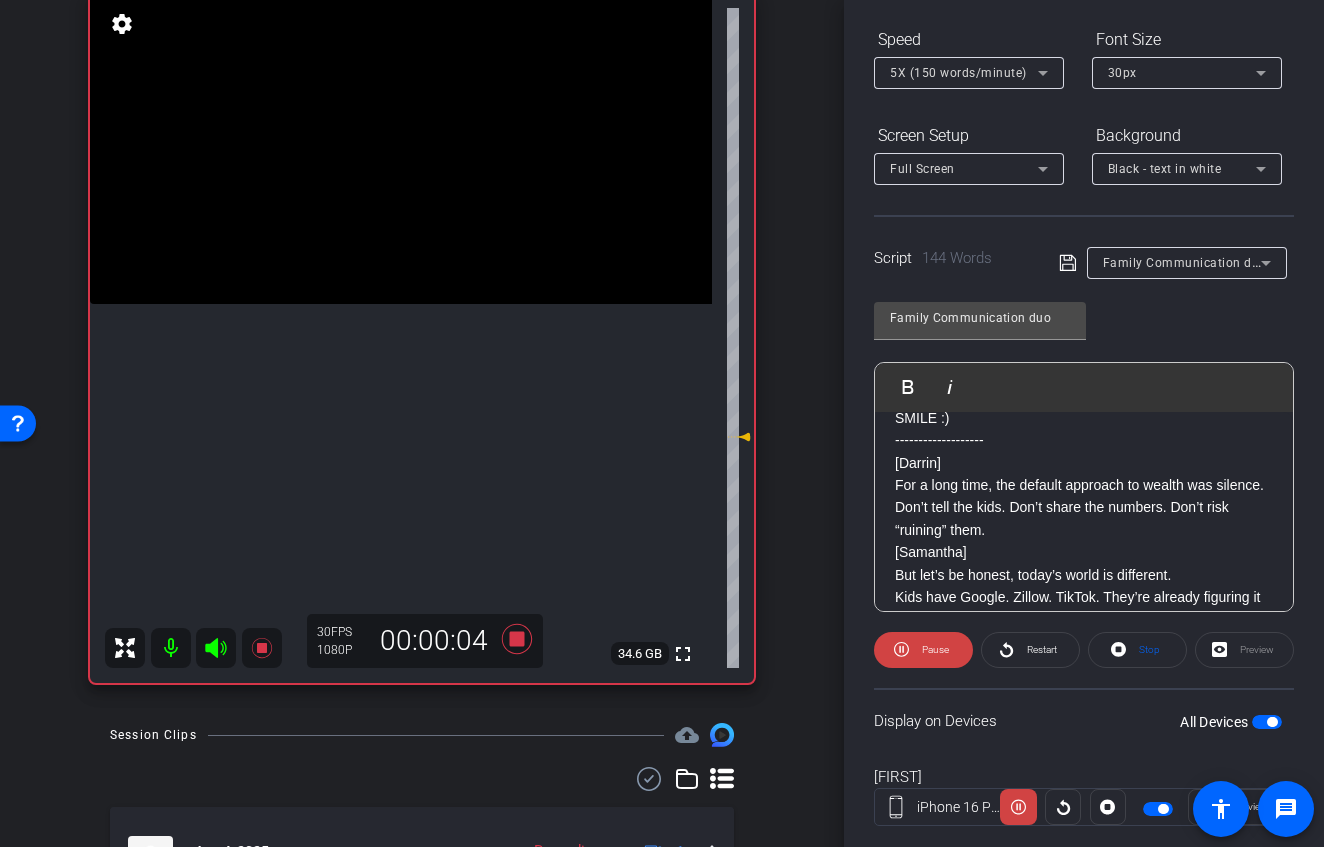 click at bounding box center (216, 648) 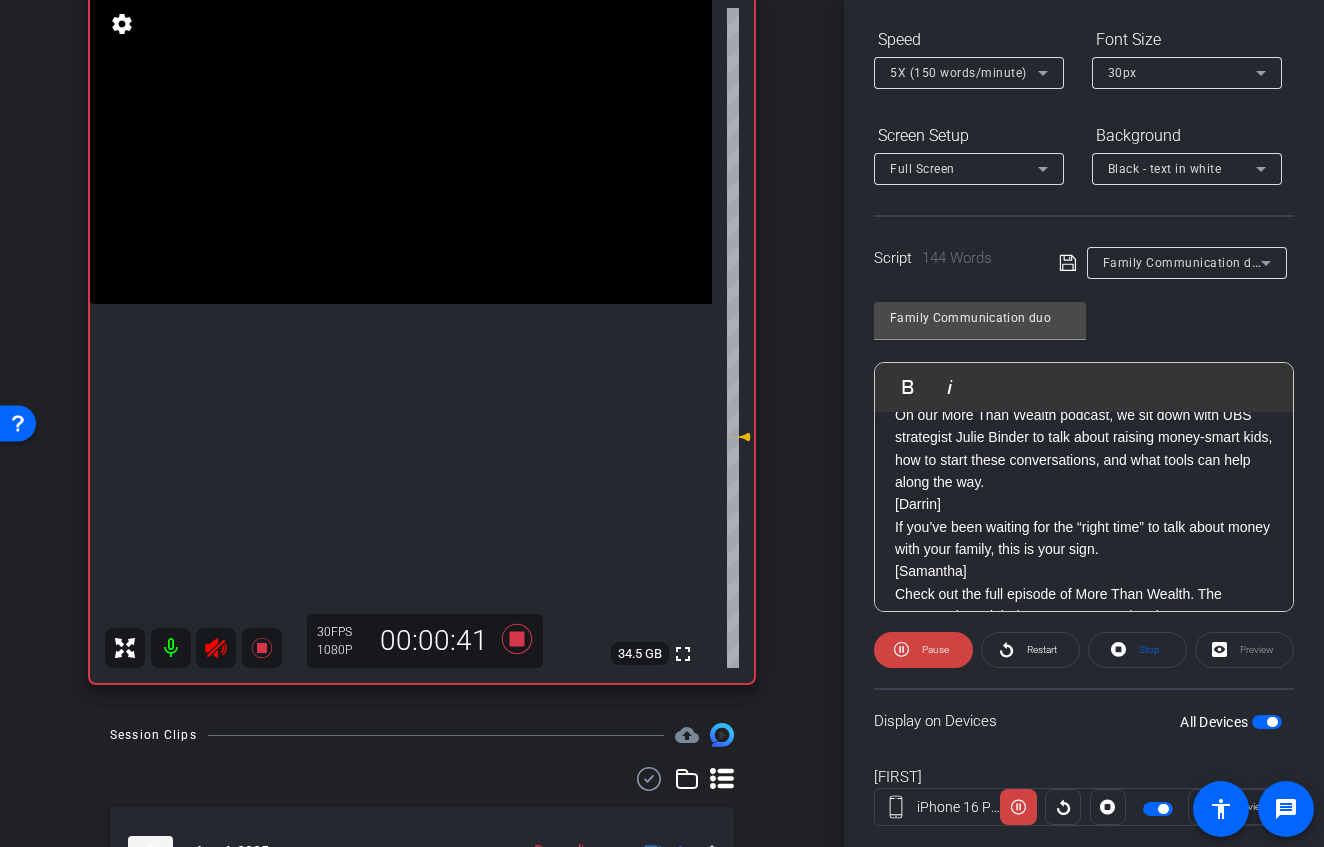 scroll, scrollTop: 387, scrollLeft: 0, axis: vertical 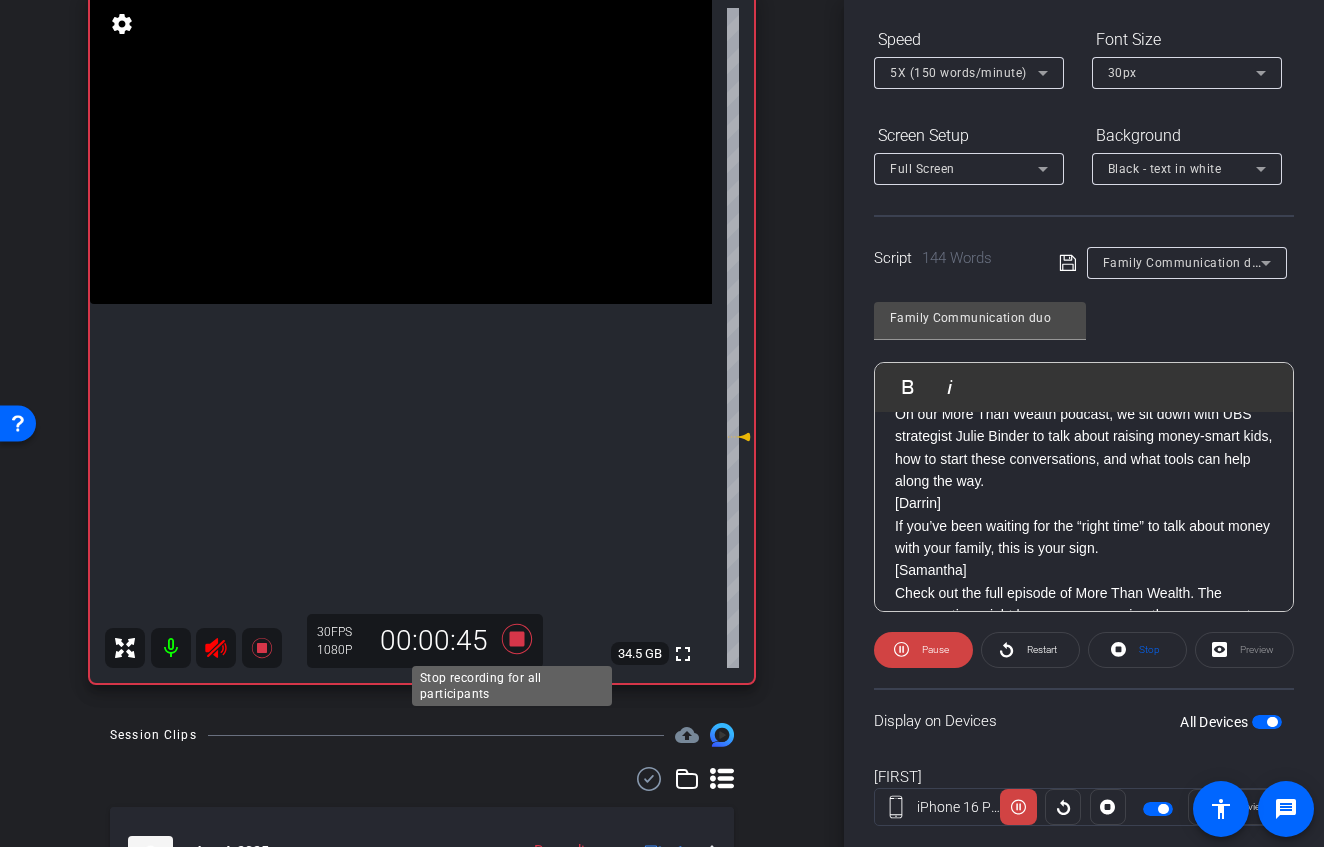 click 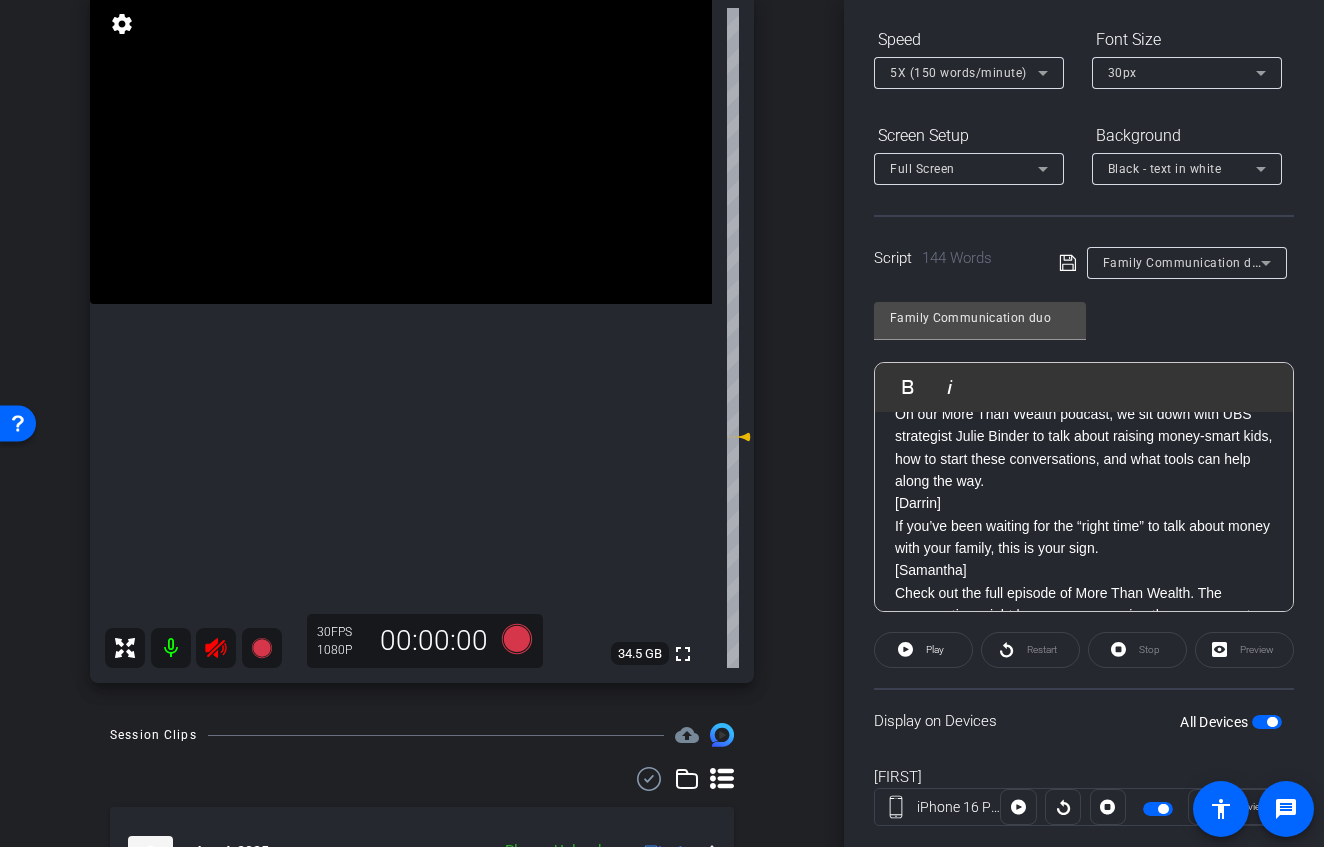 click 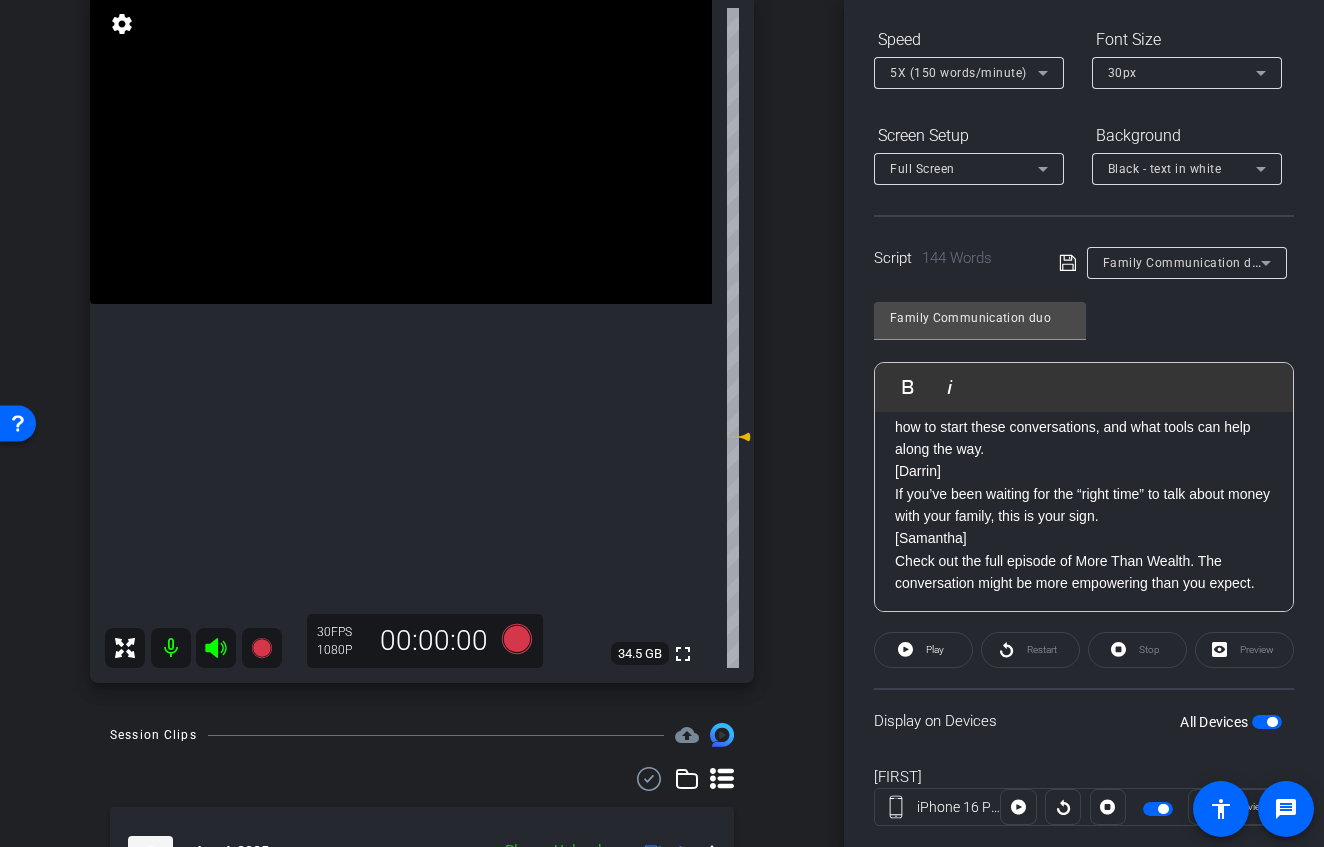scroll, scrollTop: 422, scrollLeft: 0, axis: vertical 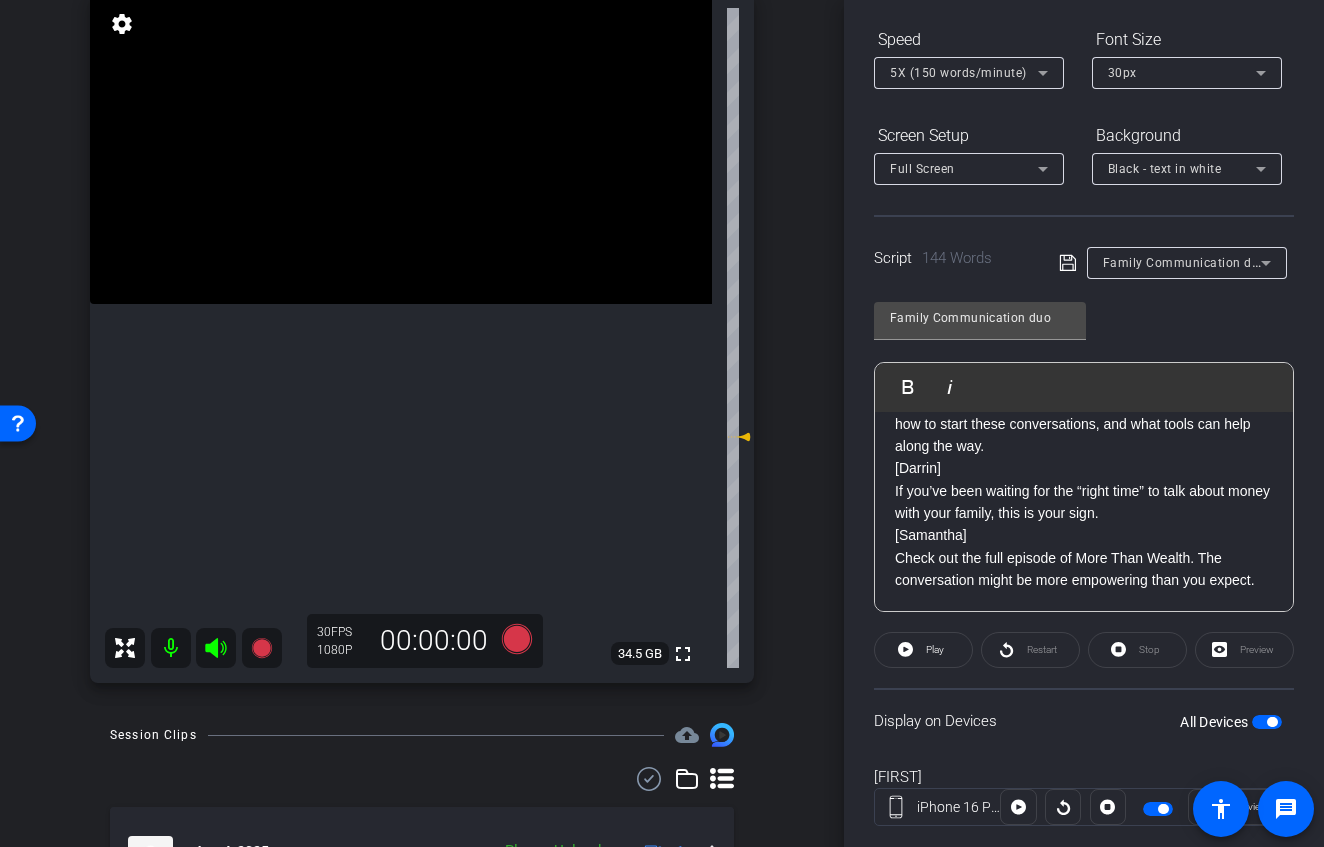 click on "[Samantha] On our More Than Wealth podcast, we sit down with UBS strategist Julie Binder to talk about raising money-smart kids, how to start these conversations, and what tools can help along the way." 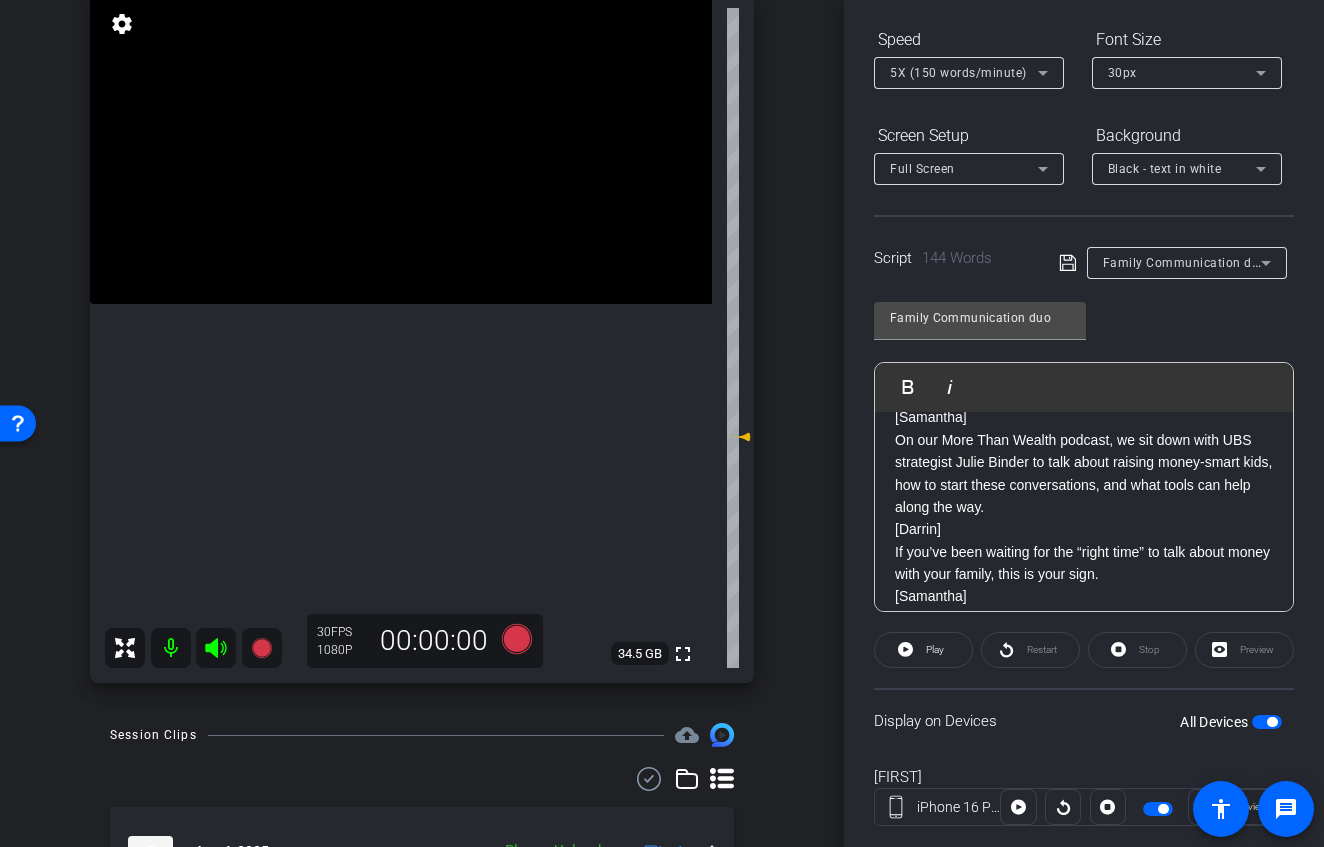 scroll, scrollTop: 467, scrollLeft: 0, axis: vertical 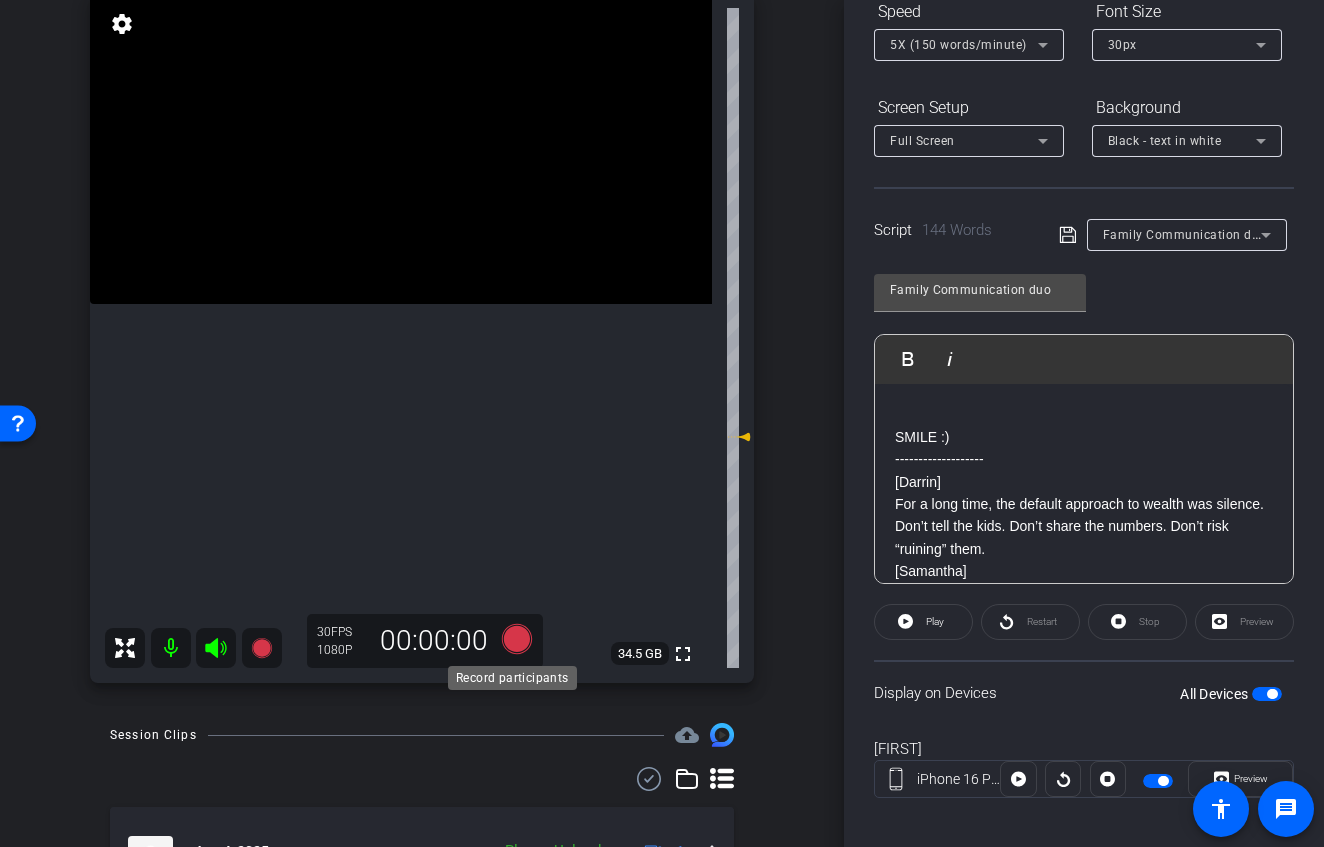click 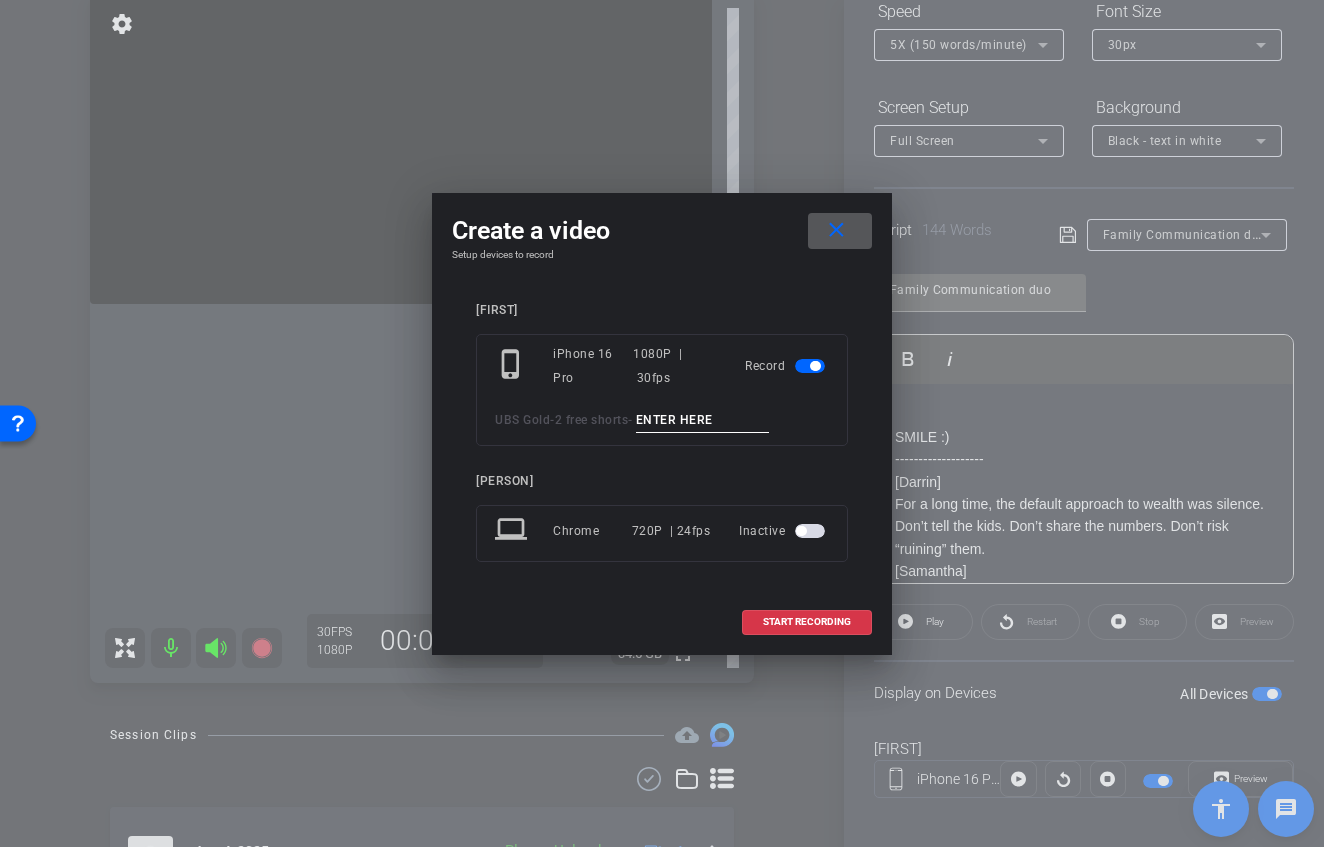 click at bounding box center [703, 420] 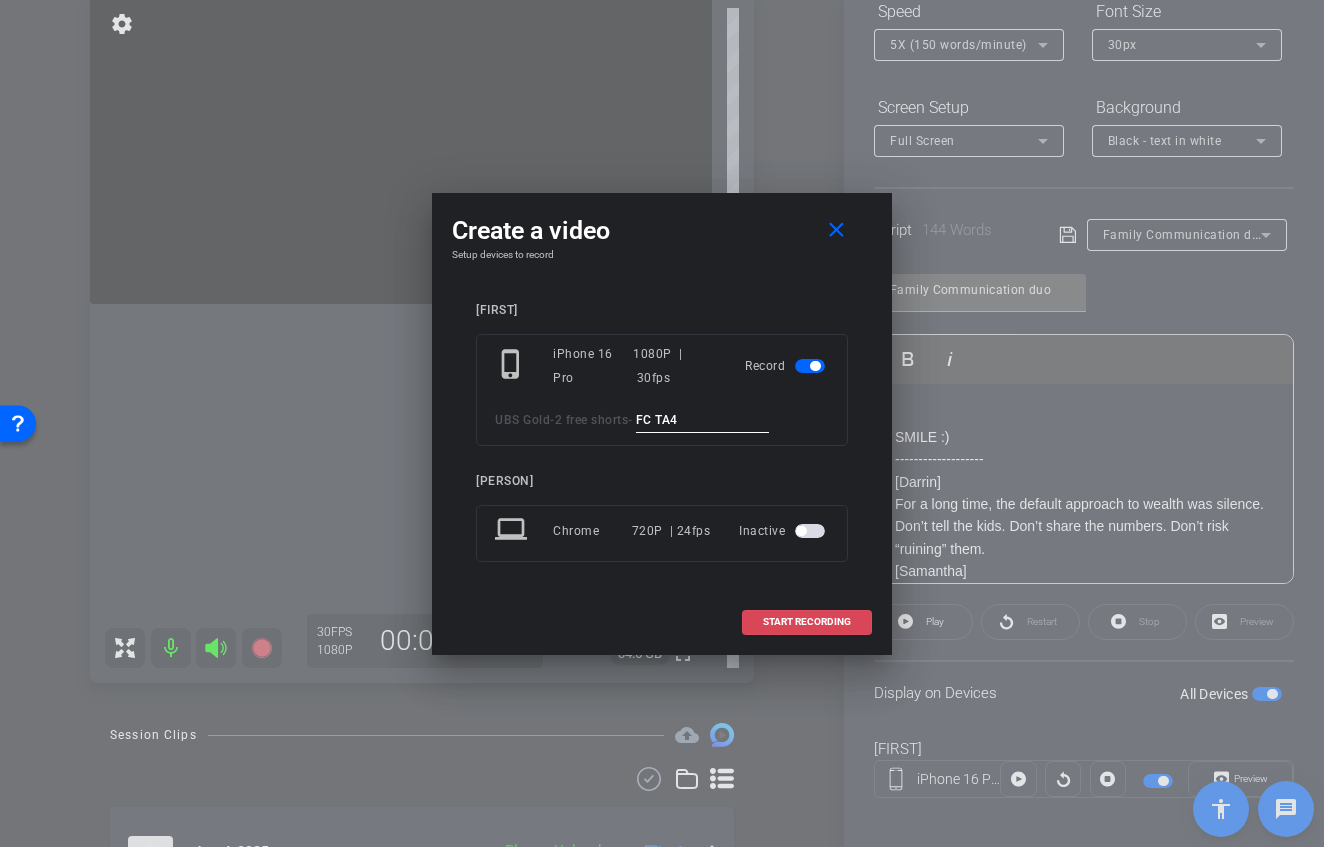 type on "FC TA4" 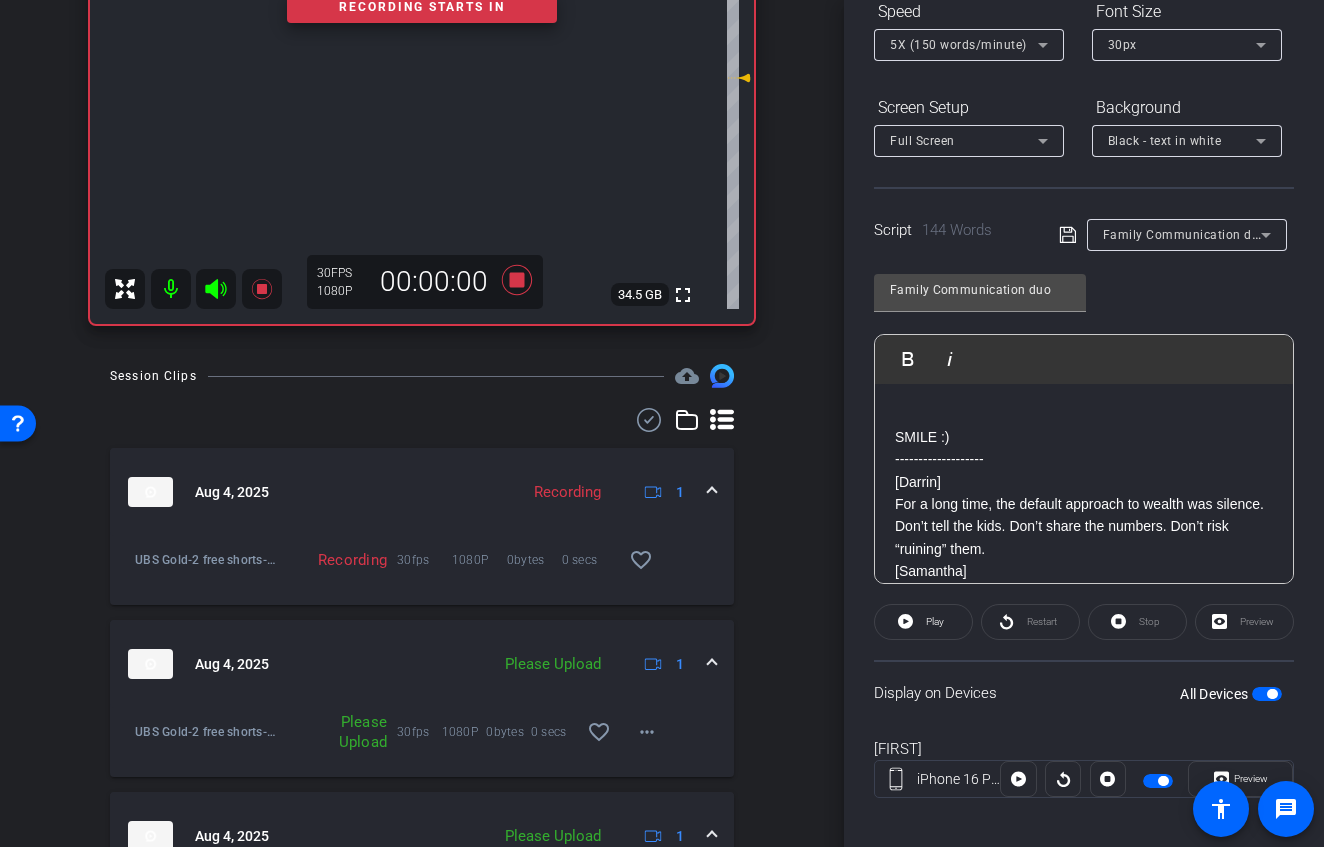 scroll, scrollTop: 521, scrollLeft: 0, axis: vertical 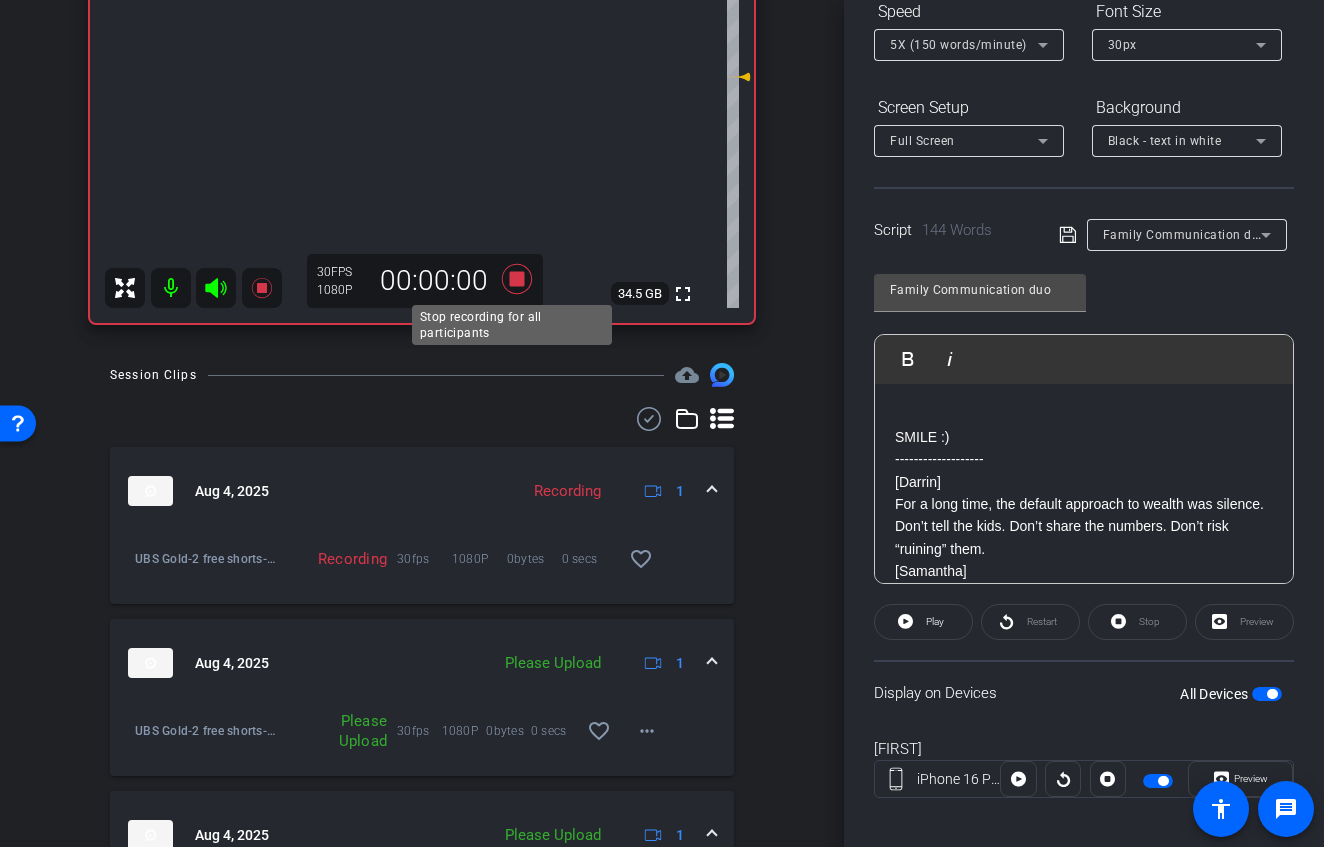 drag, startPoint x: 504, startPoint y: 270, endPoint x: 466, endPoint y: 276, distance: 38.470768 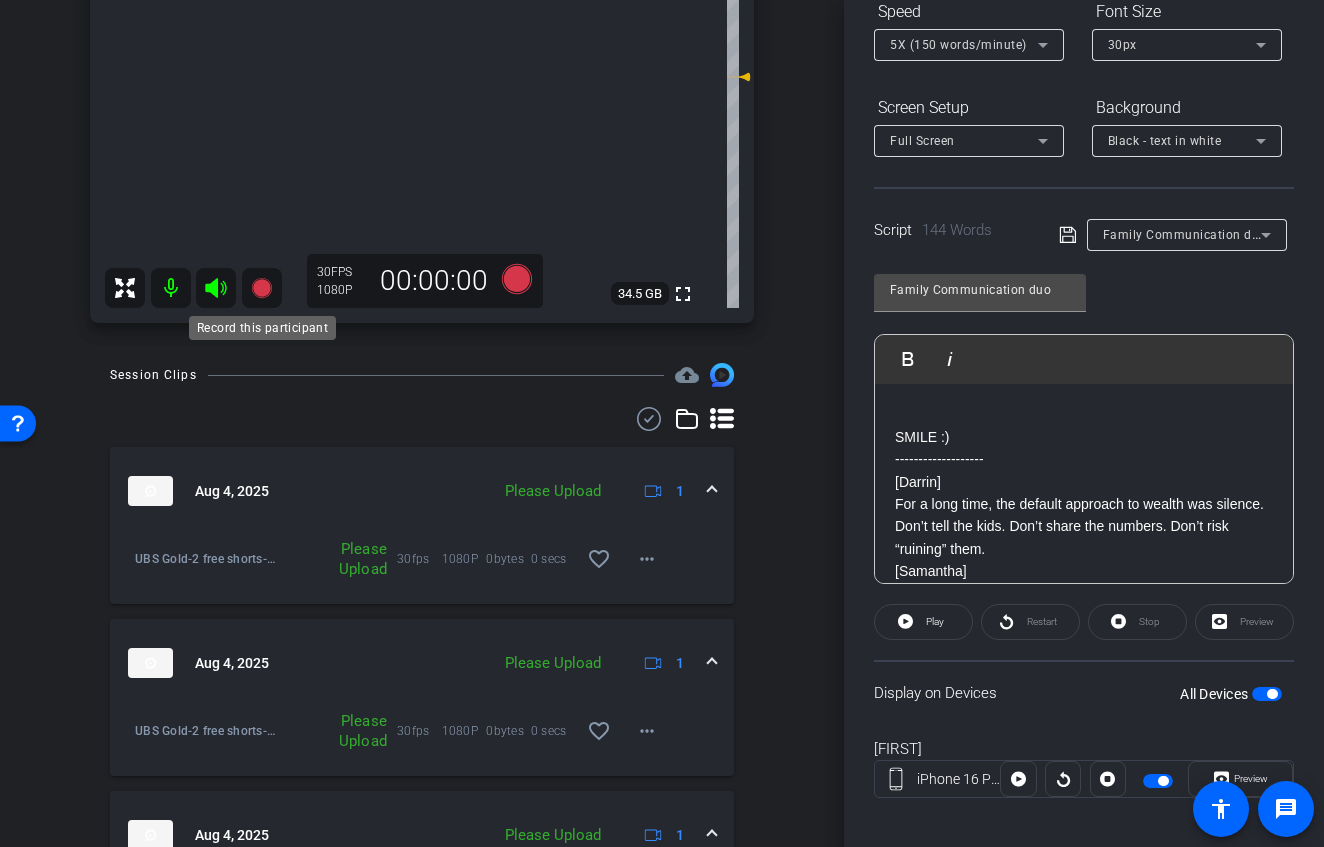 click at bounding box center (262, 288) 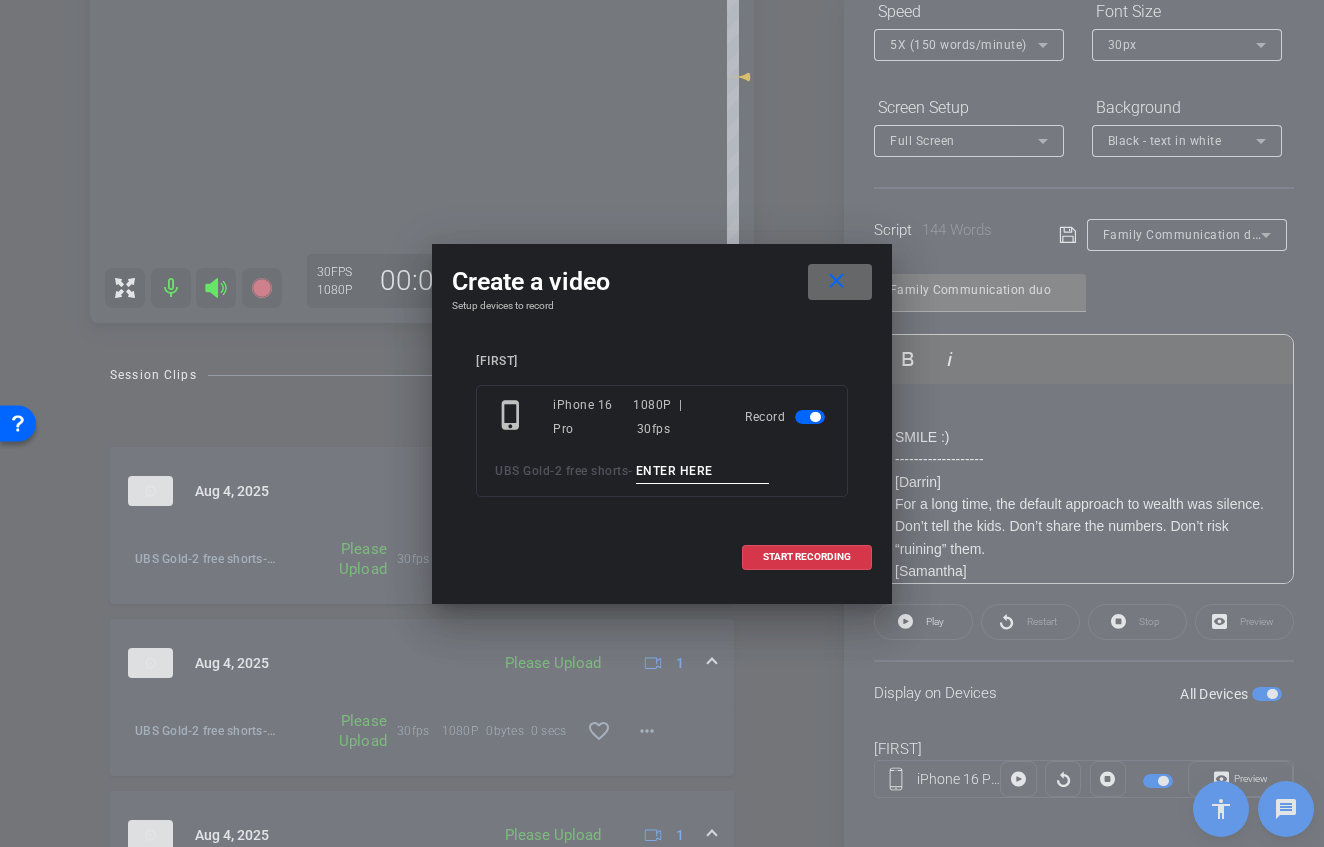 click at bounding box center [840, 282] 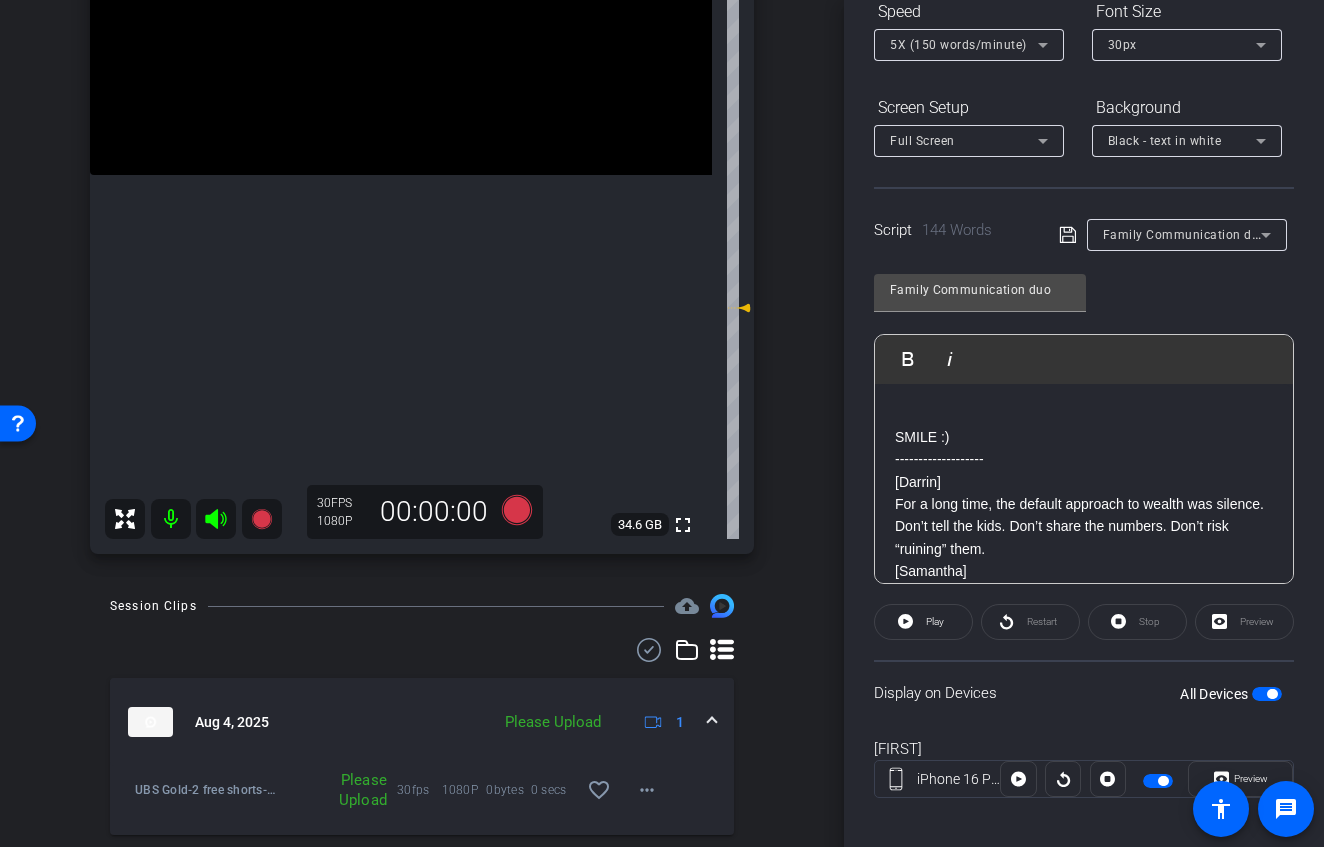 scroll, scrollTop: 301, scrollLeft: 0, axis: vertical 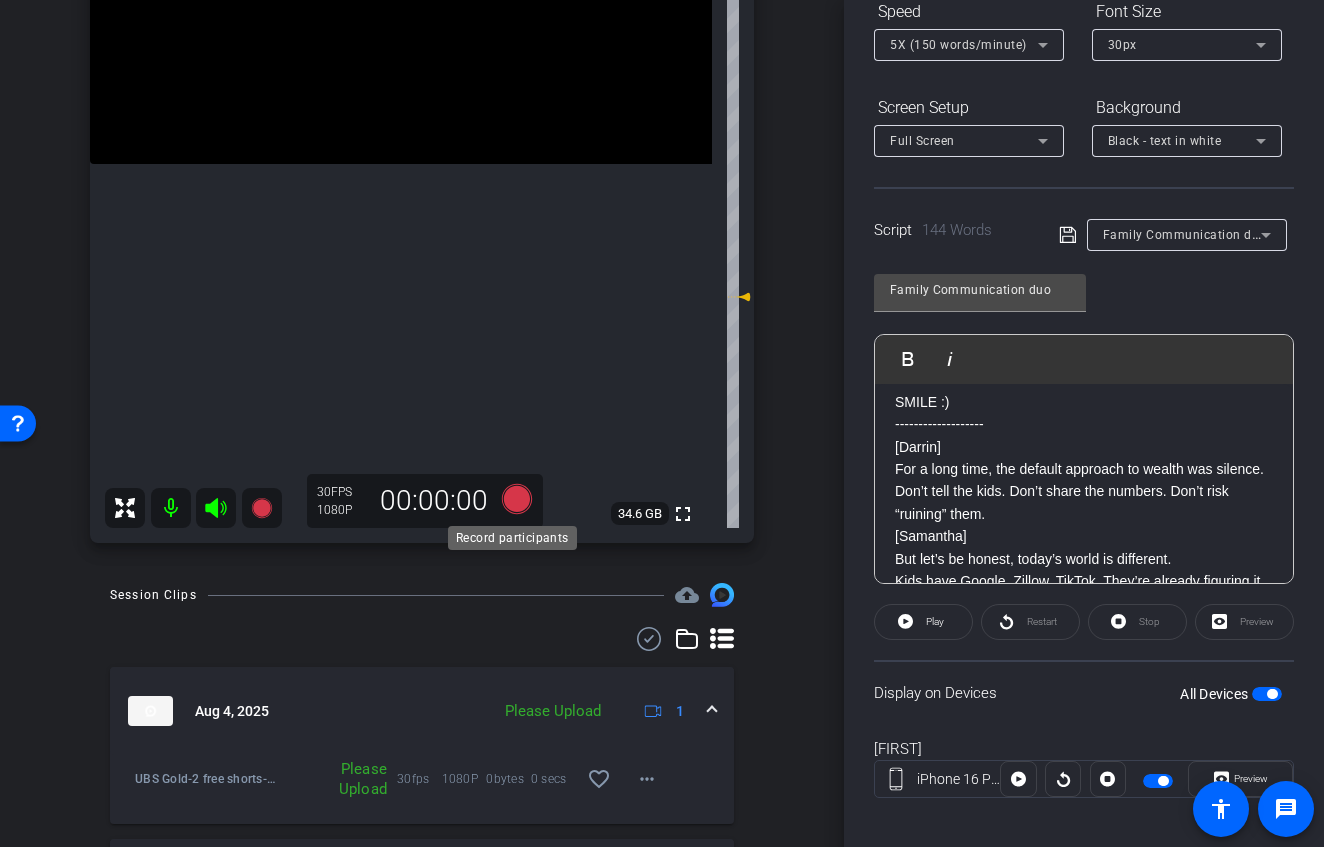click 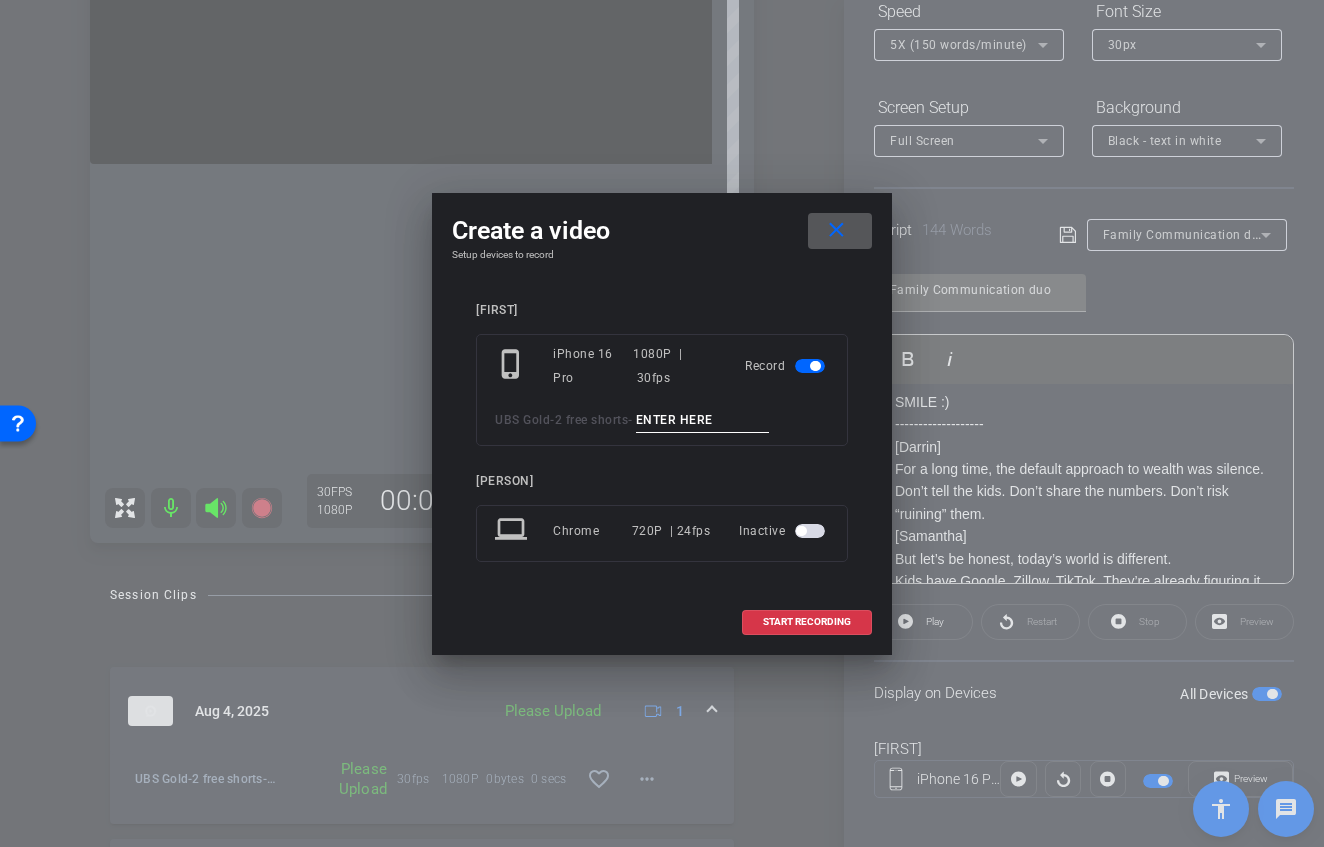click at bounding box center (703, 420) 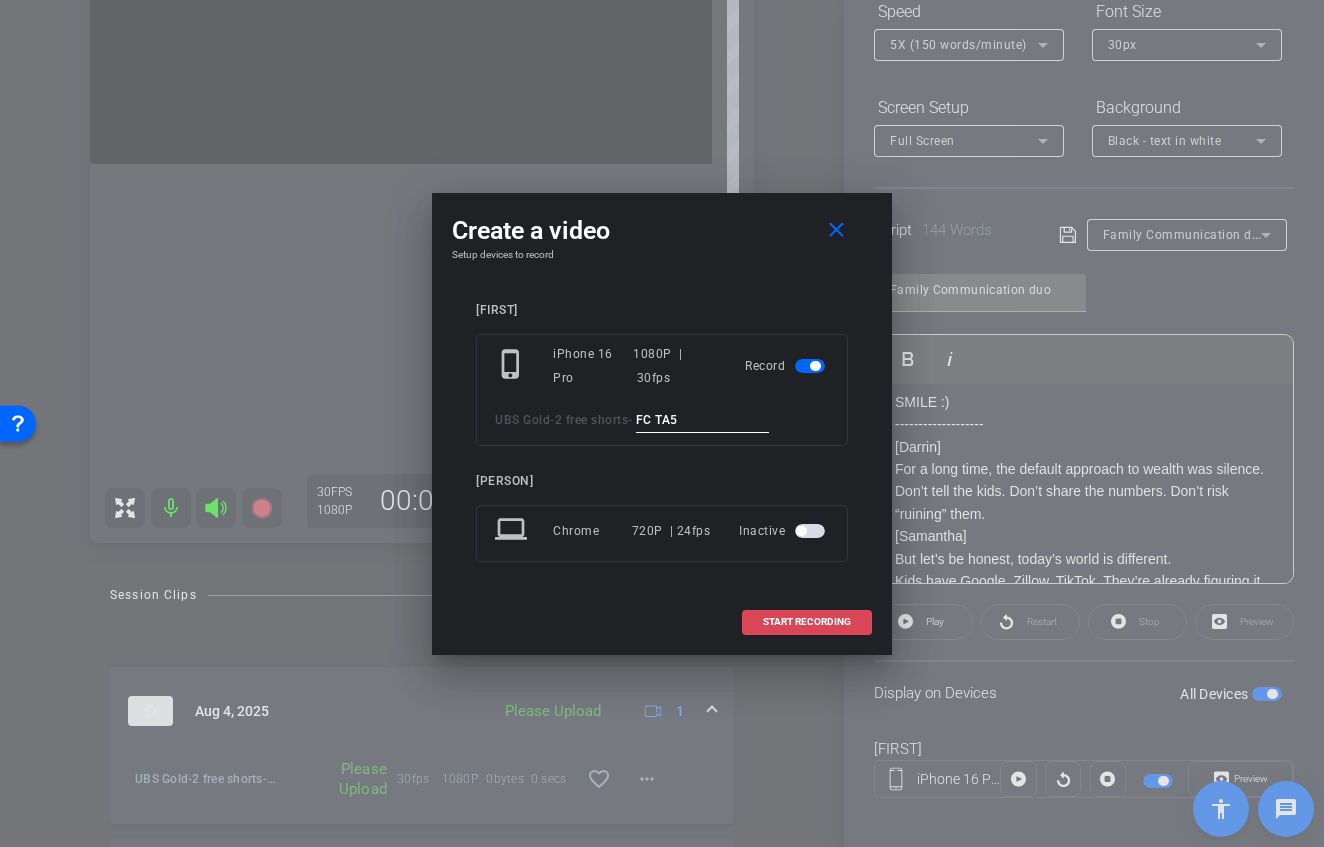 type on "FC TA5" 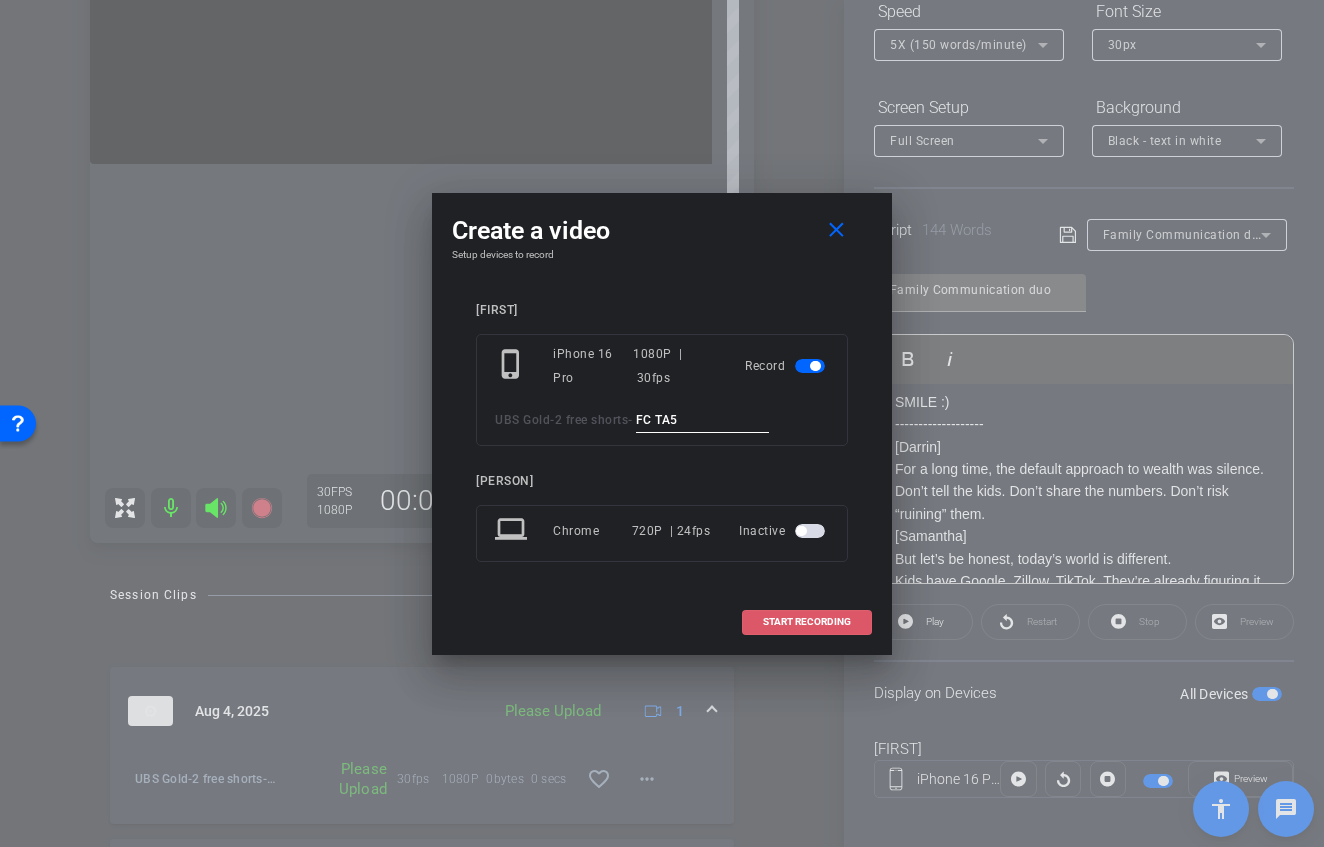 click on "START RECORDING" at bounding box center (807, 622) 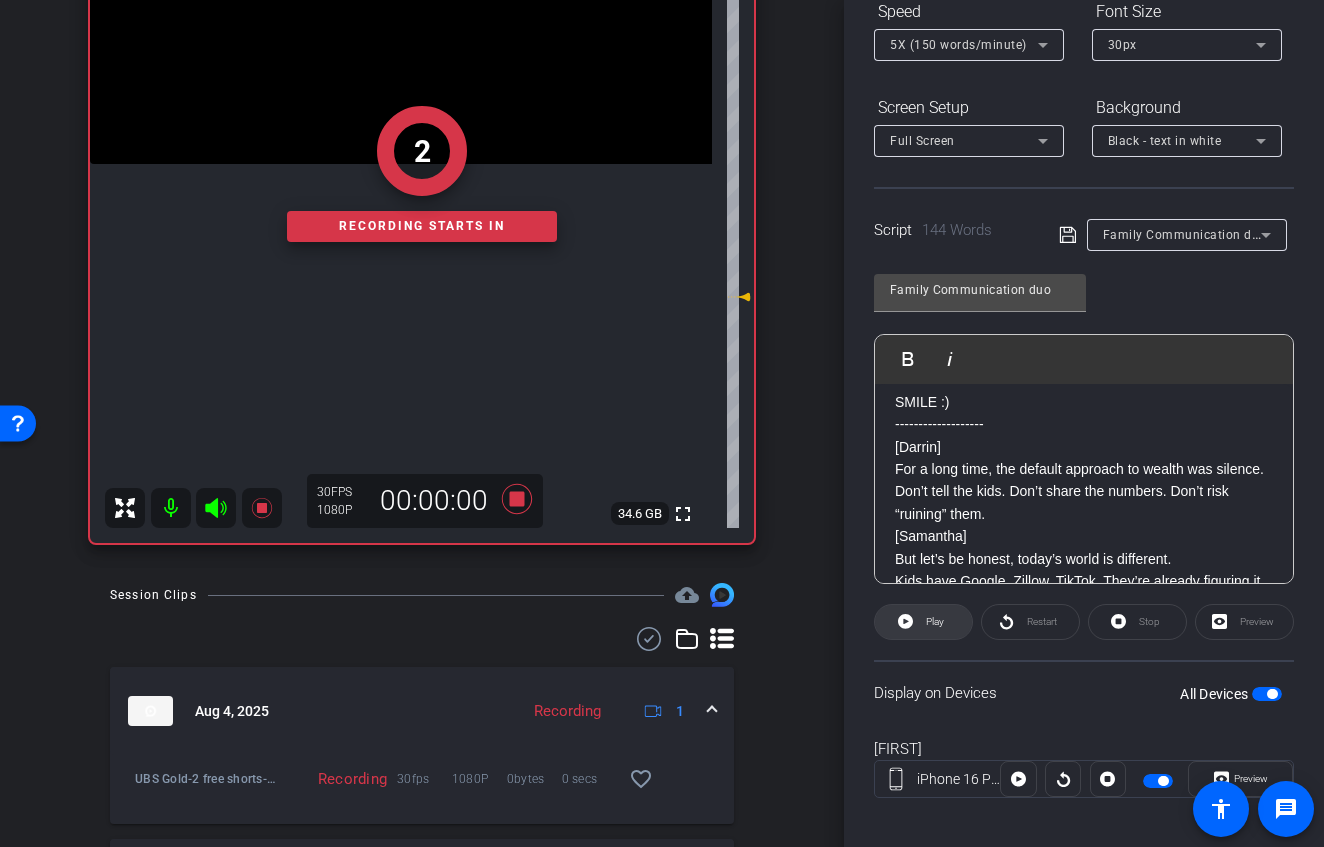 click 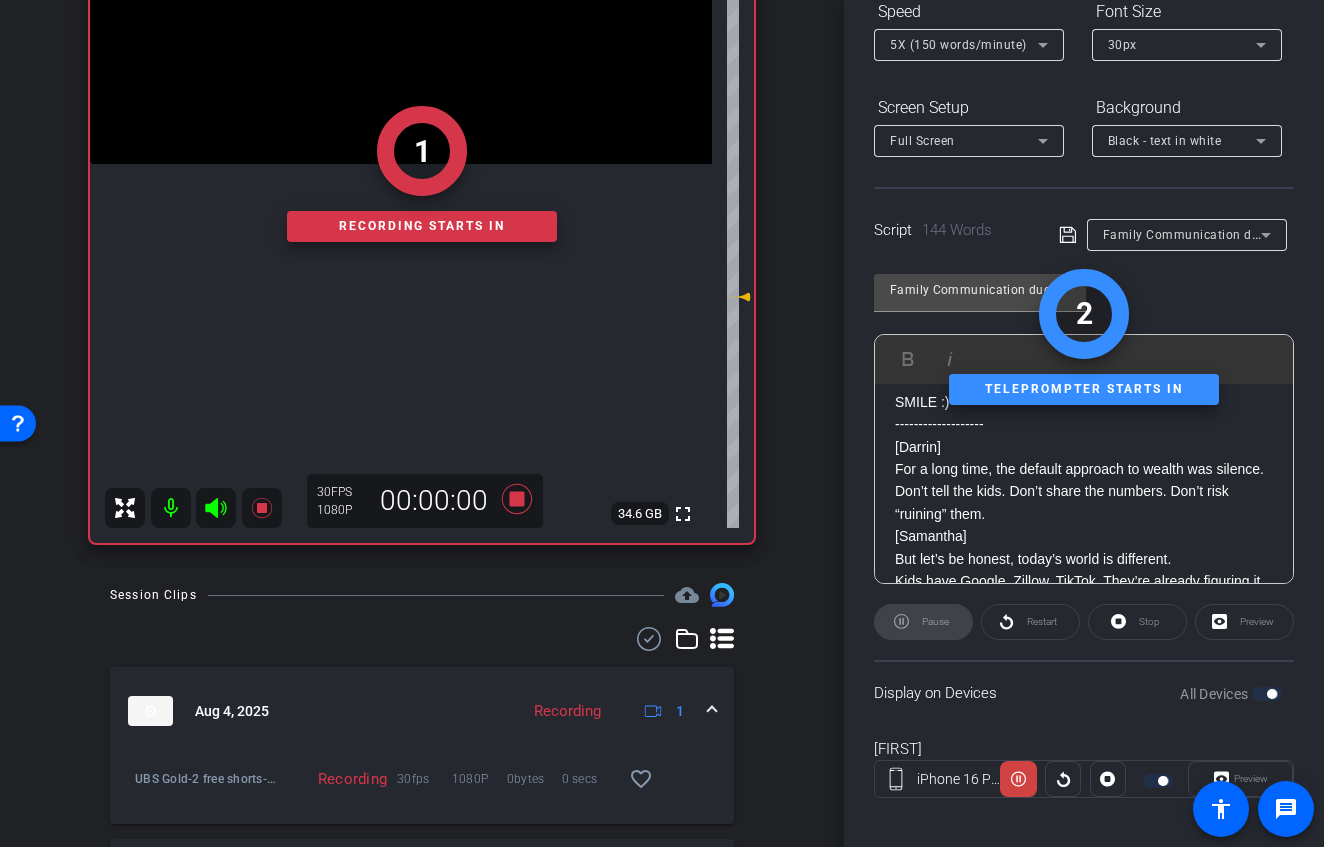 click on "1   Recording starts in" 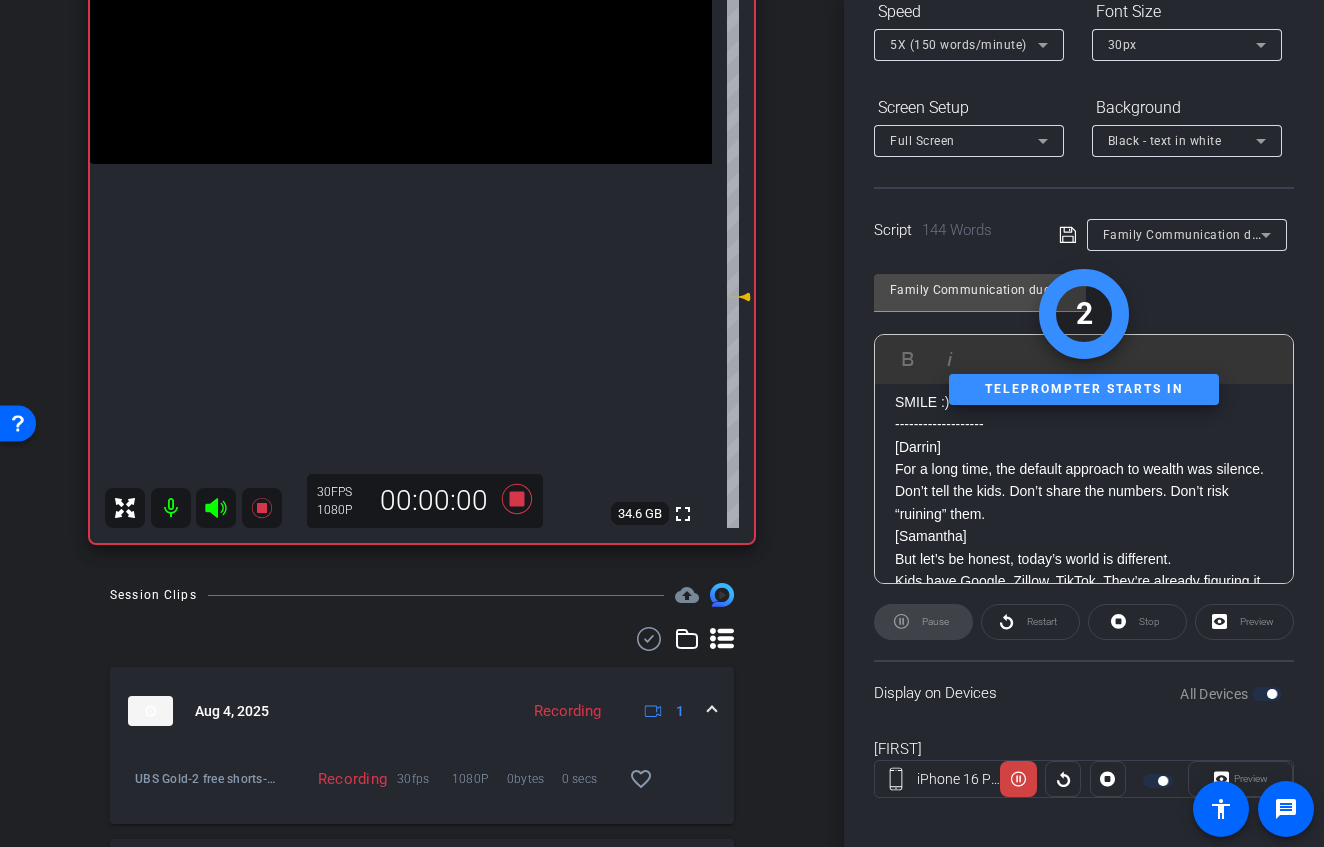 click 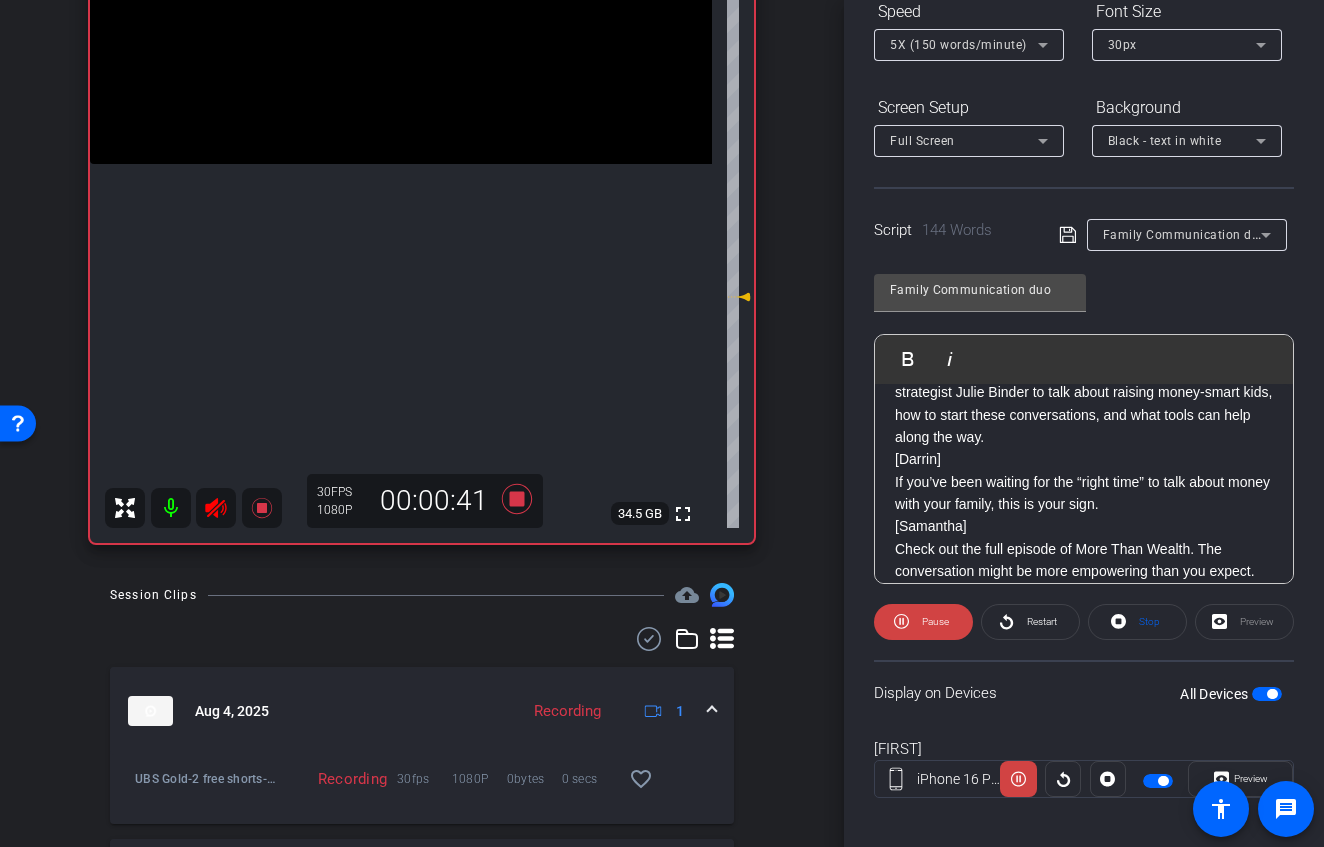 scroll, scrollTop: 438, scrollLeft: 0, axis: vertical 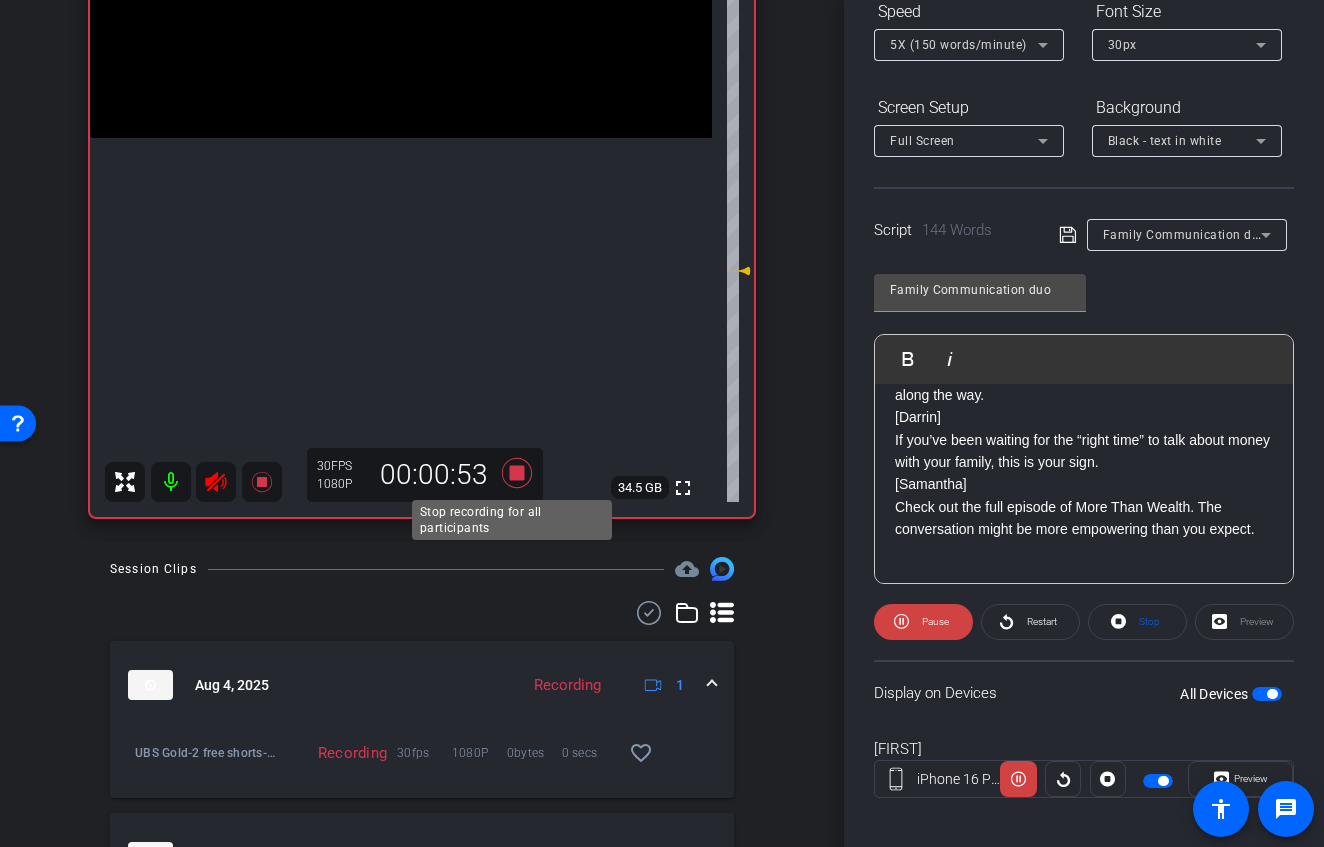 click 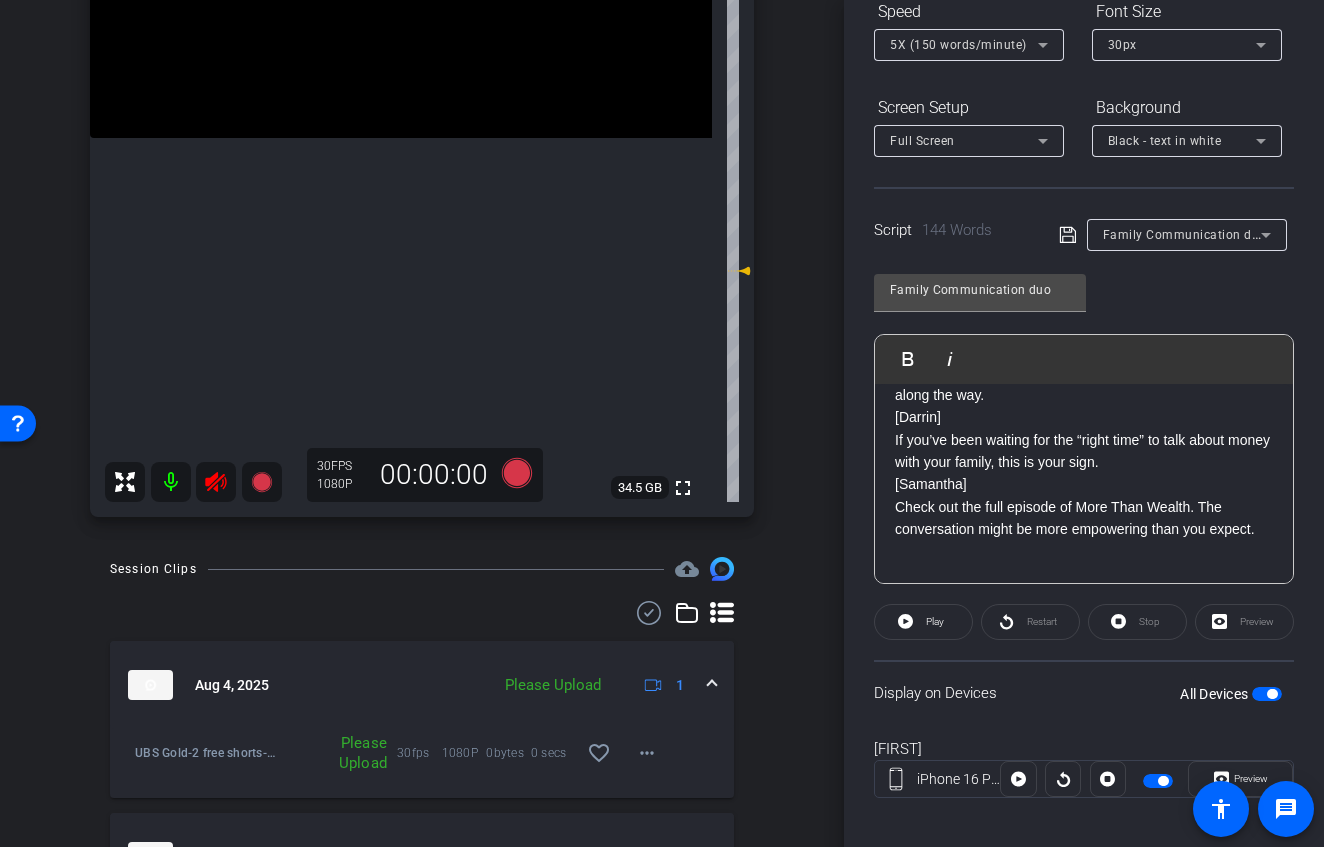 click at bounding box center (216, 482) 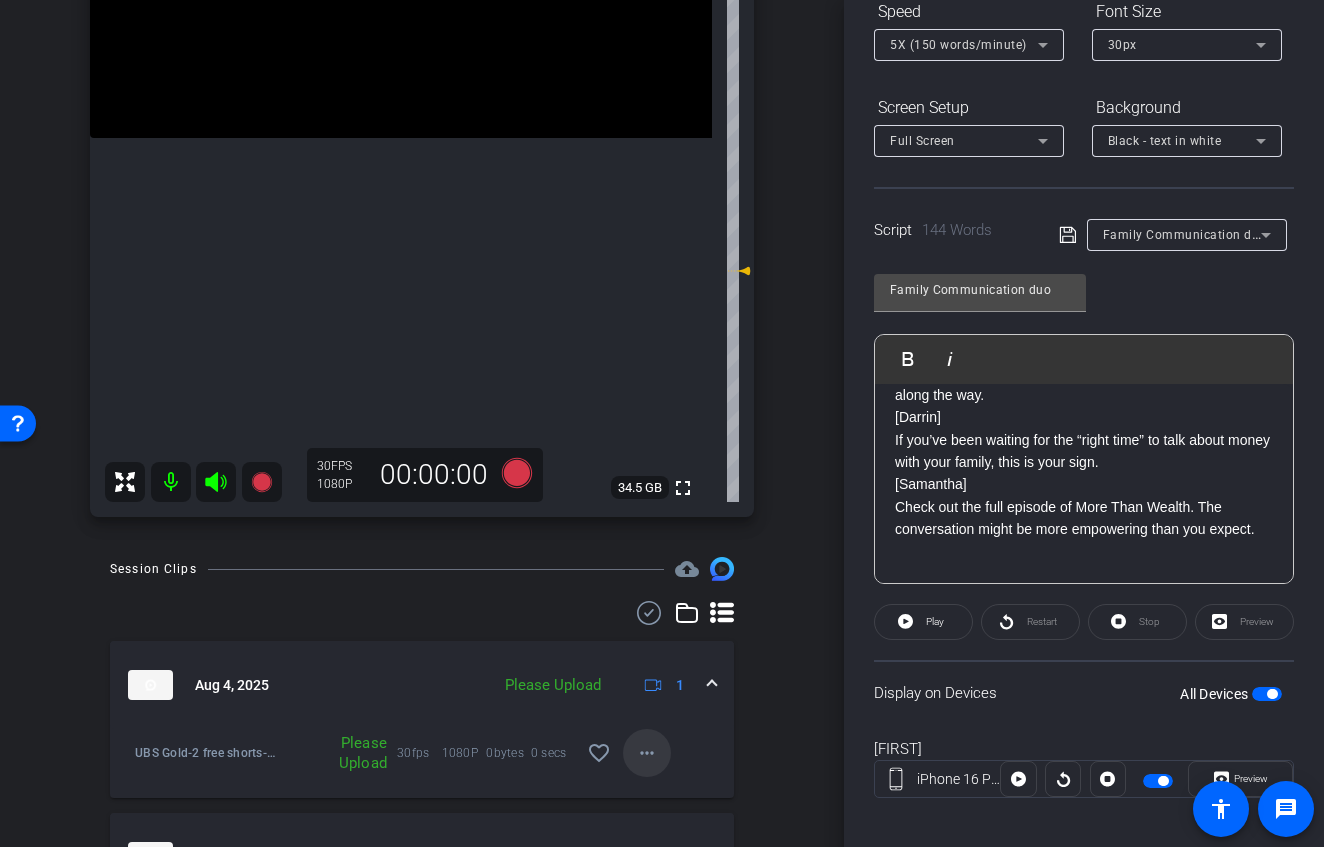 click on "more_horiz" at bounding box center (647, 753) 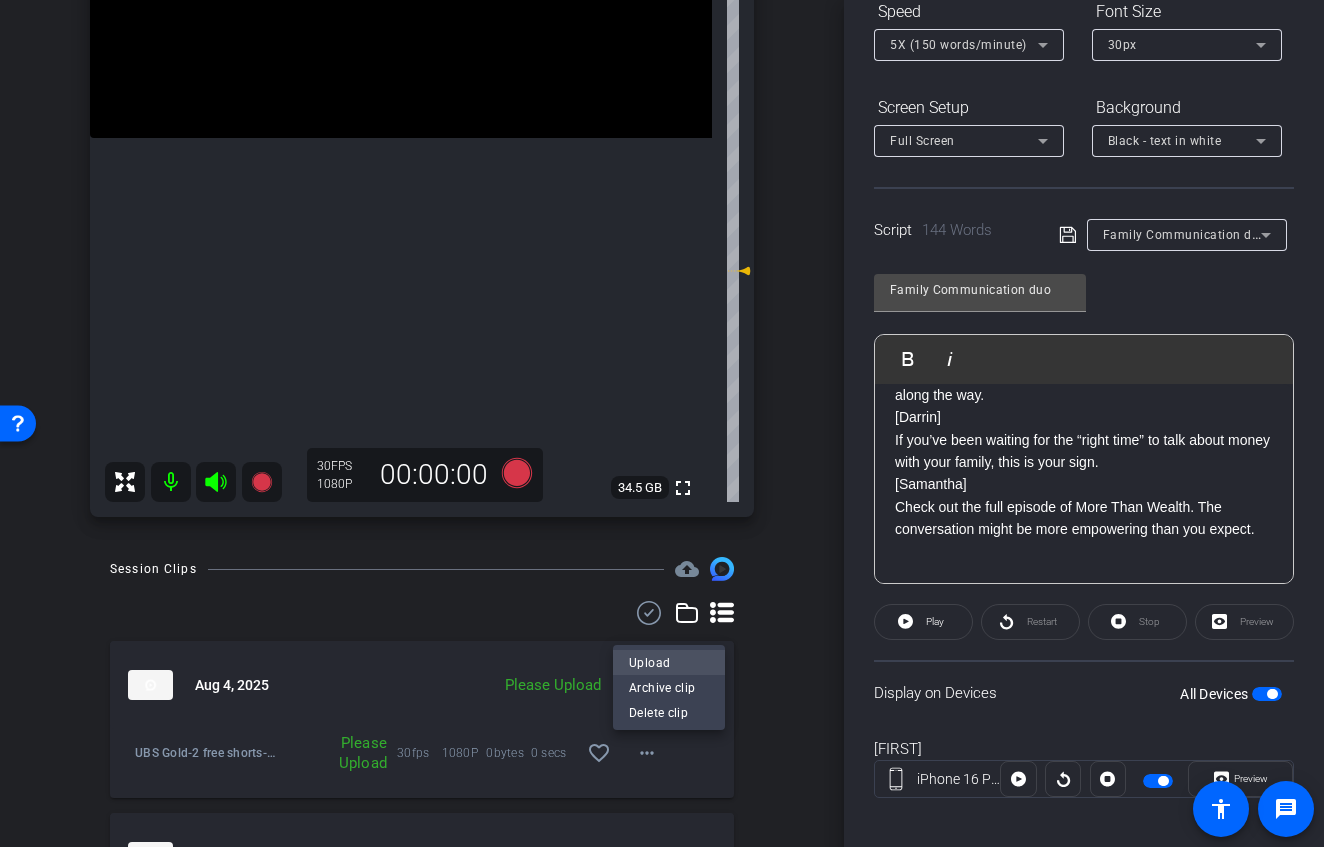click on "Upload" at bounding box center (669, 662) 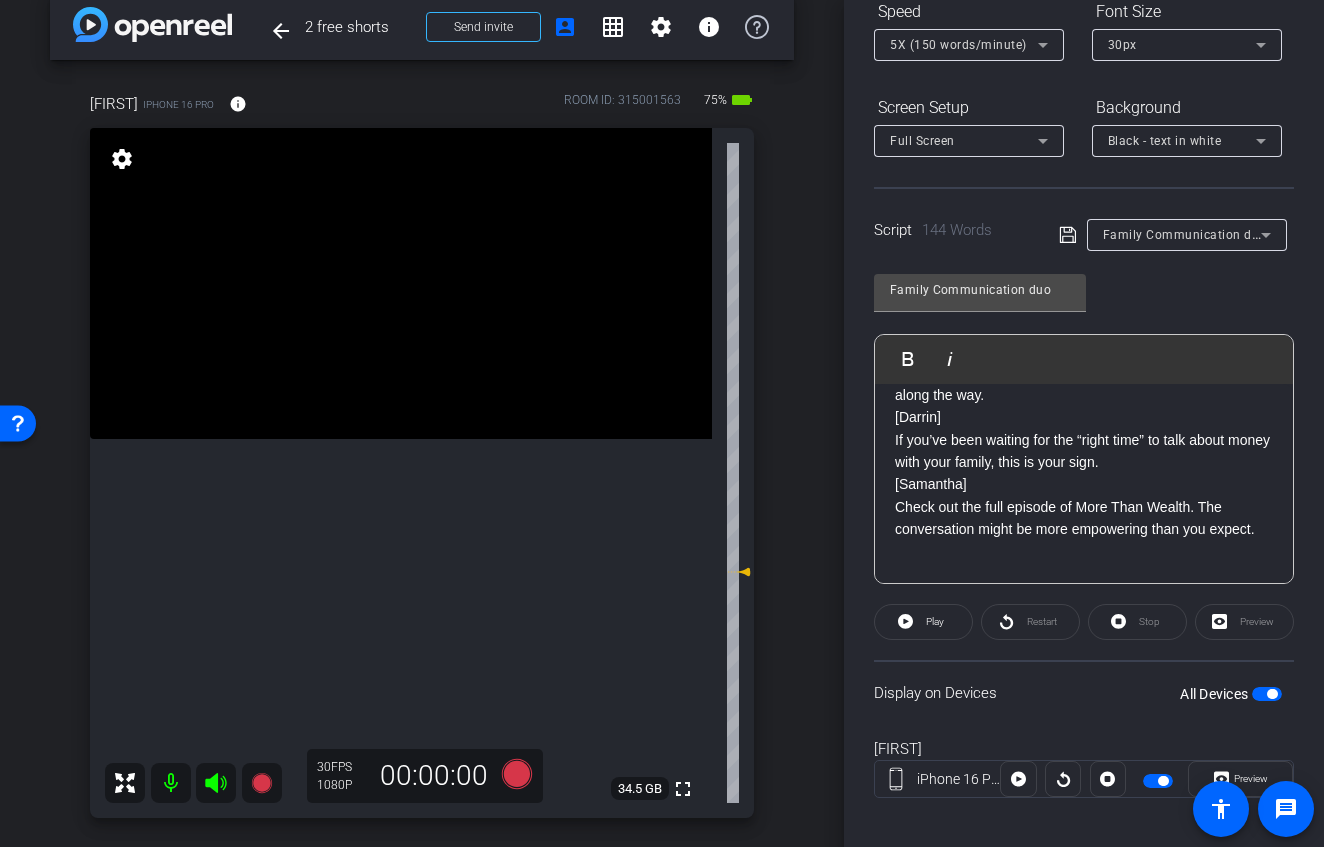 scroll, scrollTop: 21, scrollLeft: 0, axis: vertical 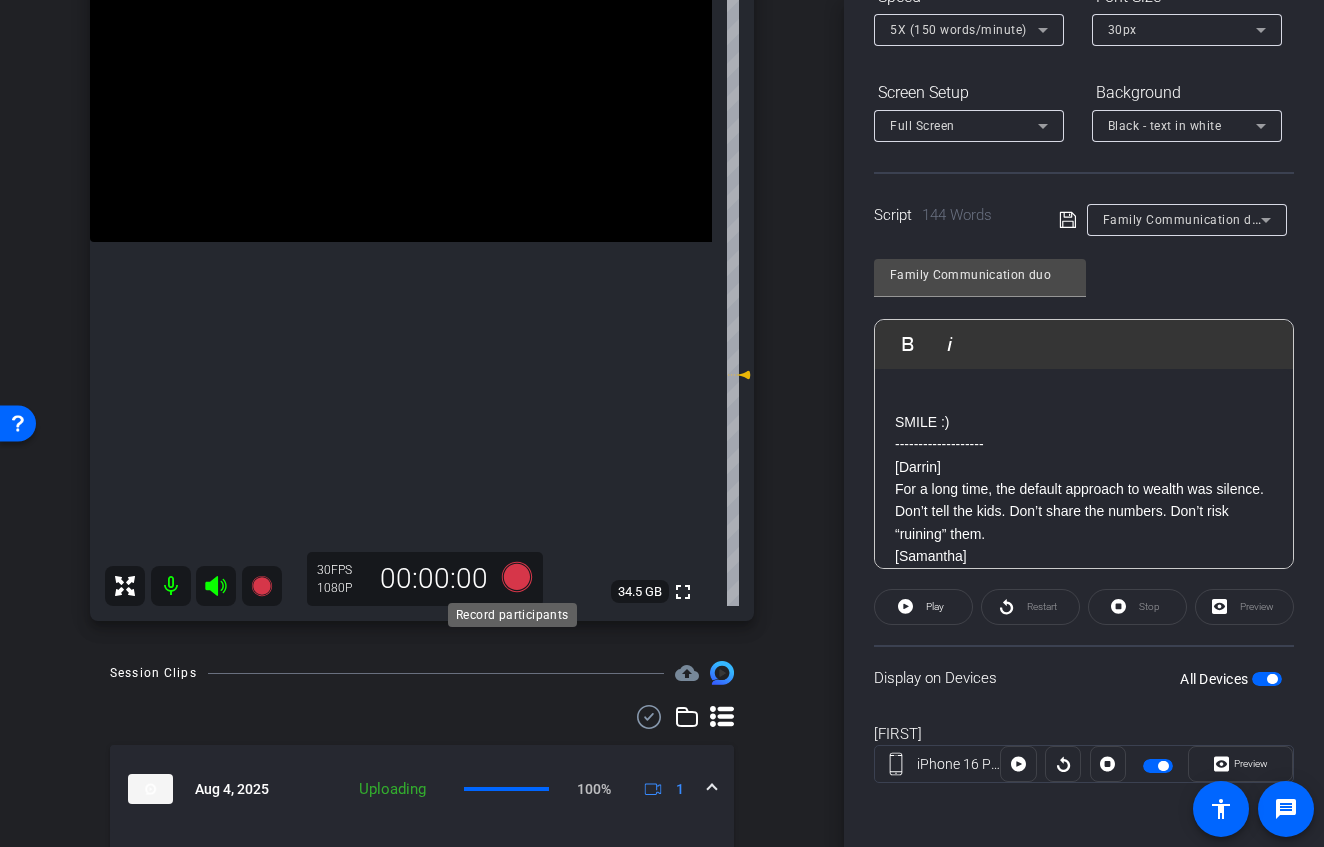 click 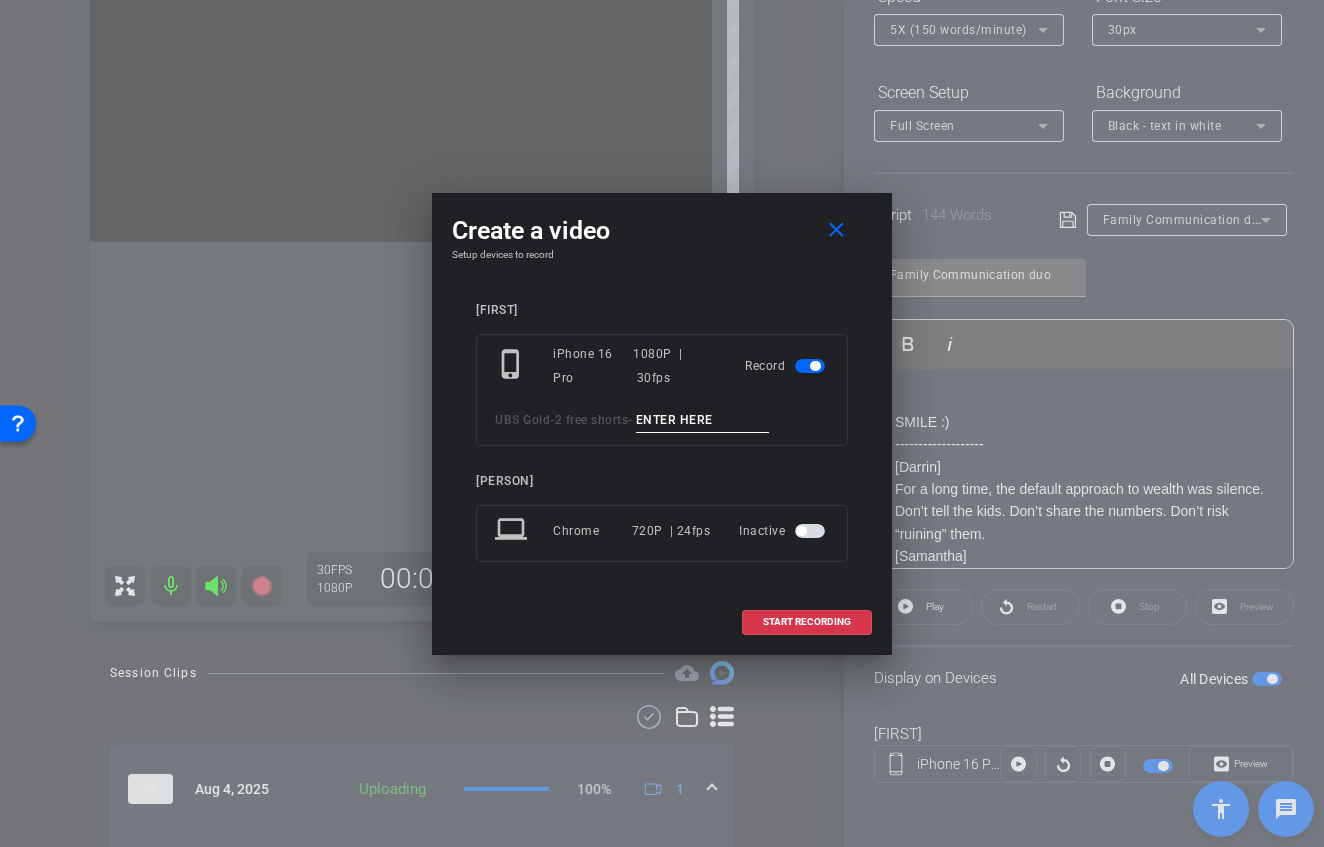 click at bounding box center [703, 420] 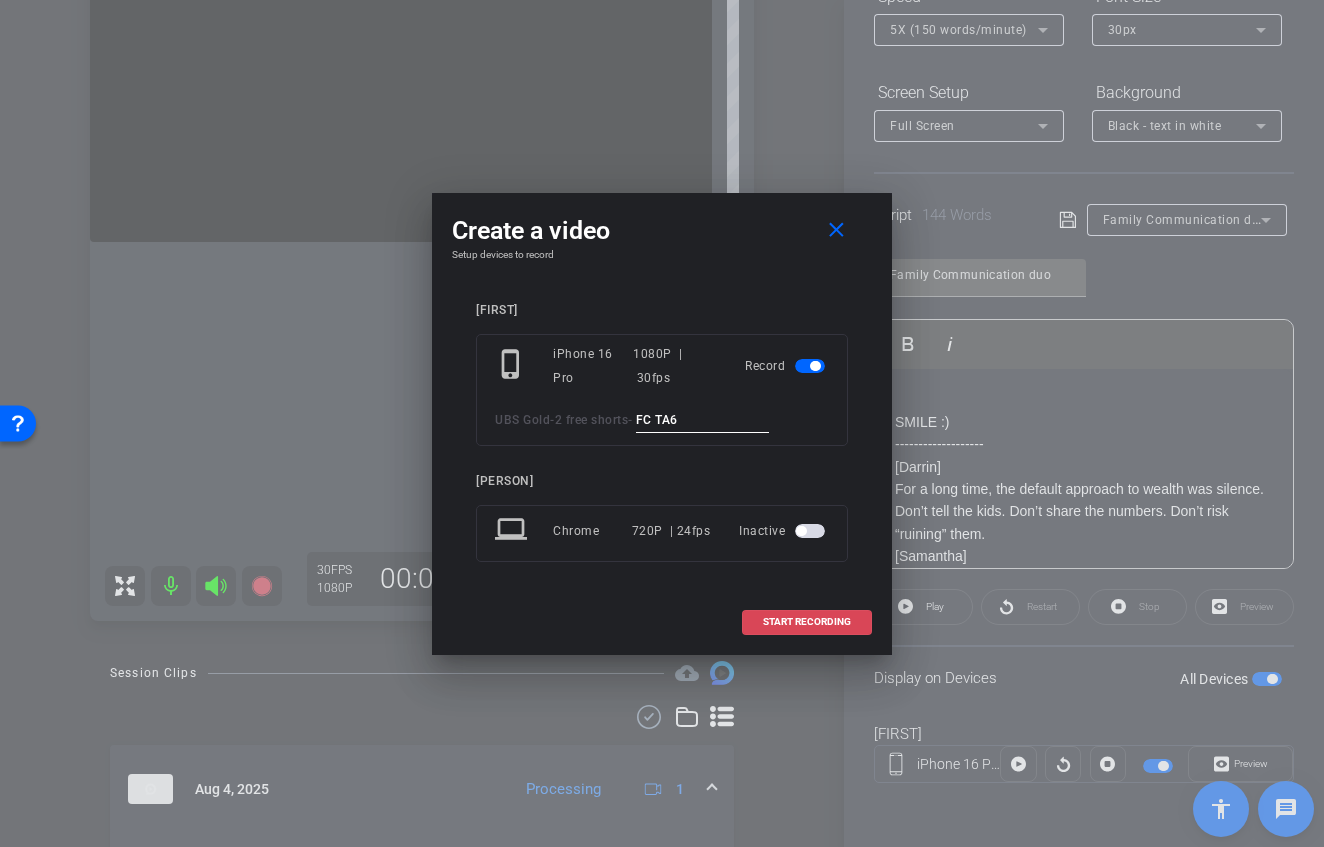 type on "FC TA6" 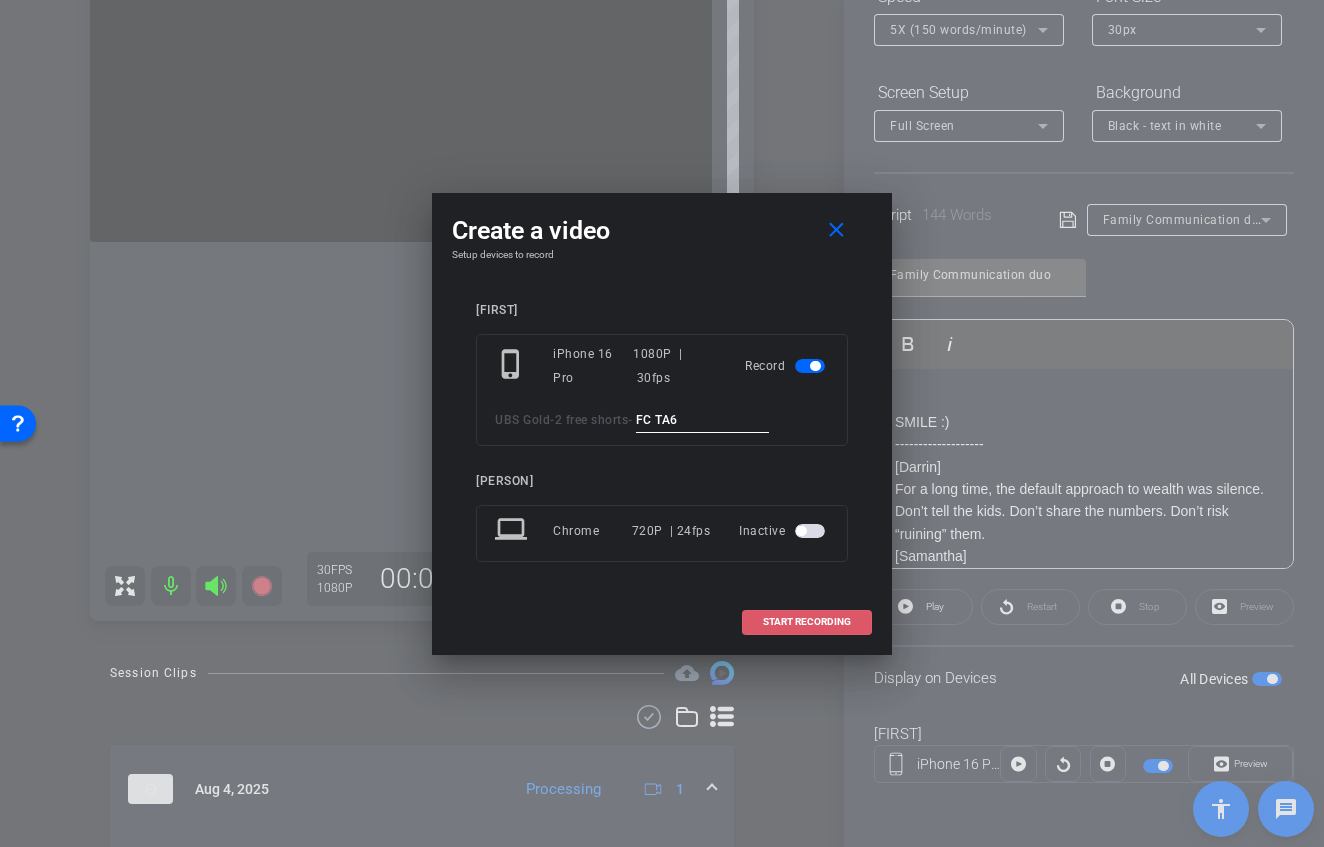 click at bounding box center [807, 622] 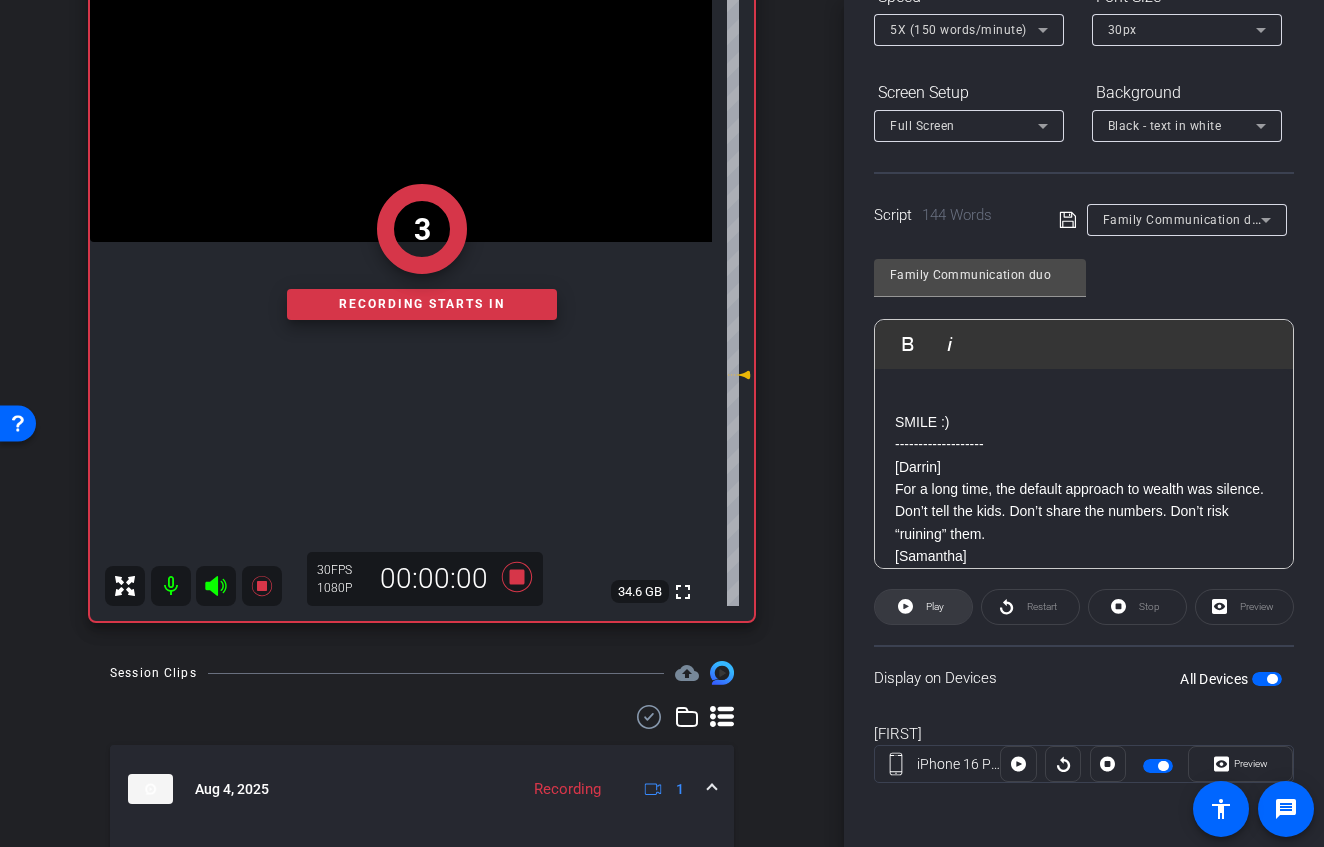 click on "Play" 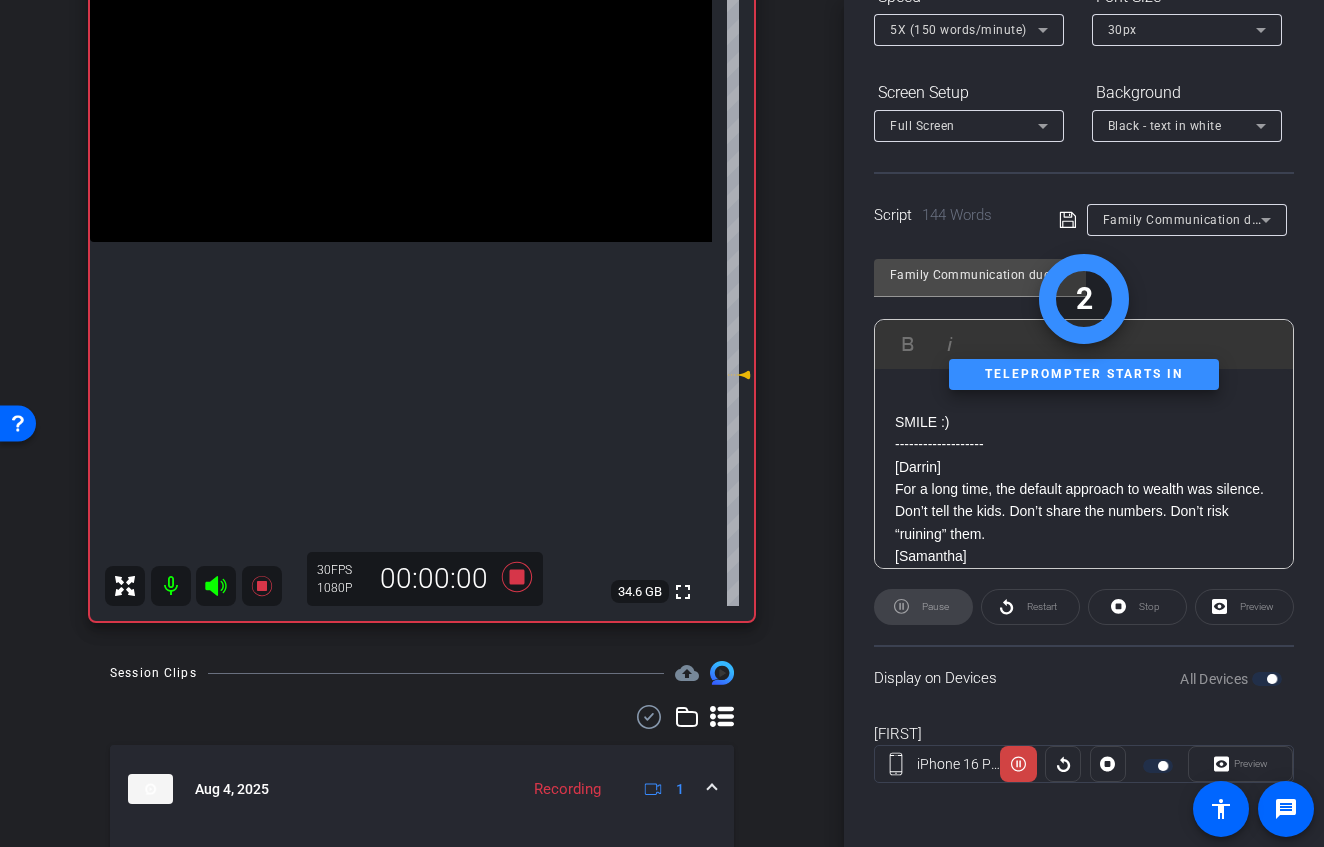 click 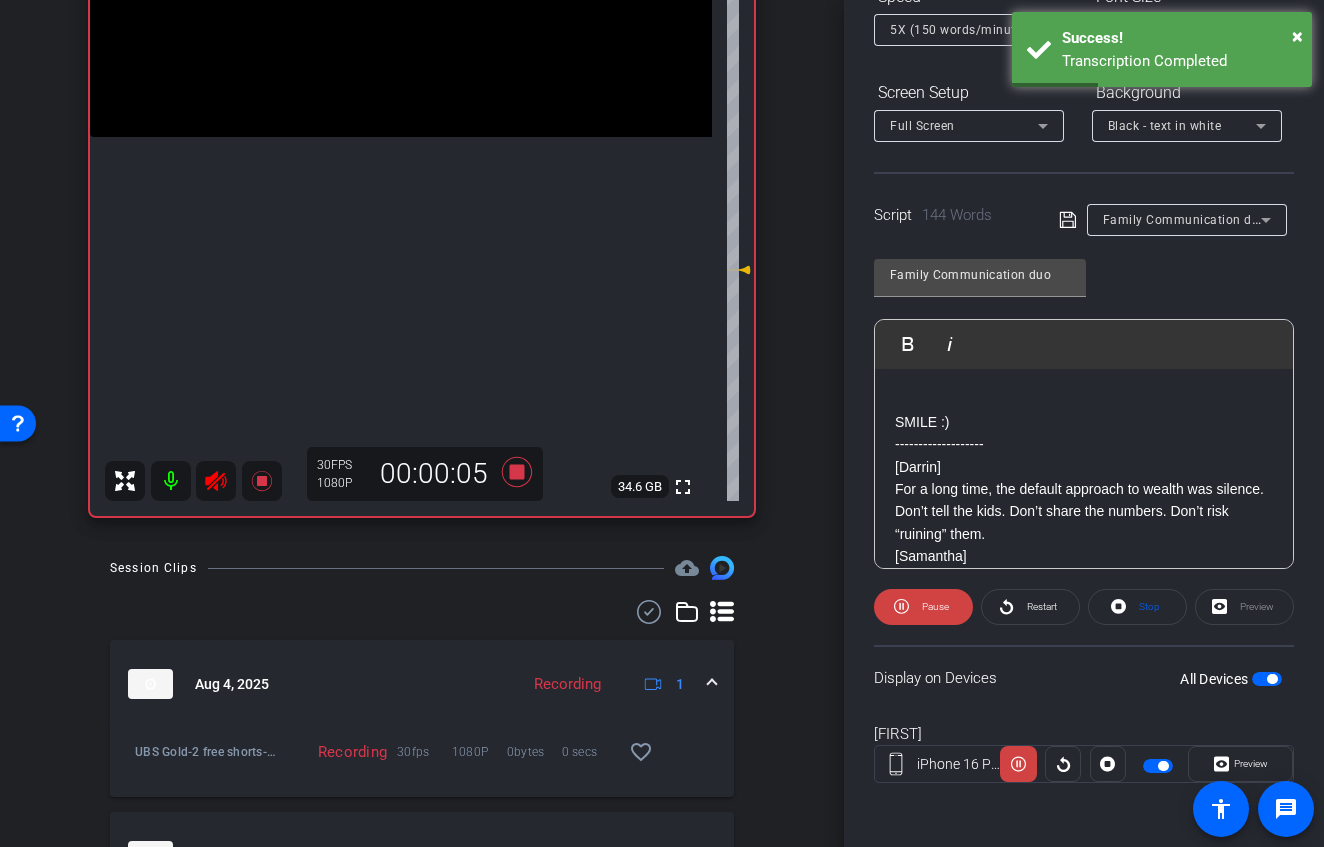 scroll, scrollTop: 226, scrollLeft: 0, axis: vertical 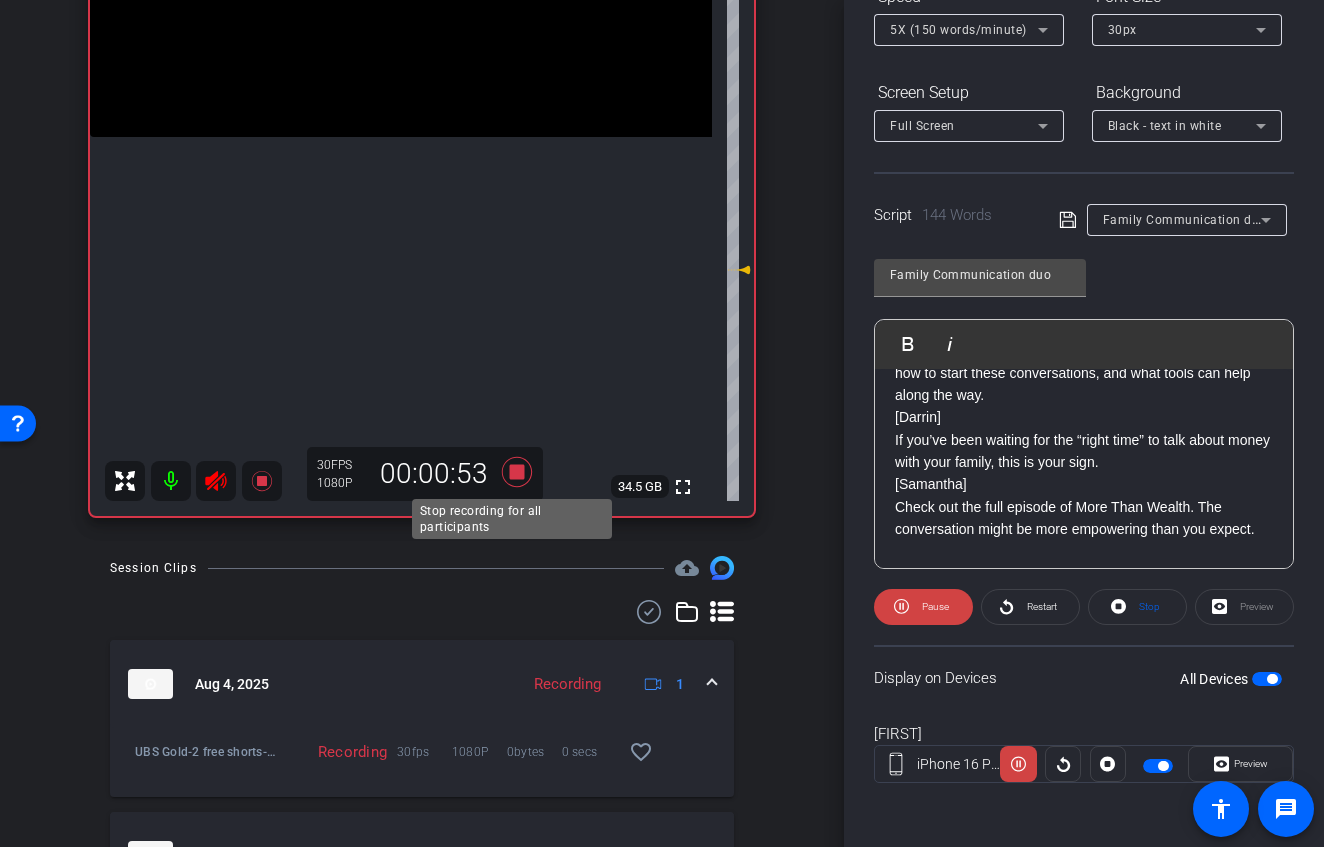 click 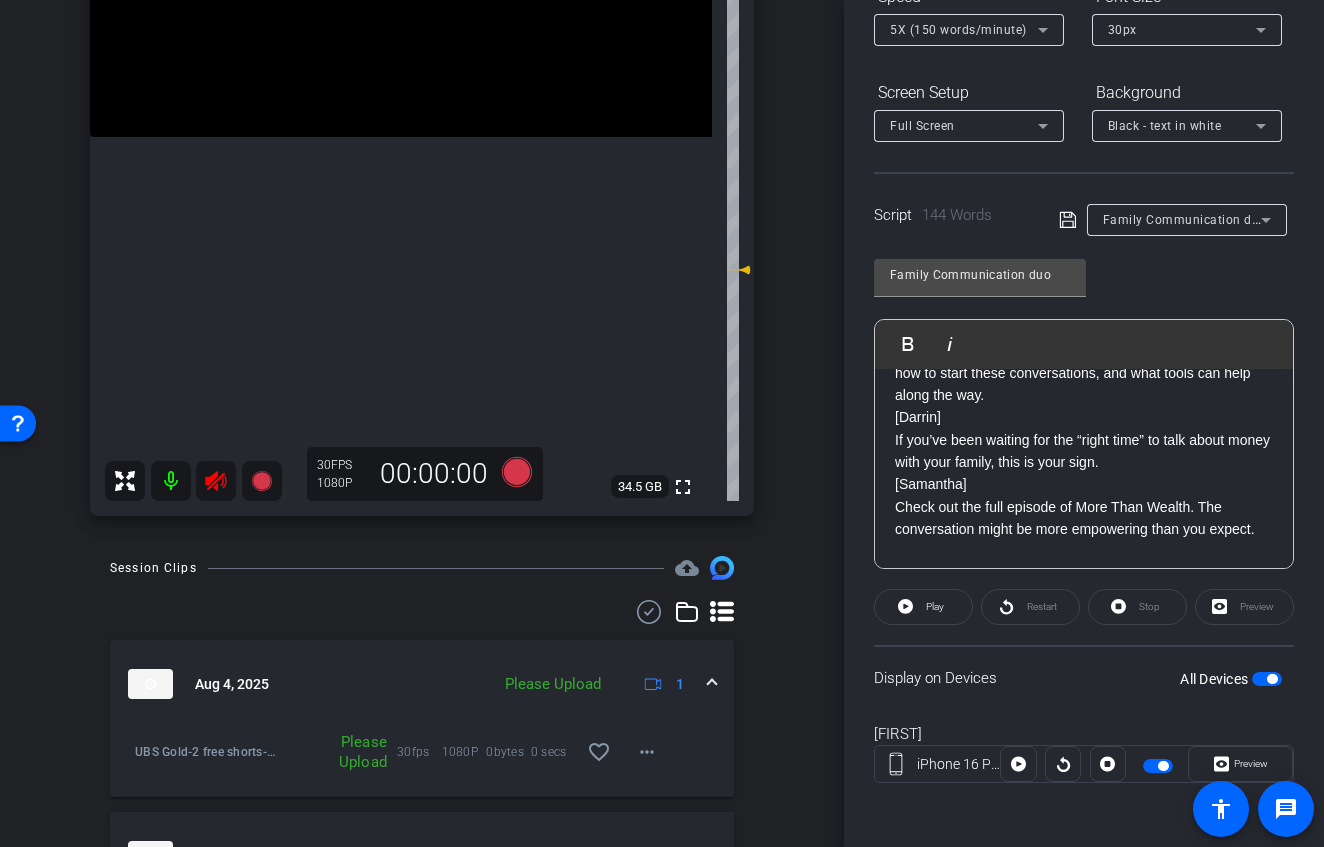 click 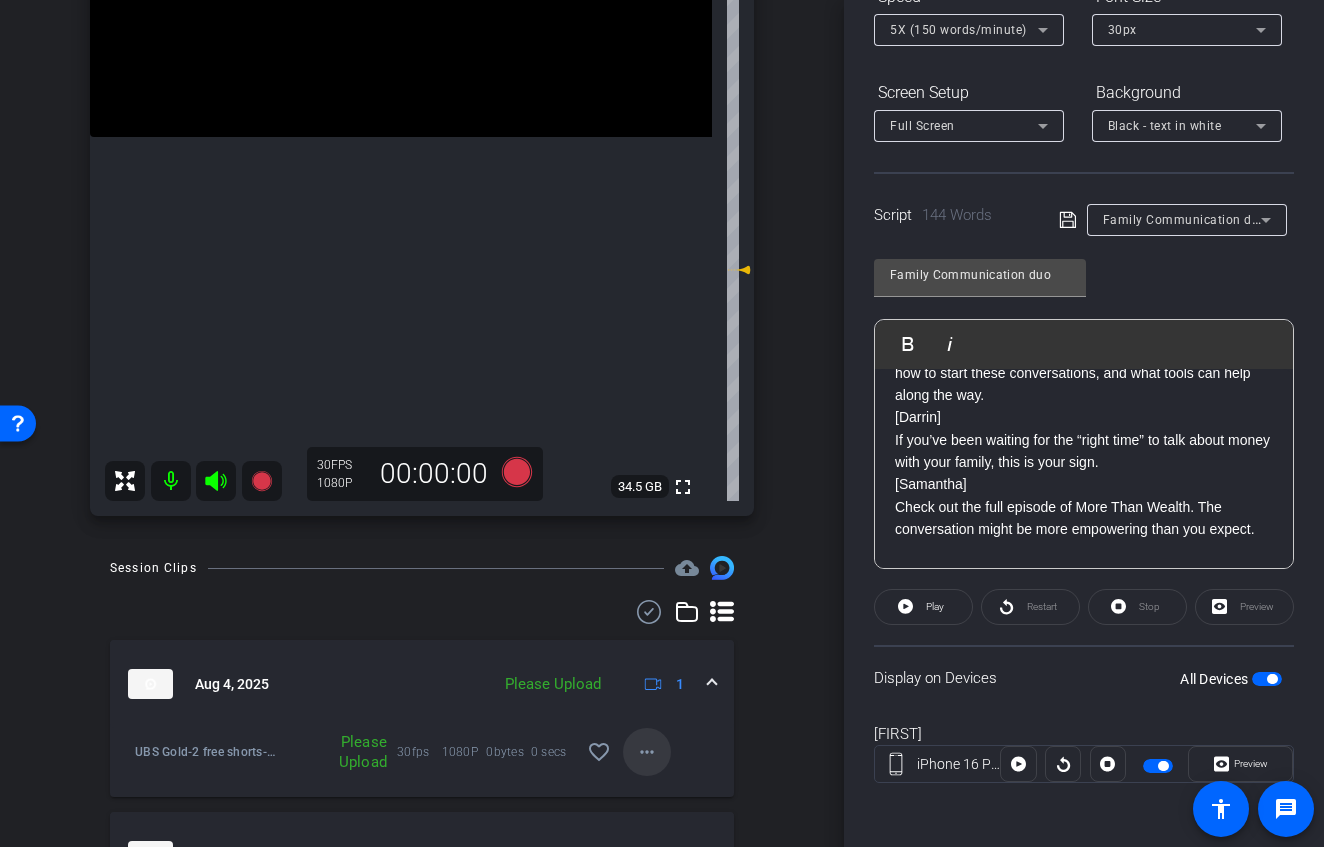 click on "more_horiz" at bounding box center (647, 752) 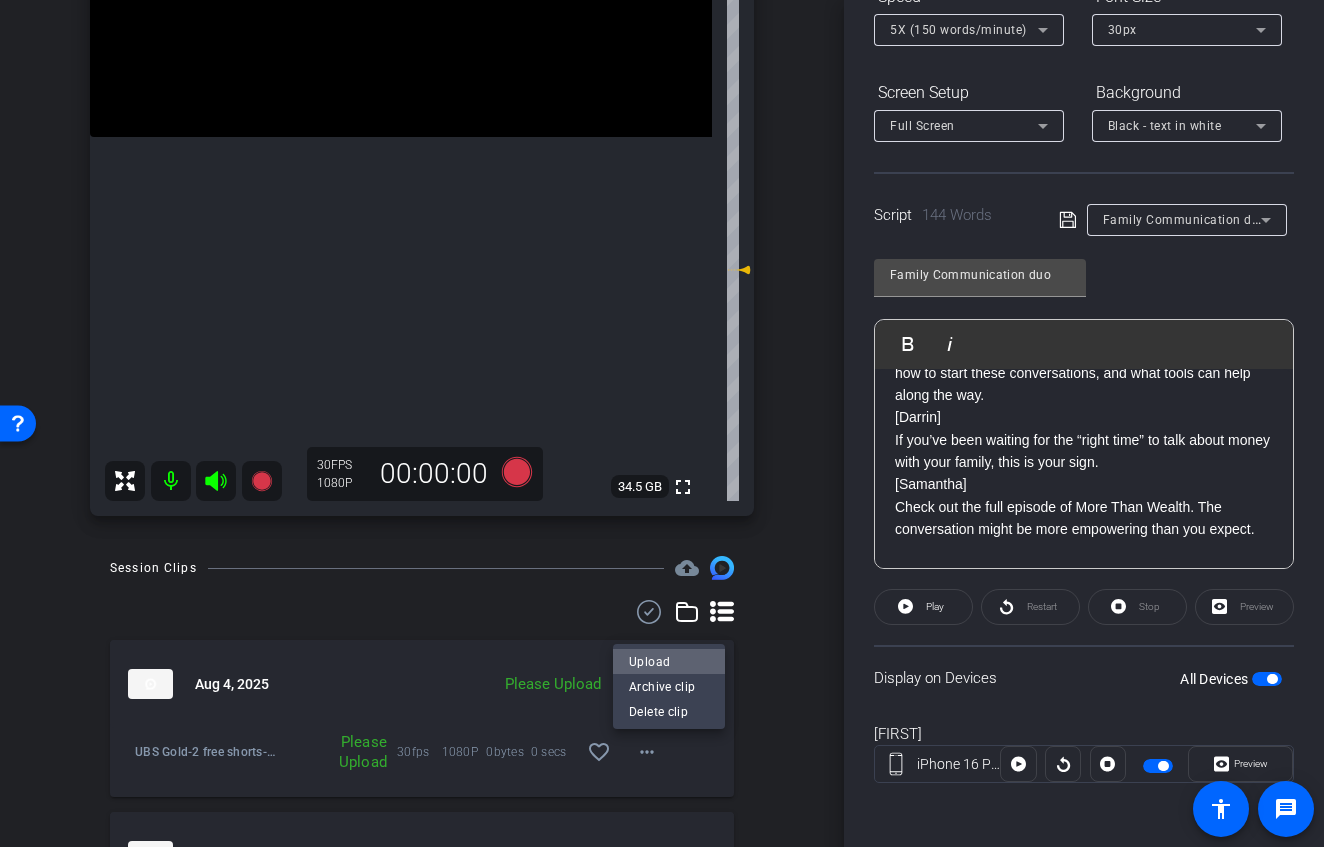 click on "Upload" at bounding box center (669, 661) 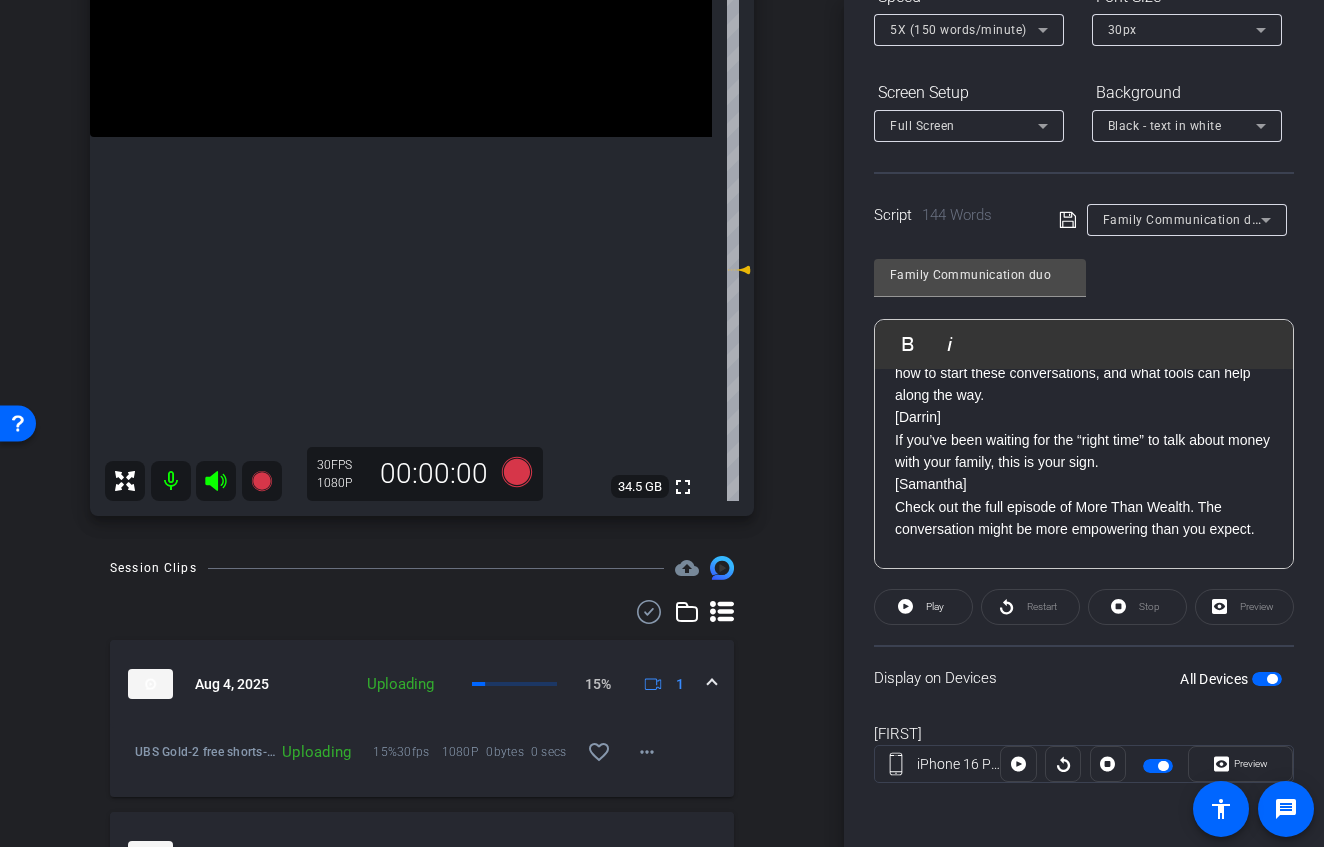 click on "Family Communication duo" at bounding box center (1182, 219) 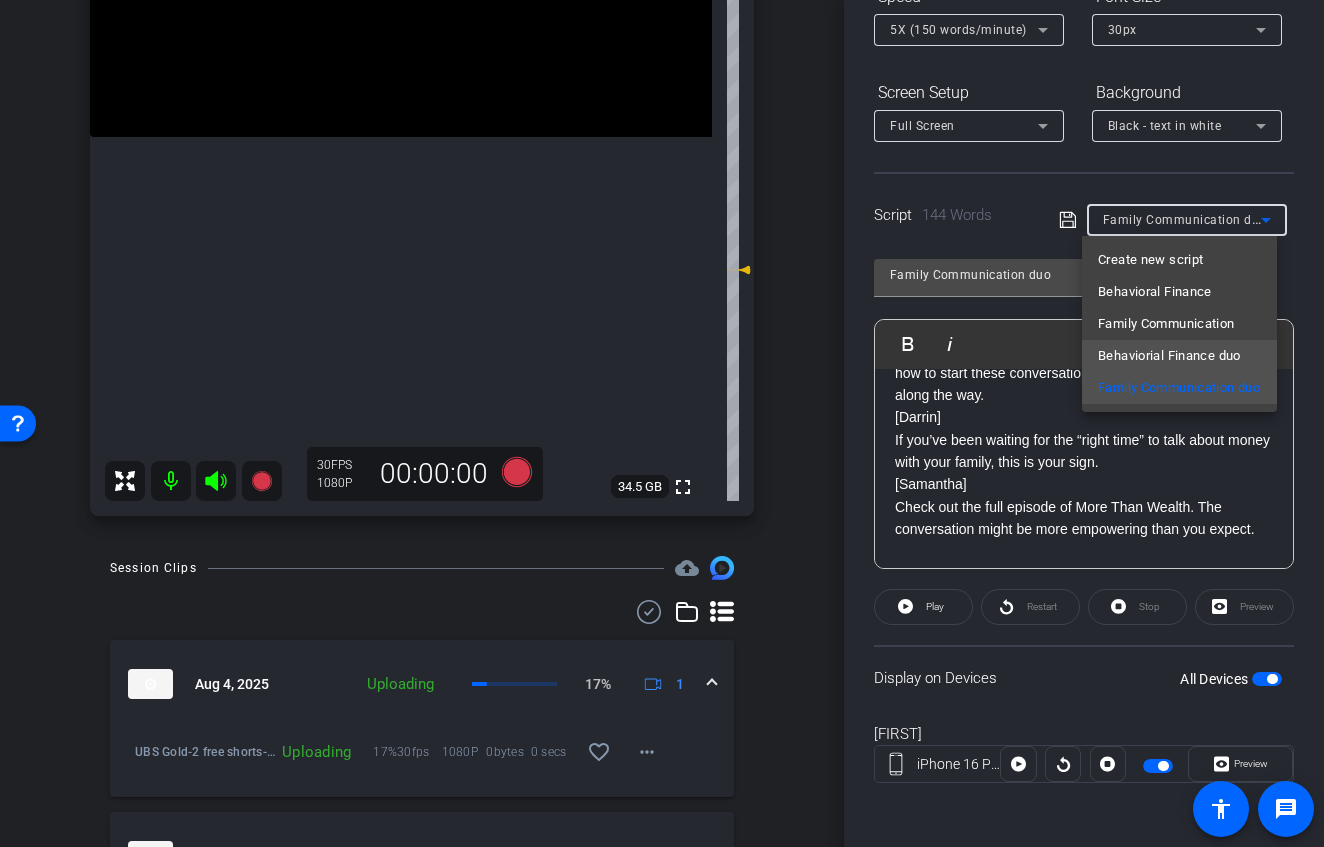 click on "Behaviorial Finance duo" at bounding box center (1169, 356) 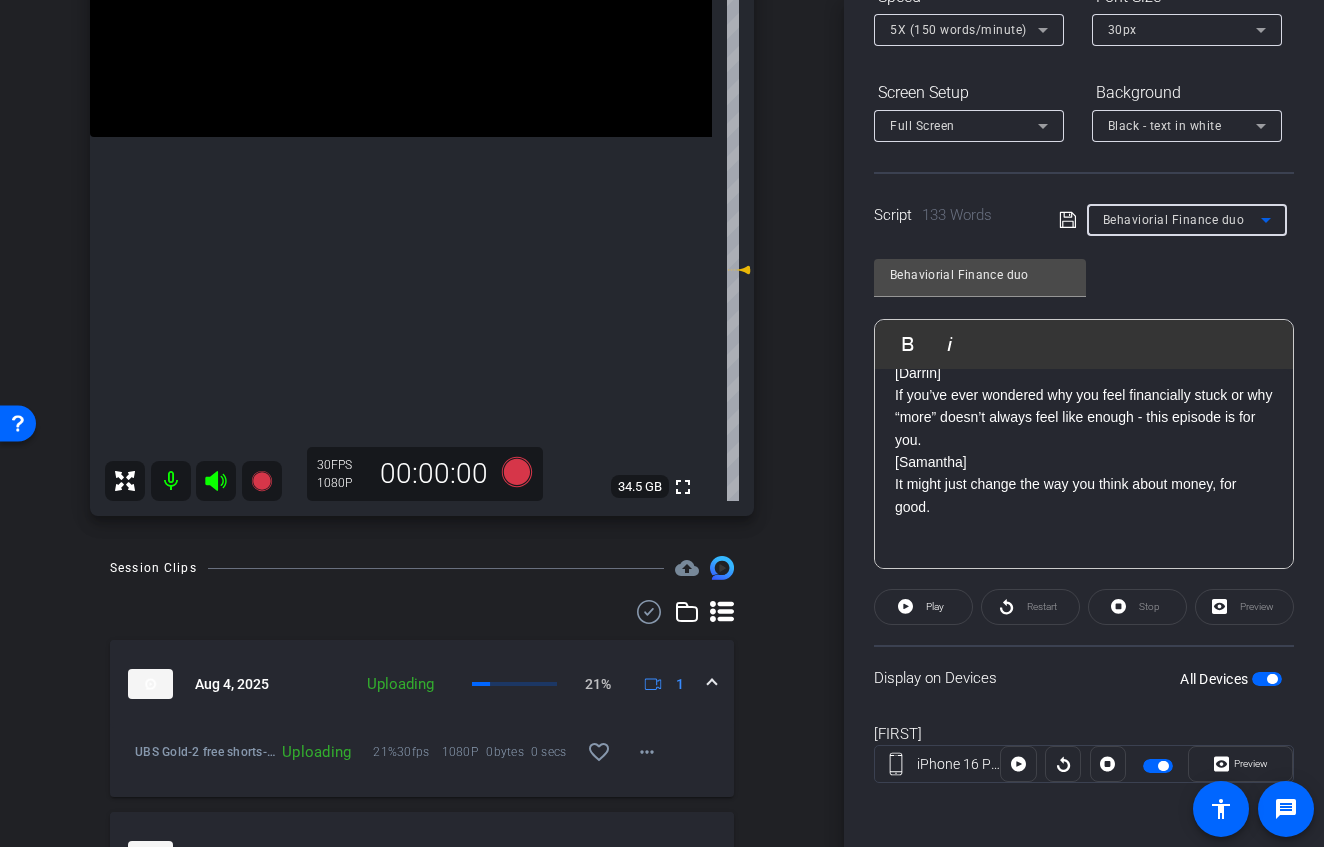 scroll, scrollTop: 0, scrollLeft: 0, axis: both 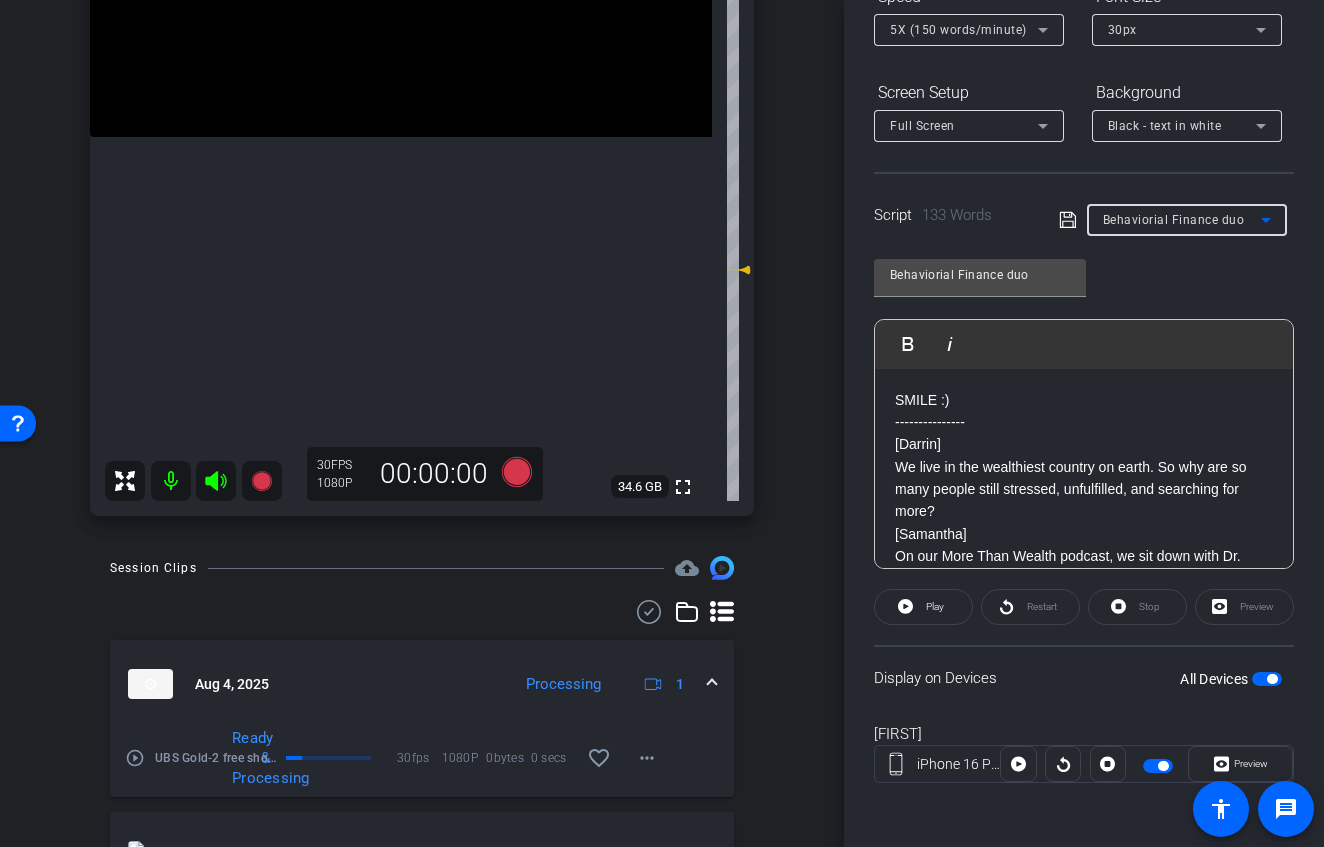 click at bounding box center (1267, 679) 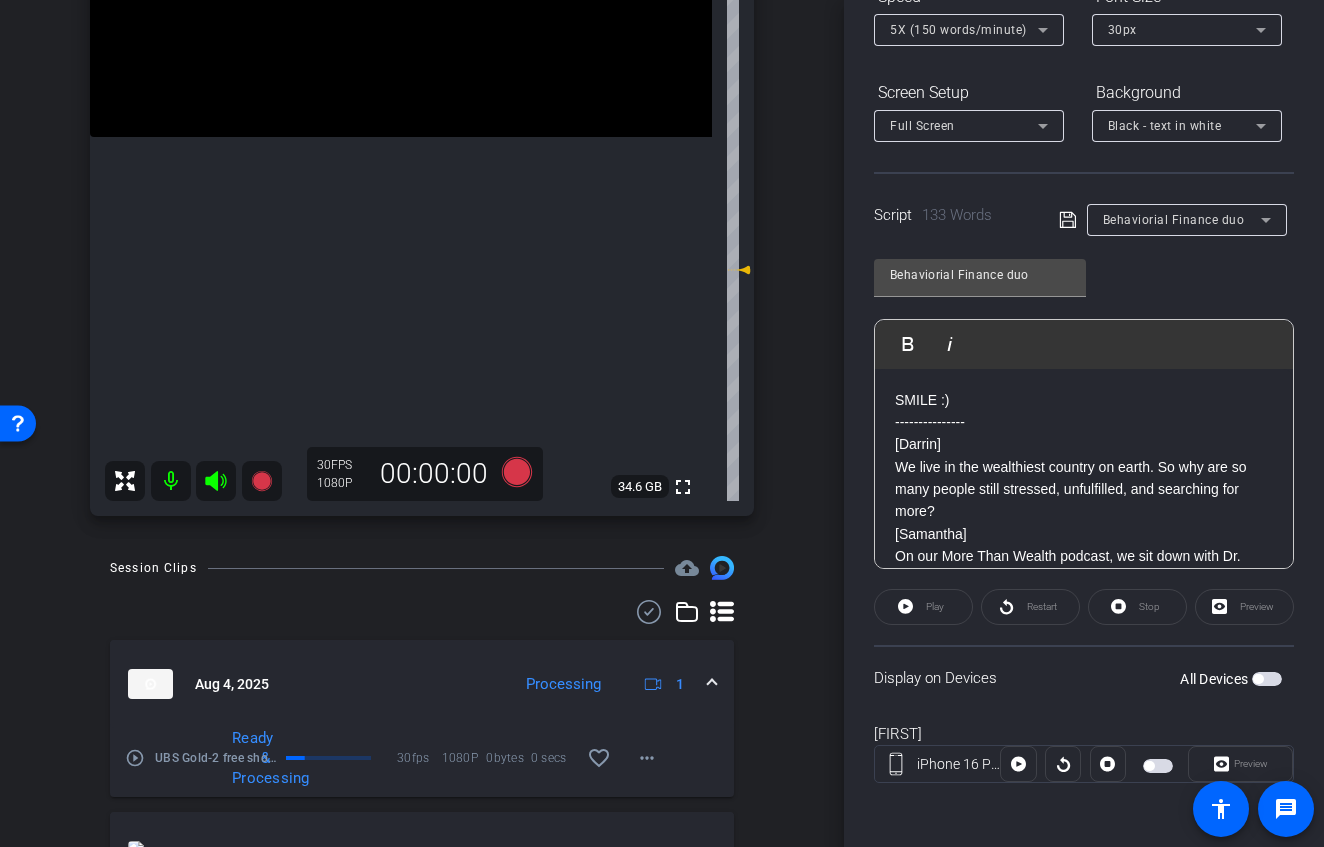 click at bounding box center [1267, 679] 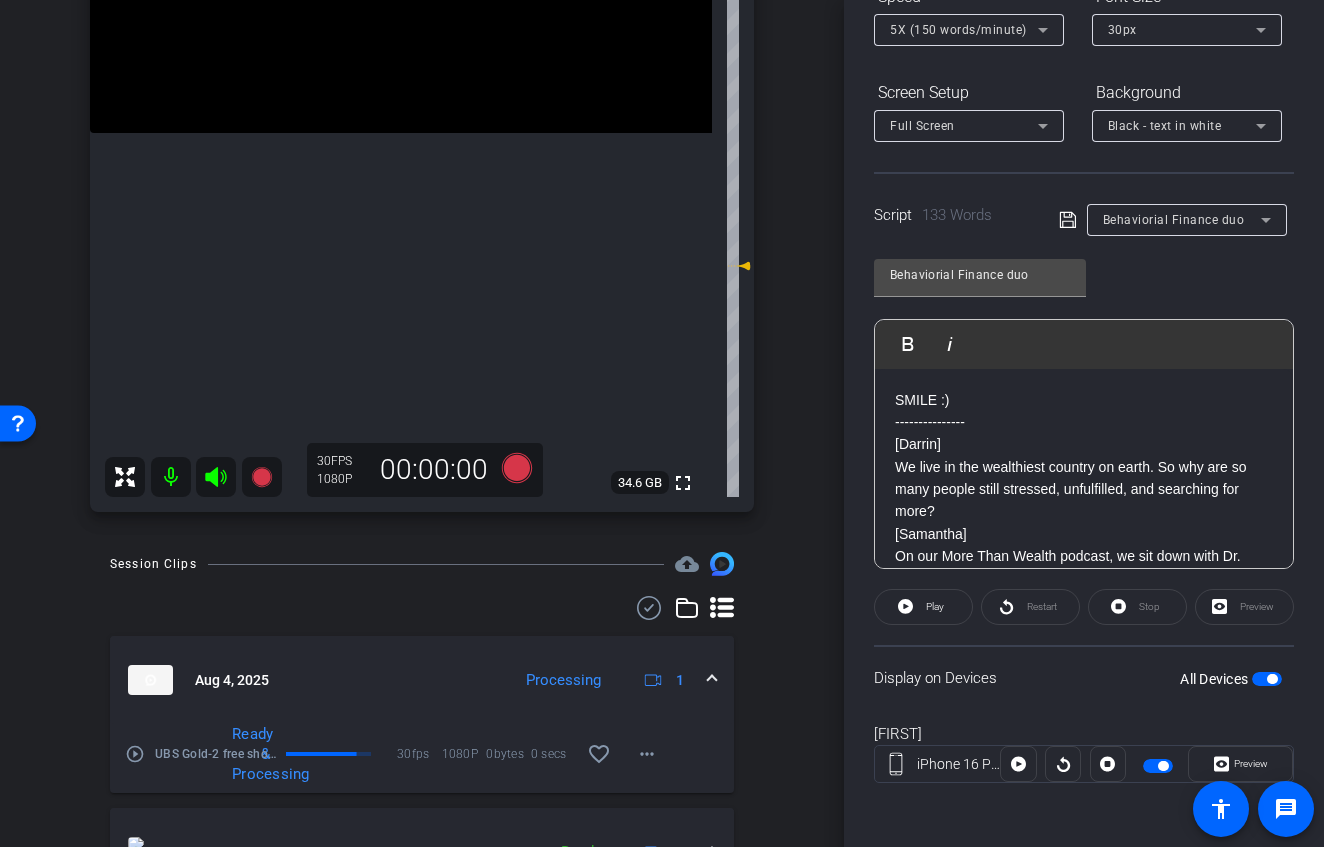 scroll, scrollTop: 304, scrollLeft: 0, axis: vertical 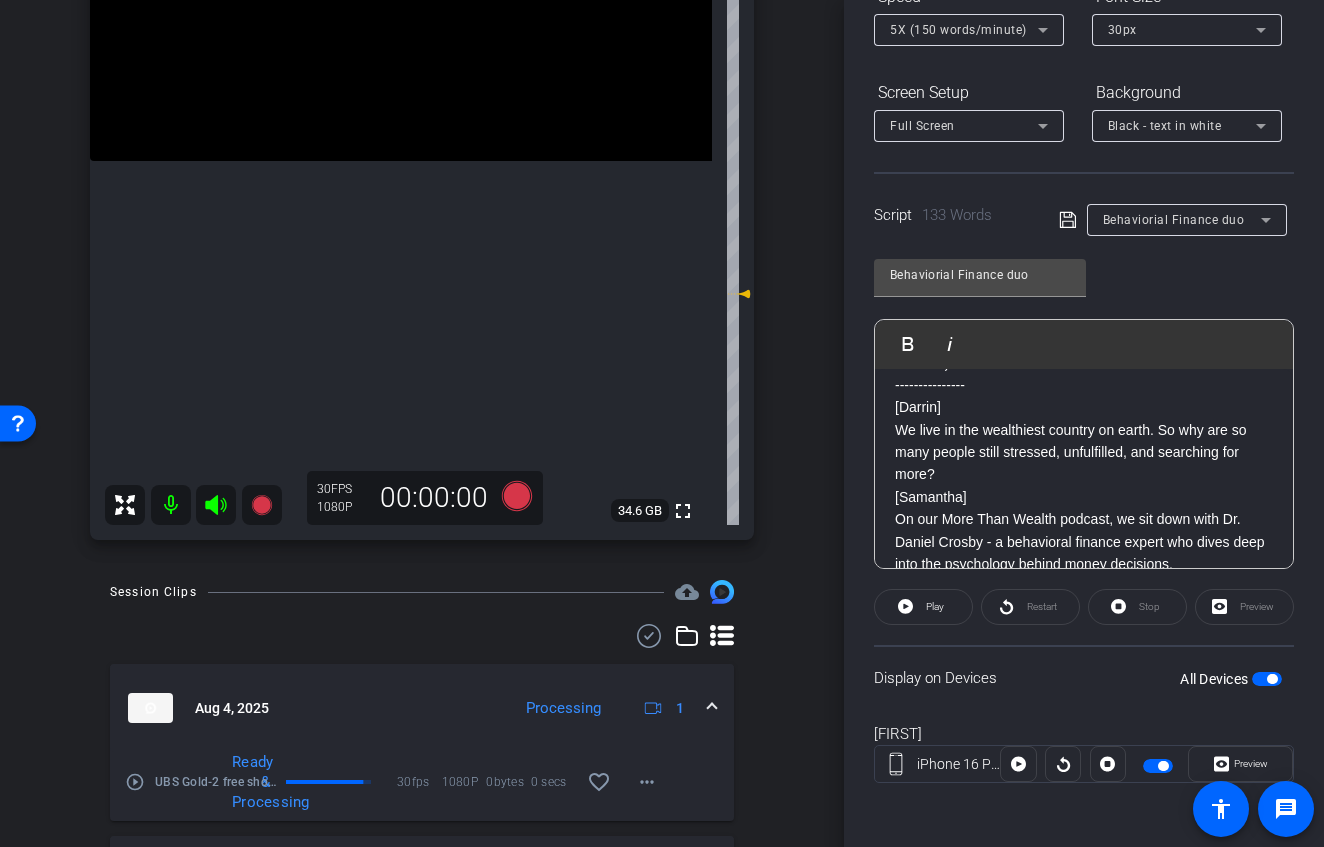click at bounding box center [1267, 679] 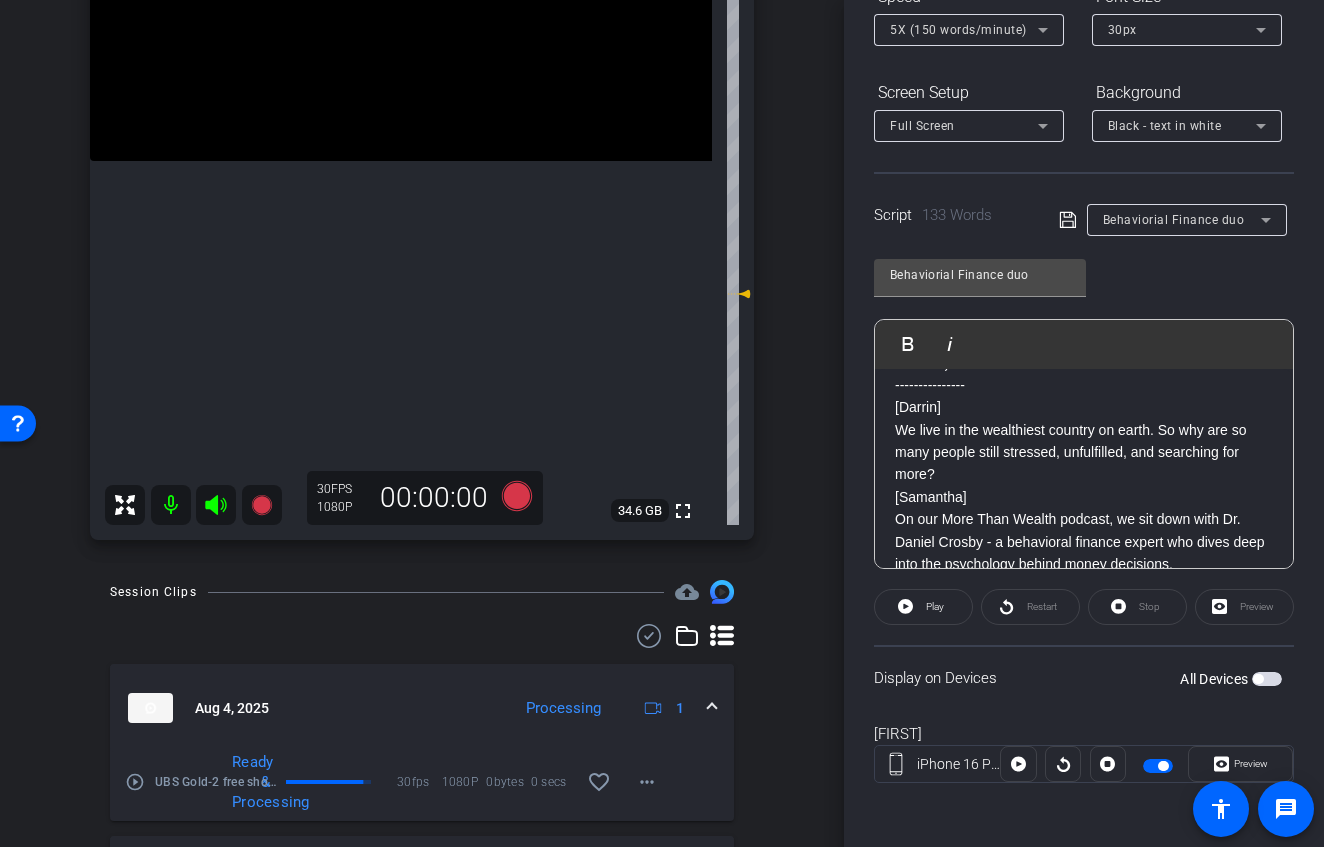 click at bounding box center (1267, 679) 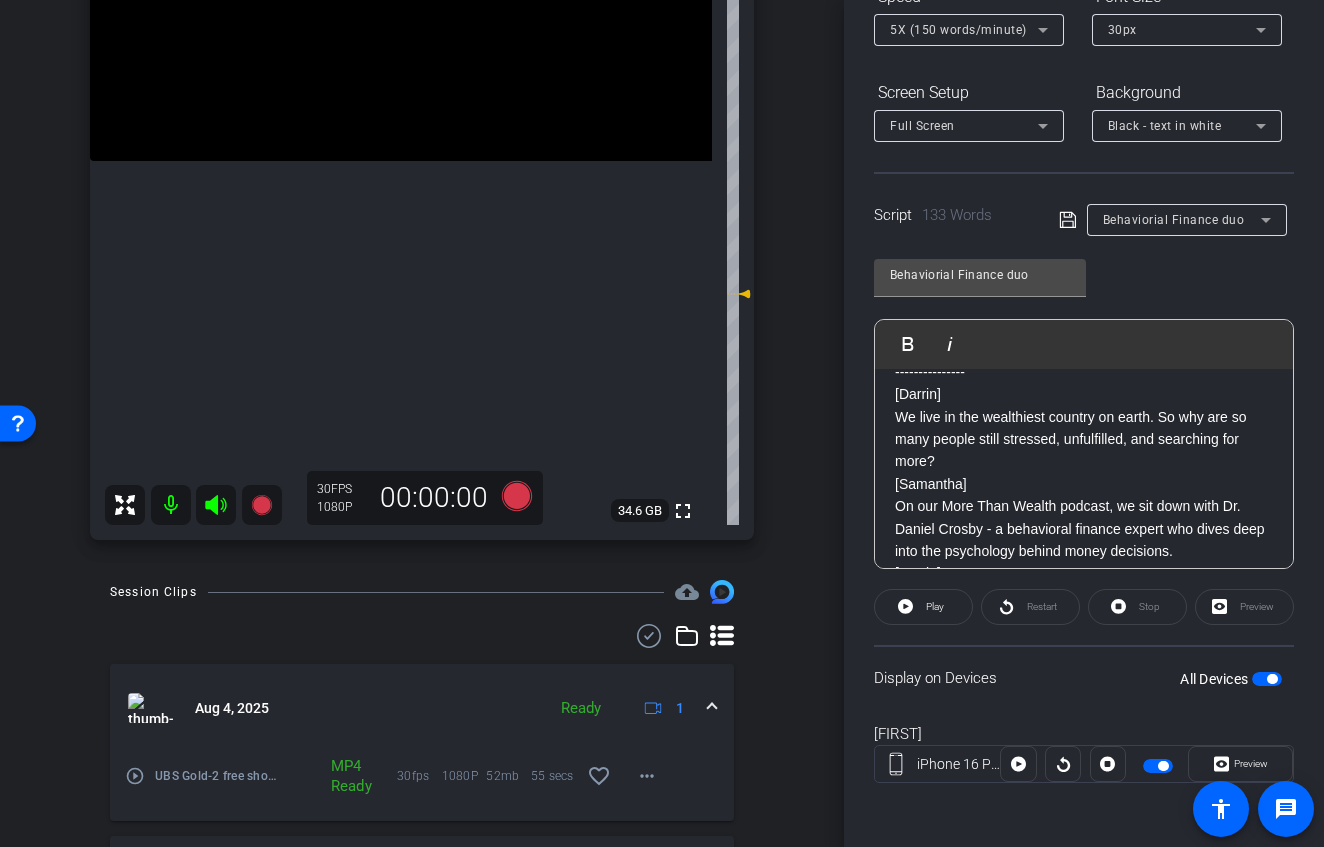 scroll, scrollTop: 51, scrollLeft: 0, axis: vertical 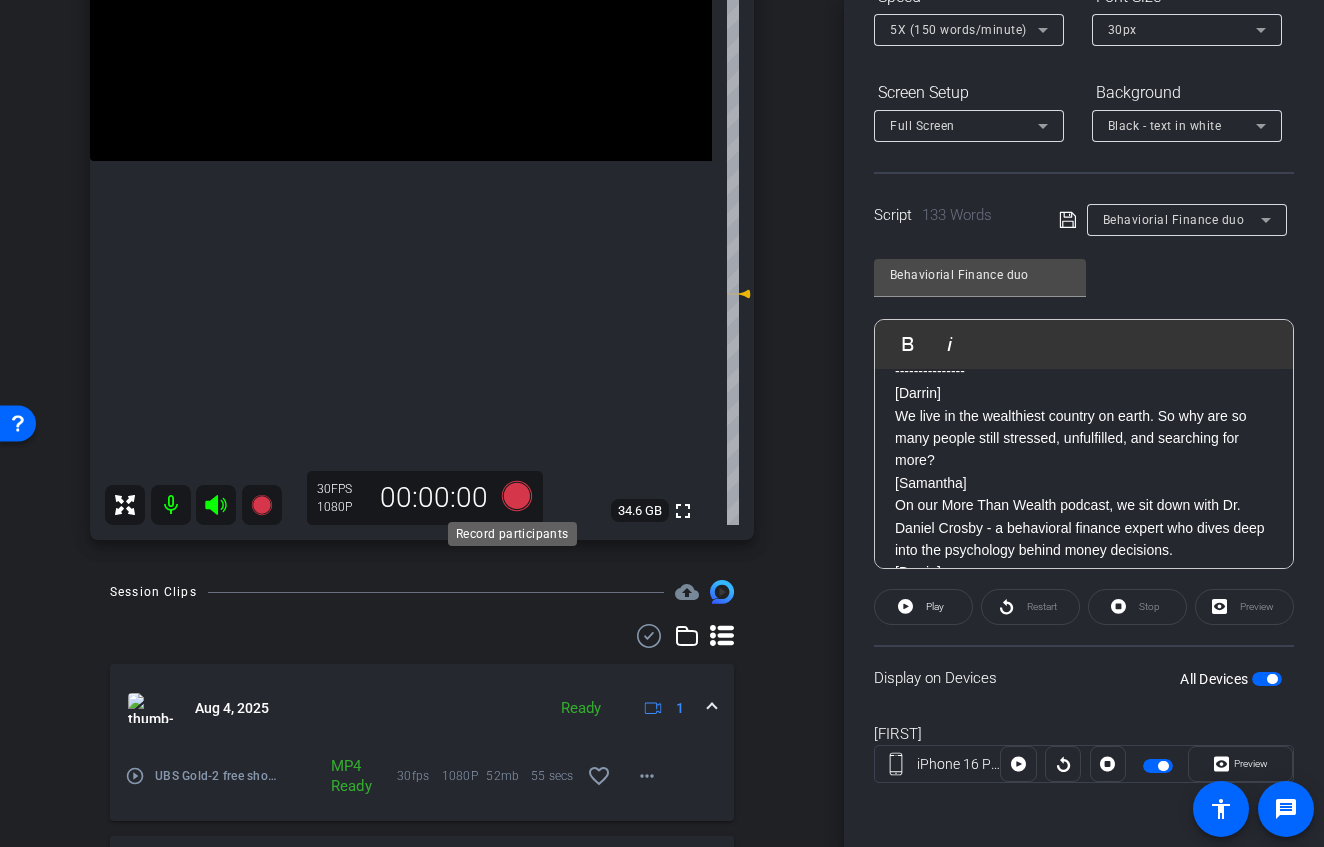 click 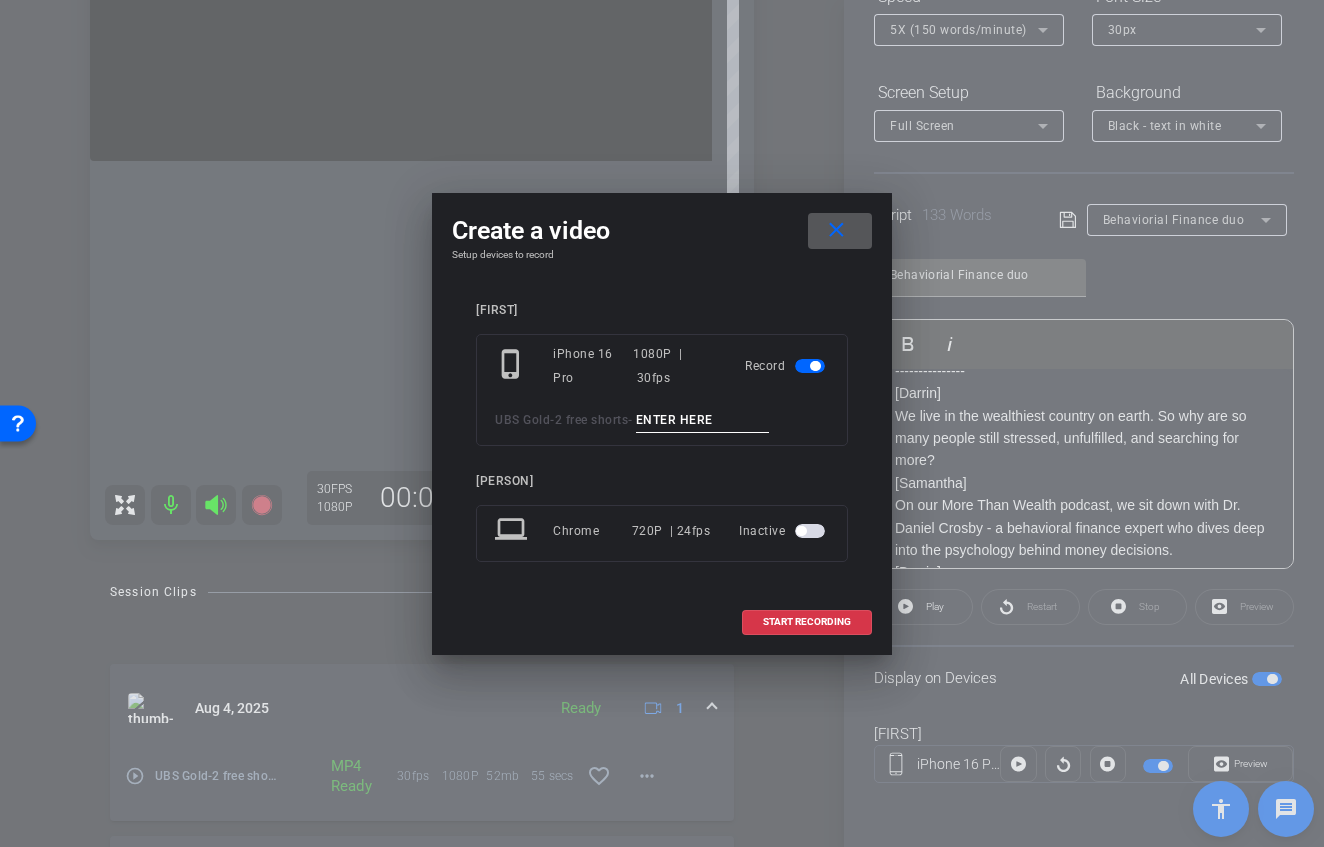 click at bounding box center (703, 420) 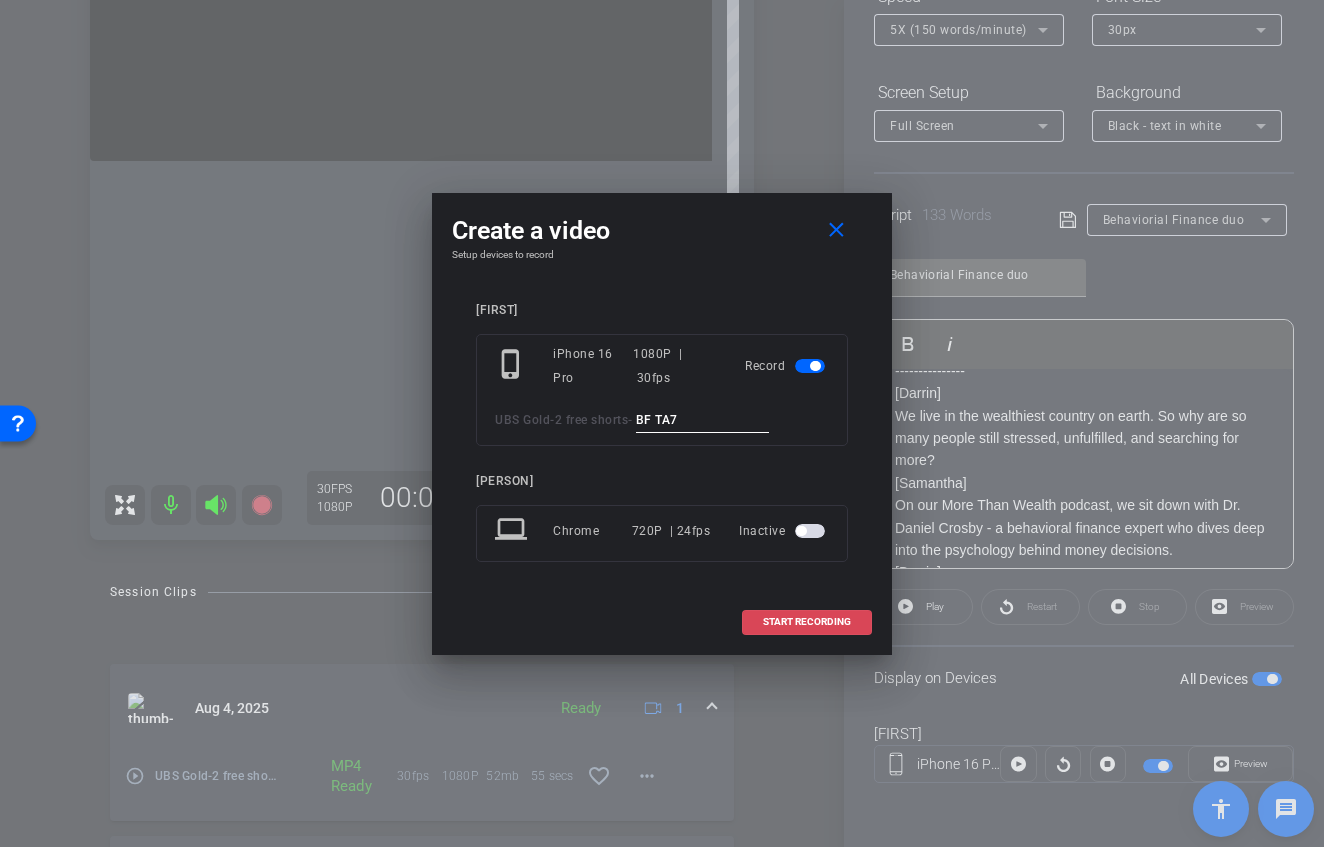 type on "BF TA7" 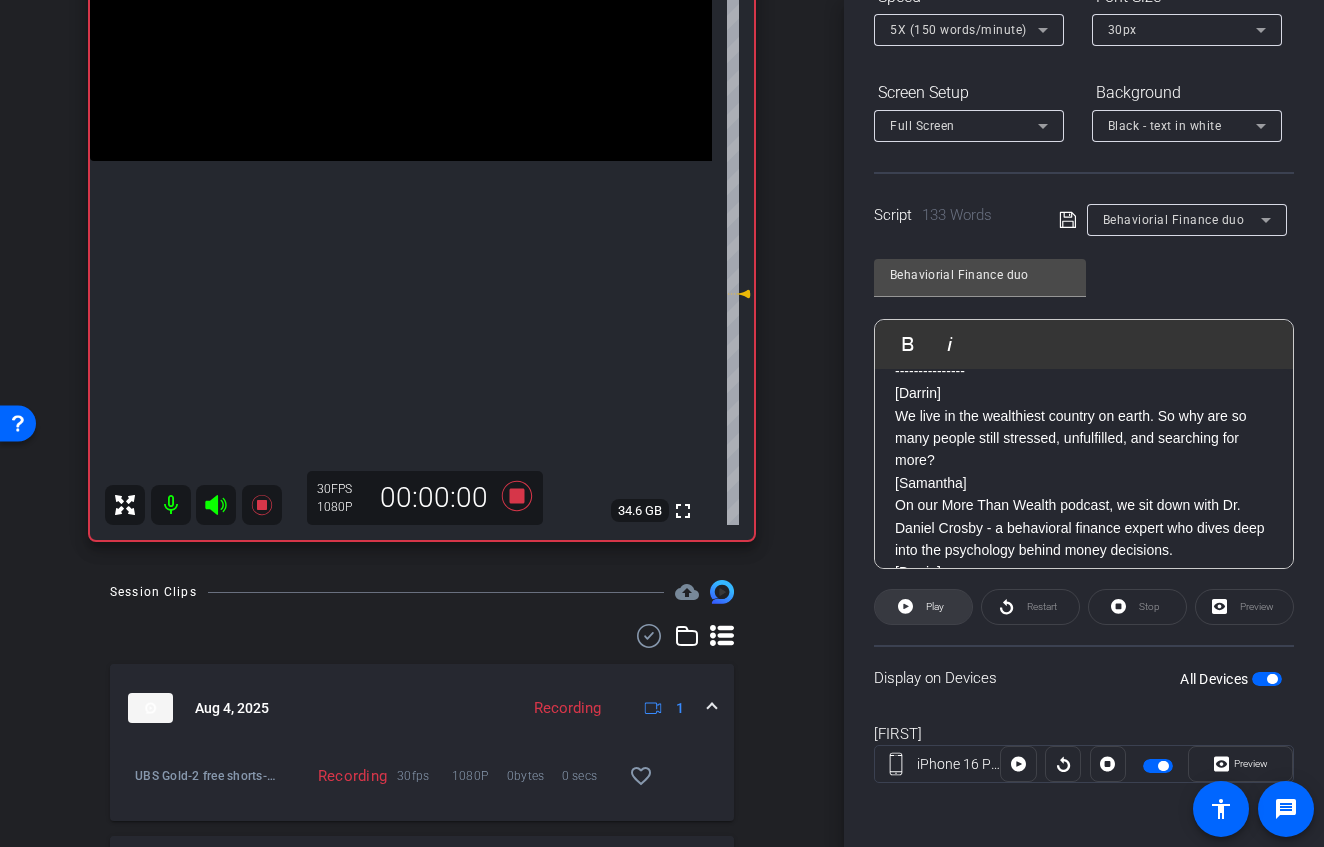 click 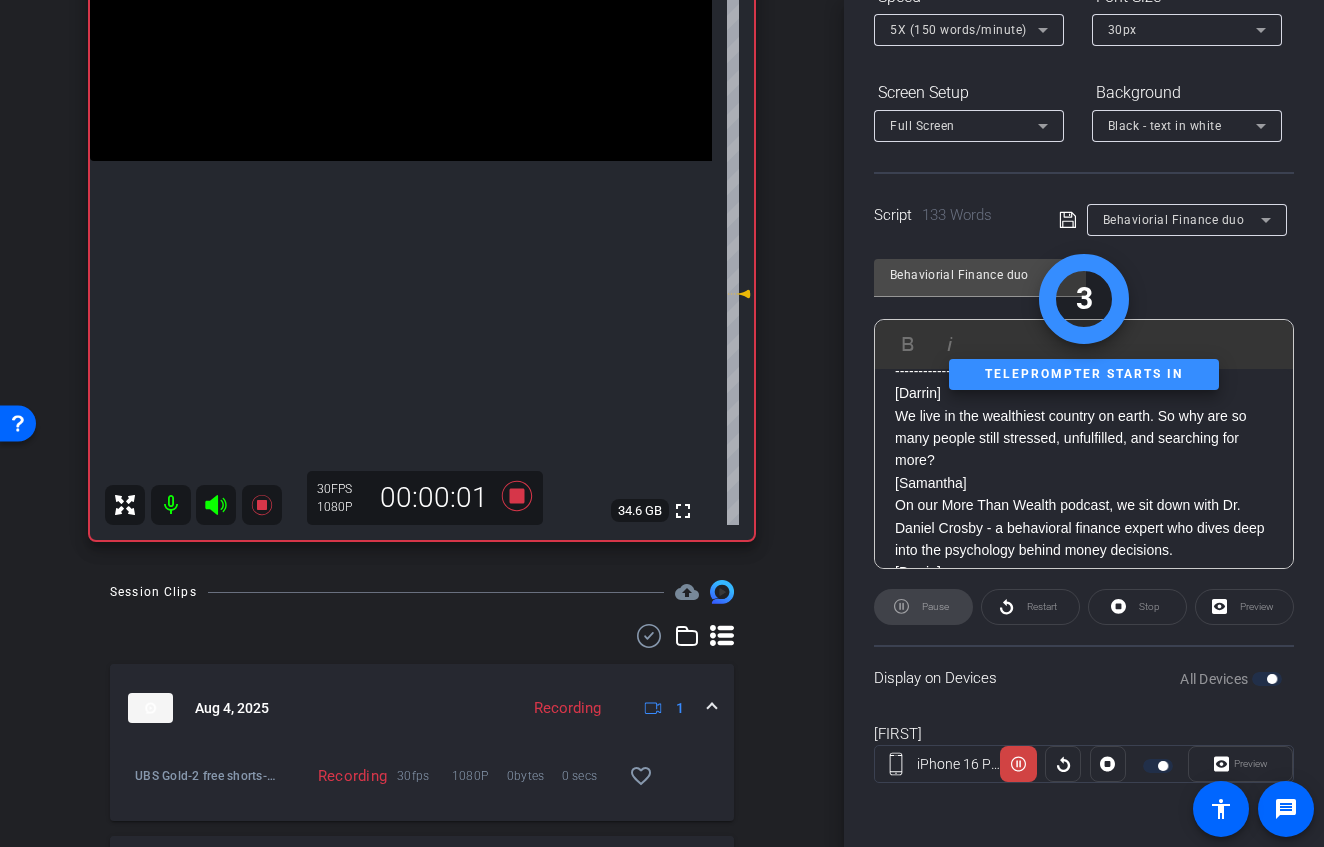click 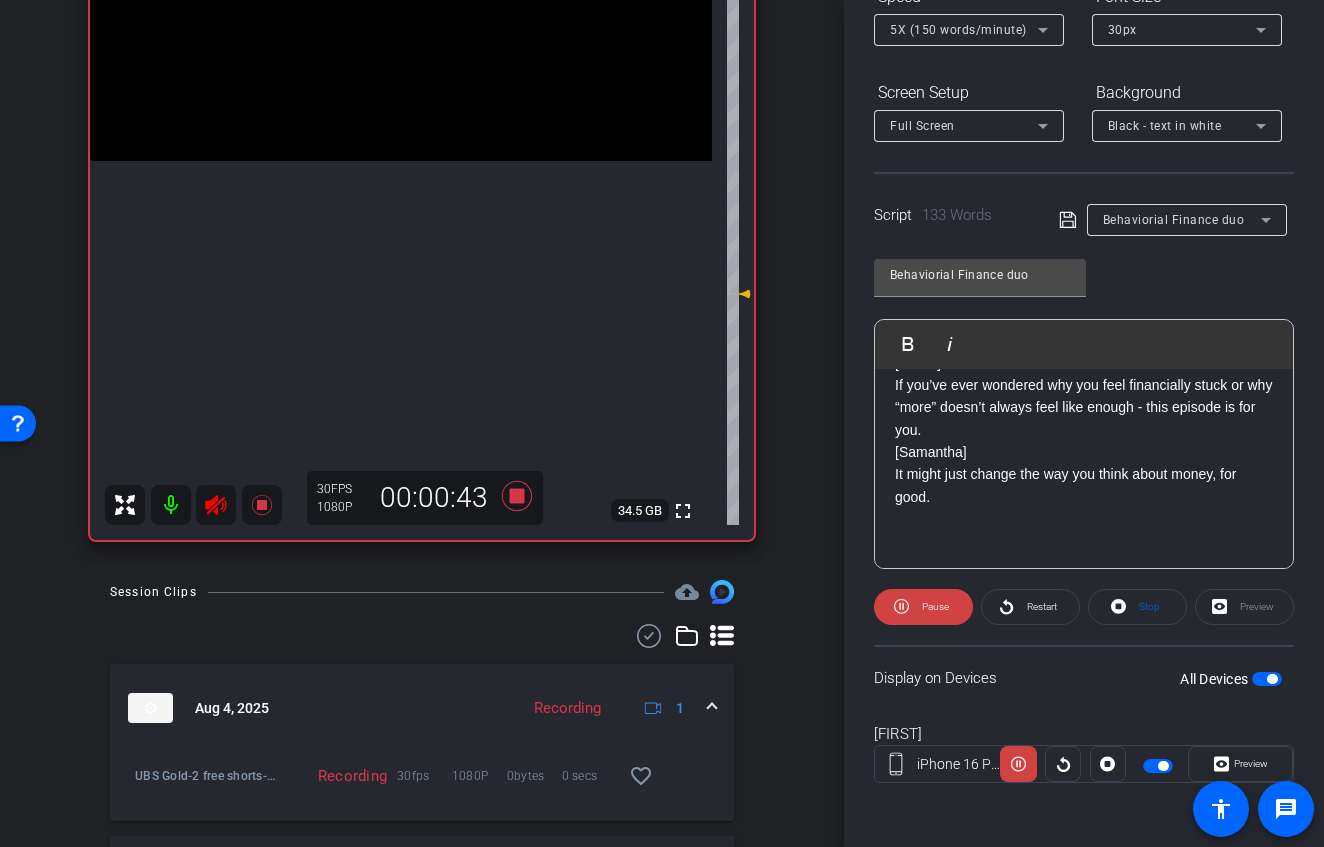 scroll, scrollTop: 445, scrollLeft: 0, axis: vertical 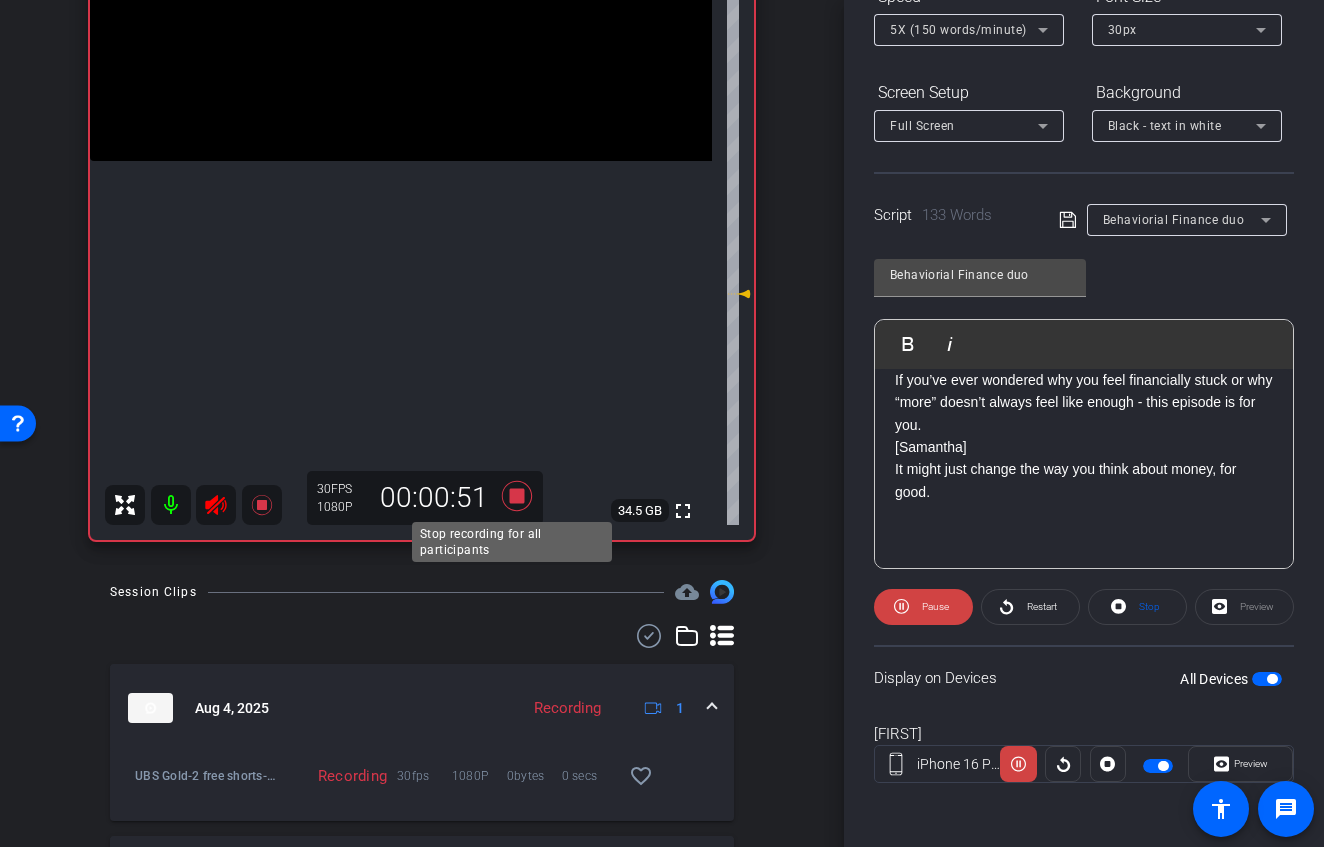 click 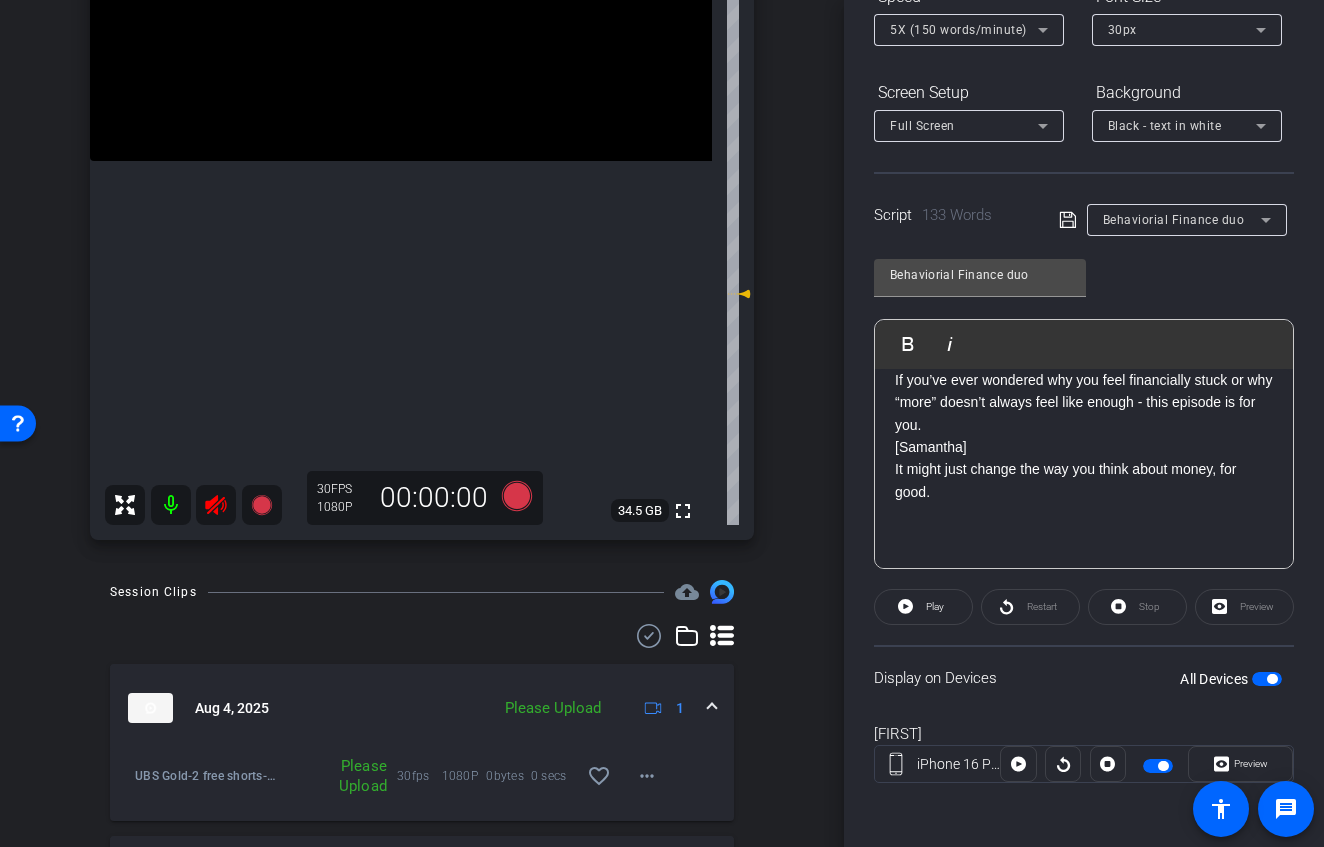 click 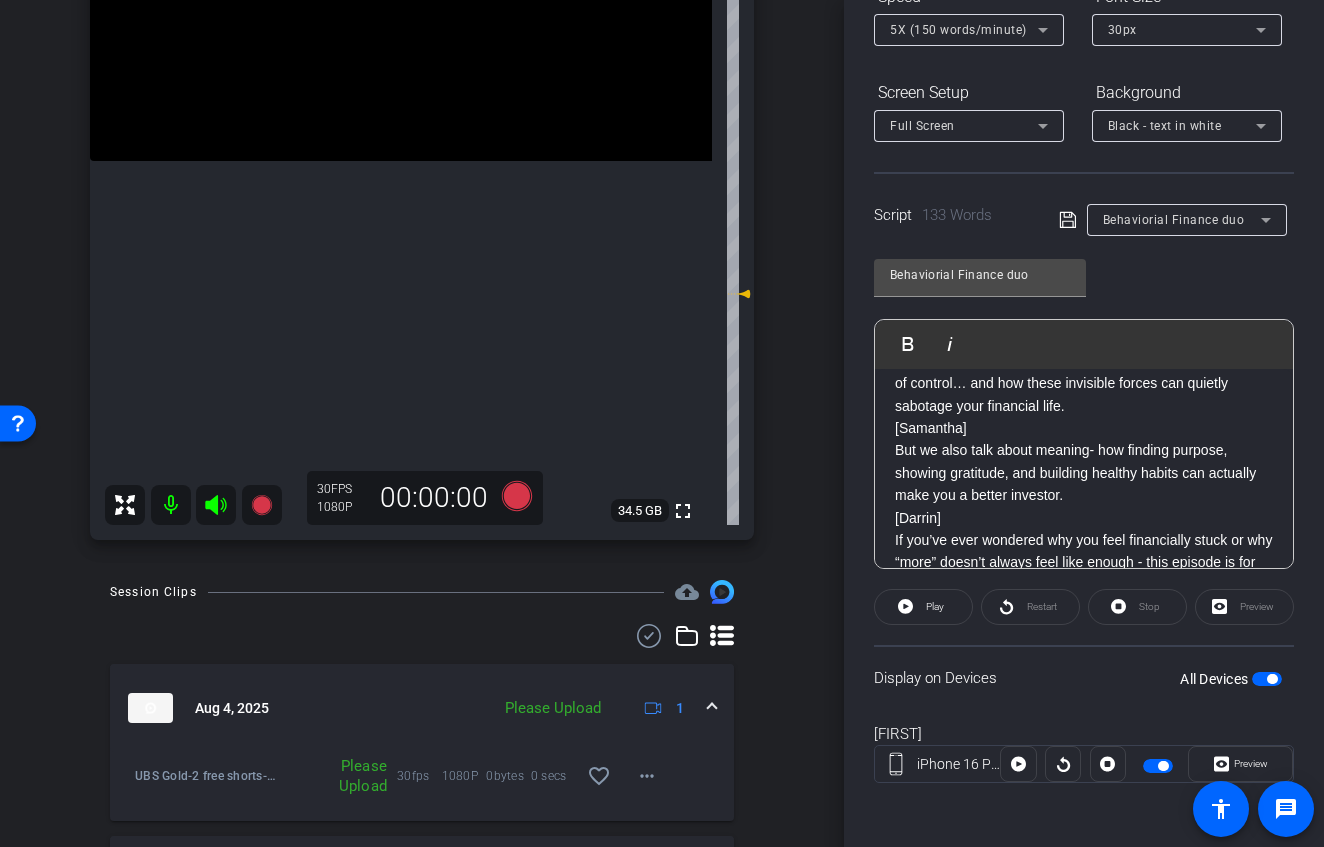 scroll, scrollTop: 285, scrollLeft: 0, axis: vertical 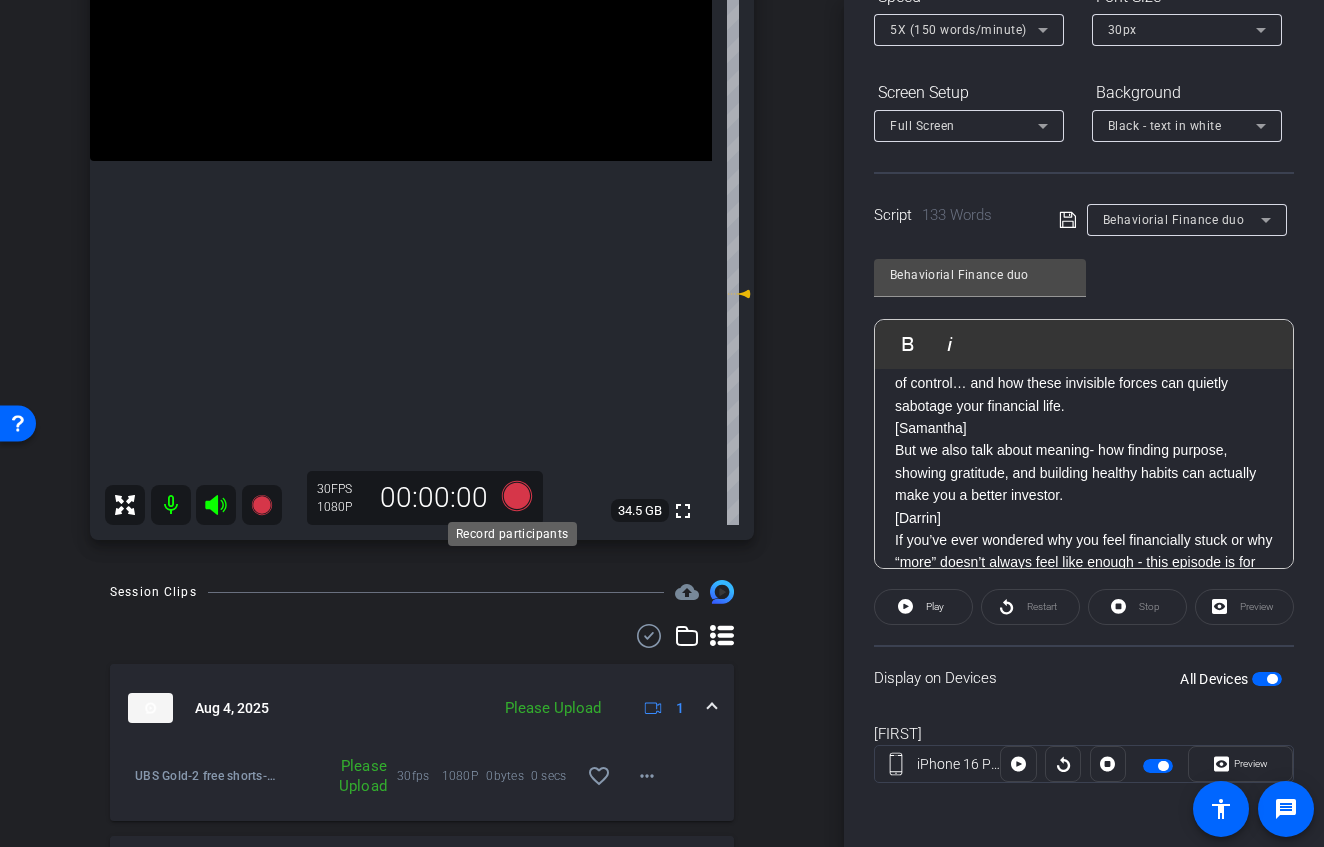 click 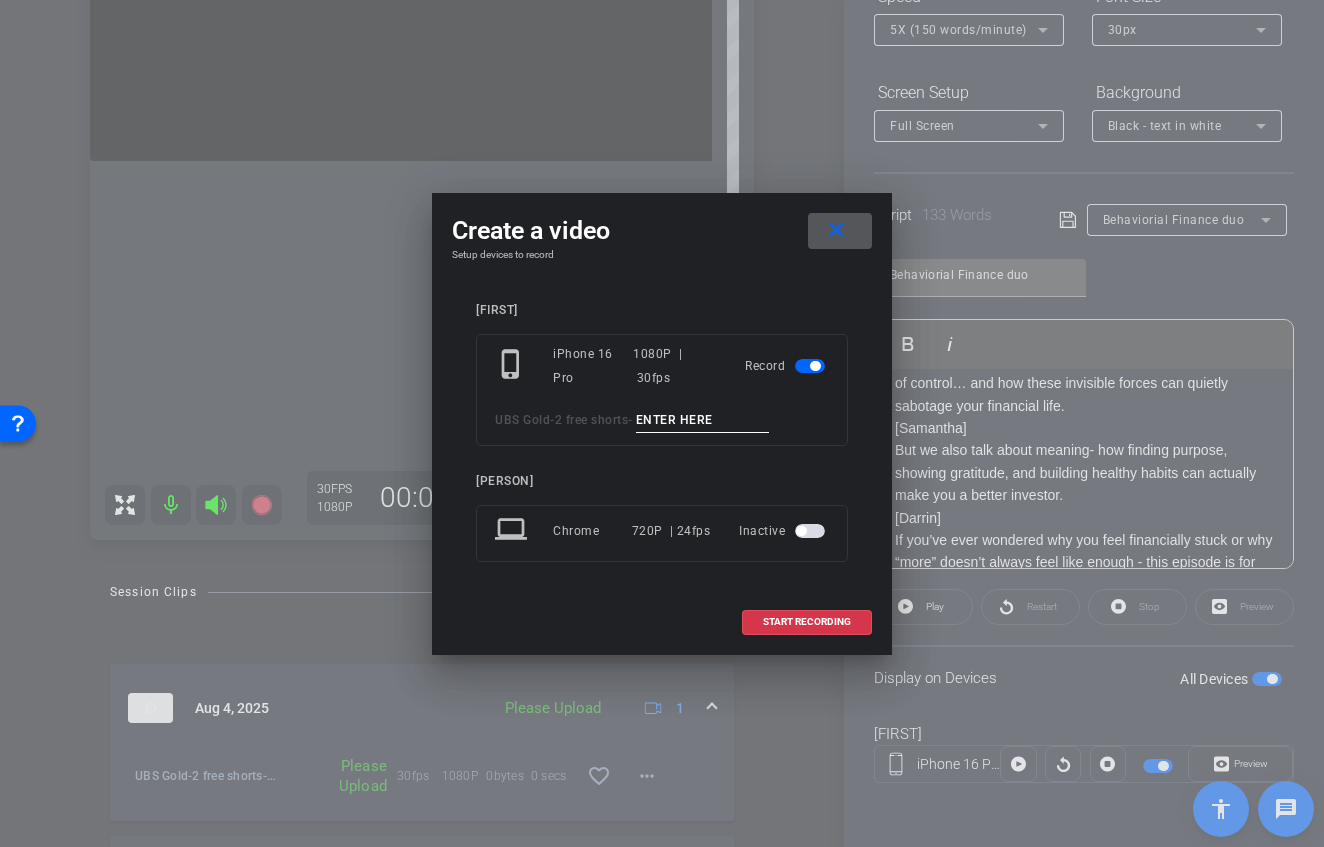 click at bounding box center (703, 420) 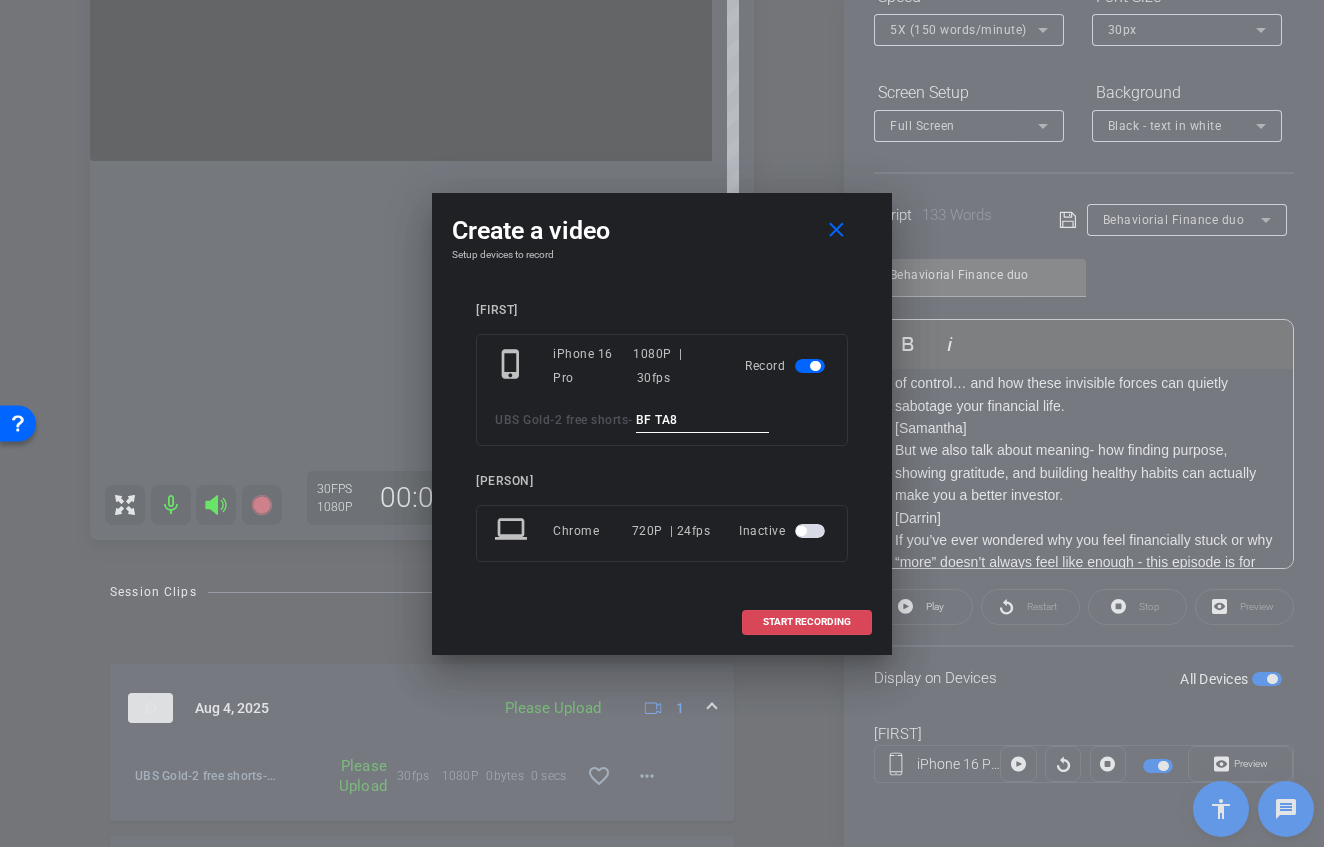type on "BF TA8" 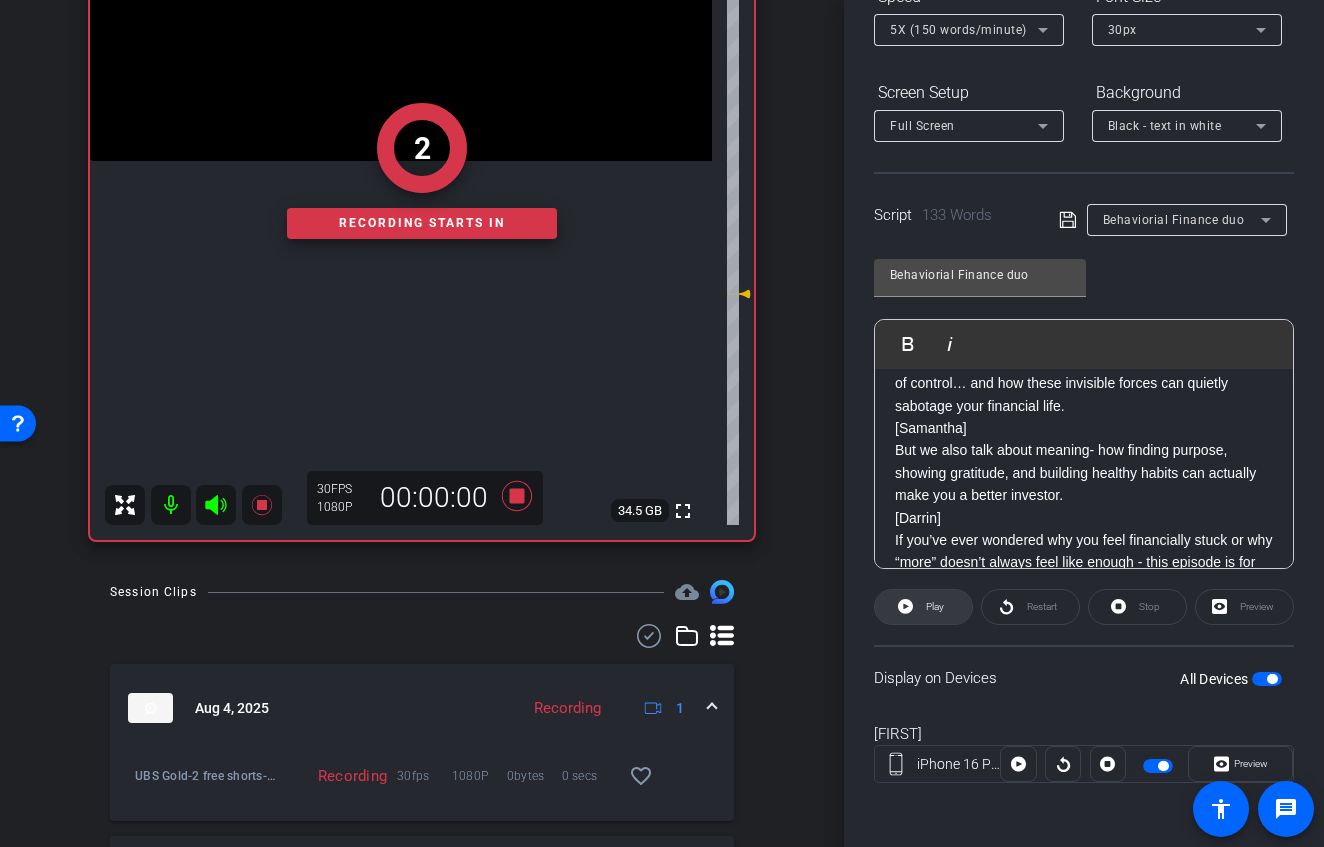 click 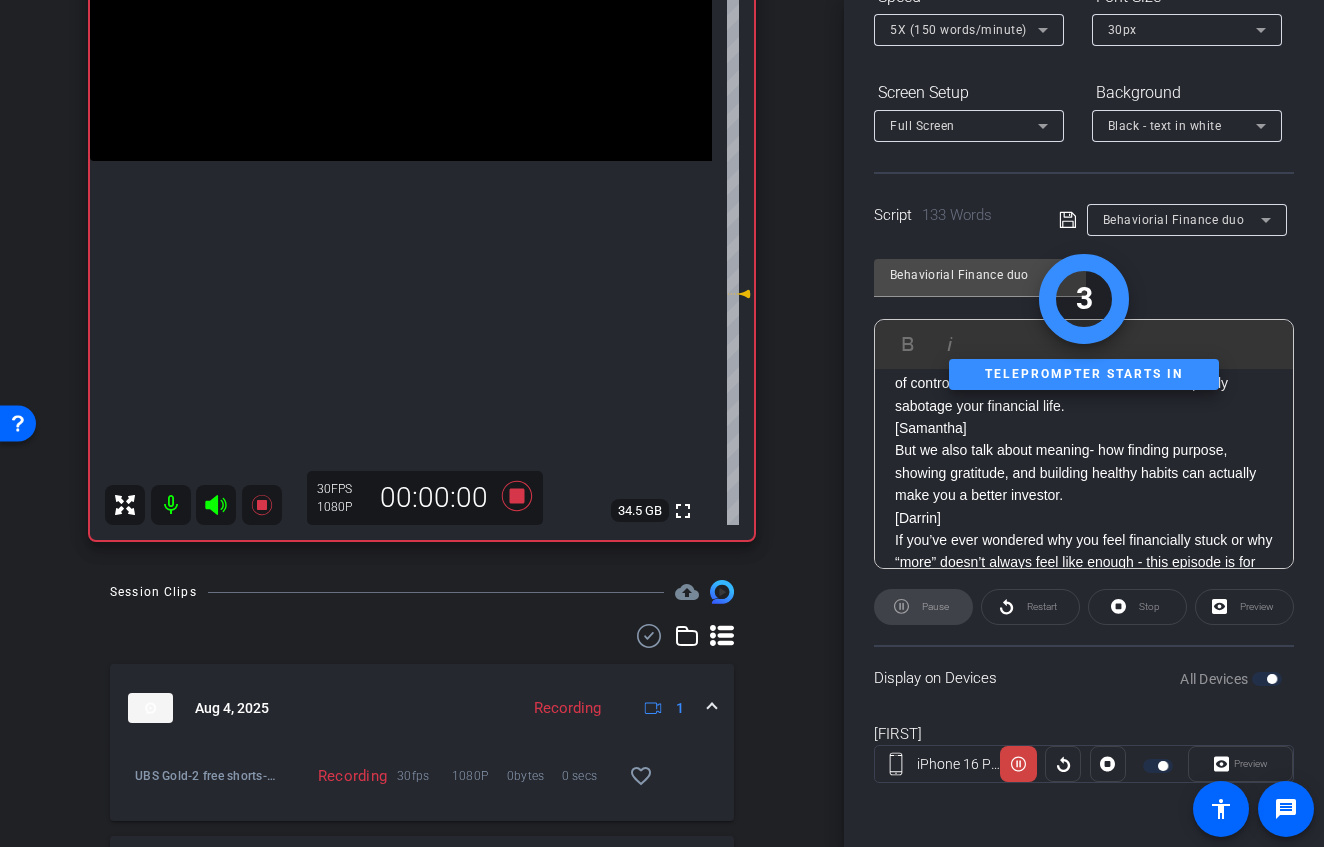 click 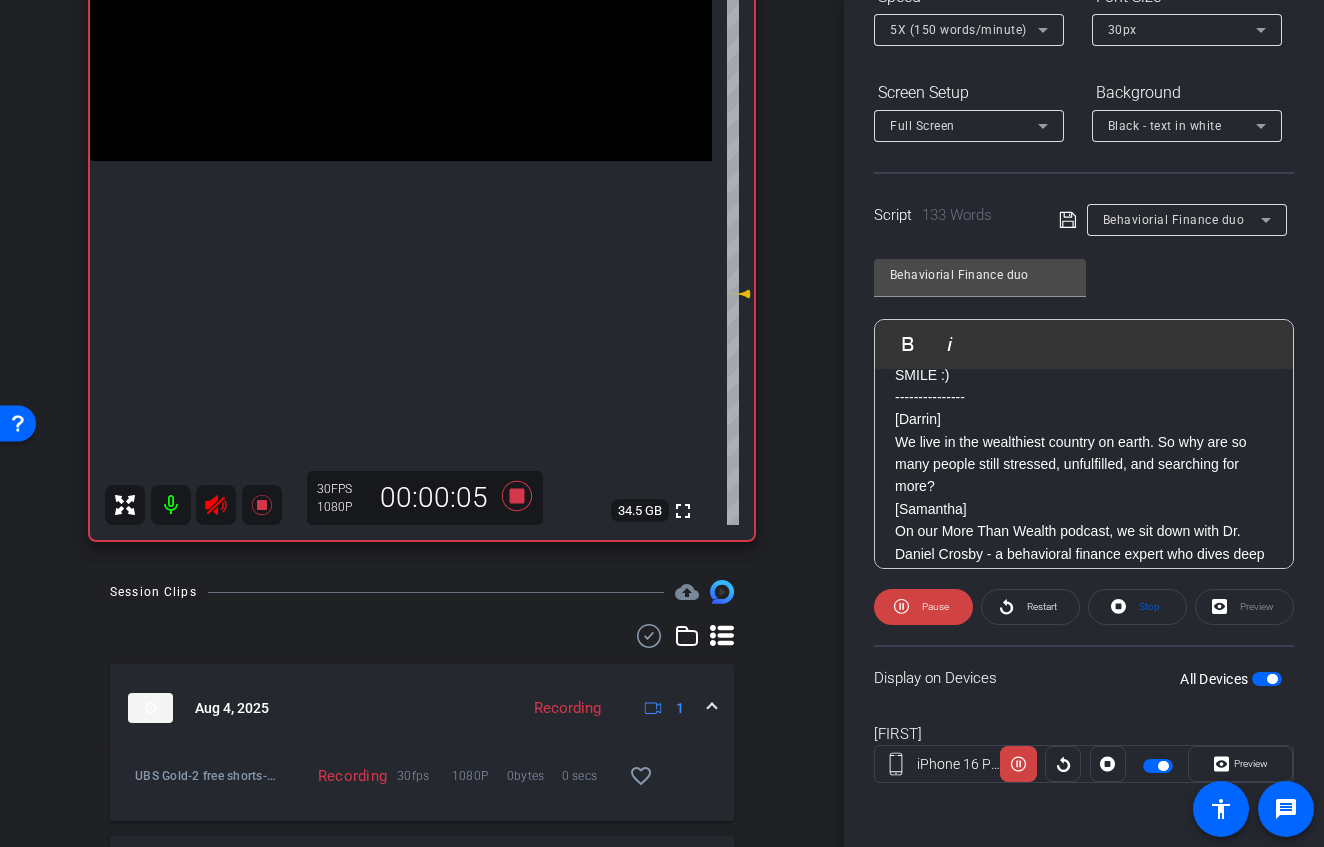 scroll, scrollTop: 20, scrollLeft: 0, axis: vertical 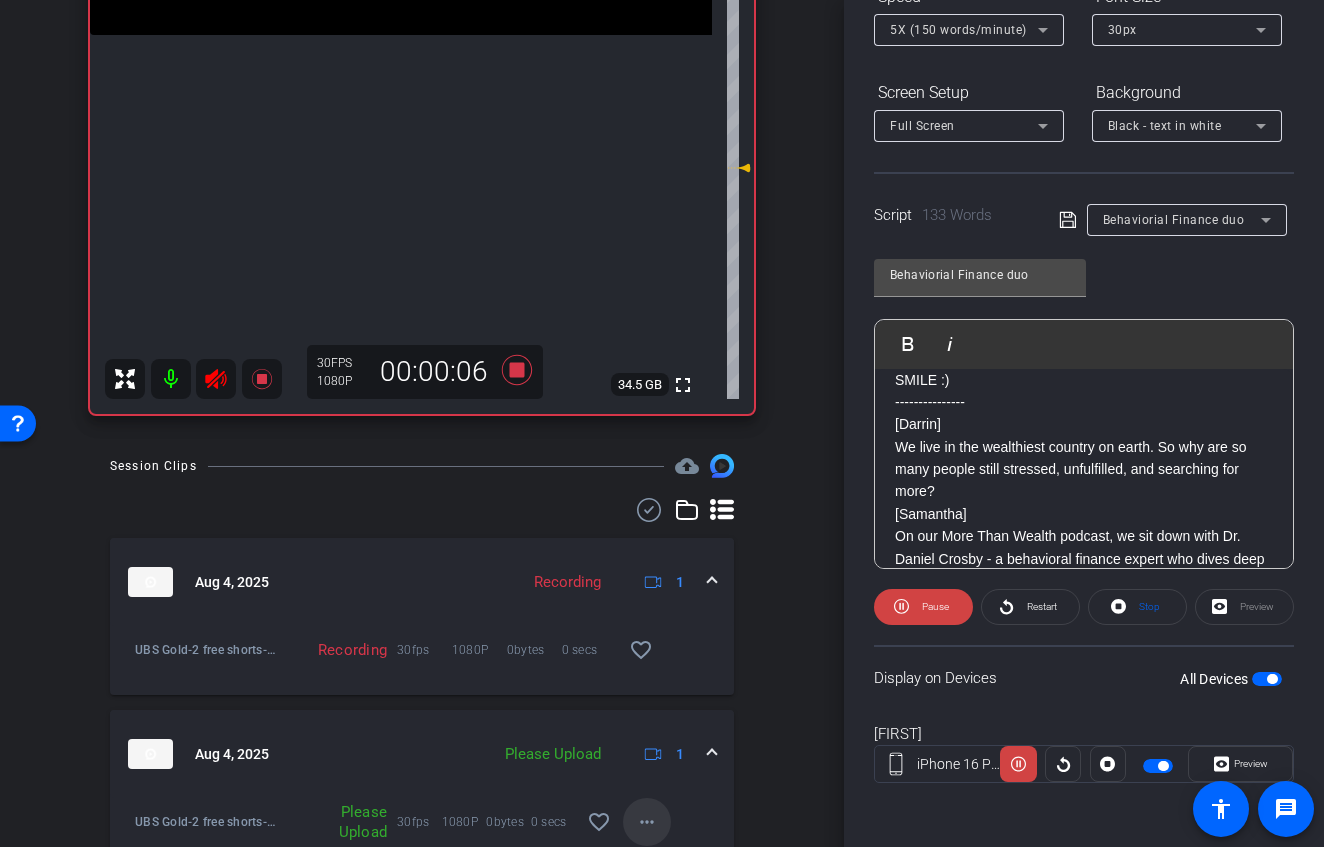 click at bounding box center [647, 822] 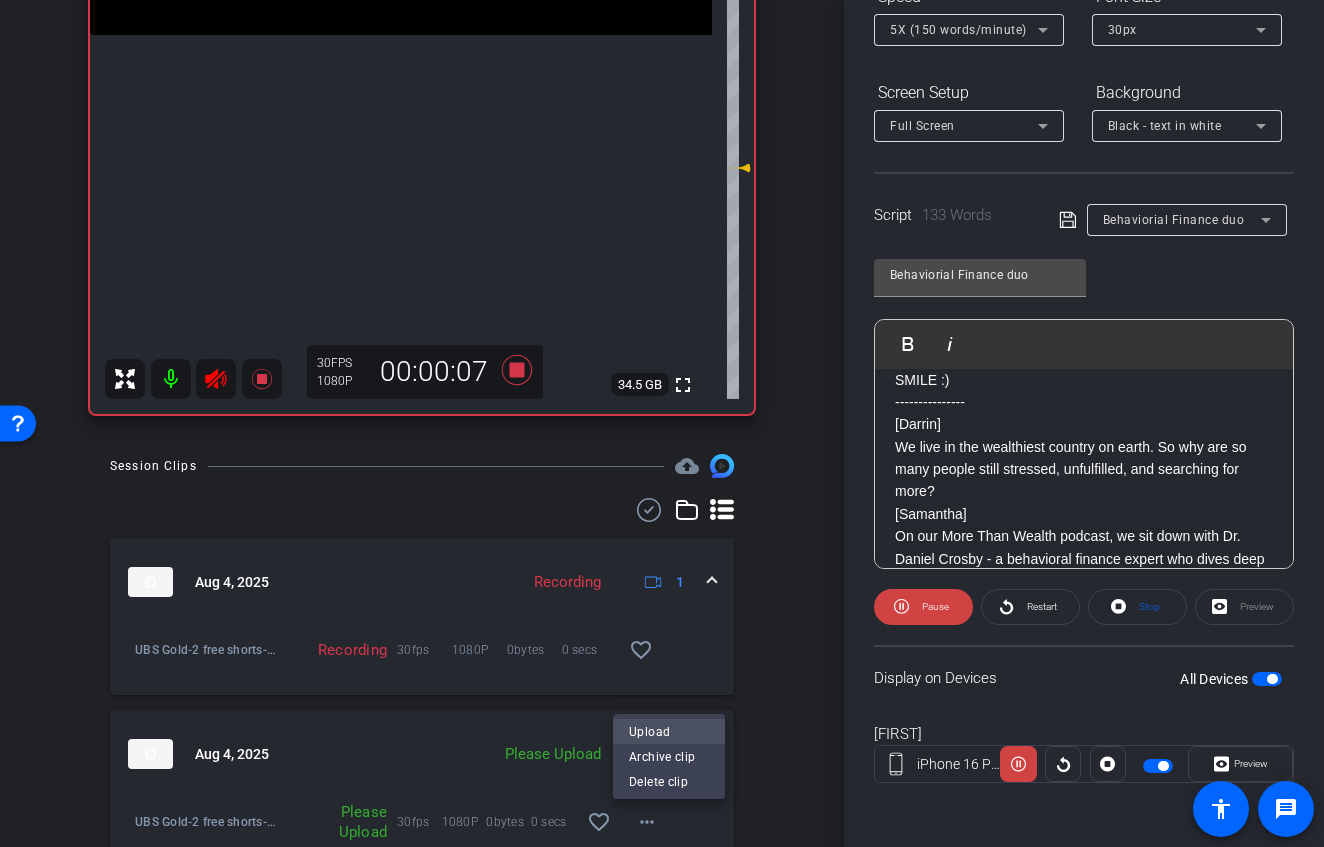 click on "Upload" at bounding box center [669, 731] 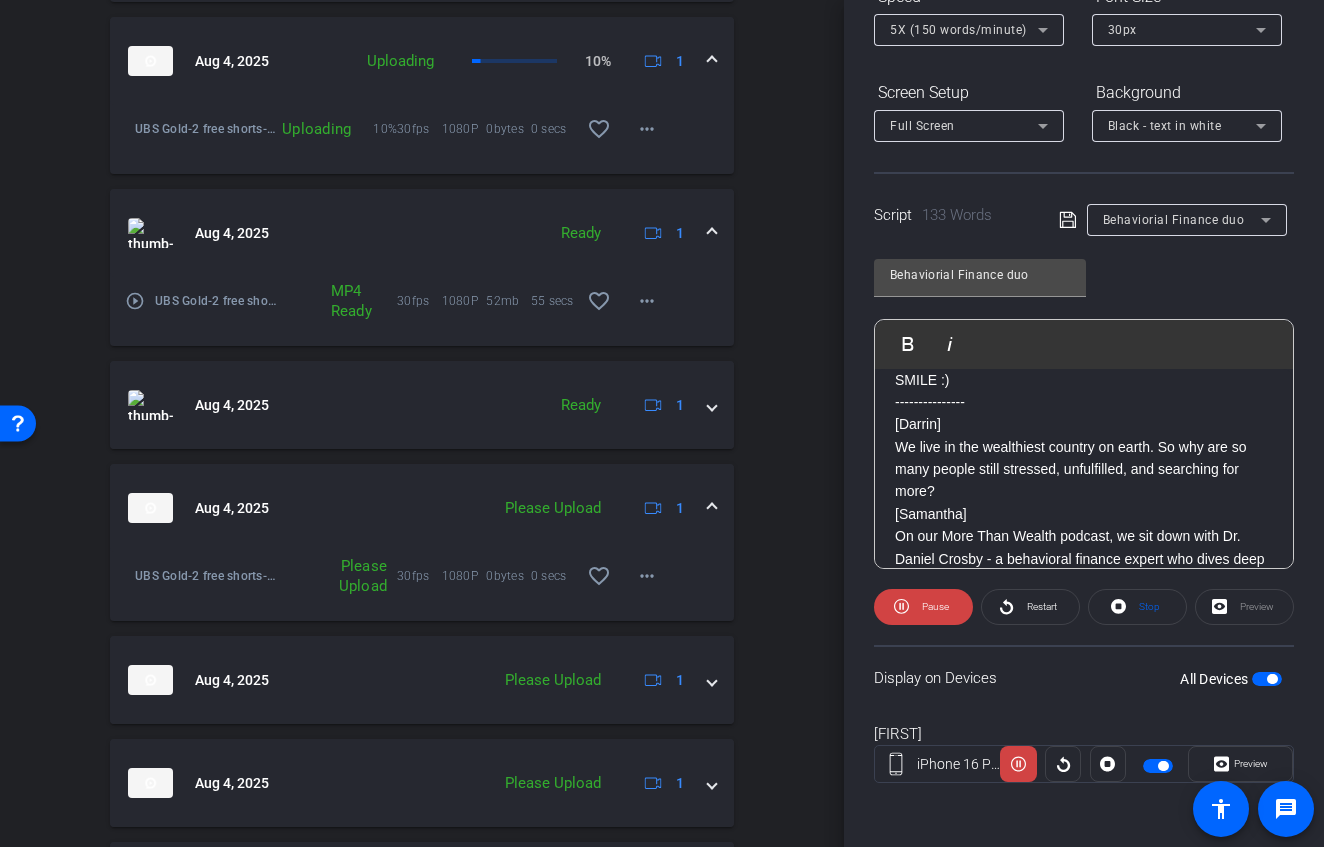 scroll, scrollTop: 1127, scrollLeft: 0, axis: vertical 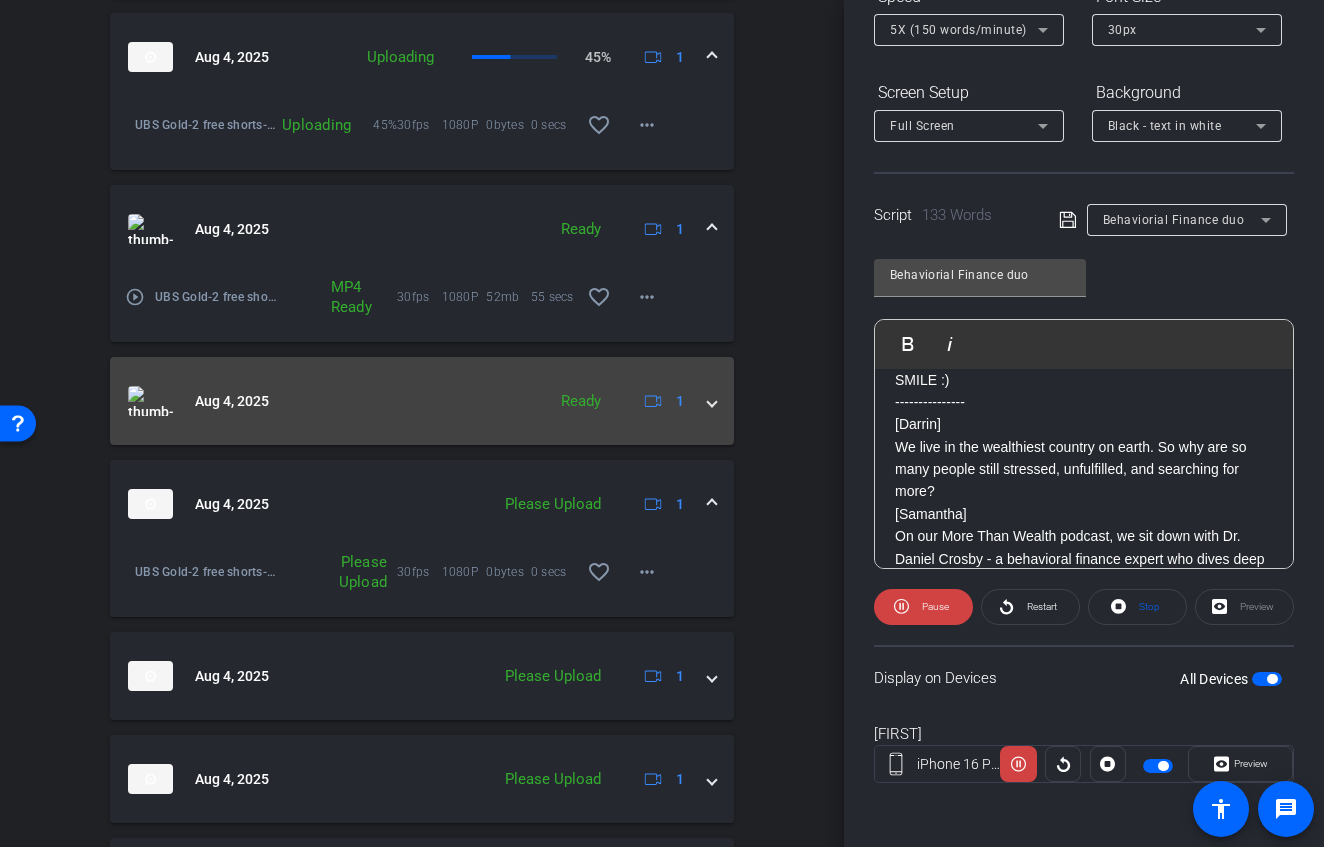click at bounding box center [712, 401] 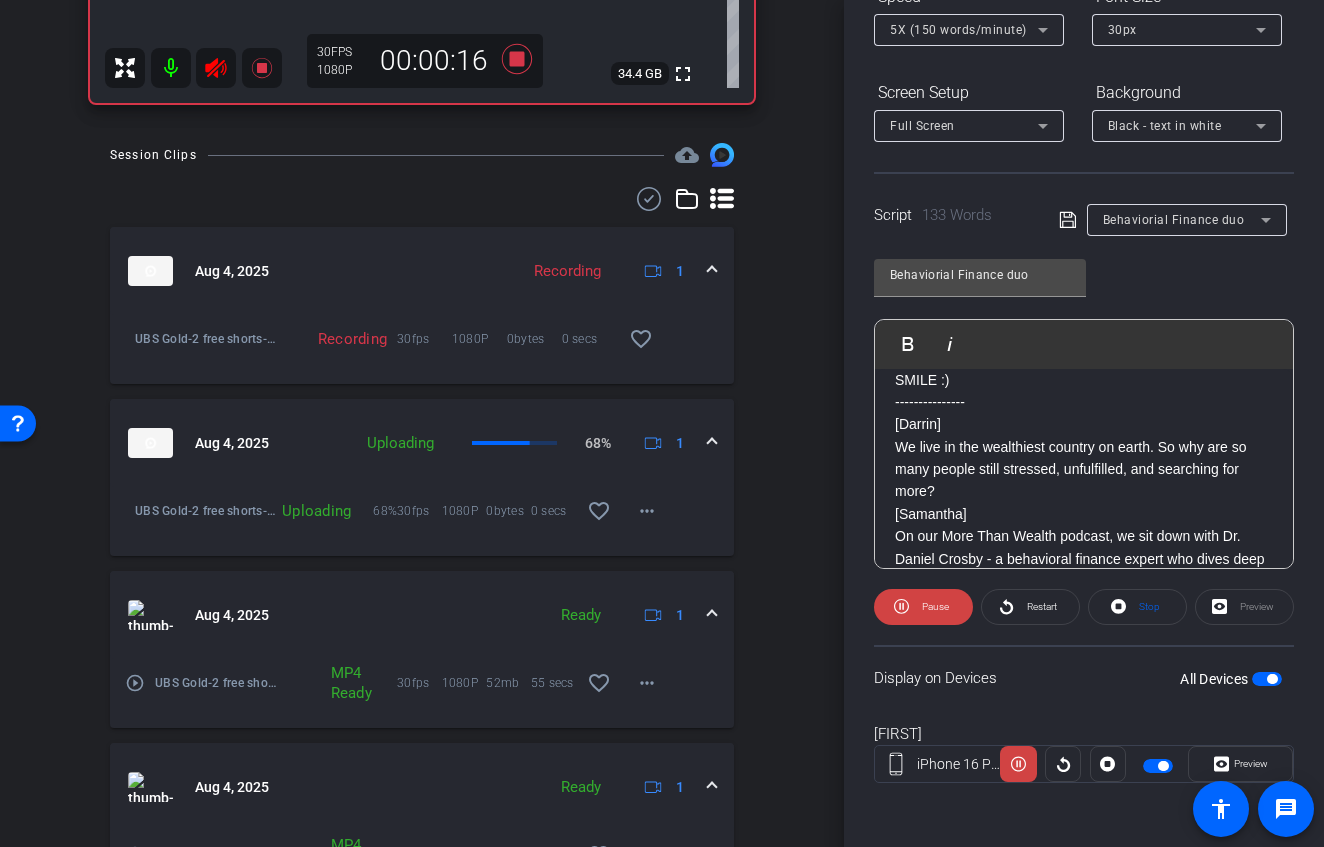 scroll, scrollTop: 120, scrollLeft: 0, axis: vertical 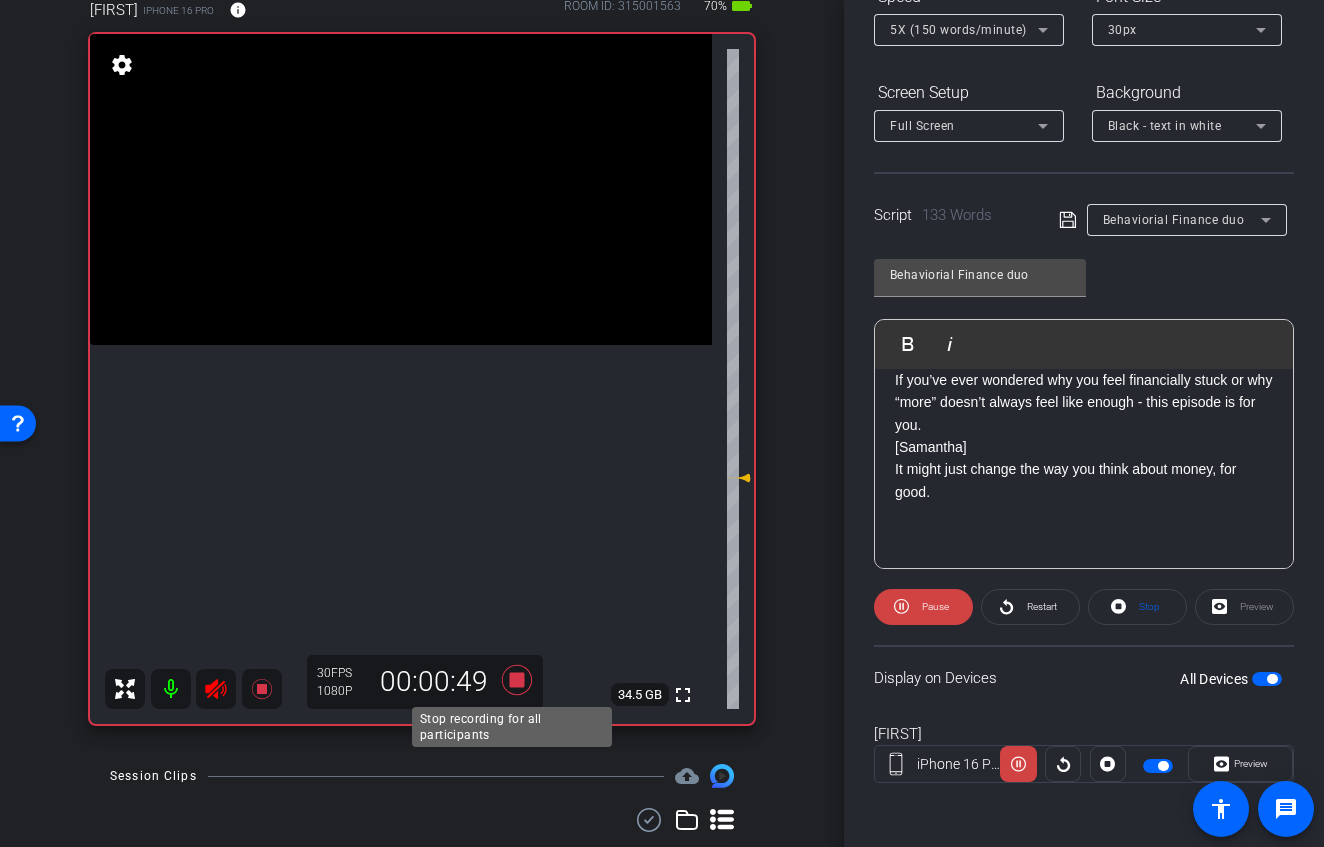 click 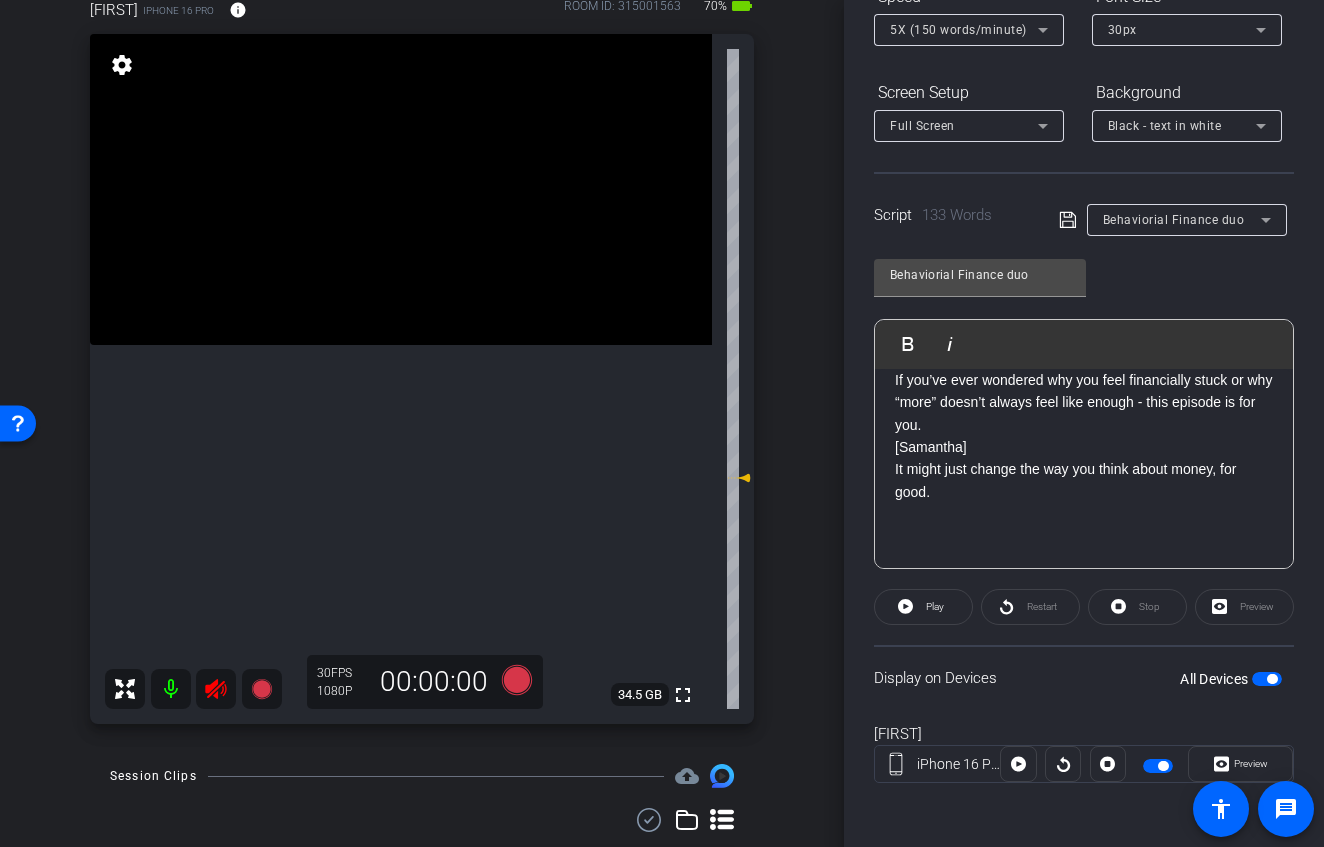 click 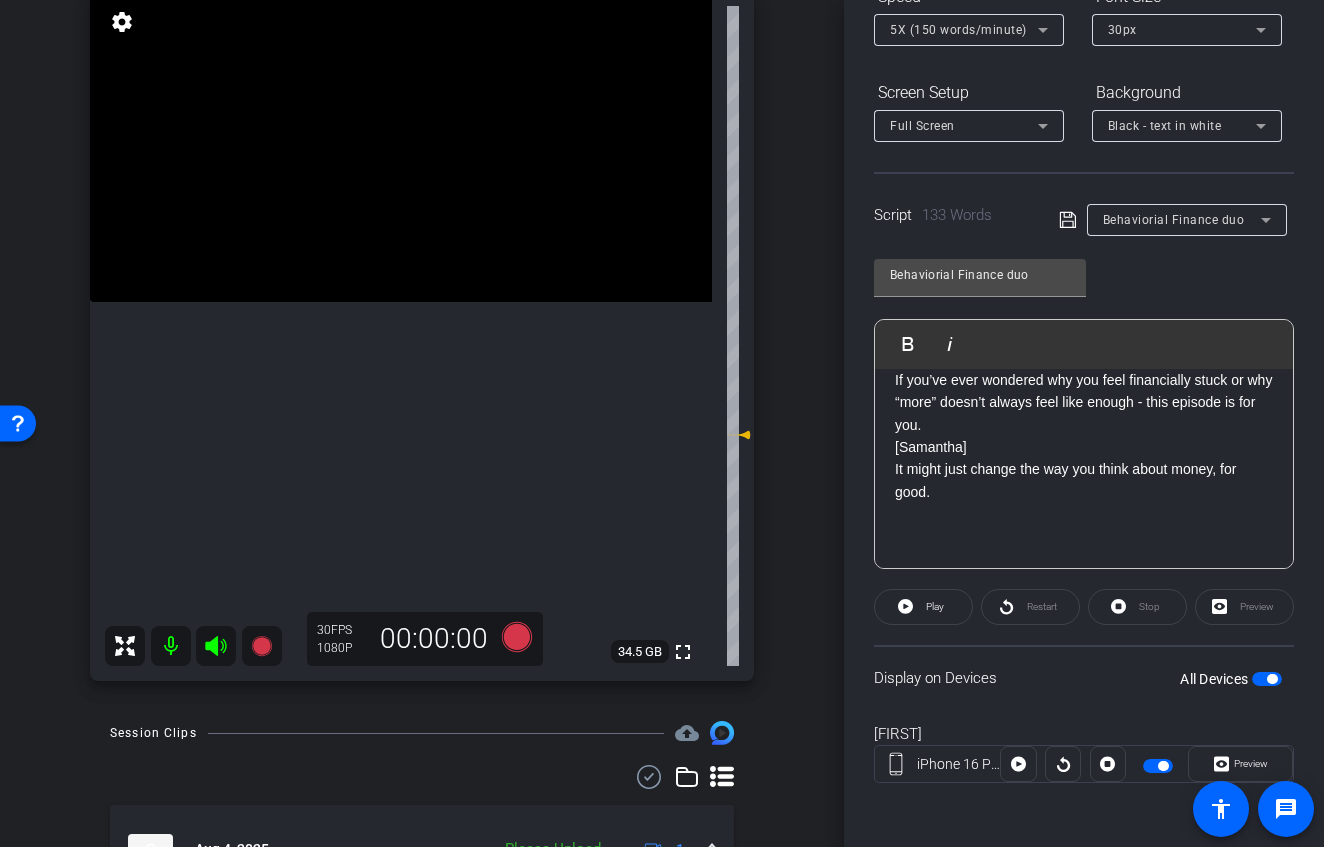 scroll, scrollTop: 440, scrollLeft: 0, axis: vertical 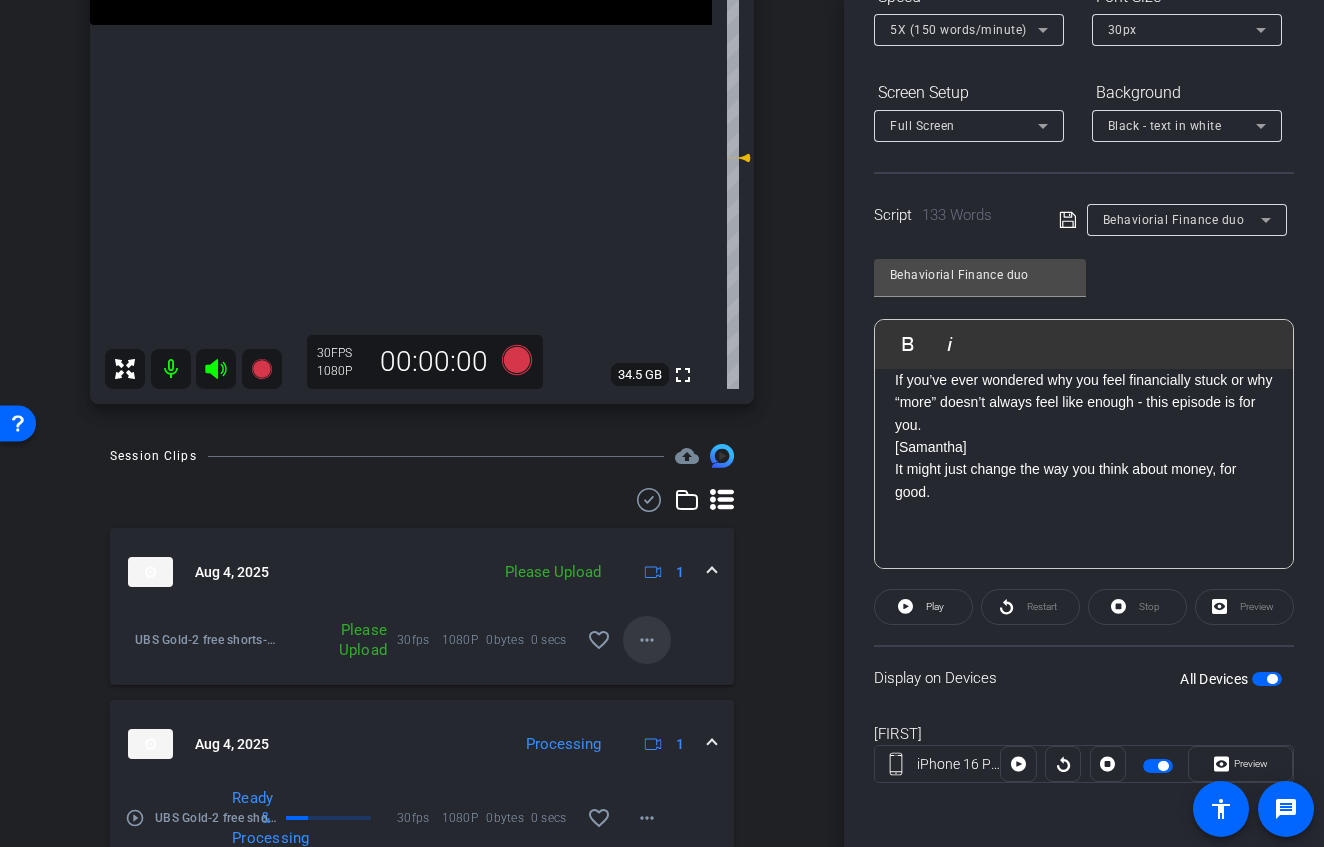 click on "more_horiz" at bounding box center [647, 640] 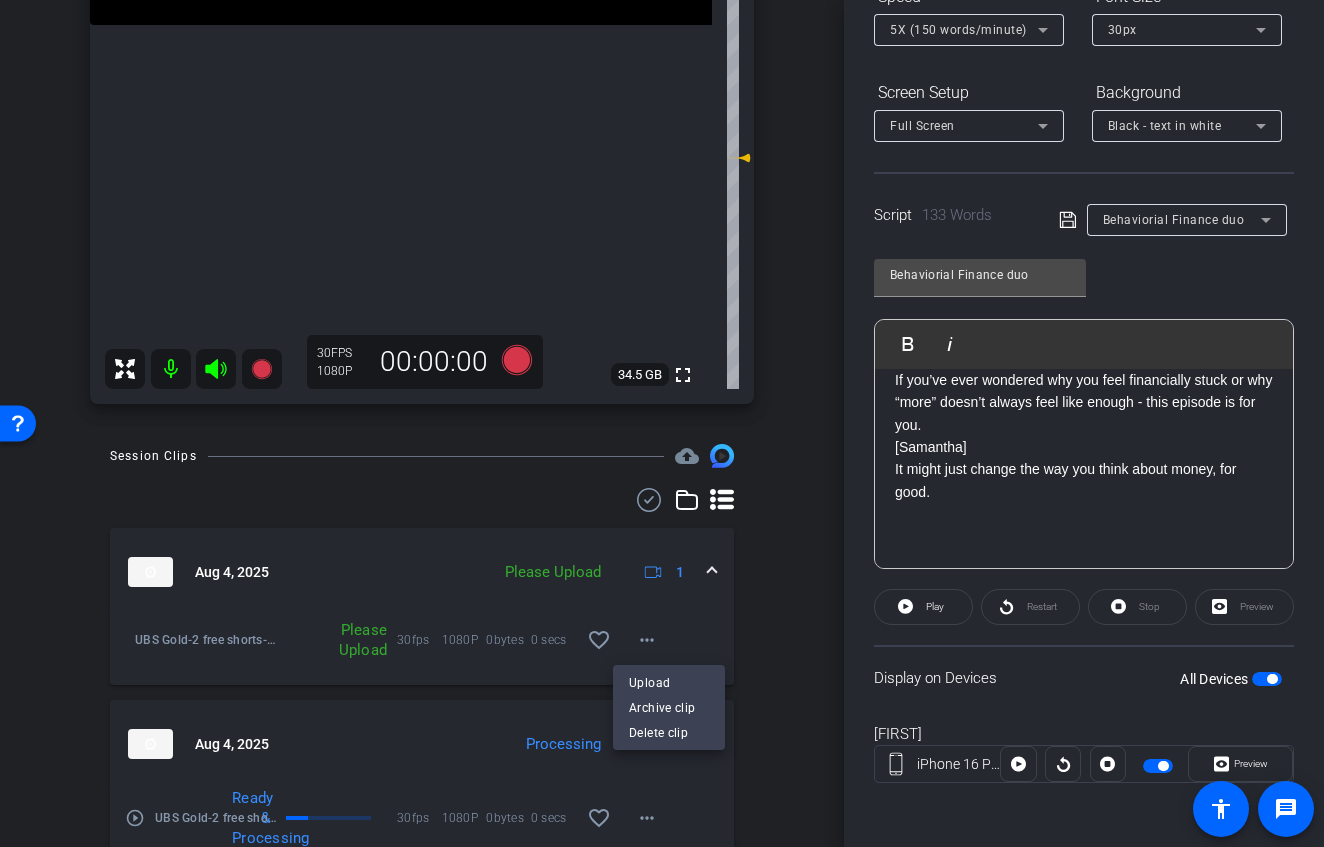 click on "Upload   Archive clip   Delete clip" at bounding box center (669, 707) 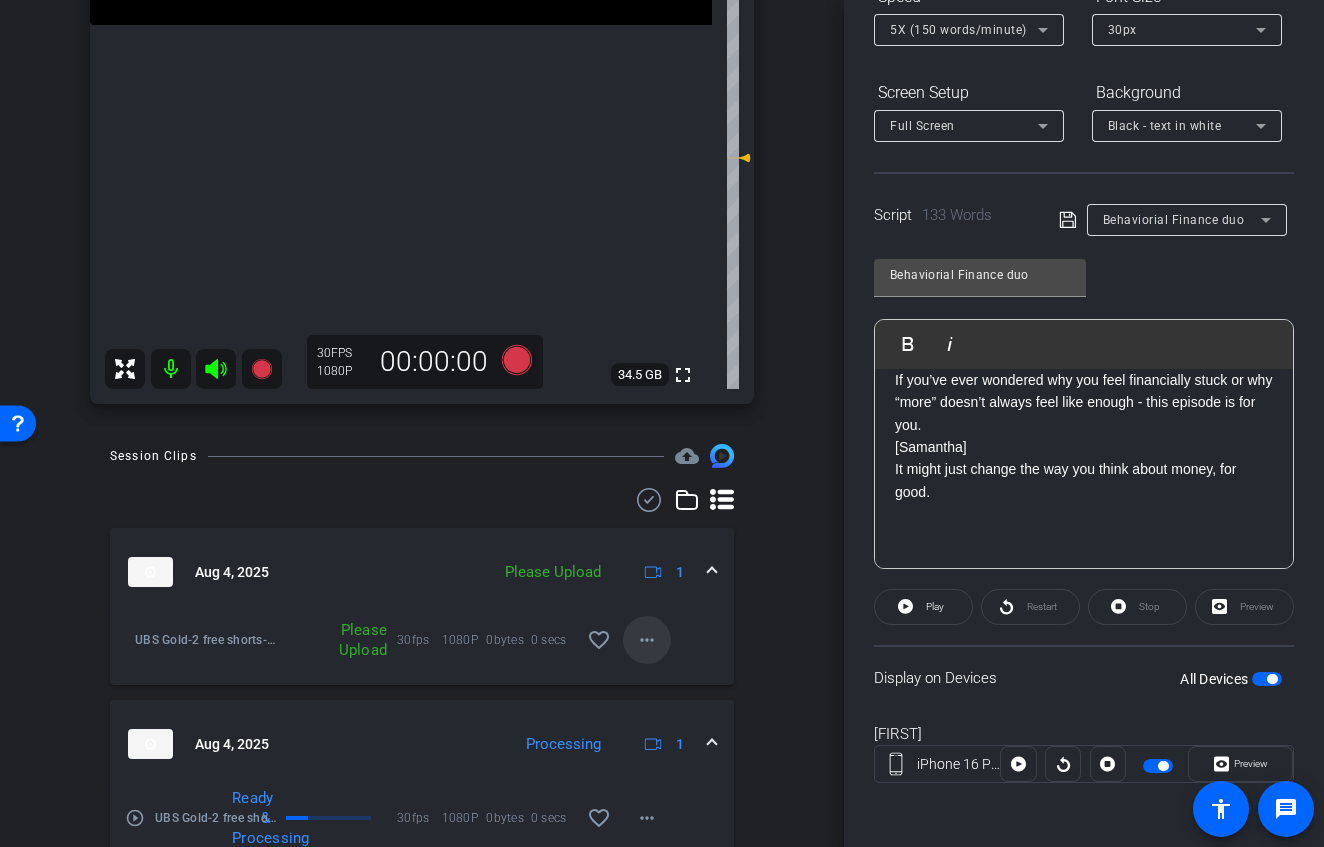 click on "more_horiz" at bounding box center [647, 640] 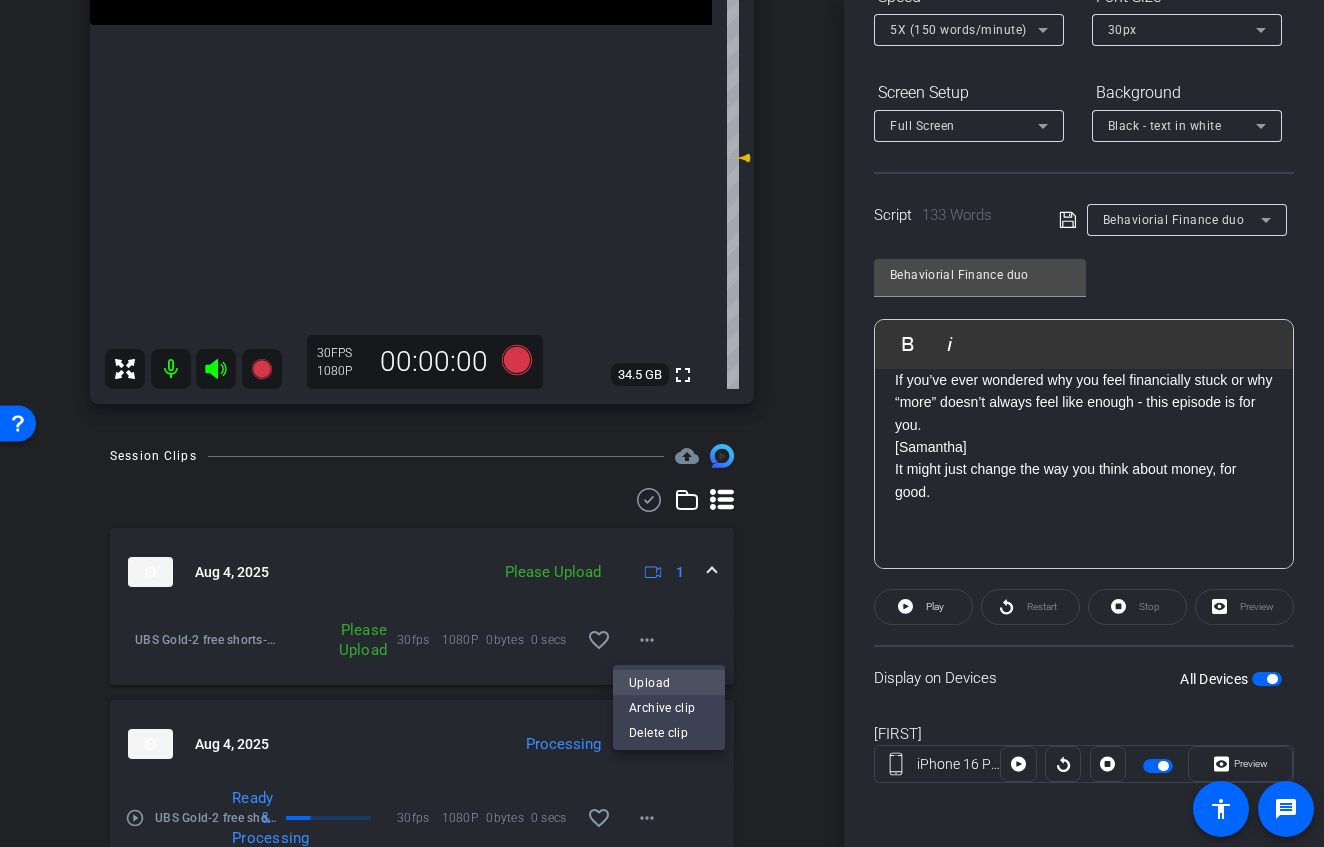 click on "Upload" at bounding box center (669, 682) 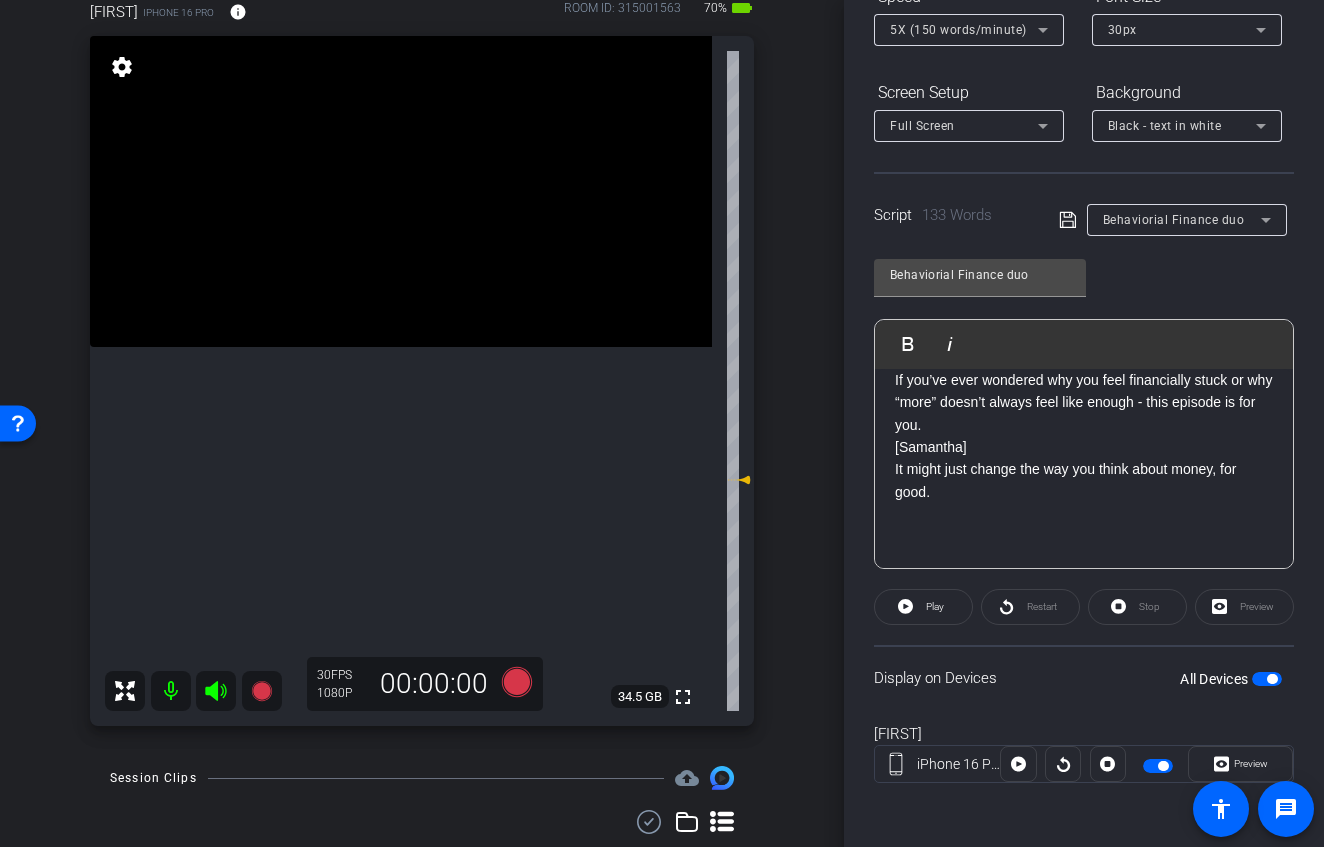 scroll, scrollTop: 0, scrollLeft: 0, axis: both 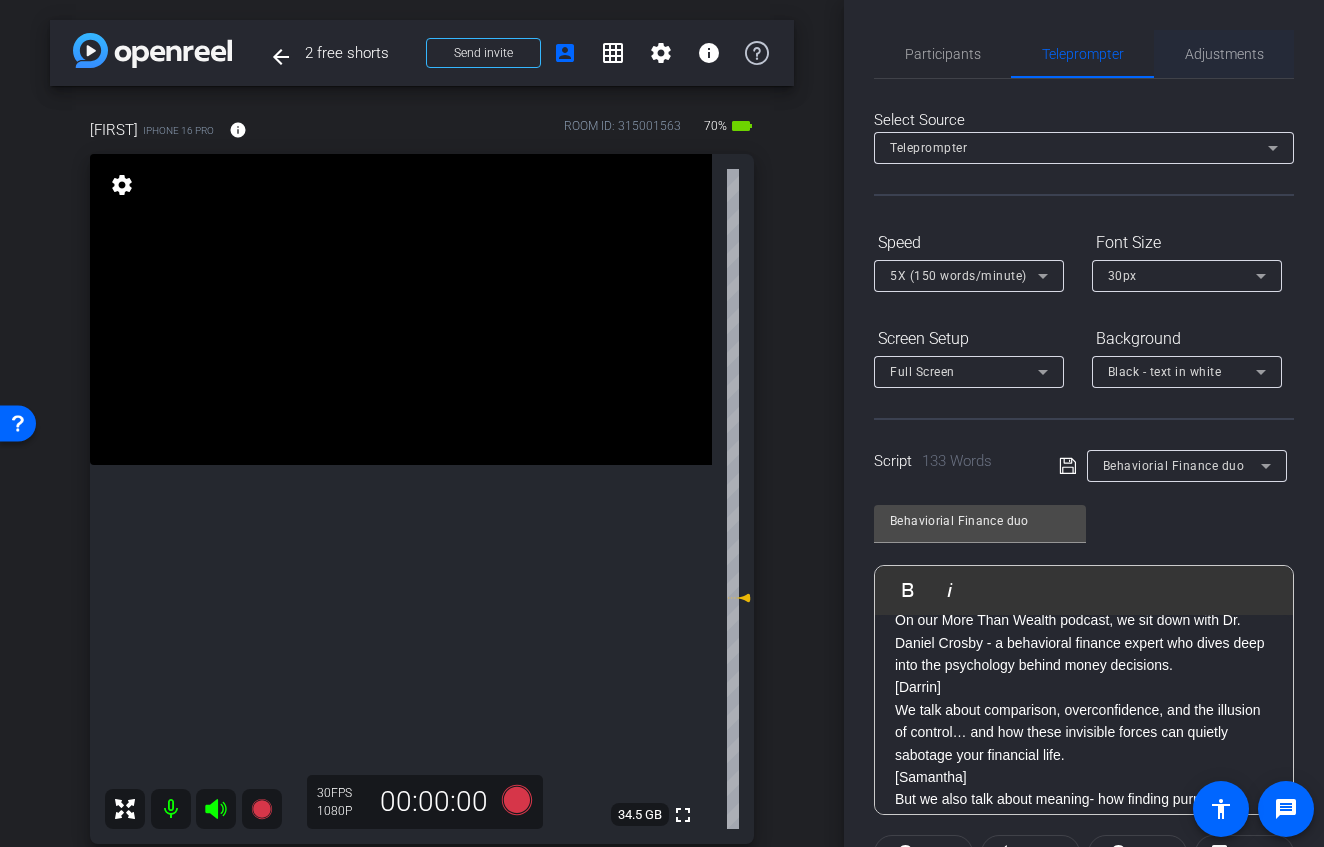 click on "Adjustments" at bounding box center [1224, 54] 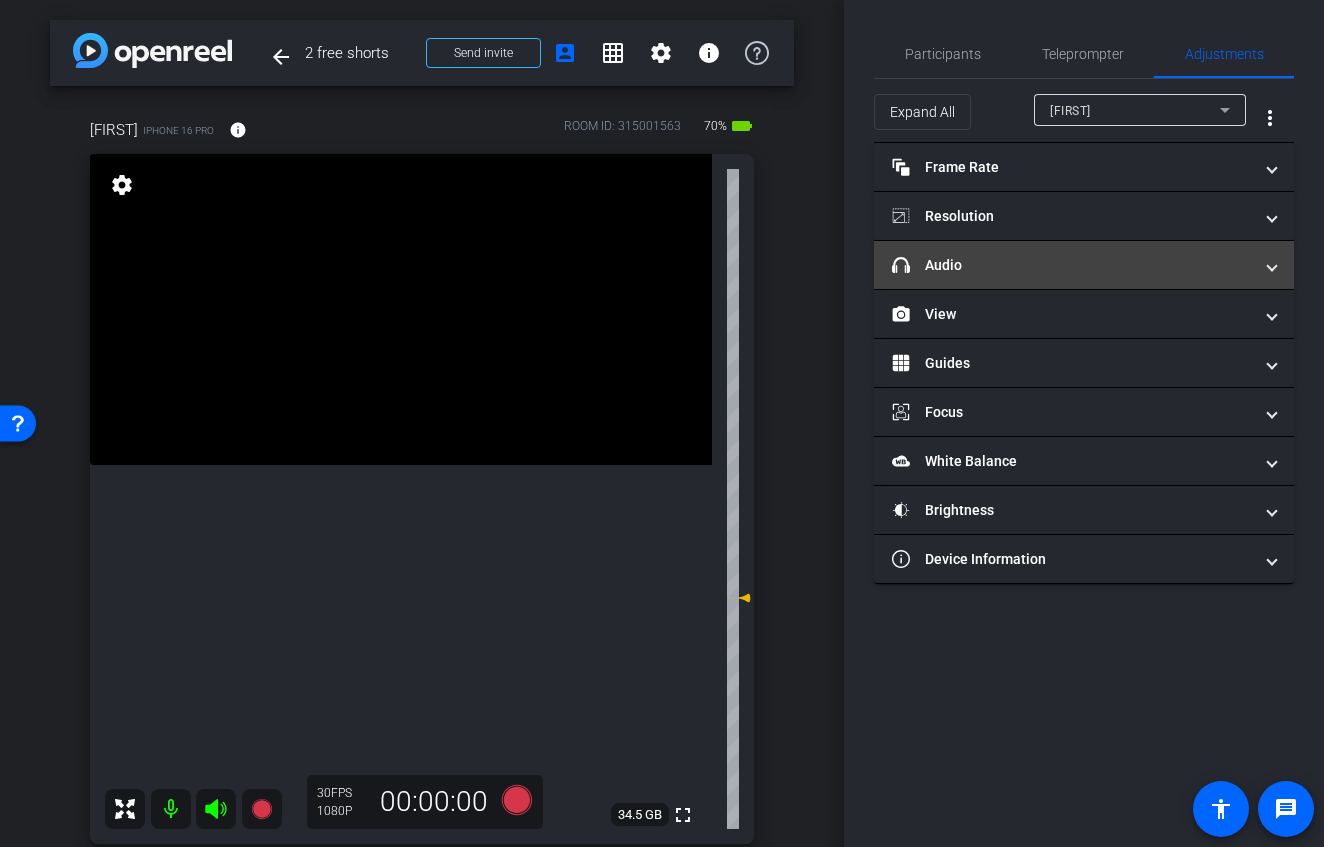click on "headphone icon
Audio" at bounding box center (1072, 265) 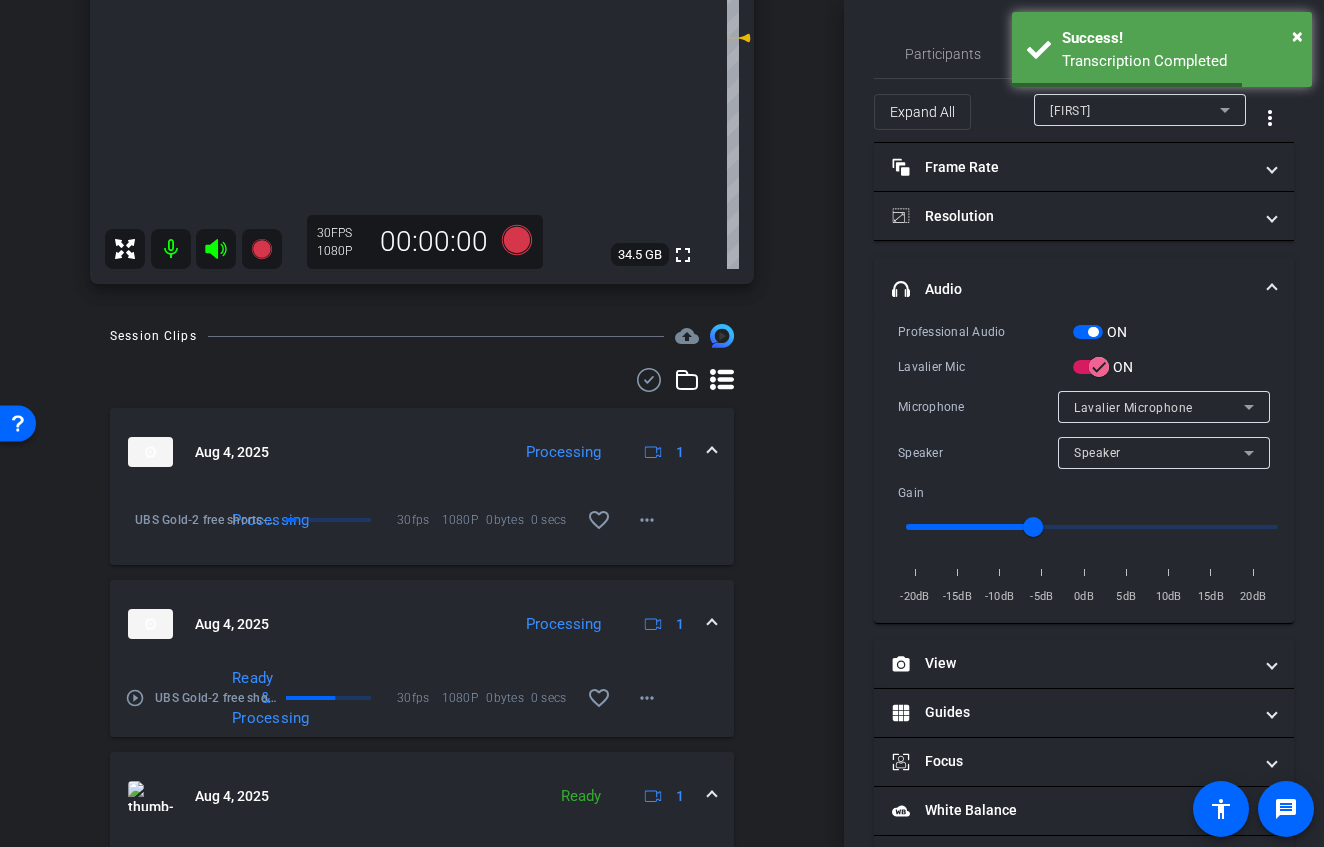 scroll, scrollTop: 565, scrollLeft: 0, axis: vertical 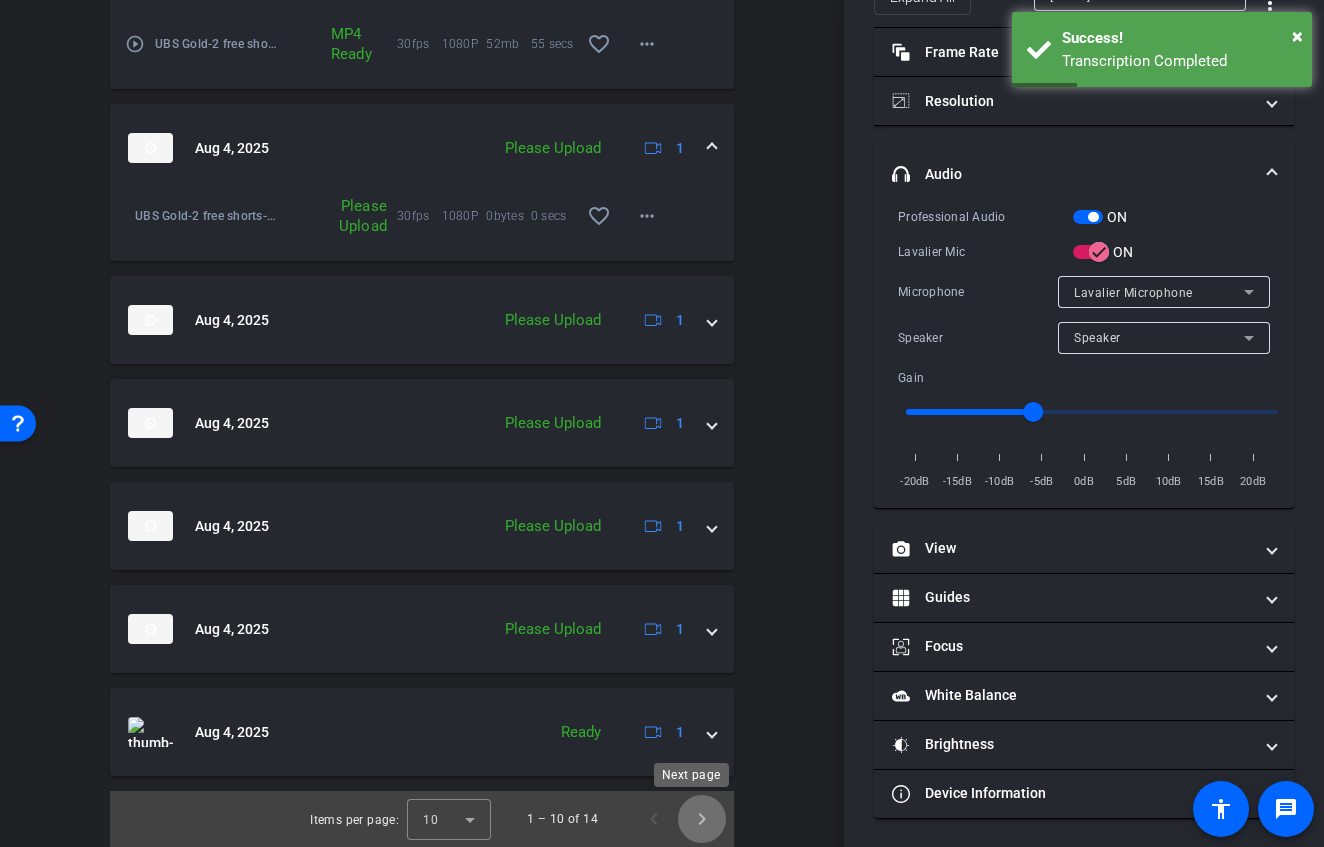 click 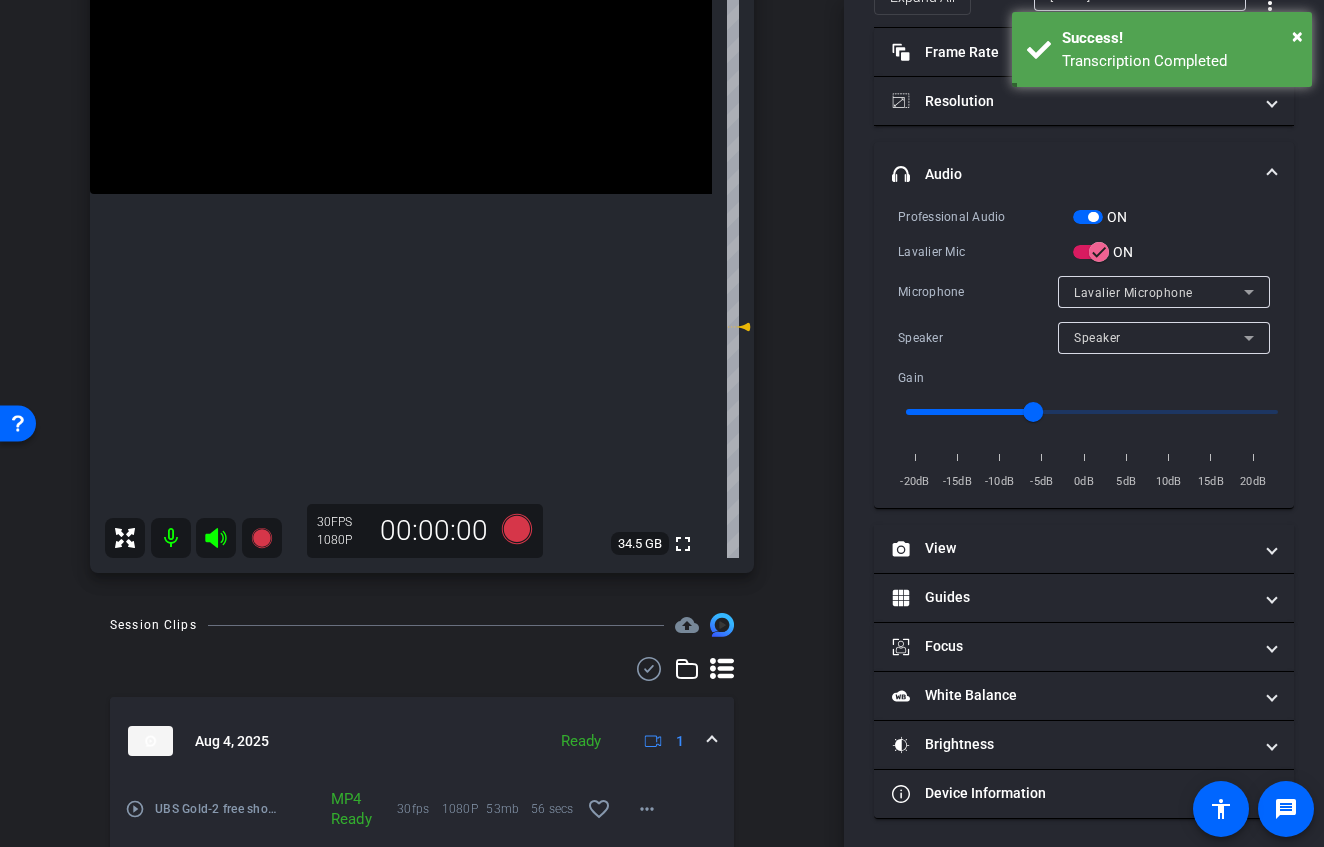 scroll, scrollTop: 0, scrollLeft: 0, axis: both 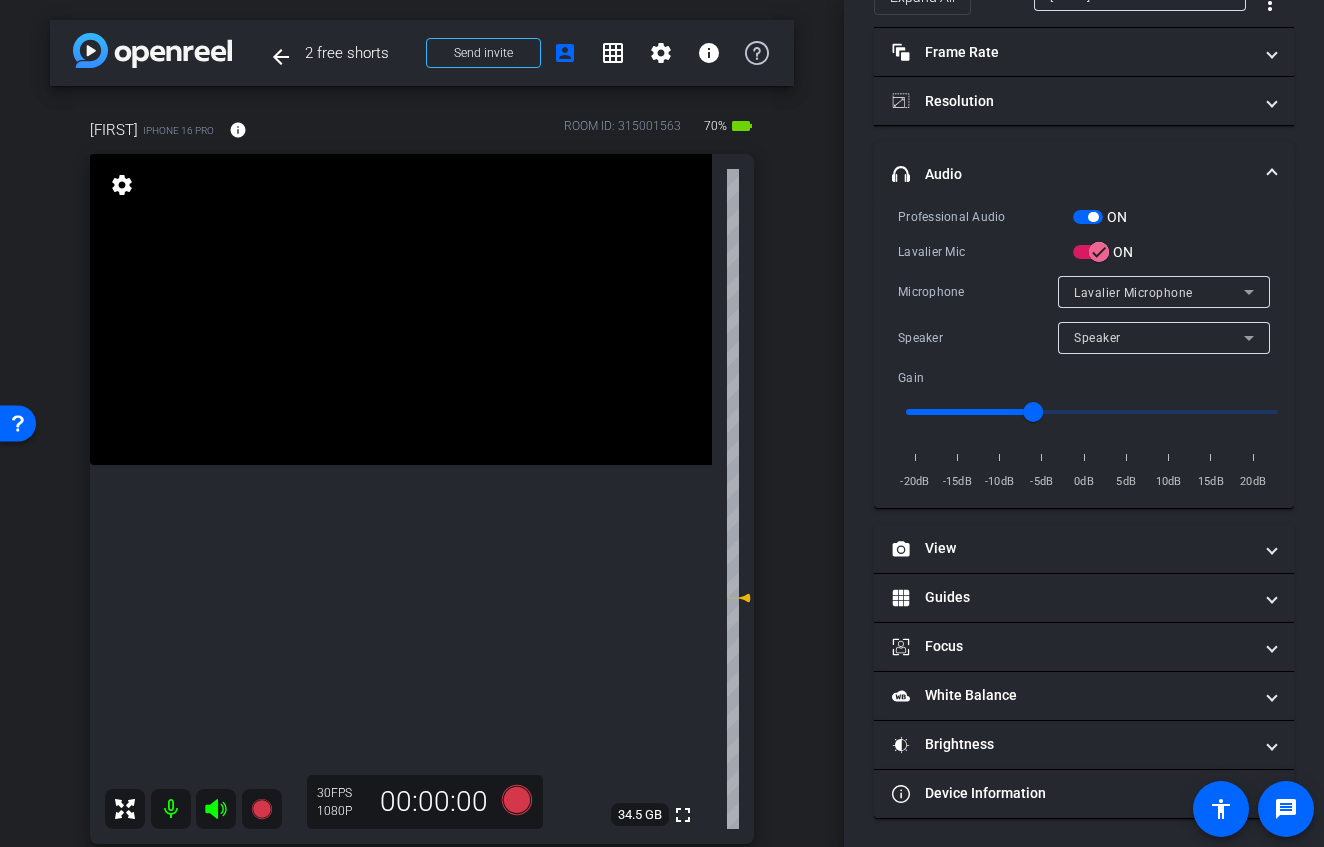 click at bounding box center (1093, 217) 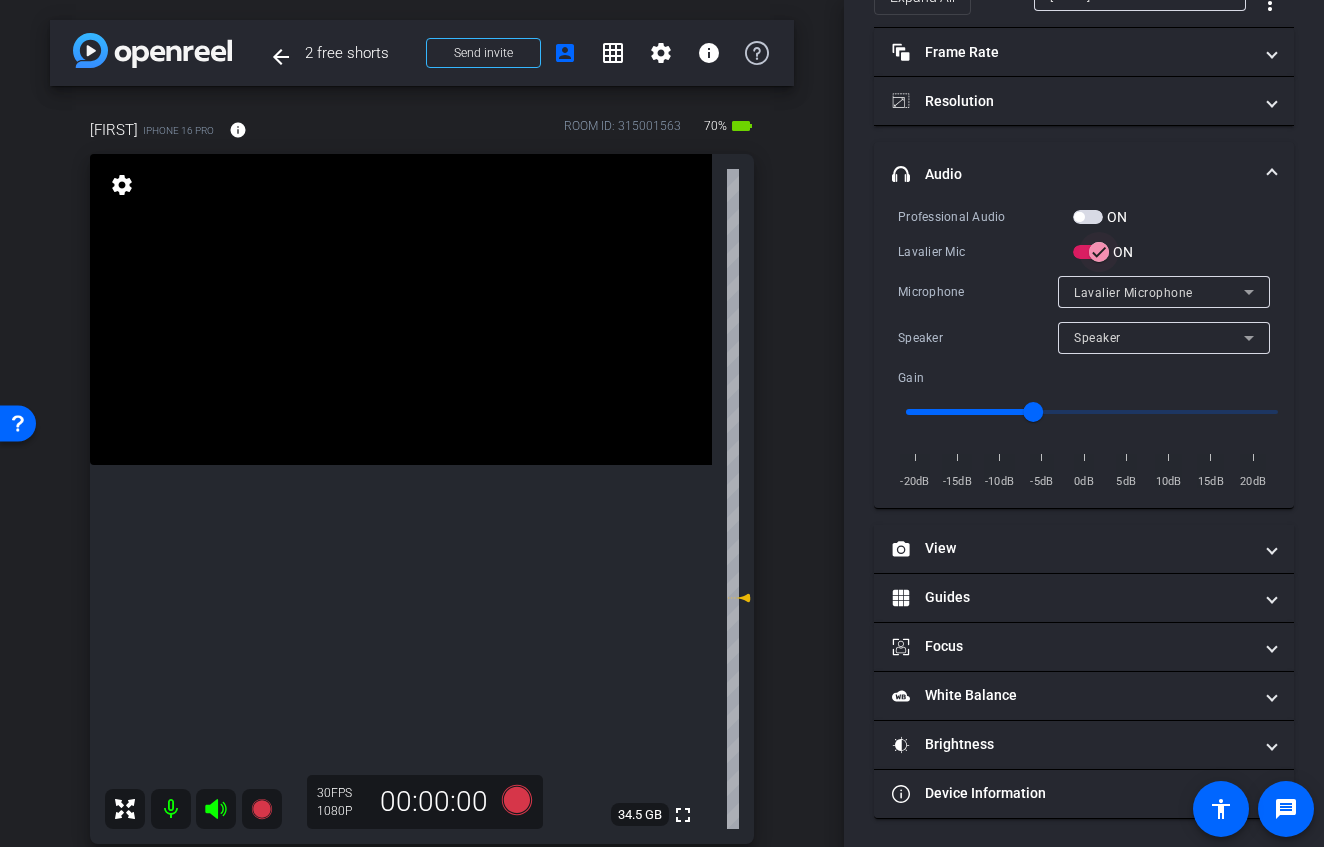 click at bounding box center [1099, 252] 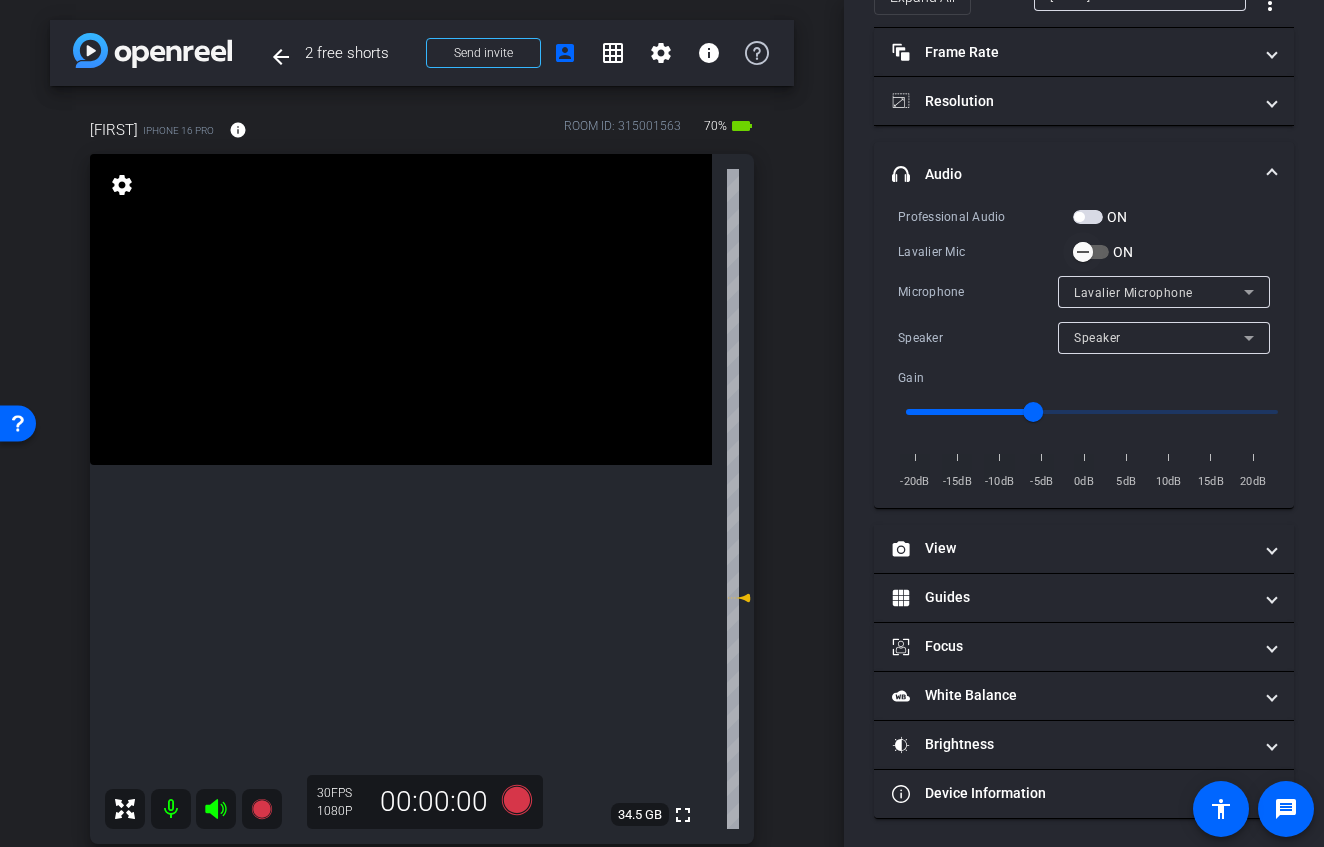 scroll, scrollTop: 0, scrollLeft: 0, axis: both 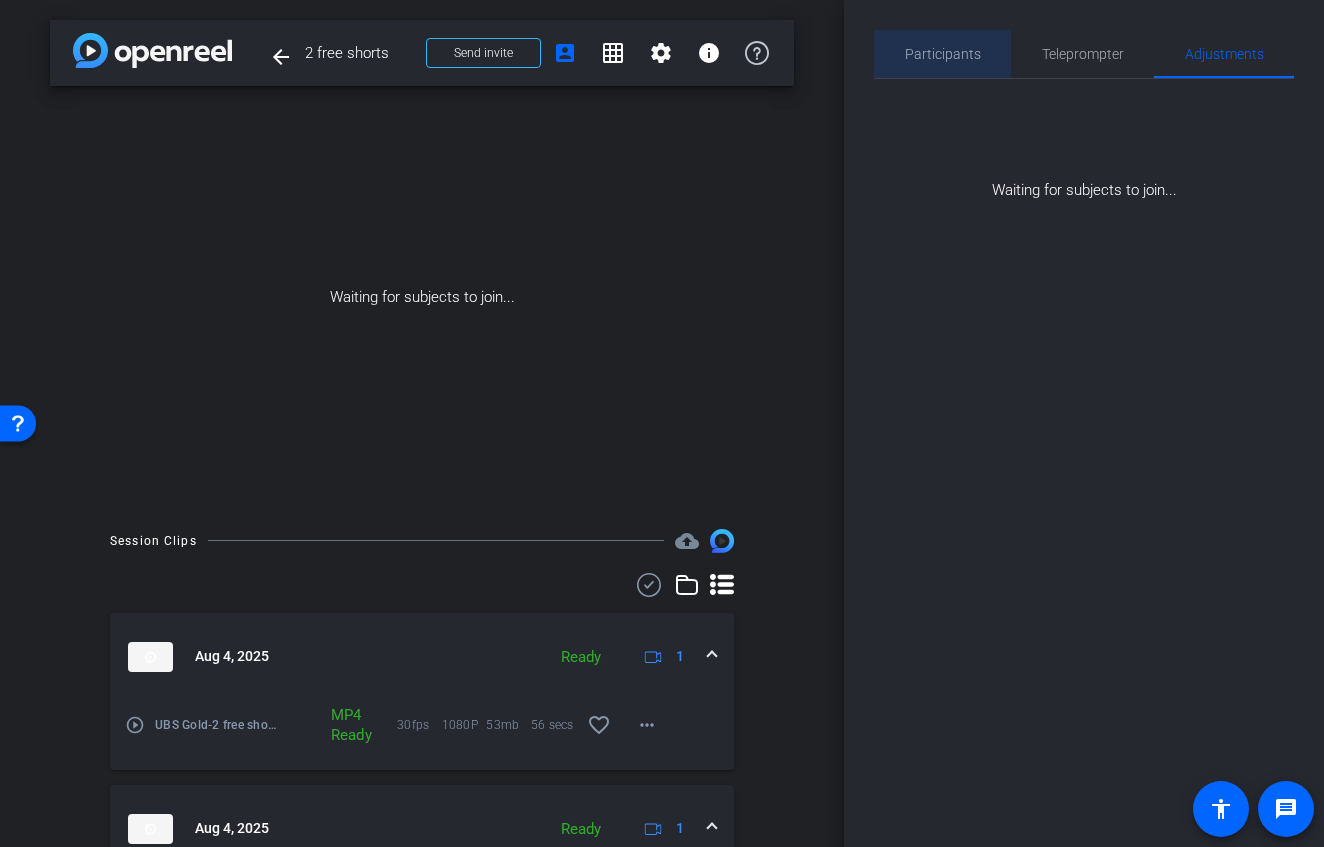 click on "Participants" at bounding box center [943, 54] 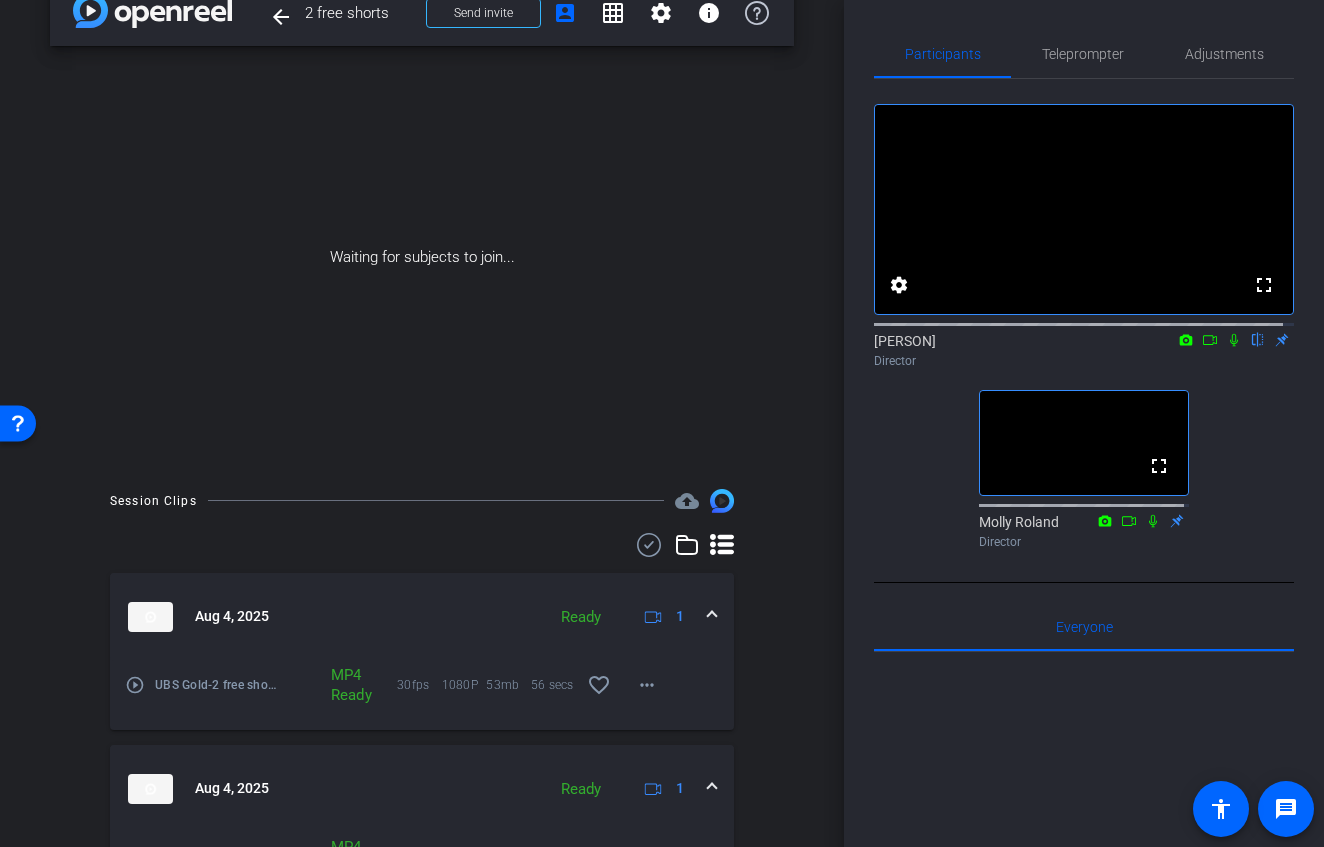 scroll, scrollTop: 87, scrollLeft: 0, axis: vertical 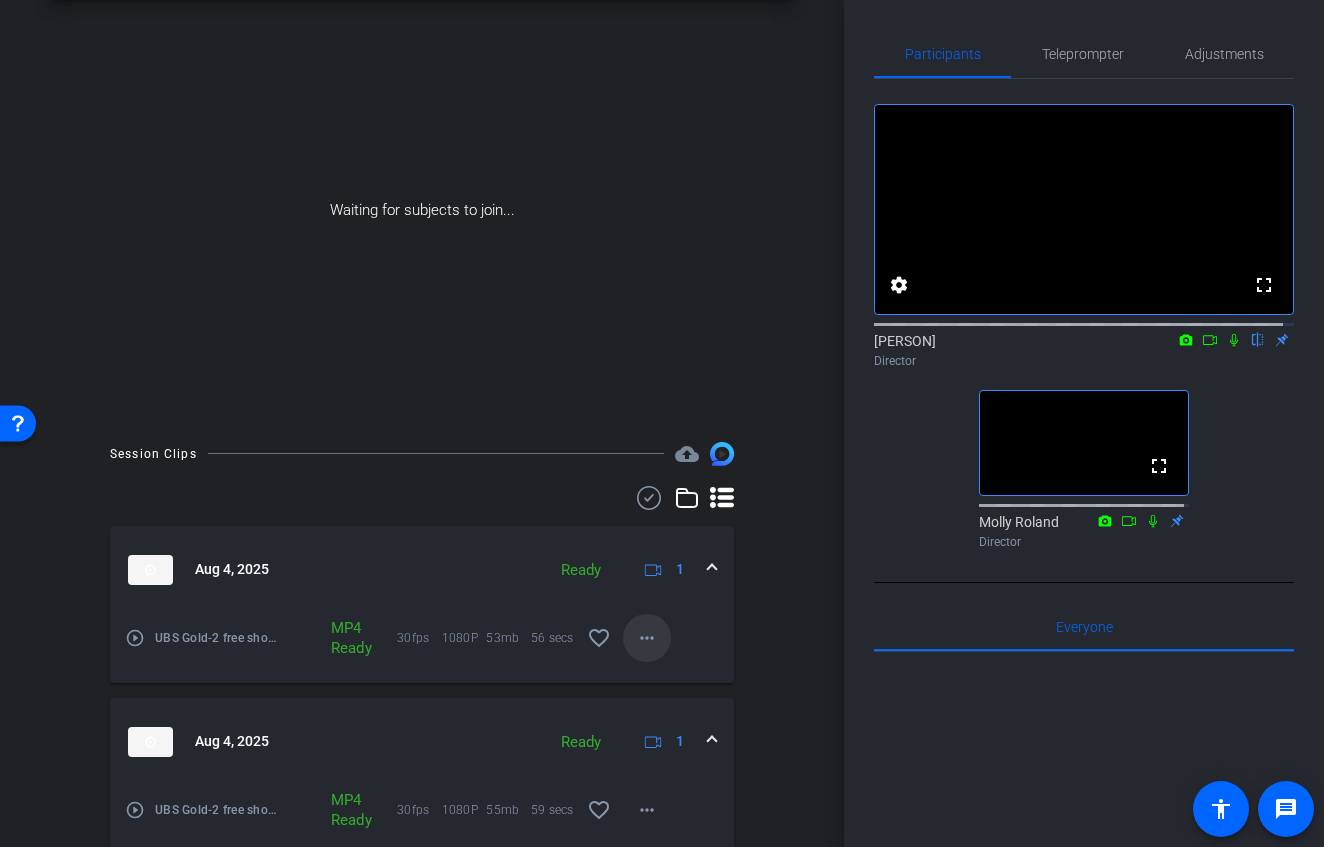 click on "more_horiz" at bounding box center [647, 638] 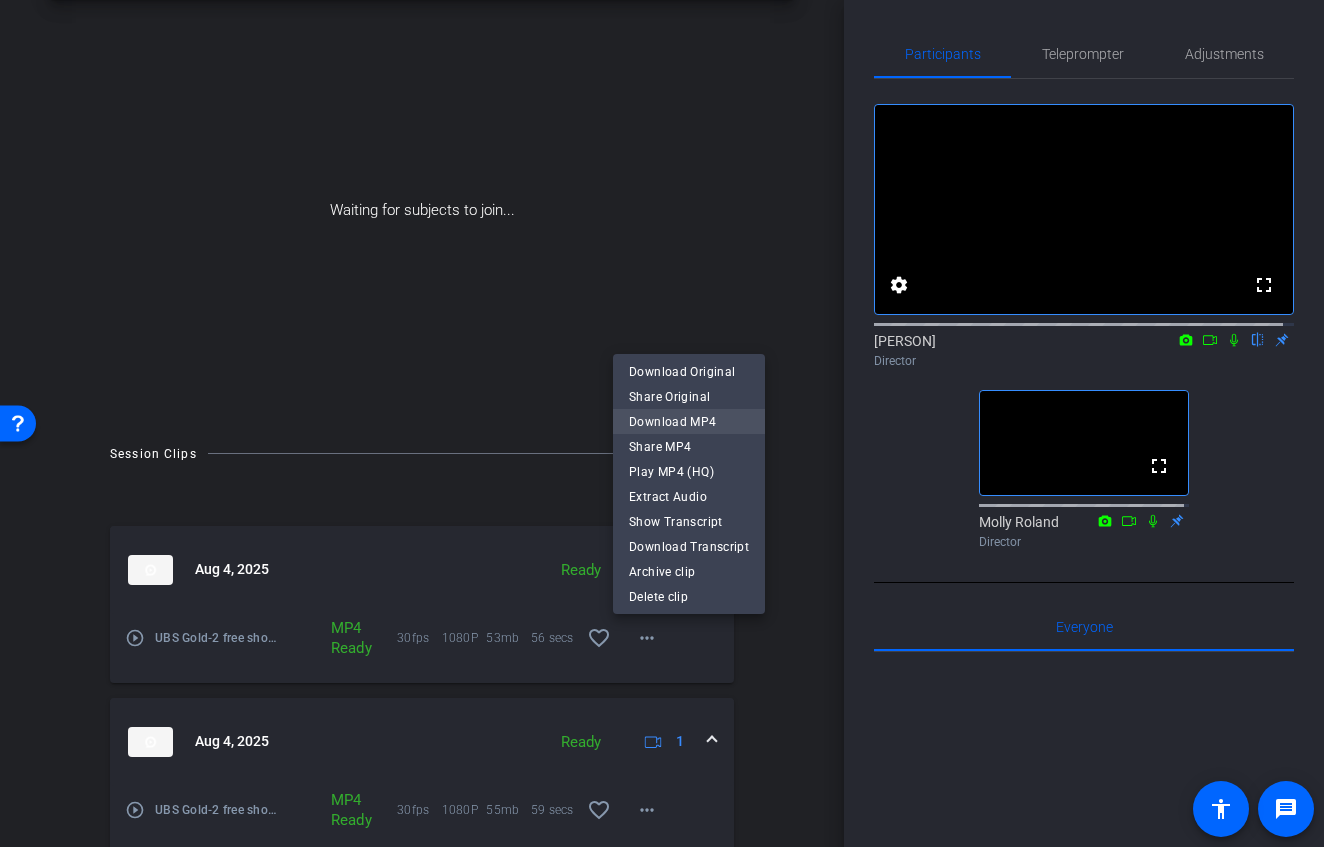 click on "Download MP4" at bounding box center (689, 422) 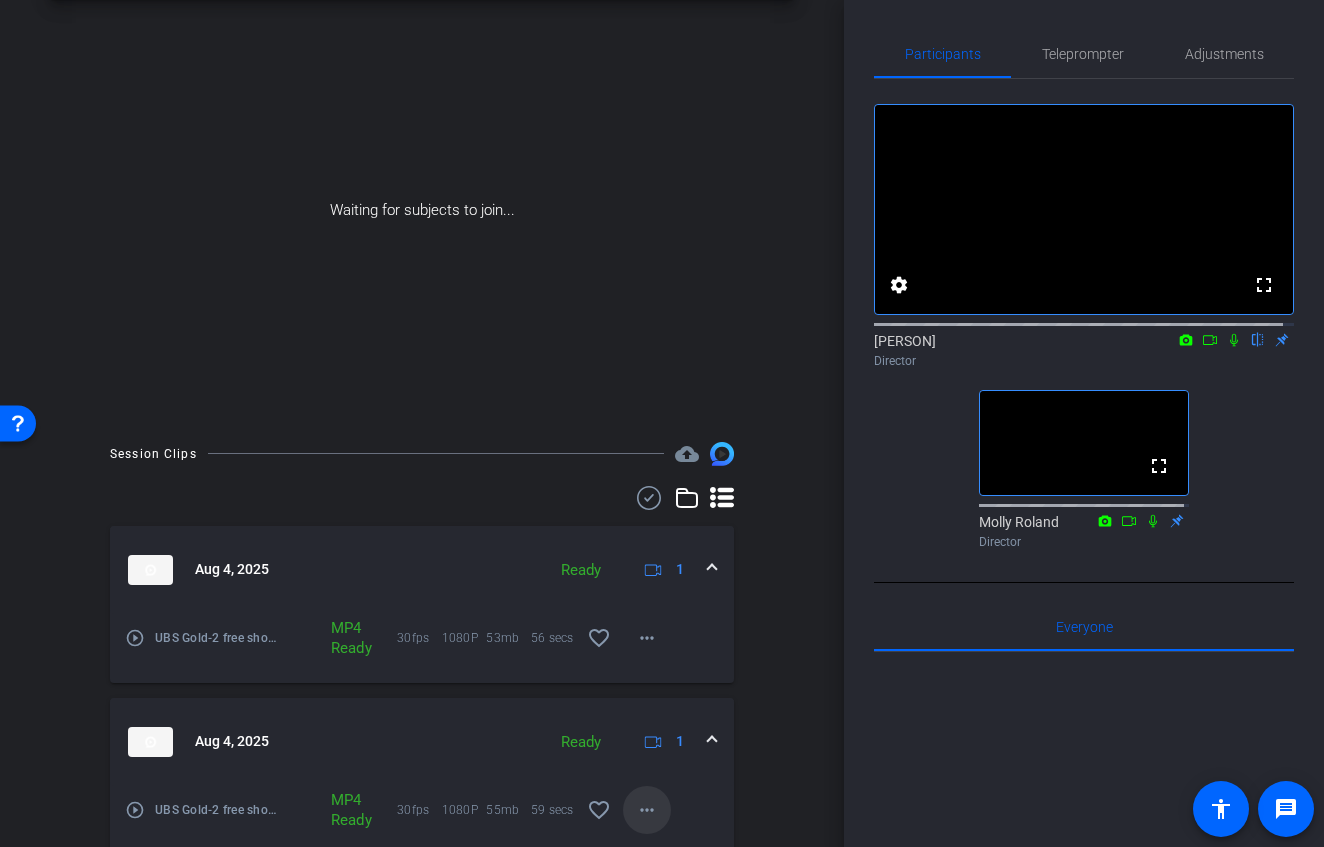 click on "more_horiz" at bounding box center [647, 810] 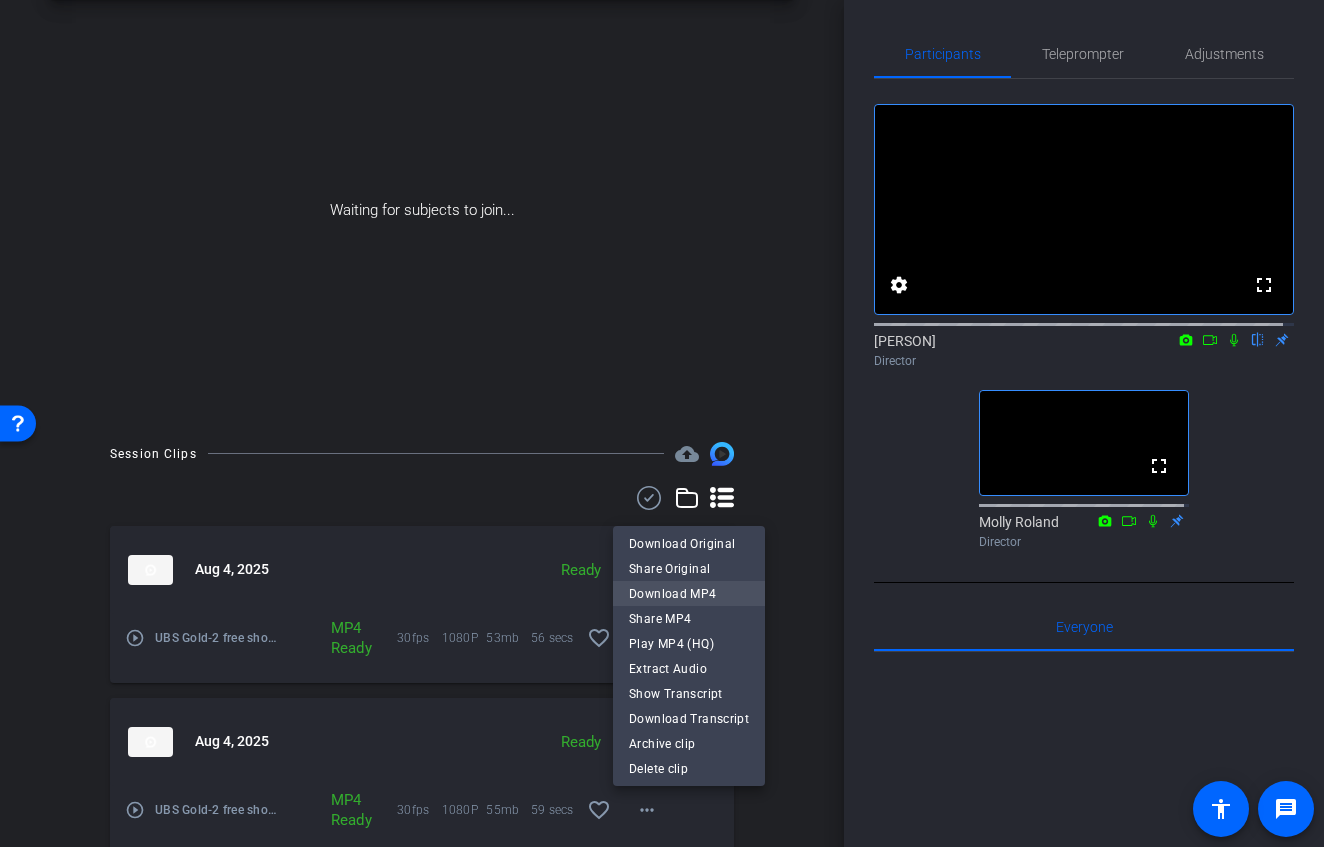 click on "Download MP4" at bounding box center [689, 594] 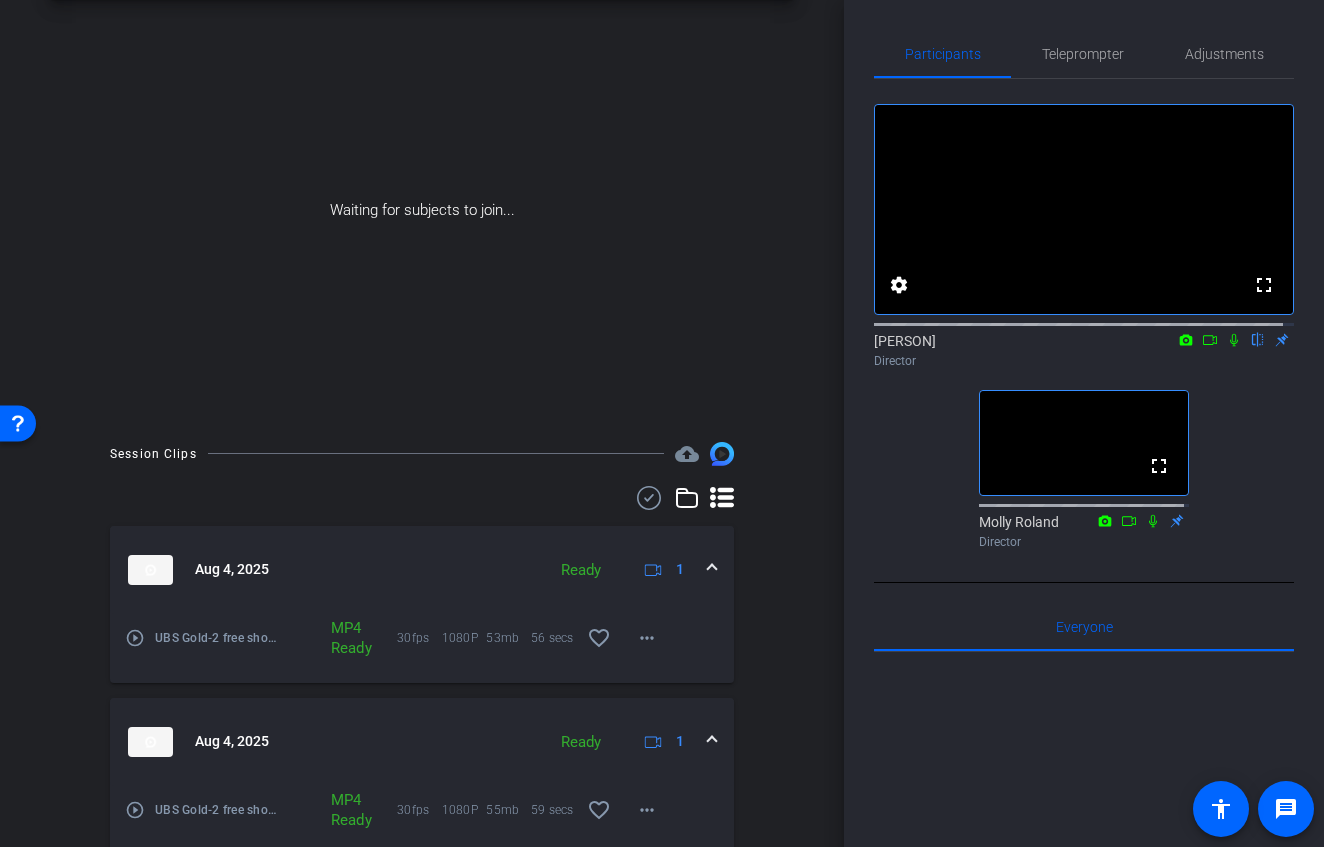 click on "arrow_back  2 free shorts   Back to project   Send invite  account_box grid_on settings info
Waiting for subjects to join...  Session Clips   cloud_upload
Aug 4, 2025   Ready
1 play_circle_outline  UBS Gold-2 free shorts-BF TA3-2025-08-04-08-01-08-385-0   MP4 Ready  30fps 1080P 53mb 56 secs favorite_border more_horiz   Aug 4, 2025   Ready
1 play_circle_outline  UBS Gold-2 free shorts-BF TA2-2025-08-04-07-58-33-078-0   MP4 Ready  30fps 1080P 55mb 59 secs favorite_border more_horiz   Aug 4, 2025  Please Upload
1 UBS Gold-2 free shorts-BF TA1-2025-08-04-07-54-03-059-0  Please Upload 30fps 1080P 0bytes 0 secs favorite_border more_horiz" at bounding box center (422, 336) 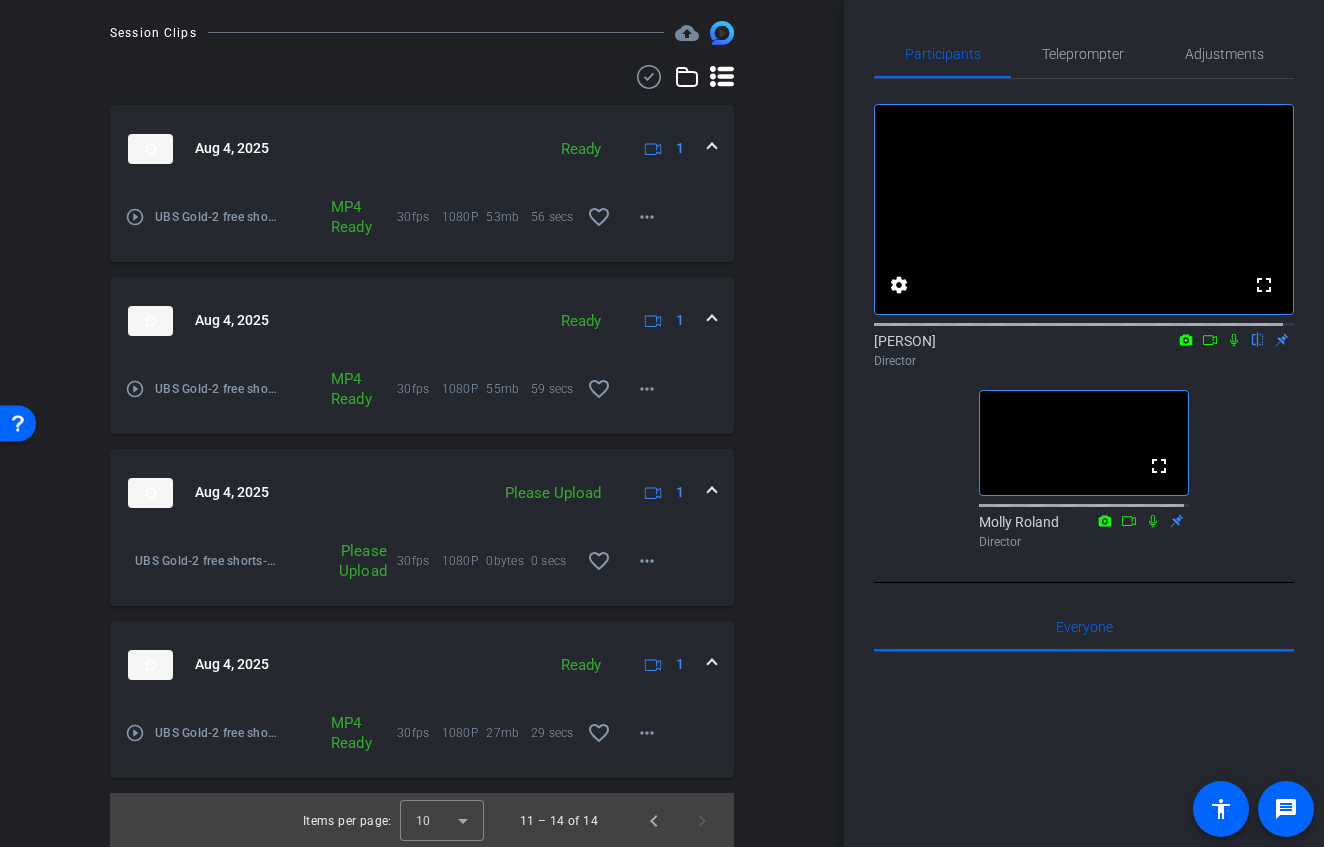 scroll, scrollTop: 510, scrollLeft: 0, axis: vertical 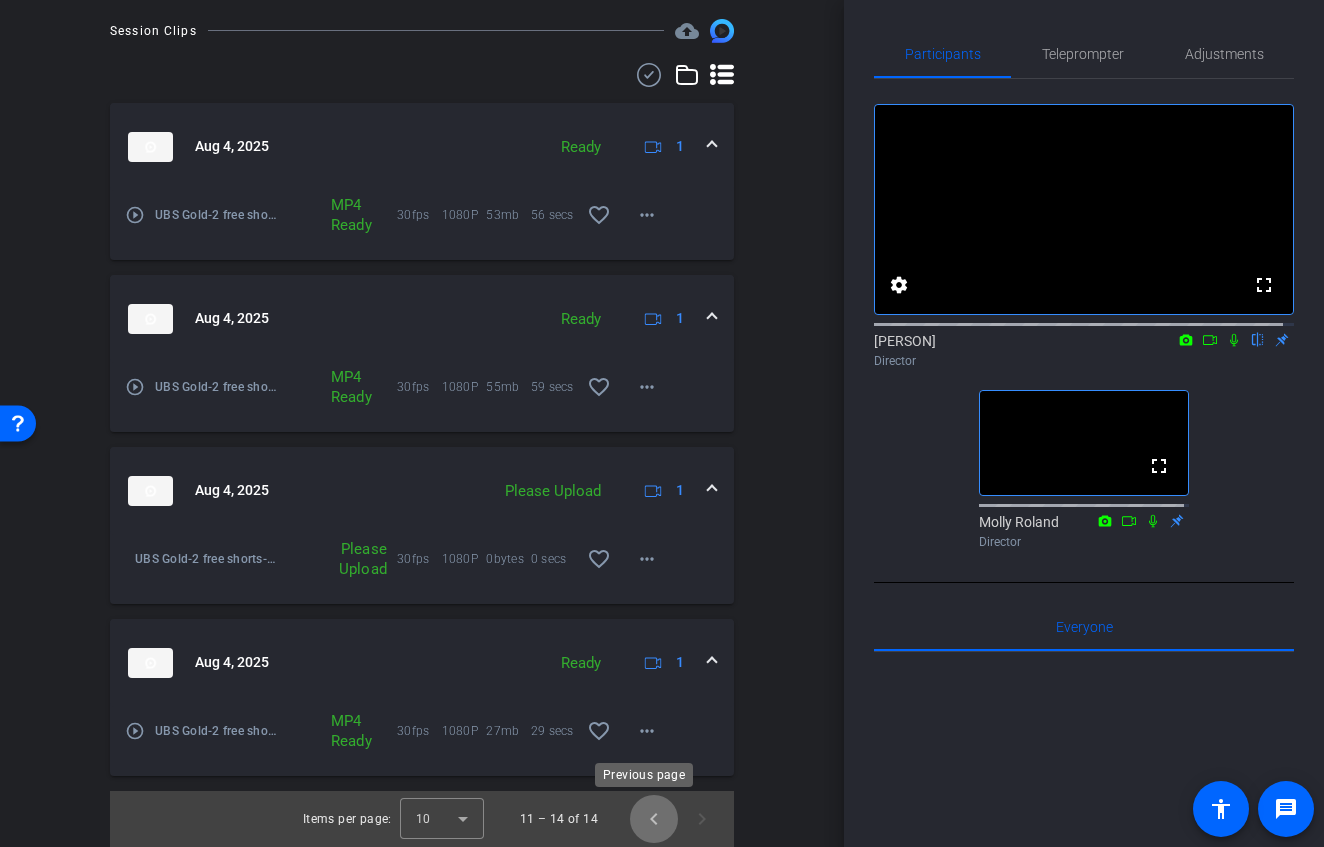 click 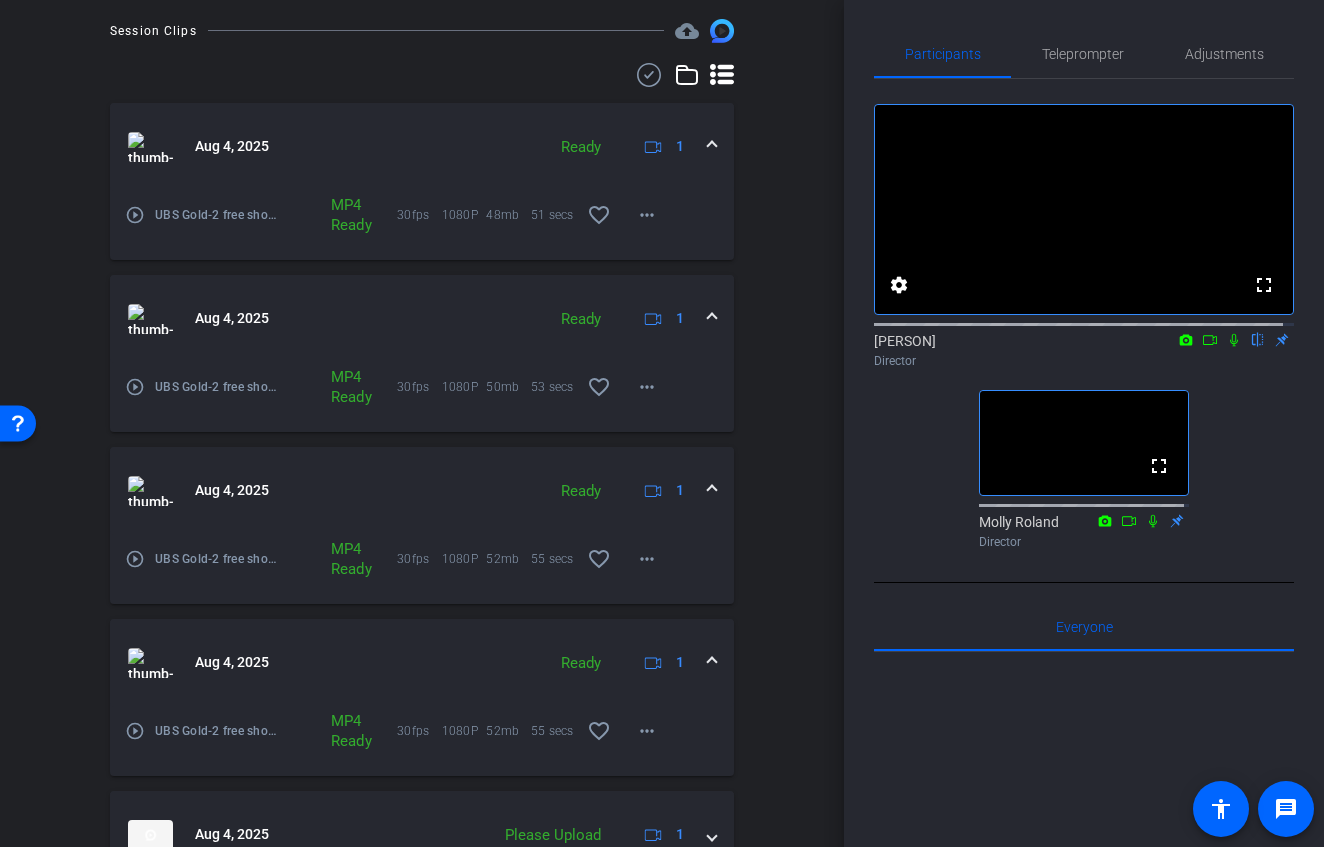 click on "Aug 4, 2025  Please Upload
1" at bounding box center (422, 835) 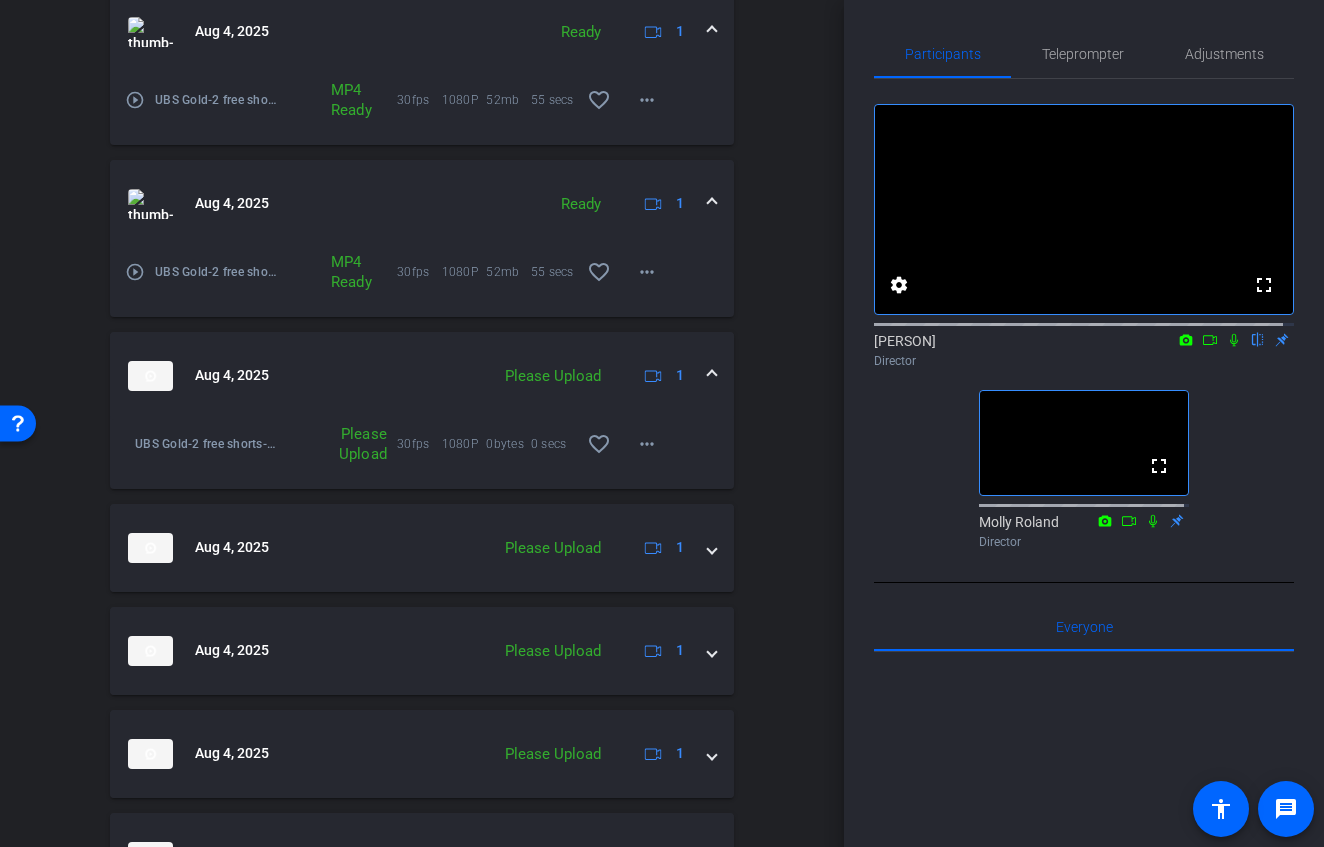 scroll, scrollTop: 690, scrollLeft: 0, axis: vertical 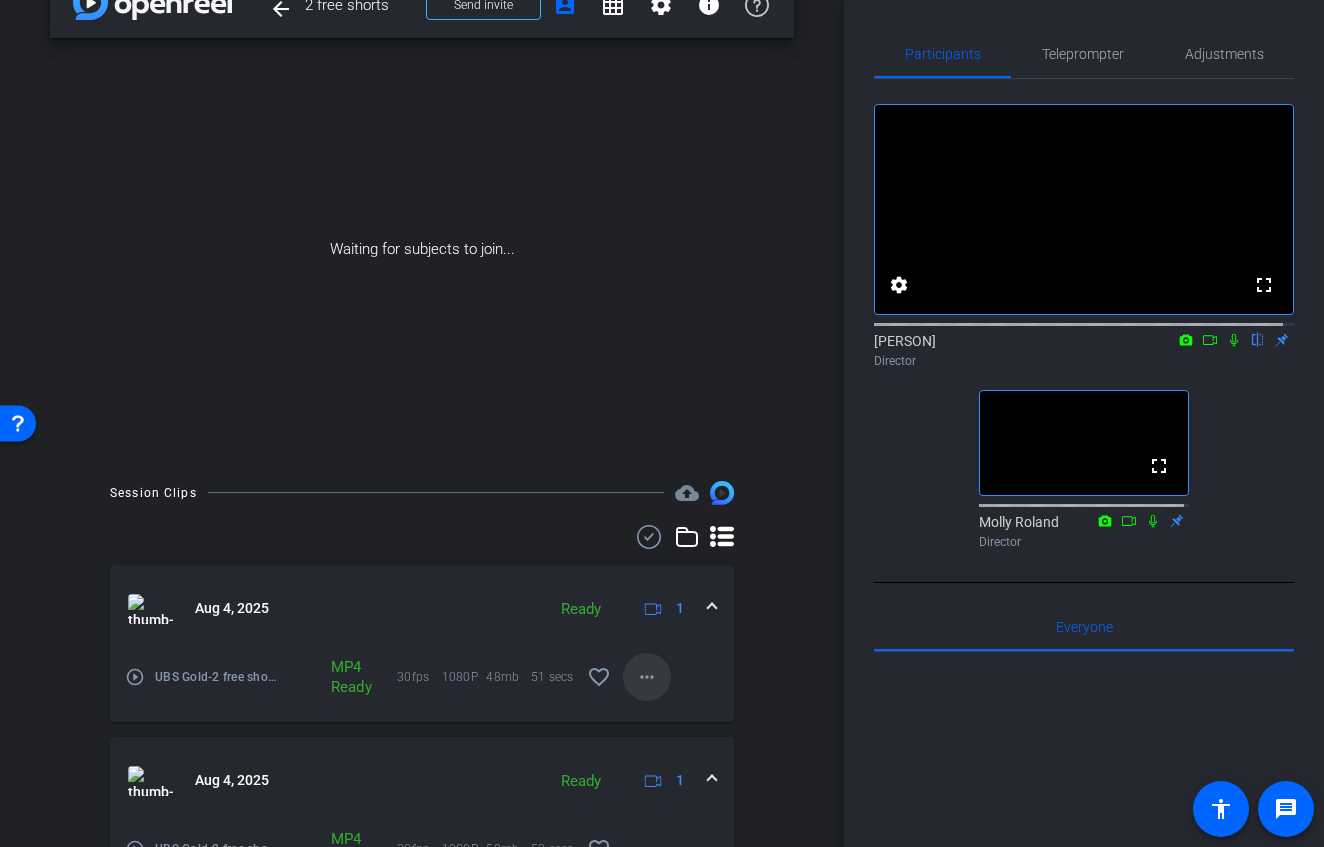 click on "more_horiz" at bounding box center [647, 677] 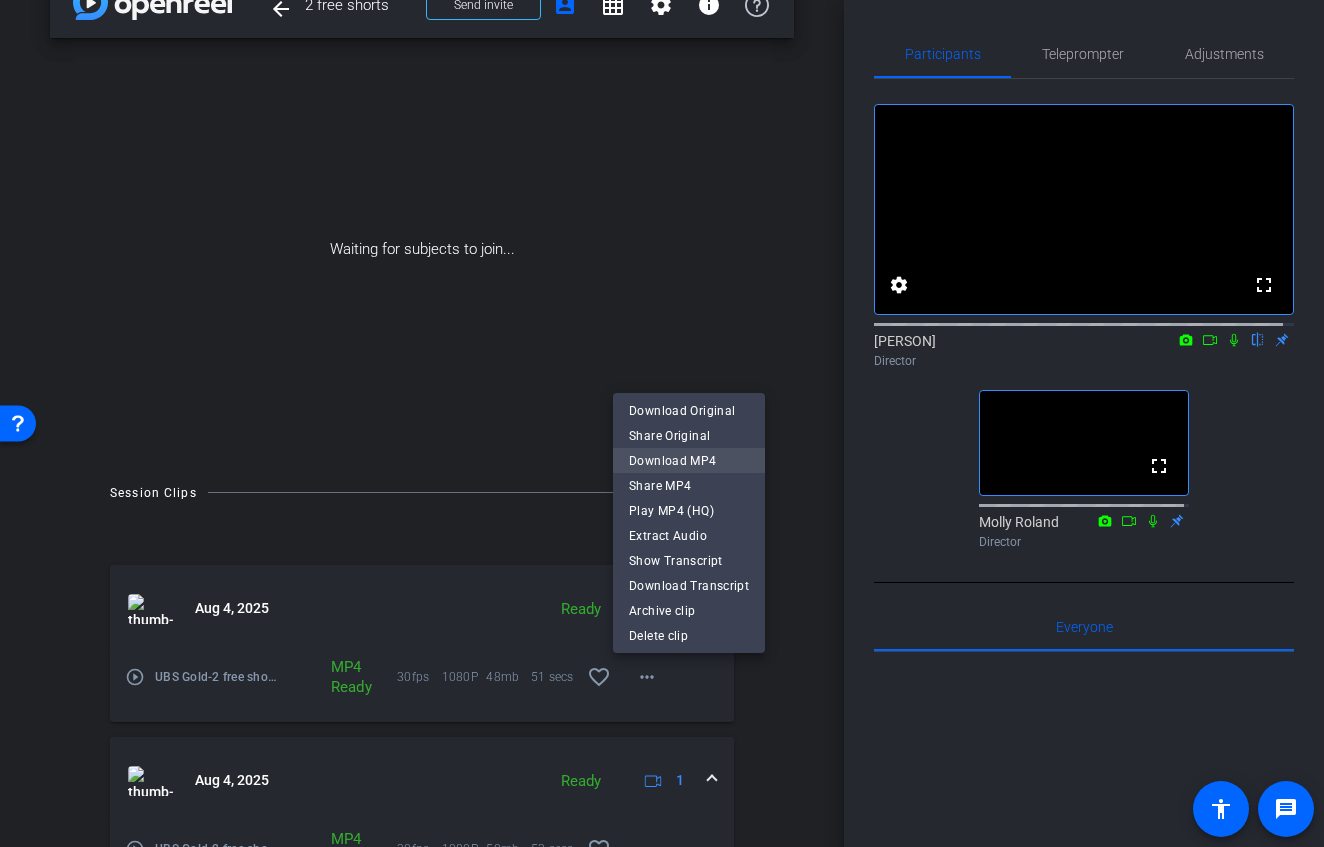 click on "Download MP4" at bounding box center (689, 461) 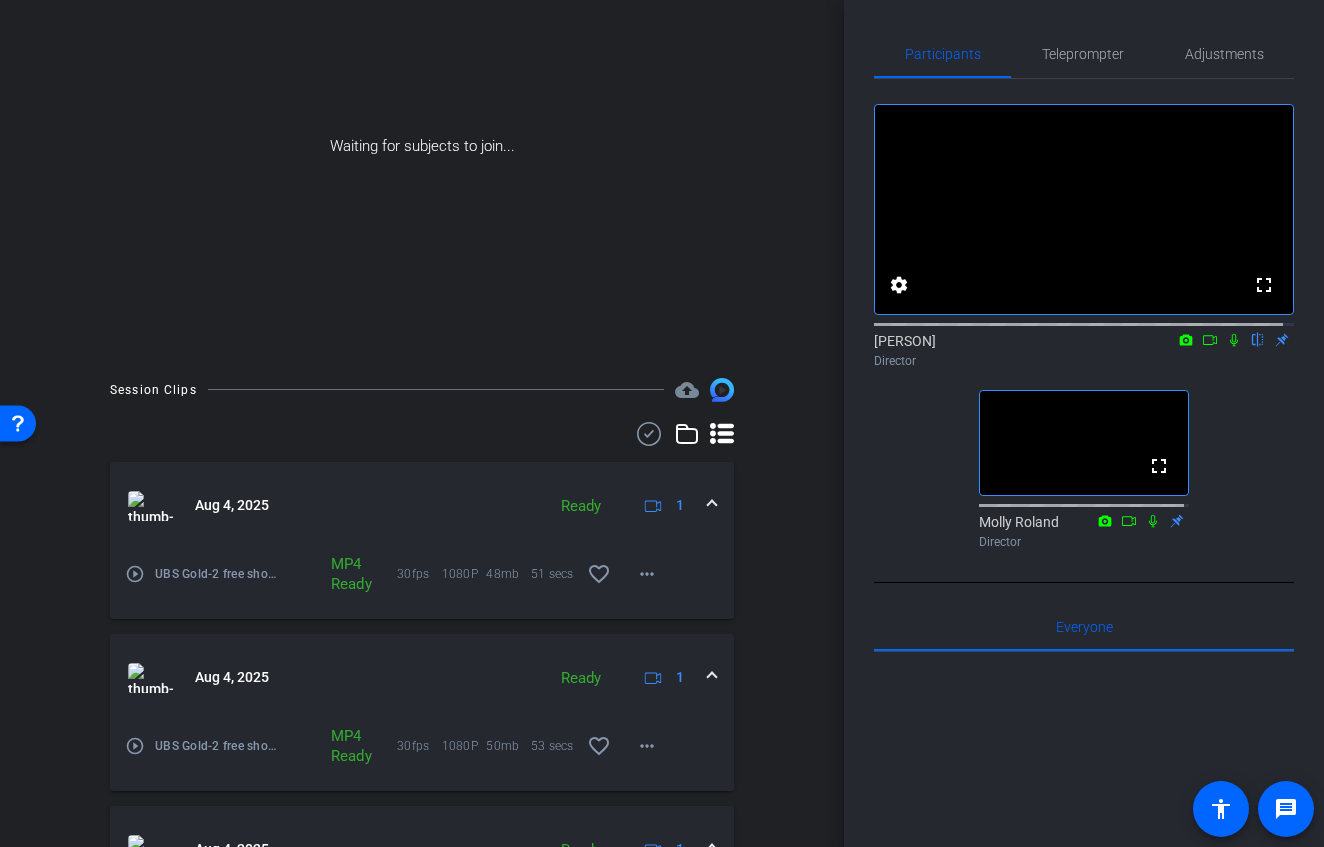 scroll, scrollTop: 208, scrollLeft: 0, axis: vertical 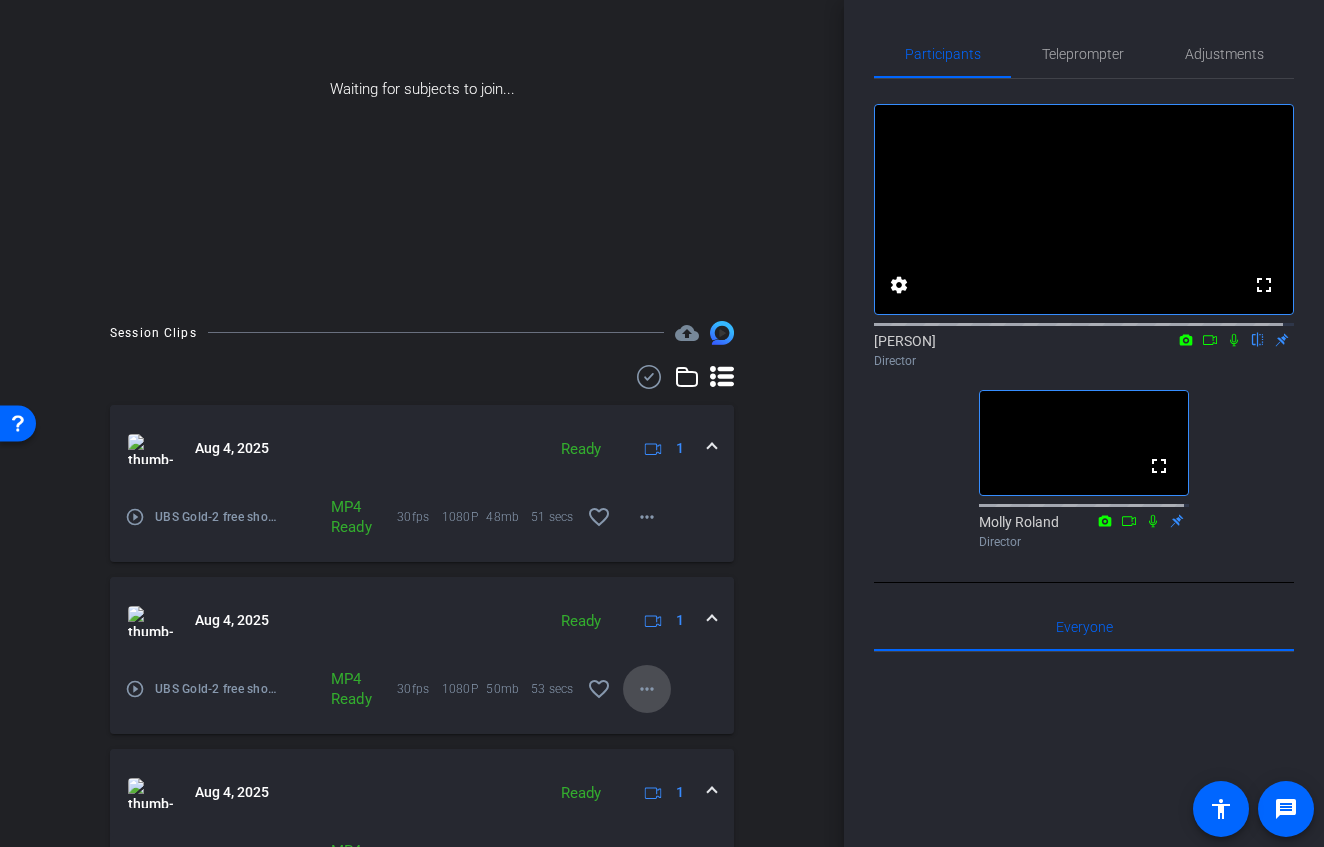 click on "more_horiz" at bounding box center (647, 689) 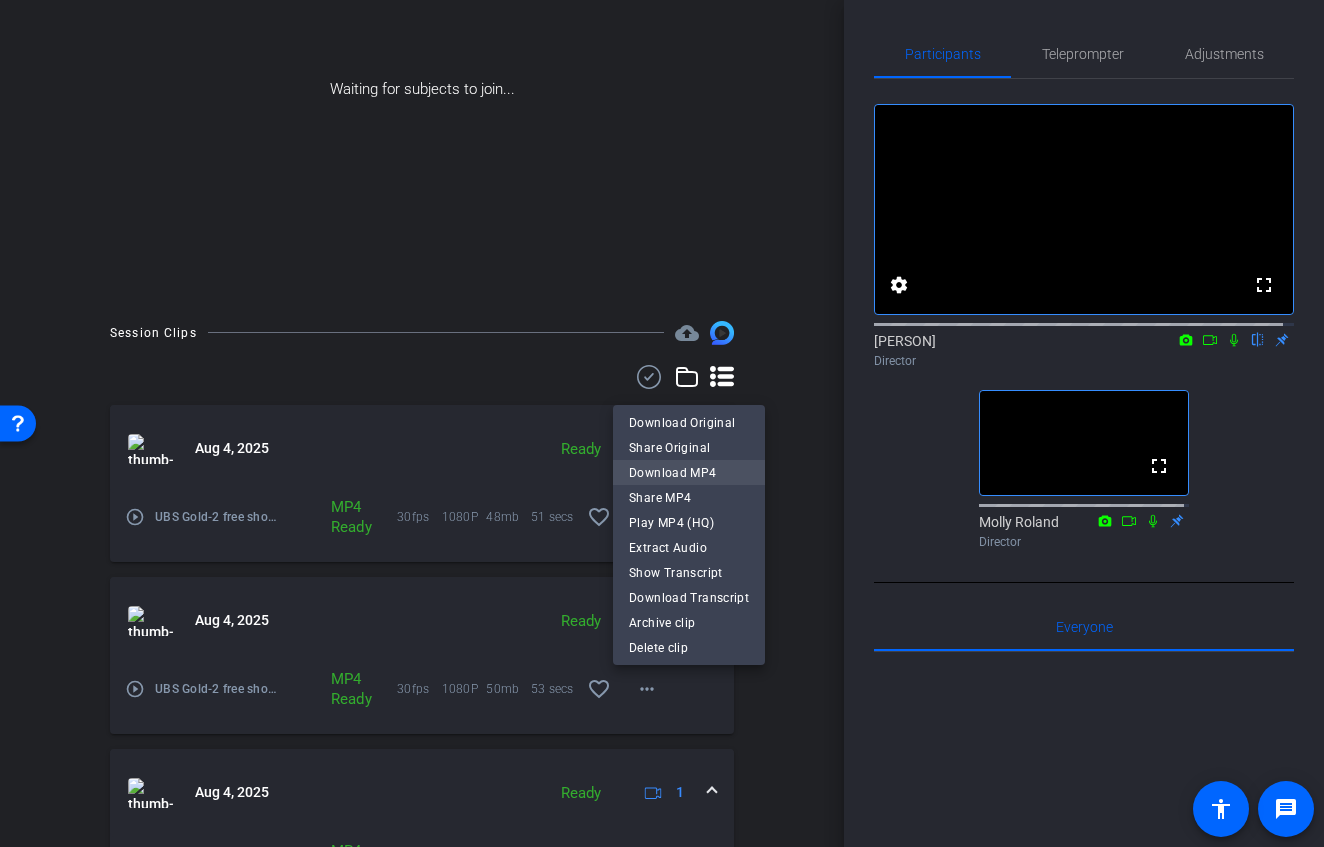 click on "Download MP4" at bounding box center [689, 473] 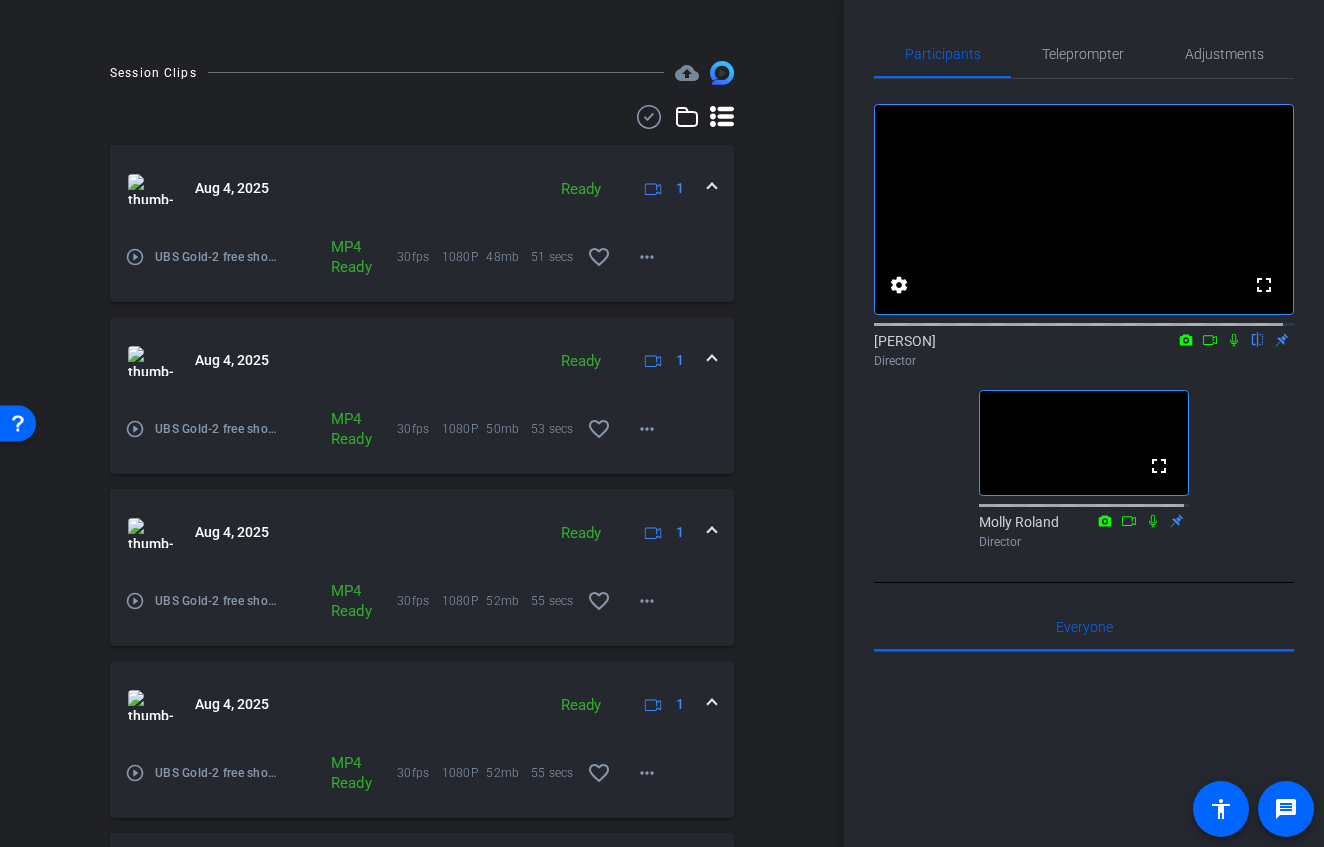 scroll, scrollTop: 470, scrollLeft: 0, axis: vertical 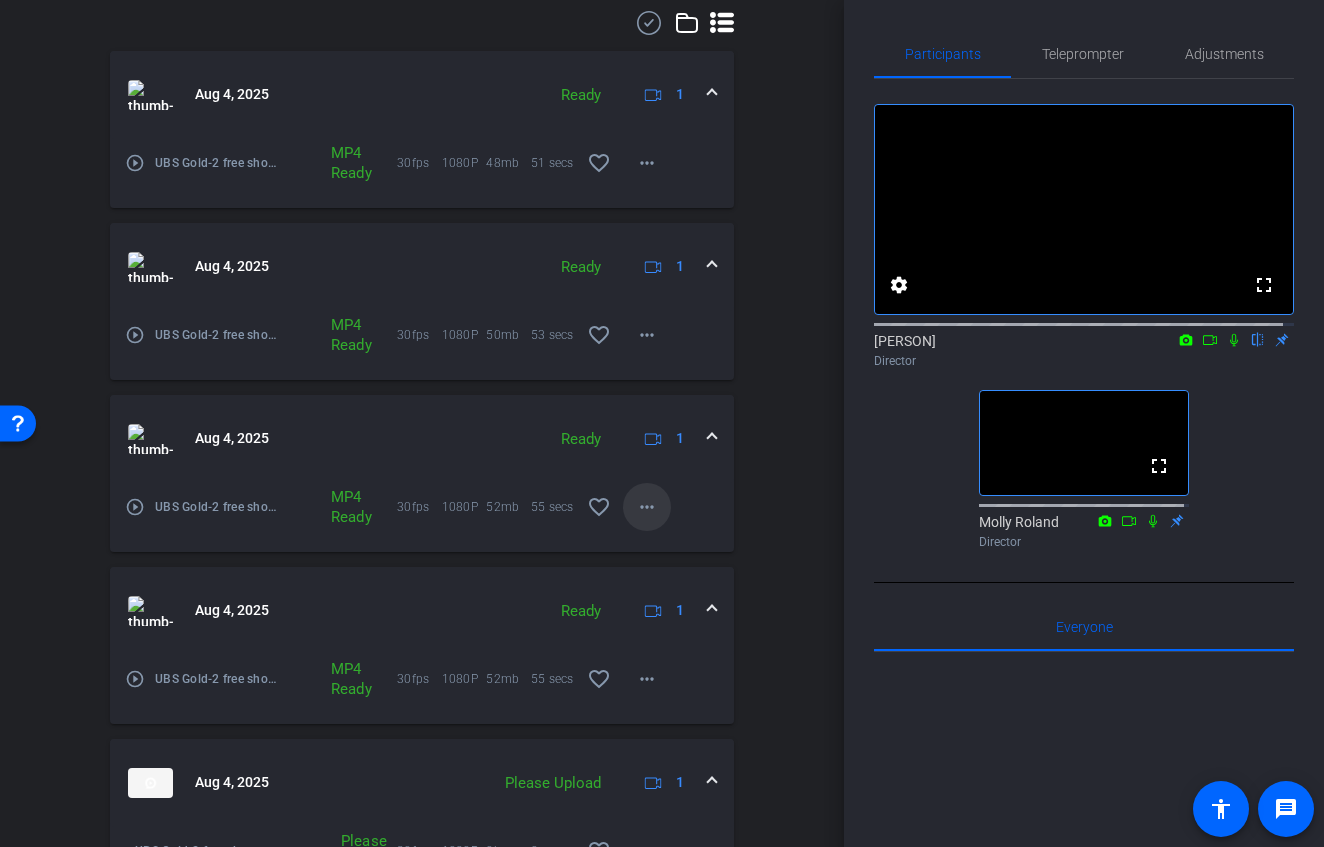 click on "more_horiz" at bounding box center [647, 507] 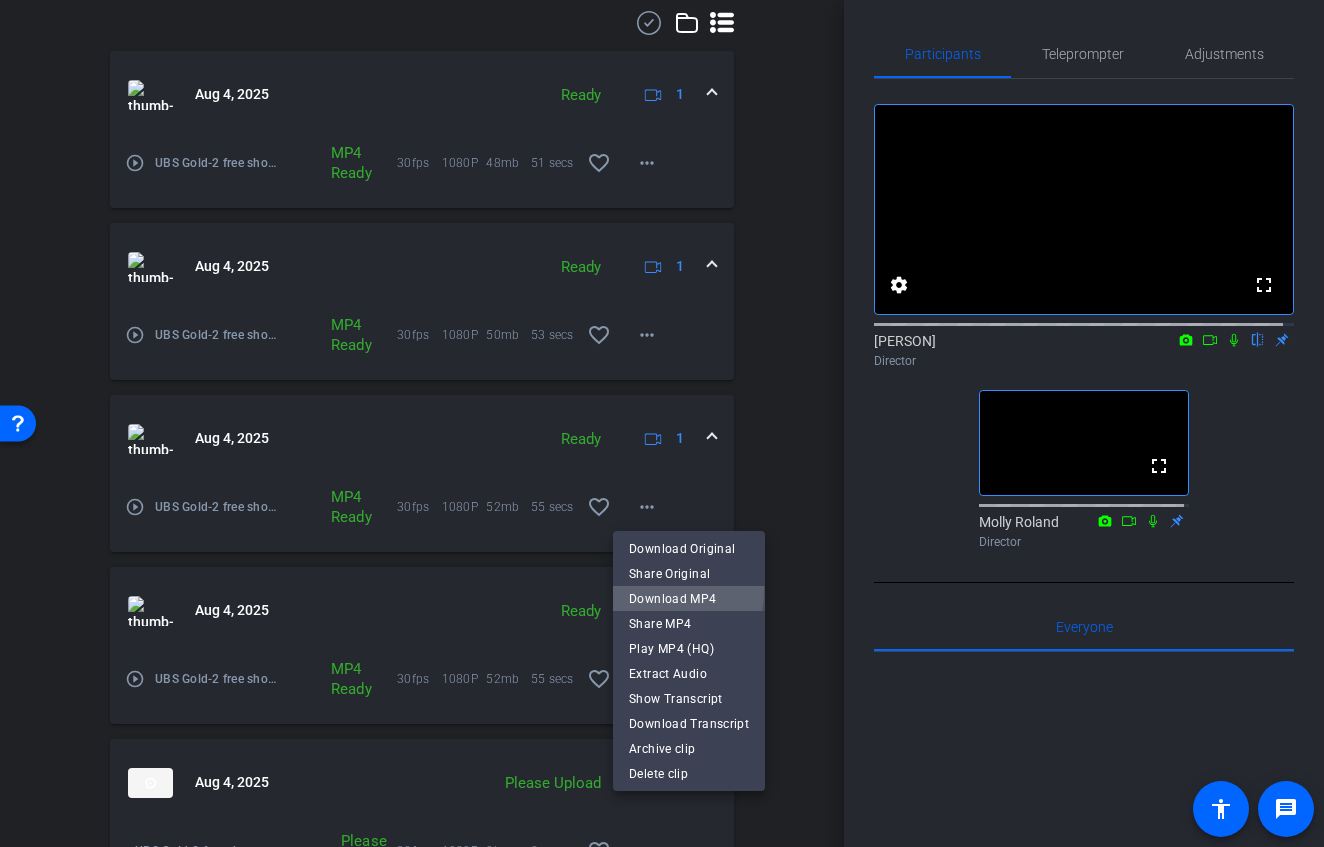 click on "Download MP4" at bounding box center (689, 599) 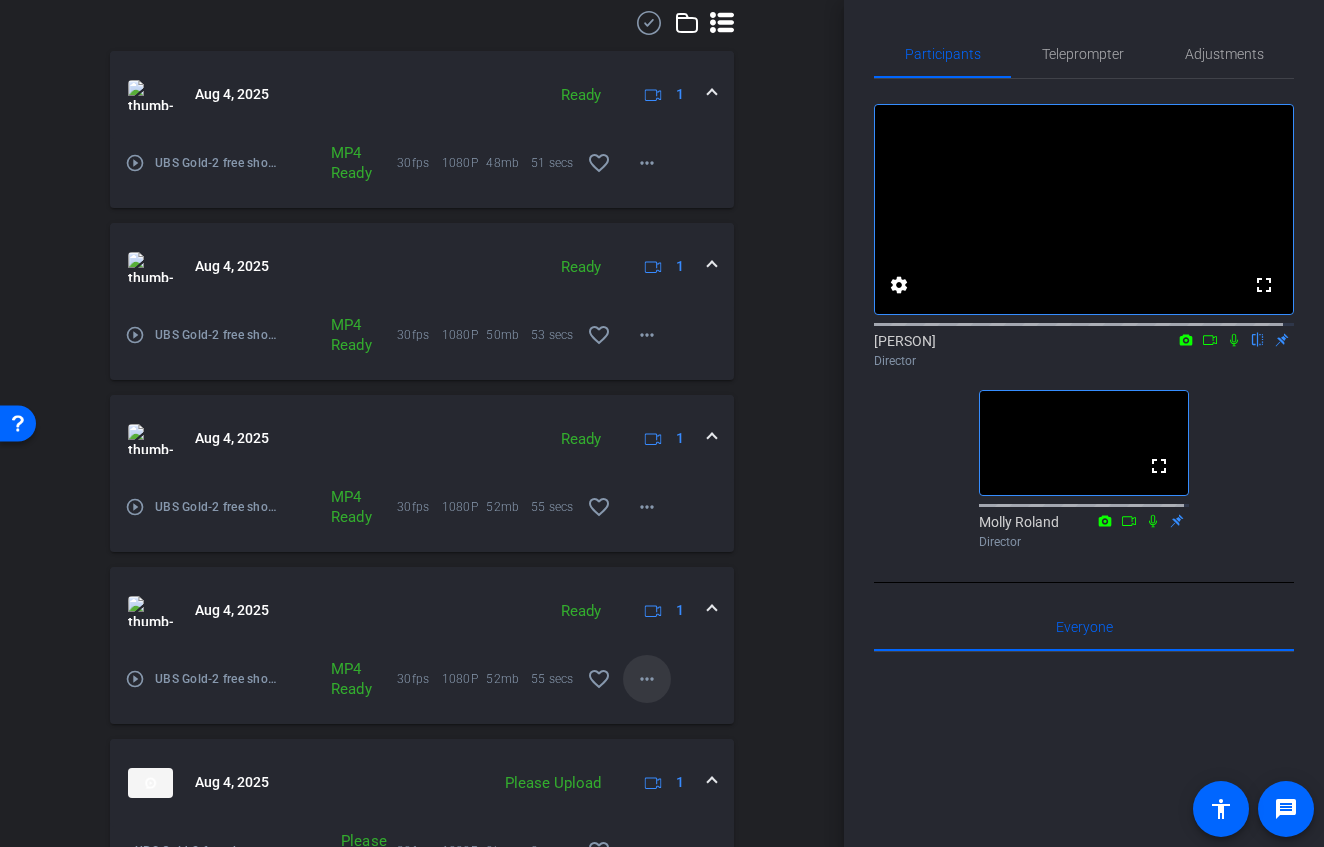 click on "more_horiz" at bounding box center [647, 679] 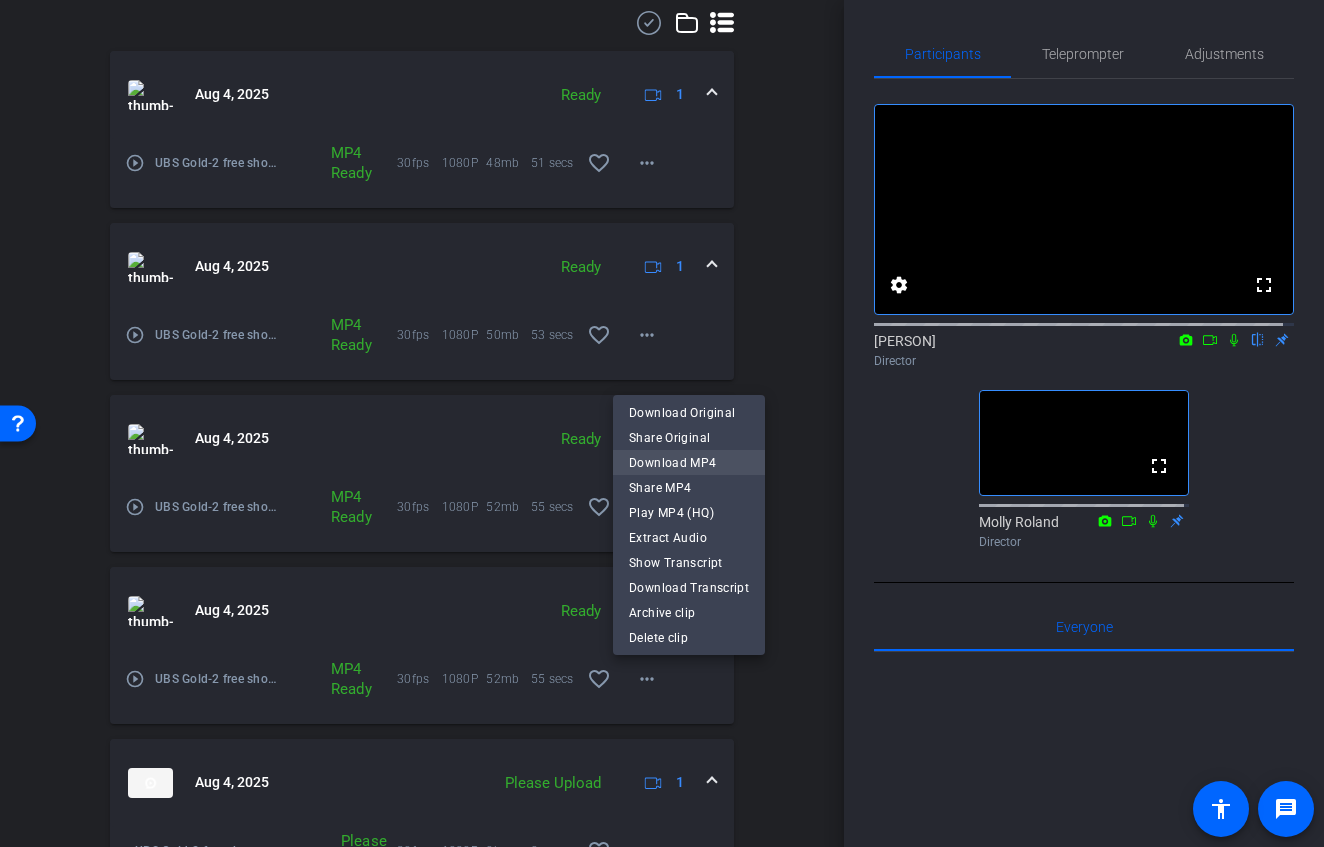 click on "Download MP4" at bounding box center (689, 463) 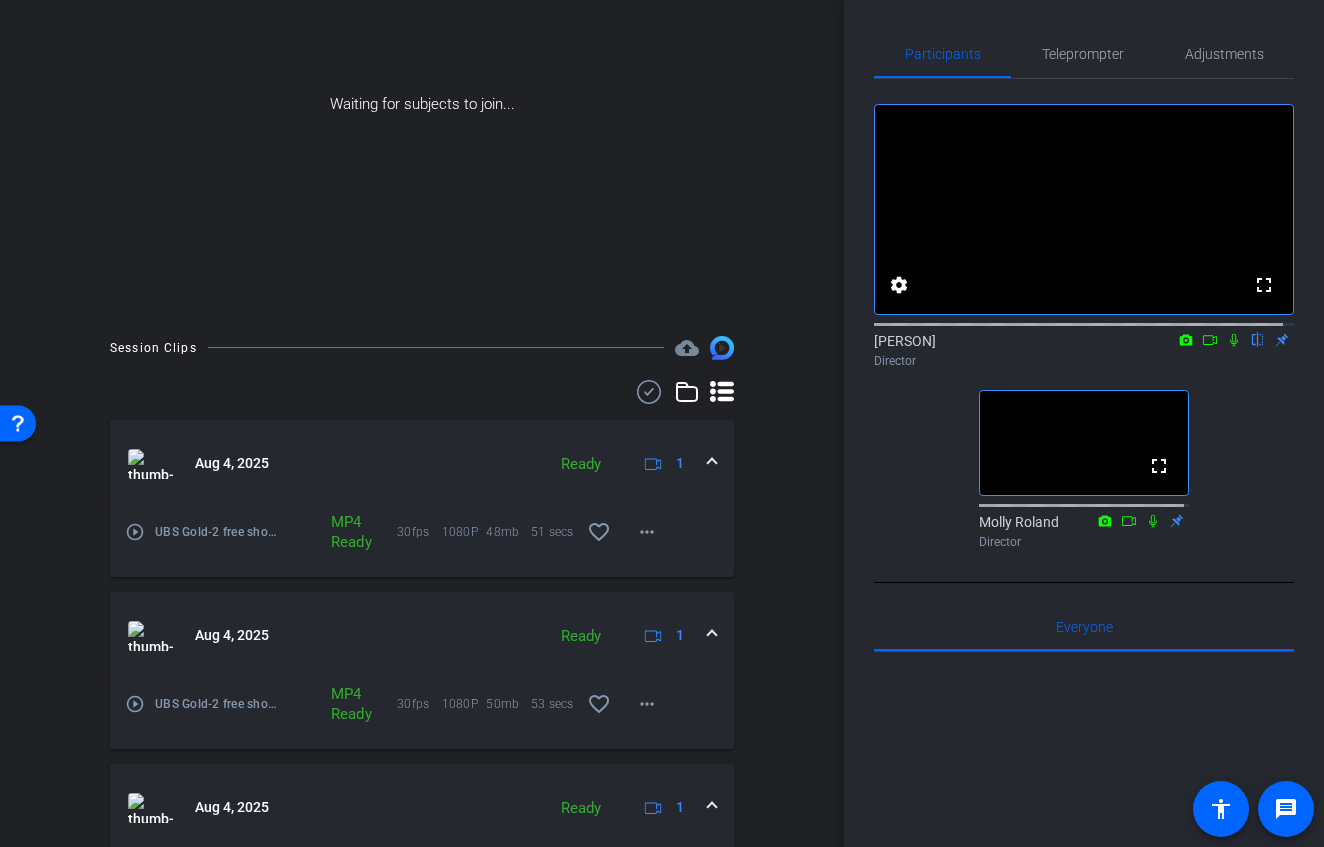 scroll, scrollTop: 0, scrollLeft: 0, axis: both 